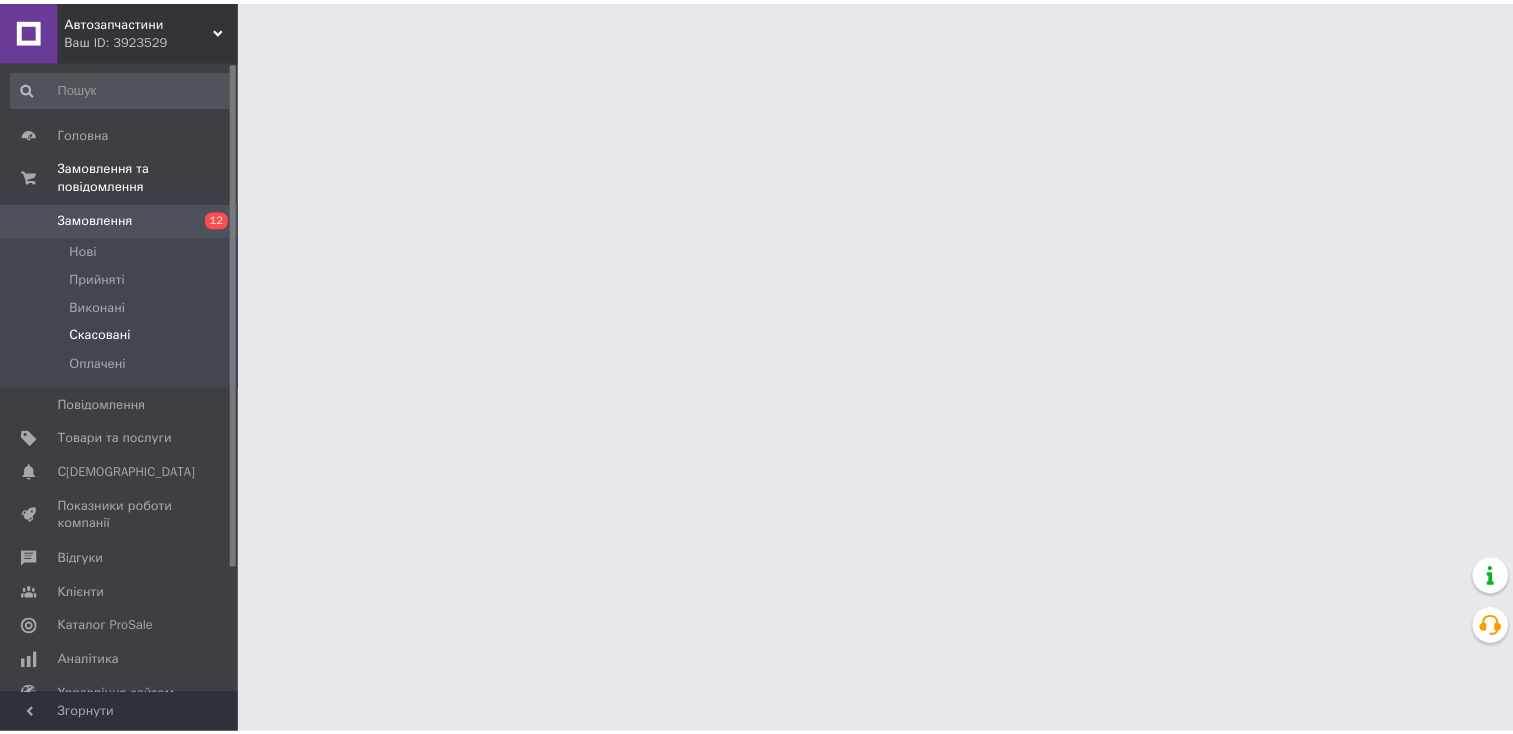 scroll, scrollTop: 0, scrollLeft: 0, axis: both 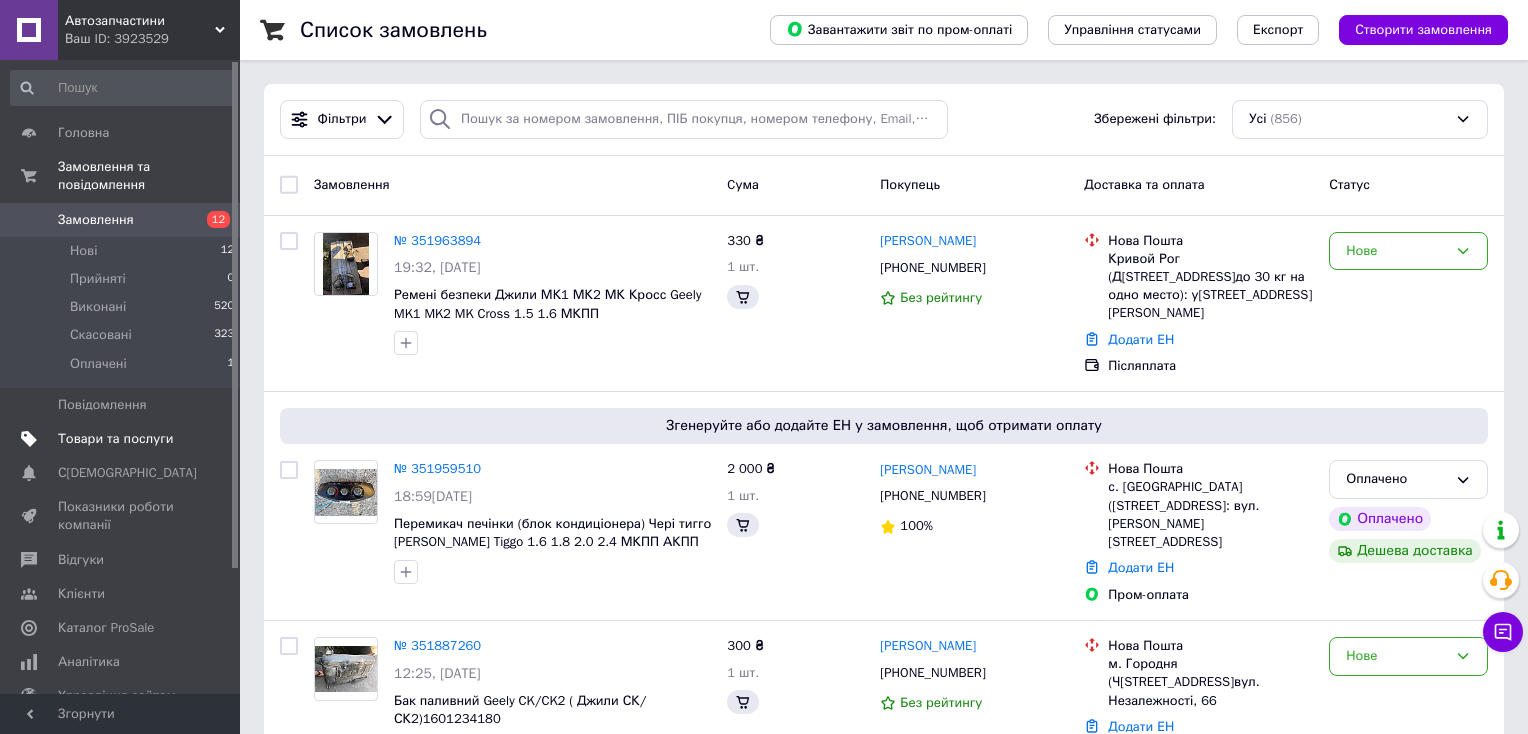 click on "Товари та послуги" at bounding box center (115, 439) 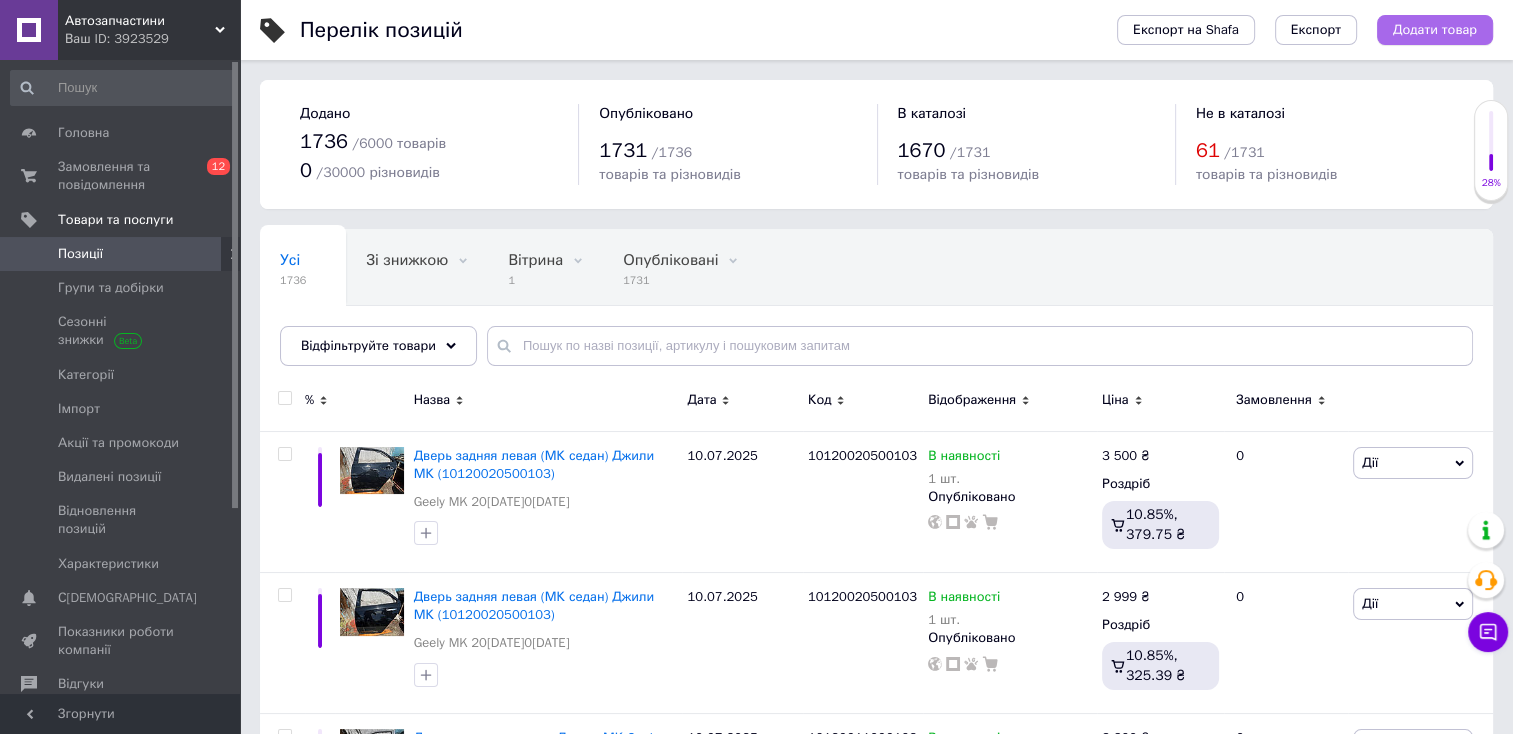 click on "Додати товар" at bounding box center [1435, 30] 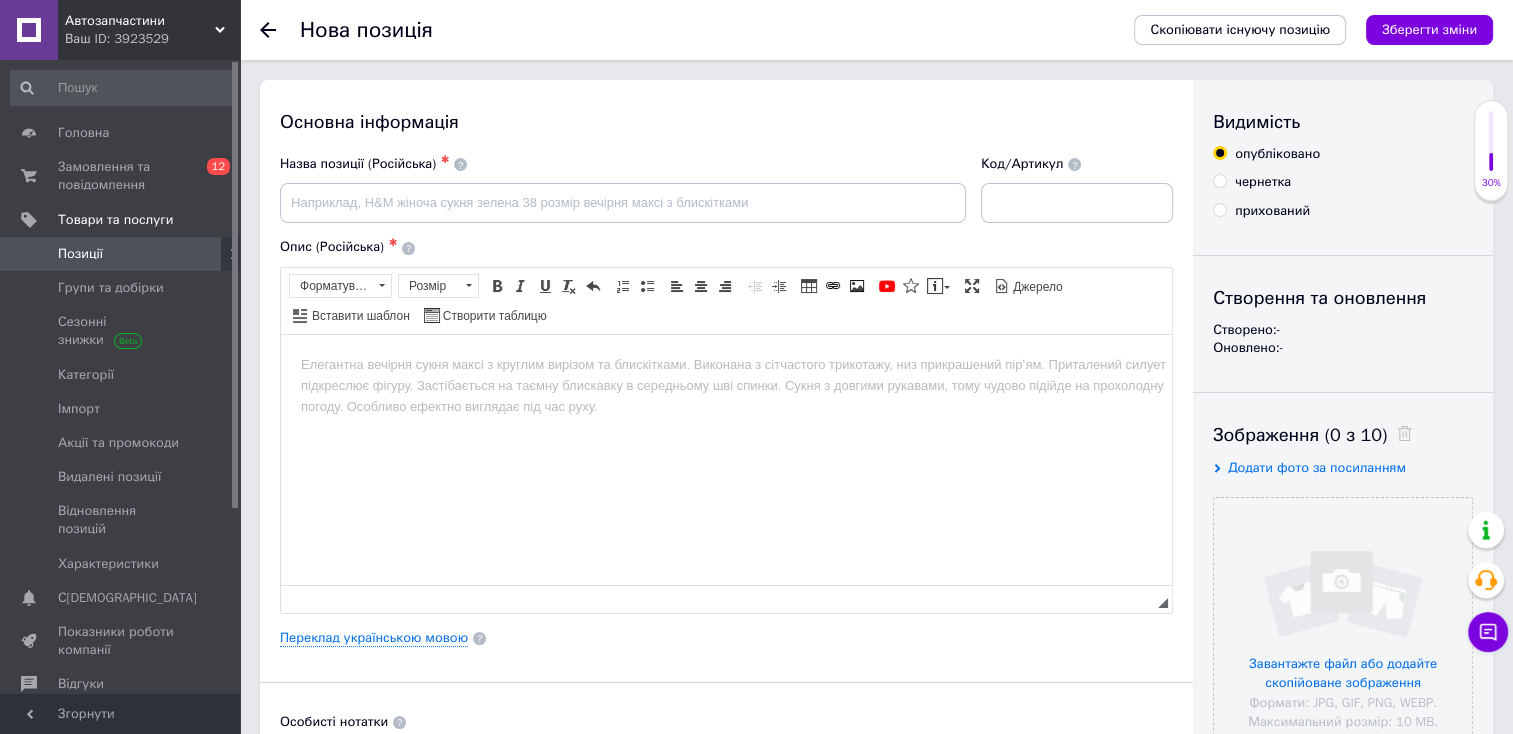 scroll, scrollTop: 0, scrollLeft: 0, axis: both 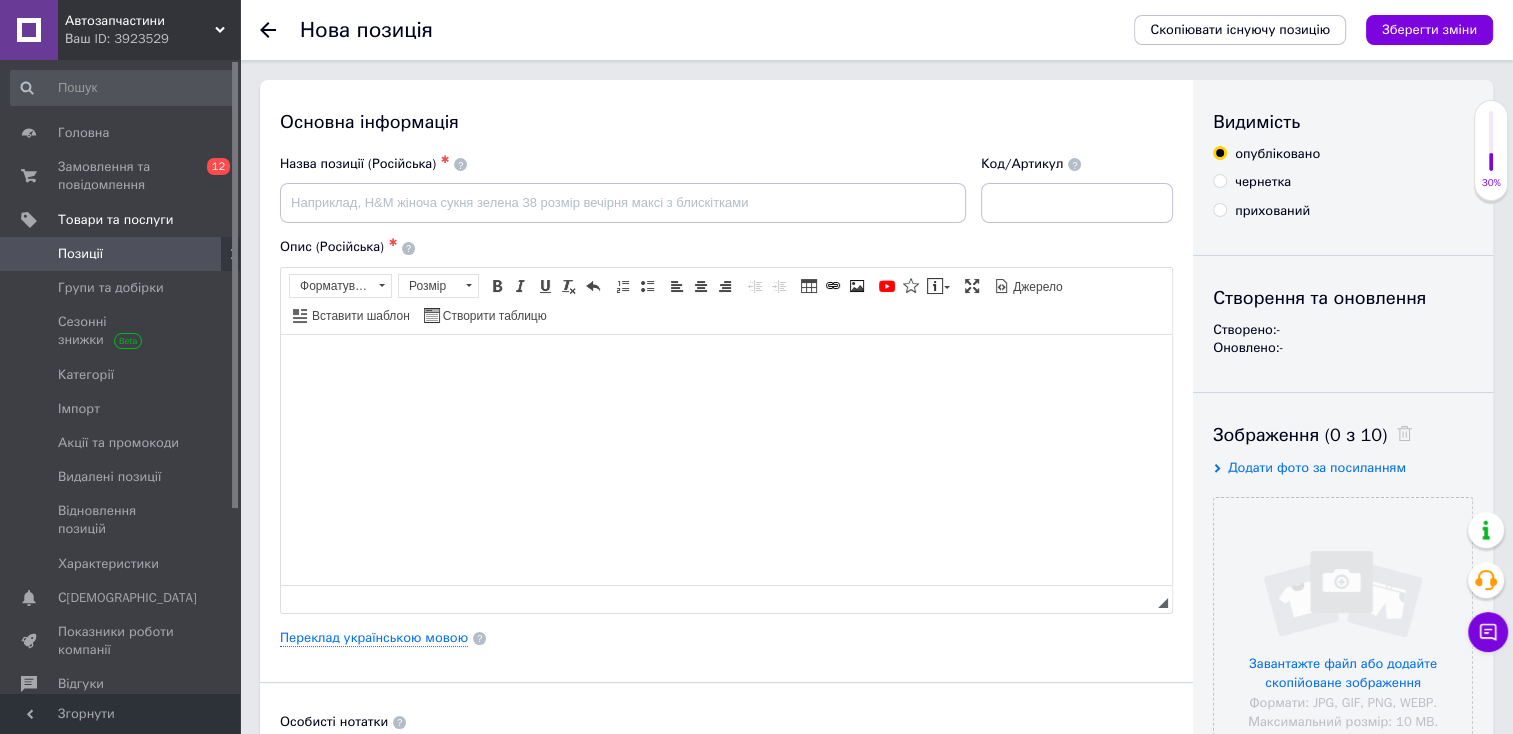 click at bounding box center [726, 364] 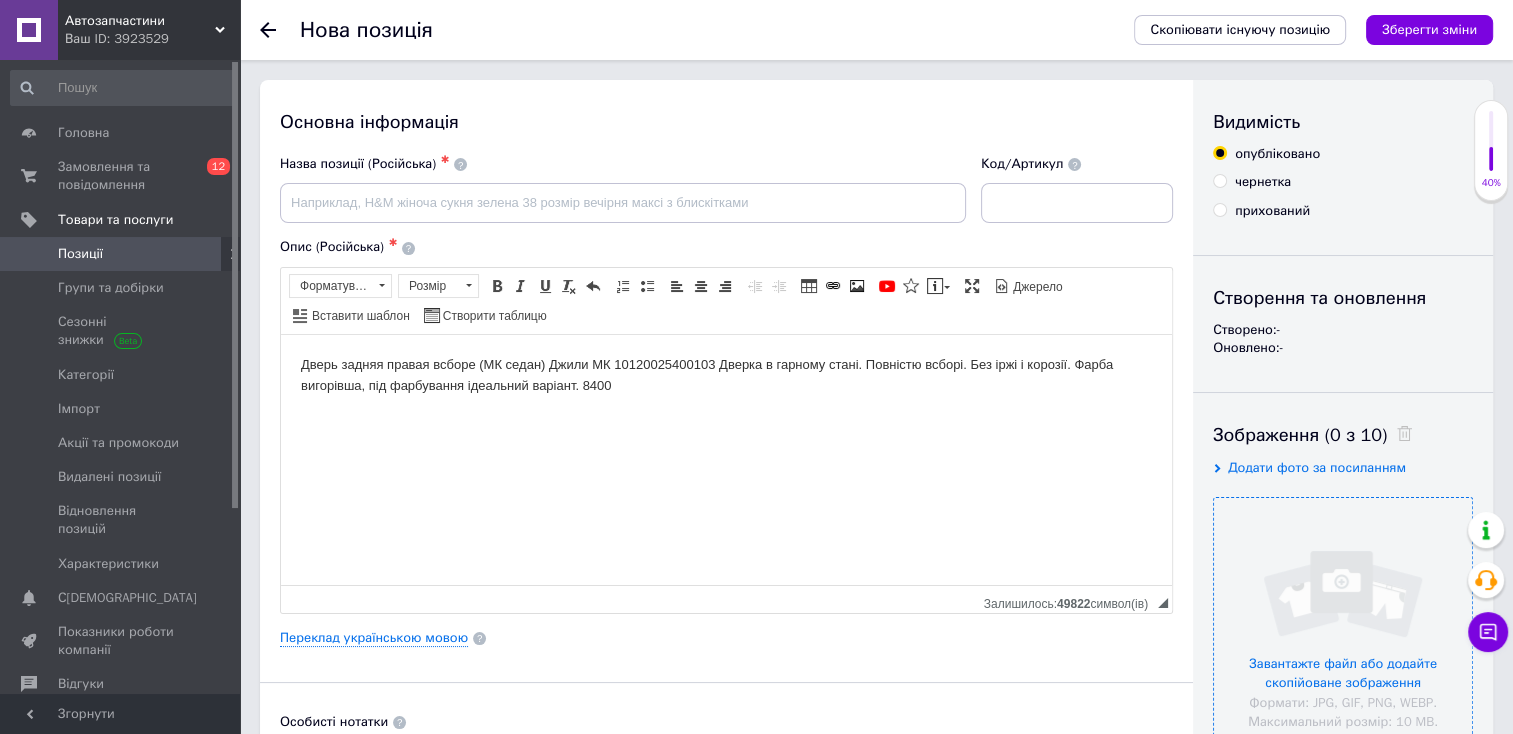 click at bounding box center [1343, 627] 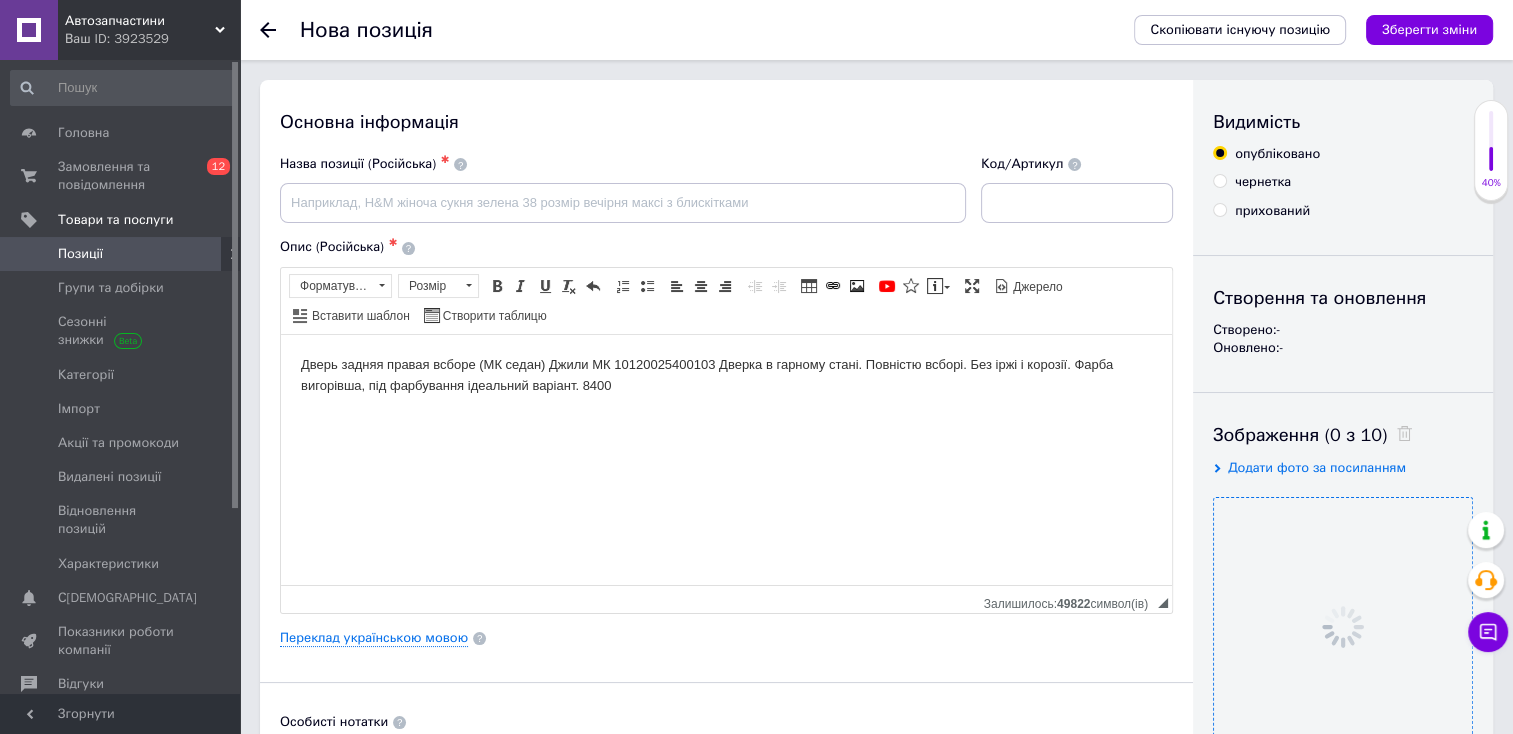 click on "Дверь задняя правая всборе (МК седан) Джили МК 10120025400103 Дверка в гарному стані. Повністю всборі. Без іржі і корозії. Фарба вигорівша, під фарбування ідеальний варіант. 8400" at bounding box center (726, 375) 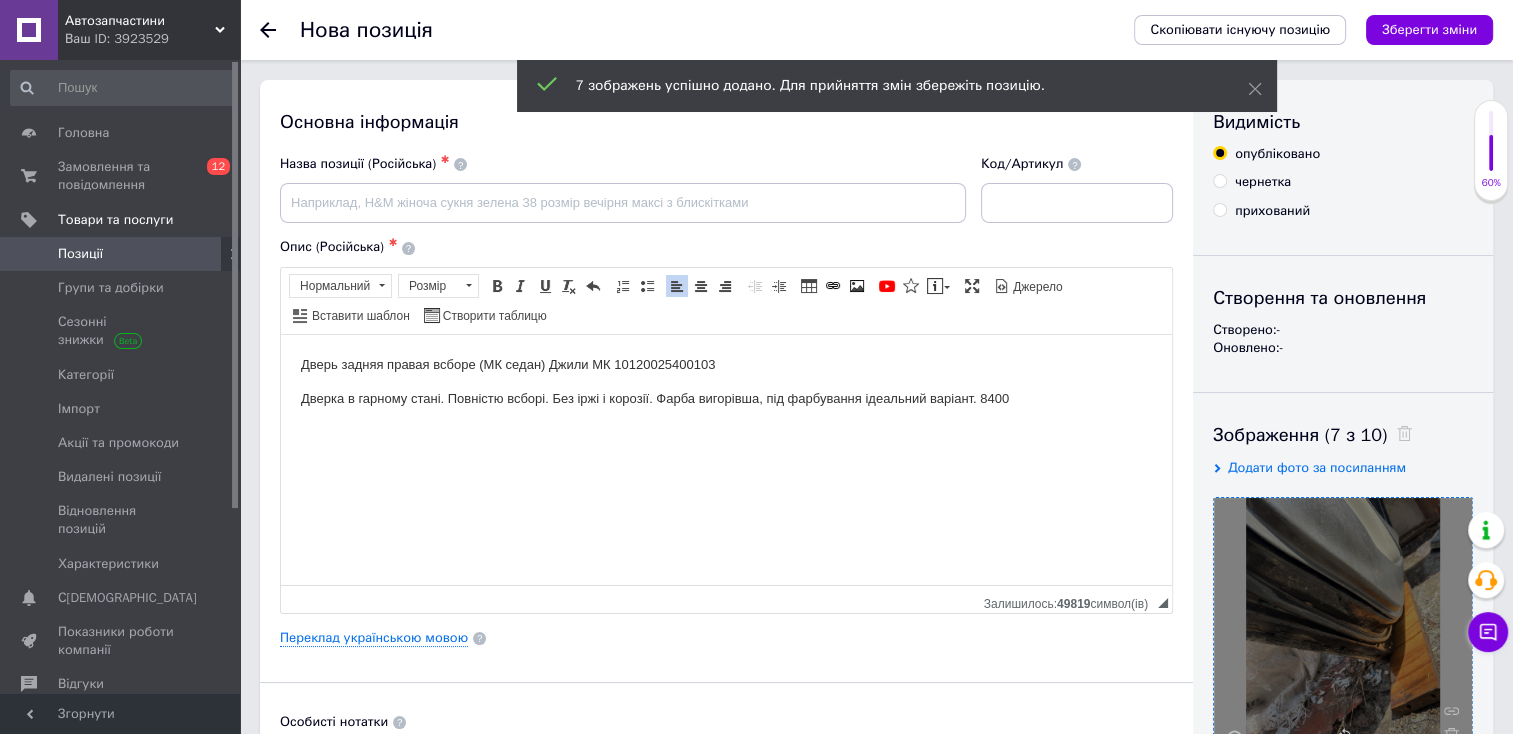 click on "Дверь задняя правая всборе (МК седан) Джили МК 10120025400103" at bounding box center (726, 364) 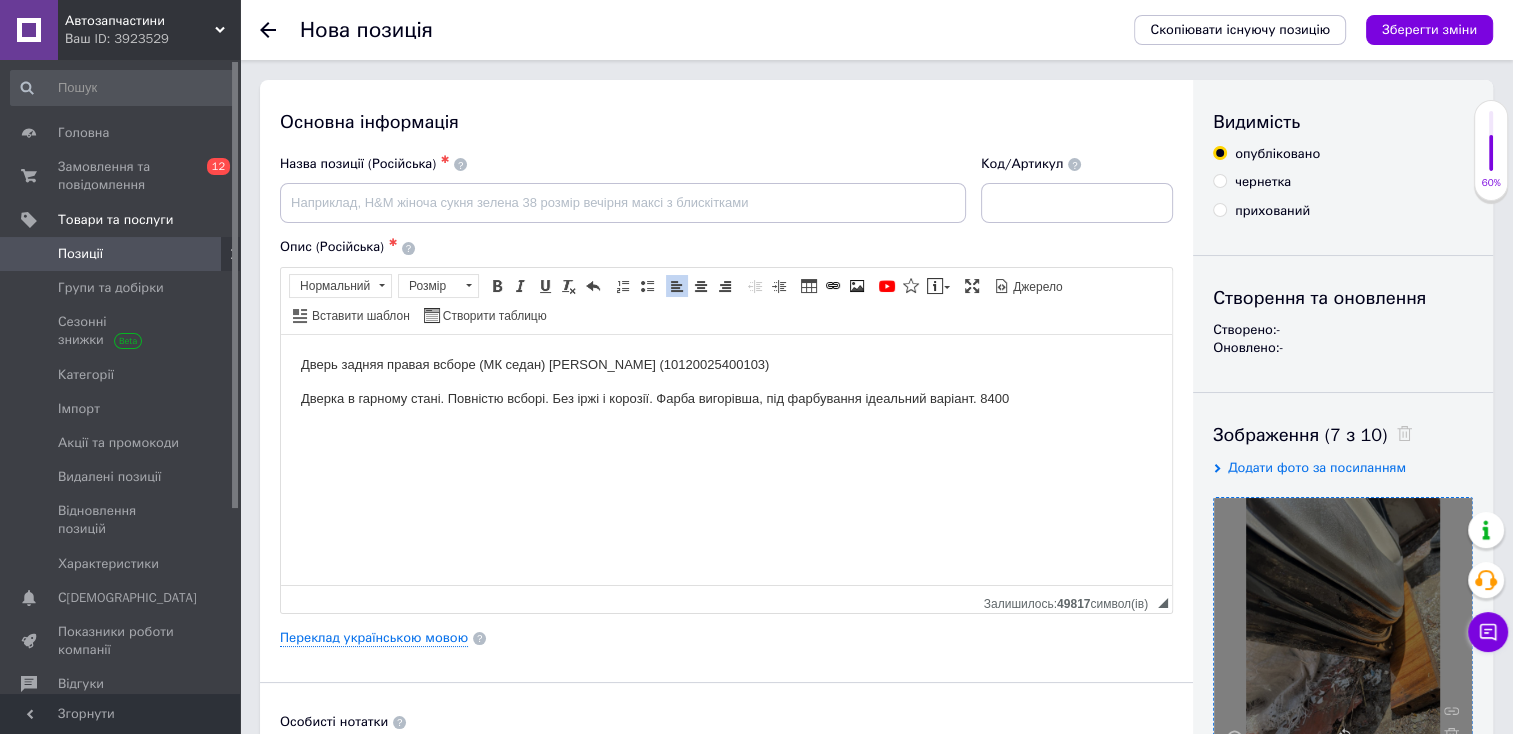 click on "Дверка в гарному стані. Повністю всборі. Без іржі і корозії. Фарба вигорівша, під фарбування ідеальний варіант. 8400" at bounding box center [726, 398] 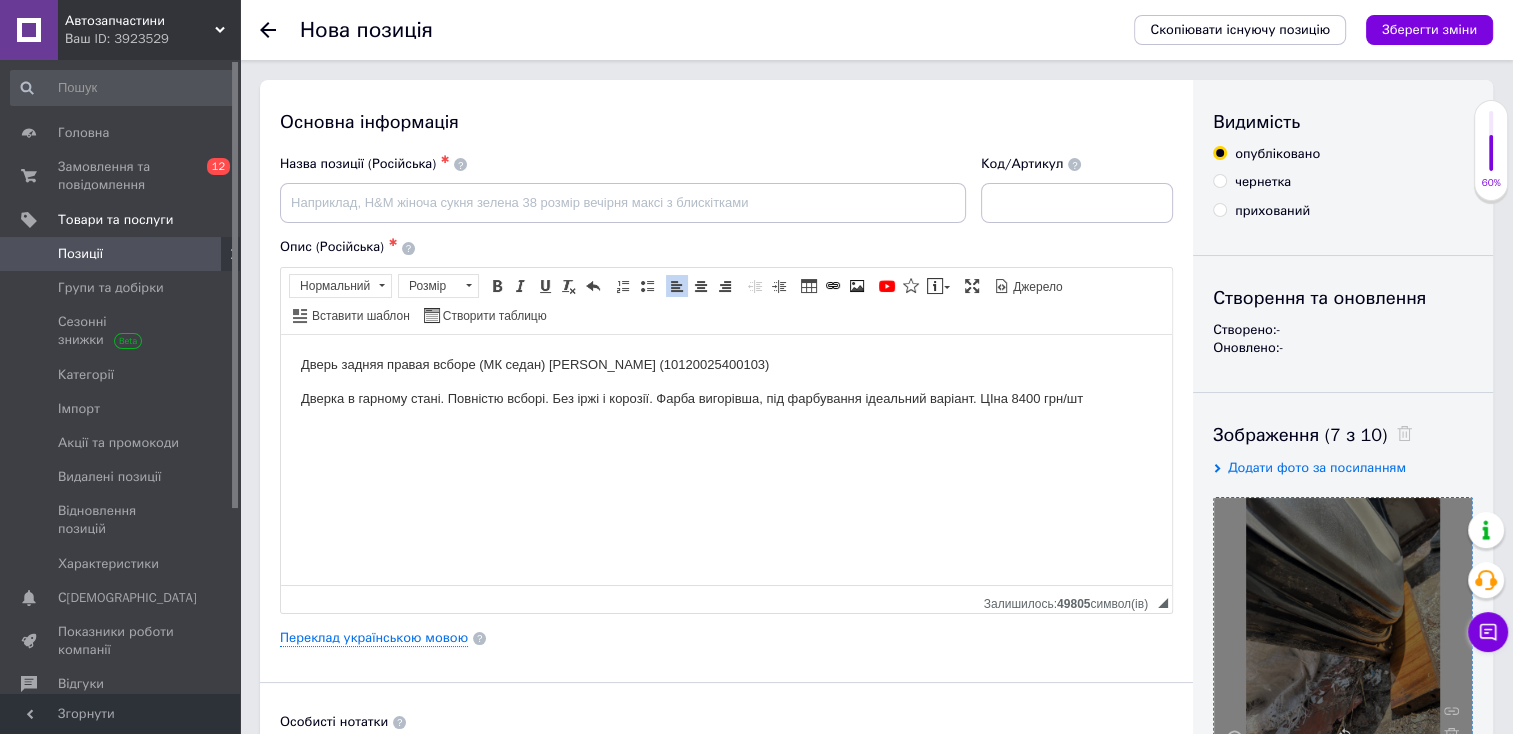 click on "Дверь задняя правая всборе (МК седан) [PERSON_NAME] (10120025400103)" at bounding box center (726, 364) 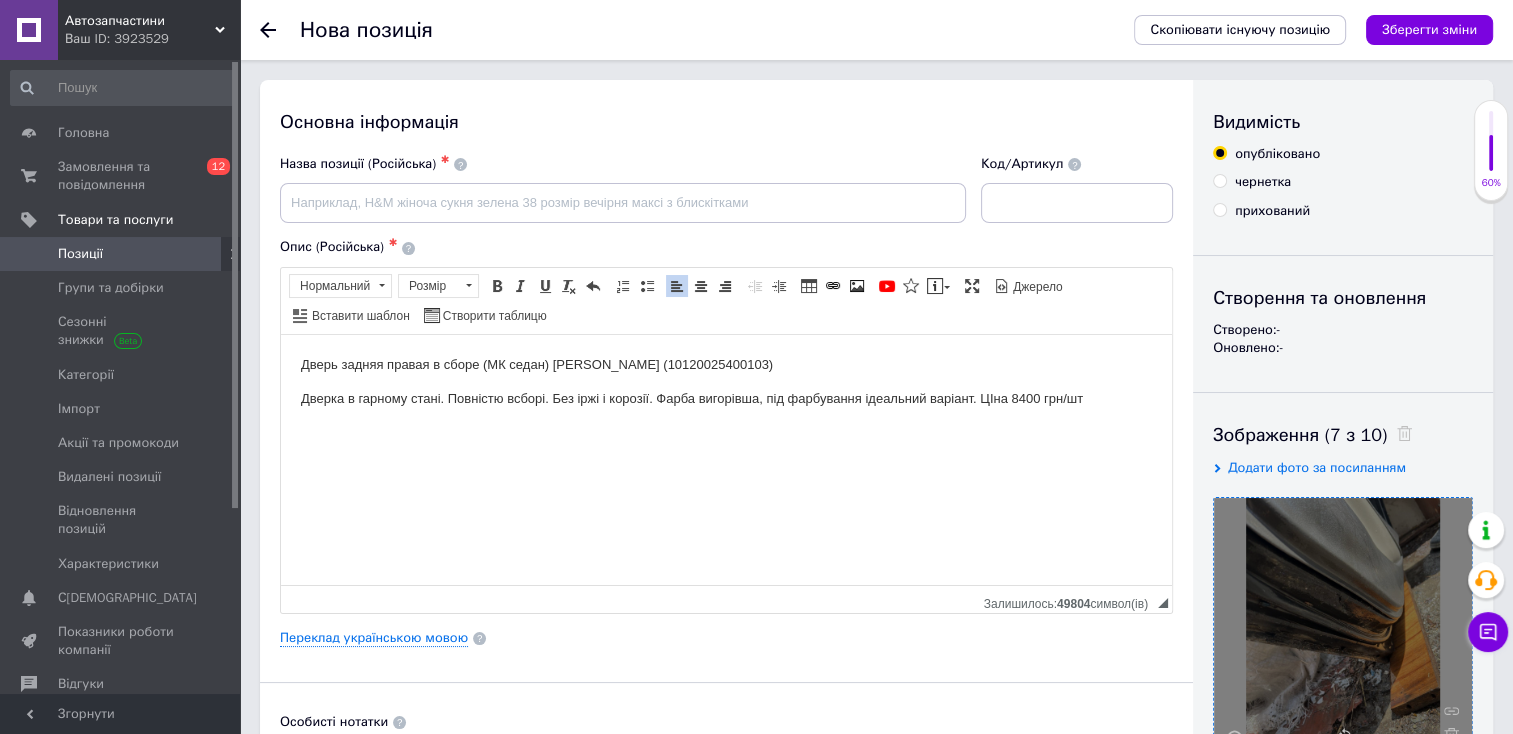 click on "Дверка в гарному стані. Повністю всборі. Без іржі і корозії. Фарба вигорівша, під фарбування ідеальний варіант. ЦІна 8400 грн/шт" at bounding box center [726, 398] 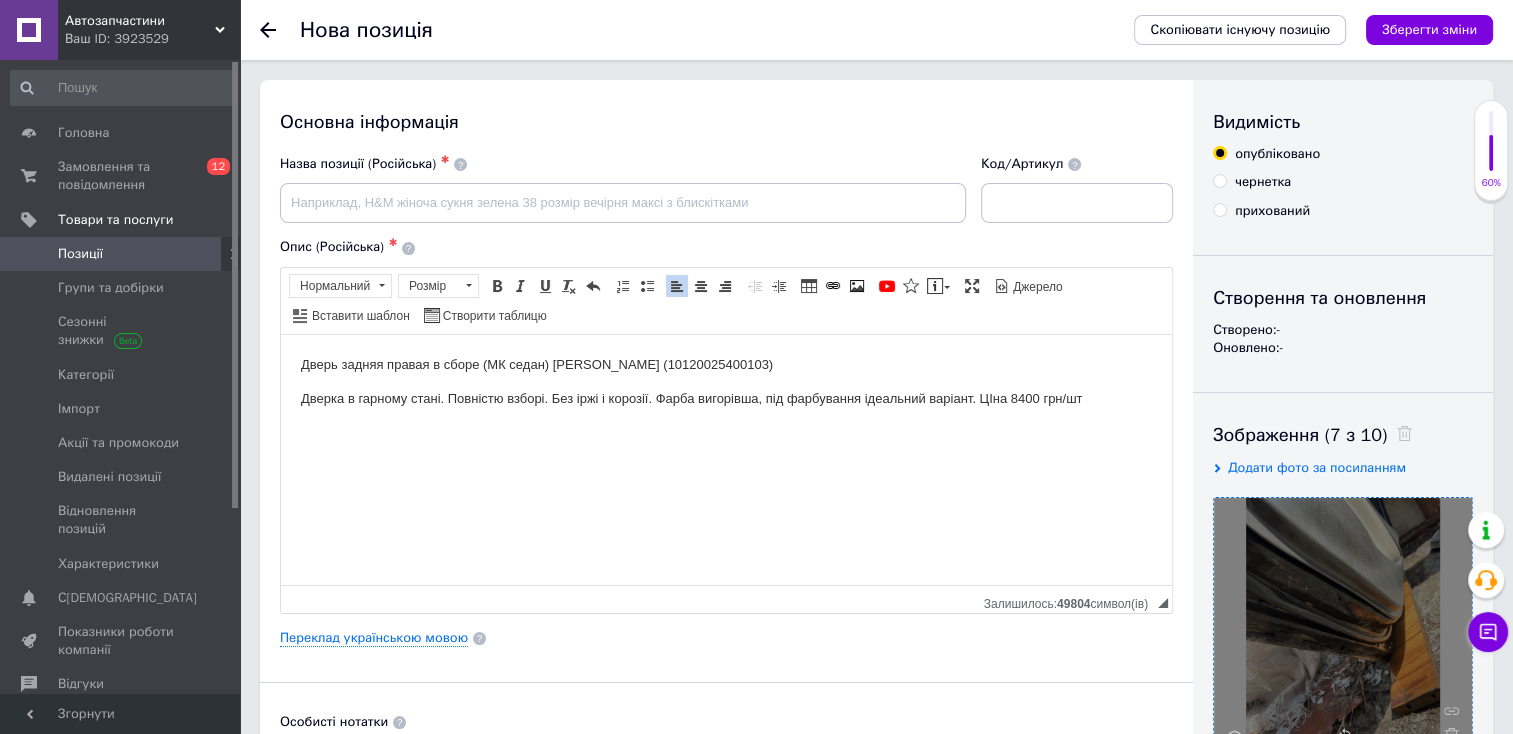 click on "Дверь задняя правая в сборе (МК седан) [PERSON_NAME] (10120025400103) Дверка в гарному стані. Повністю взборі. Без іржі і корозії. Фарба вигорівша, під фарбування ідеальний варіант. ЦІна 8400 грн/шт" at bounding box center [726, 381] 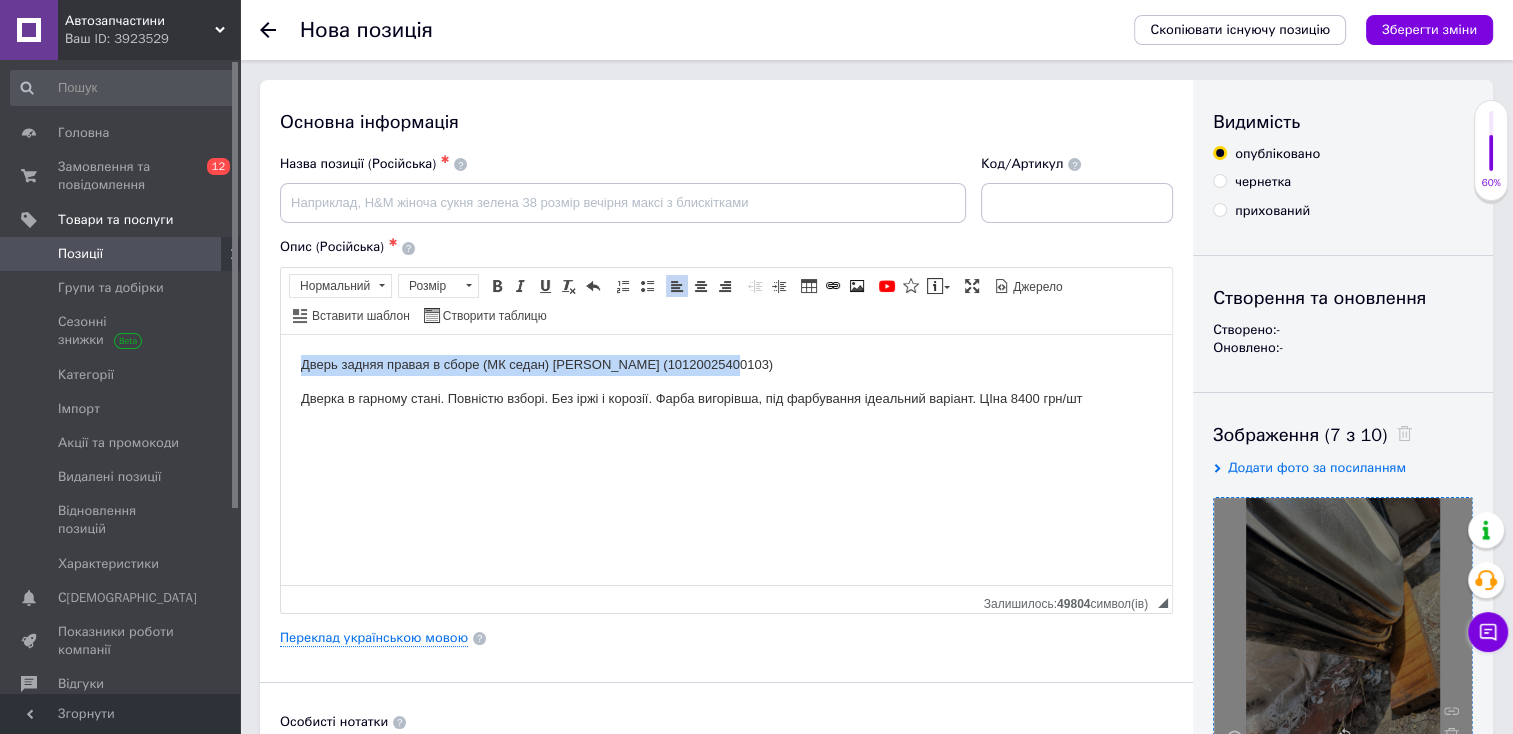 drag, startPoint x: 729, startPoint y: 369, endPoint x: 174, endPoint y: 291, distance: 560.4543 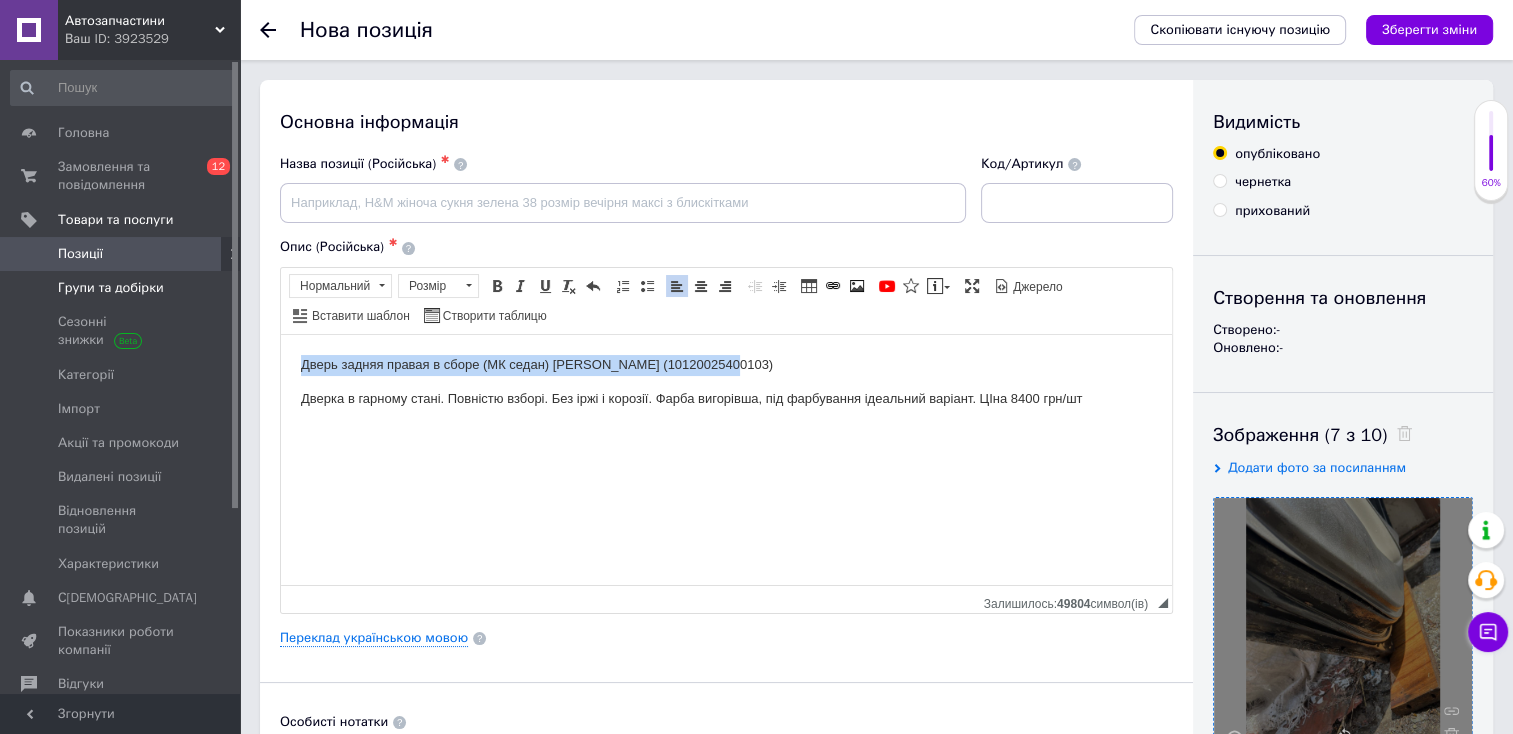 copy on "Дверь задняя правая в сборе (МК седан) [PERSON_NAME] (10120025400103)" 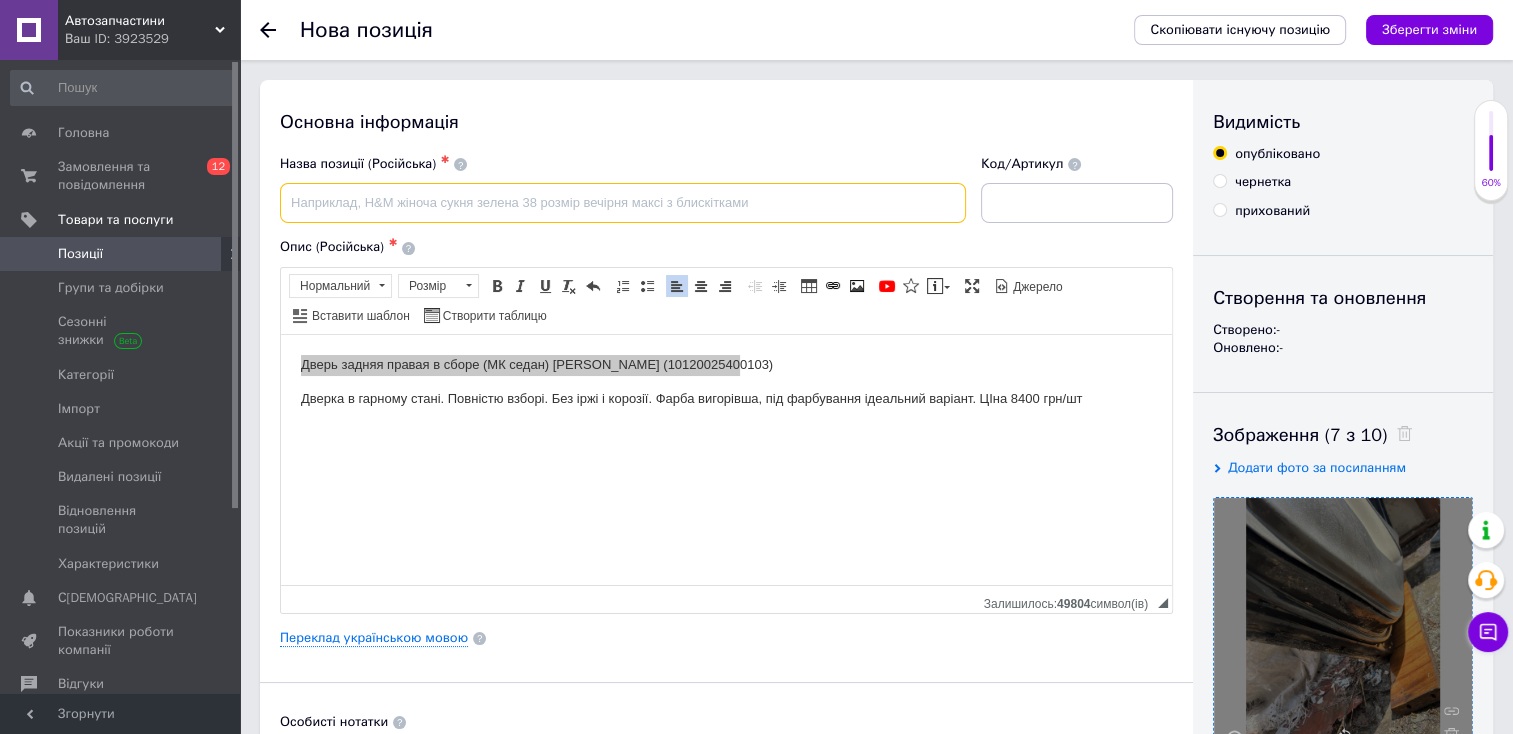 click at bounding box center (623, 203) 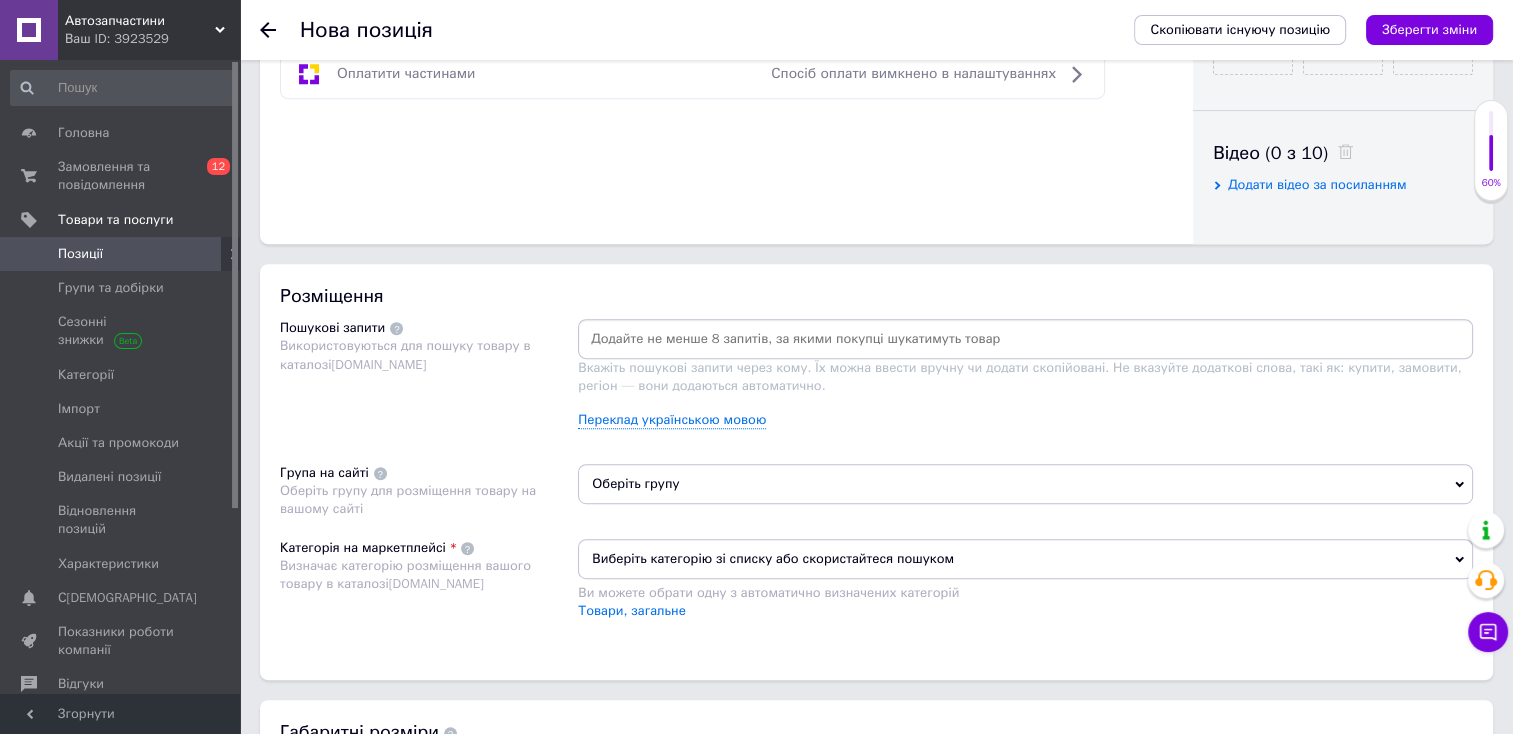 scroll, scrollTop: 950, scrollLeft: 0, axis: vertical 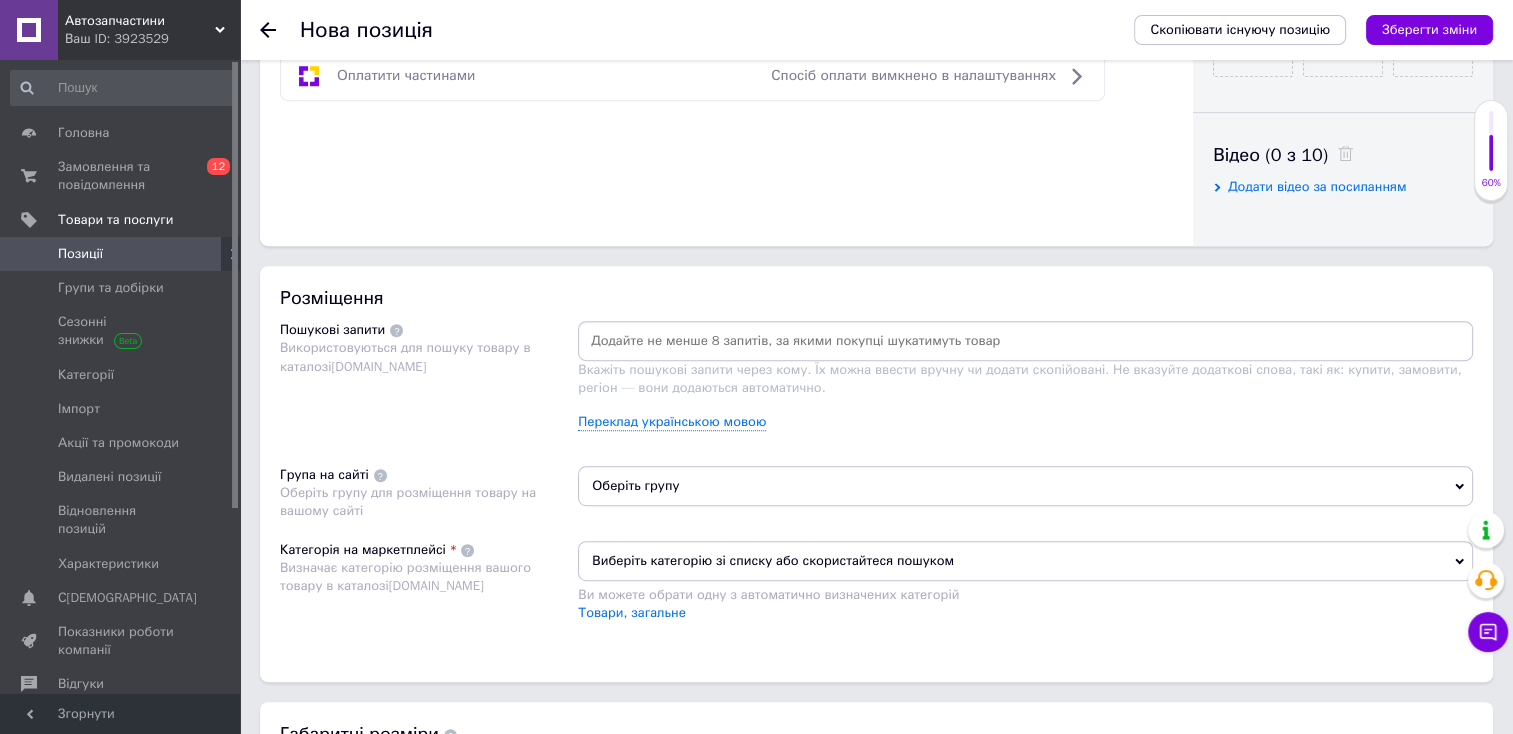 type on "Дверь задняя правая в сборе (МК седан) [PERSON_NAME] (10120025400103)" 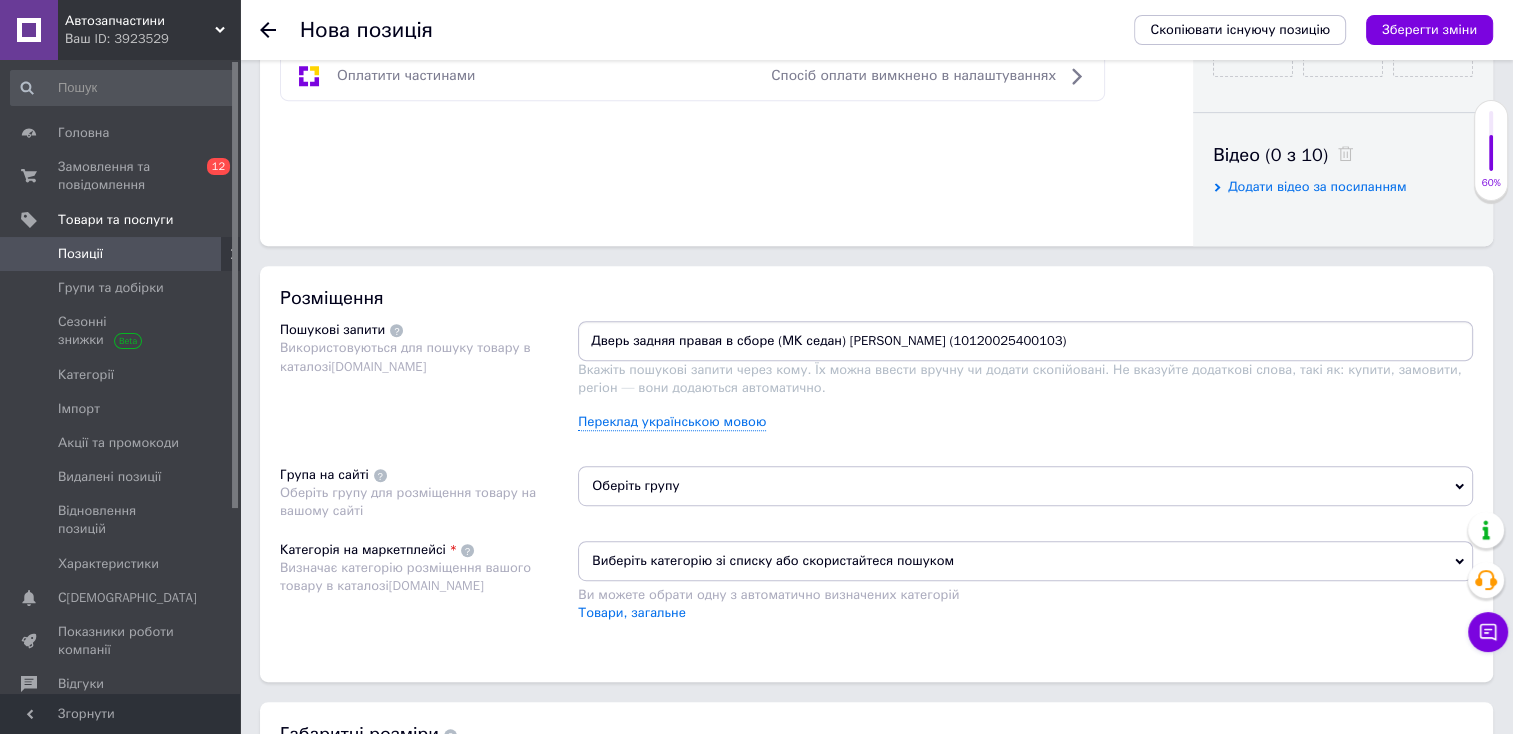 type 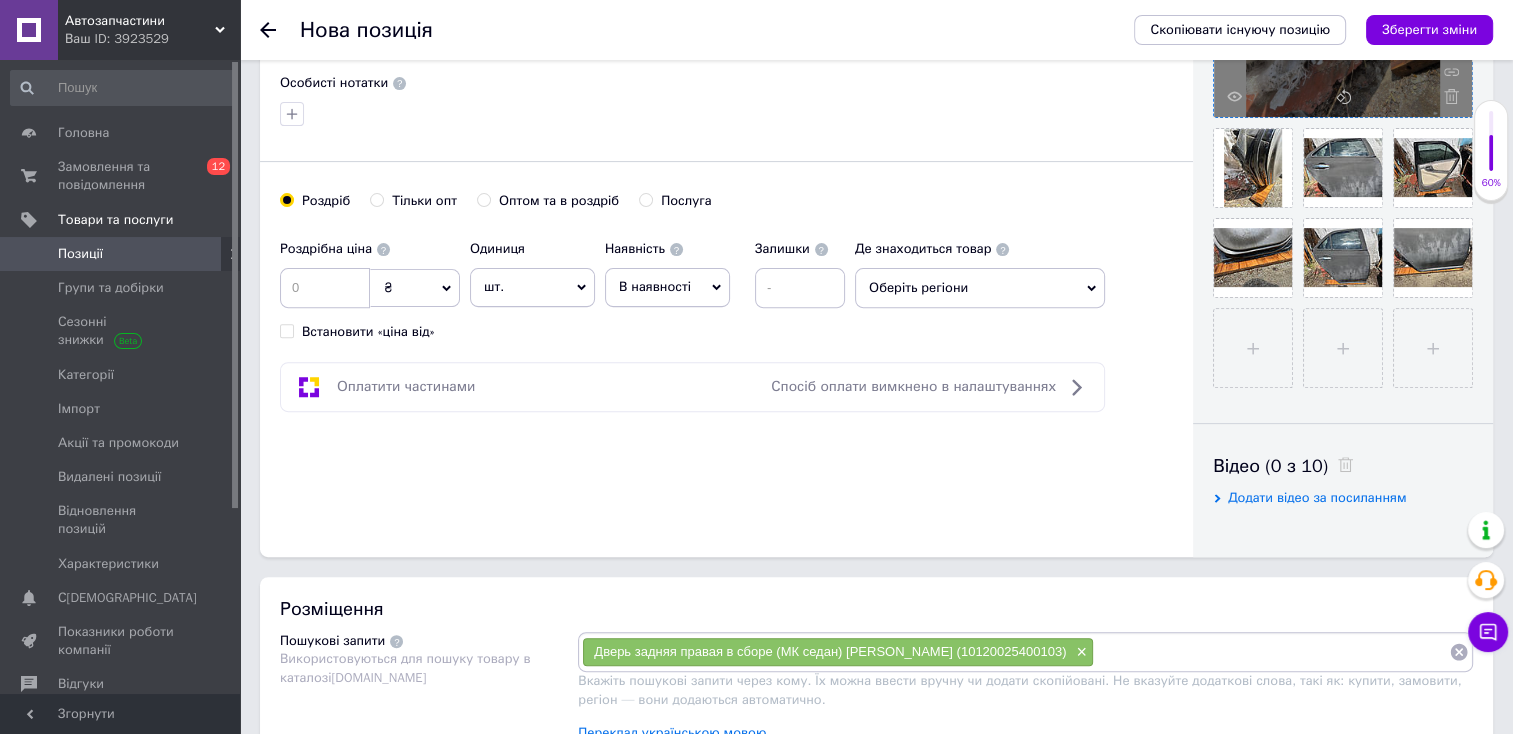scroll, scrollTop: 0, scrollLeft: 0, axis: both 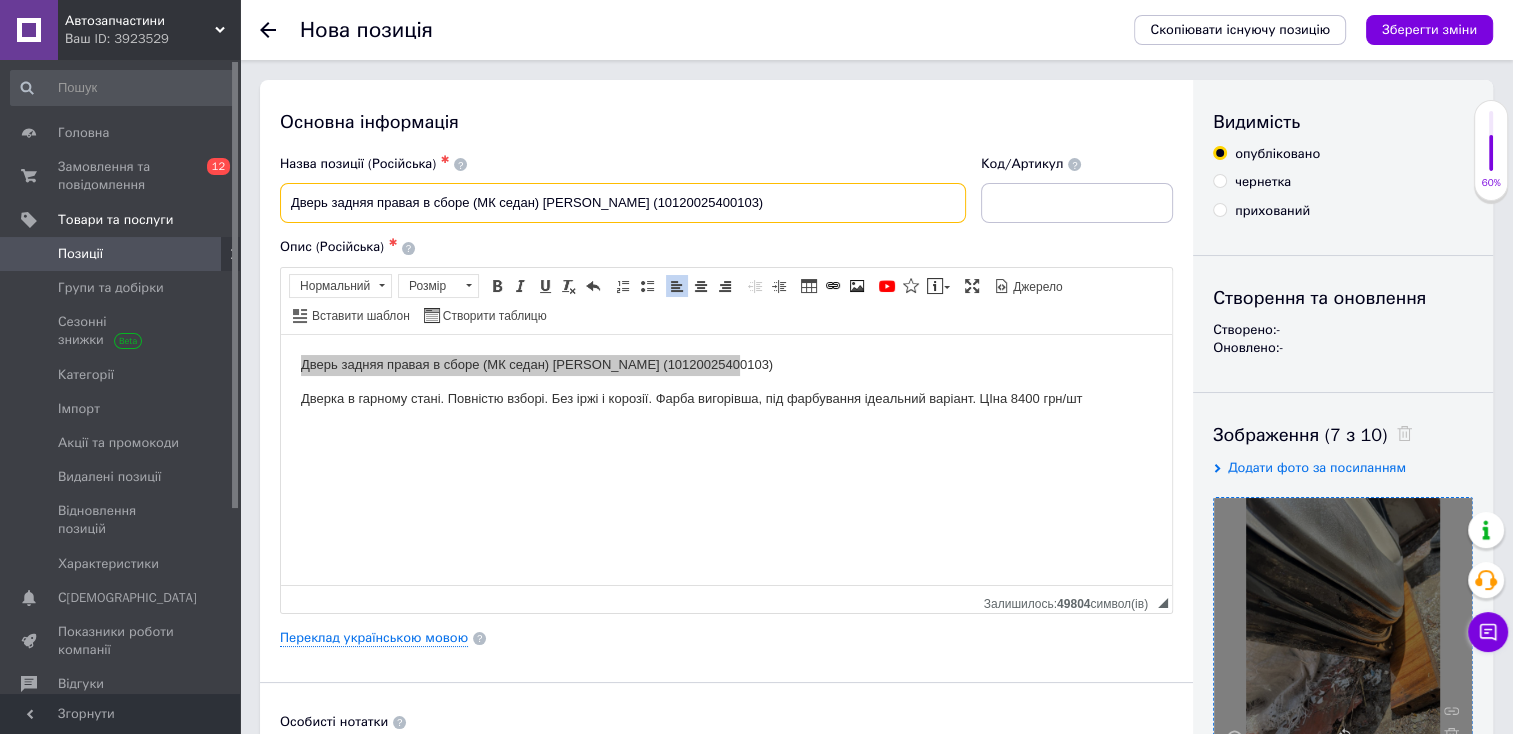 click on "Дверь задняя правая в сборе (МК седан) [PERSON_NAME] (10120025400103)" at bounding box center (623, 203) 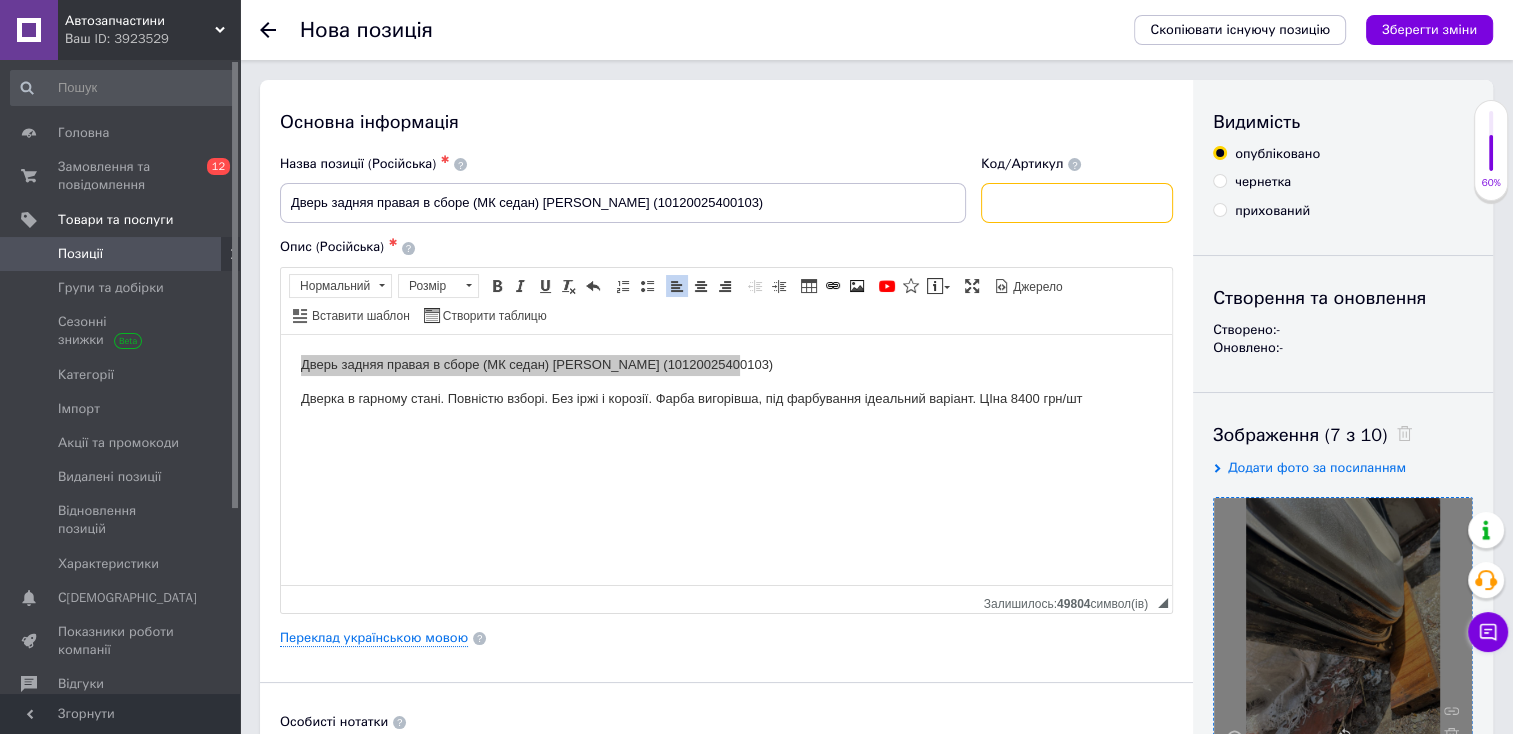 click at bounding box center (1077, 203) 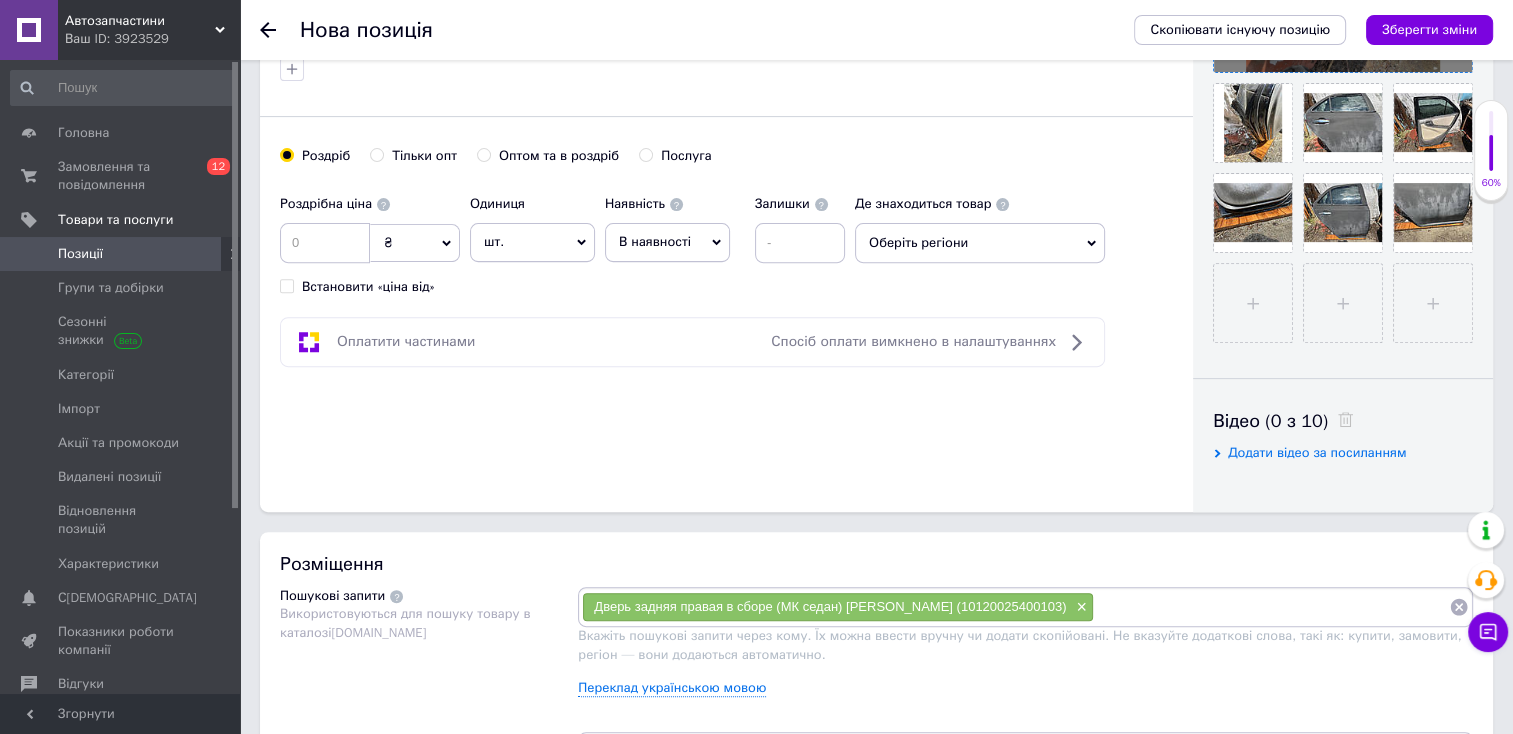 scroll, scrollTop: 706, scrollLeft: 0, axis: vertical 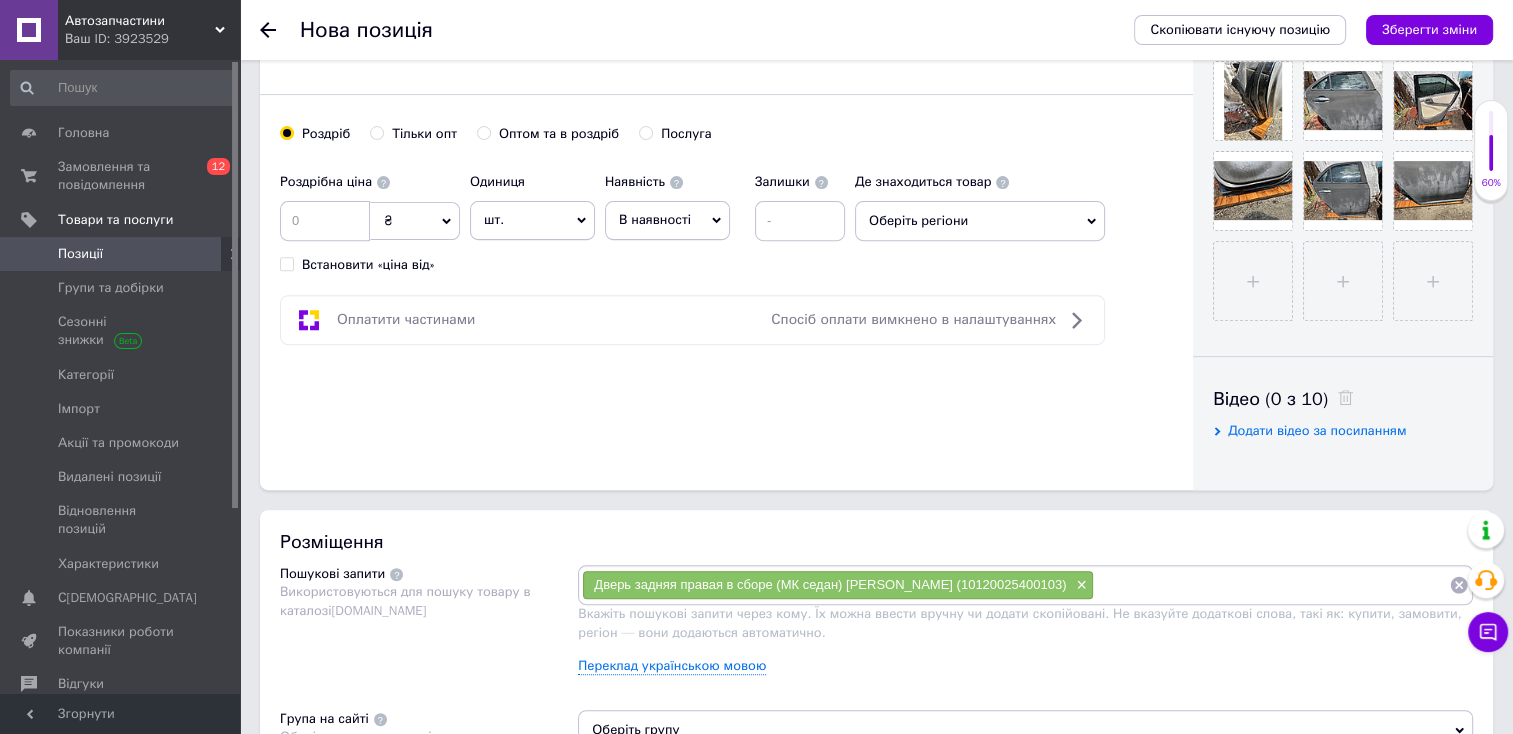 type on "10120025400103" 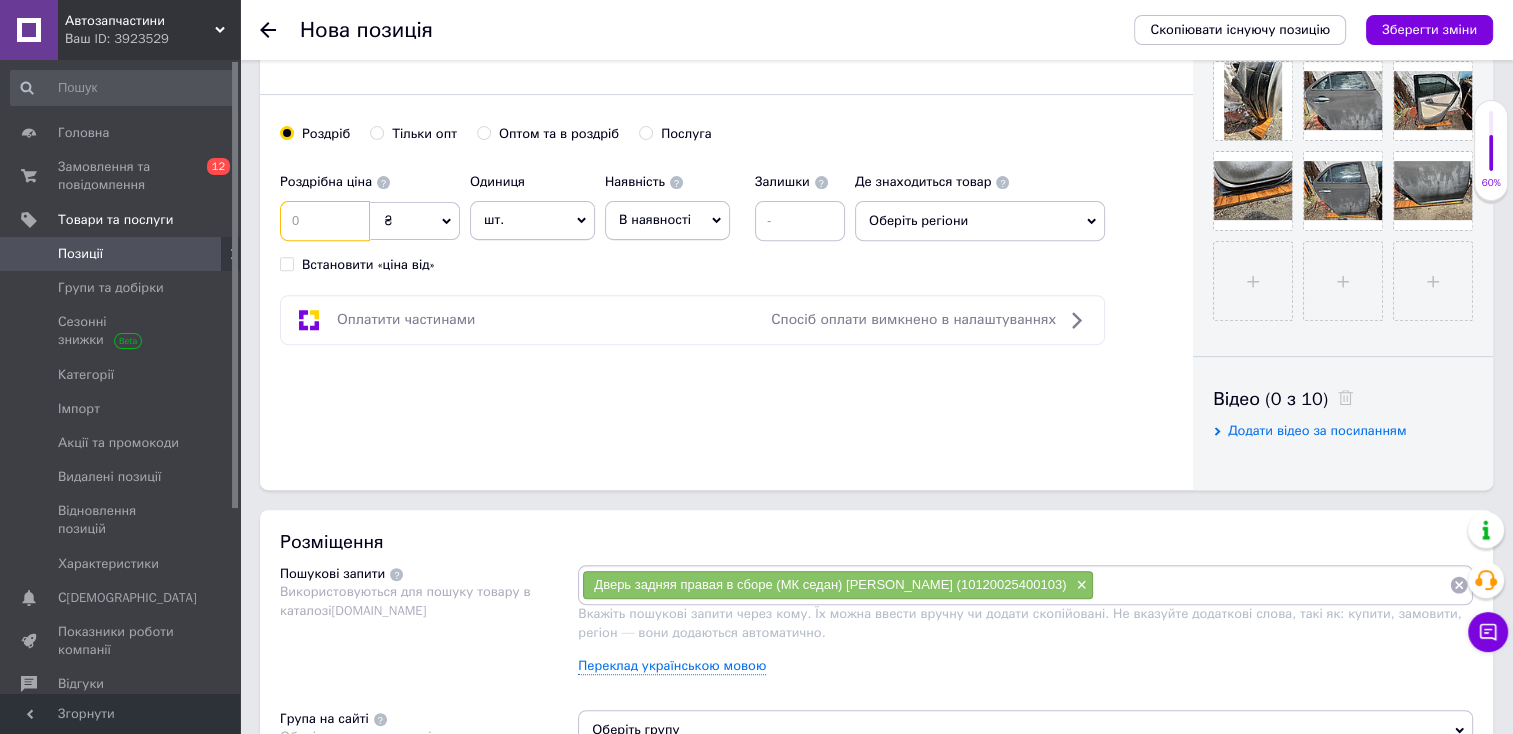 click at bounding box center (325, 221) 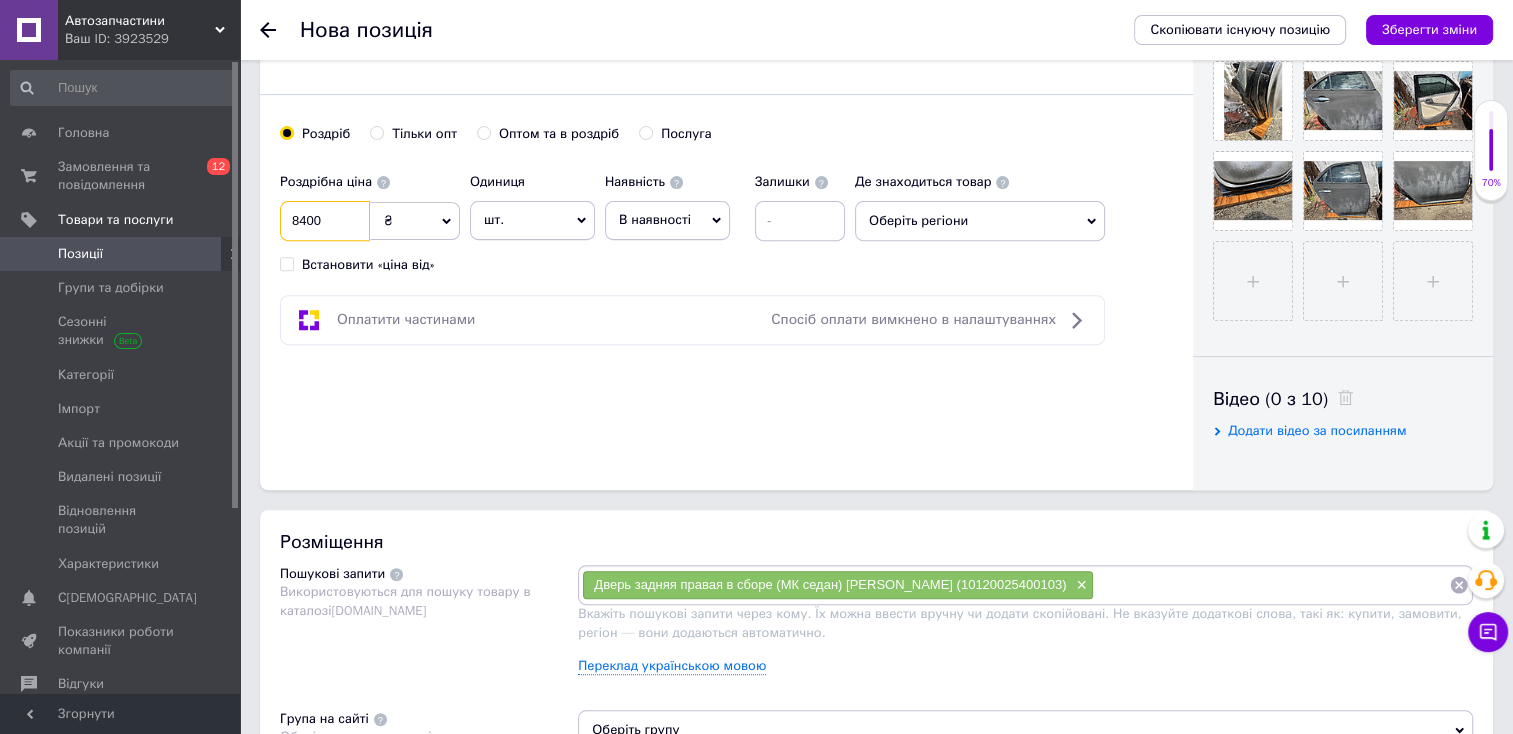 type on "8400" 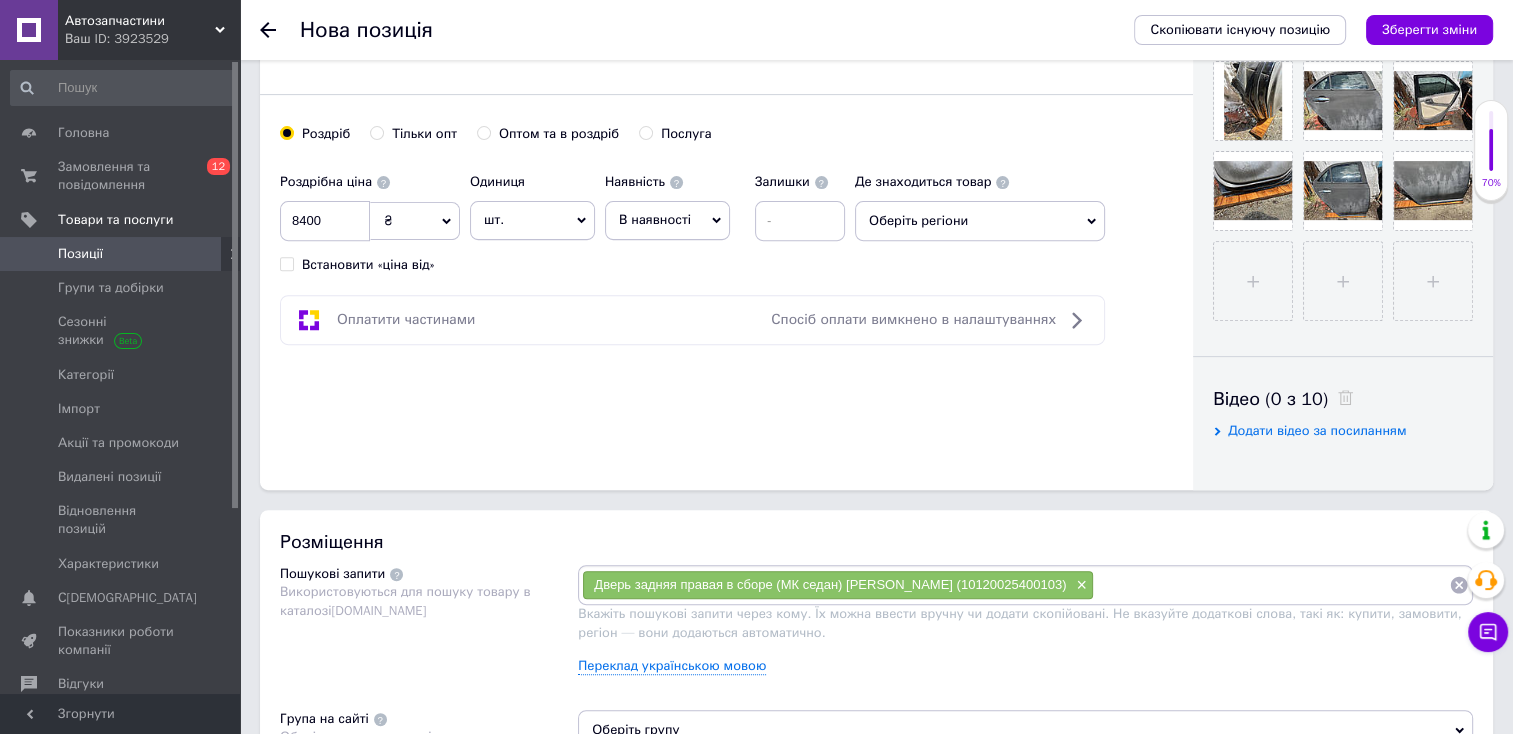 click on "Залишки" at bounding box center (800, 202) 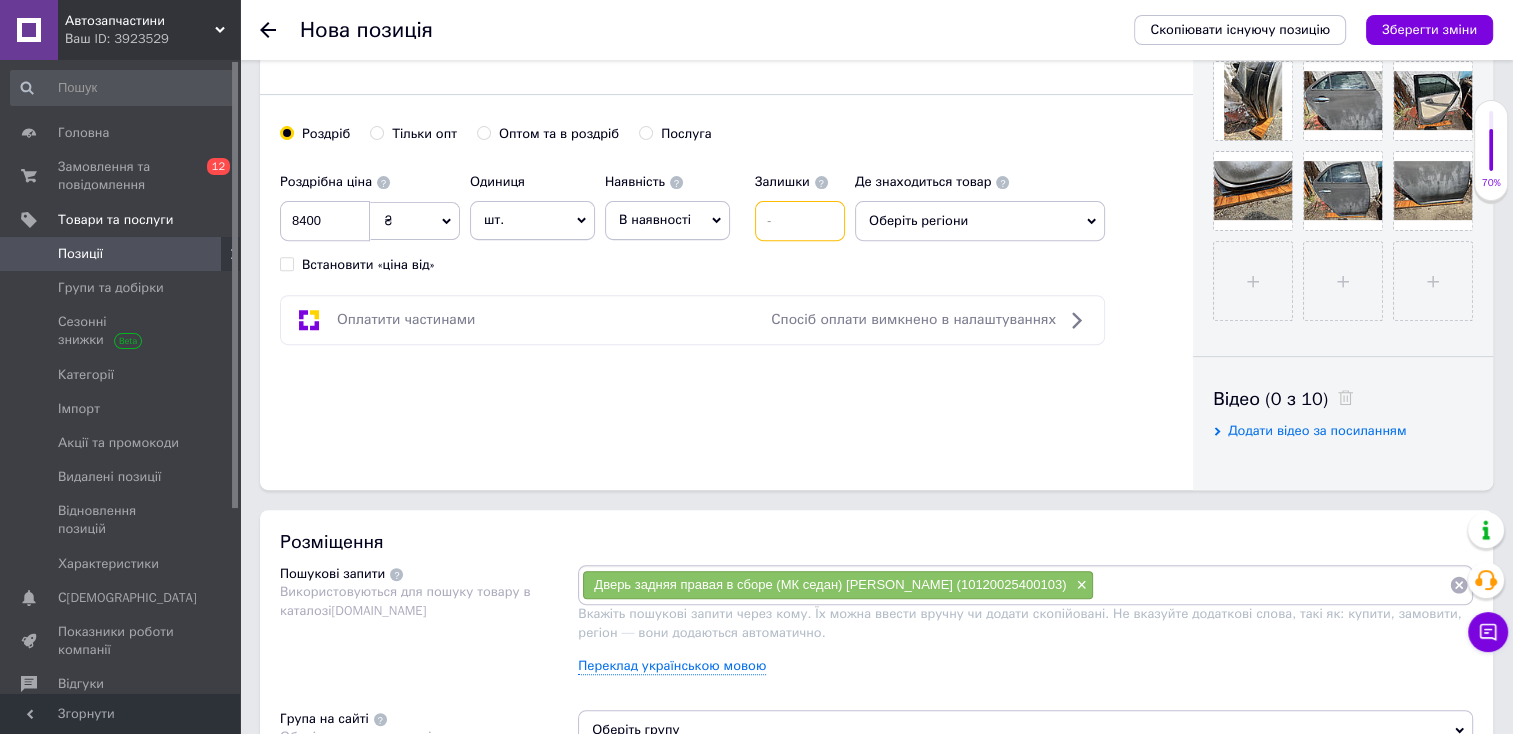 click at bounding box center [800, 221] 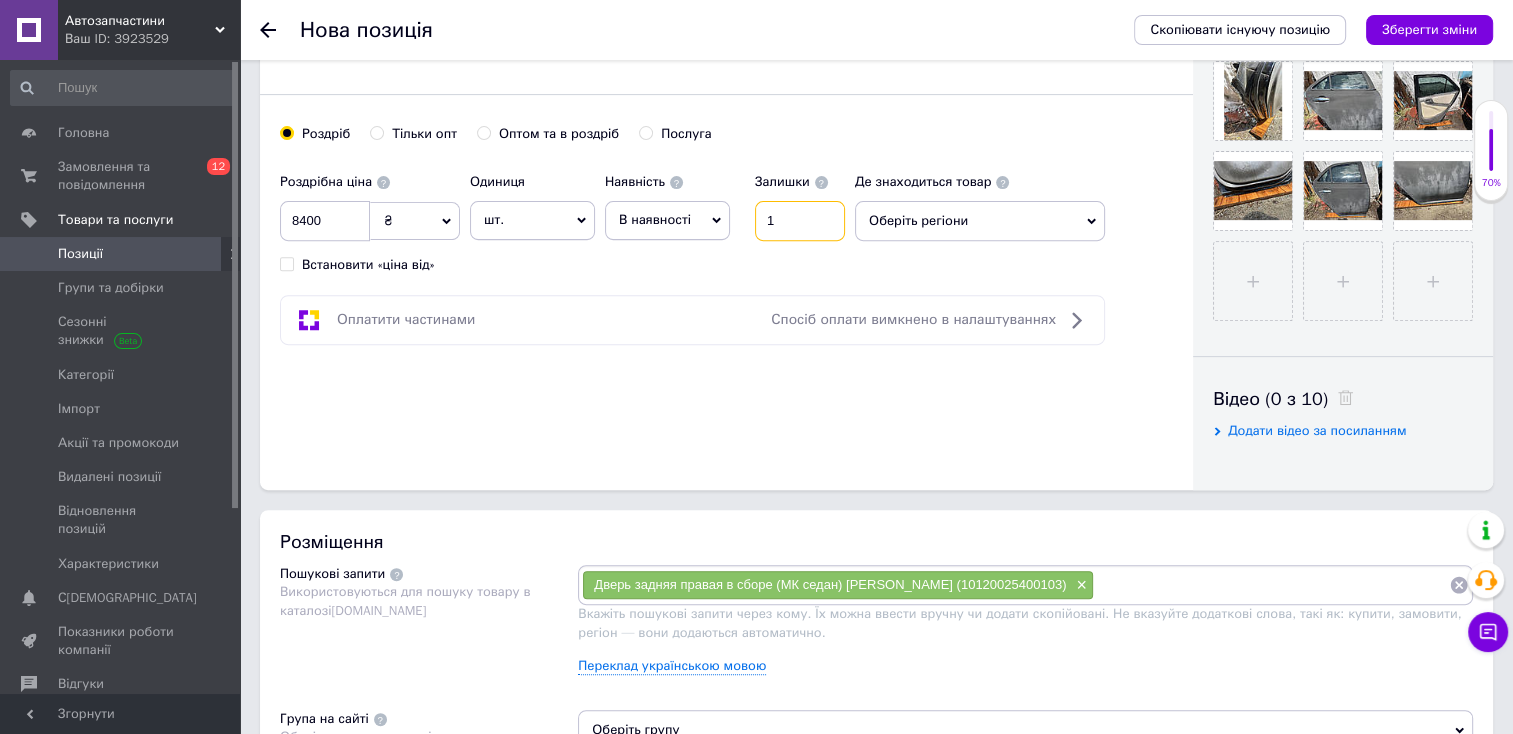 type on "1" 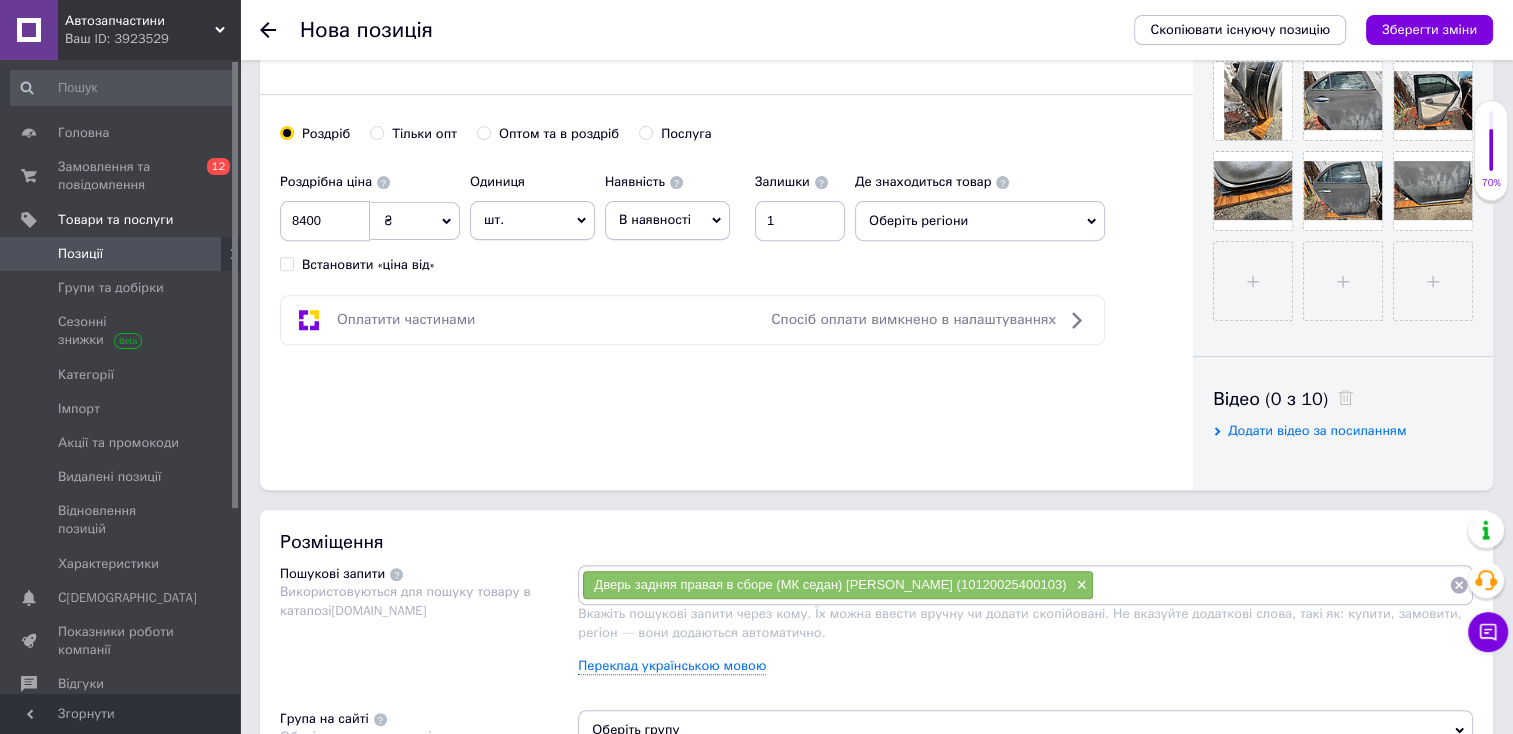 click on "Оберіть регіони" at bounding box center [980, 221] 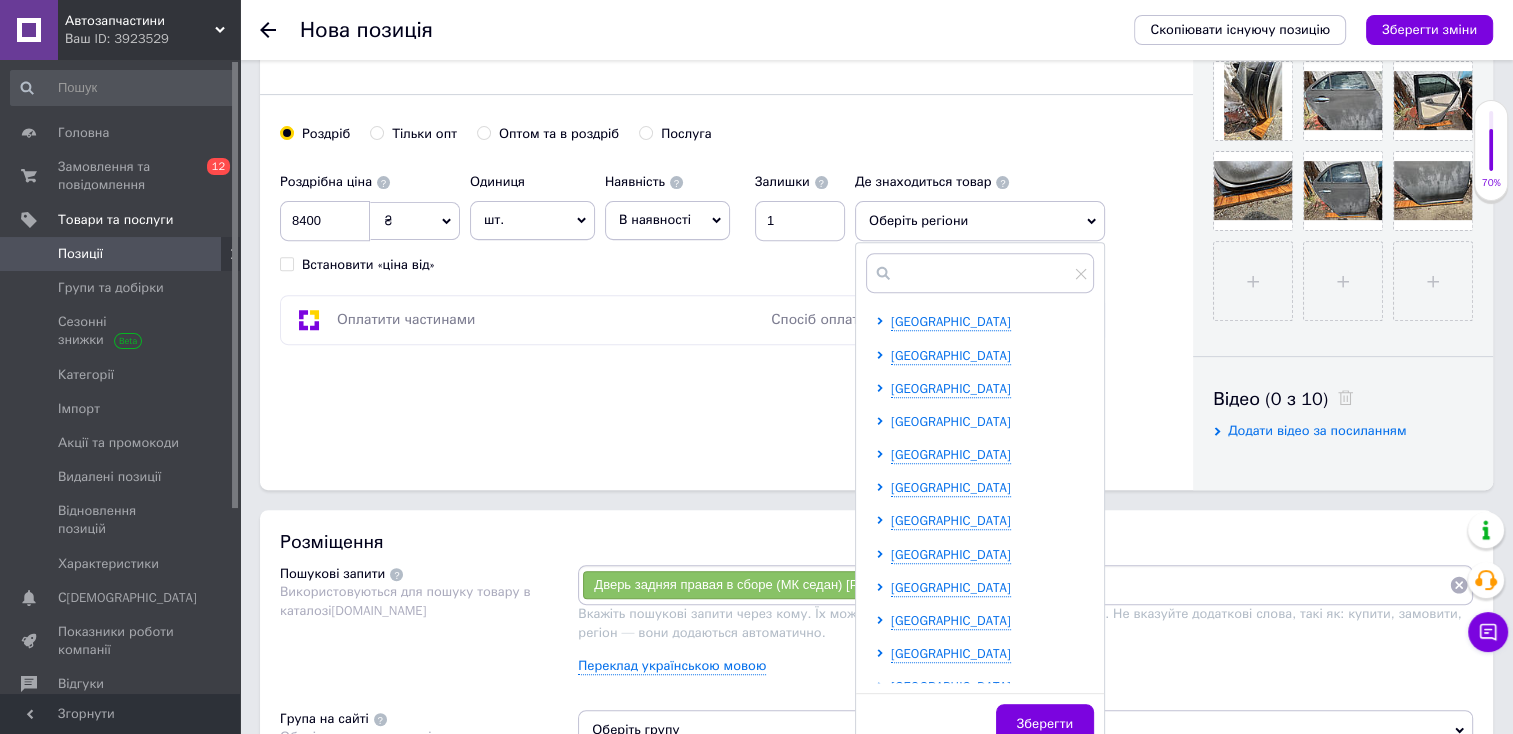 click on "[GEOGRAPHIC_DATA]" at bounding box center (951, 421) 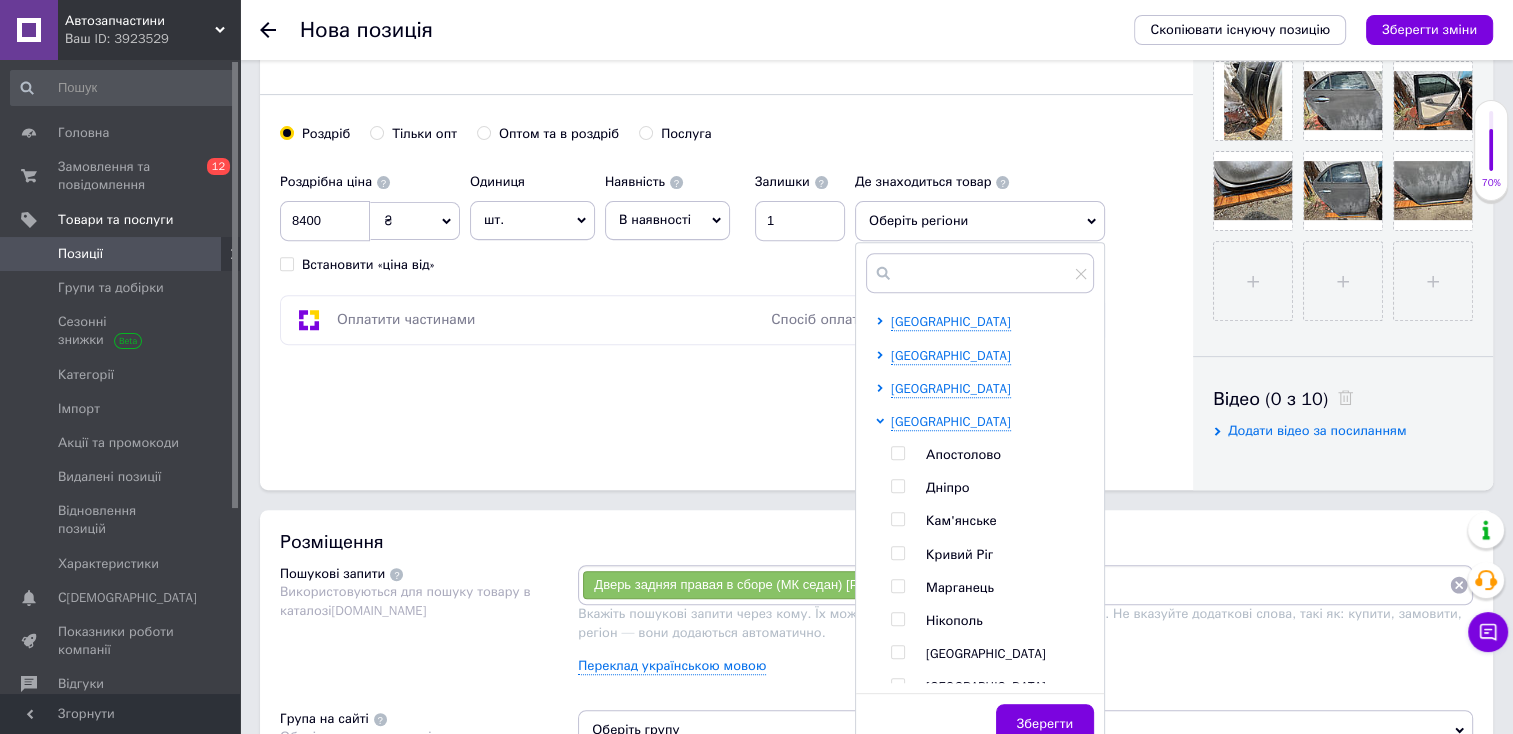 click on "Дніпро" at bounding box center [947, 487] 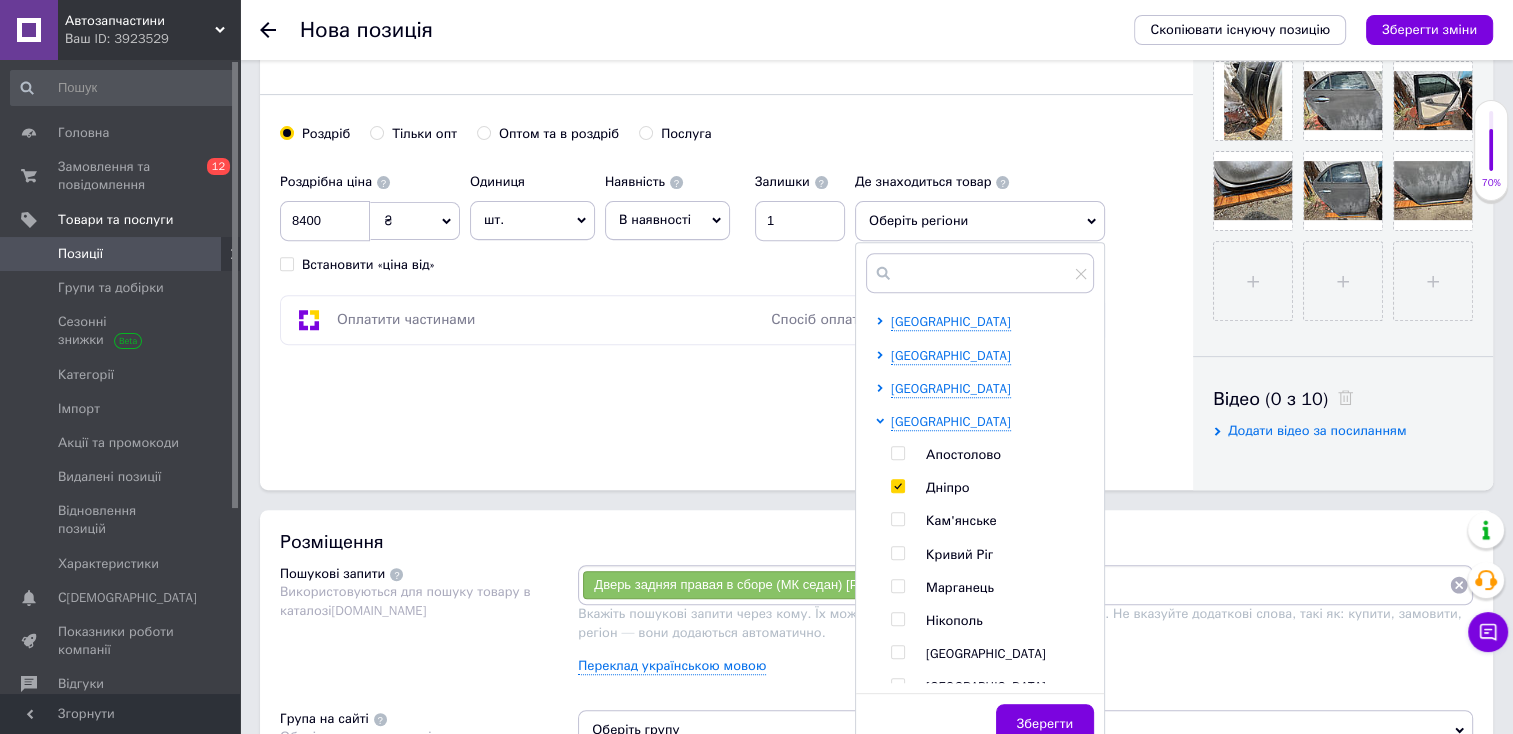 checkbox on "true" 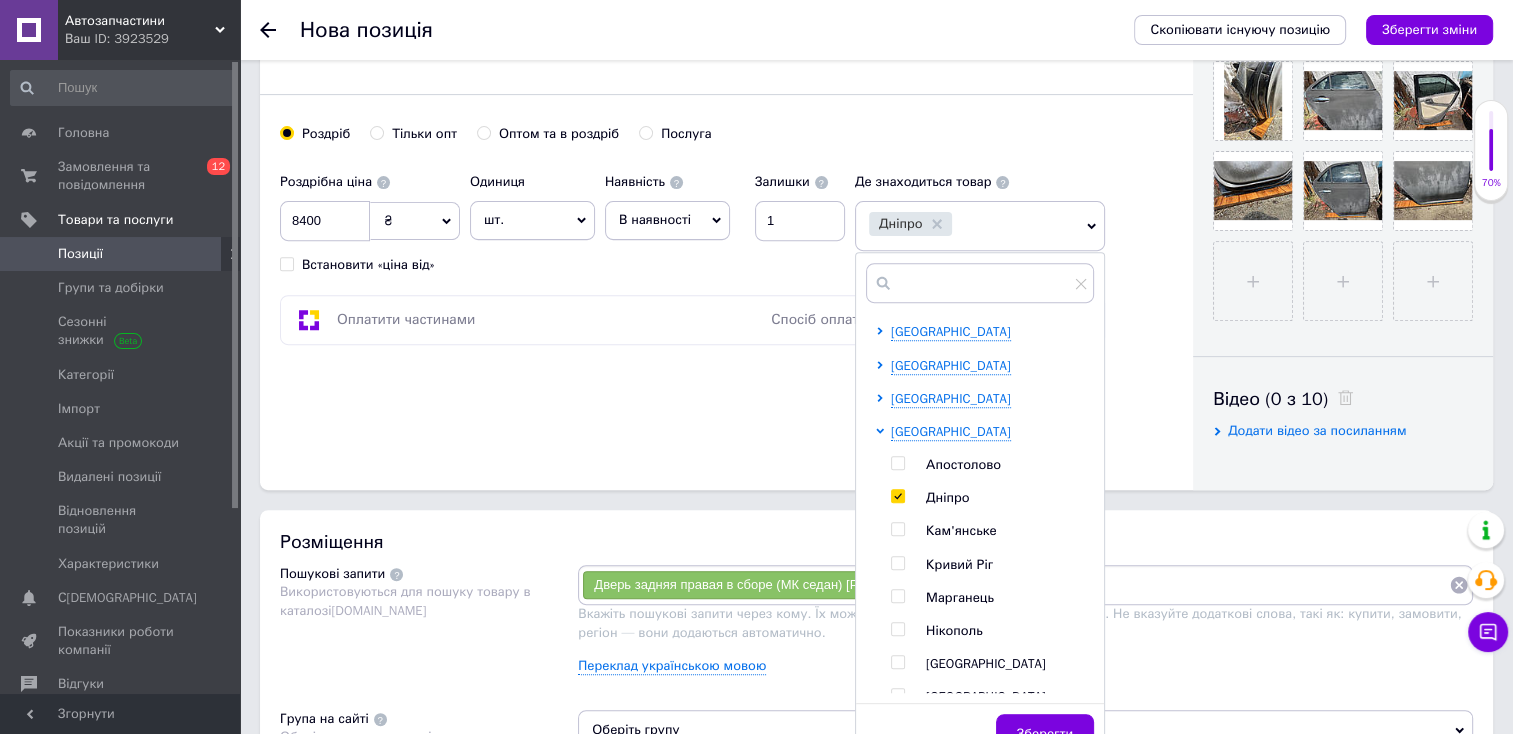 click on "Основна інформація Назва позиції (Російська) ✱ Дверь задняя правая в сборе (МК седан) [PERSON_NAME] (10120025400103) Код/Артикул 10120025400103 Опис (Російська) ✱ Дверь задняя правая в сборе (МК седан) [PERSON_NAME] (10120025400103)
Дверка в гарному стані. Повністю взборі. Без іржі і корозії. Фарба вигорівша, під фарбування ідеальний варіант. ЦІна 8400 грн/шт Розширений текстовий редактор, 524A1DD5-30B7-4C14-9E43-93EA66E8A2D8 Панель інструментів редактора Форматування Нормальний Розмір Розмір   Жирний  Сполучення клавіш Ctrl+B   Курсив  Сполучення клавіш Ctrl+I   Підкреслений  Сполучення клавіш Ctrl+U             $" at bounding box center [726, -68] 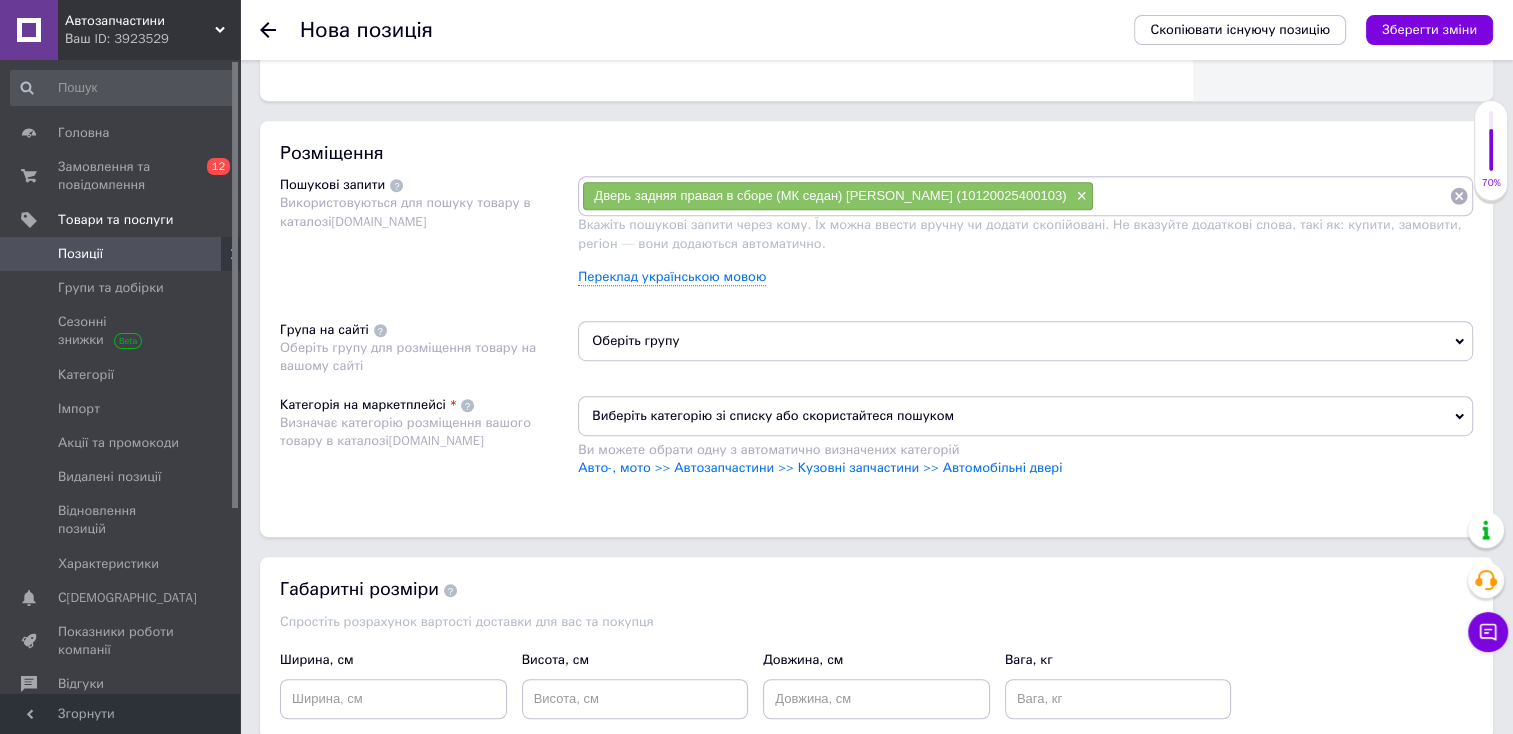 scroll, scrollTop: 1107, scrollLeft: 0, axis: vertical 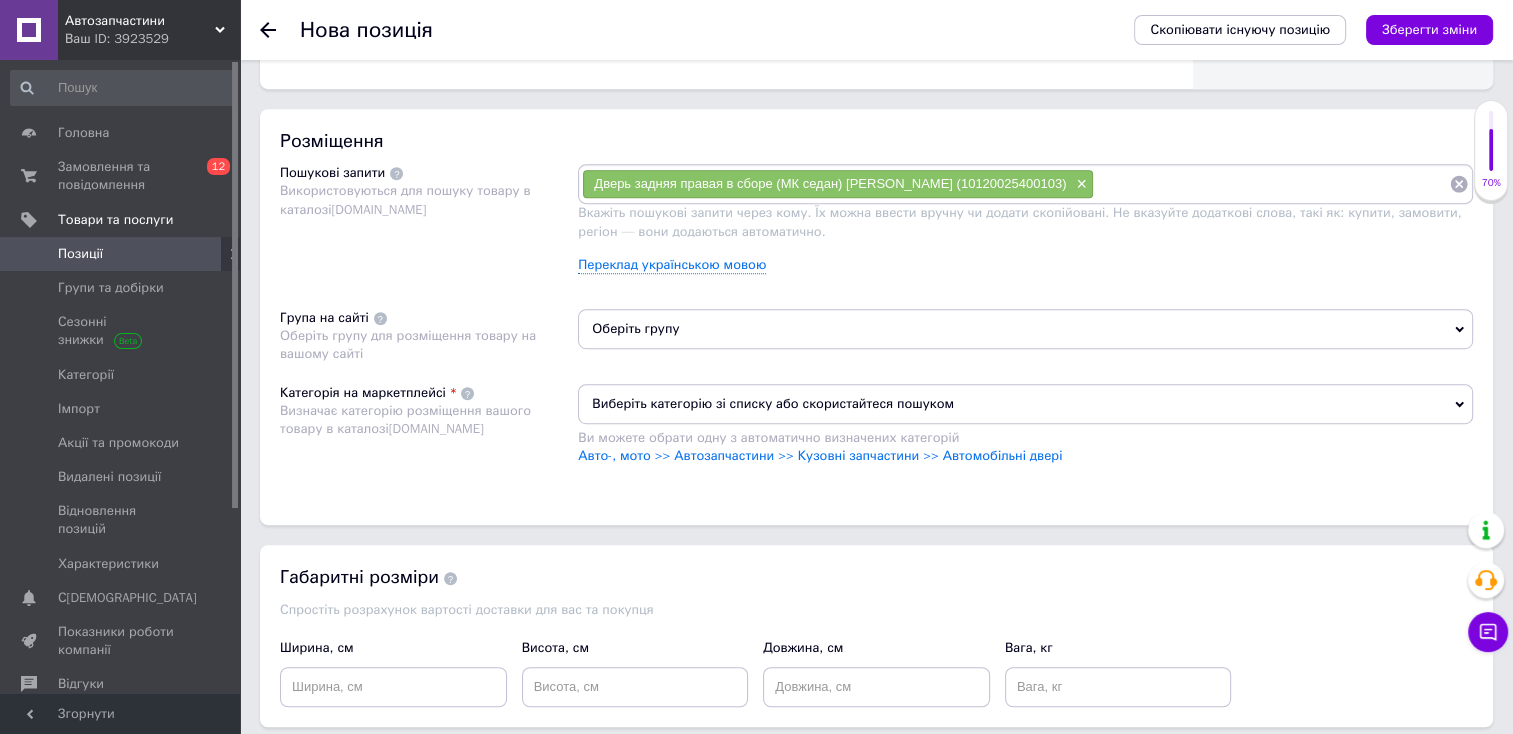 click on "Оберіть групу" at bounding box center [1025, 329] 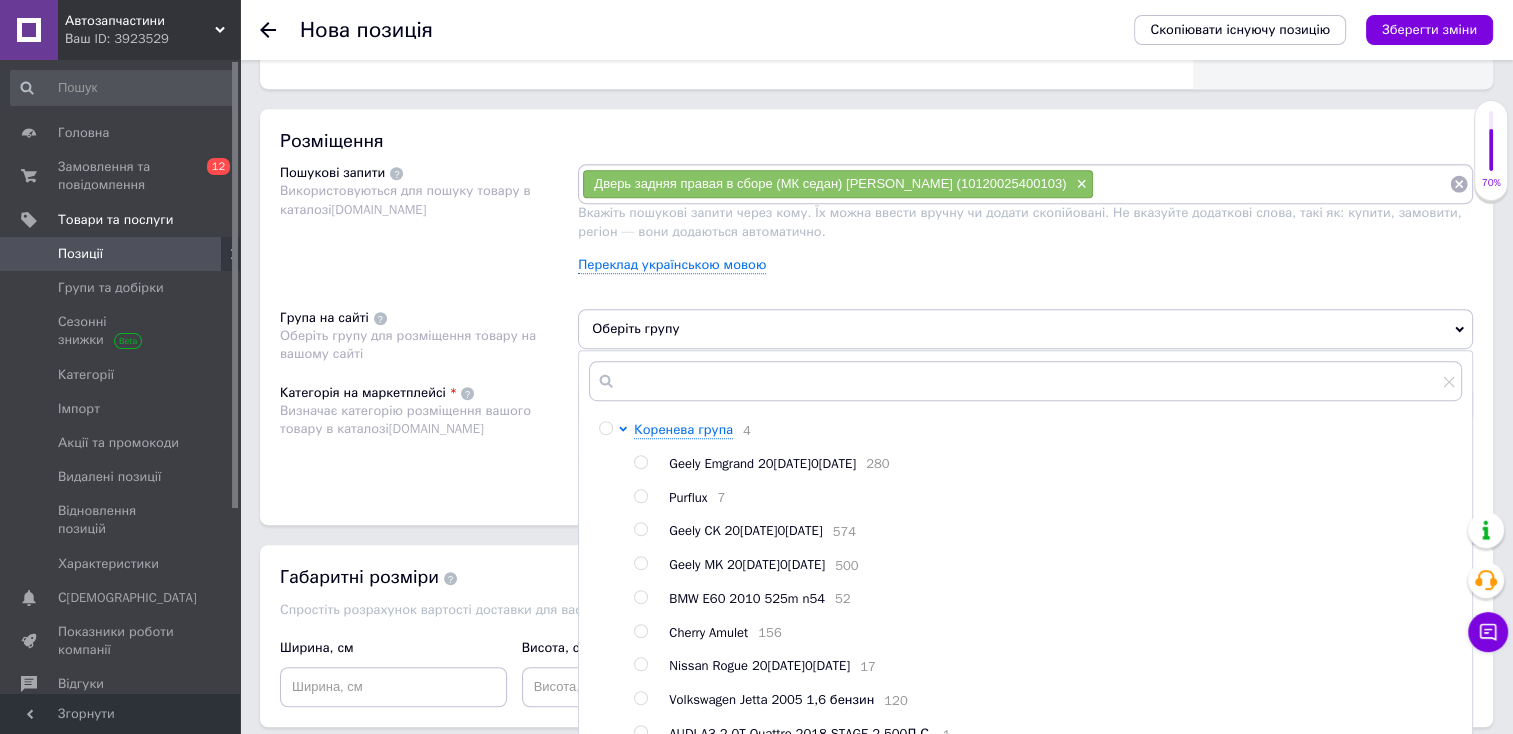 click on "Geely MK 20[DATE]0[DATE]" at bounding box center (747, 564) 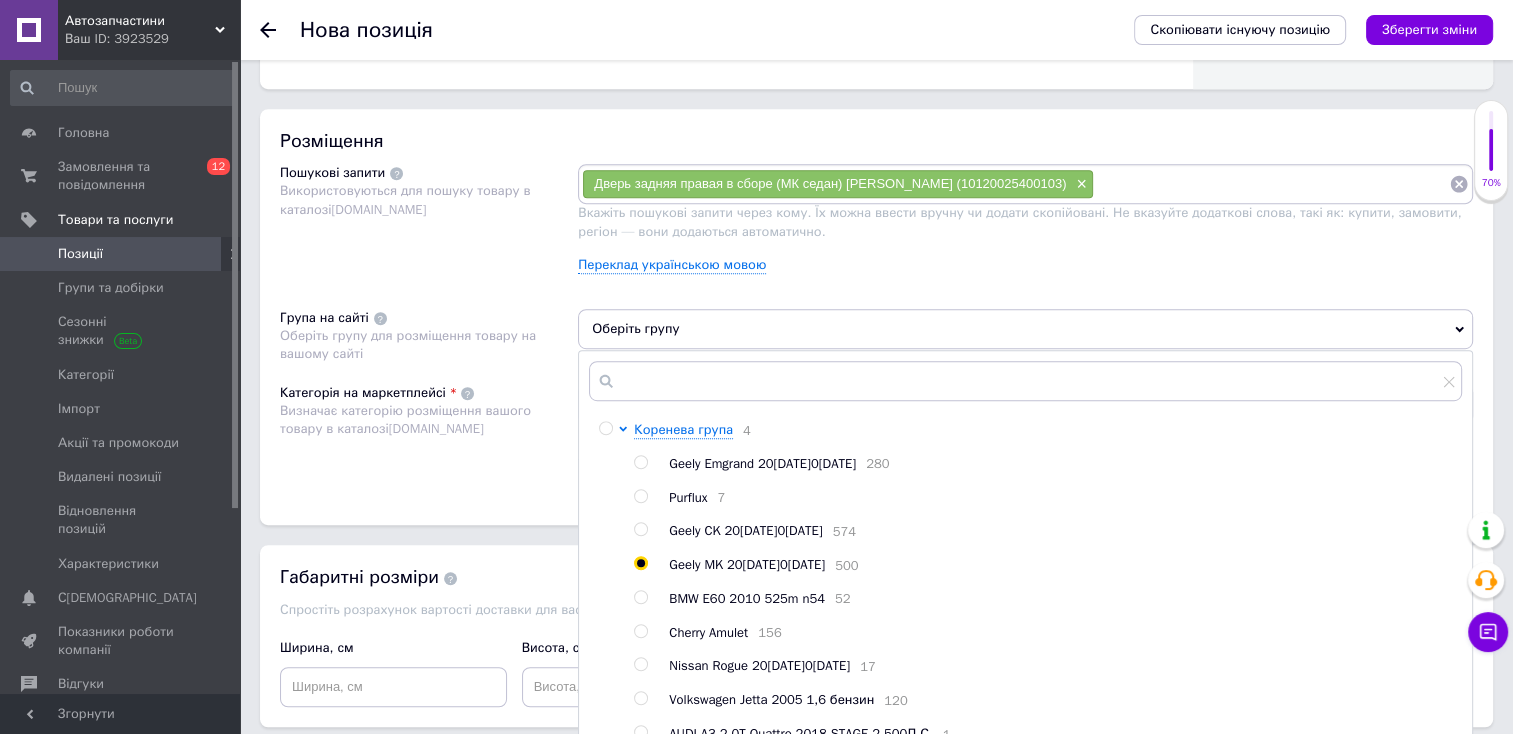 radio on "true" 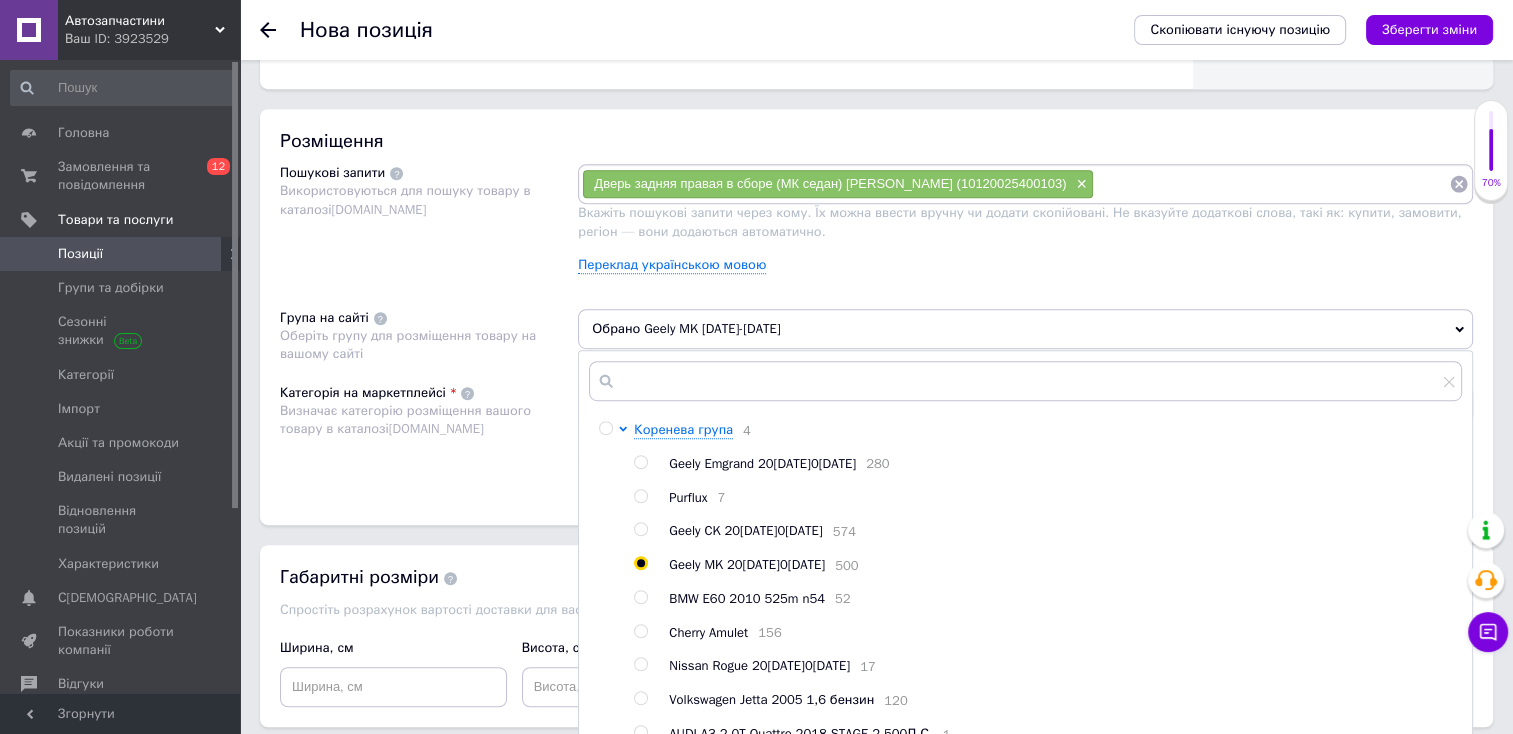 click on "Розміщення Пошукові запити Використовуються для пошуку товару в каталозі  [DOMAIN_NAME] Дверь задняя правая в сборе (МК седан) Джили МК (10120025400103) × Вкажіть пошукові запити через кому. Їх можна ввести вручну чи додати скопійовані. Не вказуйте додаткові слова, такі як: купити, замовити, регіон — вони додаються автоматично. Переклад українською мовою Група на сайті Оберіть групу для розміщення товару на вашому сайті Обрано Geely MK 20[DATE]0[DATE][PERSON_NAME] група 4 Geely Emgrand [PHONE_NUMBER][DATE][DATE] Purflux 7 Geely CK [PHONE_NUMBER][DATE][DATE] Geely MK [PHONE_NUMBER][DATE][DATE] BMW E60 2010 525m n54 52 Cherry Amulet  156 Nissan Rogue 20[DATE]0[DATE]7 Volkswagen Jetta 2005 1,6 бензин 120 1 18 1 1 [DOMAIN_NAME]" at bounding box center (876, 317) 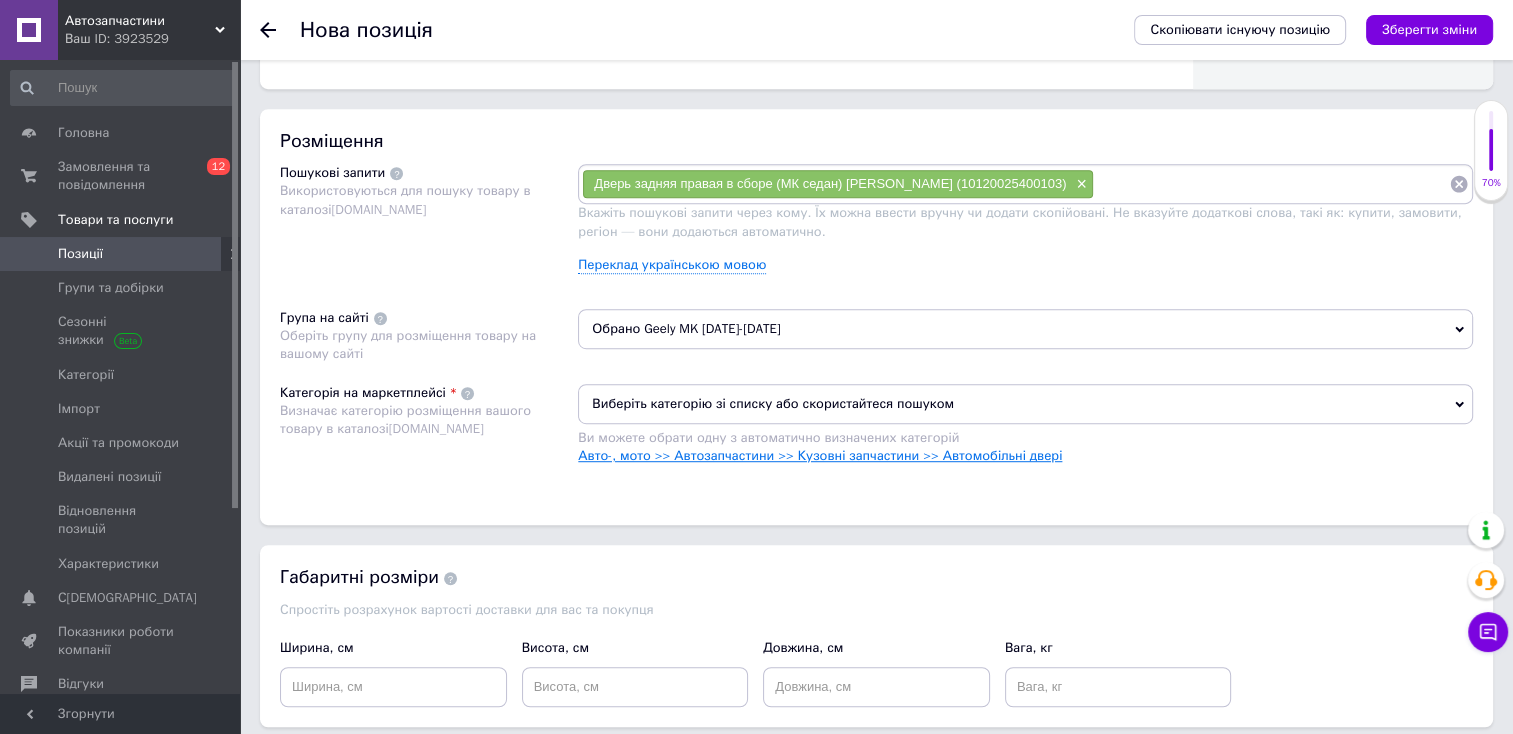 click on "Авто-, мото >> Автозапчастини >> Кузовні запчастини >> Автомобільні двері" at bounding box center [820, 455] 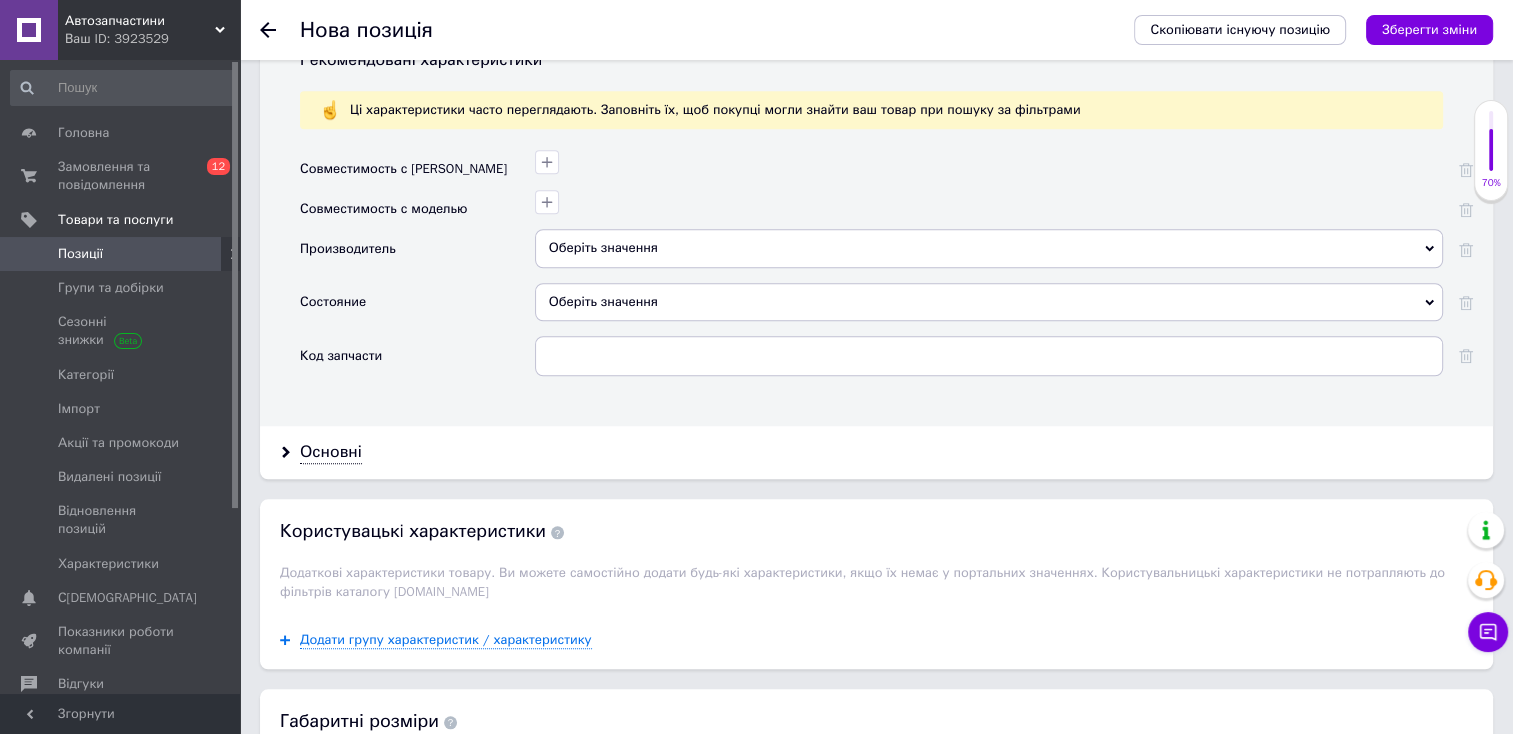 scroll, scrollTop: 1715, scrollLeft: 0, axis: vertical 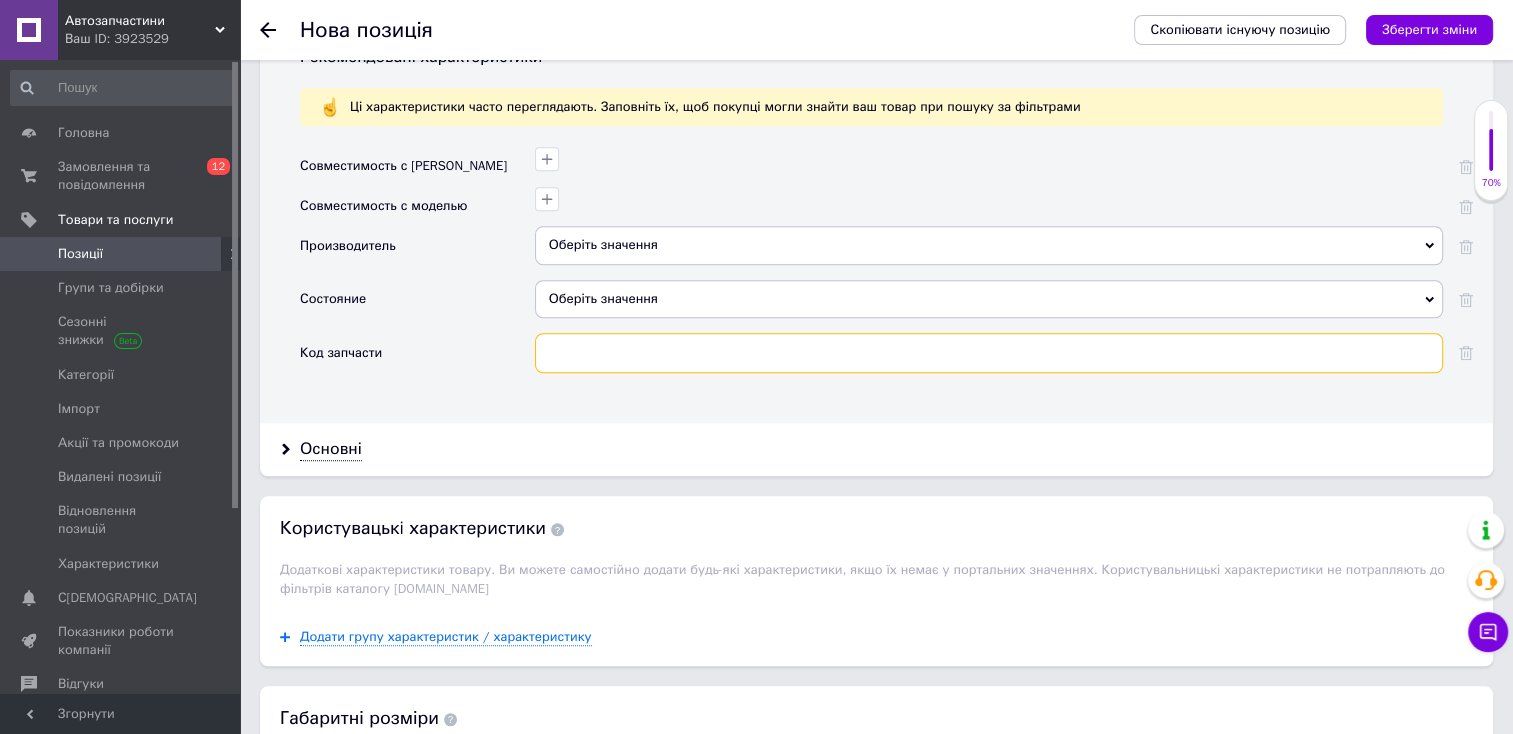 click at bounding box center [989, 353] 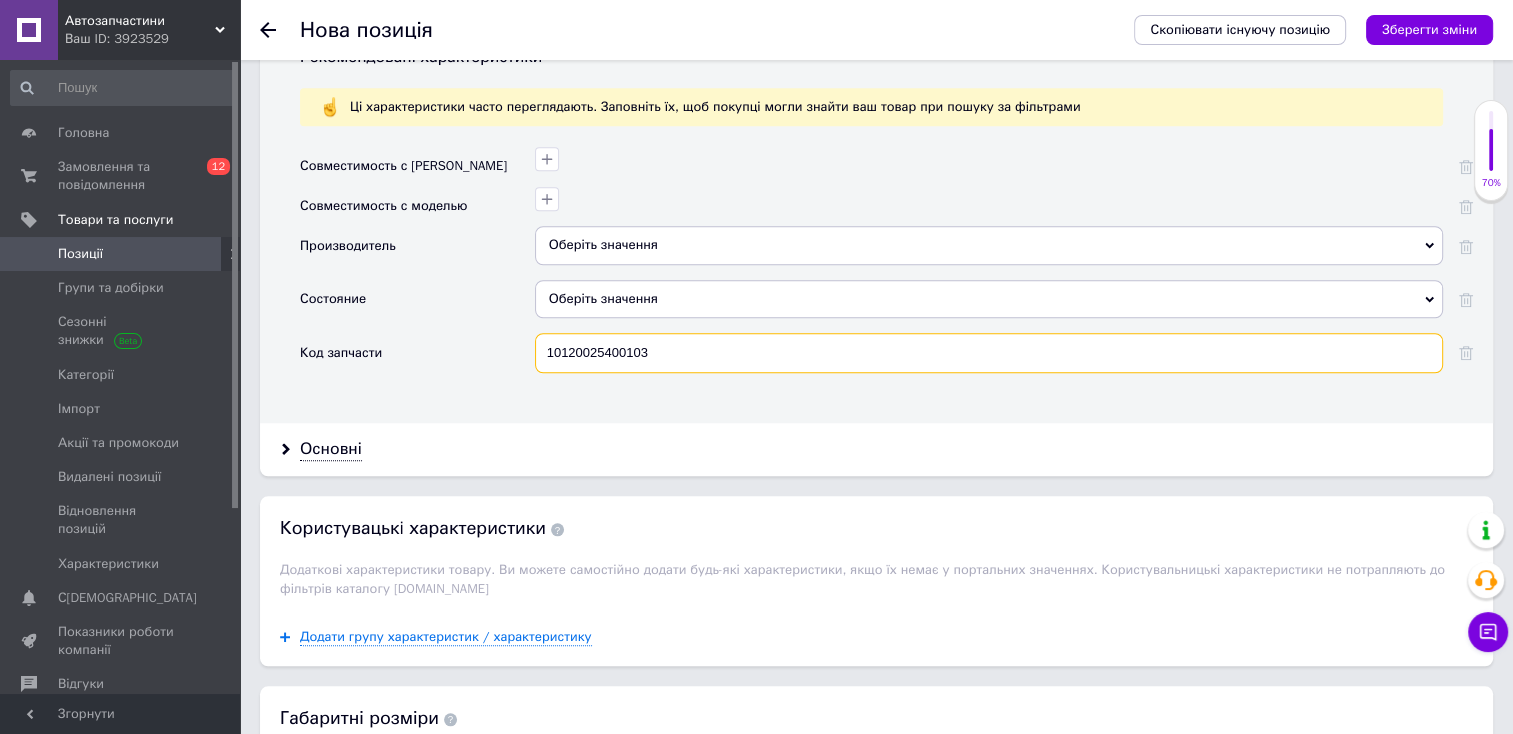 type on "10120025400103" 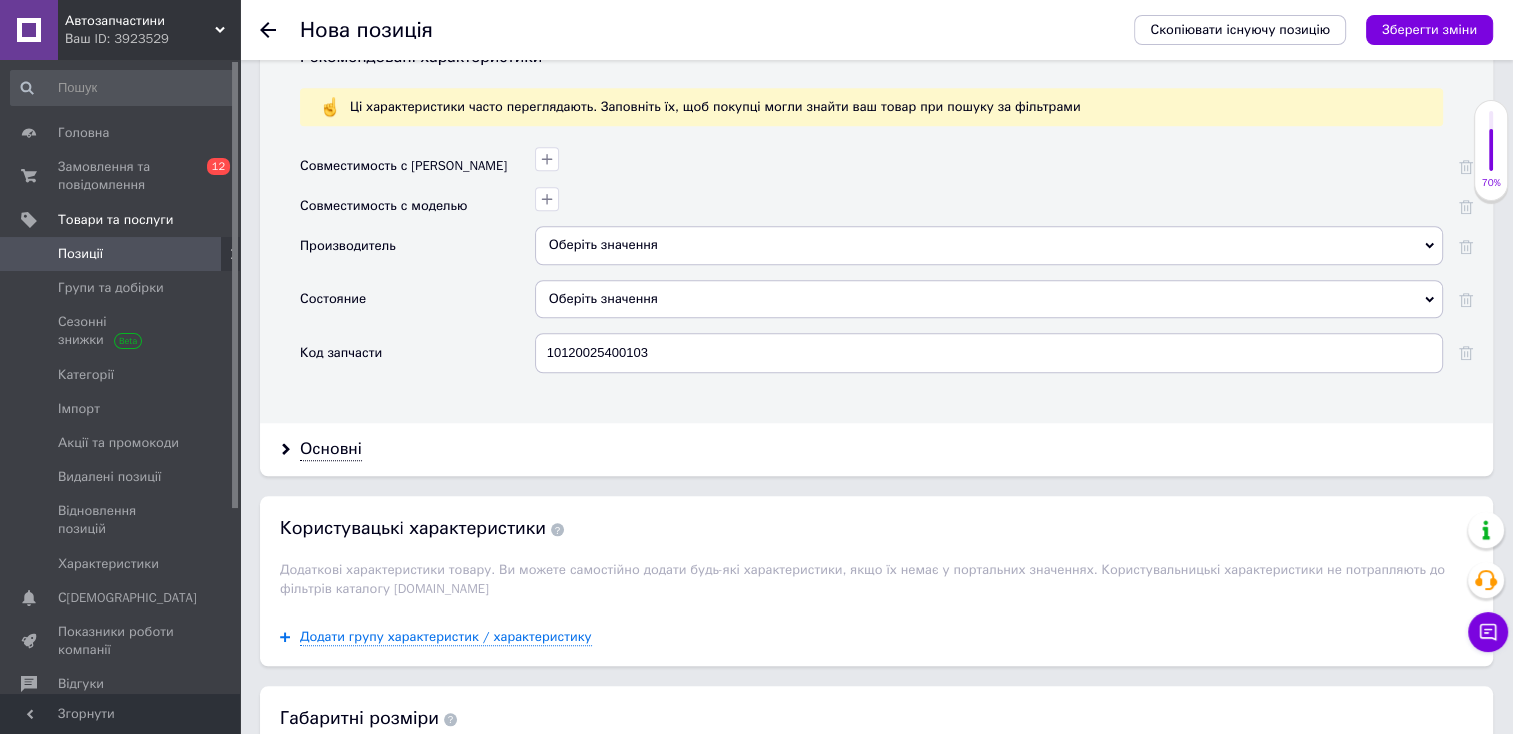 click on "Оберіть значення" at bounding box center [989, 299] 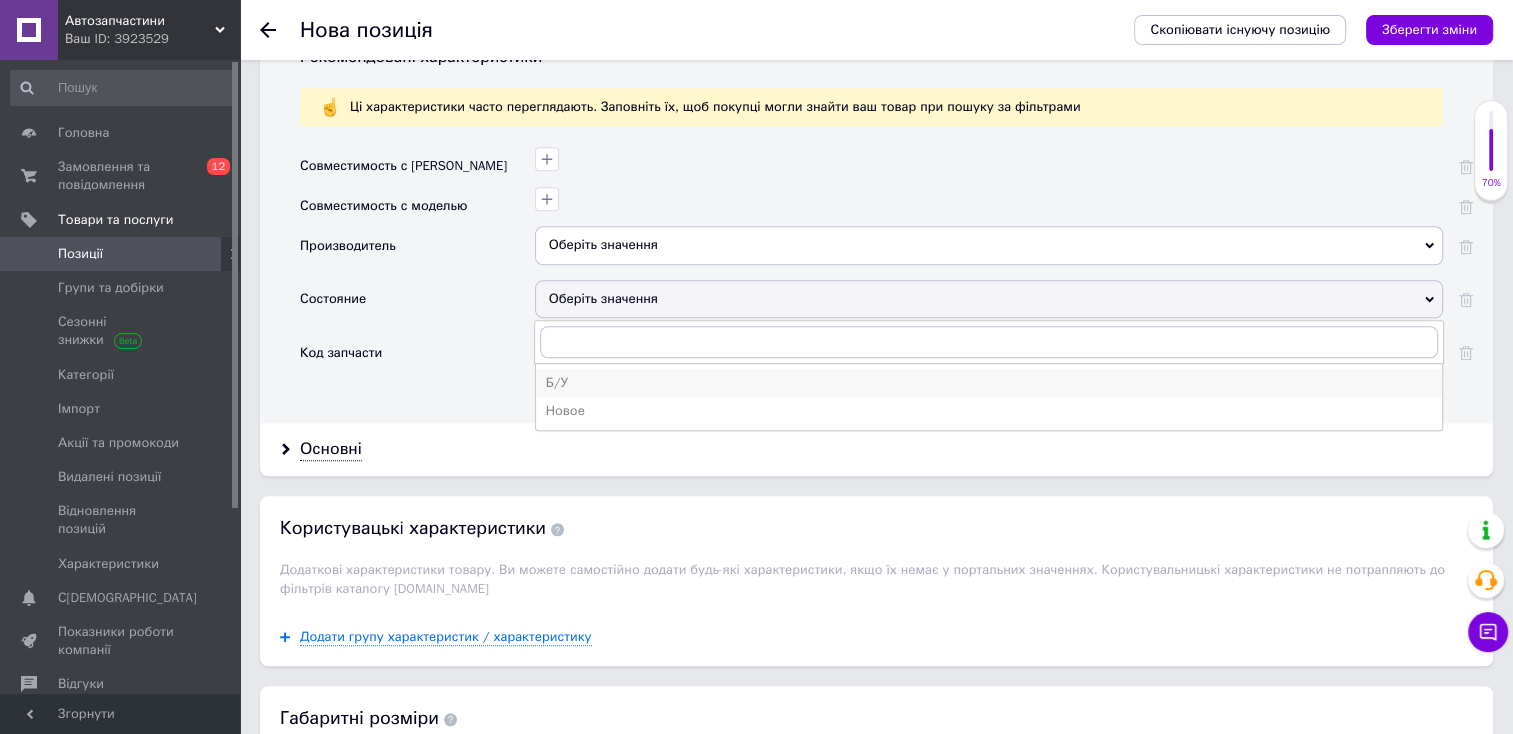 click on "Б/У" at bounding box center [989, 383] 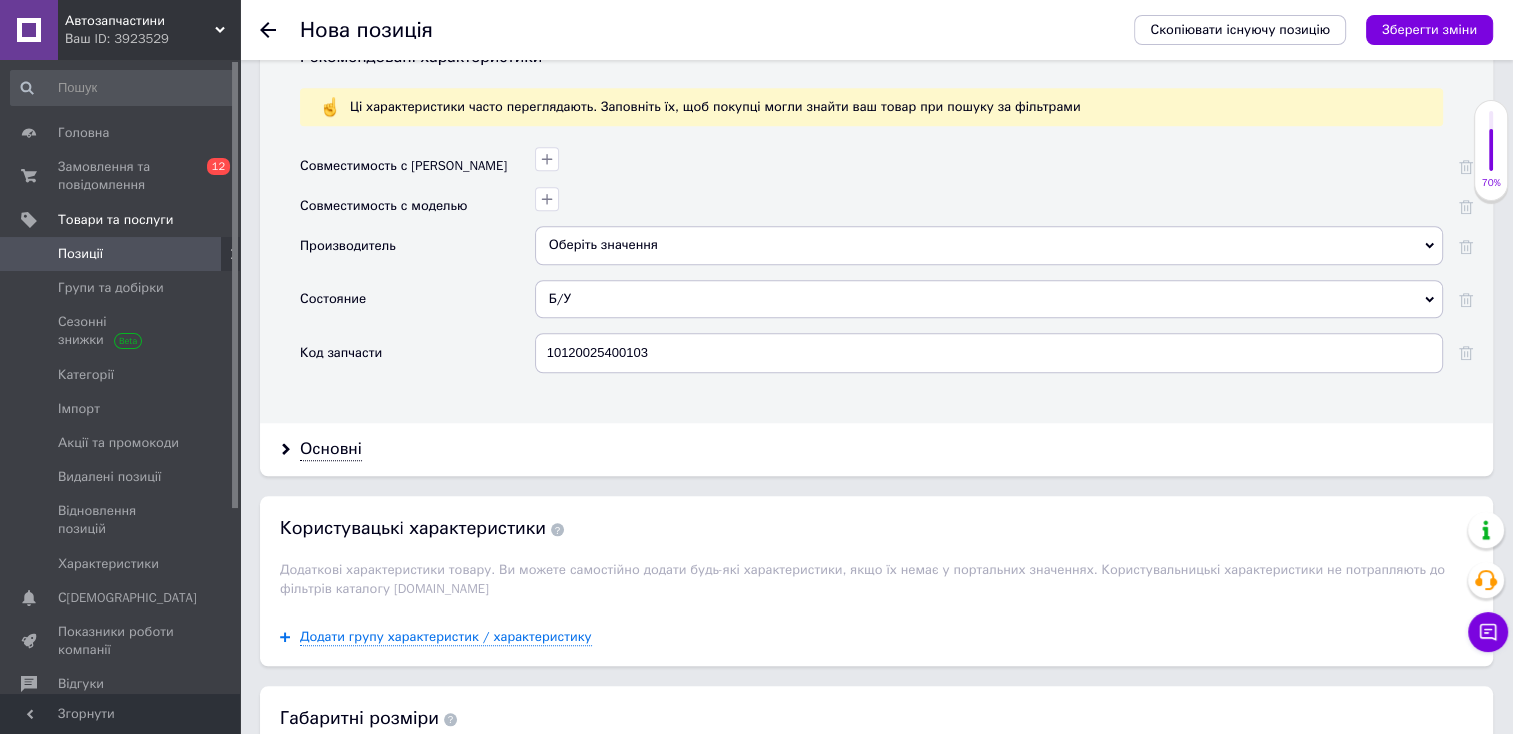 click on "Оберіть значення" at bounding box center [989, 245] 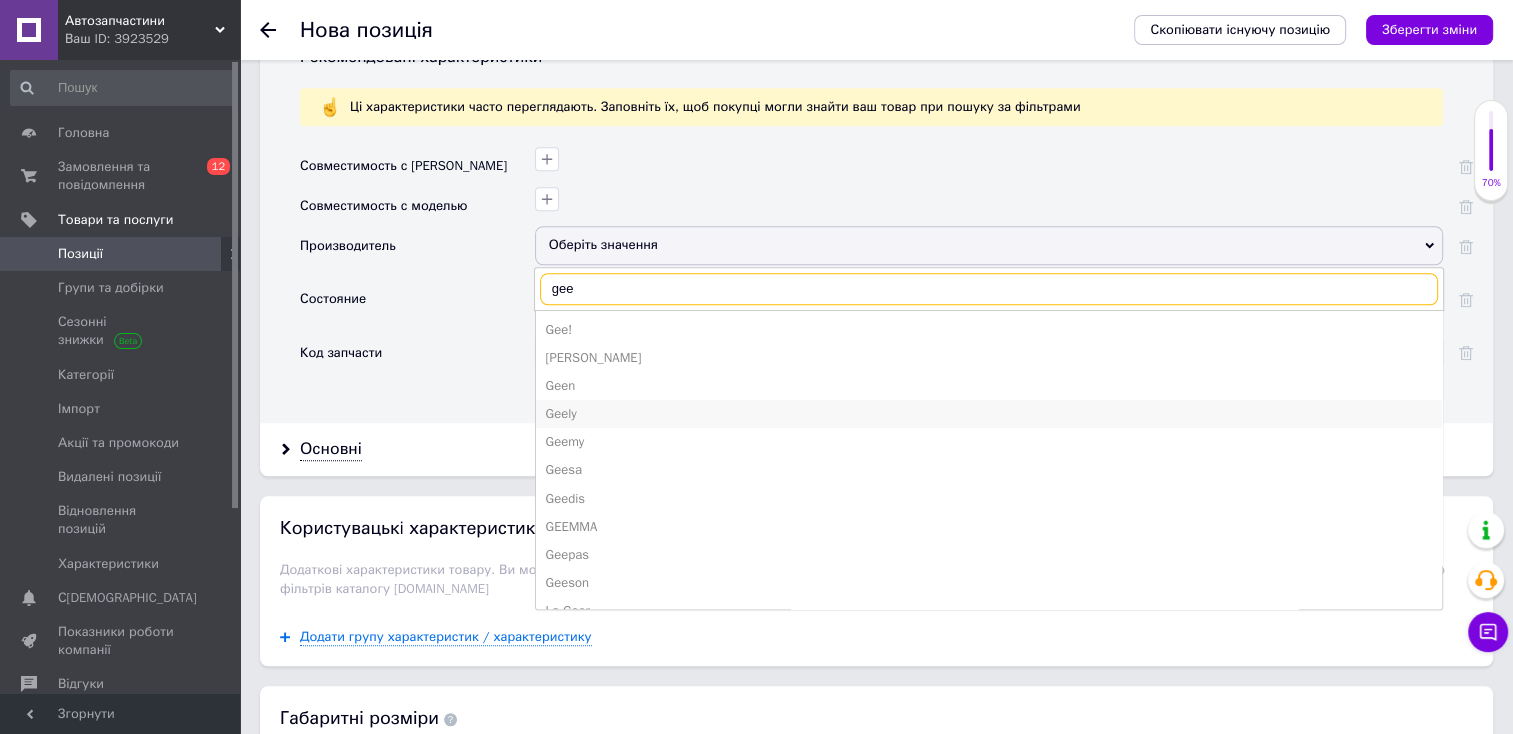 type on "gee" 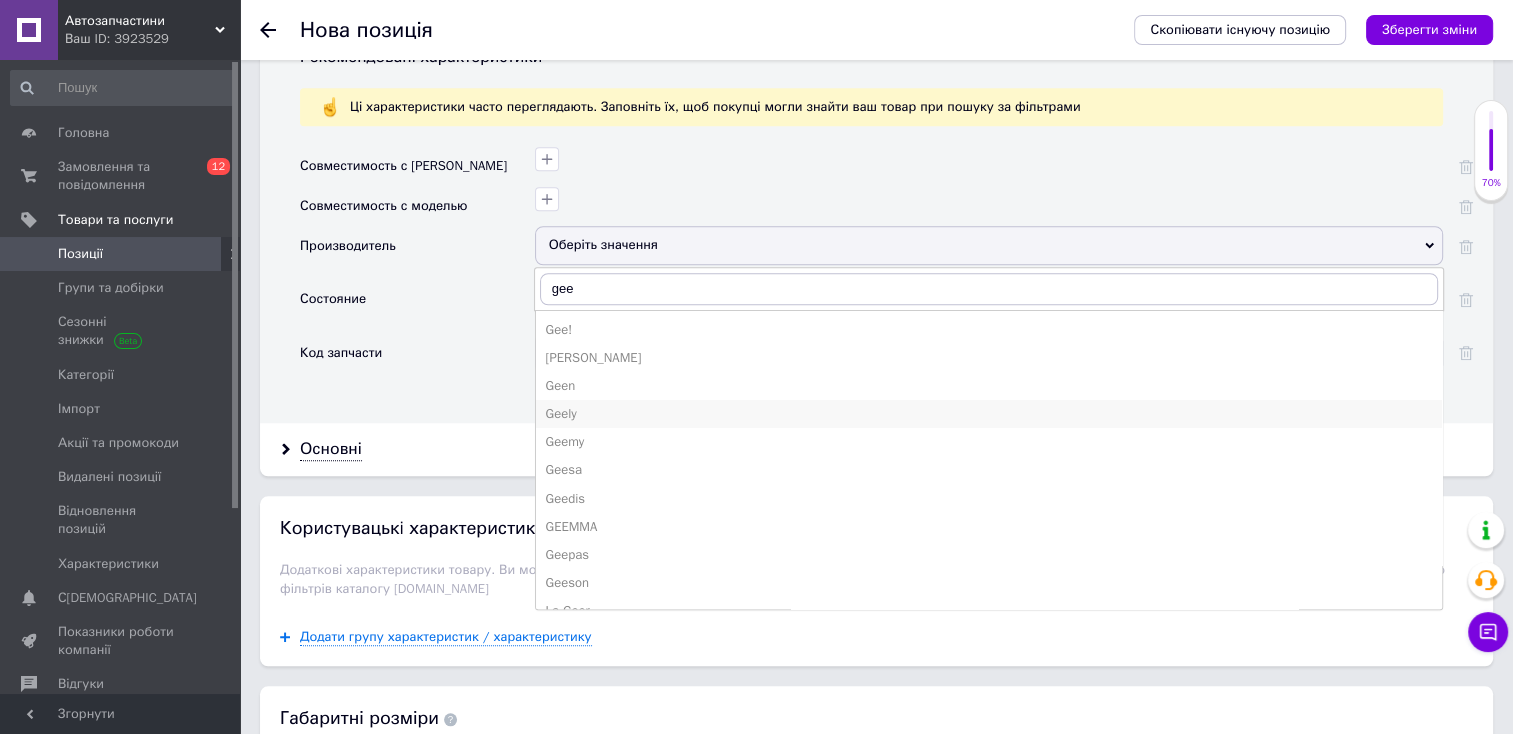 click on "Geely" at bounding box center [989, 414] 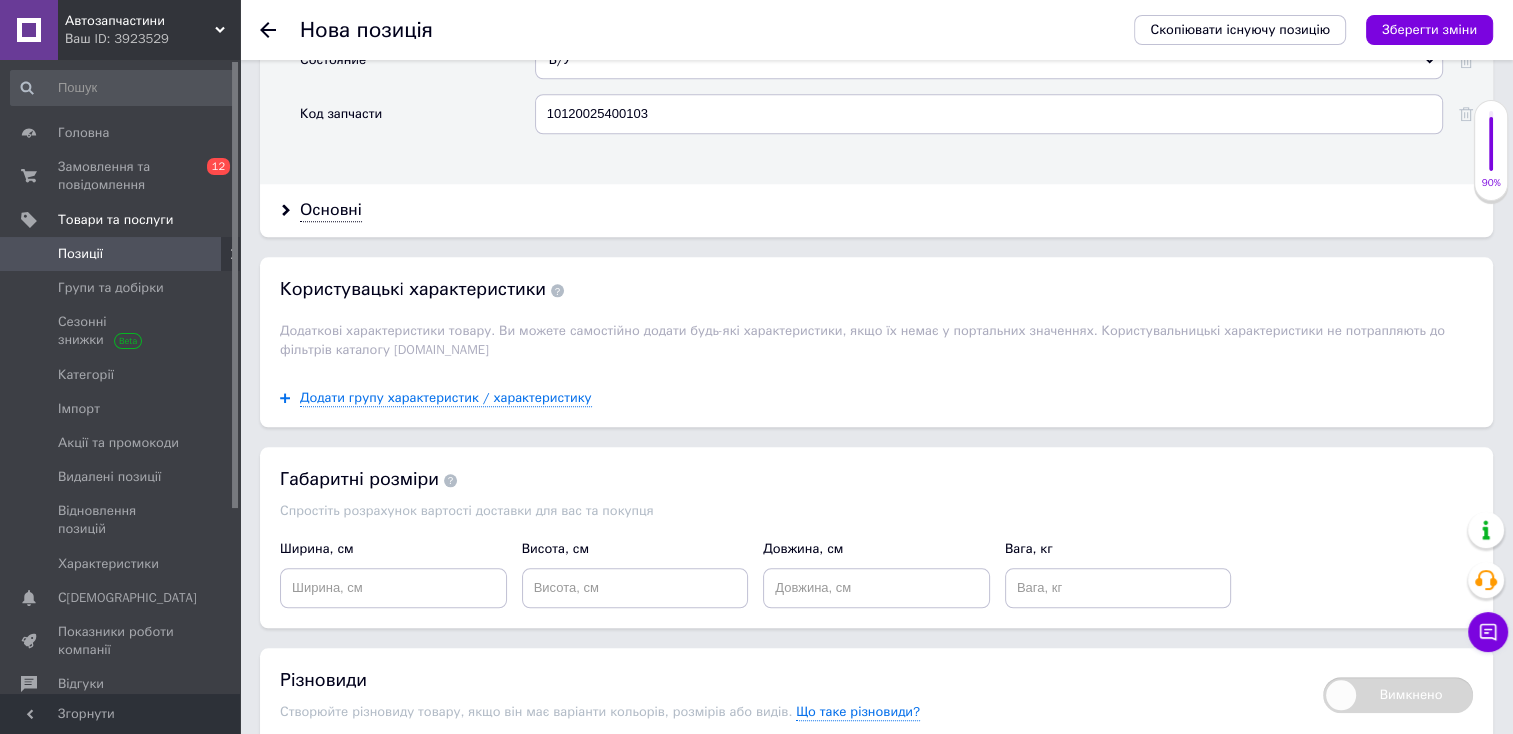 scroll, scrollTop: 1966, scrollLeft: 0, axis: vertical 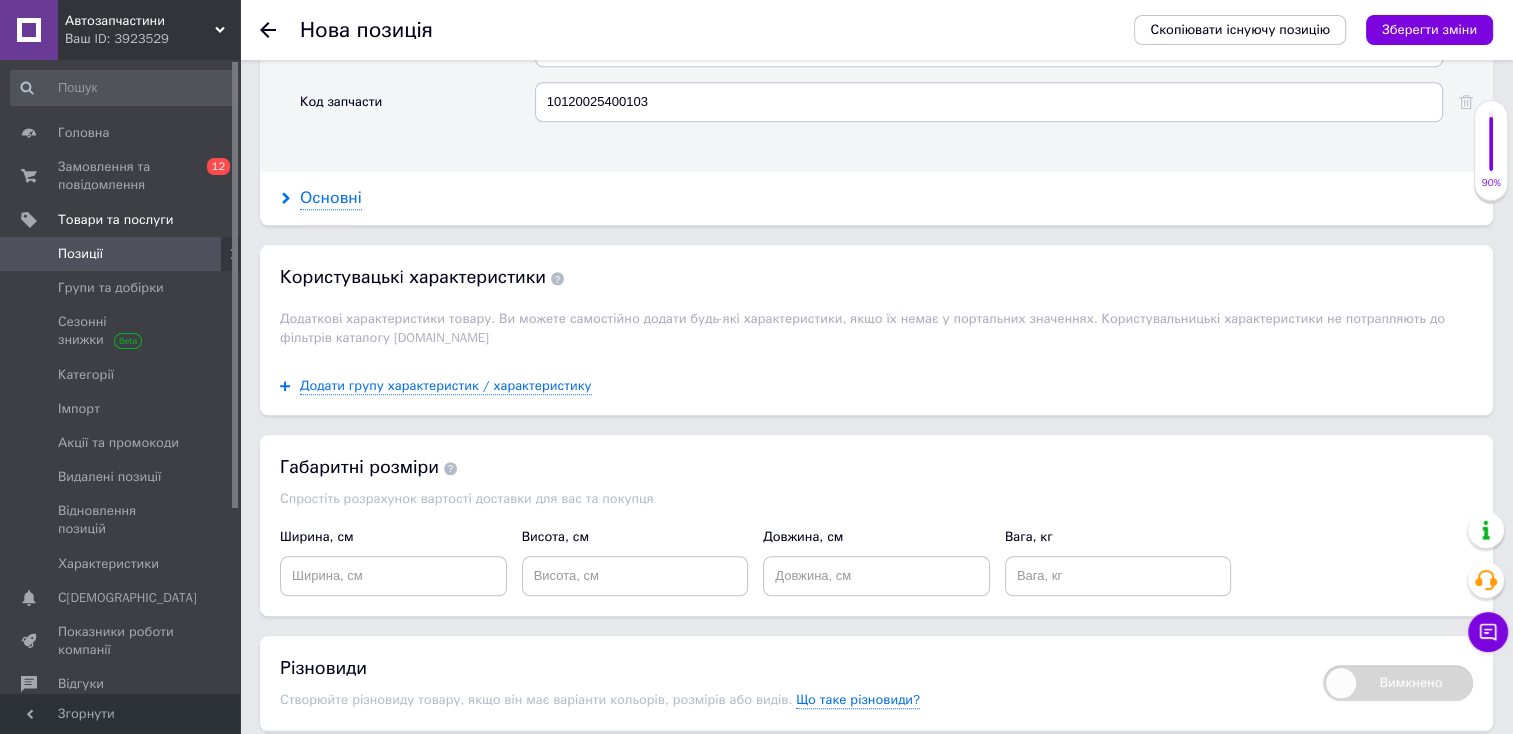 click on "Основні" at bounding box center [331, 198] 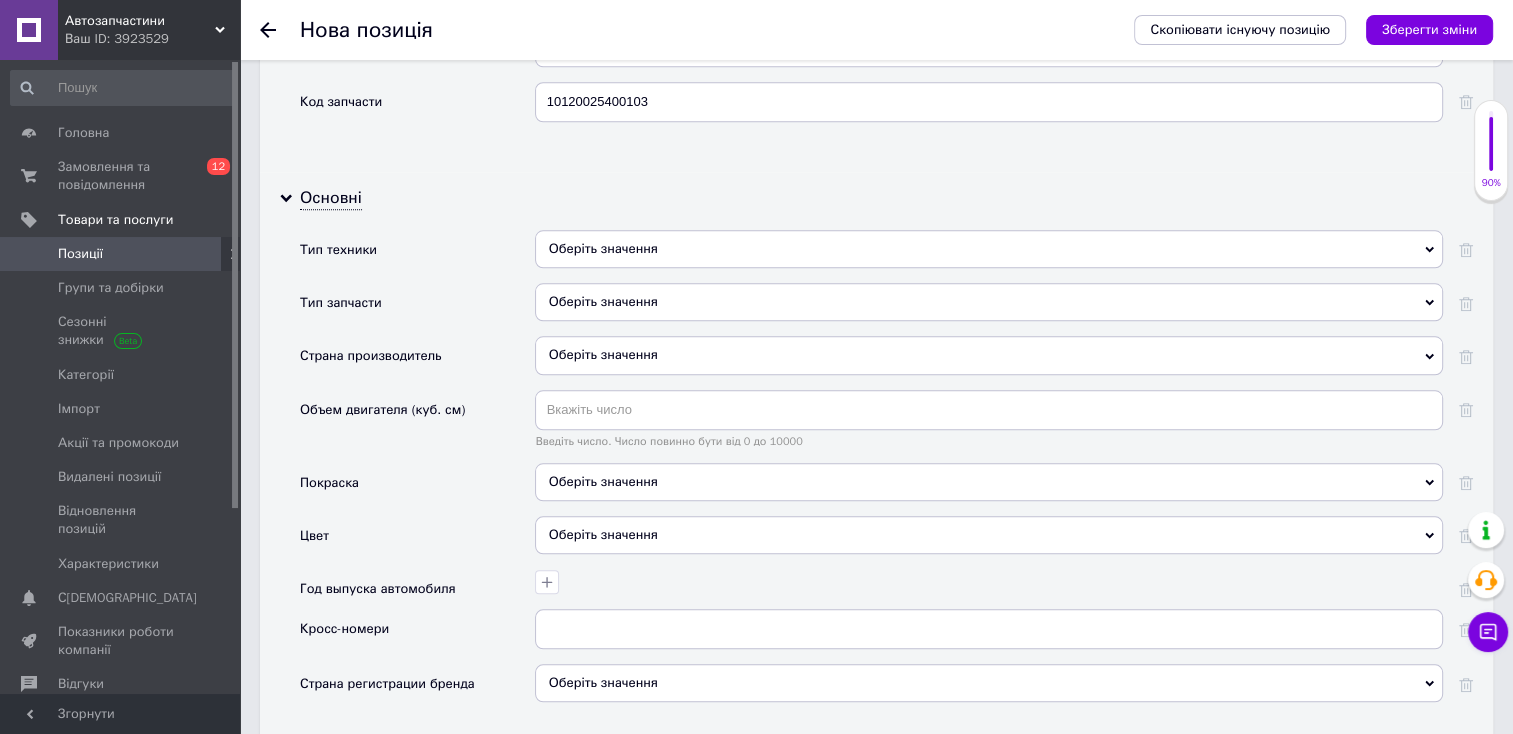 click on "Оберіть значення" at bounding box center [989, 249] 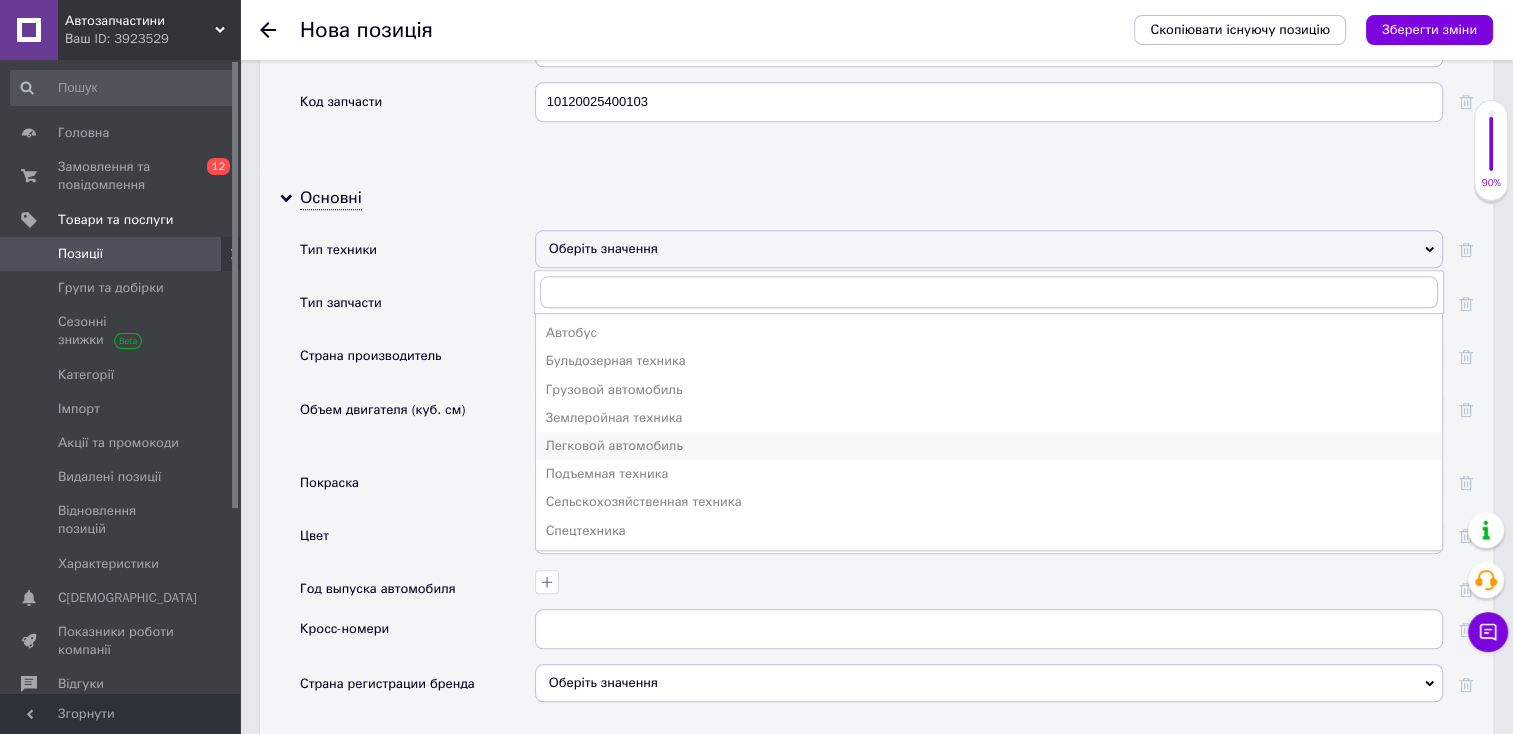 click on "Легковой автомобиль" at bounding box center (989, 446) 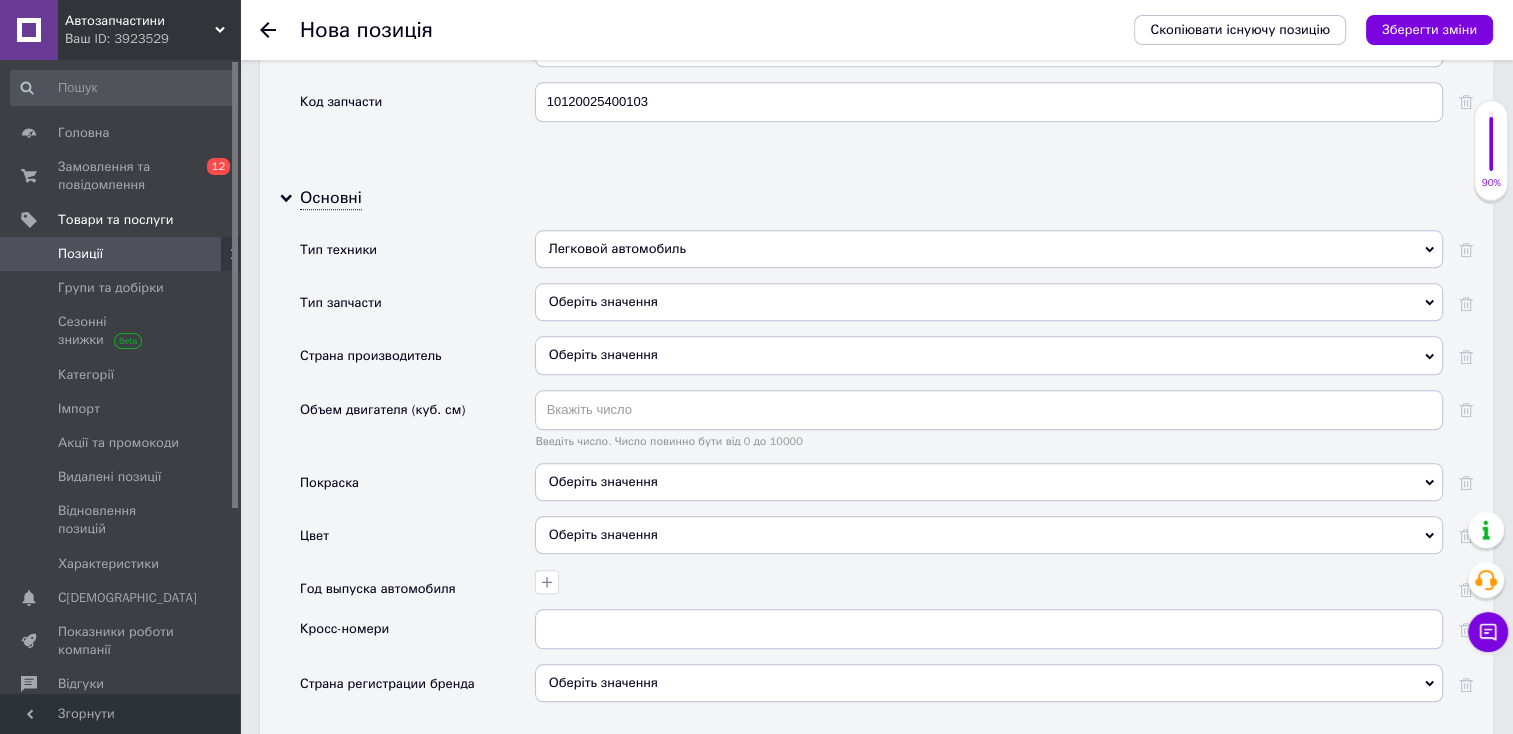 click on "Оберіть значення" at bounding box center [989, 302] 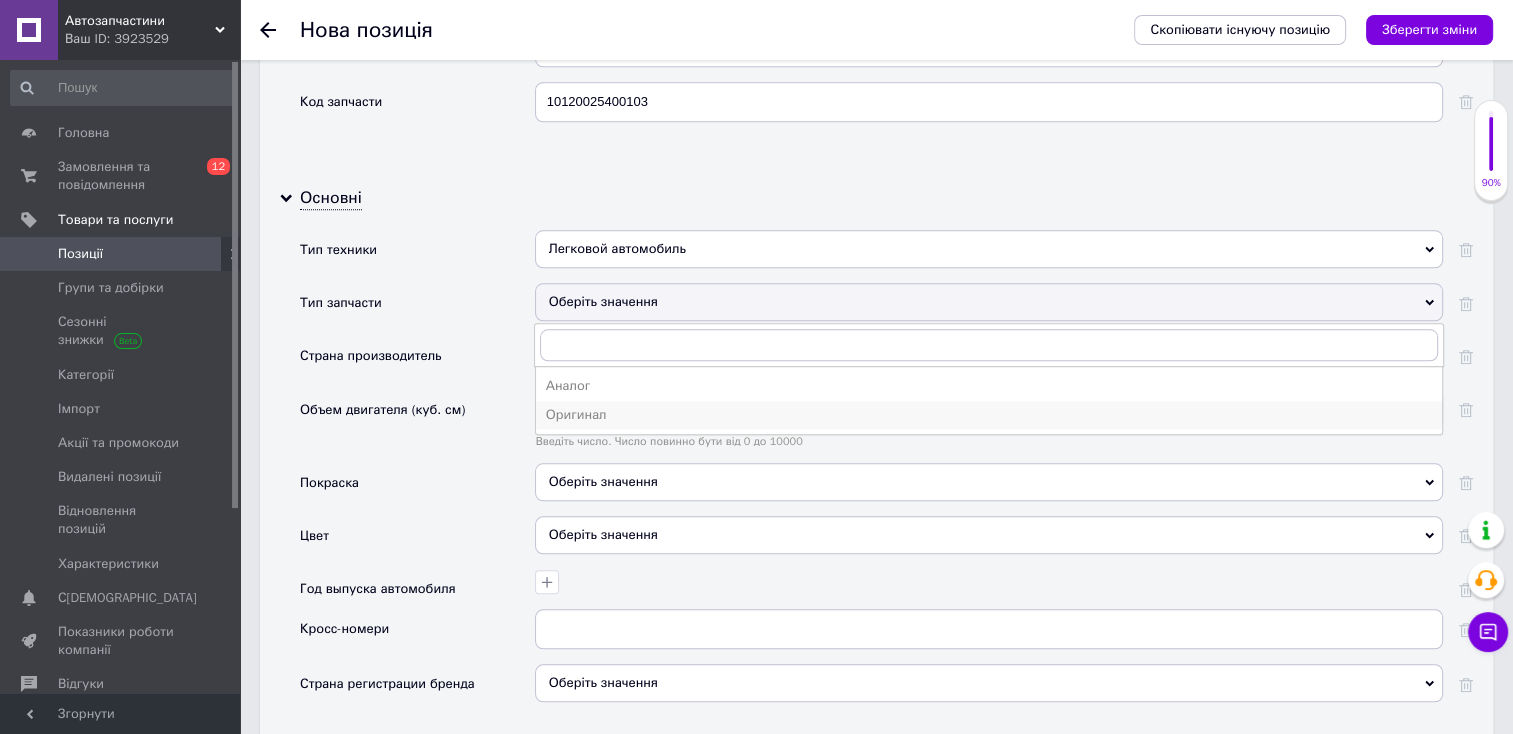 click on "Оригинал" at bounding box center [989, 415] 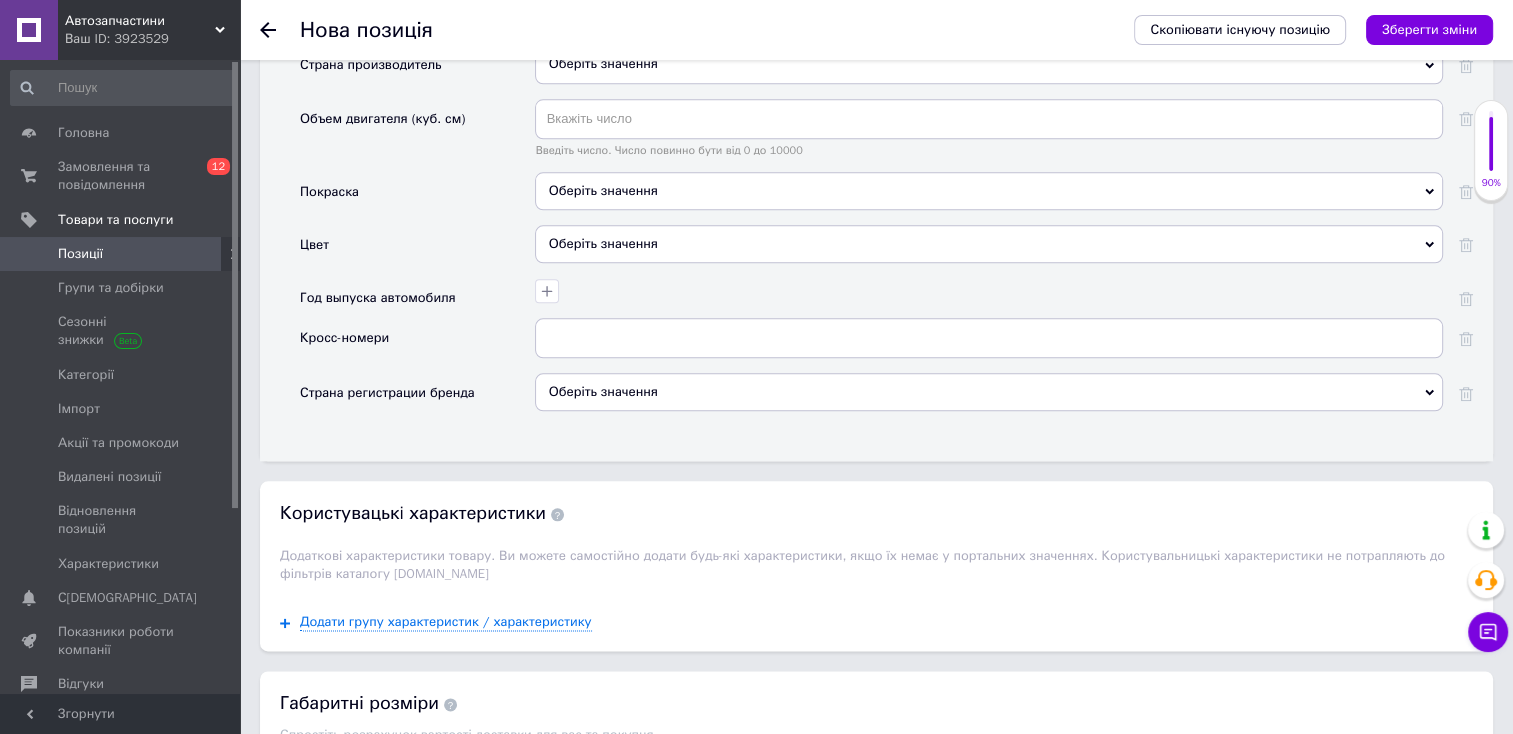 scroll, scrollTop: 2258, scrollLeft: 0, axis: vertical 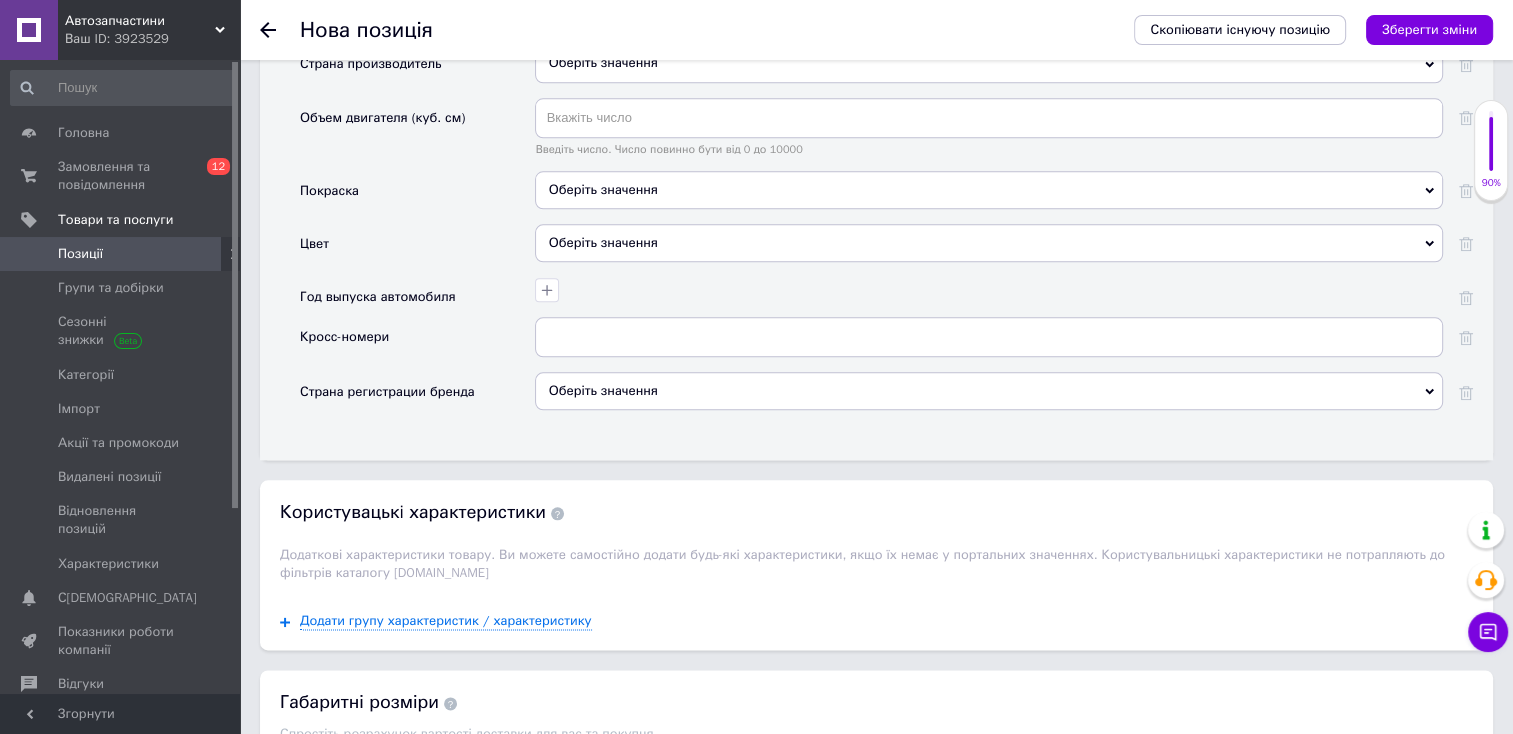 click on "Оберіть значення" at bounding box center [989, 190] 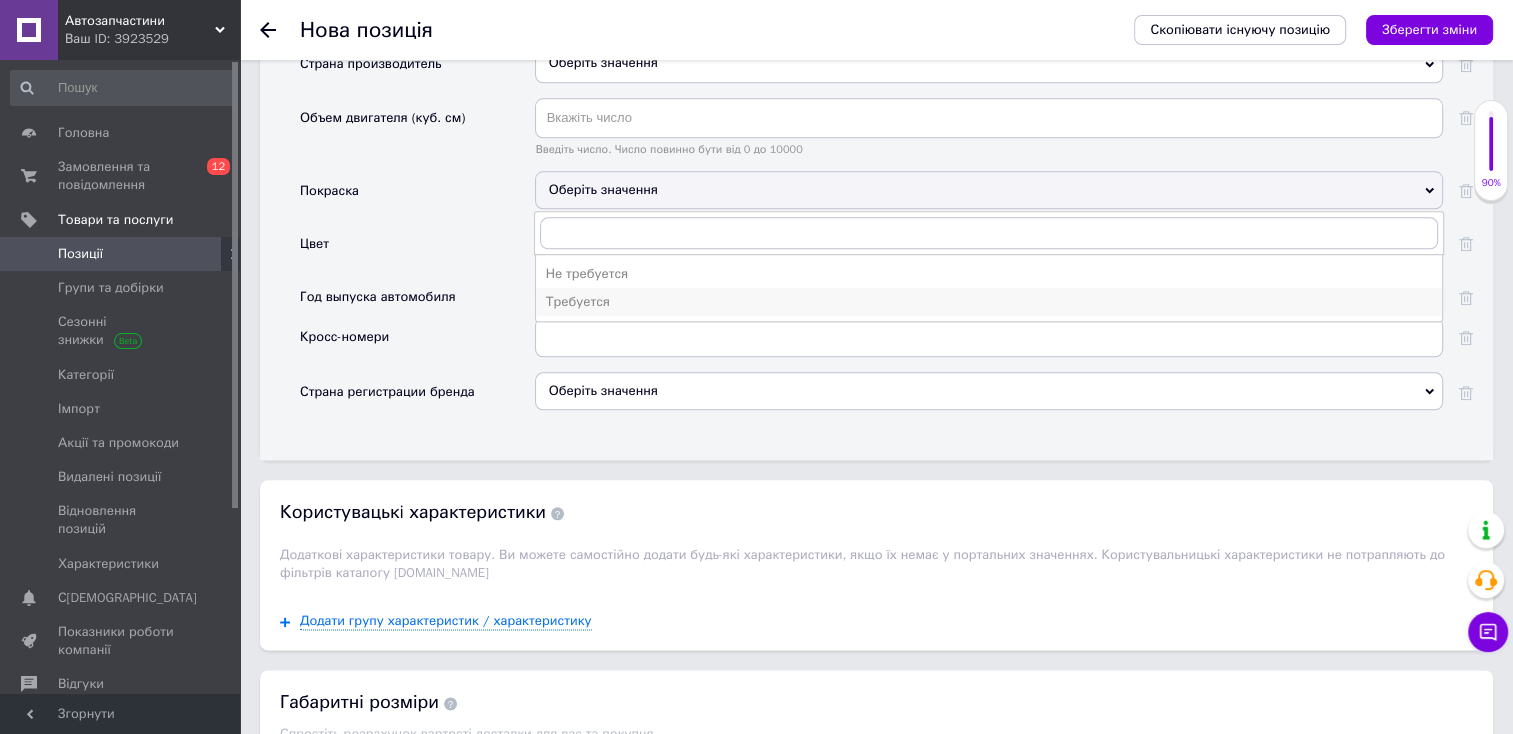 click on "Требуется" at bounding box center (989, 302) 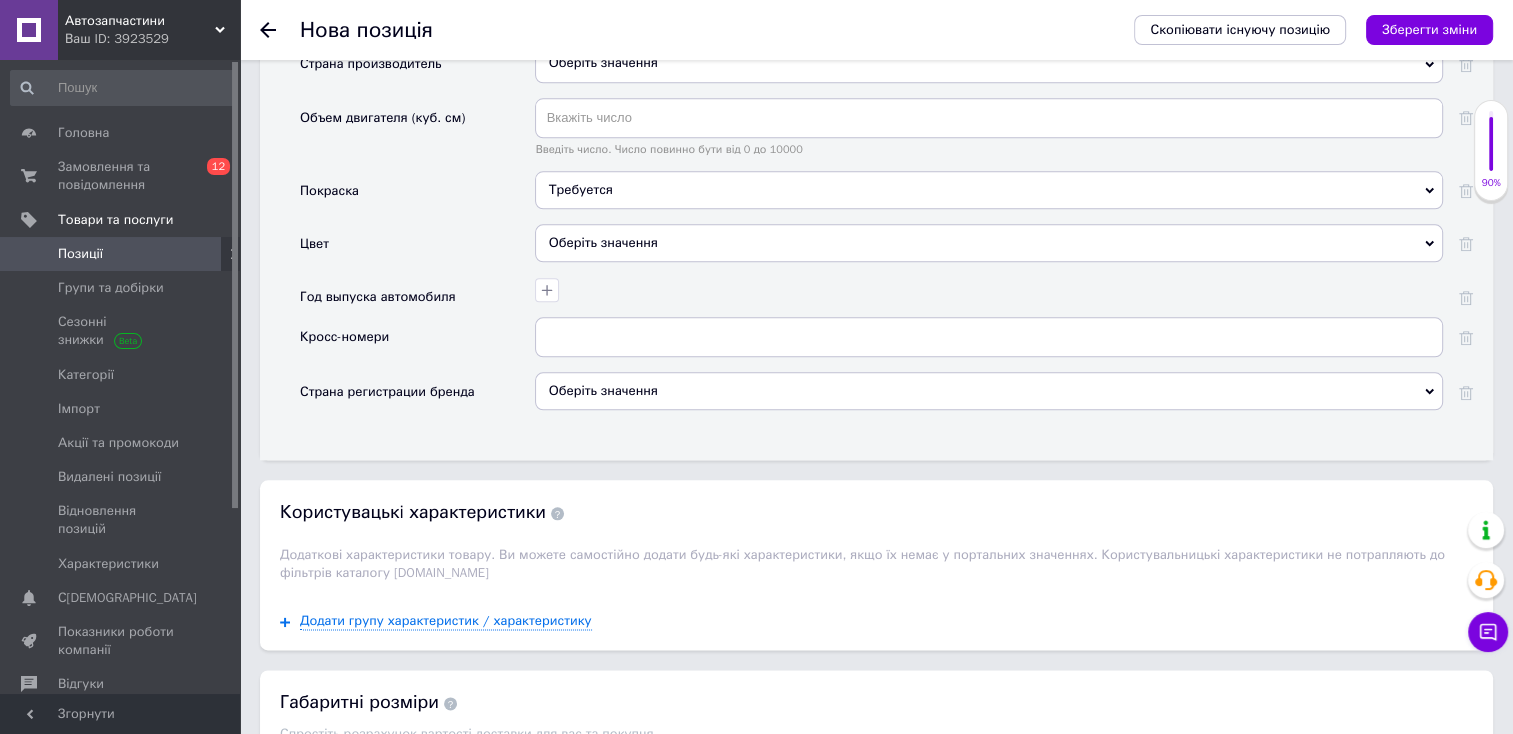 click on "Оберіть значення" at bounding box center (989, 243) 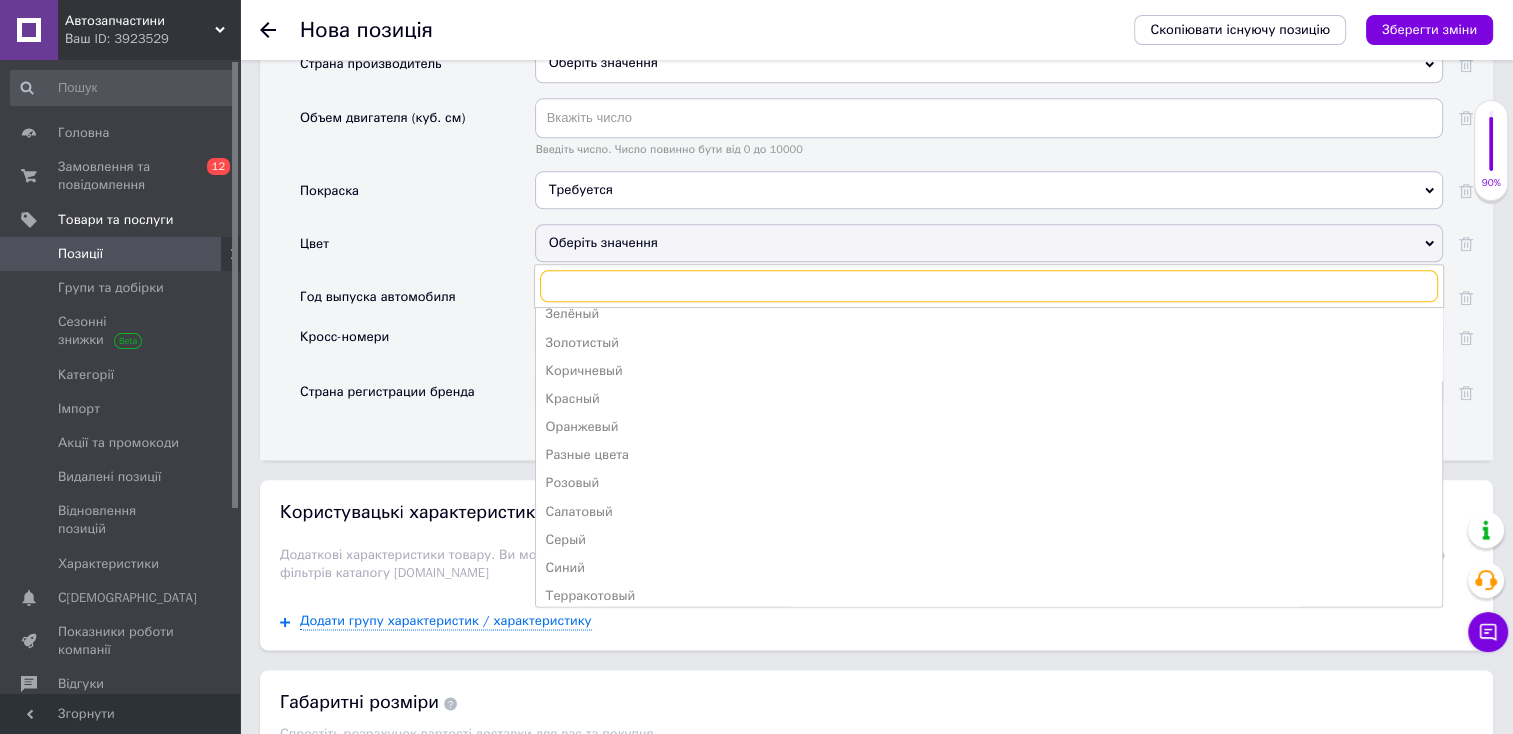 scroll, scrollTop: 304, scrollLeft: 0, axis: vertical 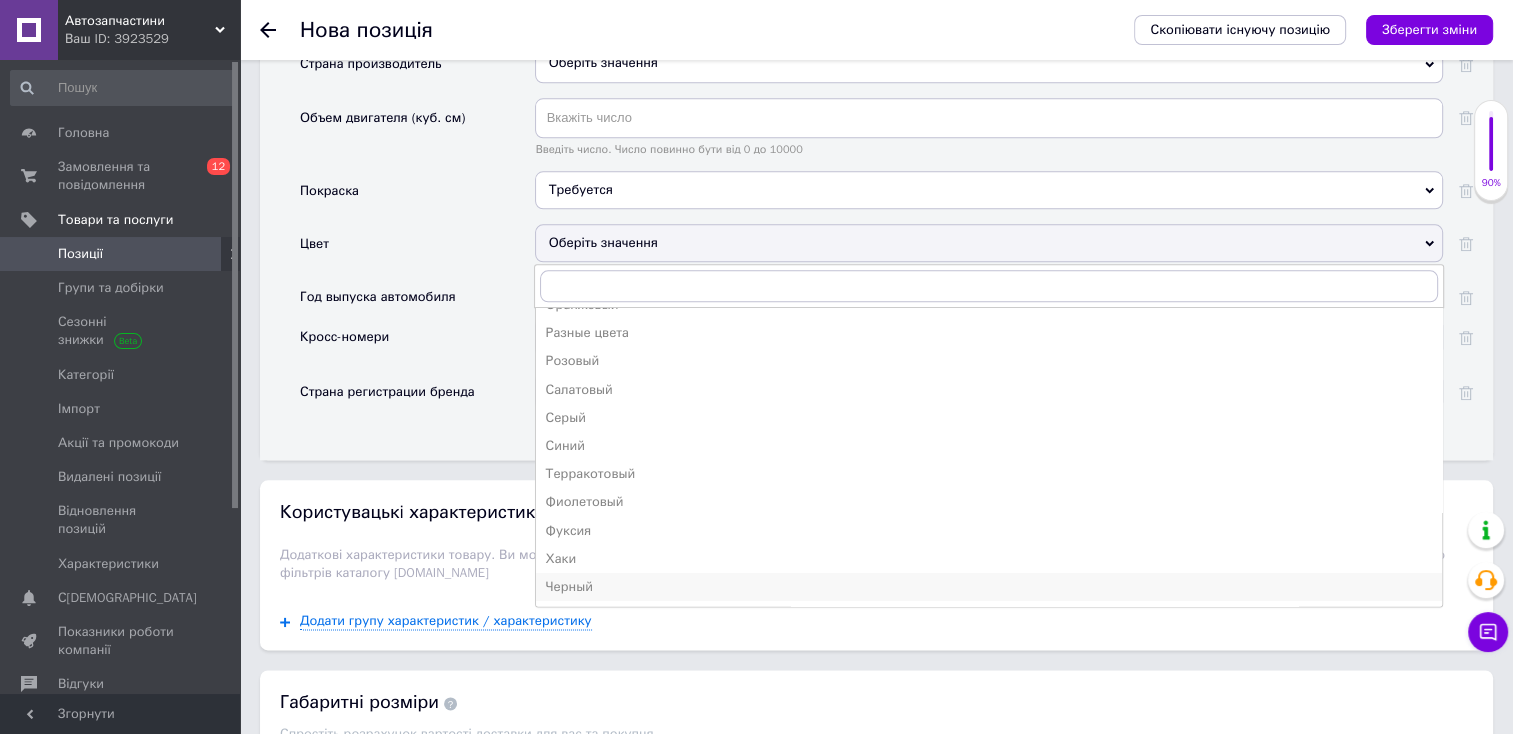 click on "Черный" at bounding box center [989, 587] 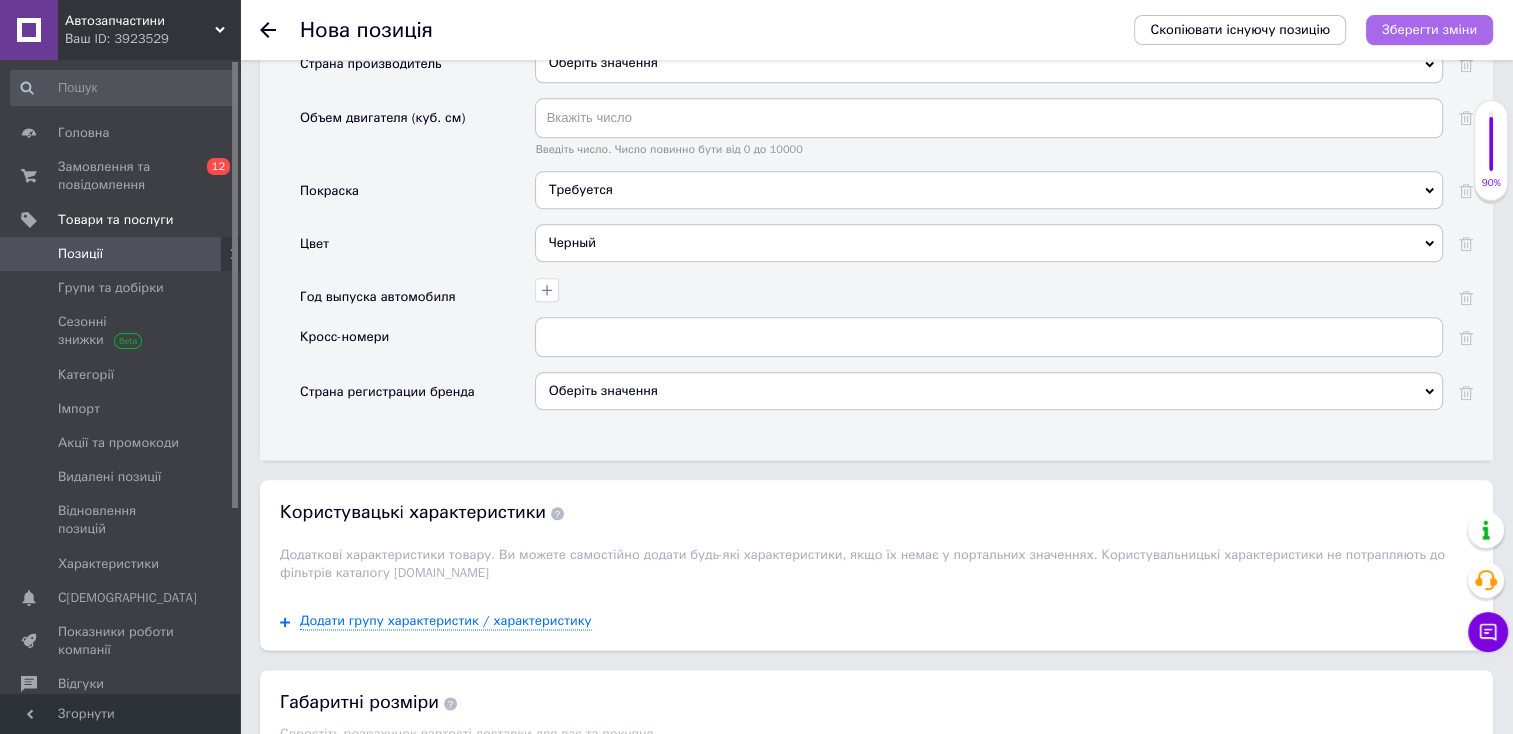 click on "Зберегти зміни" at bounding box center (1429, 29) 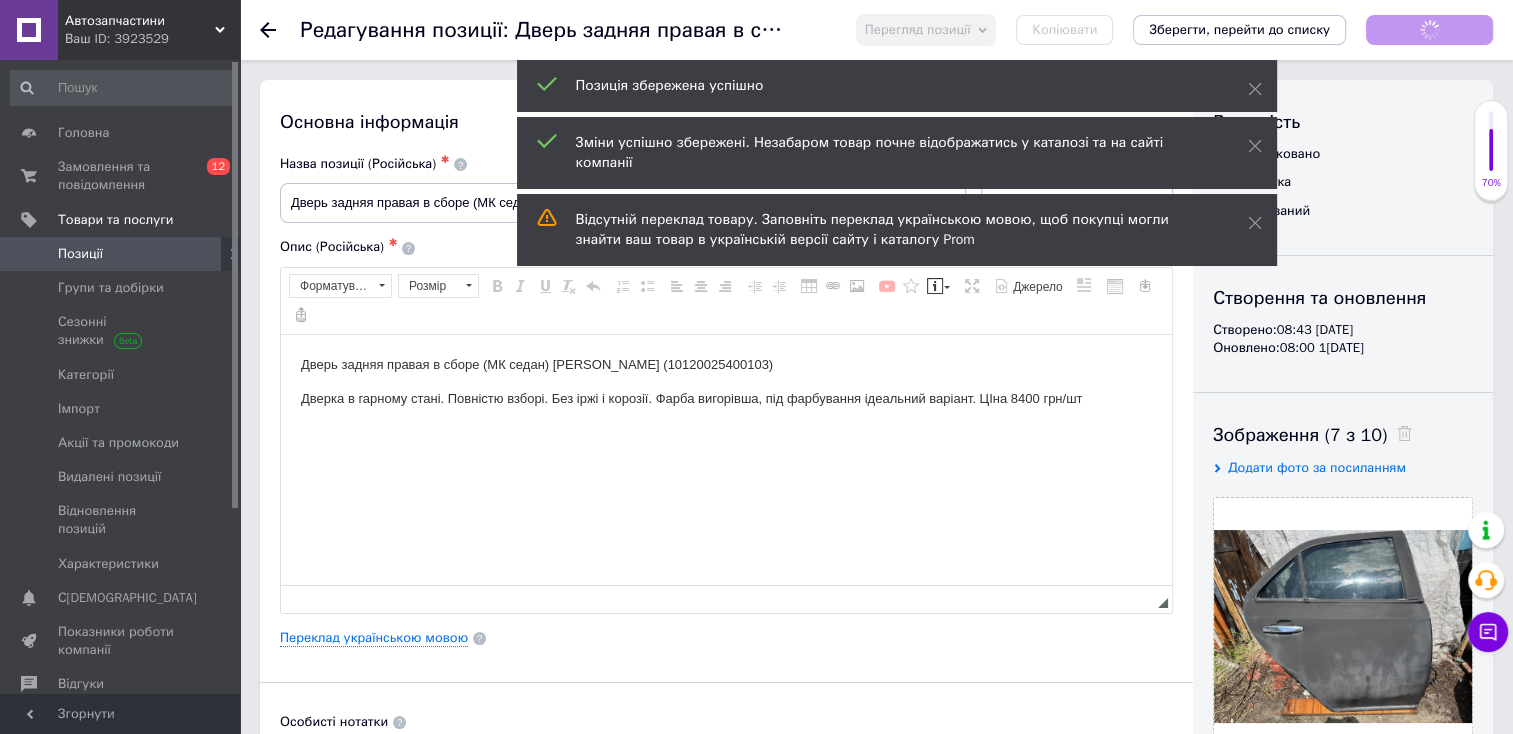 scroll, scrollTop: 0, scrollLeft: 0, axis: both 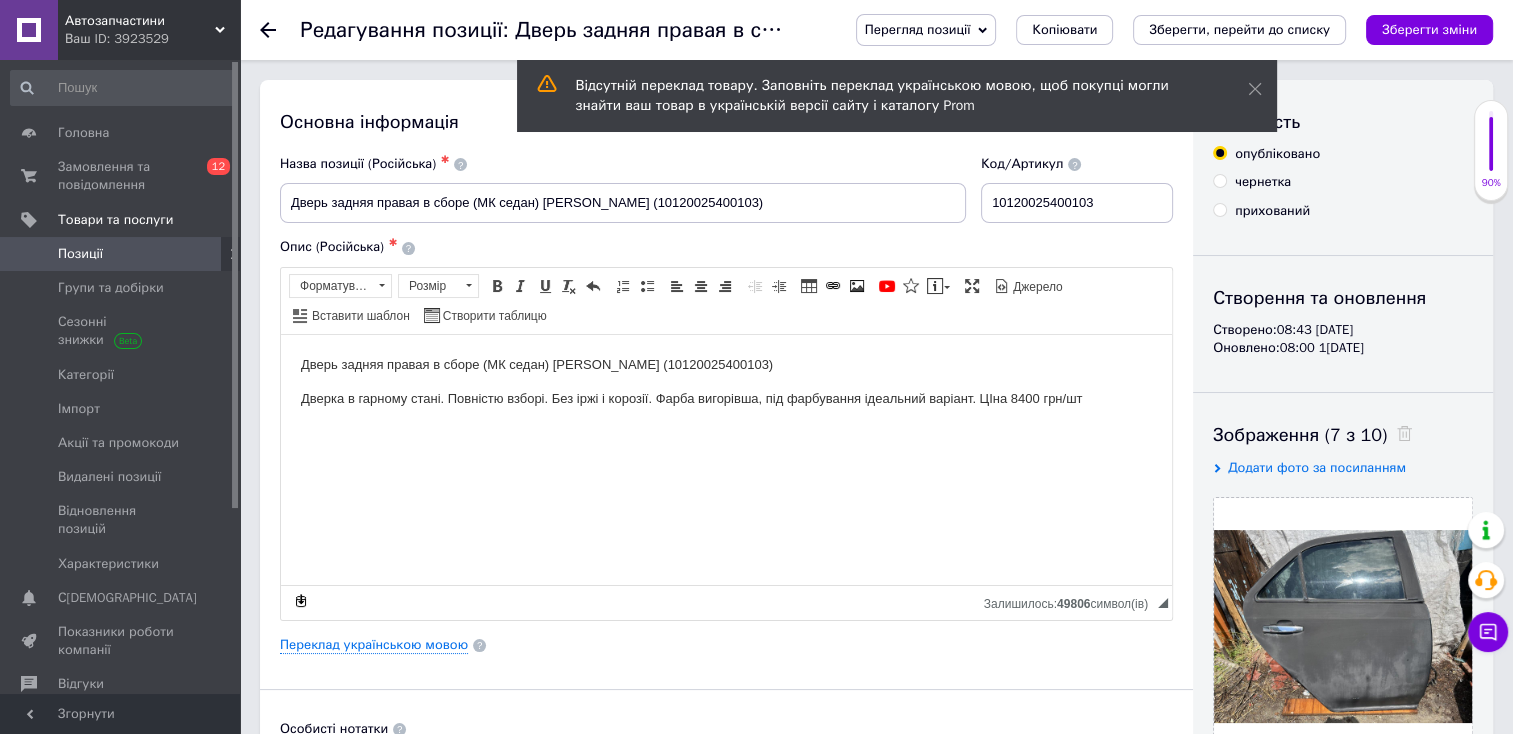 click on "Позиції" at bounding box center [123, 254] 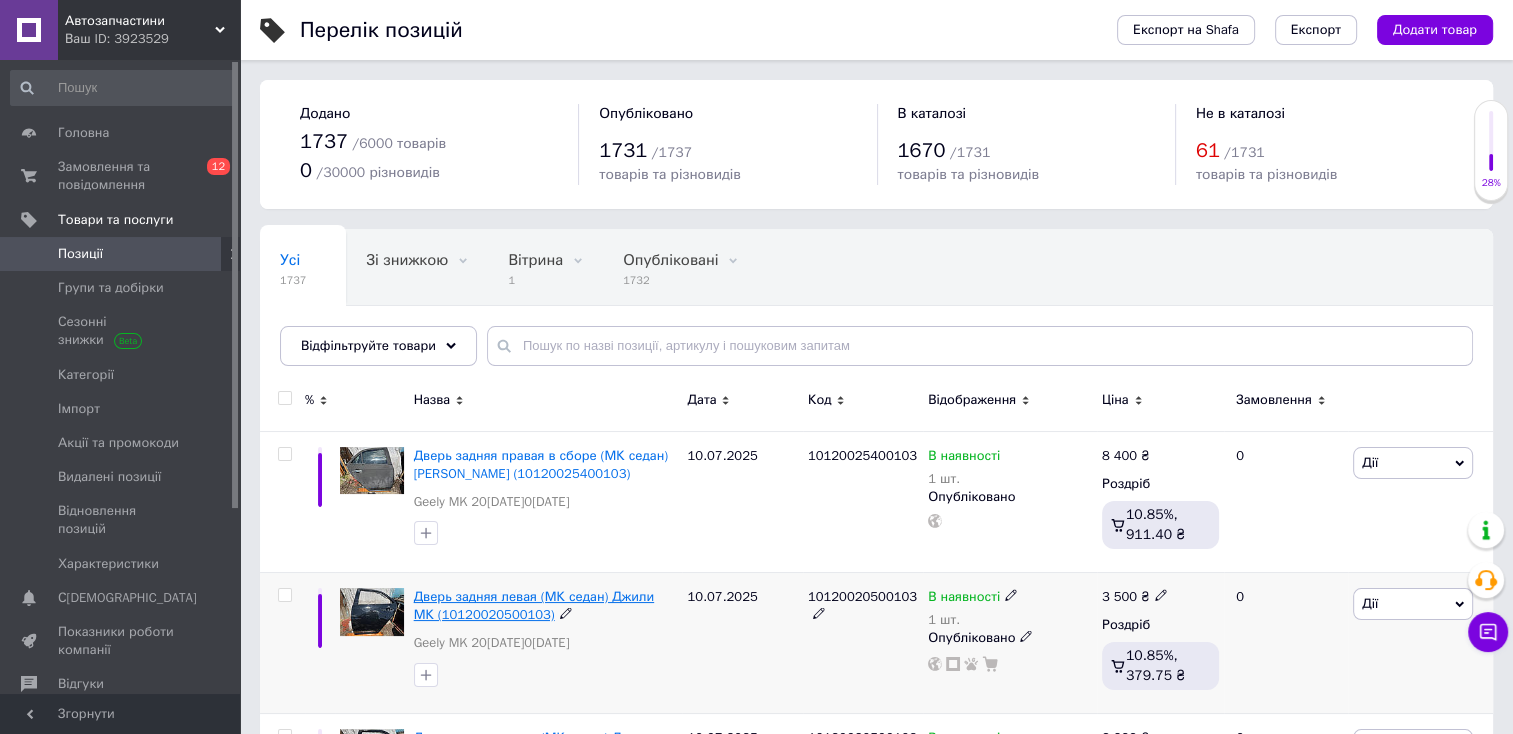 click on "Дверь задняя левая (МК седан) Джили МК (10120020500103)" at bounding box center (534, 605) 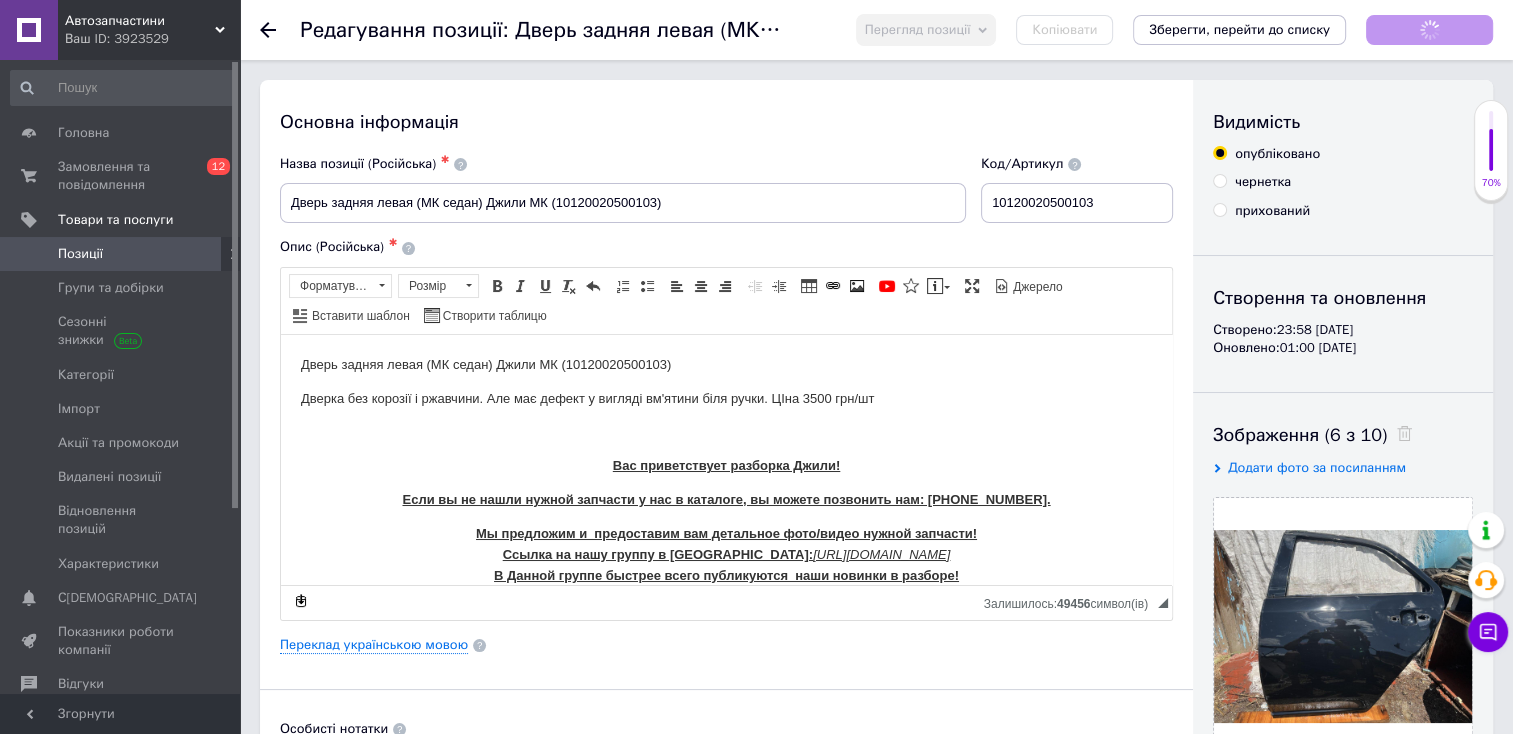 scroll, scrollTop: 0, scrollLeft: 0, axis: both 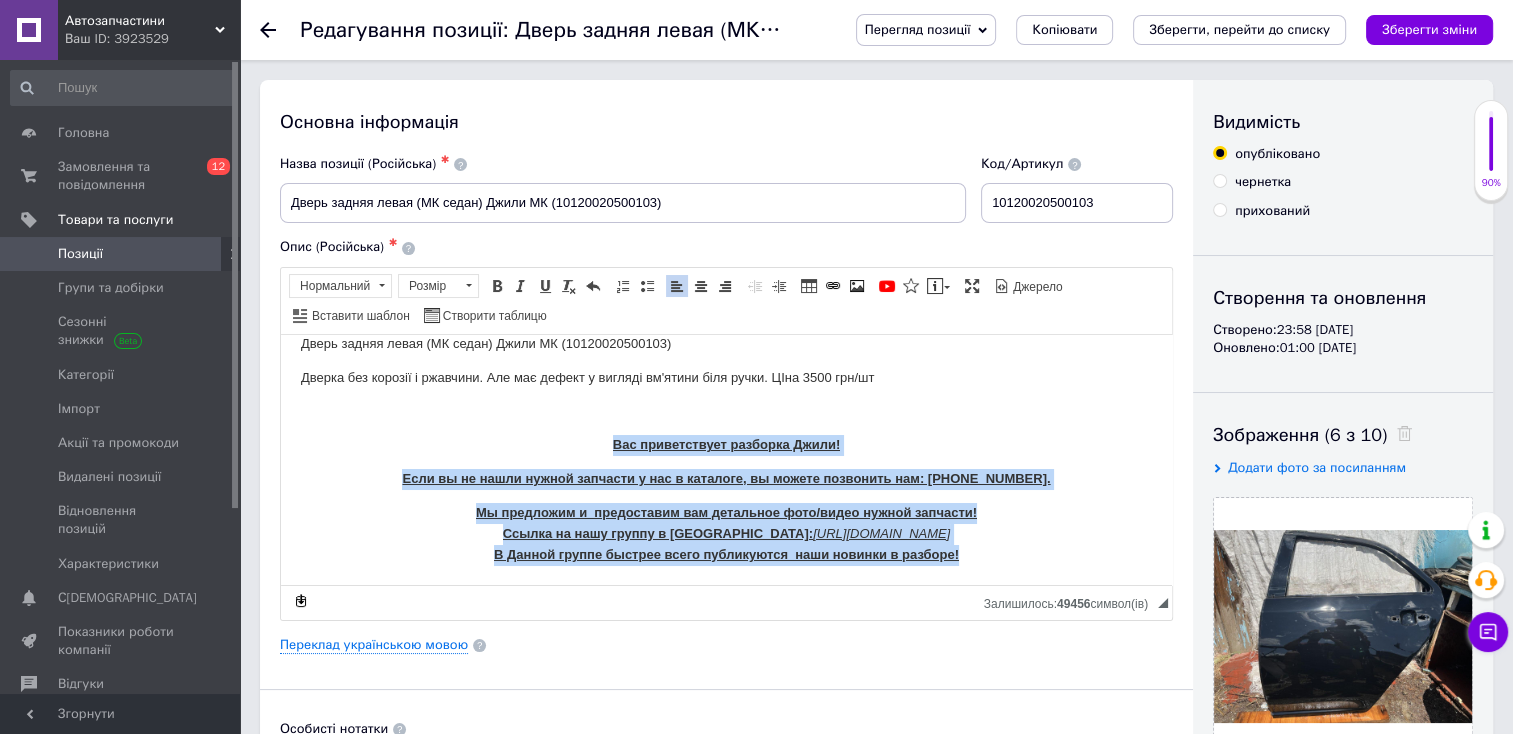 drag, startPoint x: 595, startPoint y: 462, endPoint x: 981, endPoint y: 649, distance: 428.9114 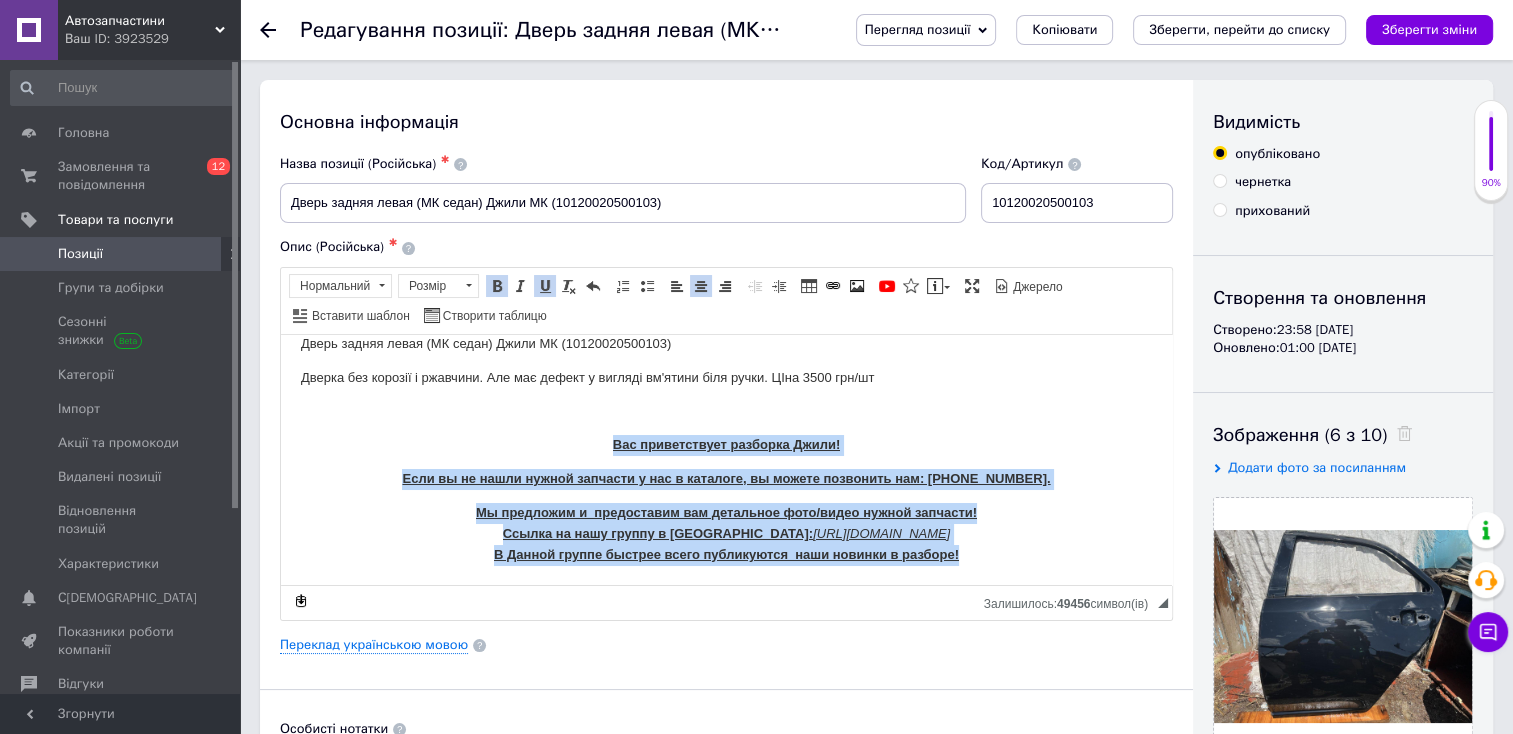 copy on "Вас приветствует разборка Джили! Если вы не нашли нужной запчасти у нас в каталоге, вы можете позвонить нам: [PHONE_NUMBER]. Мы предложим и  предоставим вам детальное фото/видео нужной запчасти!  Ссылка на нашу группу в Вайбер:  [URL][DOMAIN_NAME] В Данной группе быстрее всего публикуются  наши новинки в разборе!" 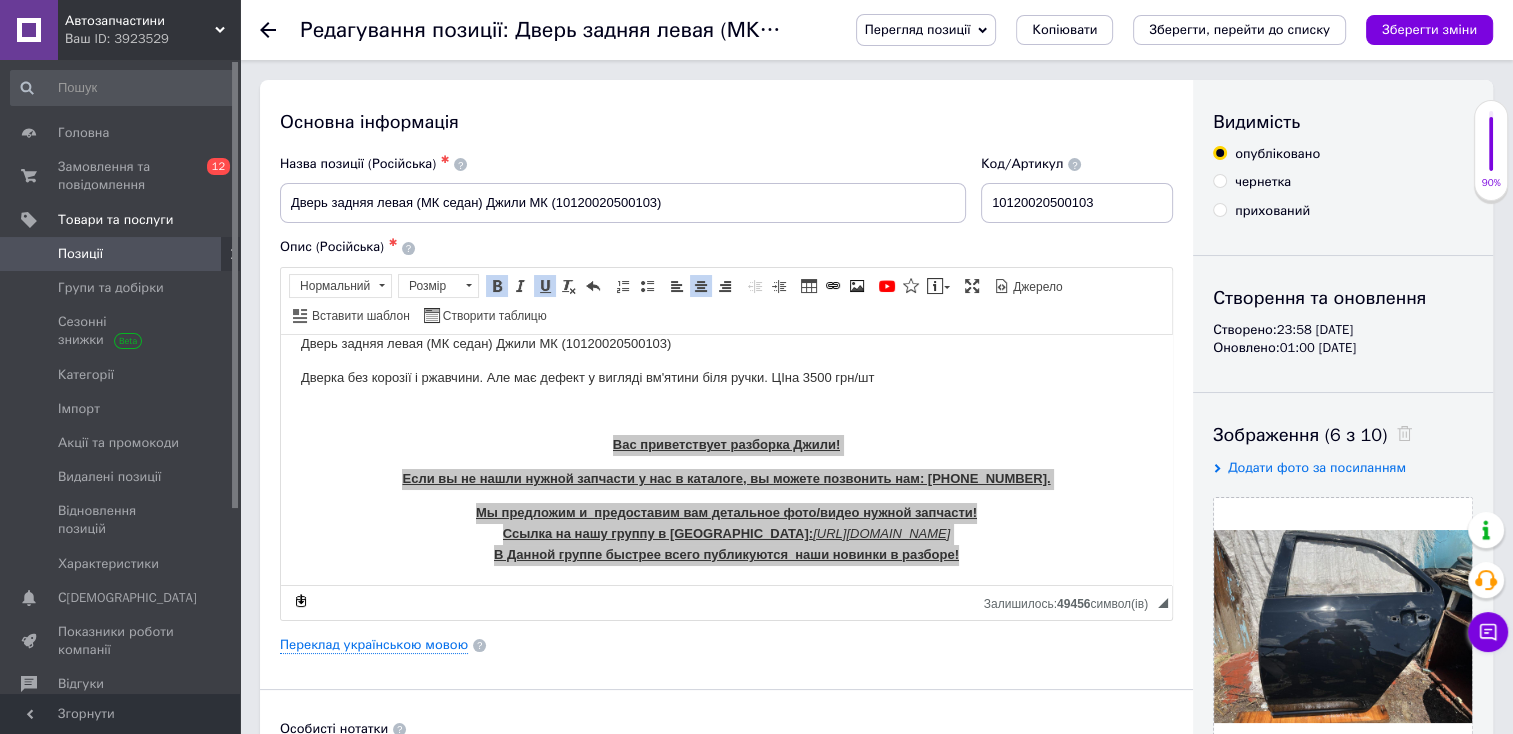 click at bounding box center [212, 254] 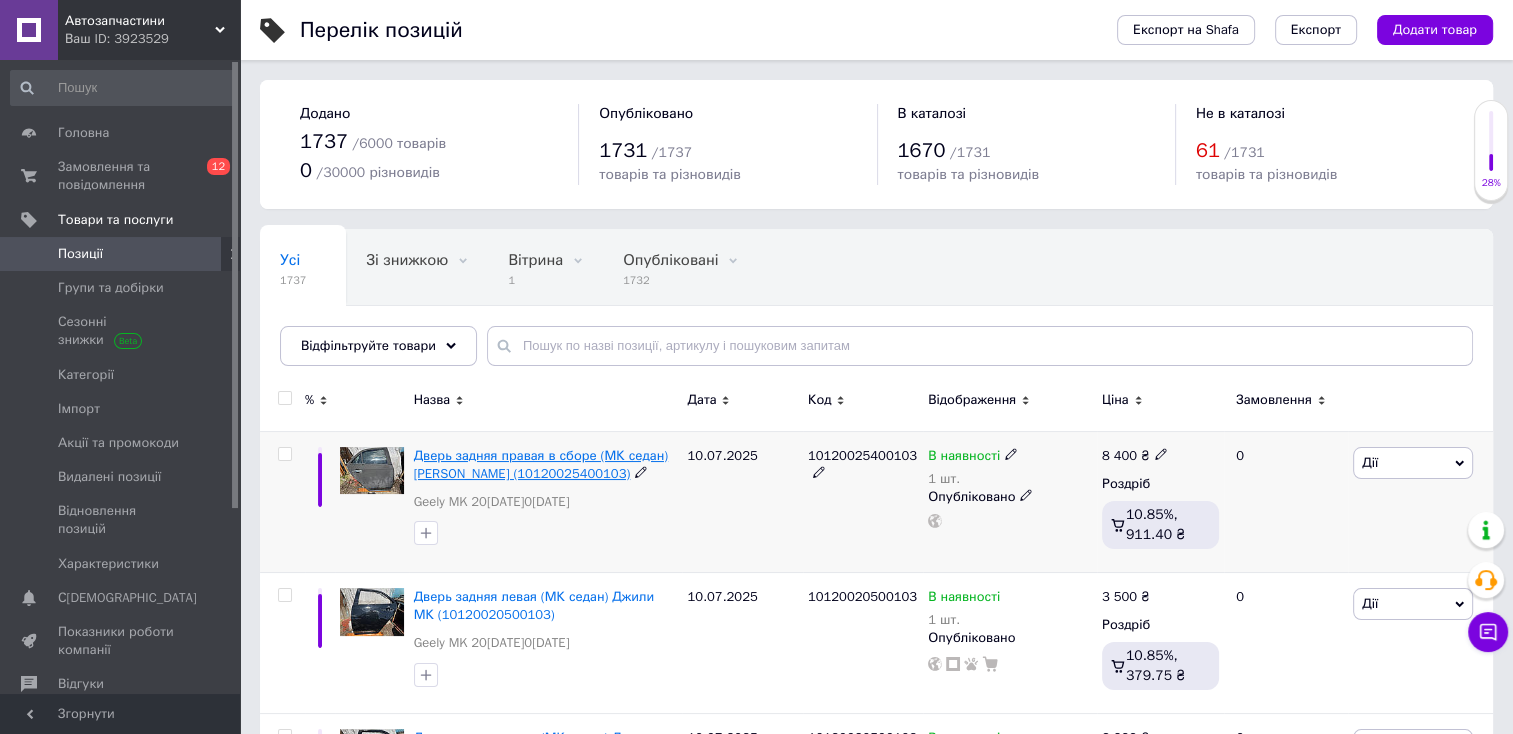 click on "Дверь задняя правая в сборе (МК седан) [PERSON_NAME] (10120025400103)" at bounding box center [541, 464] 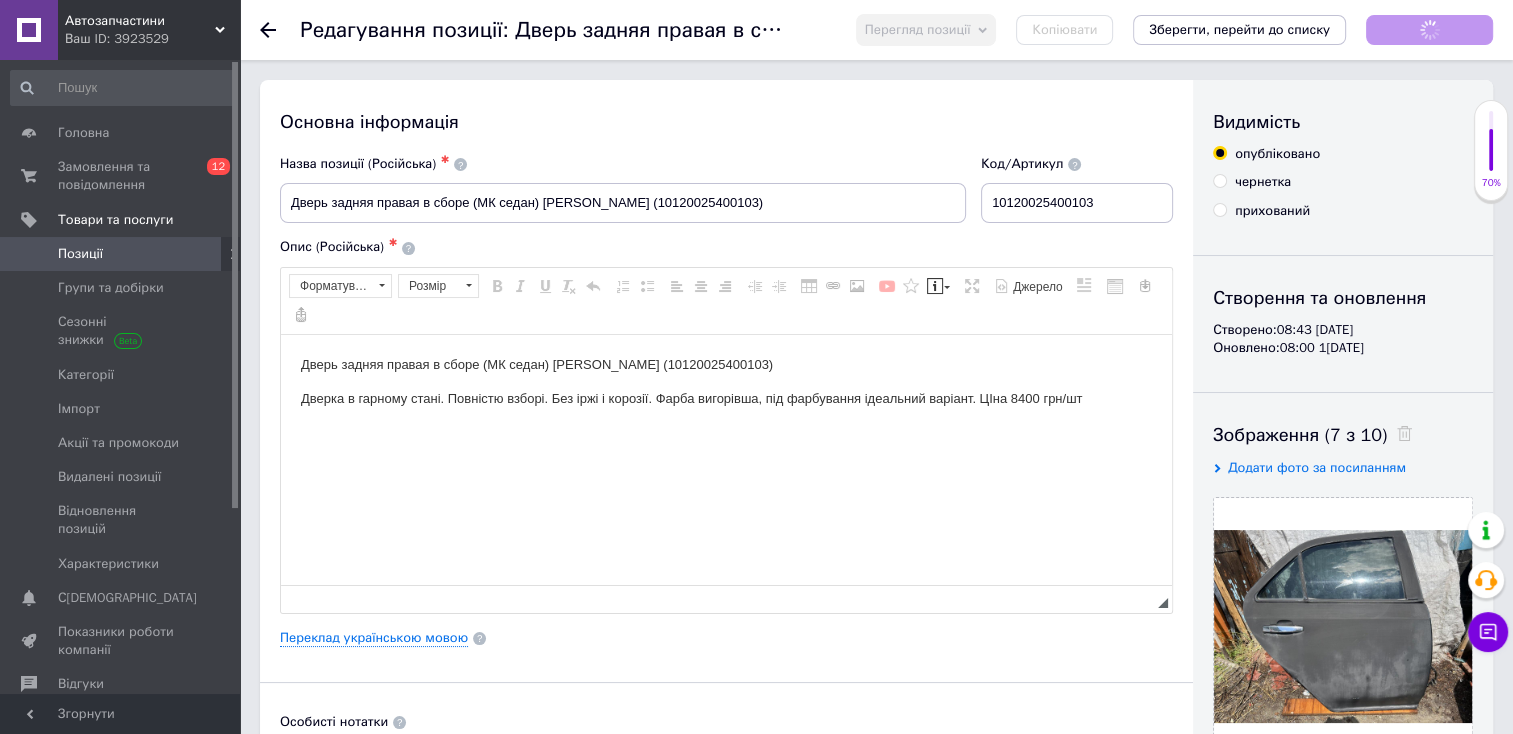 scroll, scrollTop: 0, scrollLeft: 0, axis: both 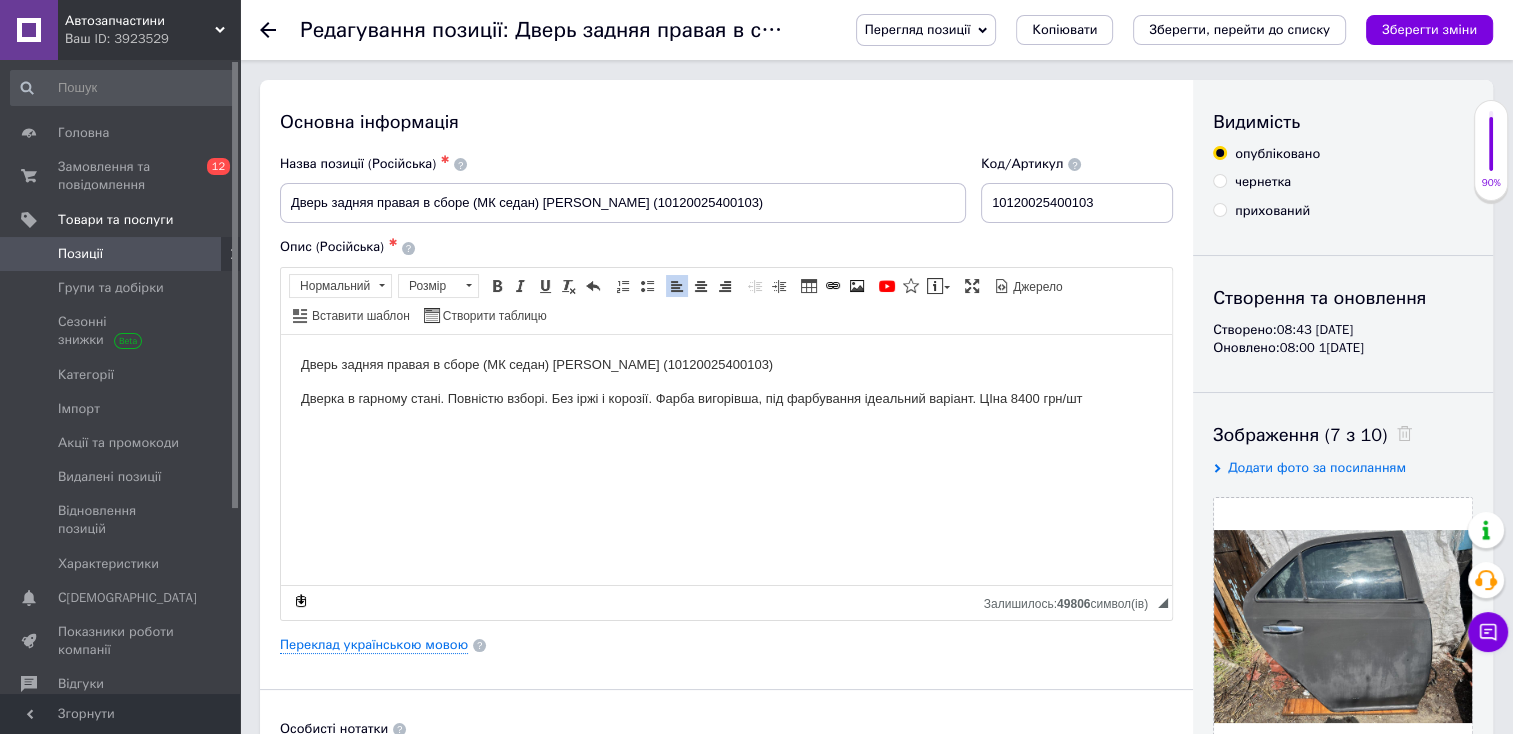 click on "Дверь задняя правая в сборе (МК седан) [PERSON_NAME] (10120025400103) Дверка в гарному стані. Повністю взборі. Без іржі і корозії. Фарба вигорівша, під фарбування ідеальний варіант. ЦІна 8400 грн/шт" at bounding box center (726, 381) 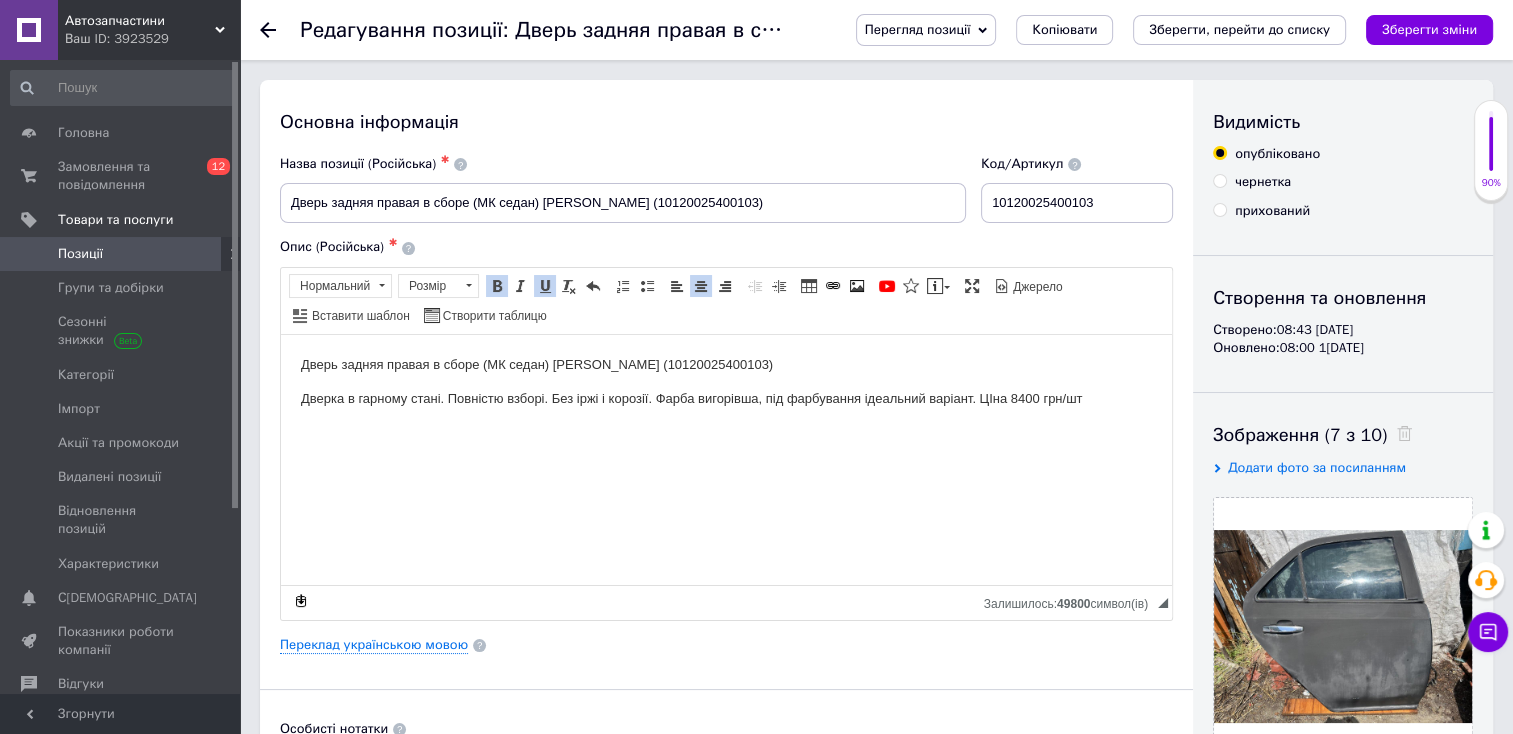 scroll, scrollTop: 18, scrollLeft: 0, axis: vertical 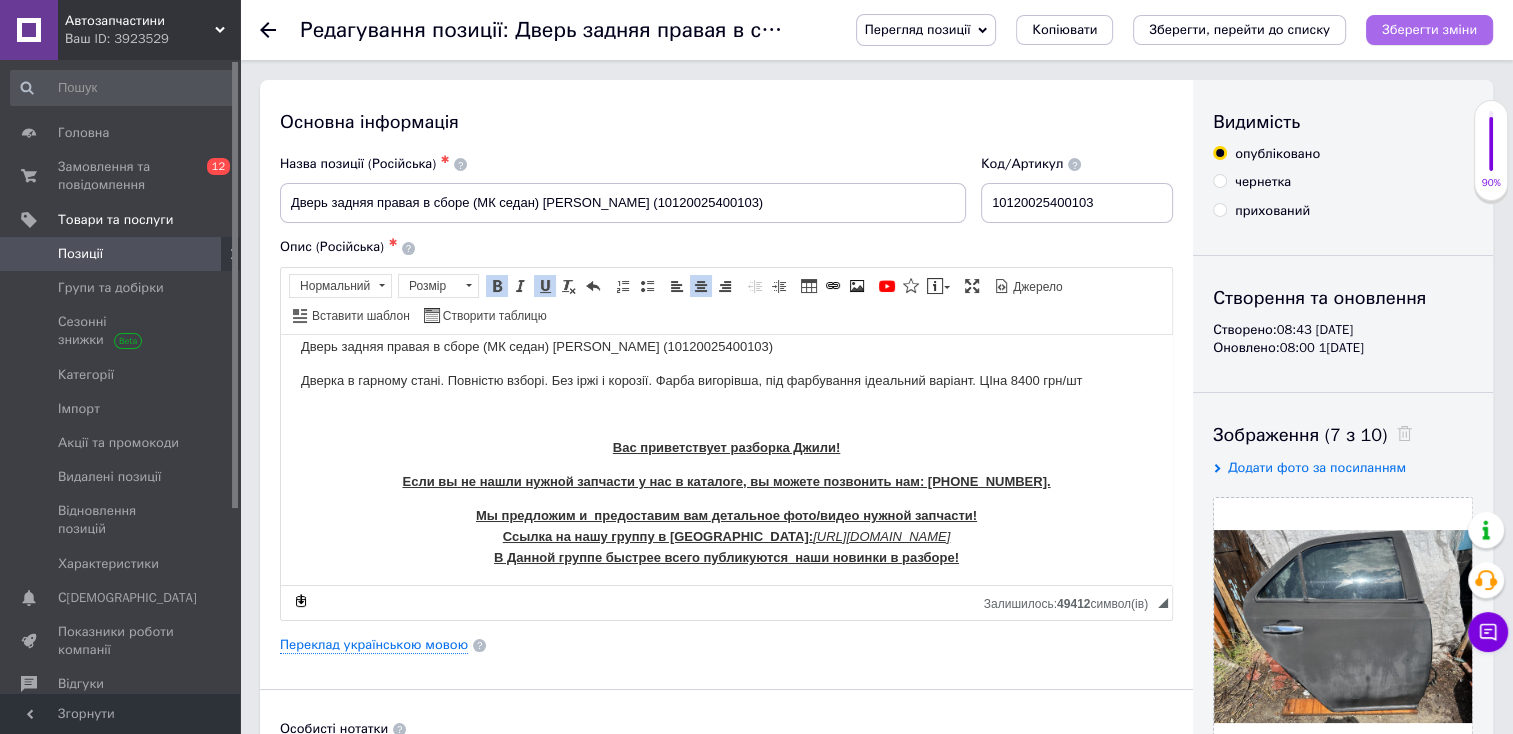 click on "Зберегти зміни" at bounding box center (1429, 29) 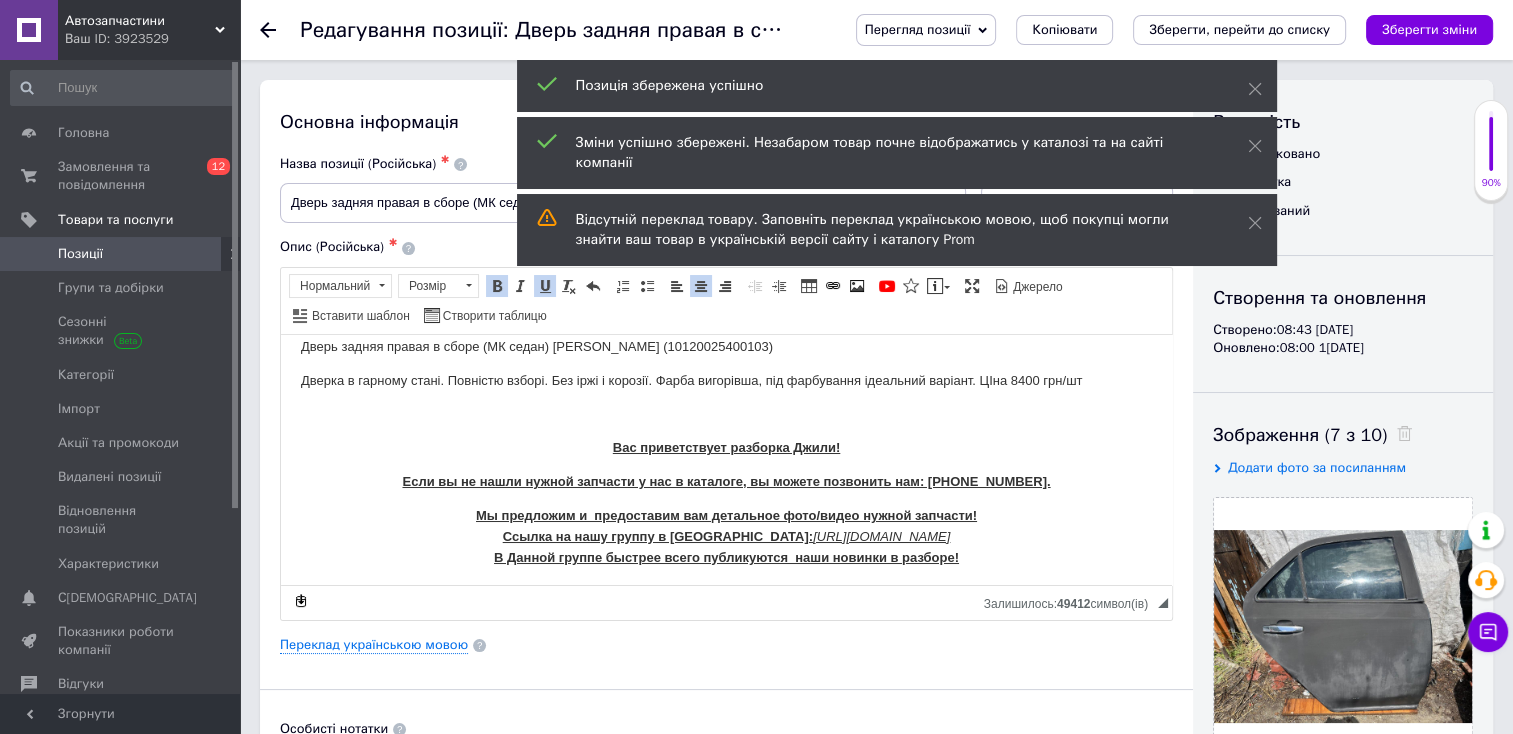 click on "Позиції" at bounding box center (121, 254) 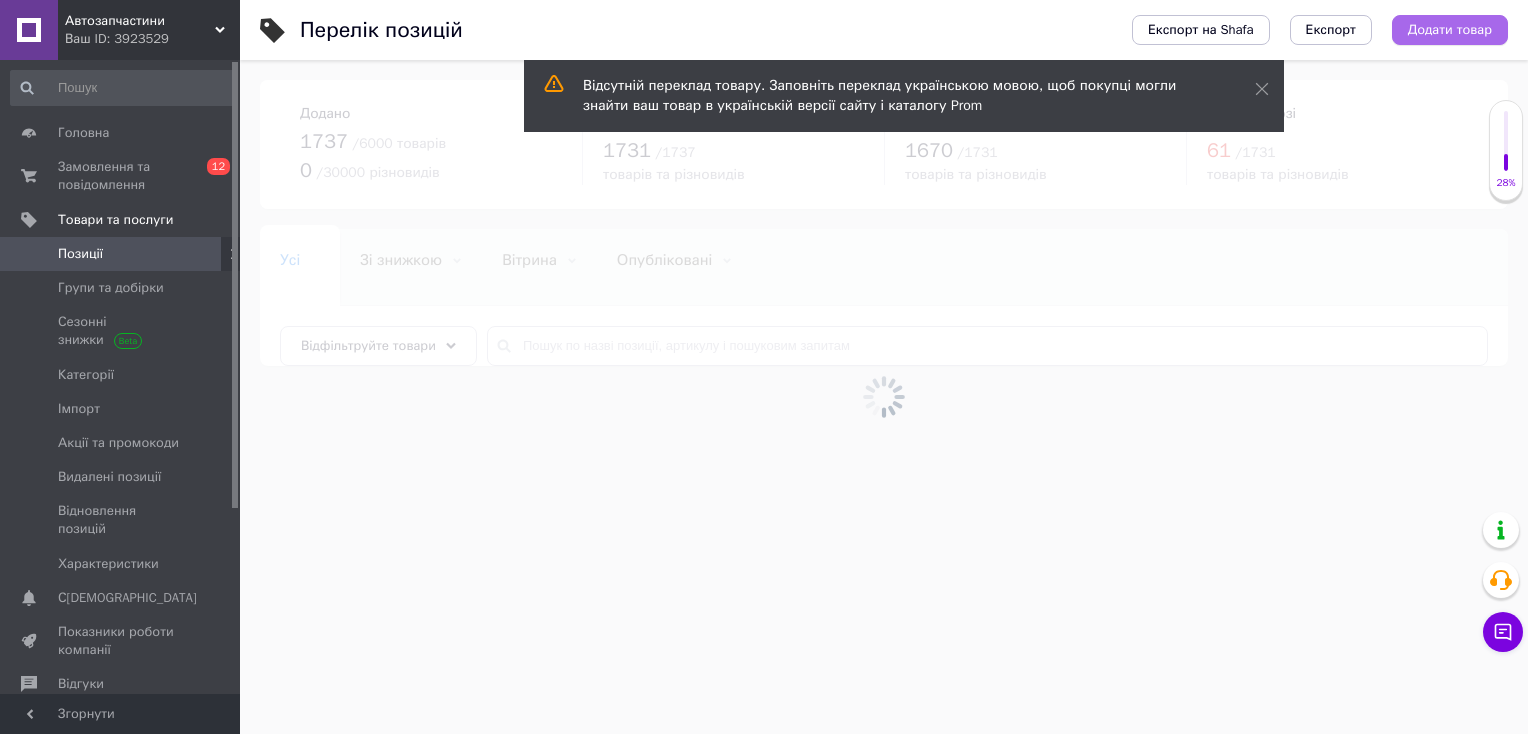 click on "Додати товар" at bounding box center [1450, 30] 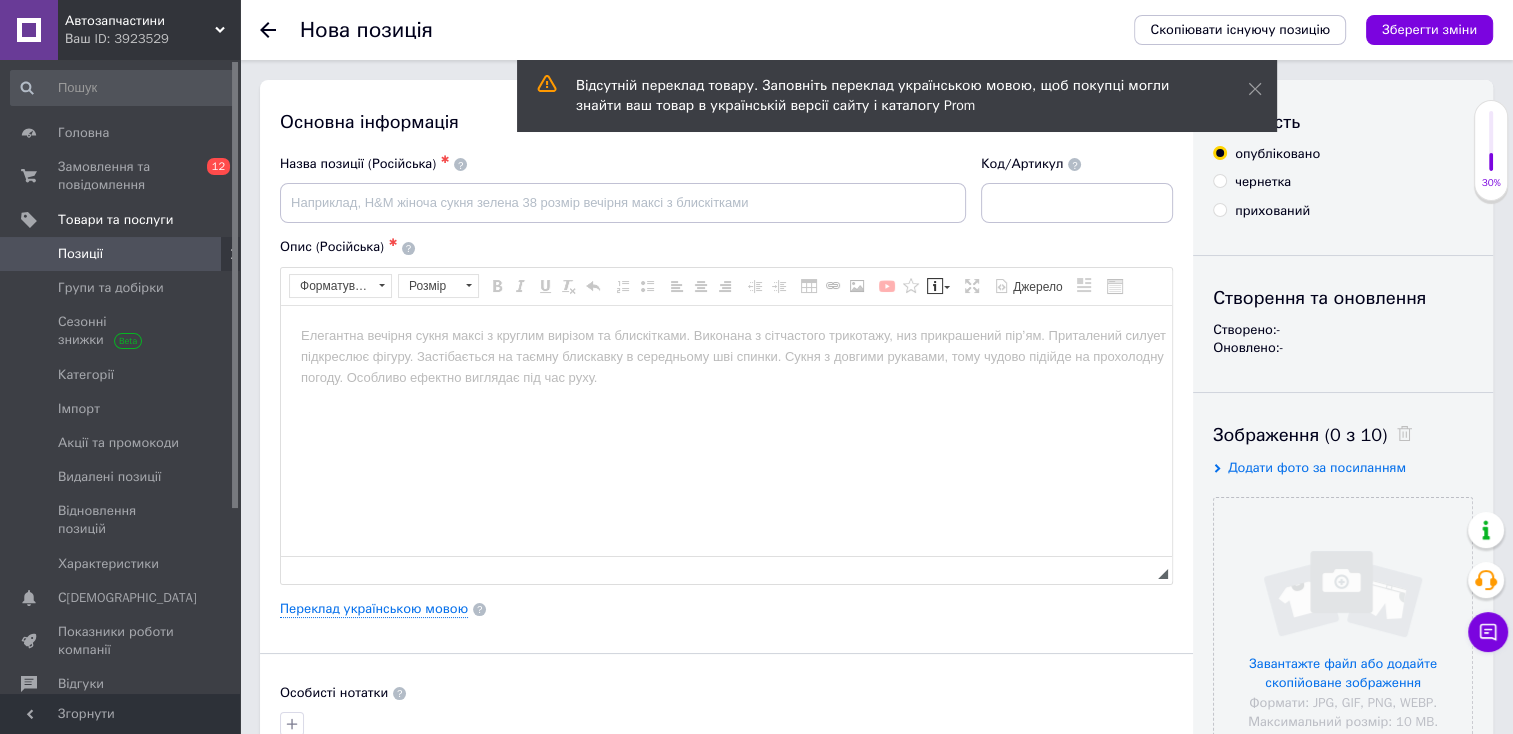 scroll, scrollTop: 0, scrollLeft: 0, axis: both 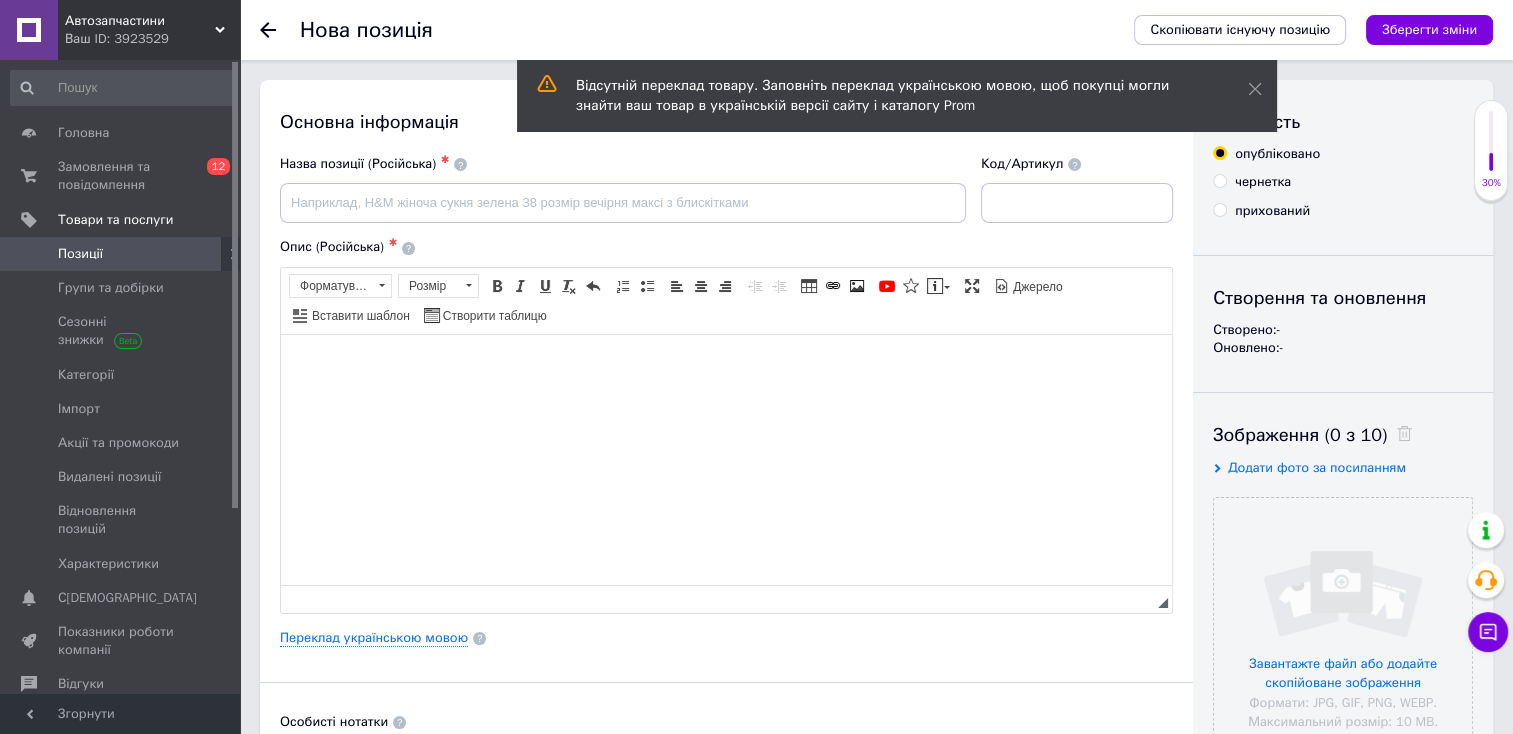 click at bounding box center (726, 364) 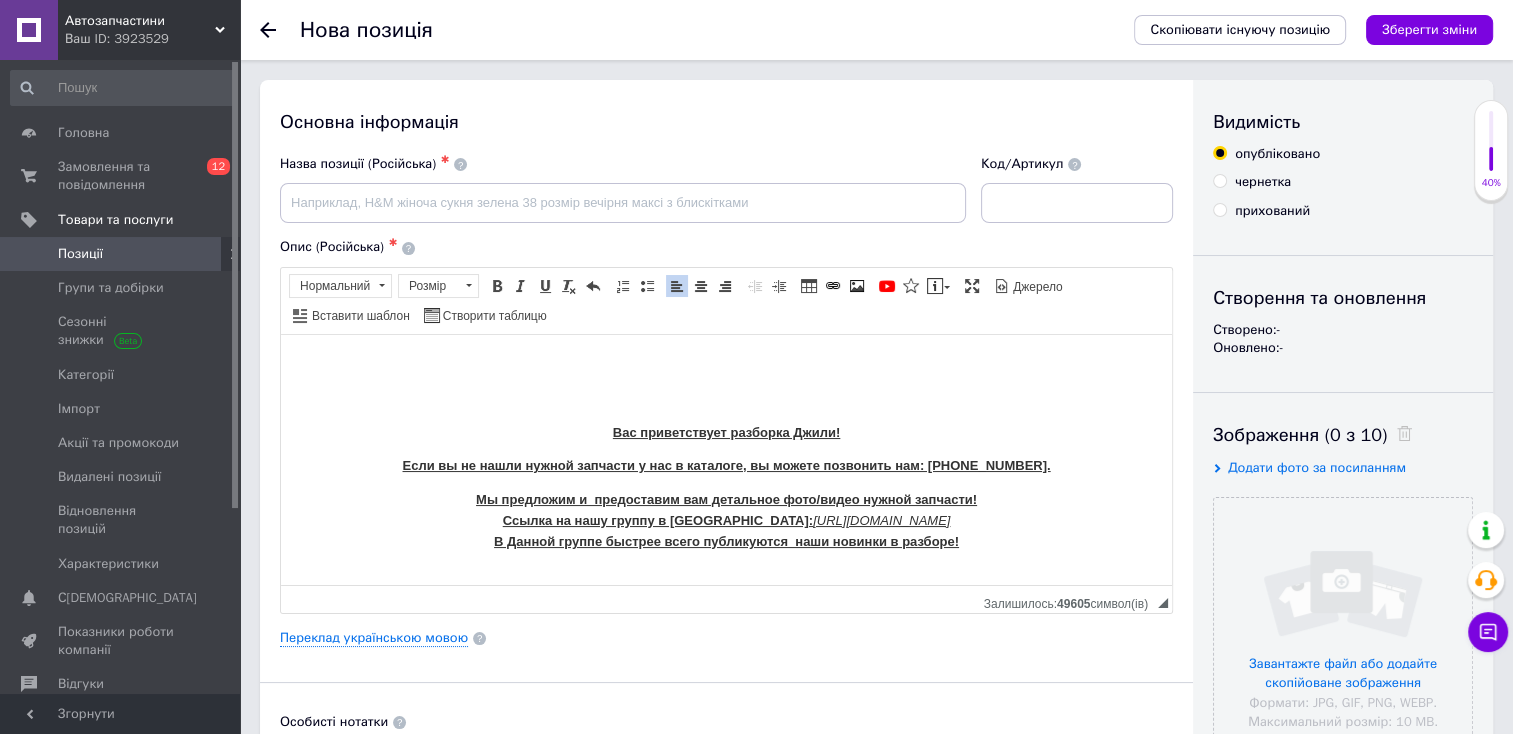 click on "Вас приветствует разборка Джили! Если вы не нашли нужной запчасти у нас в каталоге, вы можете позвонить нам: [PHONE_NUMBER]. Мы предложим и  предоставим вам детальное фото/видео нужной запчасти!  Ссылка на нашу группу в Вайбер:  [URL][DOMAIN_NAME] В Данной группе быстрее всего публикуются  наши новинки в разборе!" at bounding box center (726, 453) 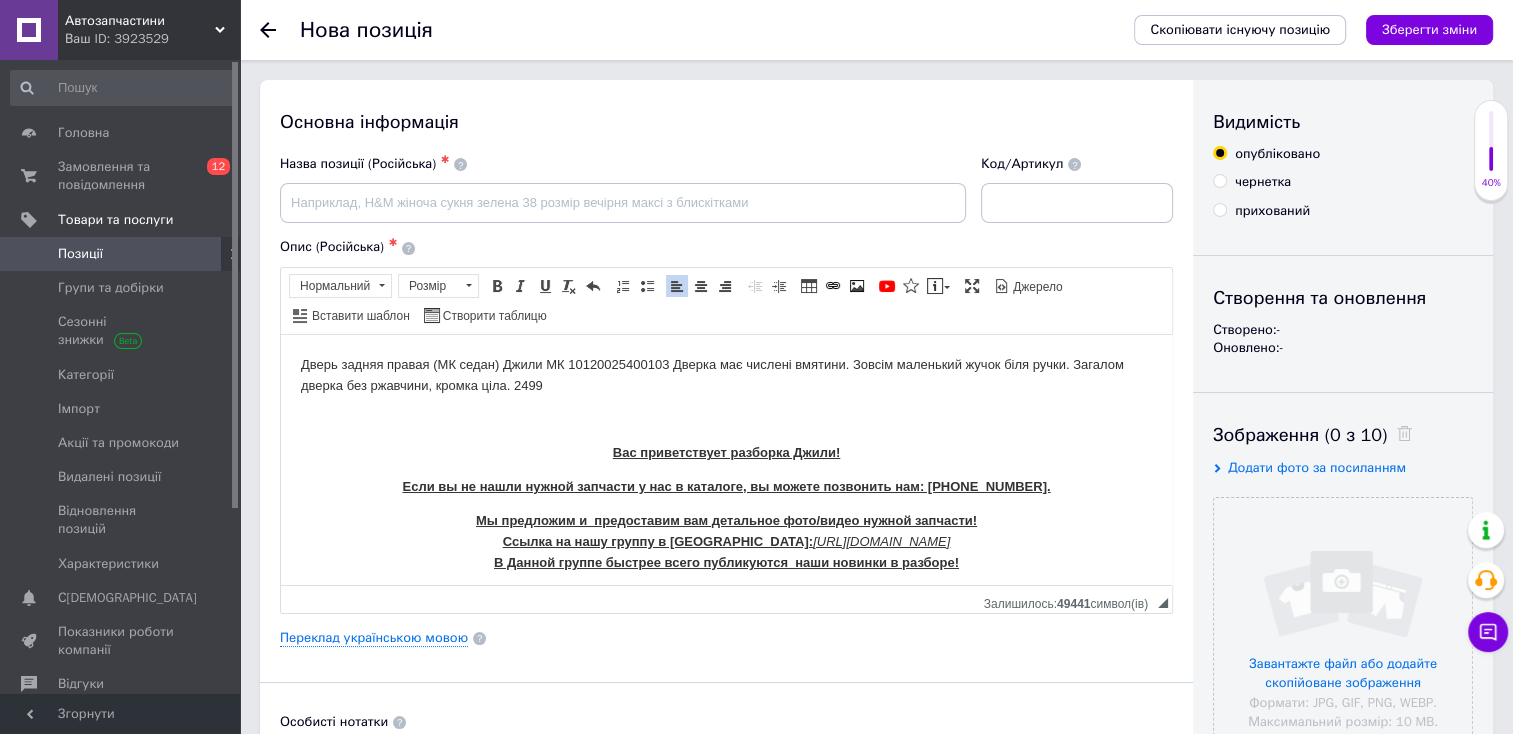 click on "Дверь задняя правая (МК седан) Джили МК 10120025400103 Дверка має числені вмятини. Зовсім маленький жучок біля ручки. Загалом дверка без ржавчини, кромка ціла. 2499" at bounding box center [726, 375] 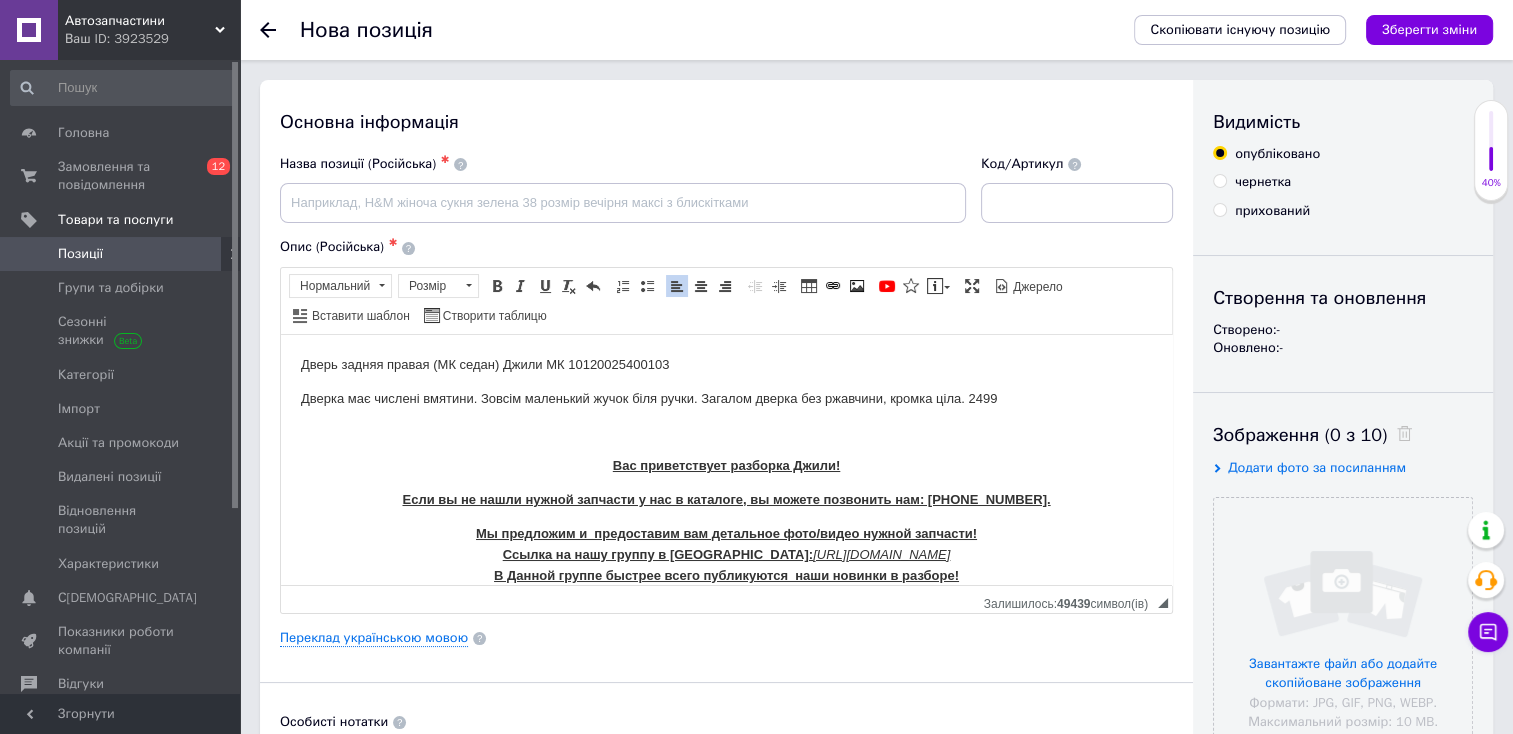 click on "Дверь задняя правая (МК седан) Джили МК 10120025400103" at bounding box center (726, 364) 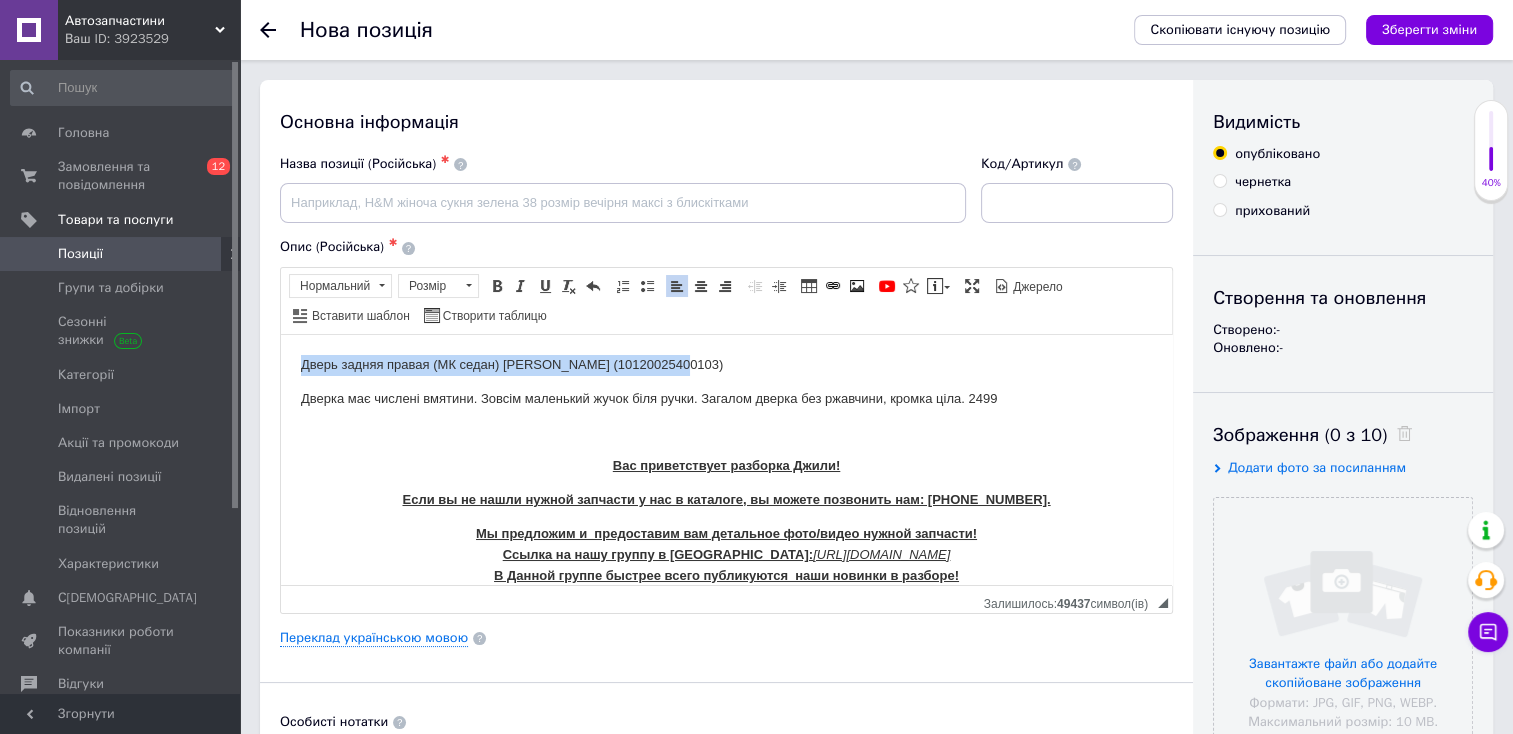 drag, startPoint x: 766, startPoint y: 368, endPoint x: 194, endPoint y: 321, distance: 573.9277 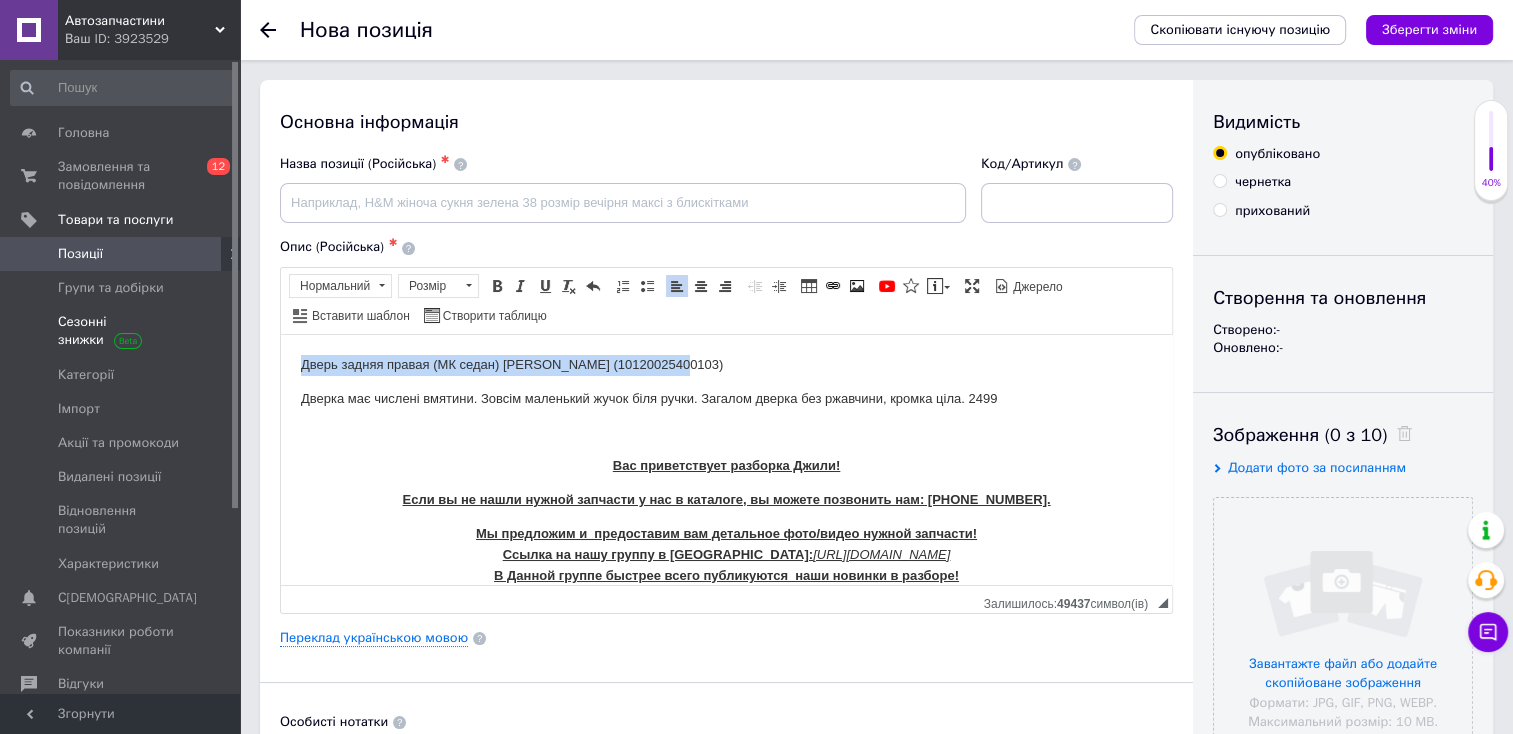copy on "Дверь задняя правая (МК седан) [PERSON_NAME] (10120025400103)" 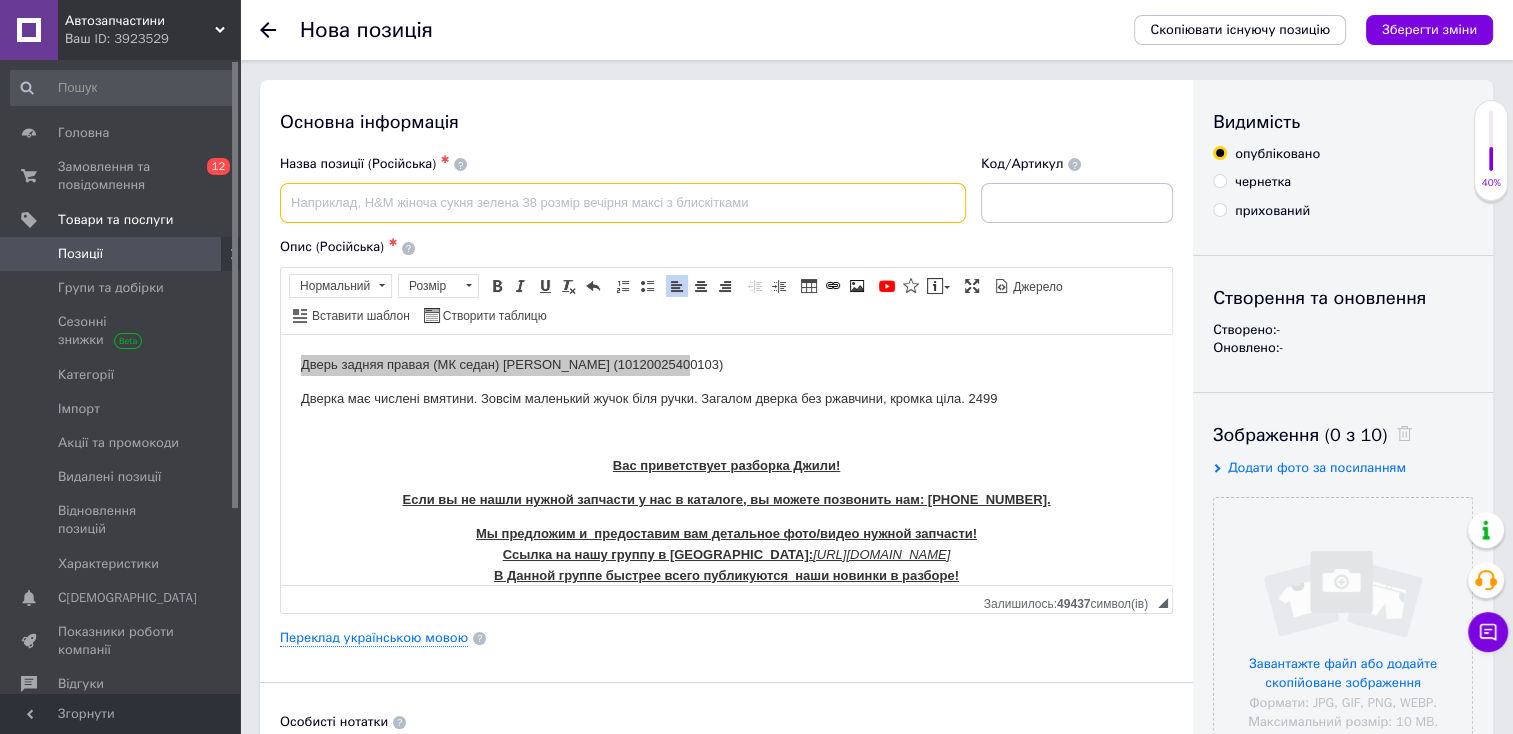click at bounding box center (623, 203) 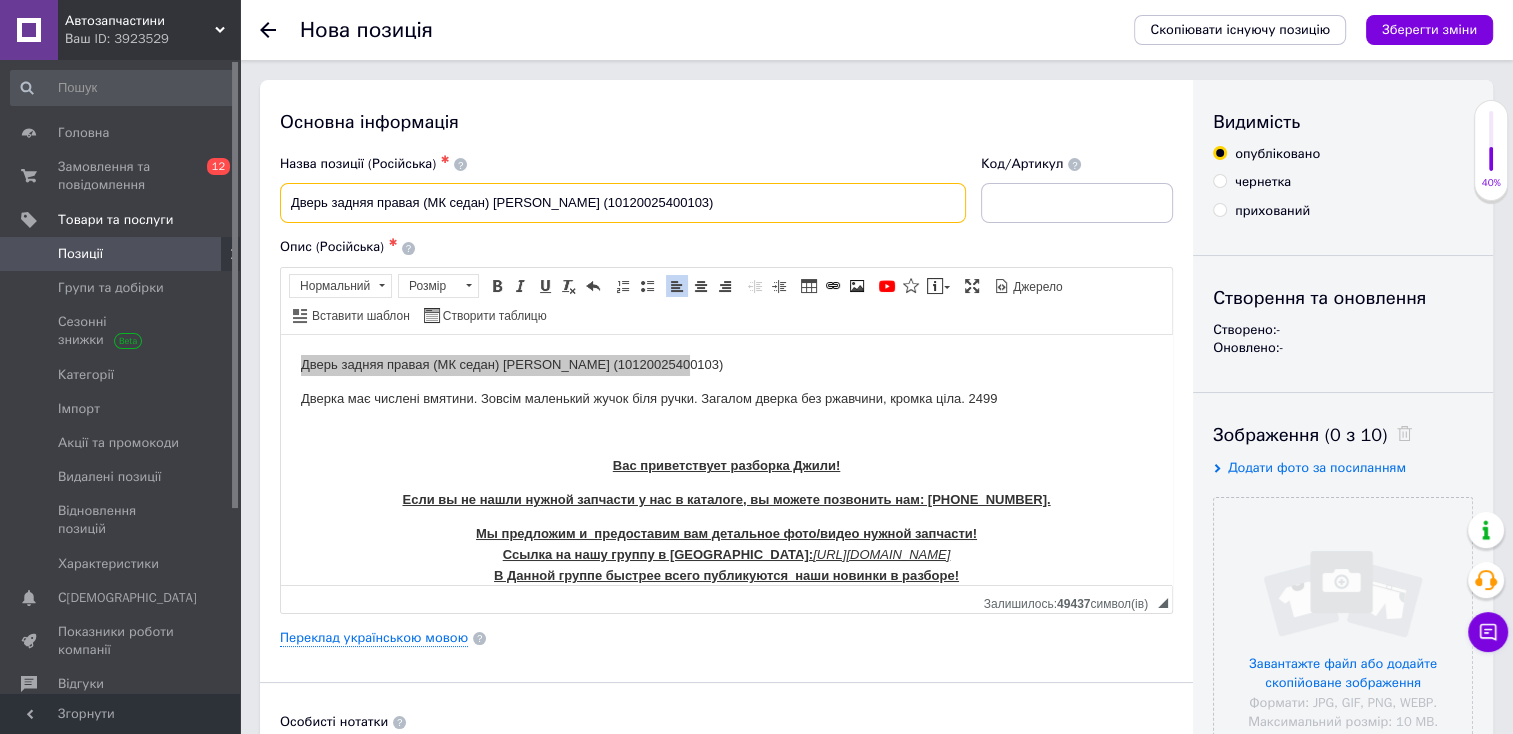type on "Дверь задняя правая (МК седан) [PERSON_NAME] (10120025400103)" 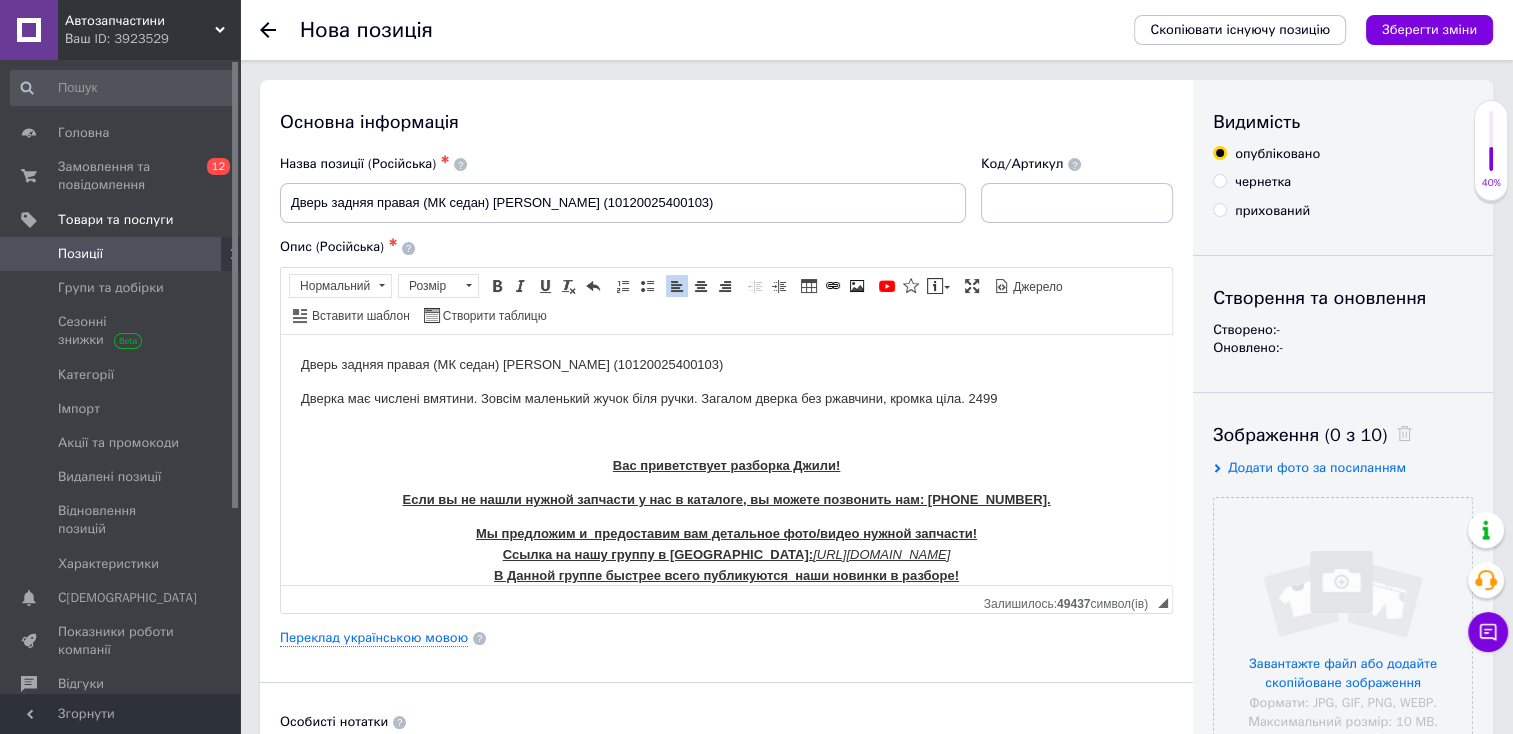 click on "Дверка має числені вмятини. Зовсім маленький жучок біля ручки. Загалом дверка без ржавчини, кромка ціла. 2499" at bounding box center (726, 398) 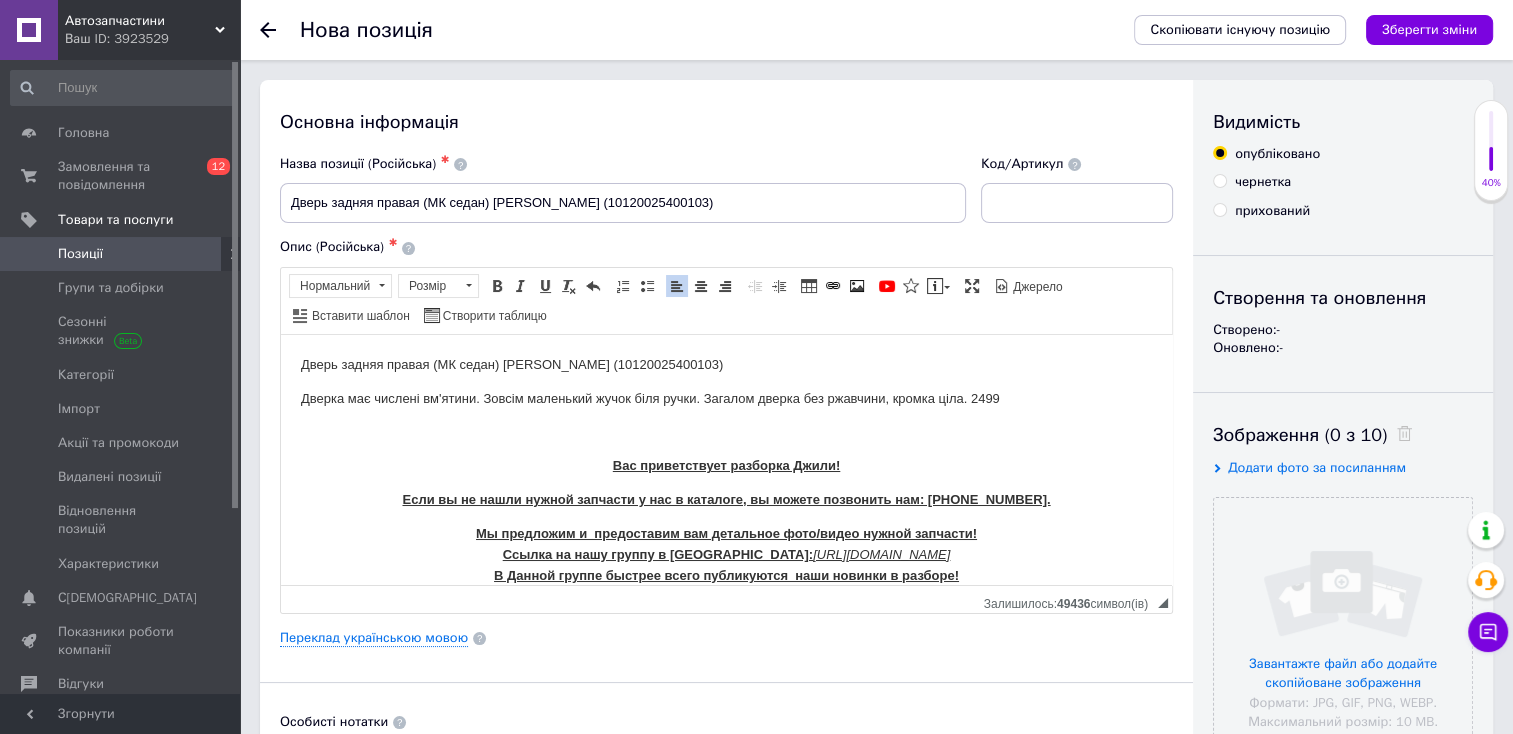 click on "Дверь задняя правая (МК седан) [PERSON_NAME] (10120025400103)  Дверка має числені вм'ятини. Зовсім маленький жучок біля ручки. Загалом дверка без ржавчини, кромка ціла. 2499 Вас приветствует разборка Джили! Если вы не нашли нужной запчасти у нас в каталоге, вы можете позвонить нам: [PHONE_NUMBER]. Мы предложим и  предоставим вам детальное фото/видео нужной запчасти!  Ссылка на нашу группу в Вайбер:  [URL][DOMAIN_NAME] В Данной группе быстрее всего публикуются  наши новинки в разборе!" at bounding box center (726, 469) 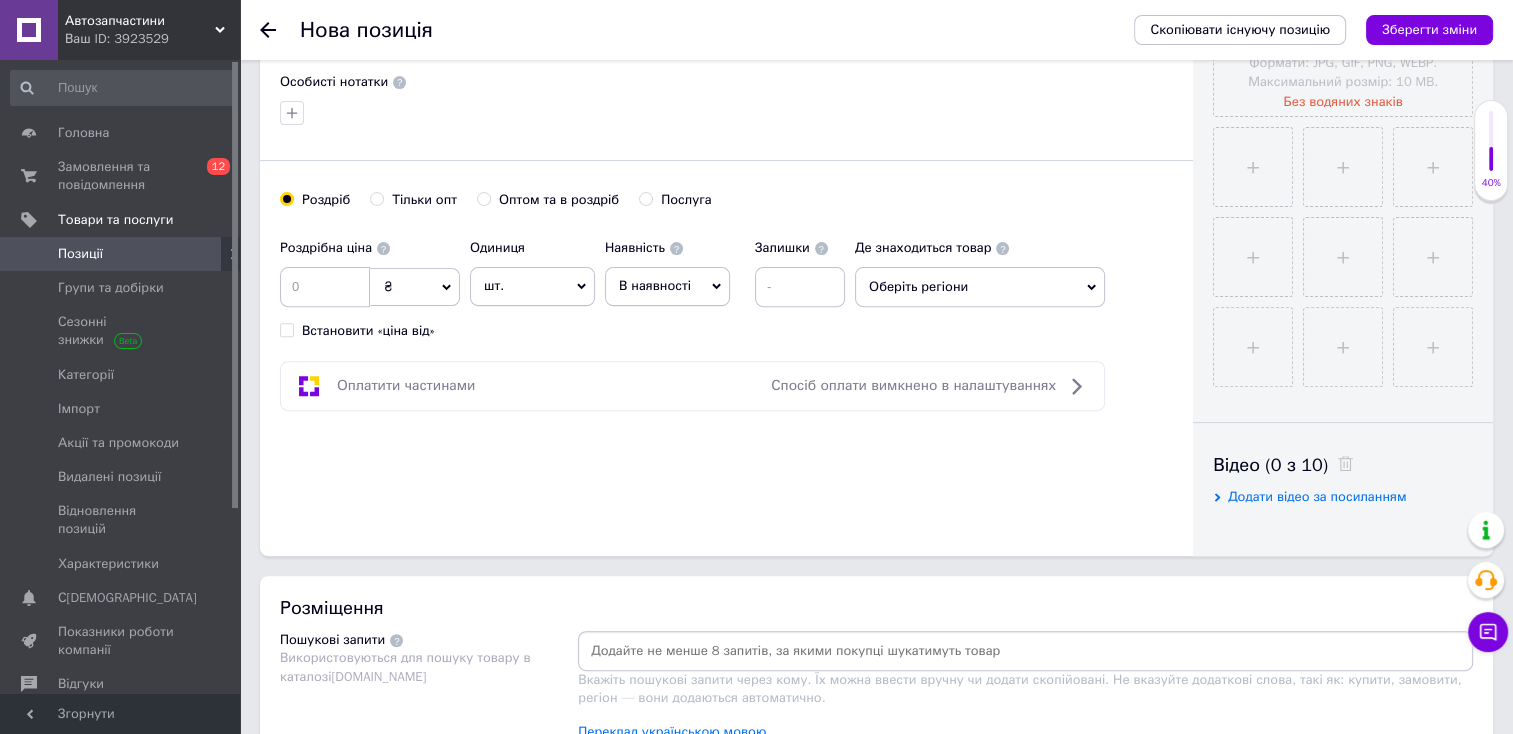 scroll, scrollTop: 880, scrollLeft: 0, axis: vertical 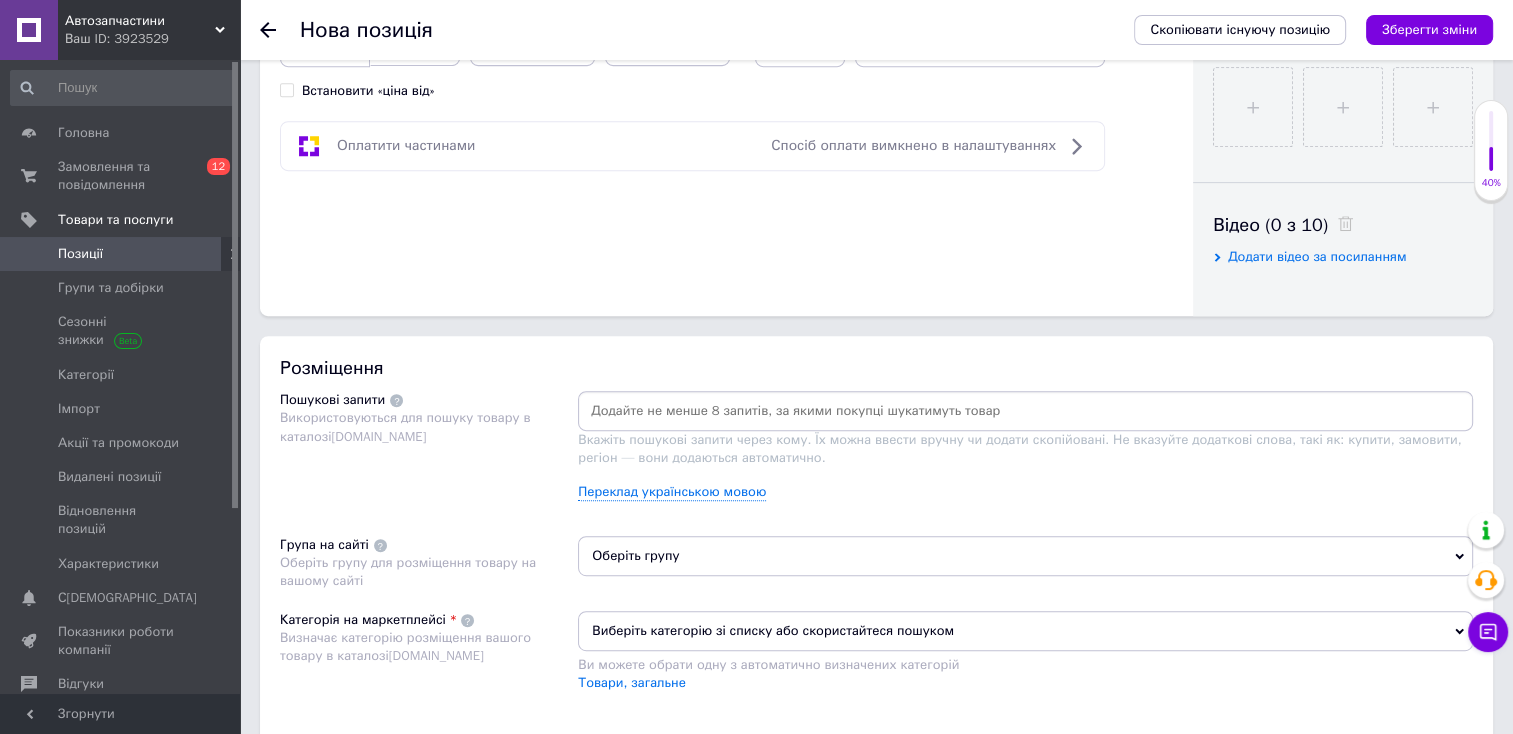 click at bounding box center [1025, 411] 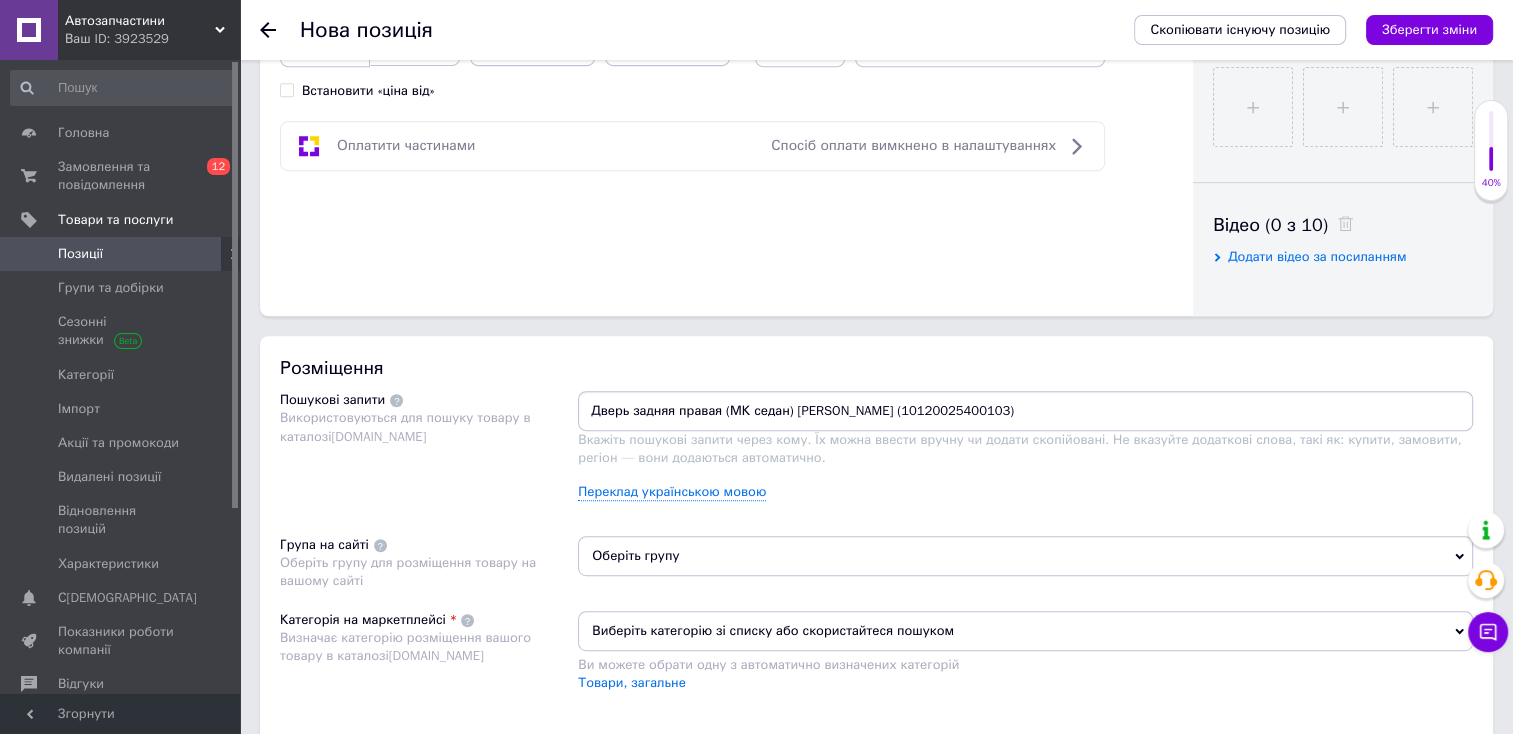 type 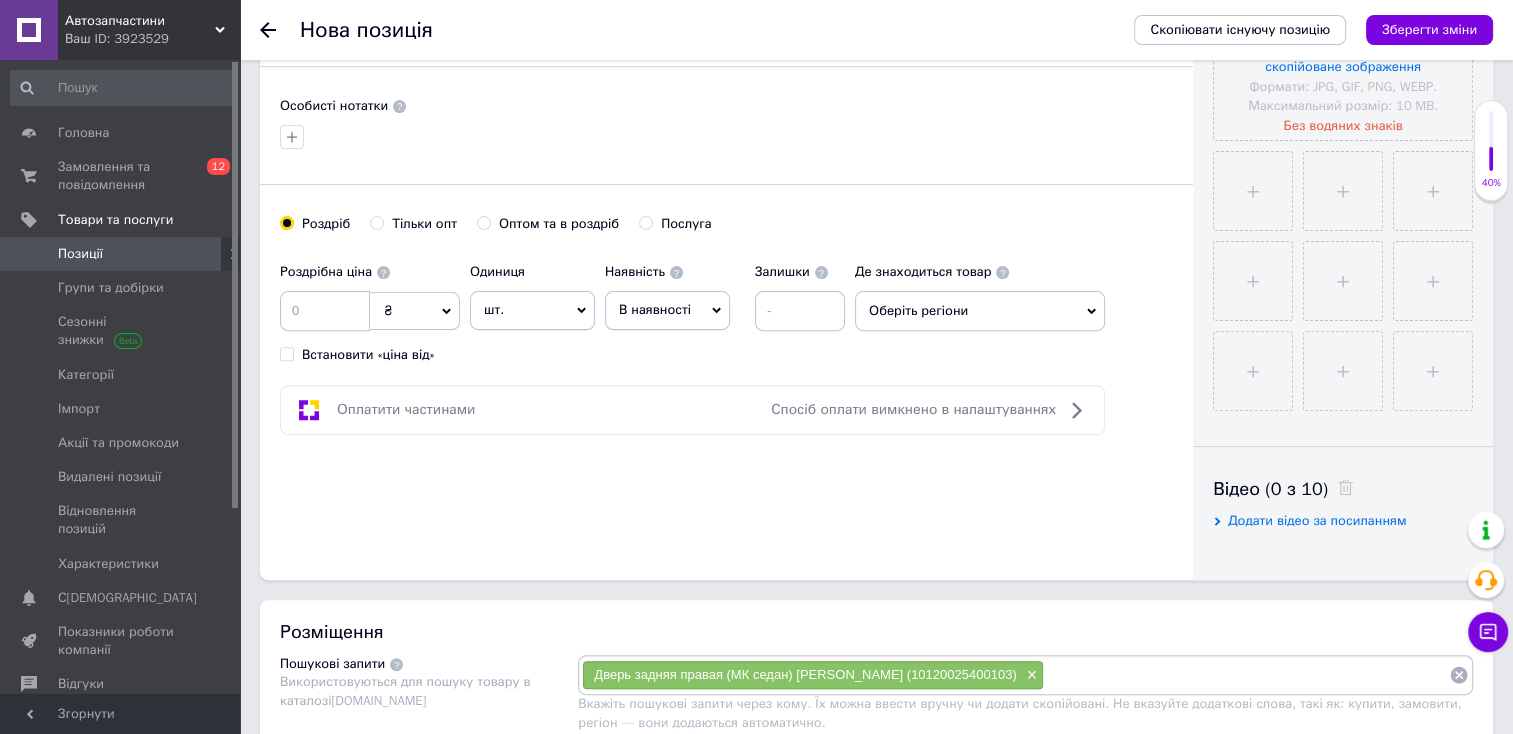 scroll, scrollTop: 0, scrollLeft: 0, axis: both 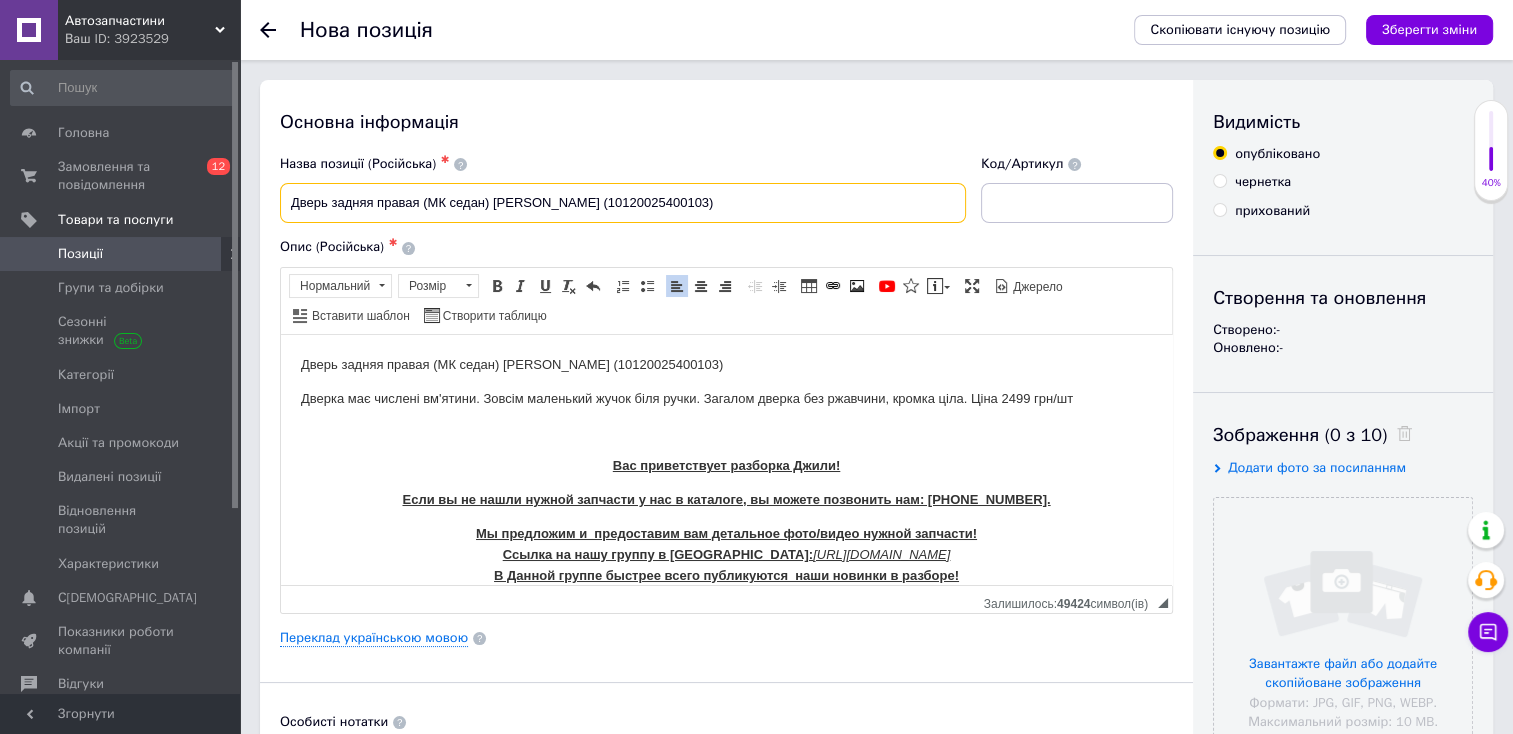 click on "Дверь задняя правая (МК седан) [PERSON_NAME] (10120025400103)" at bounding box center (623, 203) 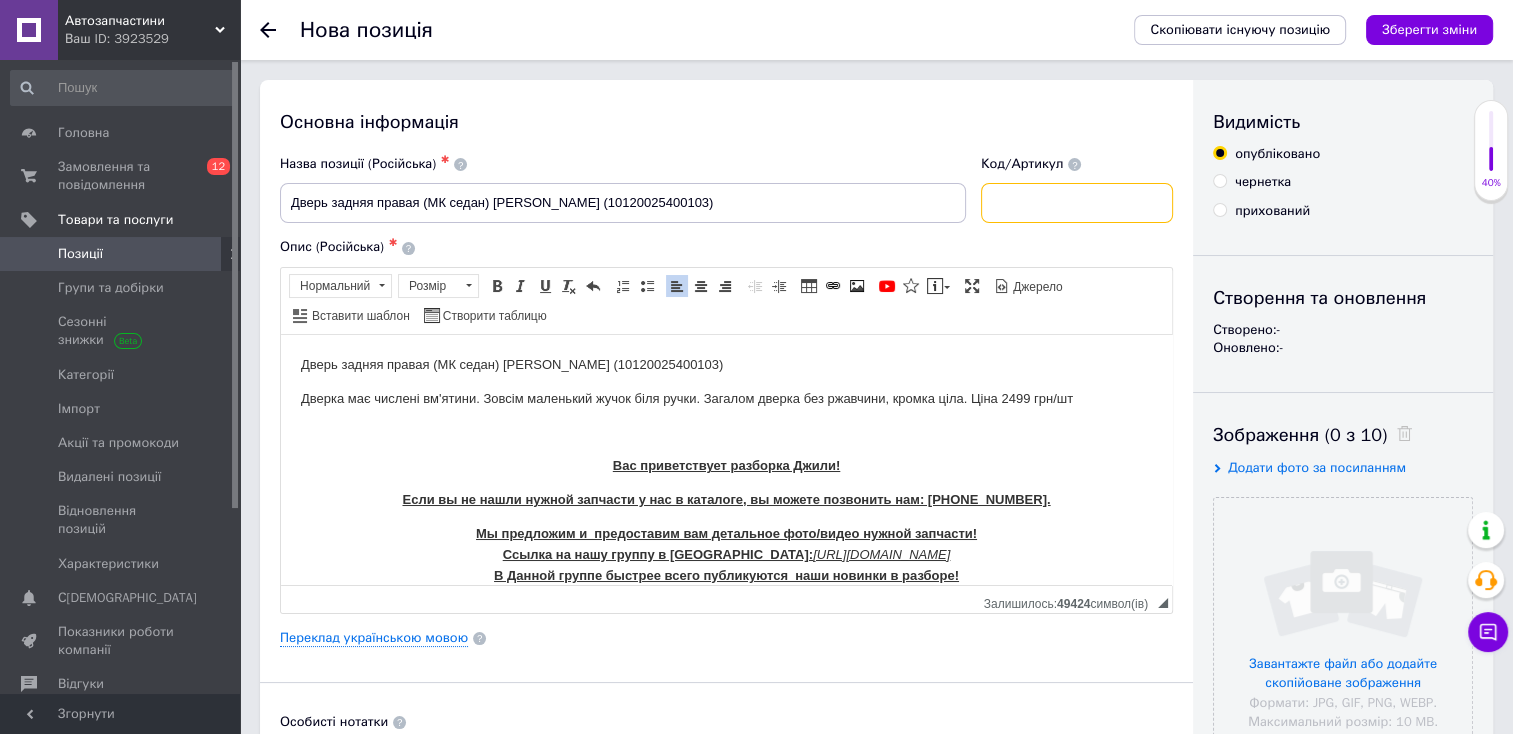 click at bounding box center [1077, 203] 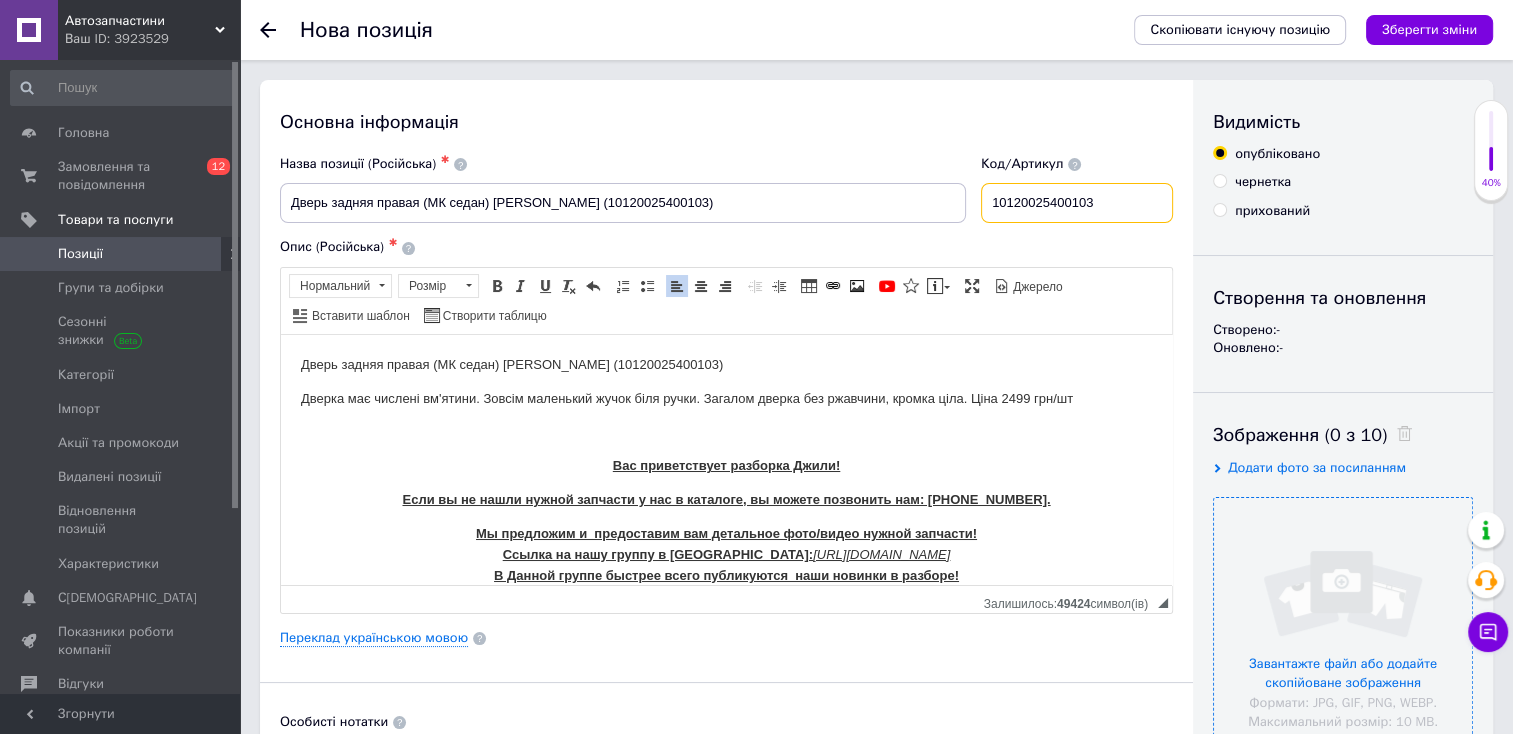 type on "10120025400103" 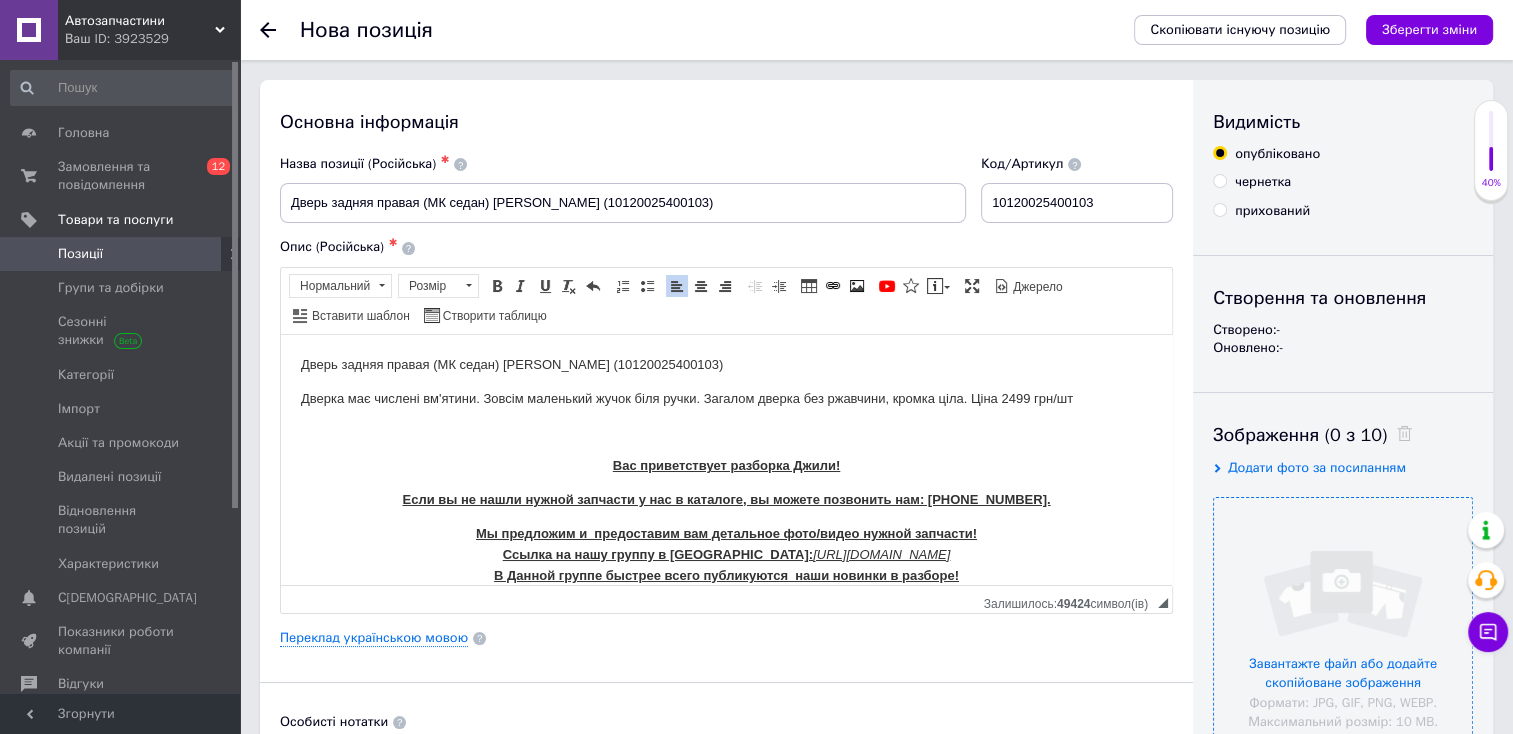 click at bounding box center [1343, 627] 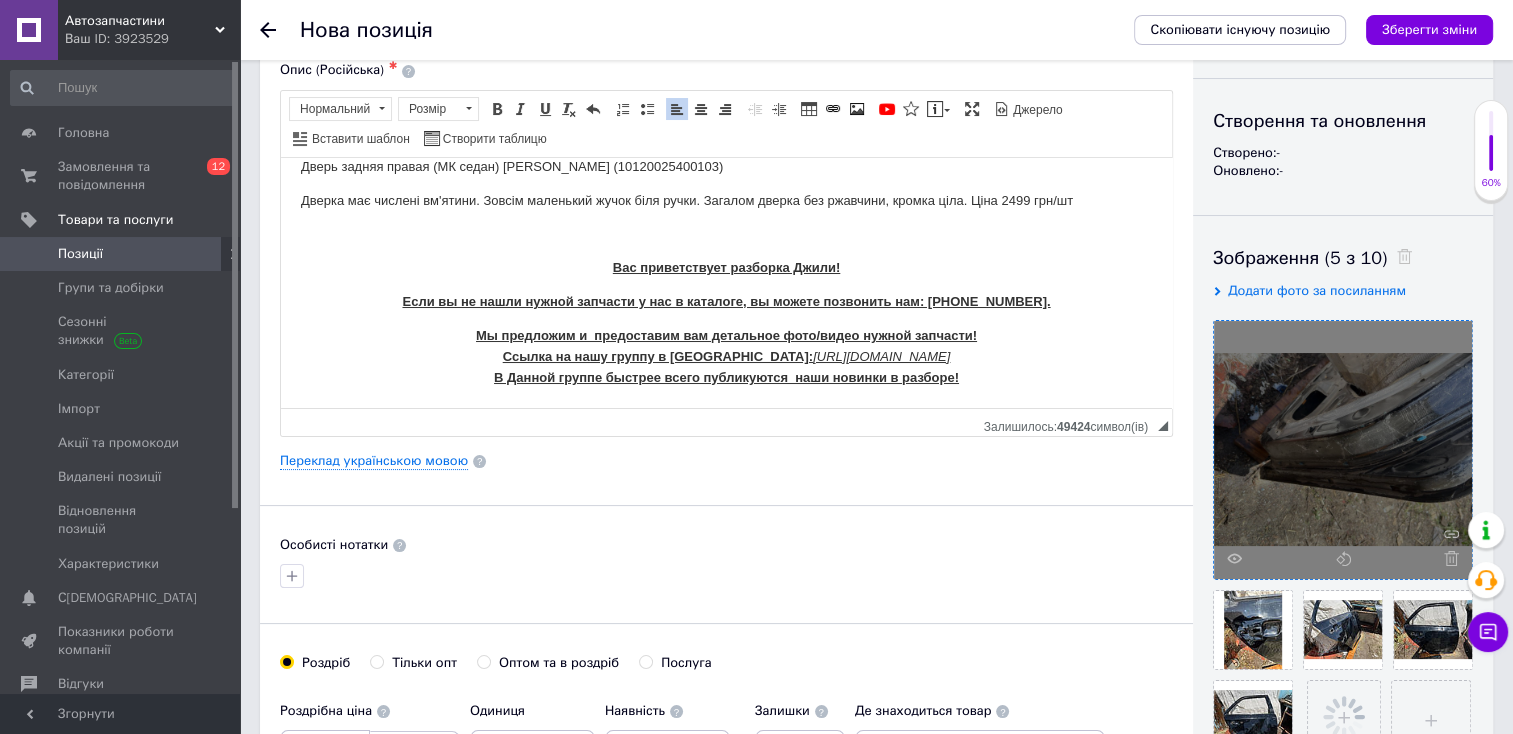 scroll, scrollTop: 394, scrollLeft: 0, axis: vertical 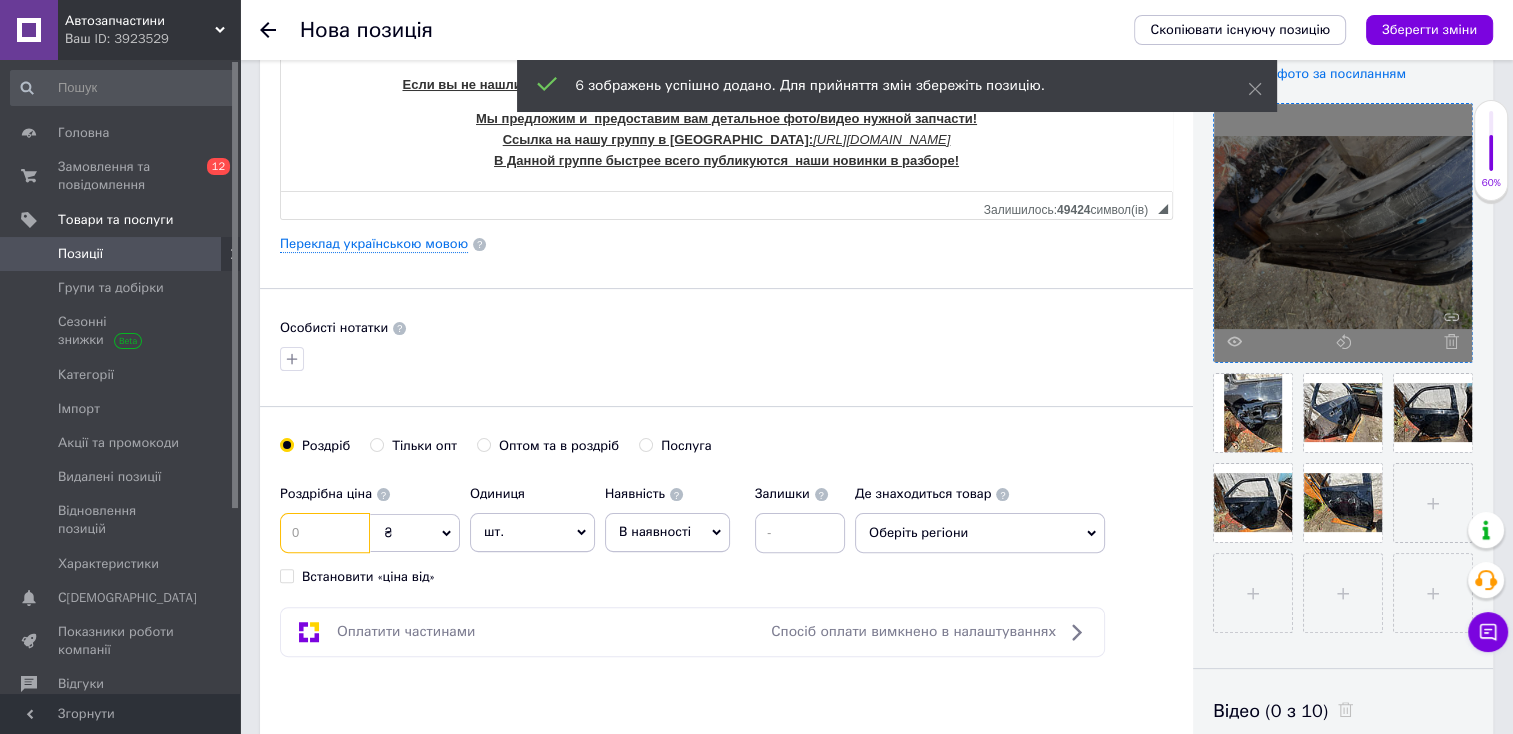 click at bounding box center [325, 533] 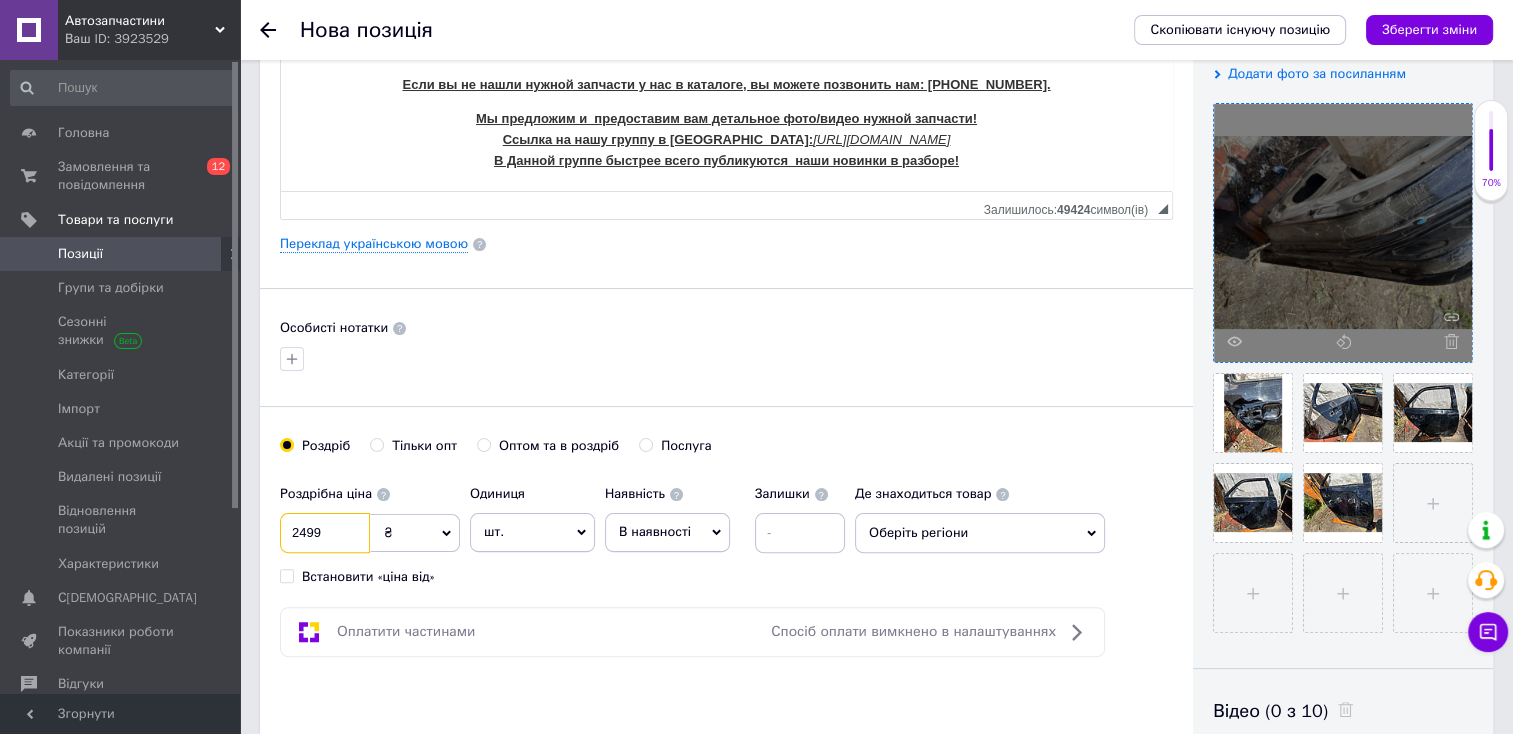 type on "2499" 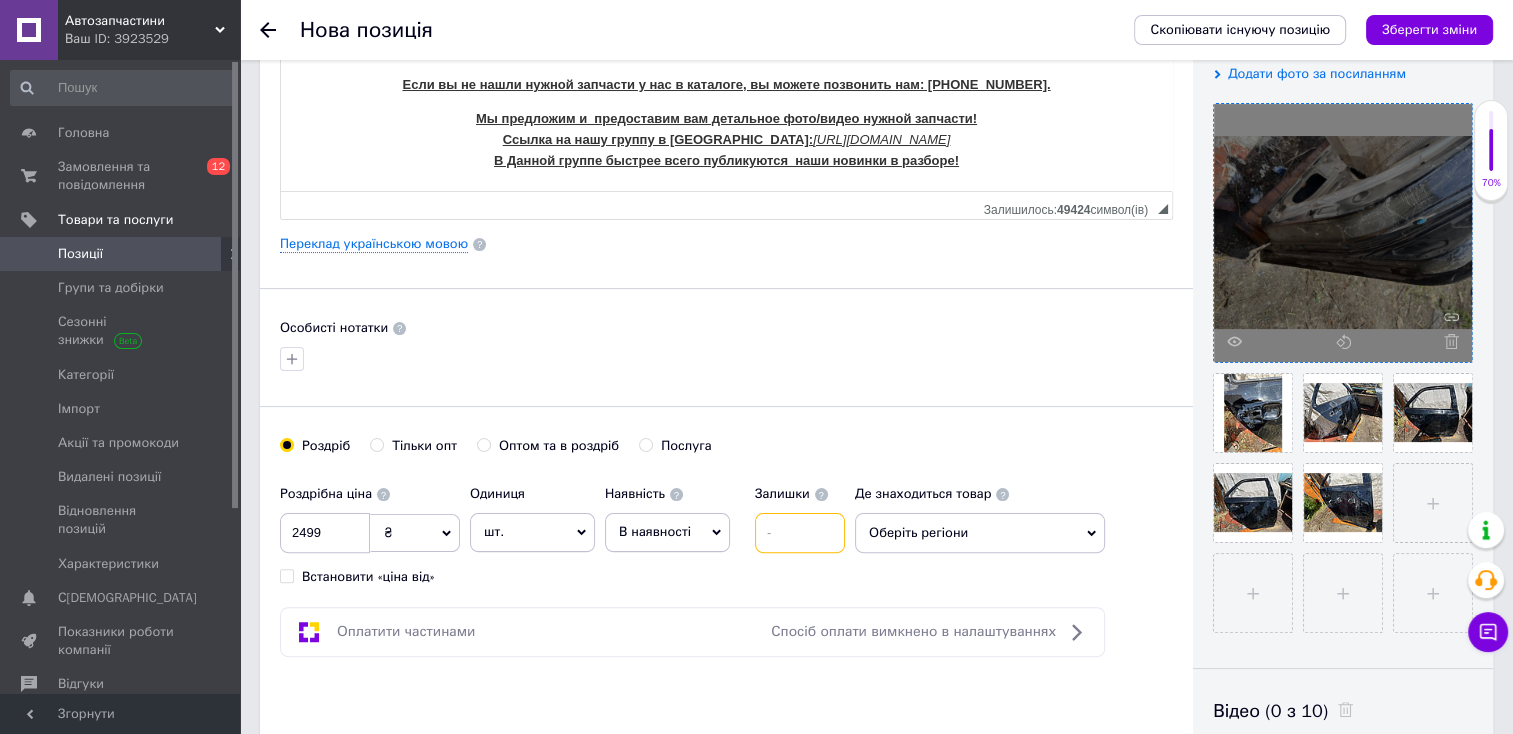 click at bounding box center [800, 533] 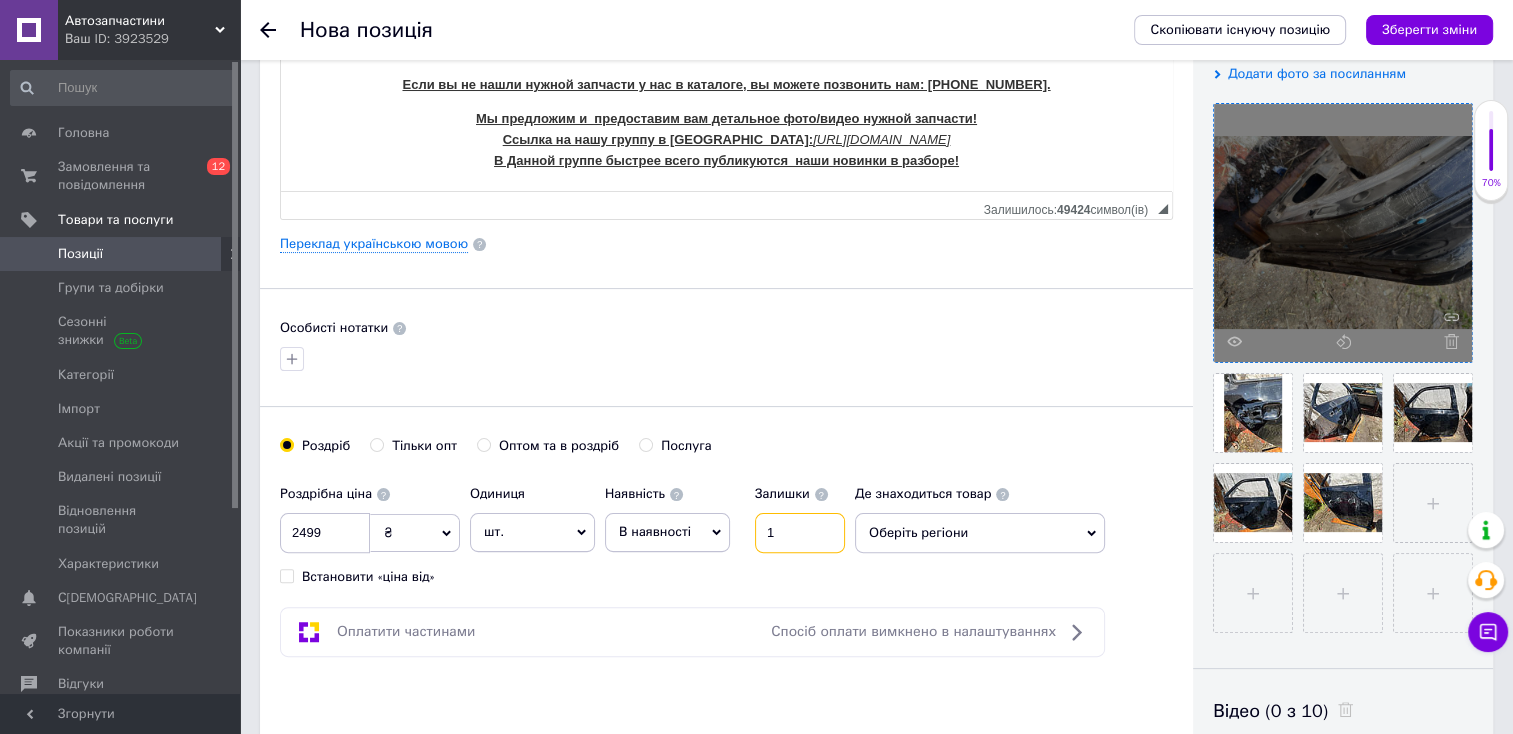 type on "1" 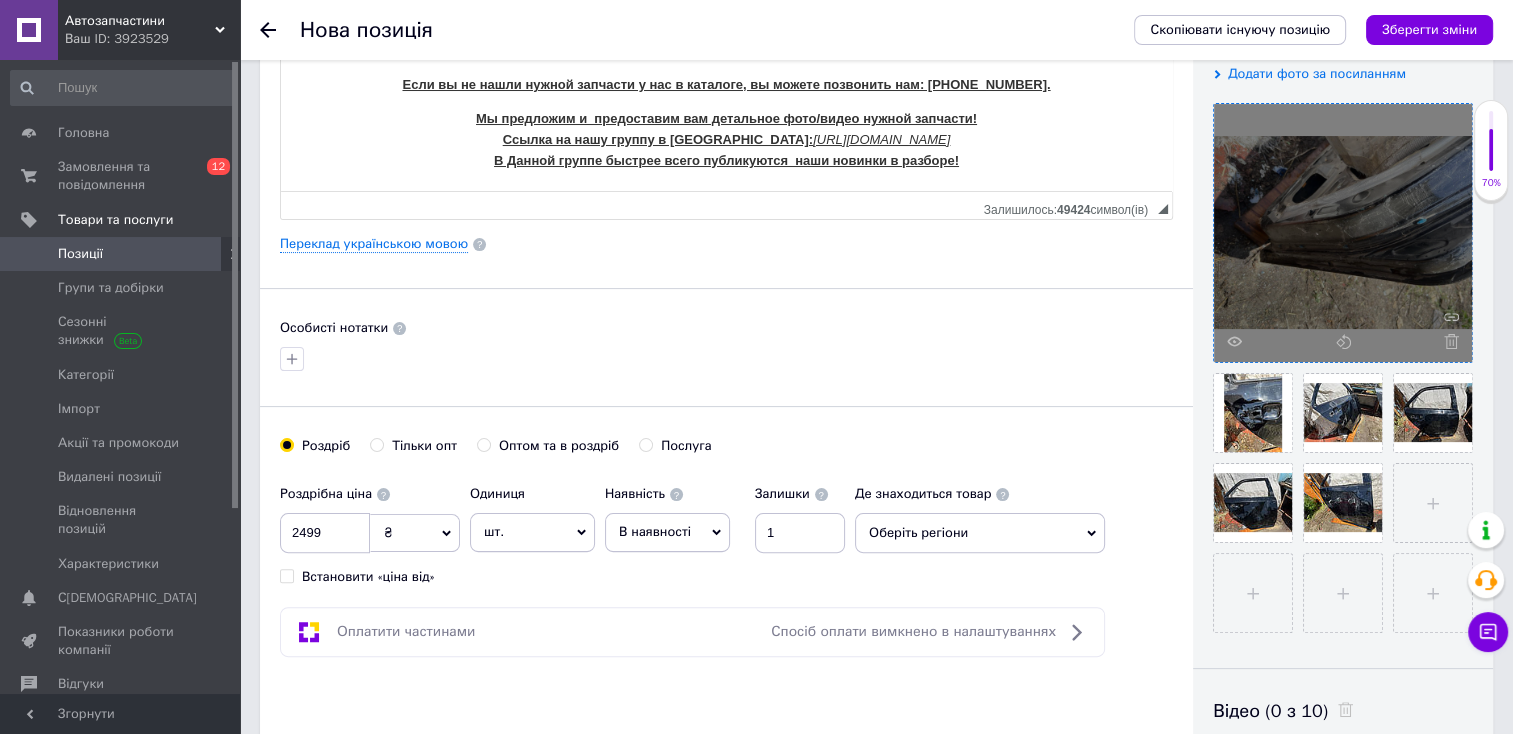 click on "Де знаходиться товар Оберіть регіони" at bounding box center (980, 514) 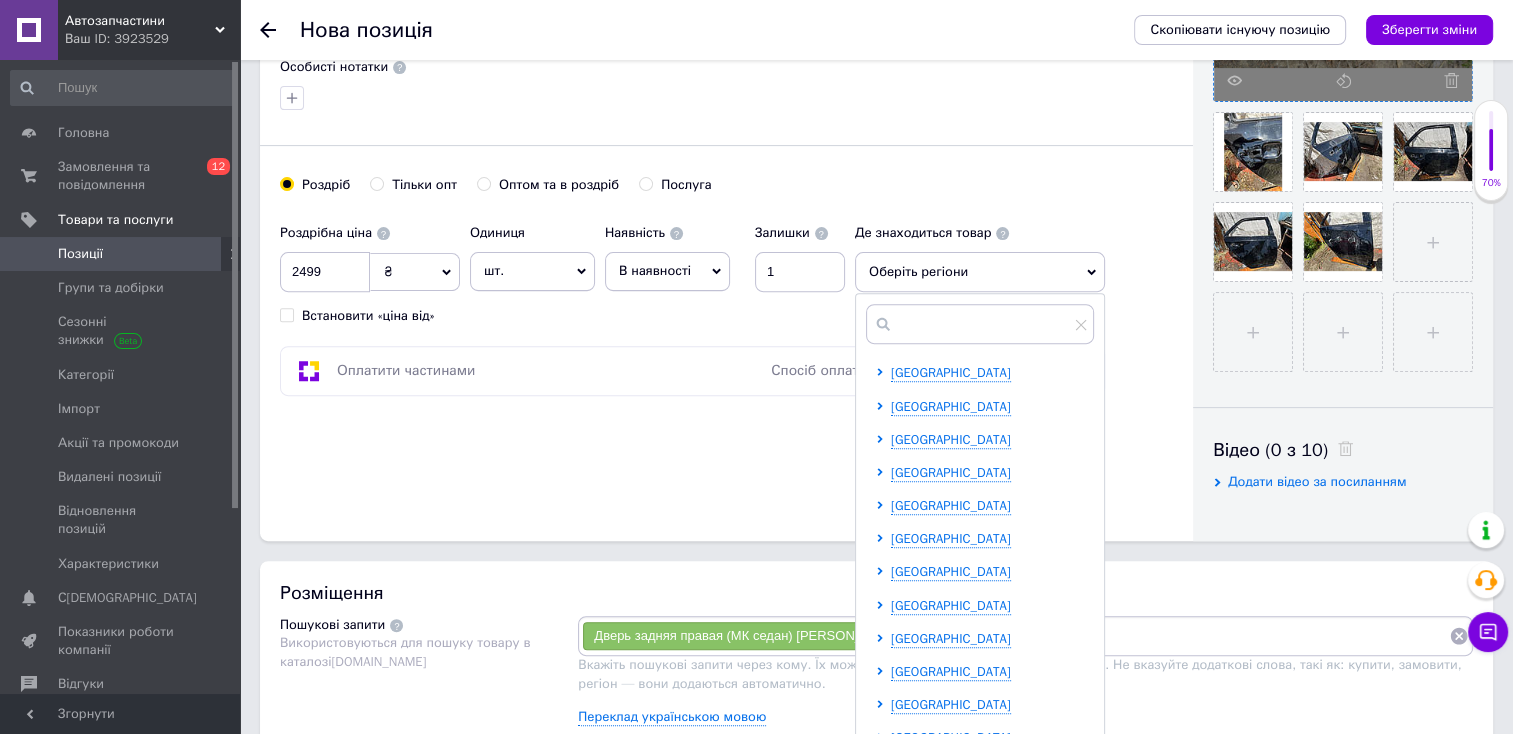 scroll, scrollTop: 656, scrollLeft: 0, axis: vertical 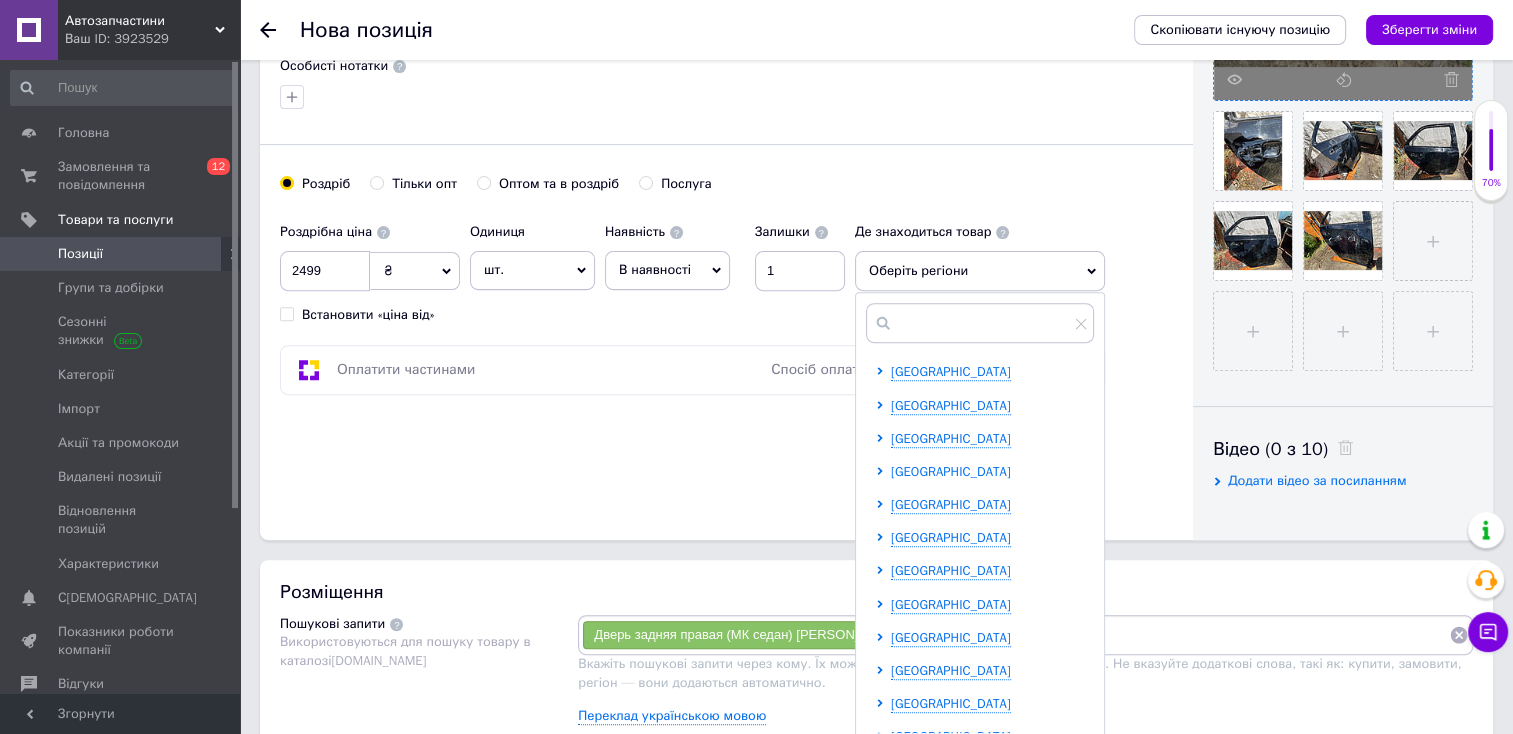 click on "[GEOGRAPHIC_DATA]" at bounding box center [951, 471] 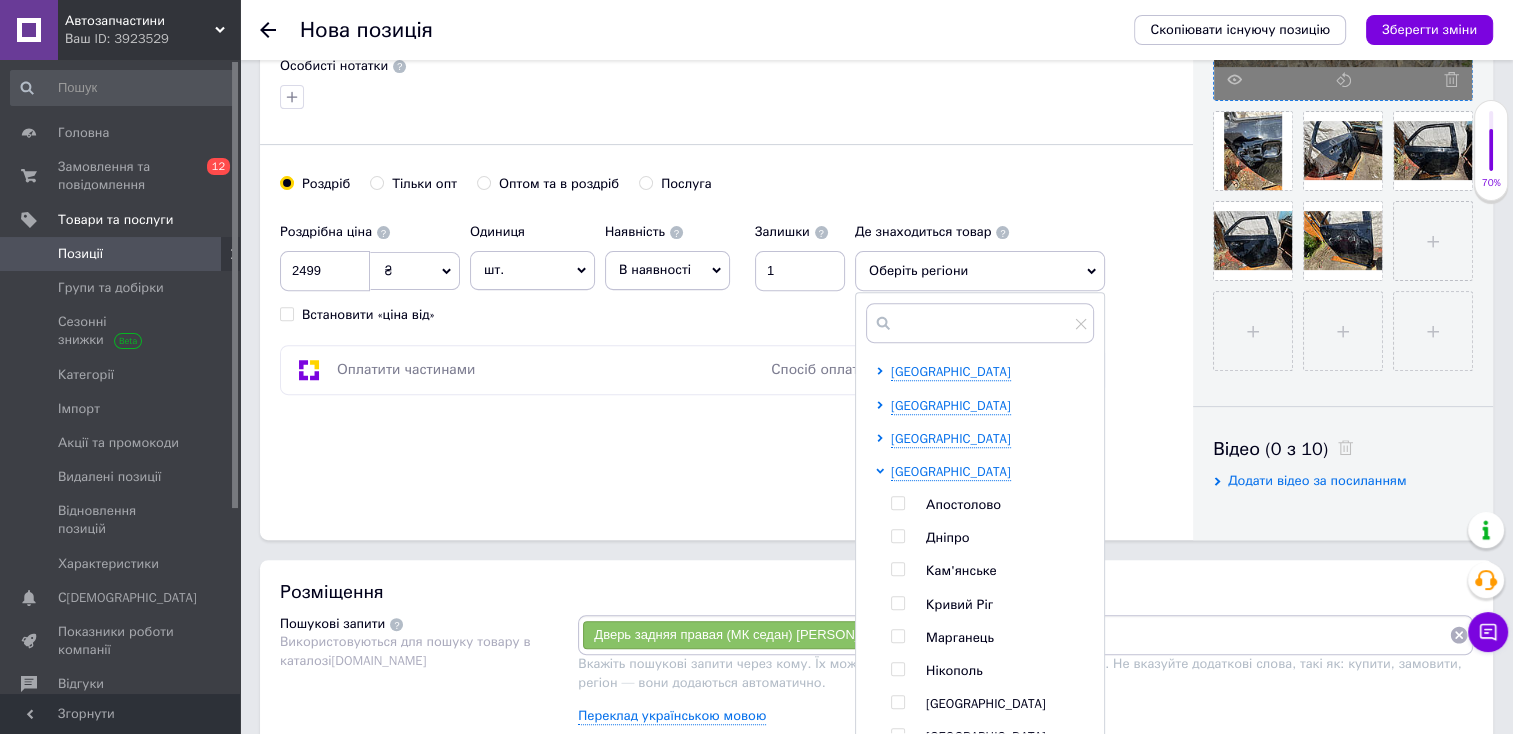 click on "Дніпро" at bounding box center [947, 537] 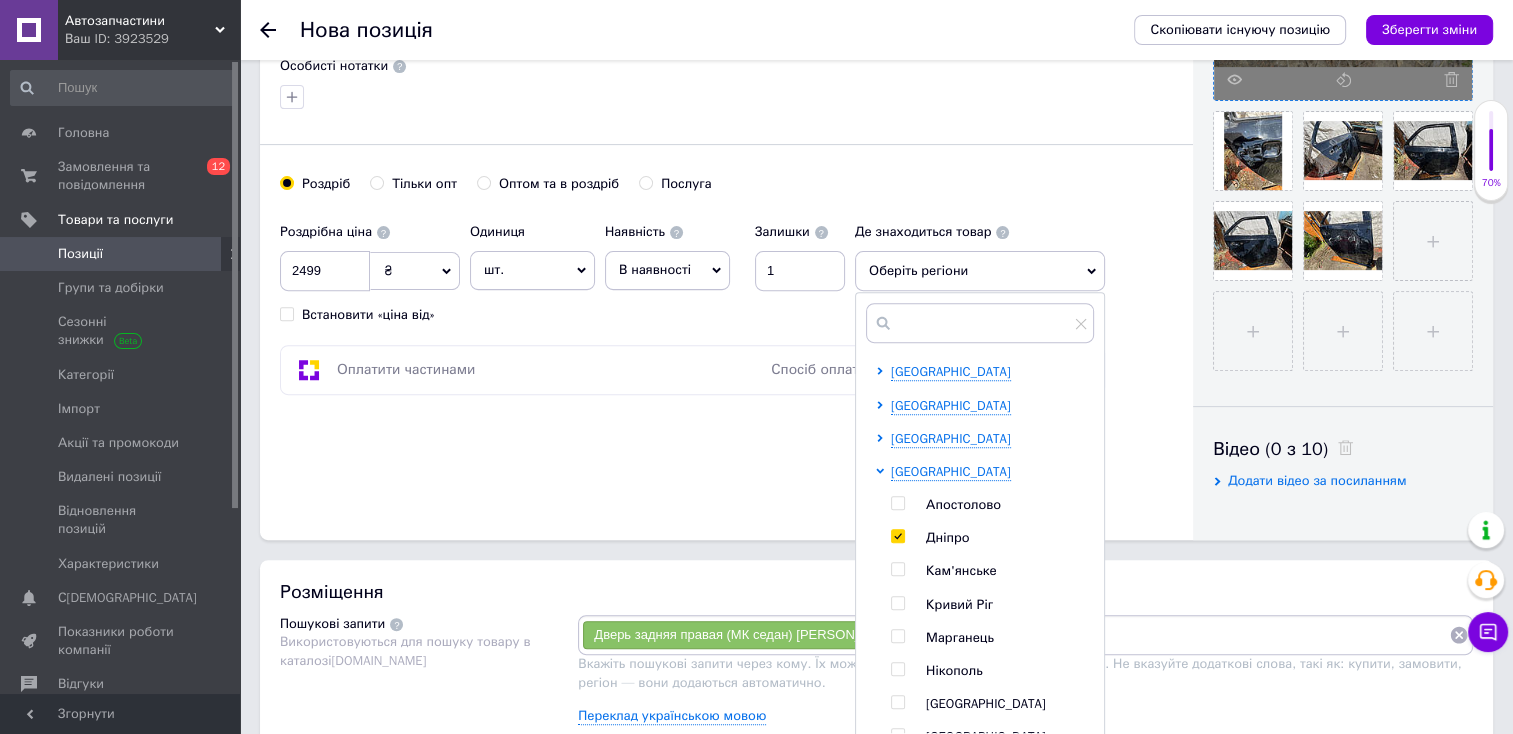 checkbox on "true" 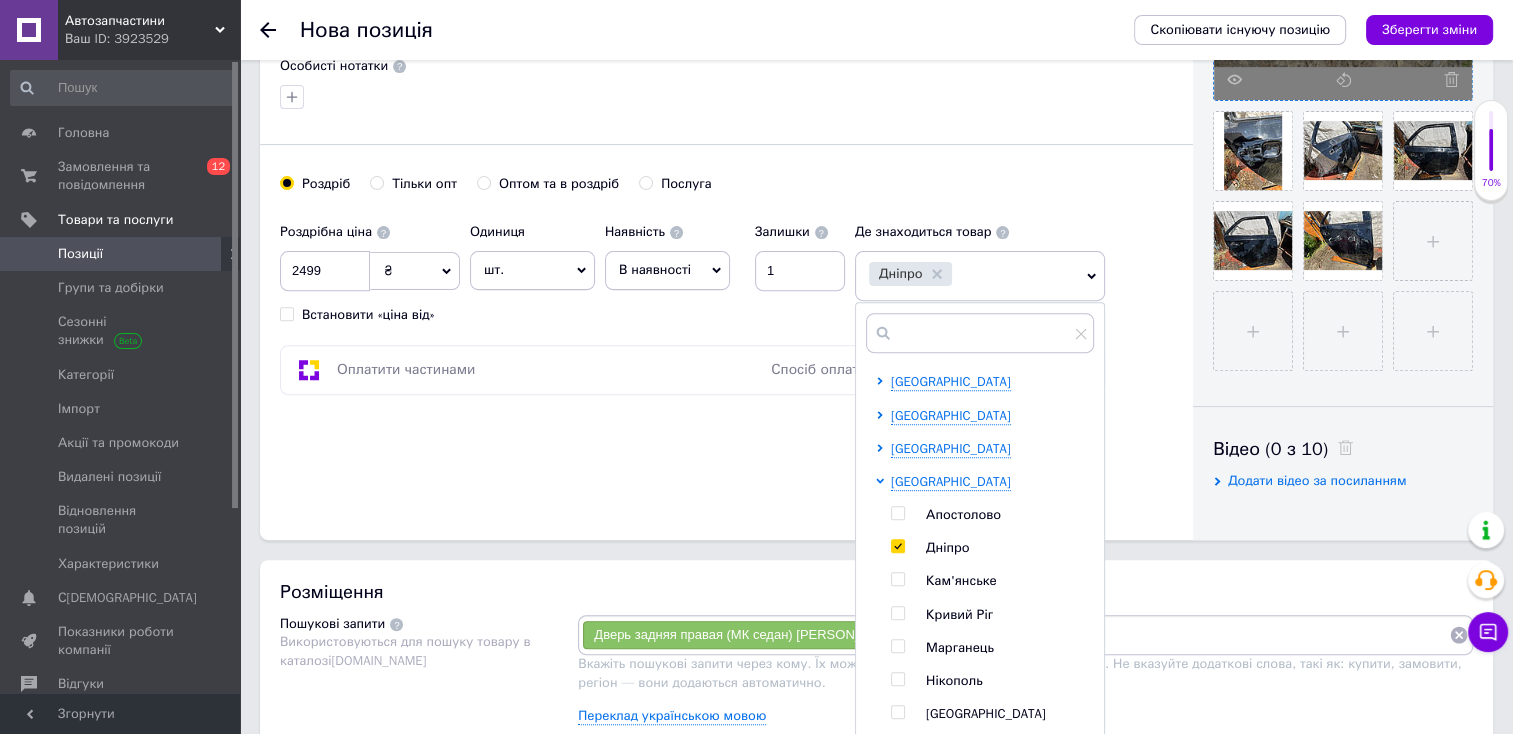 click on "Основна інформація Назва позиції (Російська) ✱ Дверь задняя правая (МК седан) [PERSON_NAME] (10120025400103) Код/Артикул 10120025400103 Опис (Російська) ✱ Дверь задняя правая (МК седан) [PERSON_NAME] (10120025400103)
Дверка має числені вм'ятини. Зовсім маленький жучок біля ручки. Загалом дверка без ржавчини, кромка ціла. Ціна 2499 грн/шт
Вас приветствует разборка Джили!
Если вы не нашли нужной запчасти у нас в каталоге, вы можете позвонить нам: [PHONE_NUMBER].
Мы предложим и  предоставим вам детальное фото/видео нужной запчасти!
Ссылка на нашу группу в [GEOGRAPHIC_DATA]:
Форматування Нормальний" at bounding box center [726, -18] 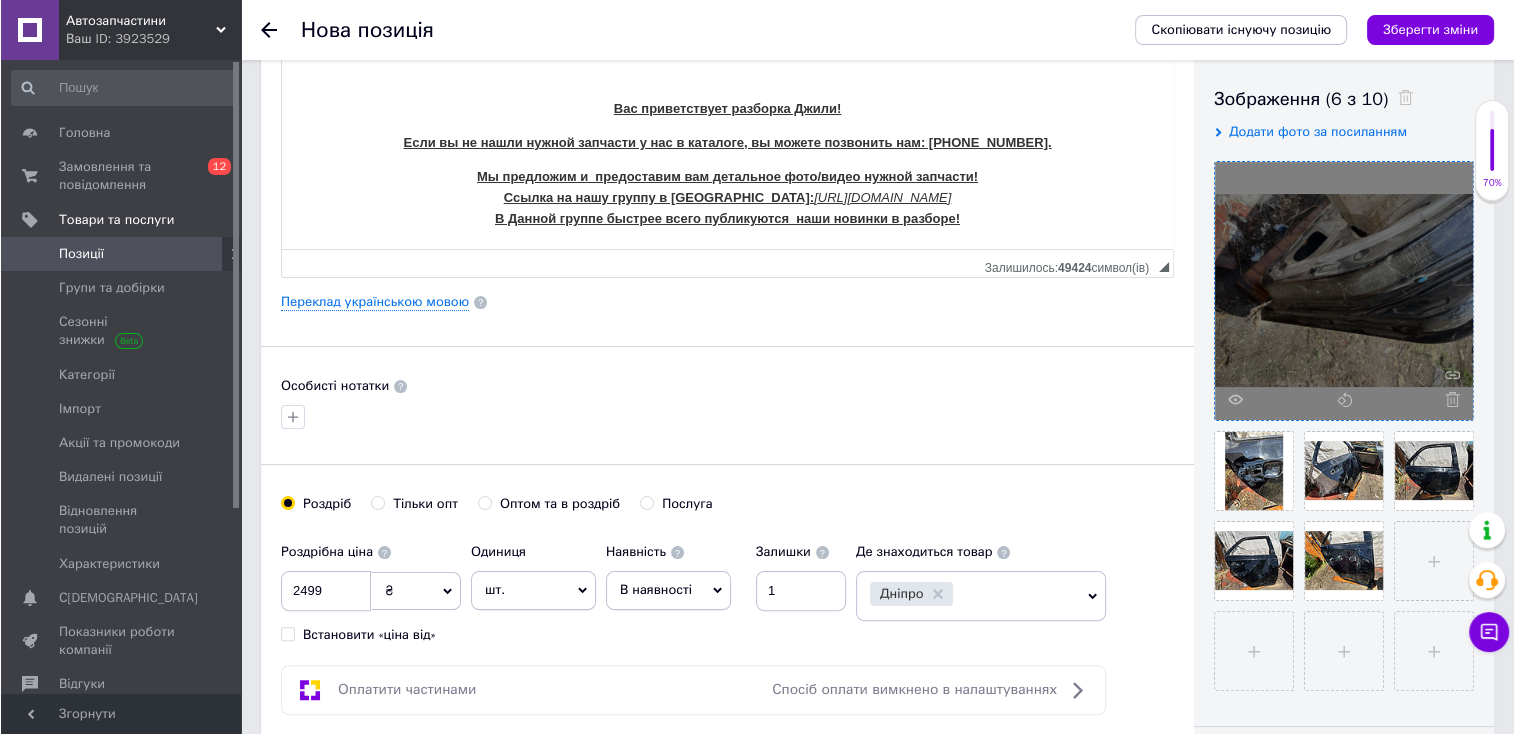 scroll, scrollTop: 324, scrollLeft: 0, axis: vertical 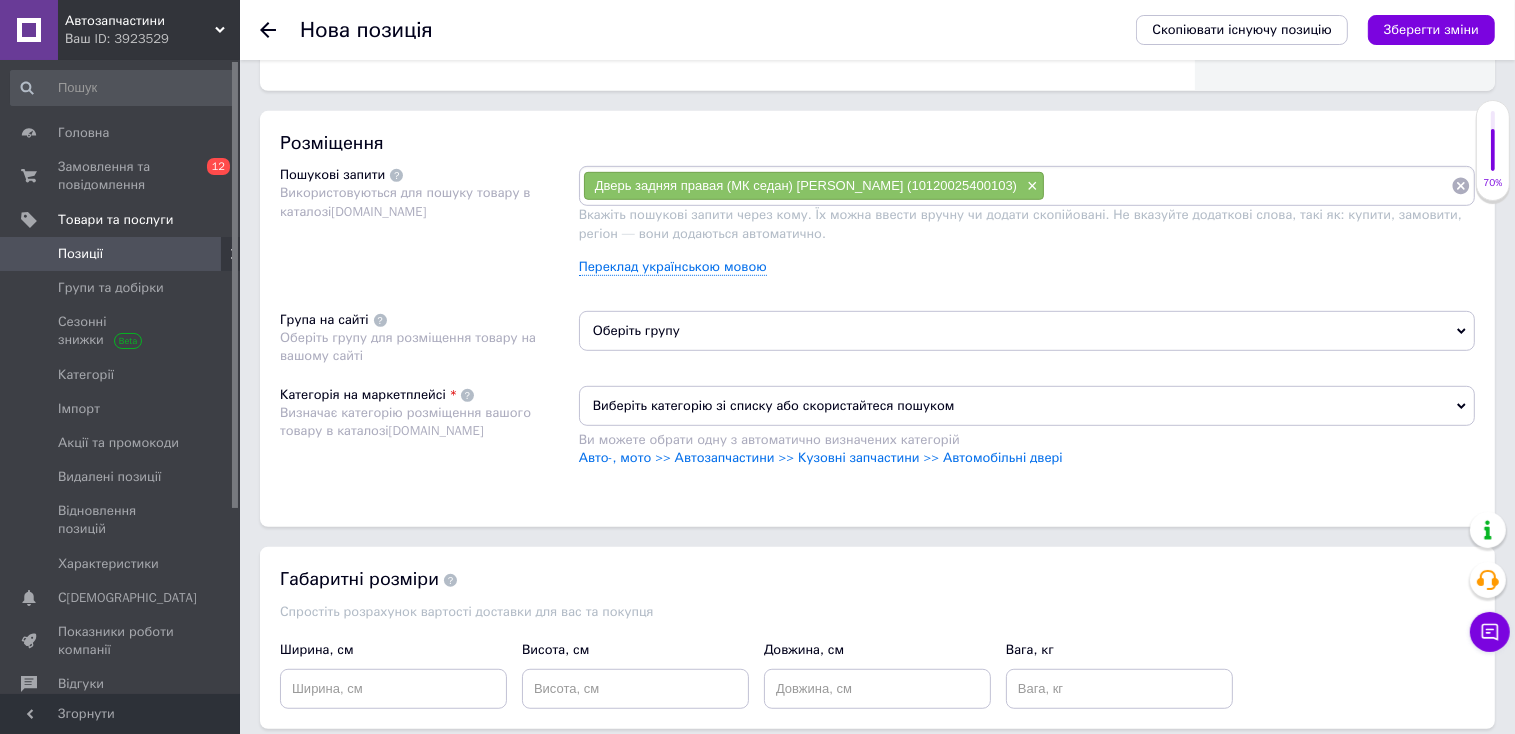 click on "Оберіть групу" at bounding box center [1027, 331] 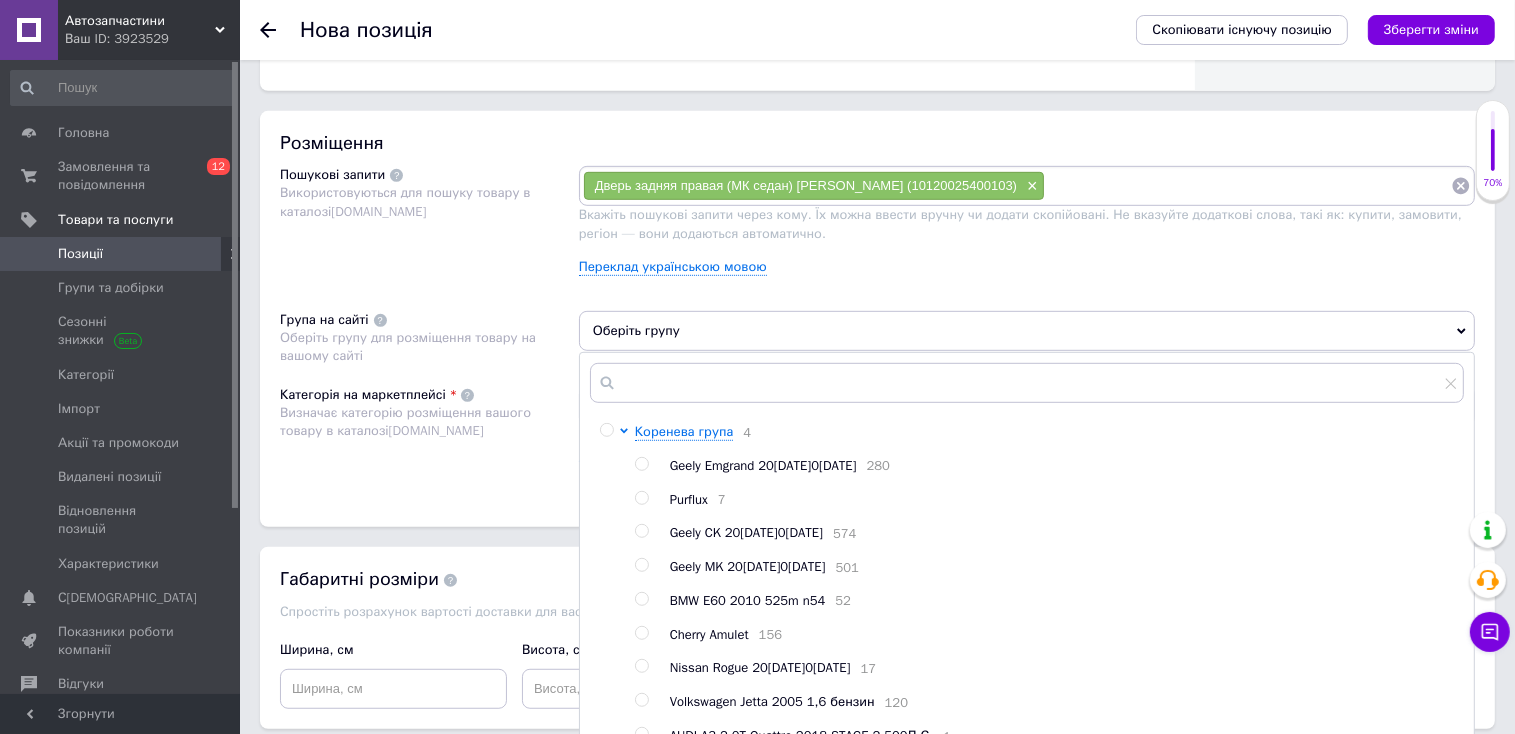 click on "Geely Emgrand [PHONE_NUMBER][DATE][DATE] Purflux 7 Geely CK [PHONE_NUMBER][DATE][DATE] Geely MK [PHONE_NUMBER][DATE][DATE] BMW E60 2010 525m n54 52 Cherry Amulet  156 Nissan Rogue 20[DATE]0[DATE]7 Volkswagen Jetta 2005 1,6 бензин 120 AUDI A3 2.0T Quattro 2018 STAGE 2 500Л.С. 1 BMW G12 2019 B58 3.0 740i  18 [PERSON_NAME] Tiggo T11 20[DATE]0[DATE],4 АКПП 1 [PERSON_NAME] QQ6 (S21) [PERSON_NAME] 1,3 30тис км Renault Megane I 19[DATE]0[DATE],4 МКПП 1" at bounding box center (1049, 669) 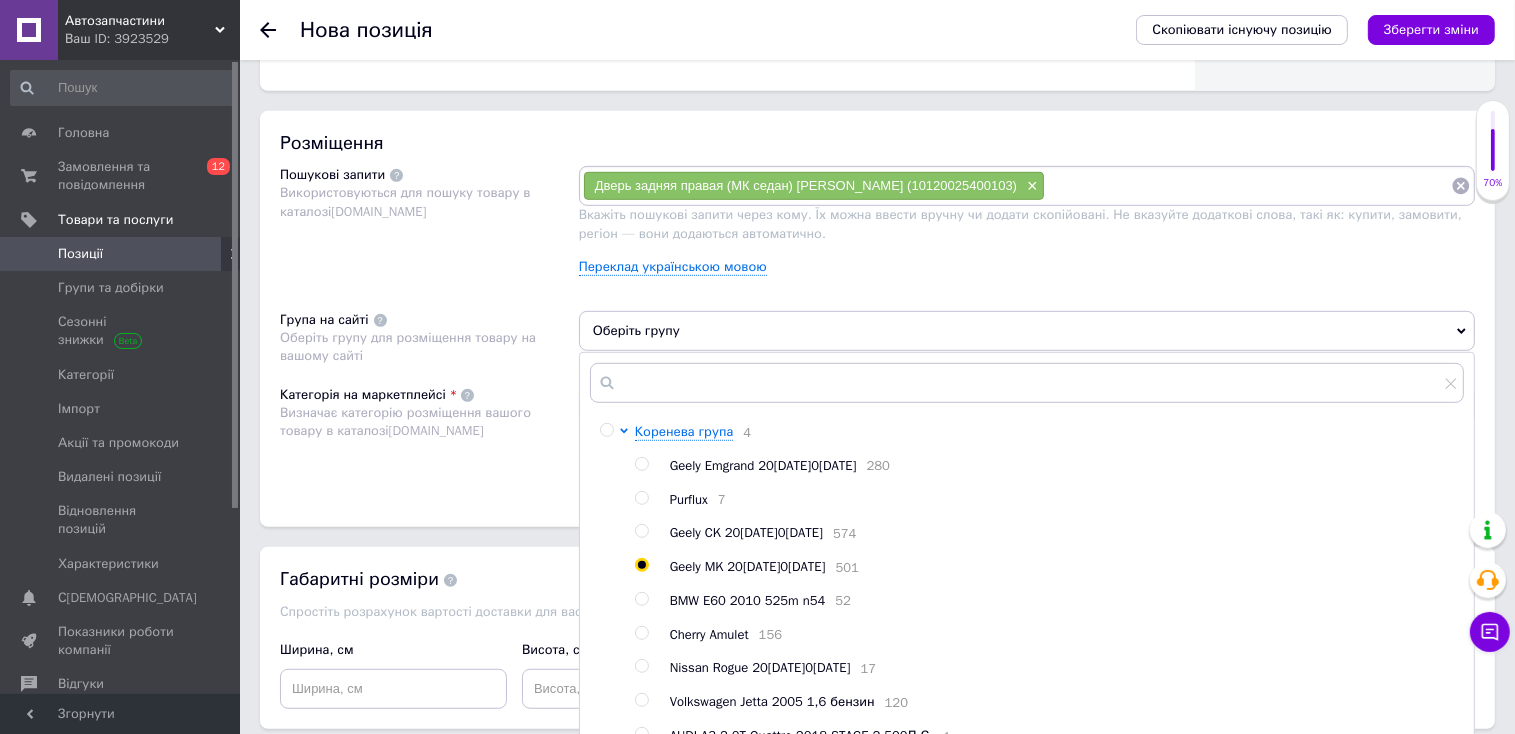 radio on "true" 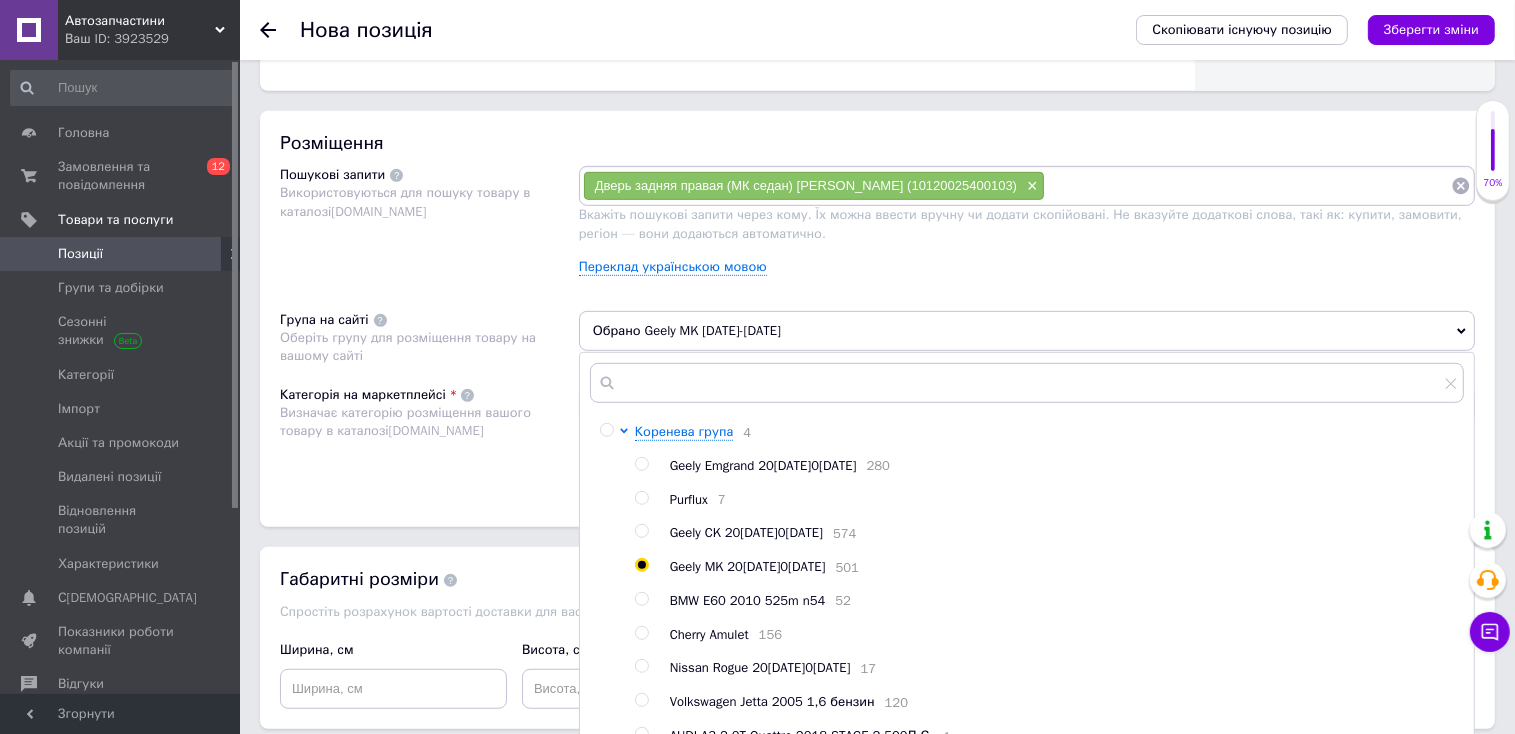 click on "Розміщення Пошукові запити Використовуються для пошуку товару в каталозі  [DOMAIN_NAME] Дверь задняя правая (МК седан) Джили МК (10120025400103) × Вкажіть пошукові запити через кому. Їх можна ввести вручну чи додати скопійовані. Не вказуйте додаткові слова, такі як: купити, замовити, регіон — вони додаються автоматично. Переклад українською мовою Група на сайті Оберіть групу для розміщення товару на вашому сайті Обрано Geely MK [DATE]-[DATE] [PERSON_NAME] група 4 Geely Emgrand [DATE][PHONE_NUMBER][DATE] Purflux 7 Geely CK [DATE][PHONE_NUMBER][DATE] Geely MK [DATE][PHONE_NUMBER][DATE] BMW E60 2010 525m n54 52 Cherry Amulet  156 Nissan Rogue [DATE]-[DATE] 17 Volkswagen Jetta 2005 1,6 бензин 120 1 BMW G12 2019 B58 3.0 740i  18 1 1" at bounding box center (877, 319) 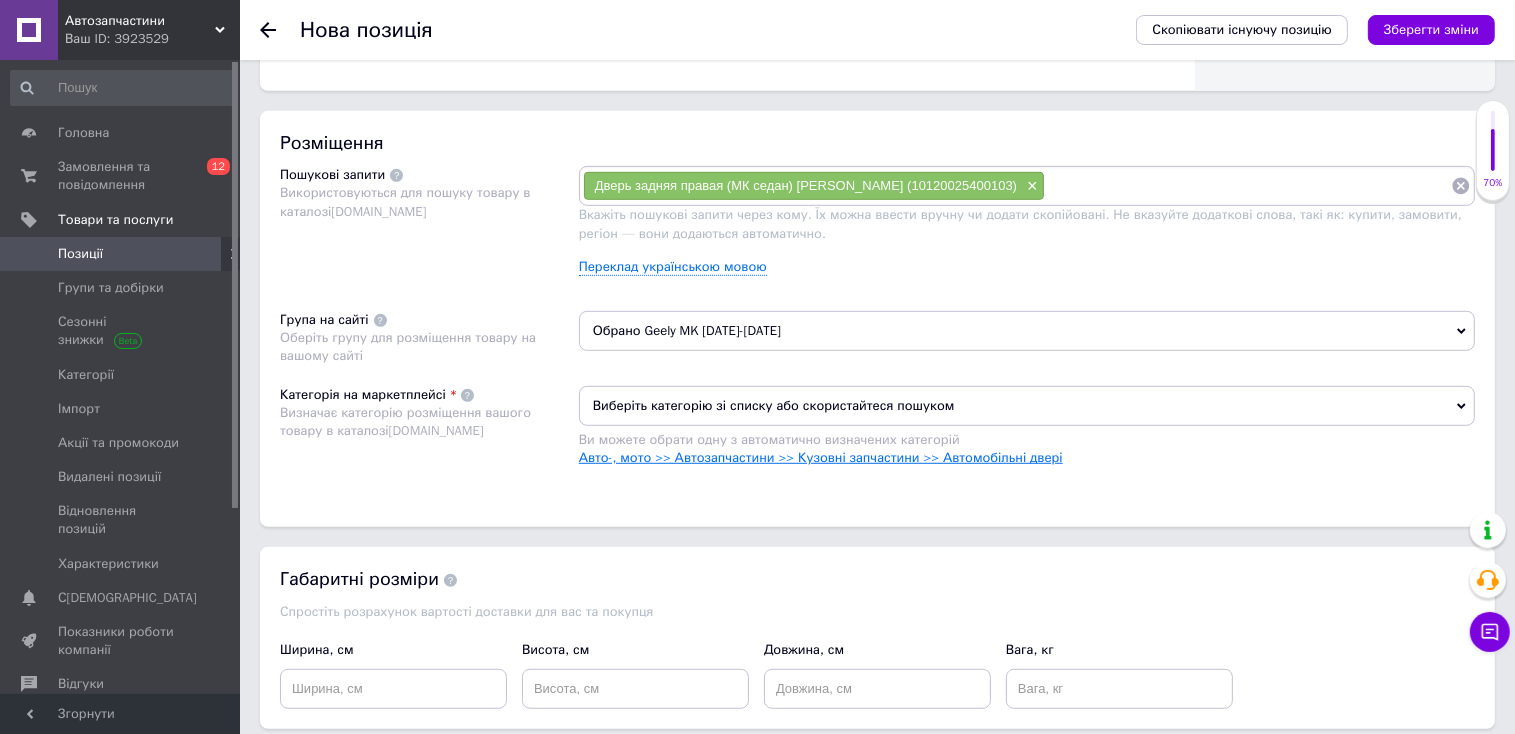 click on "Авто-, мото >> Автозапчастини >> Кузовні запчастини >> Автомобільні двері" at bounding box center (821, 457) 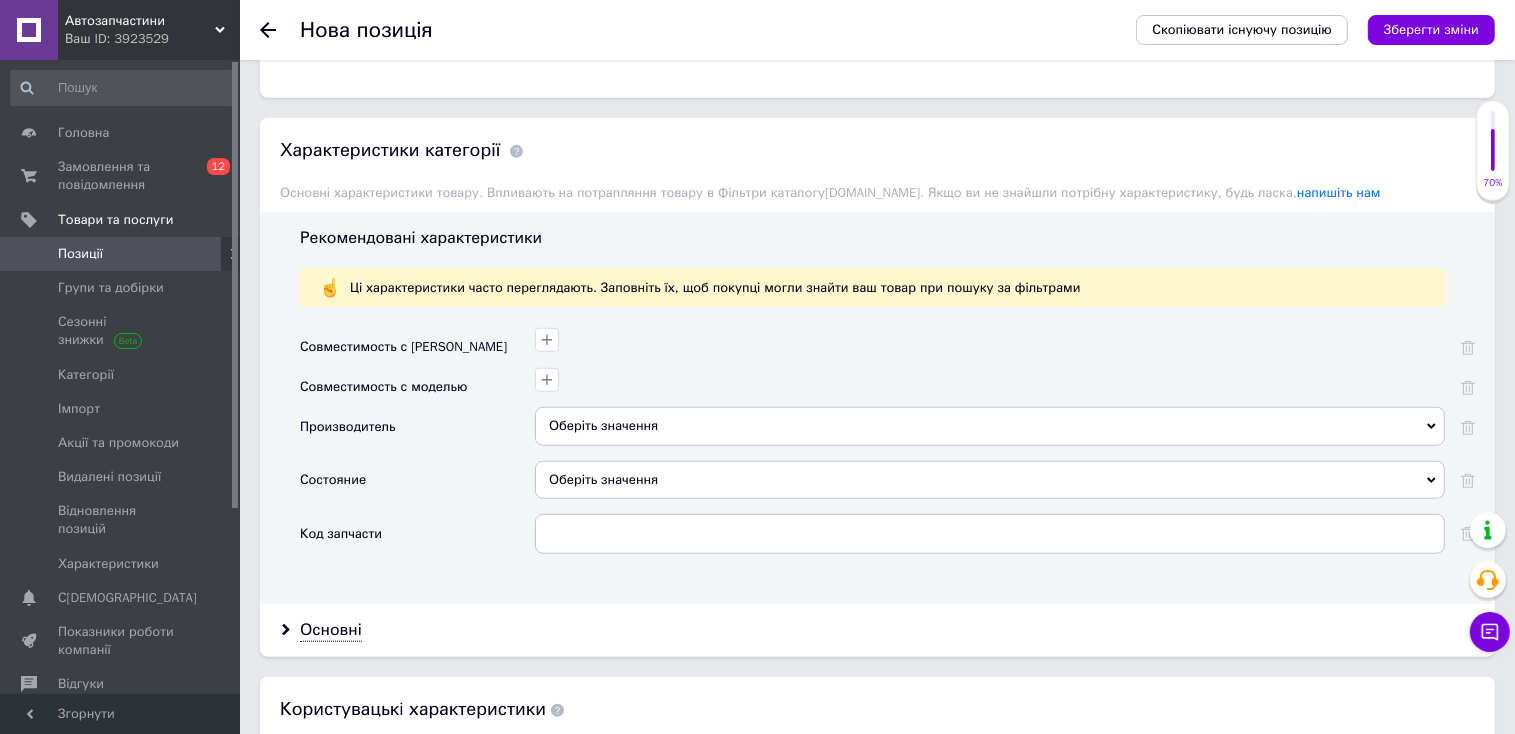 scroll, scrollTop: 1538, scrollLeft: 0, axis: vertical 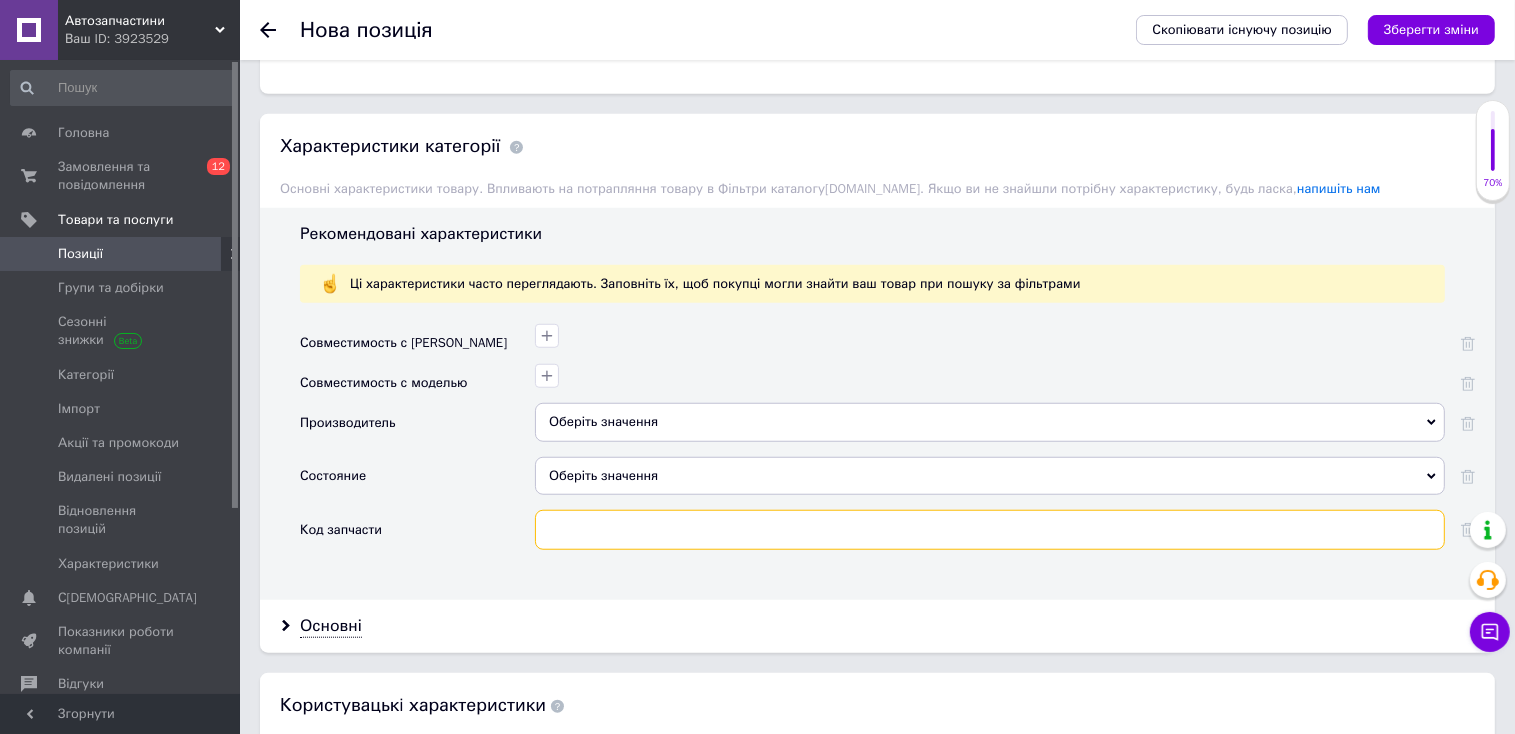 click at bounding box center [990, 530] 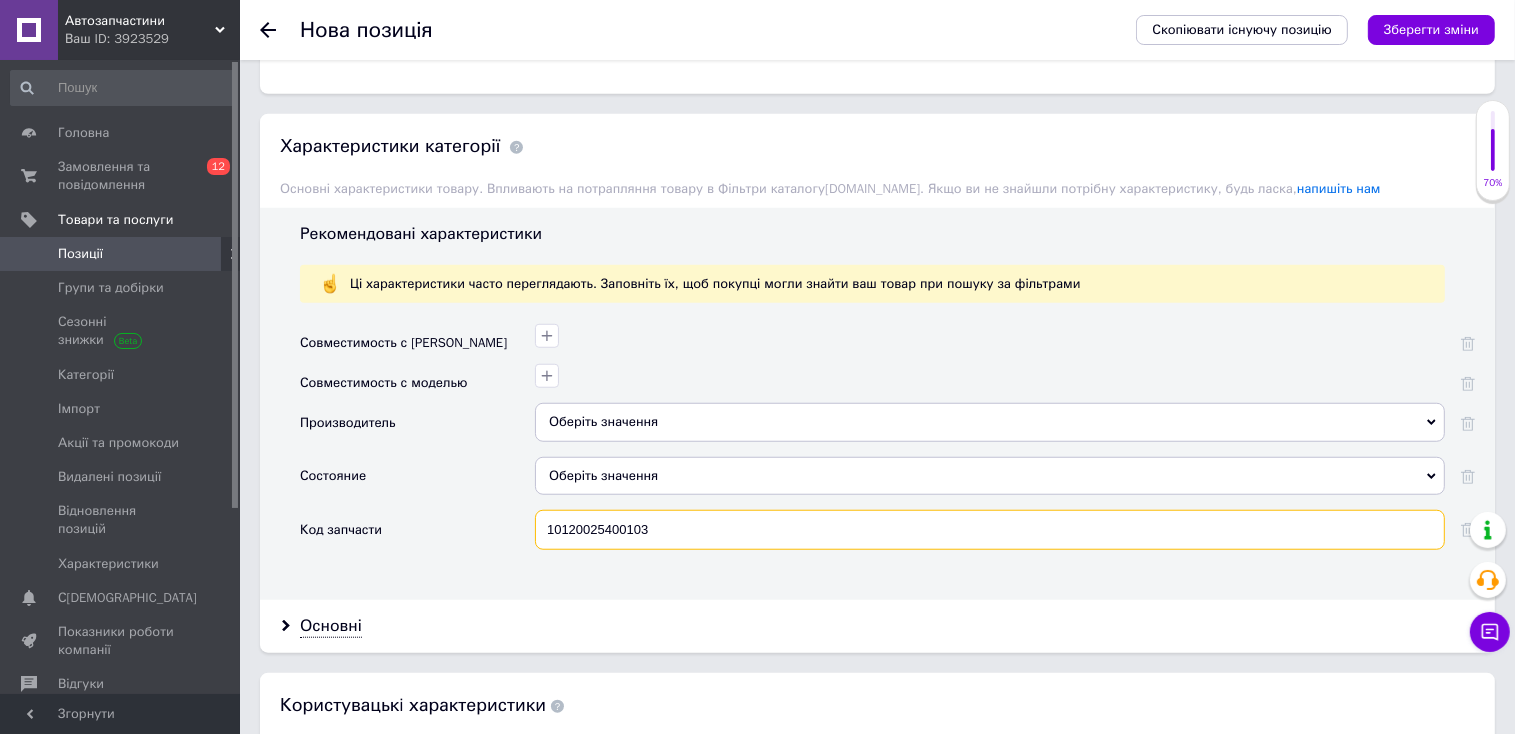type on "10120025400103" 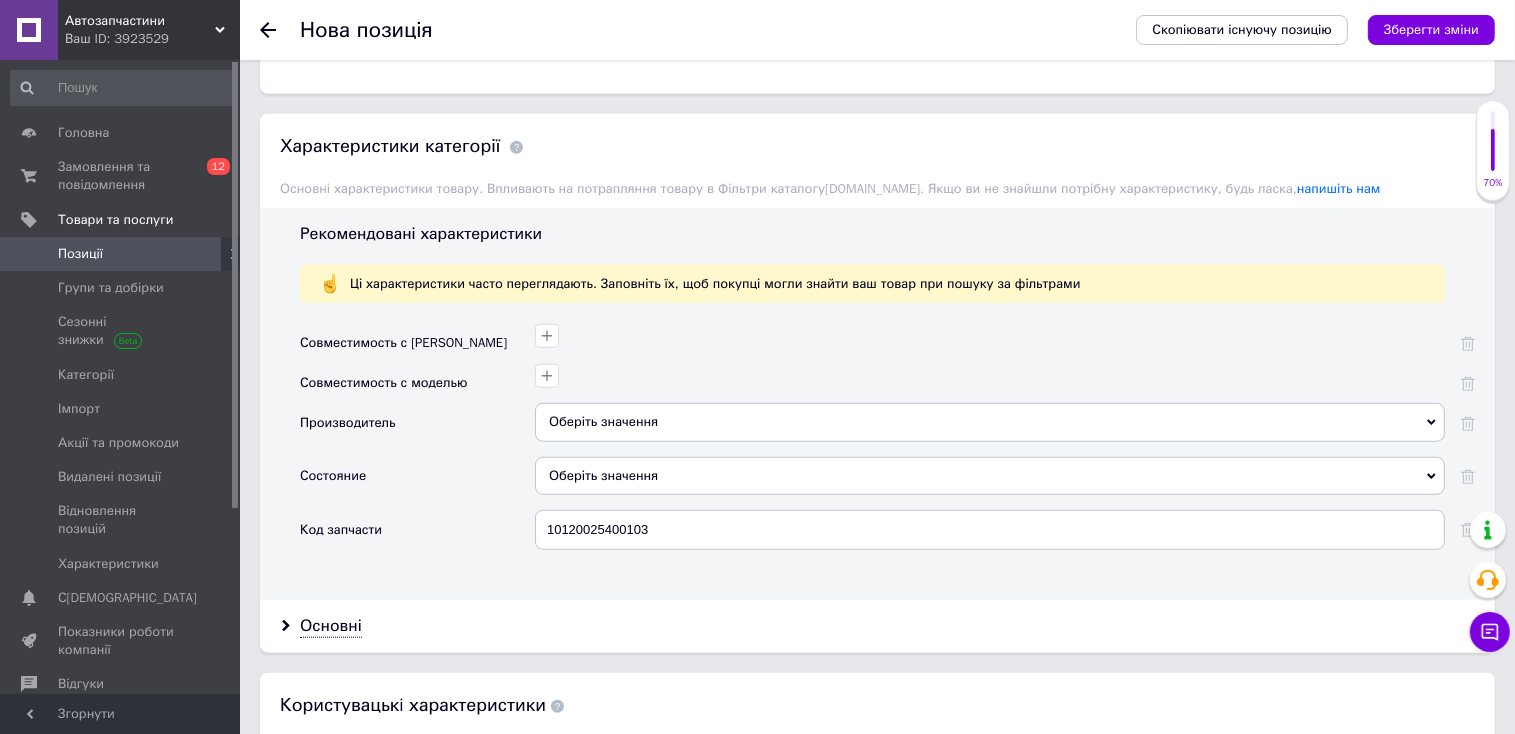 click on "Оберіть значення" at bounding box center [990, 422] 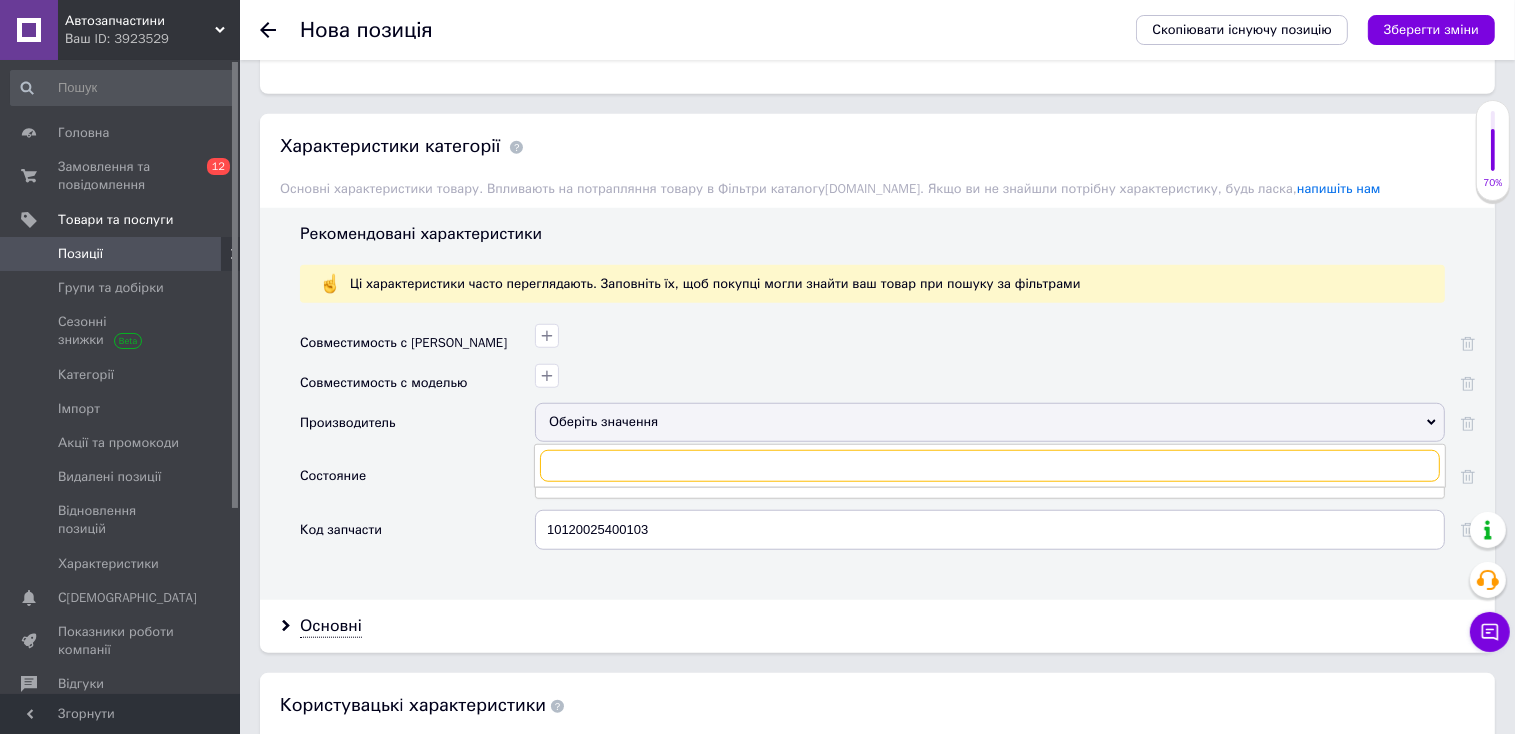 click at bounding box center [990, 466] 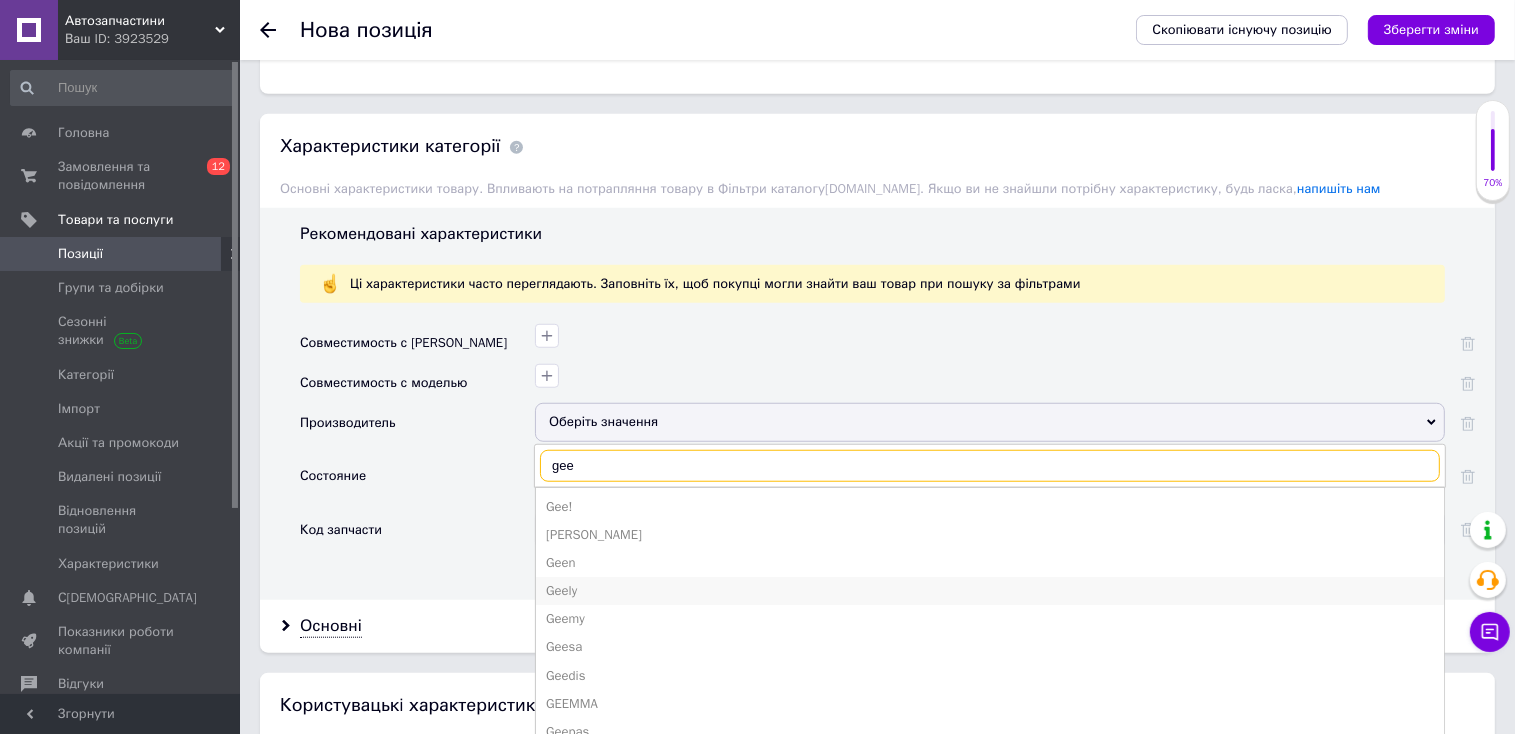 type on "gee" 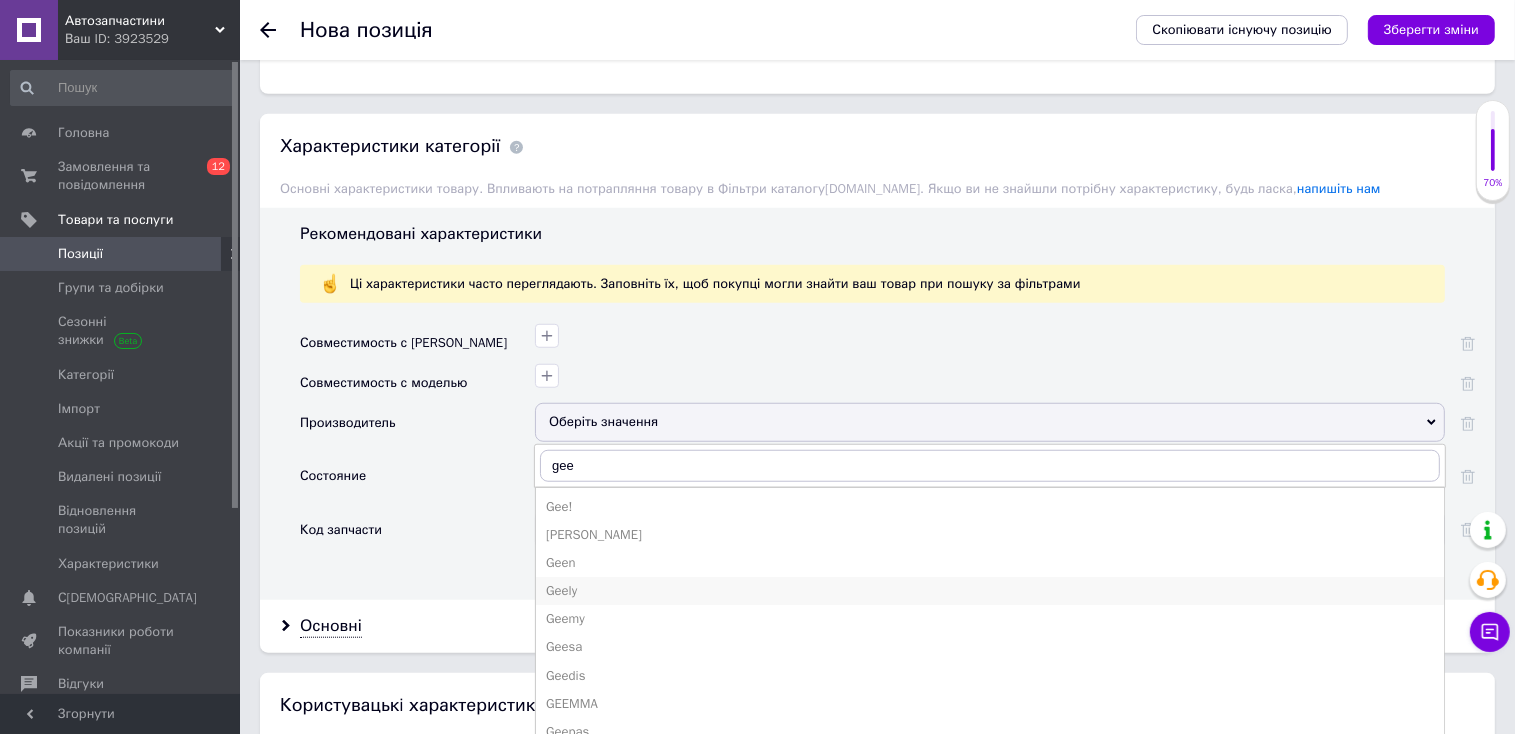 click on "Geely" at bounding box center (990, 591) 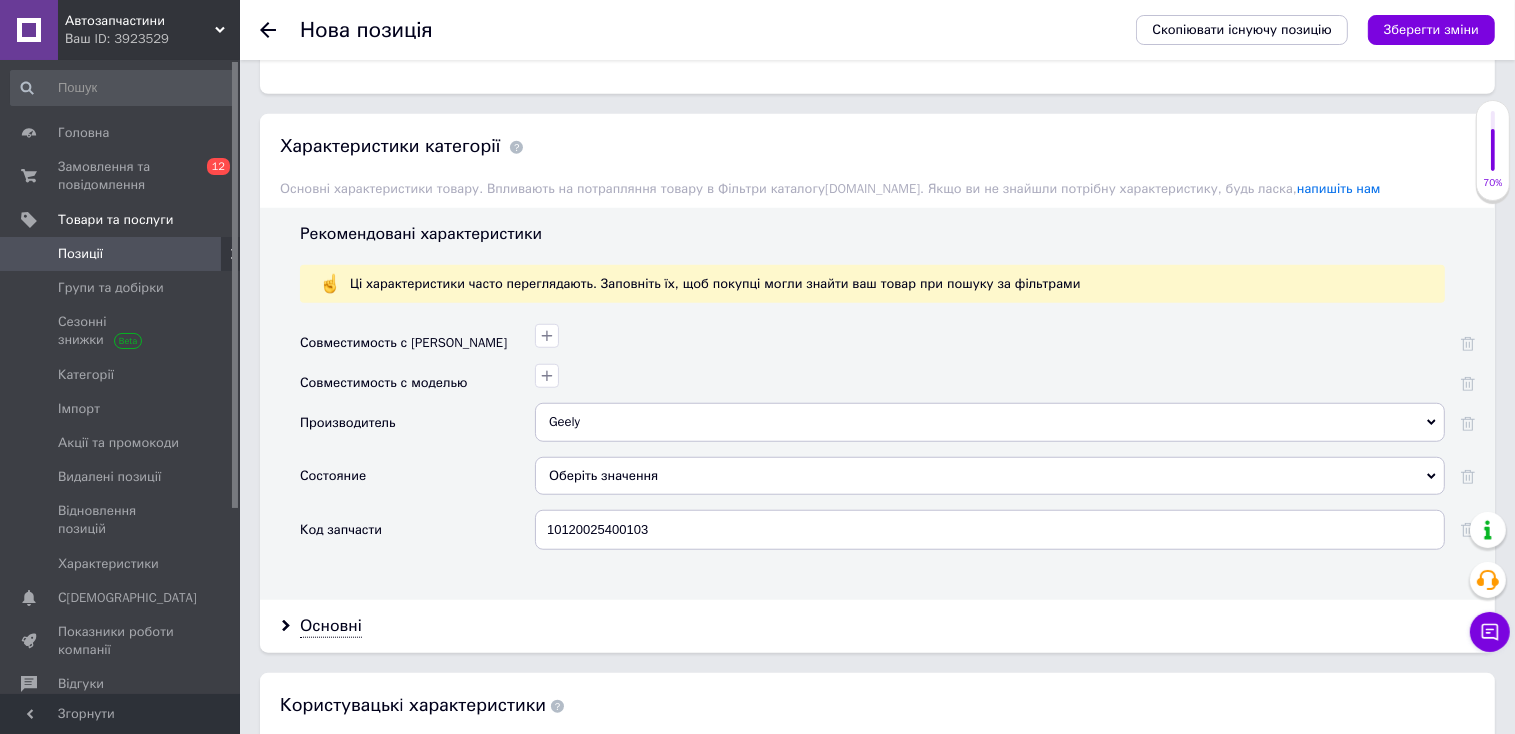 click on "Оберіть значення" at bounding box center (990, 476) 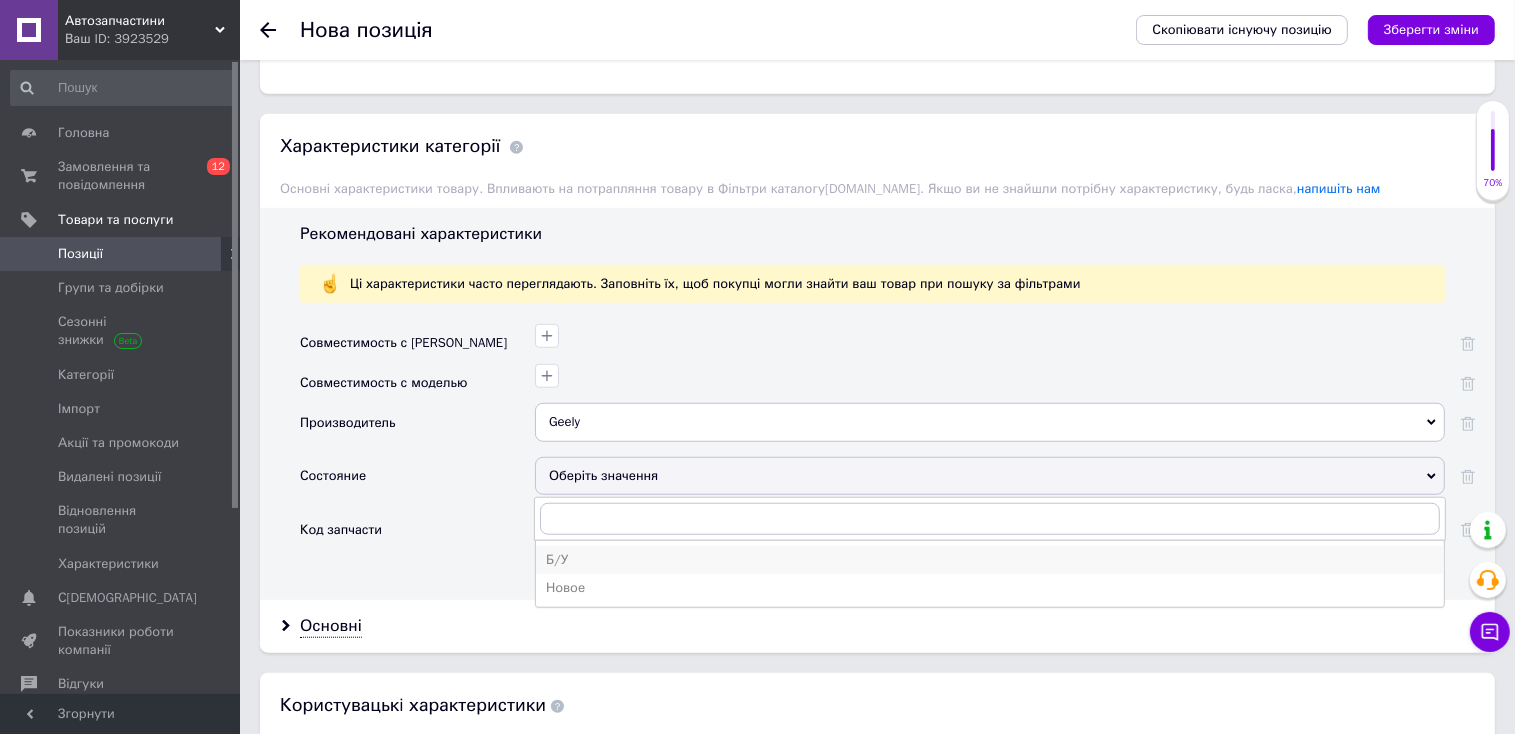 click on "Б/У" at bounding box center [990, 560] 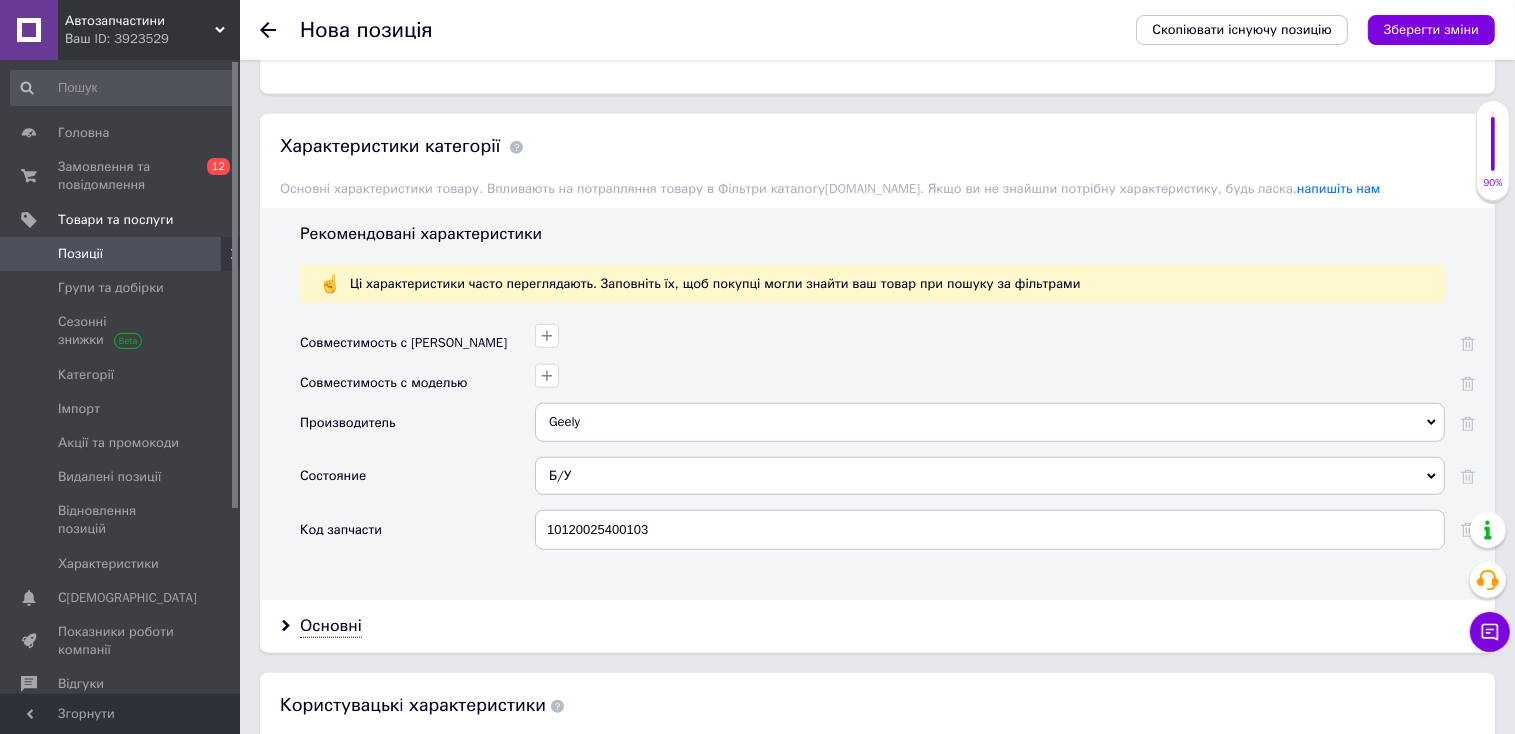 click on "Код запчасти" at bounding box center (417, 537) 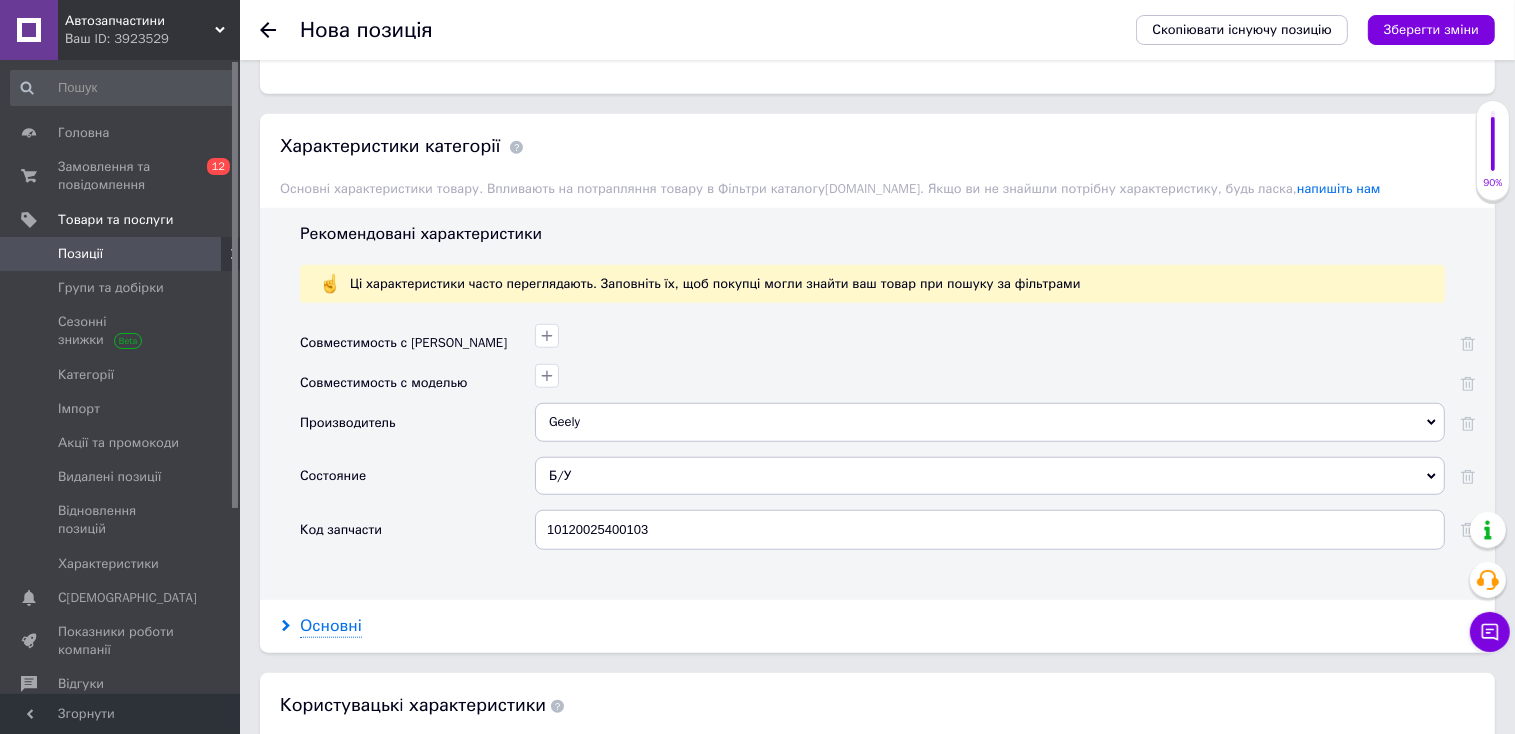 click on "Основні" at bounding box center (331, 626) 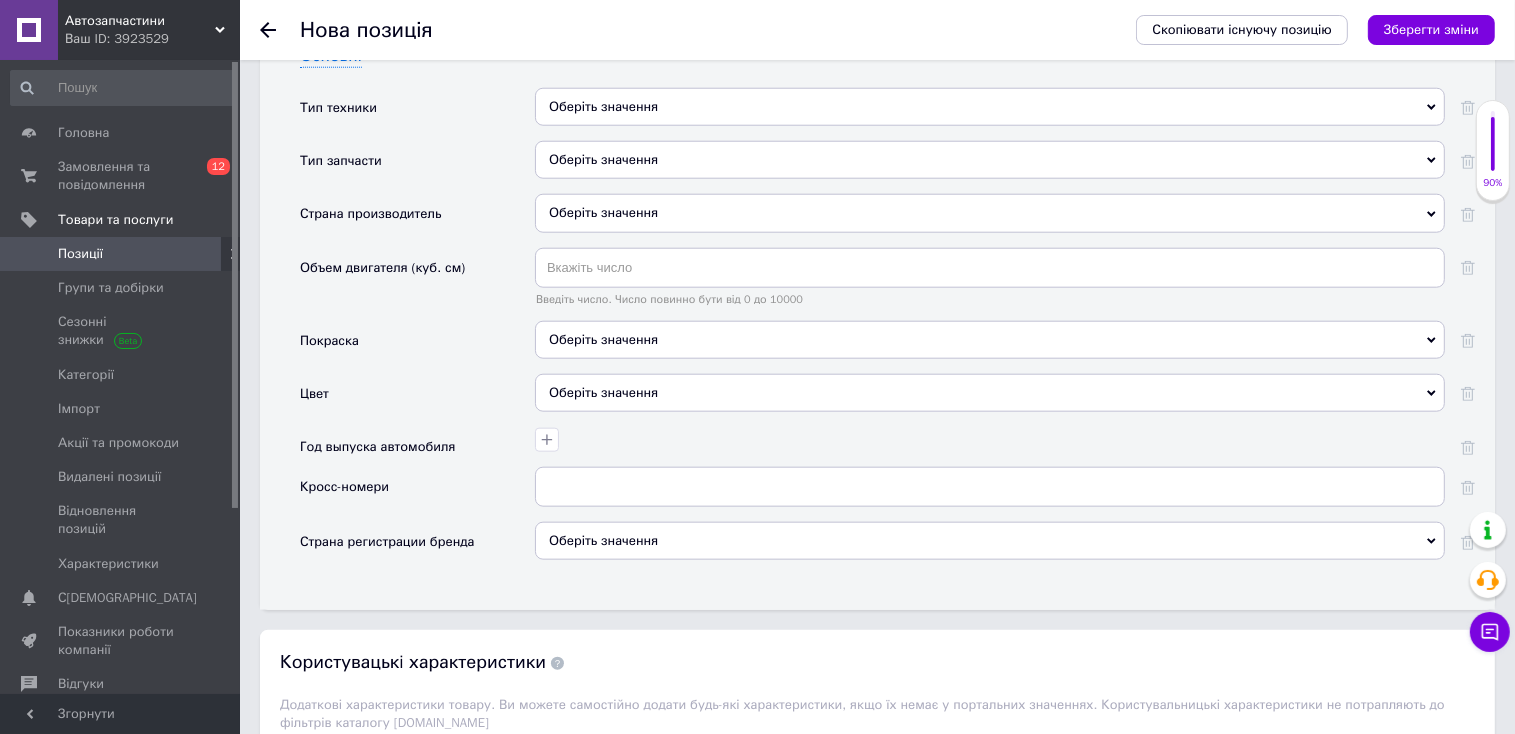 scroll, scrollTop: 2117, scrollLeft: 0, axis: vertical 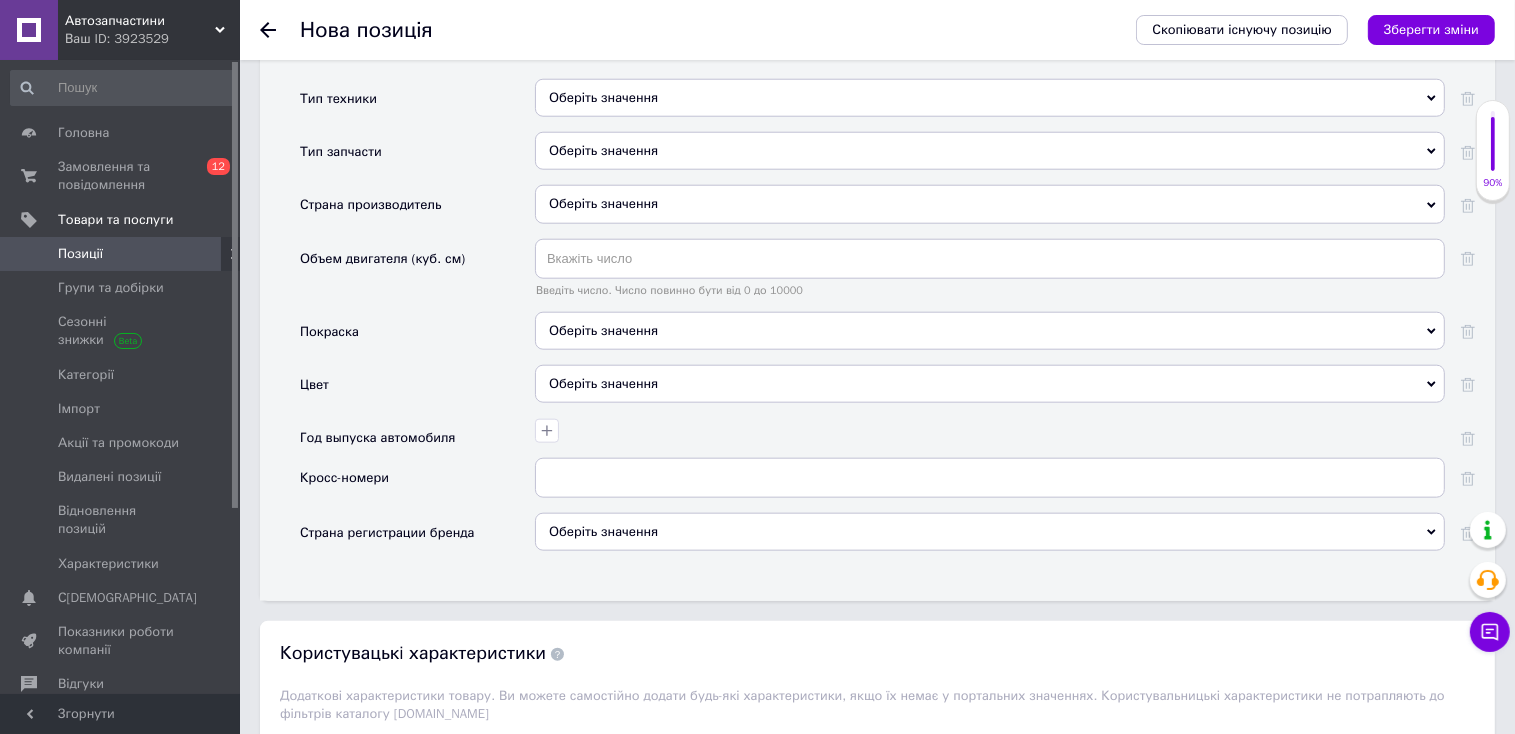 click on "Оберіть значення" at bounding box center [990, 98] 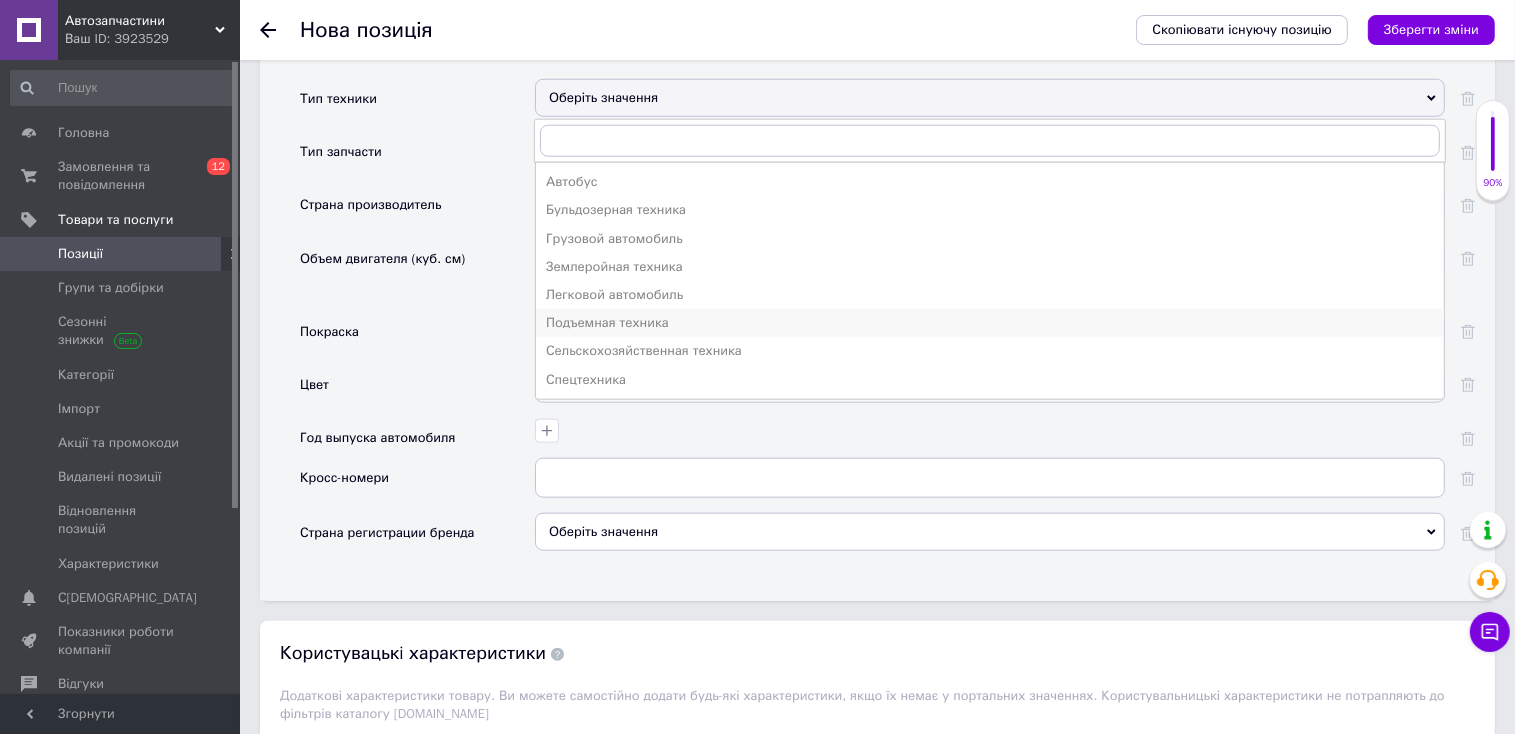 click on "Подъемная техника" at bounding box center (990, 323) 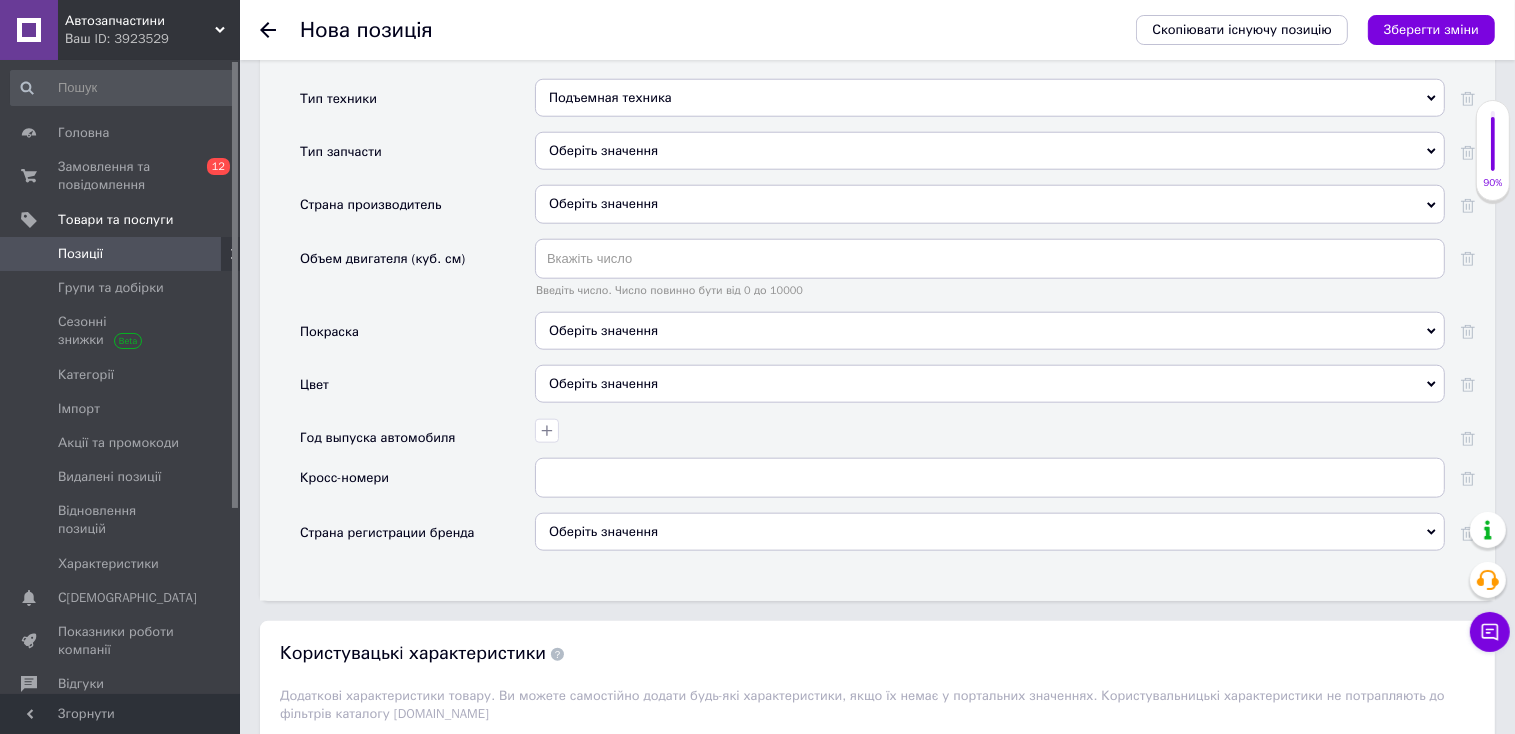 click on "Подъемная техника" at bounding box center (990, 98) 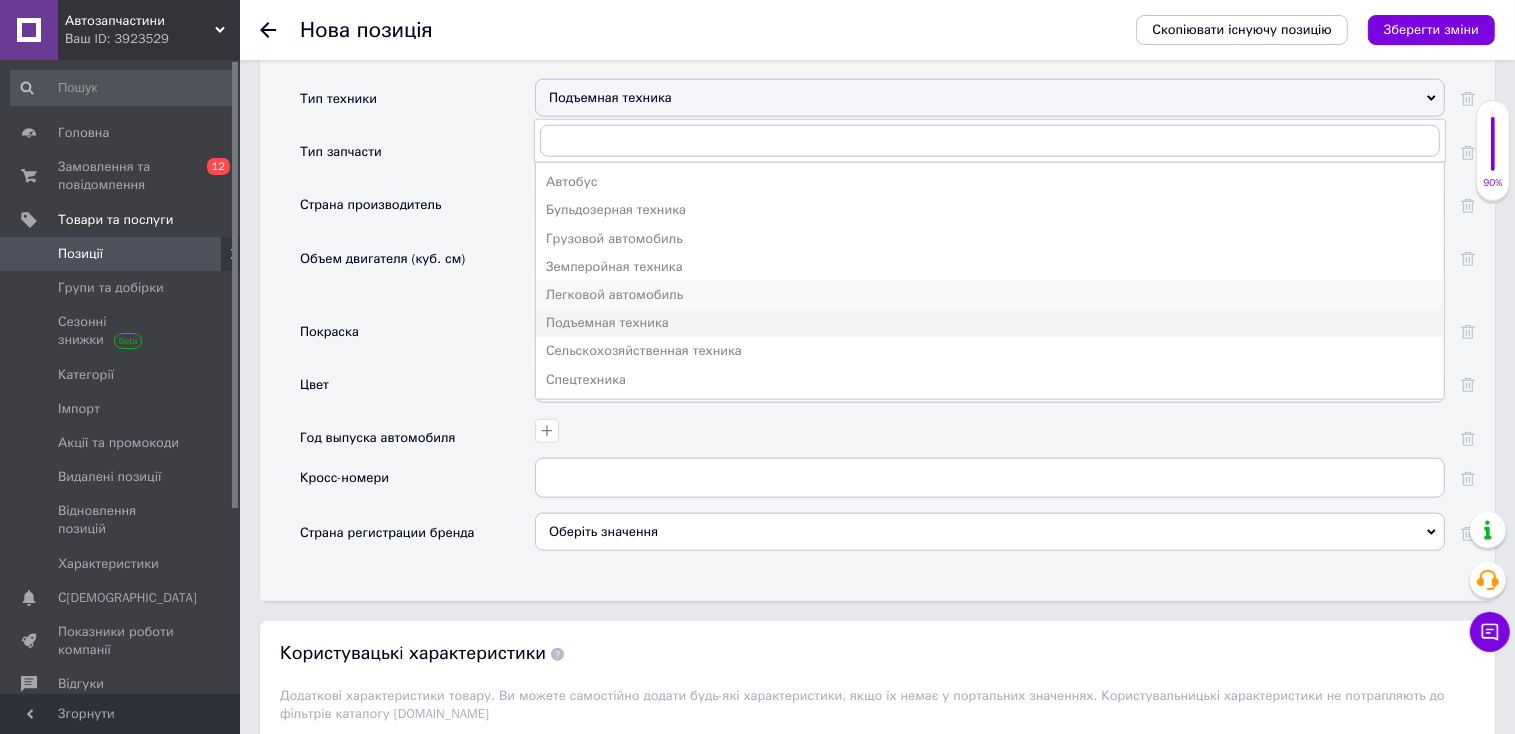 click on "Легковой автомобиль" at bounding box center [990, 295] 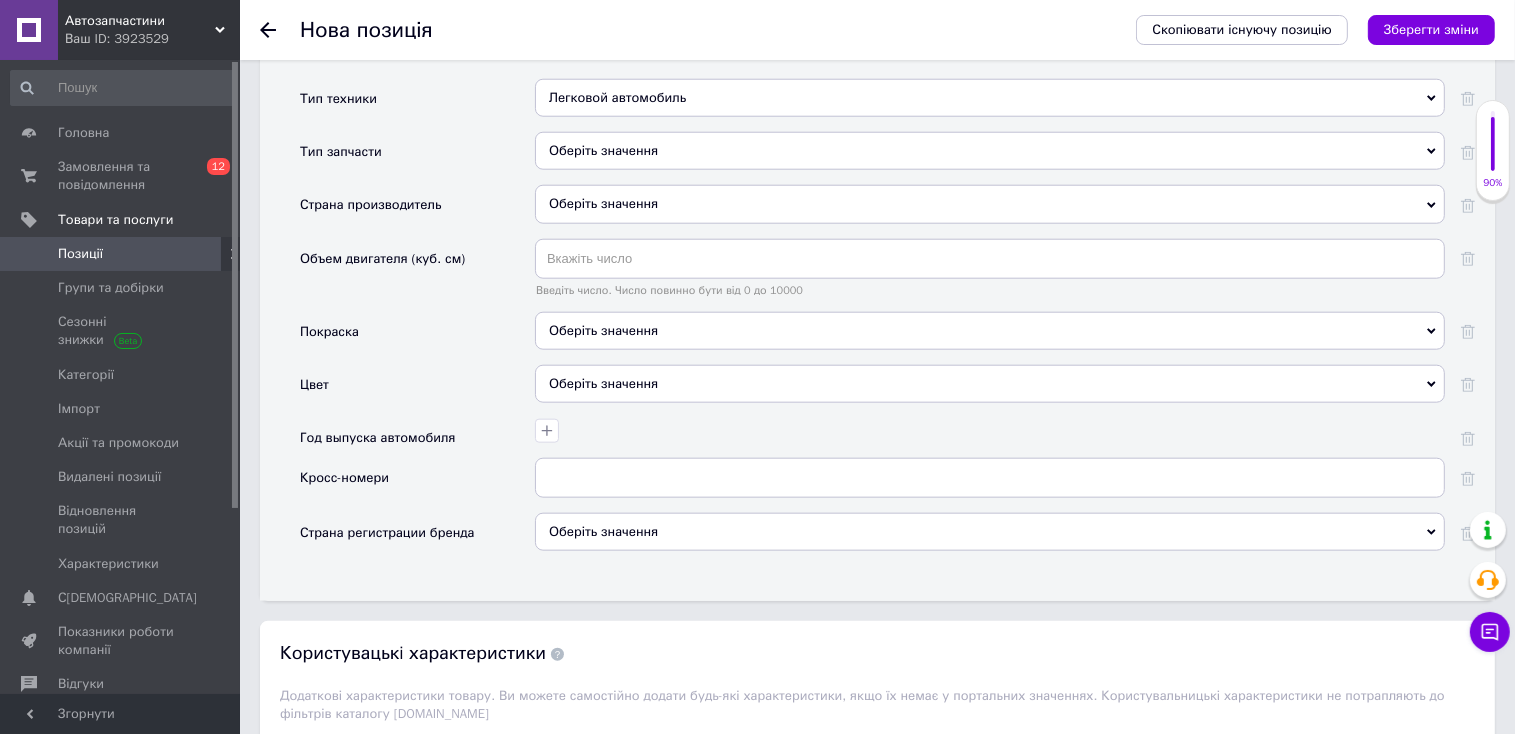 click on "Оберіть значення" at bounding box center [990, 151] 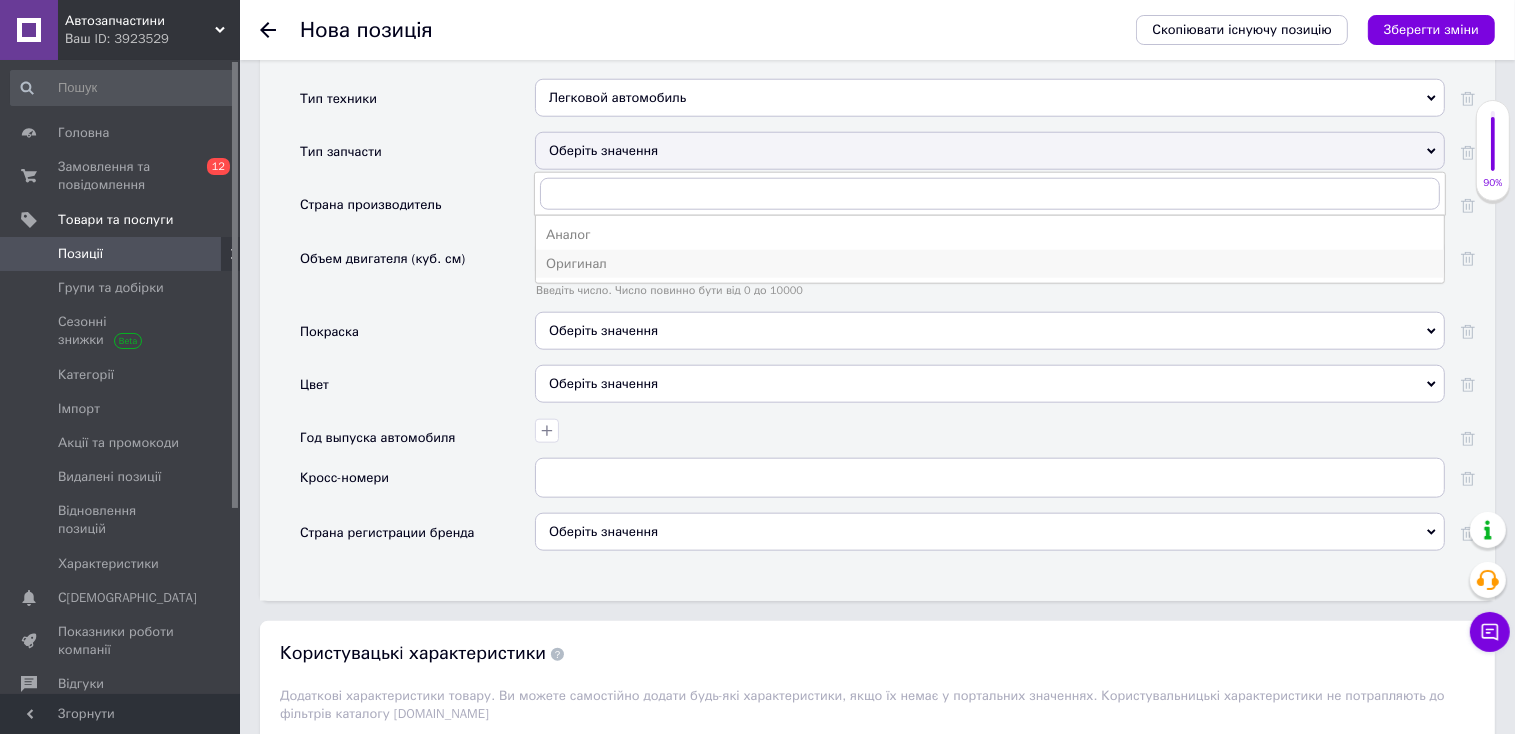 click on "Оригинал" at bounding box center (990, 264) 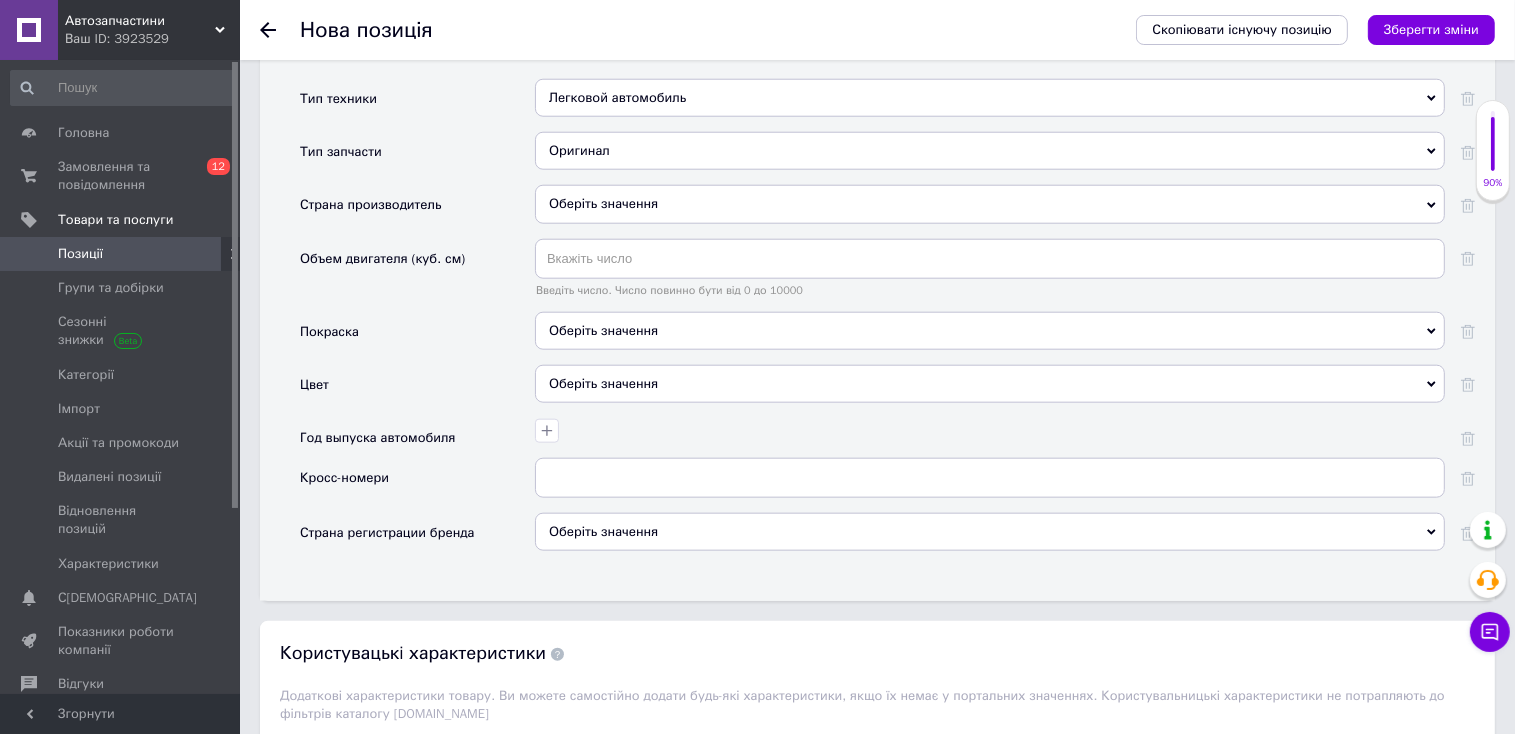 click on "Оберіть значення" at bounding box center [990, 331] 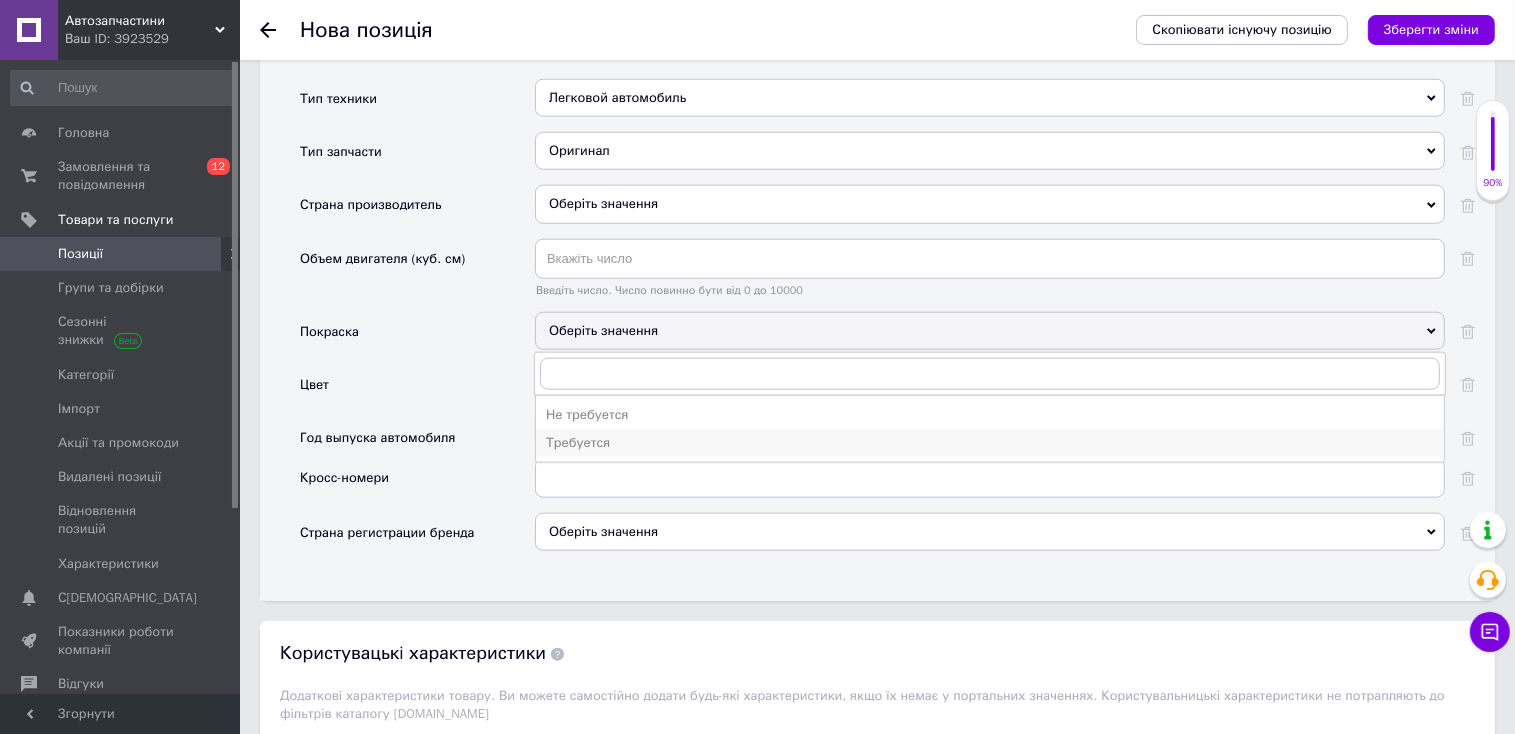 click on "Требуется" at bounding box center [990, 443] 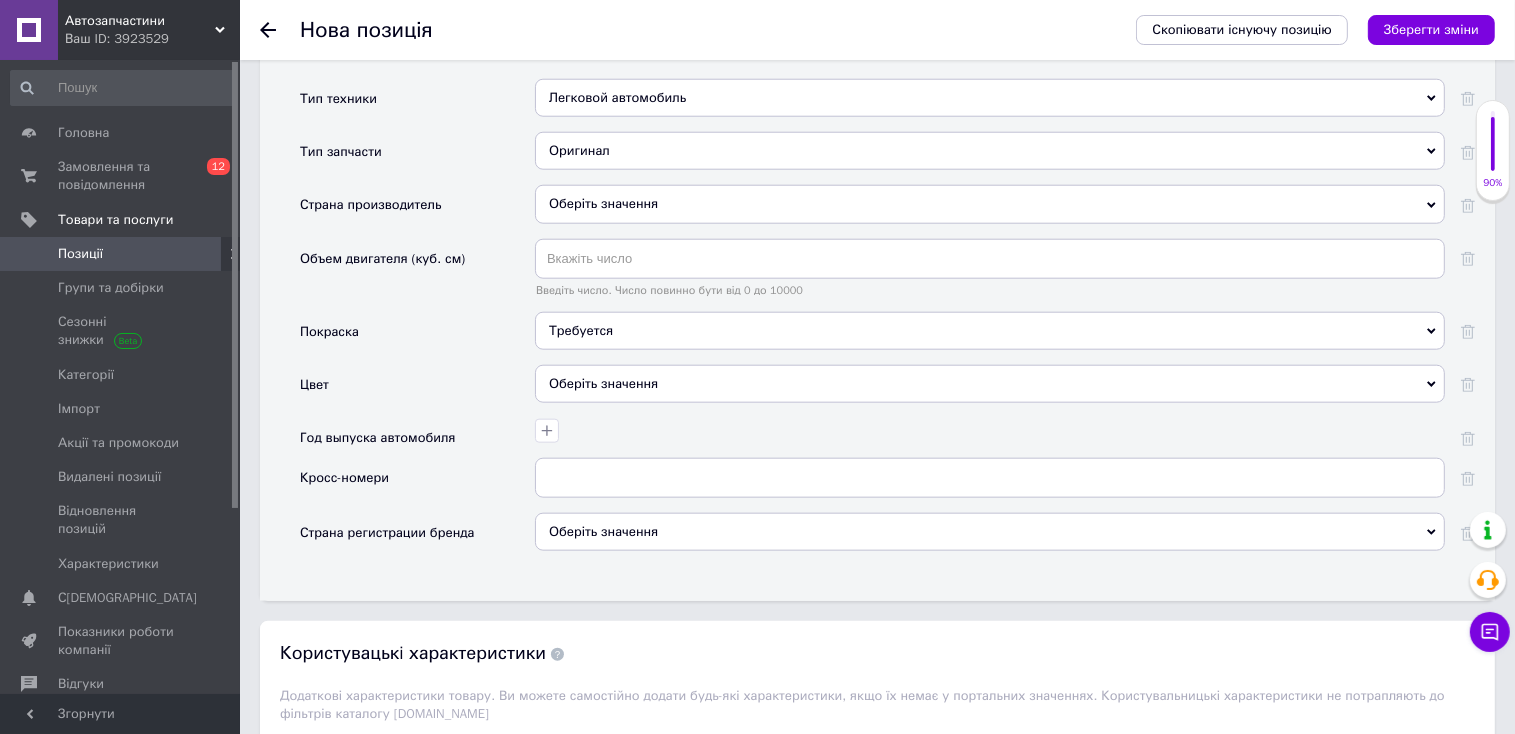 click on "Оберіть значення" at bounding box center (990, 384) 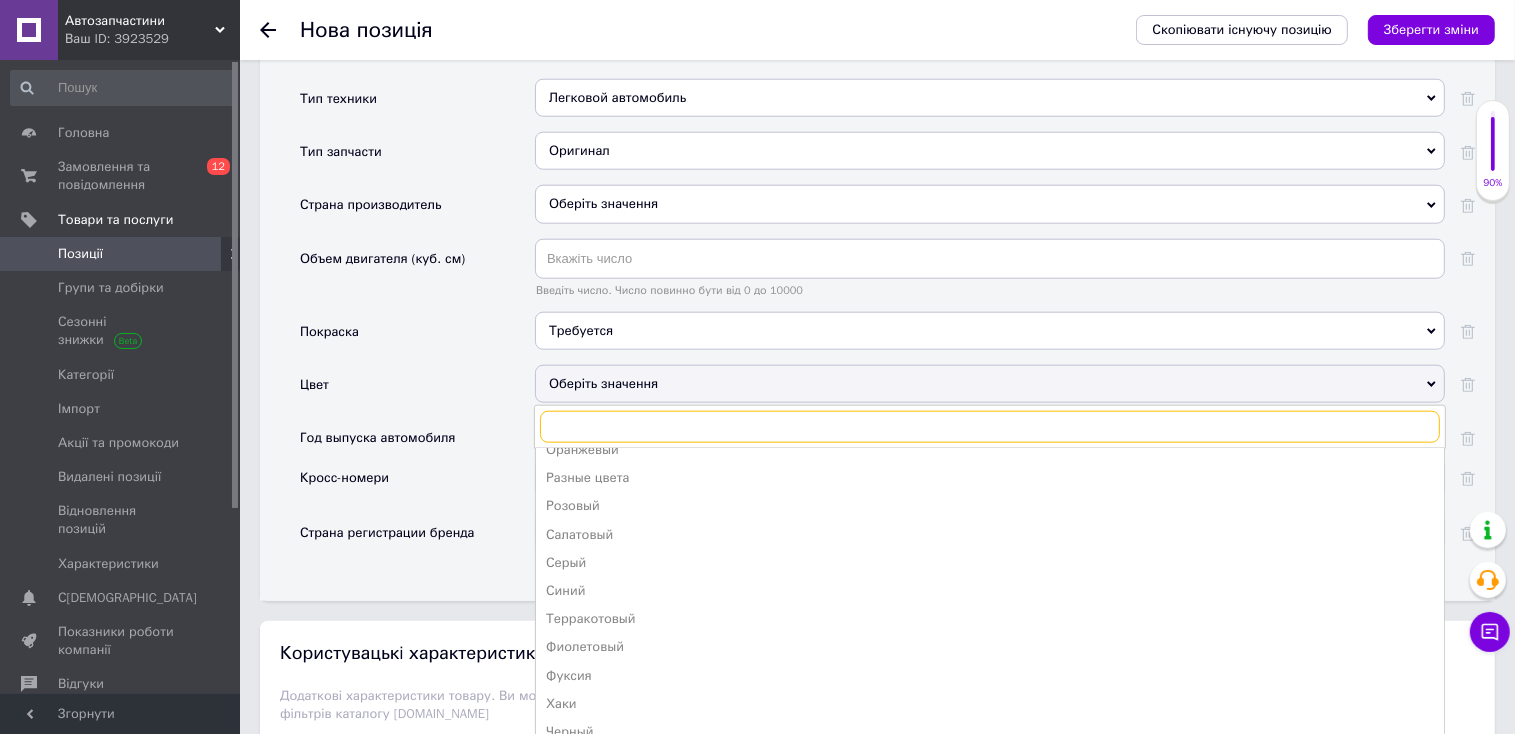 scroll, scrollTop: 304, scrollLeft: 0, axis: vertical 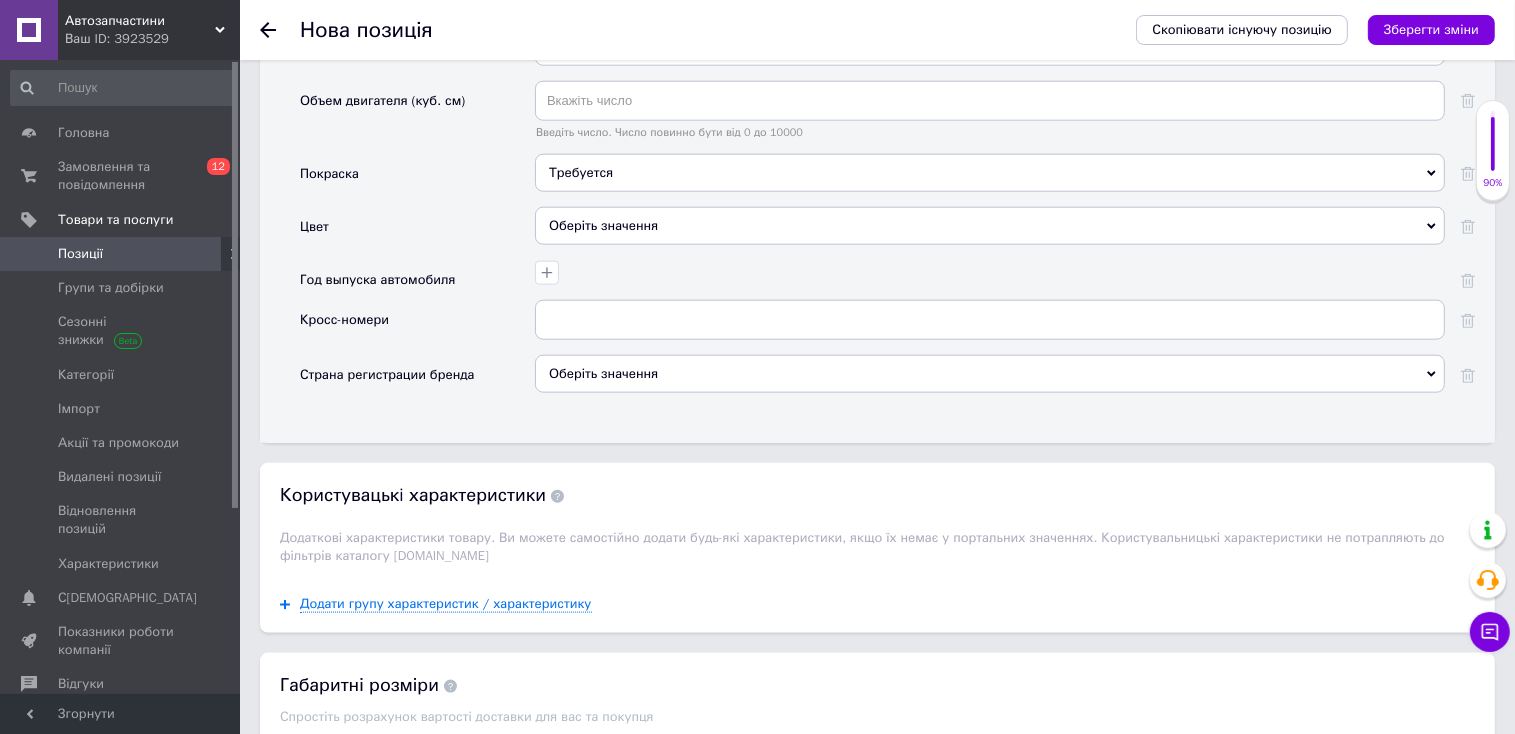 click on "Оберіть значення" at bounding box center [990, 226] 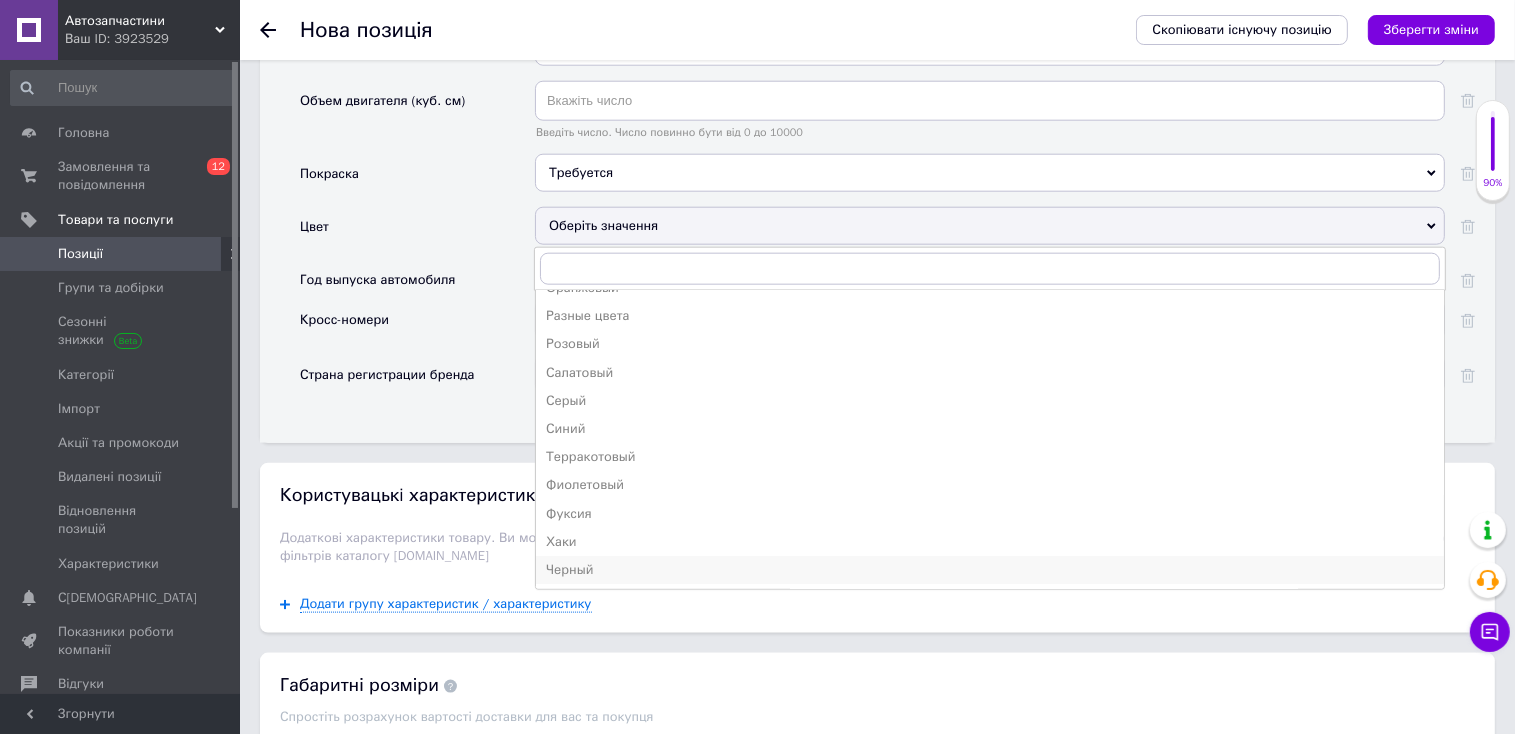 click on "Черный" at bounding box center [990, 570] 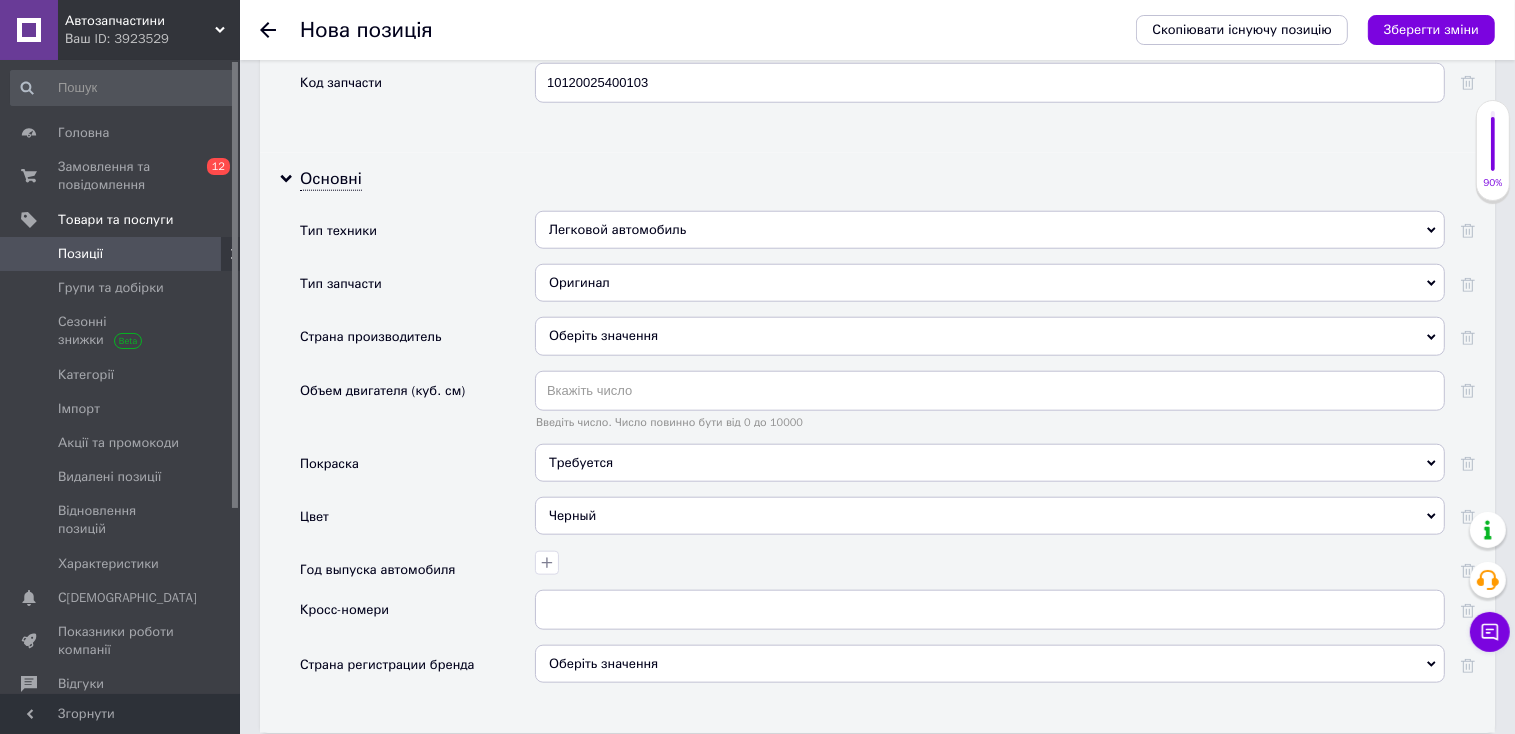 scroll, scrollTop: 1961, scrollLeft: 0, axis: vertical 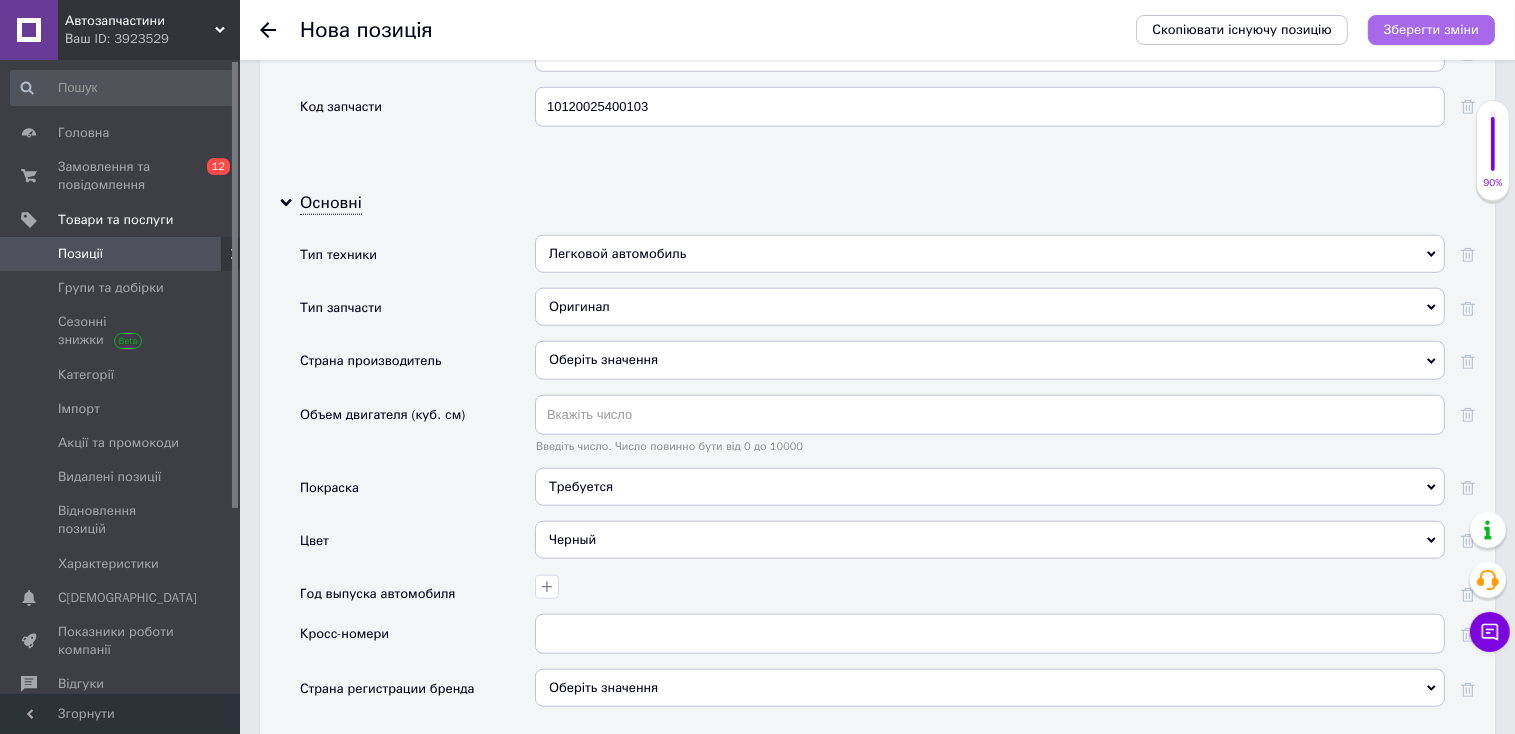 click on "Зберегти зміни" at bounding box center [1431, 29] 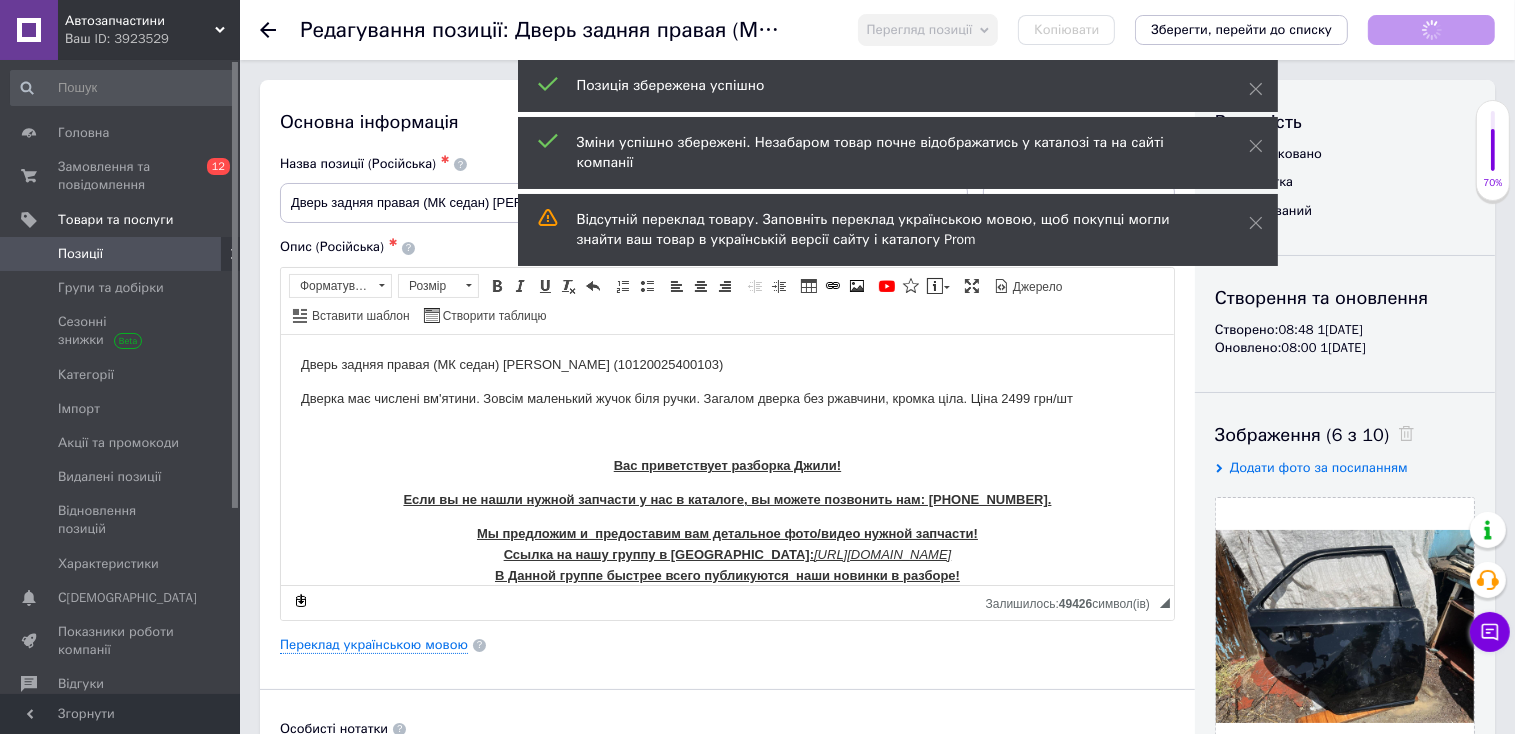 scroll, scrollTop: 0, scrollLeft: 0, axis: both 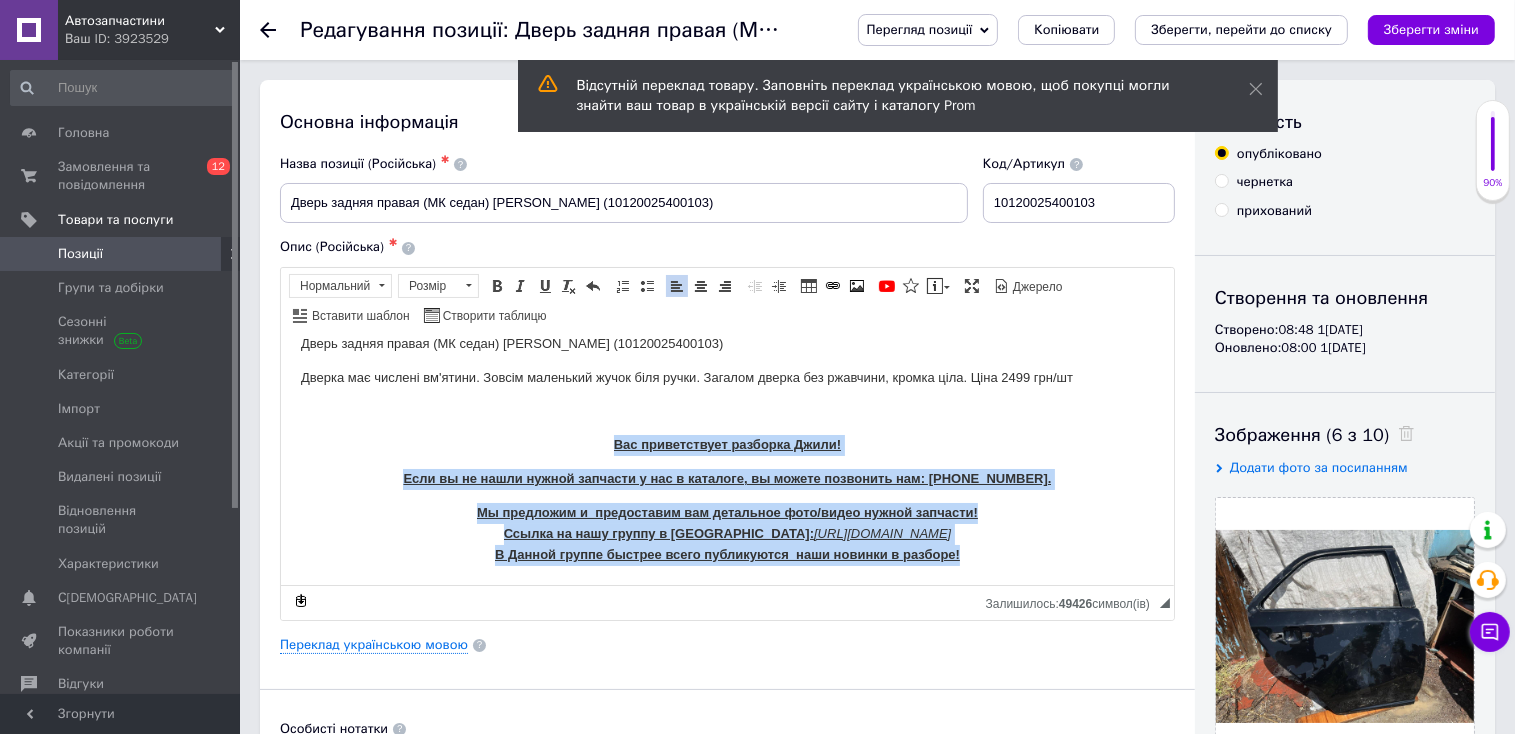 drag, startPoint x: 600, startPoint y: 462, endPoint x: 1327, endPoint y: 974, distance: 889.19794 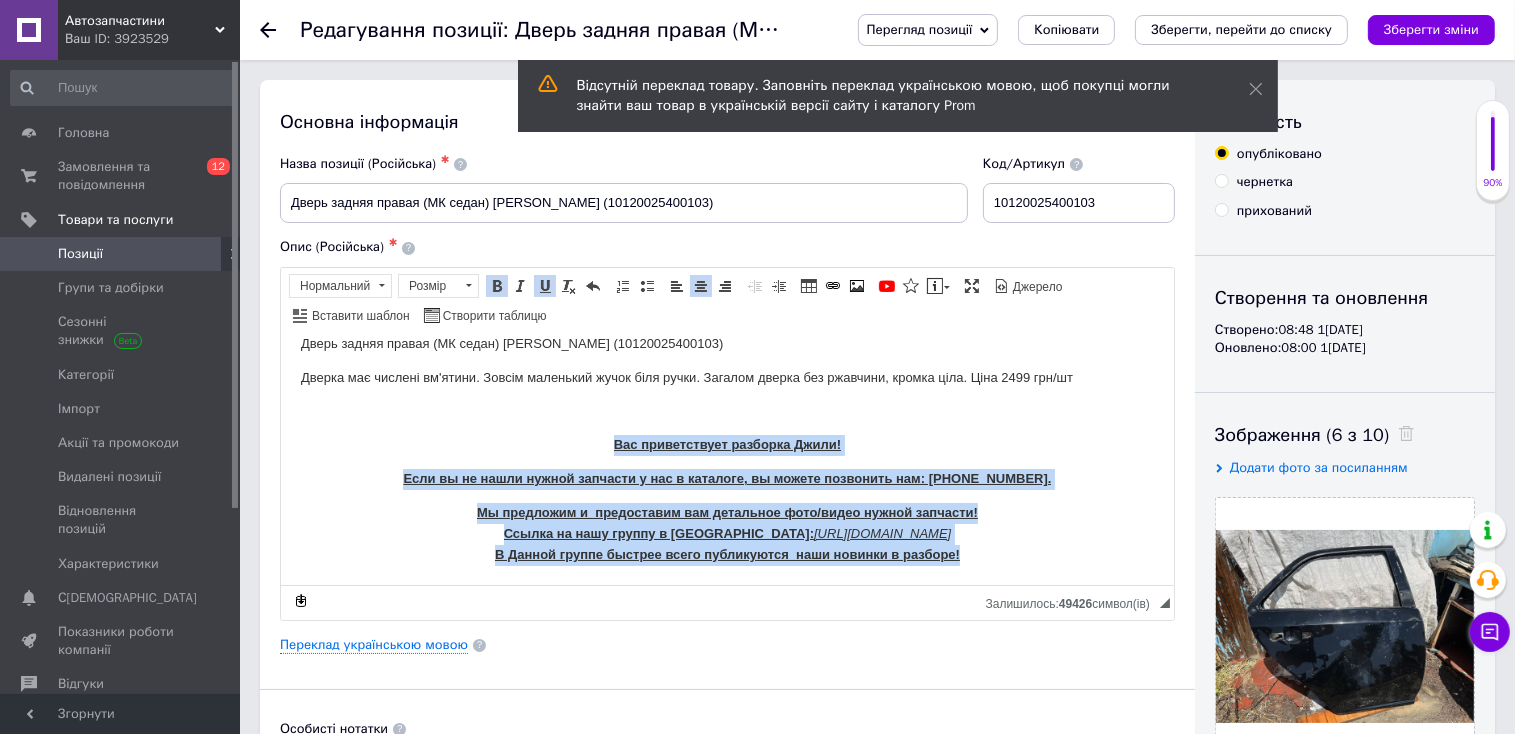 copy on "Вас приветствует разборка Джили! Если вы не нашли нужной запчасти у нас в каталоге, вы можете позвонить нам: [PHONE_NUMBER]. Мы предложим и  предоставим вам детальное фото/видео нужной запчасти!  Ссылка на нашу группу в Вайбер:  [URL][DOMAIN_NAME] В Данной группе быстрее всего публикуются  наши новинки в разборе!" 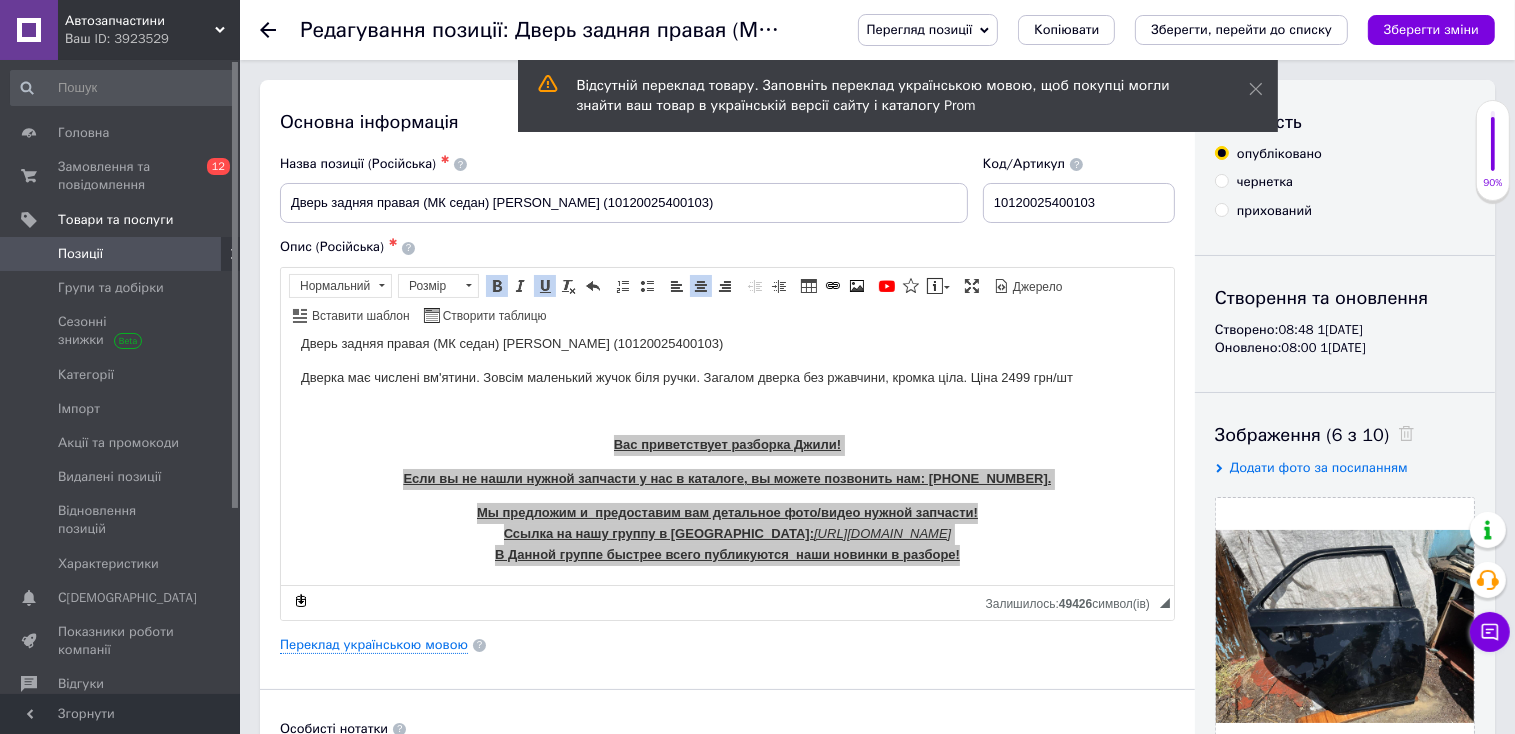 click on "Позиції" at bounding box center [123, 254] 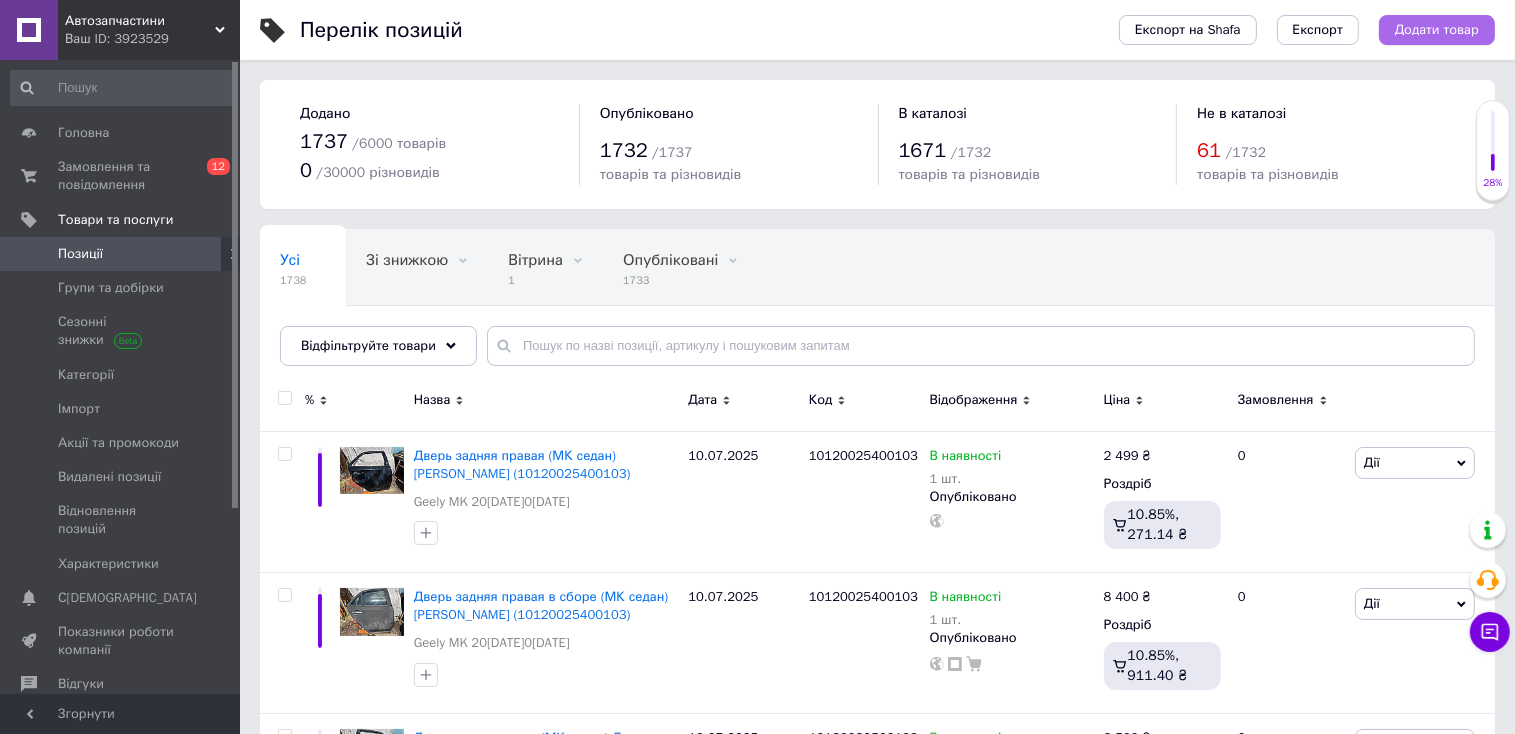 click on "Додати товар" at bounding box center [1437, 30] 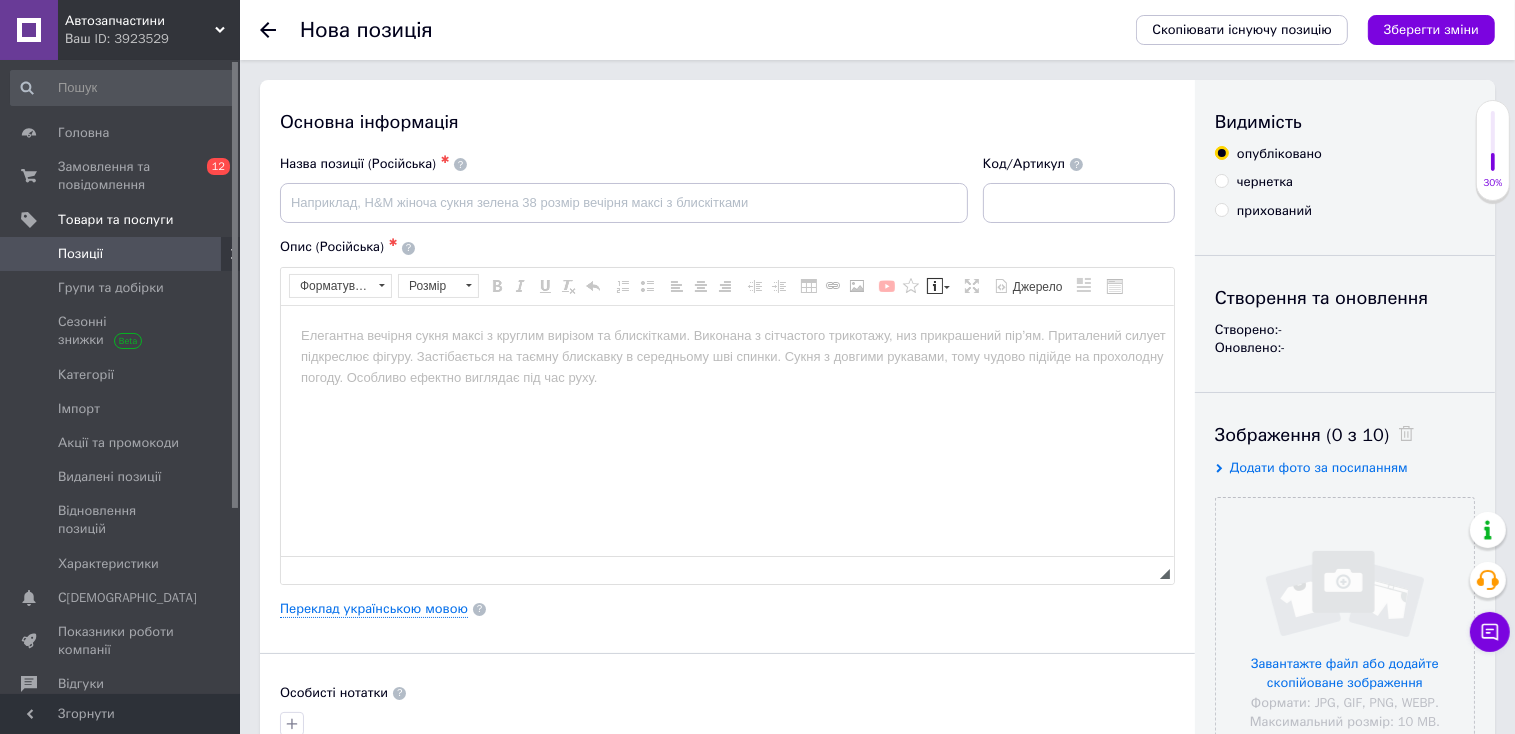 scroll, scrollTop: 0, scrollLeft: 0, axis: both 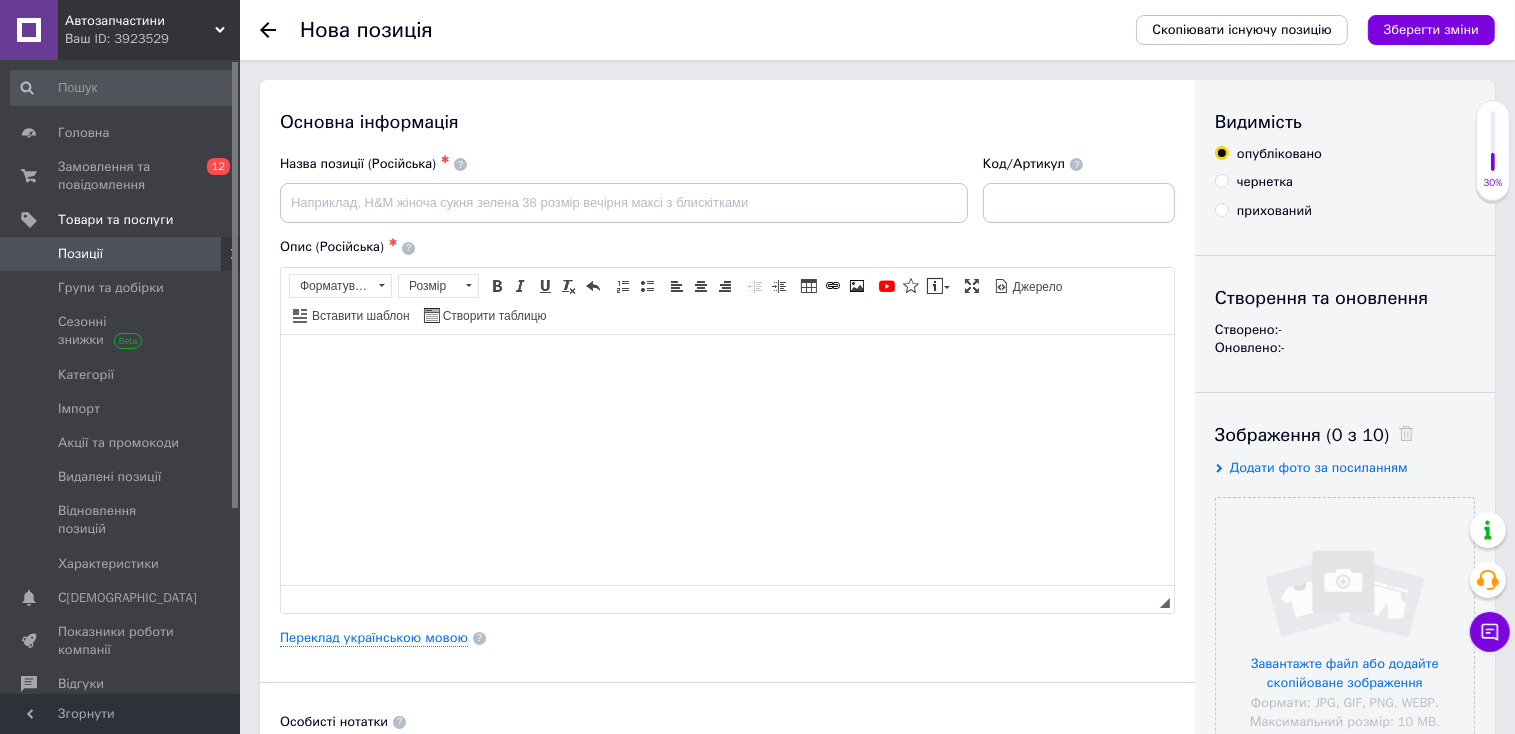 click at bounding box center (726, 364) 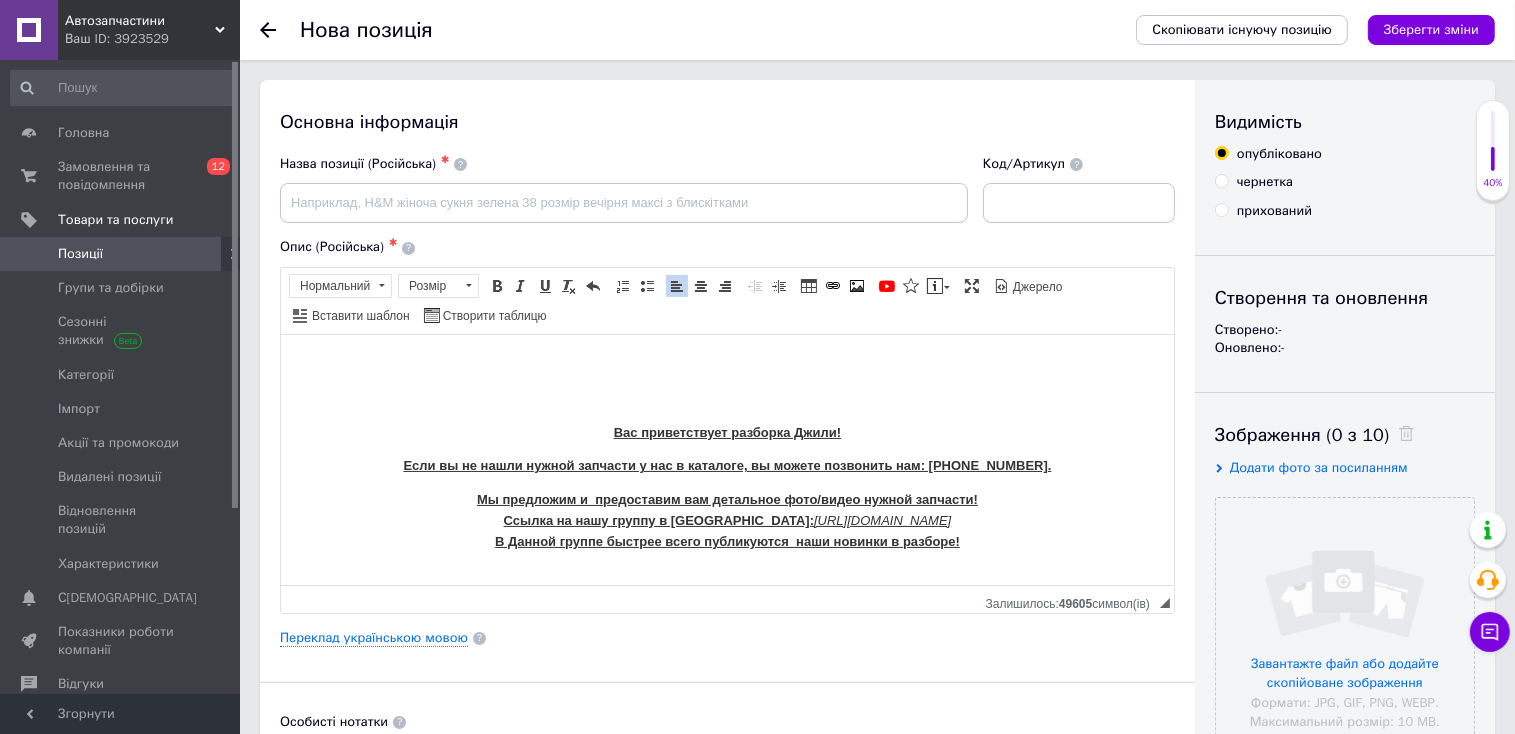 click on "Вас приветствует разборка Джили! Если вы не нашли нужной запчасти у нас в каталоге, вы можете позвонить нам: [PHONE_NUMBER]. Мы предложим и  предоставим вам детальное фото/видео нужной запчасти!  Ссылка на нашу группу в Вайбер:  [URL][DOMAIN_NAME] В Данной группе быстрее всего публикуются  наши новинки в разборе!" at bounding box center [726, 453] 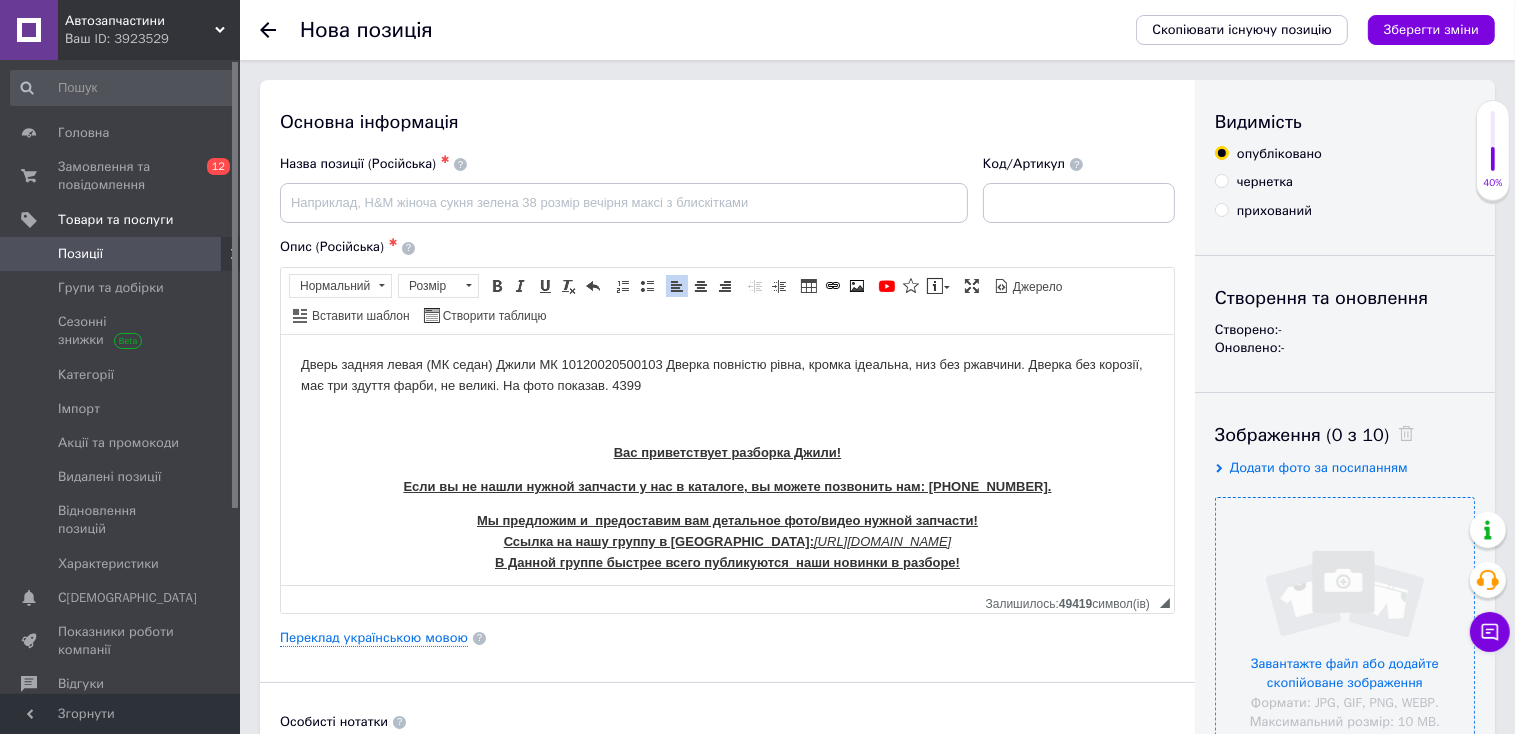 click at bounding box center (1345, 627) 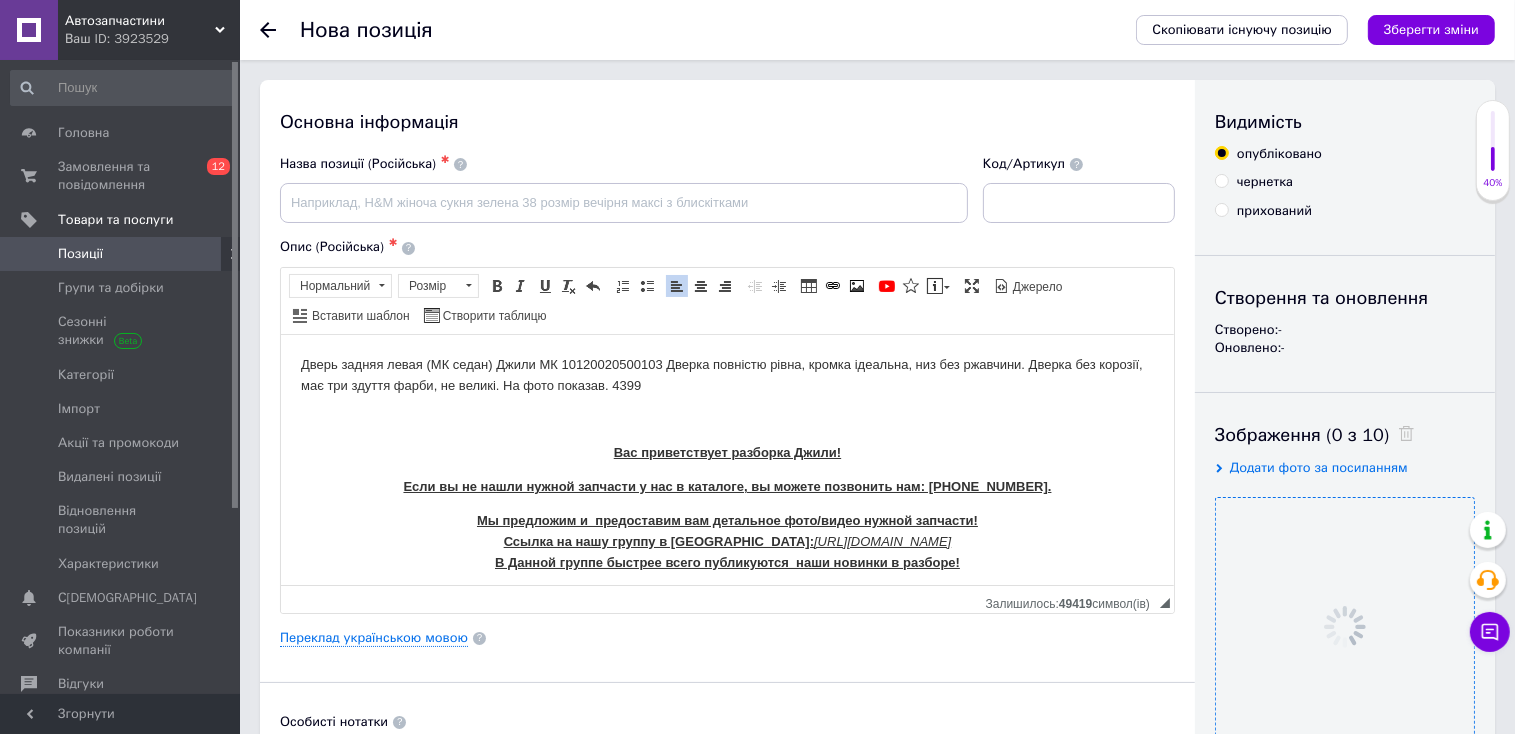 click on "Дверь задняя левая (МК седан) Джили МК 10120020500103 Дверка повністю рівна, кромка ідеальна, низ без ржавчини. Дверка без корозії, має три здуття фарби, не великі. На фото показав. 4399" at bounding box center [726, 375] 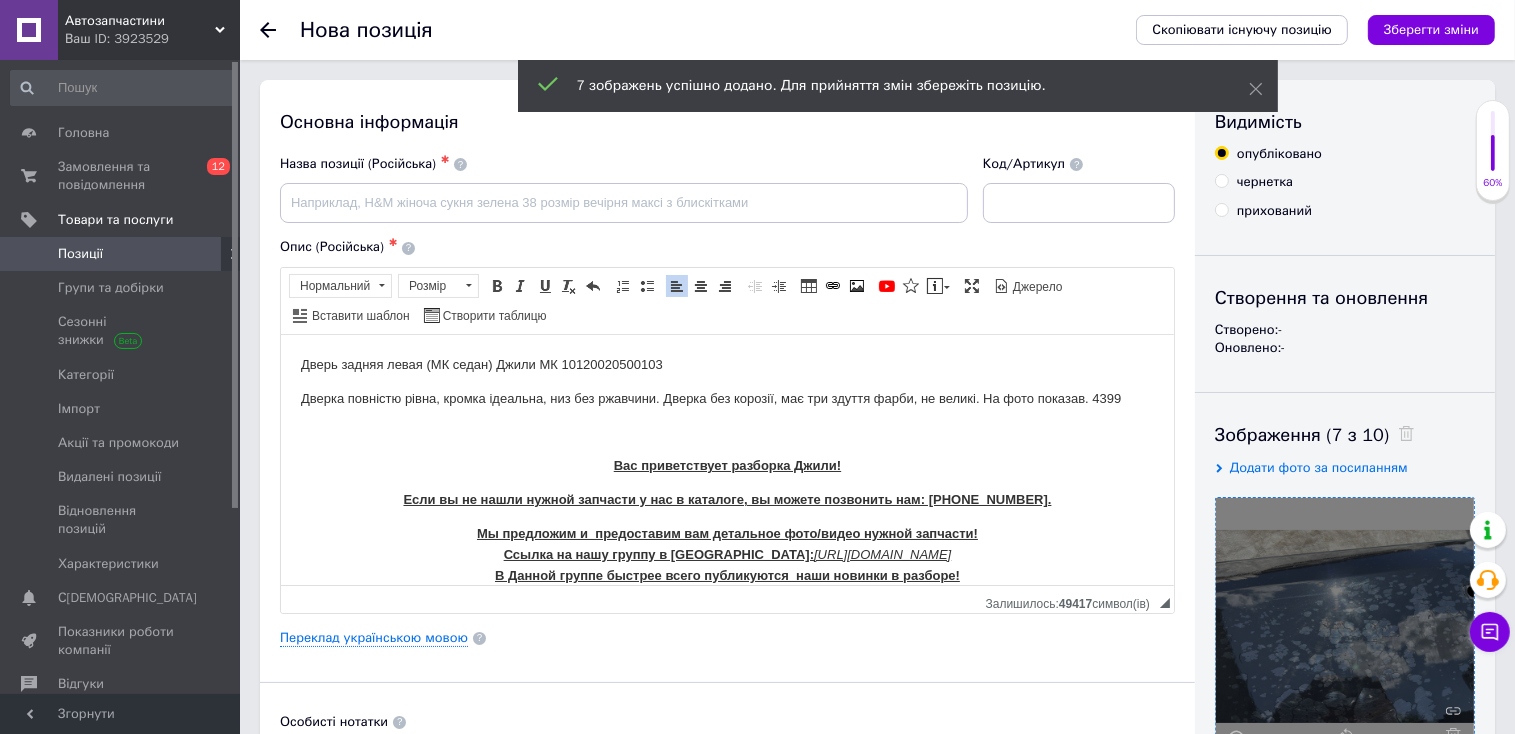 type 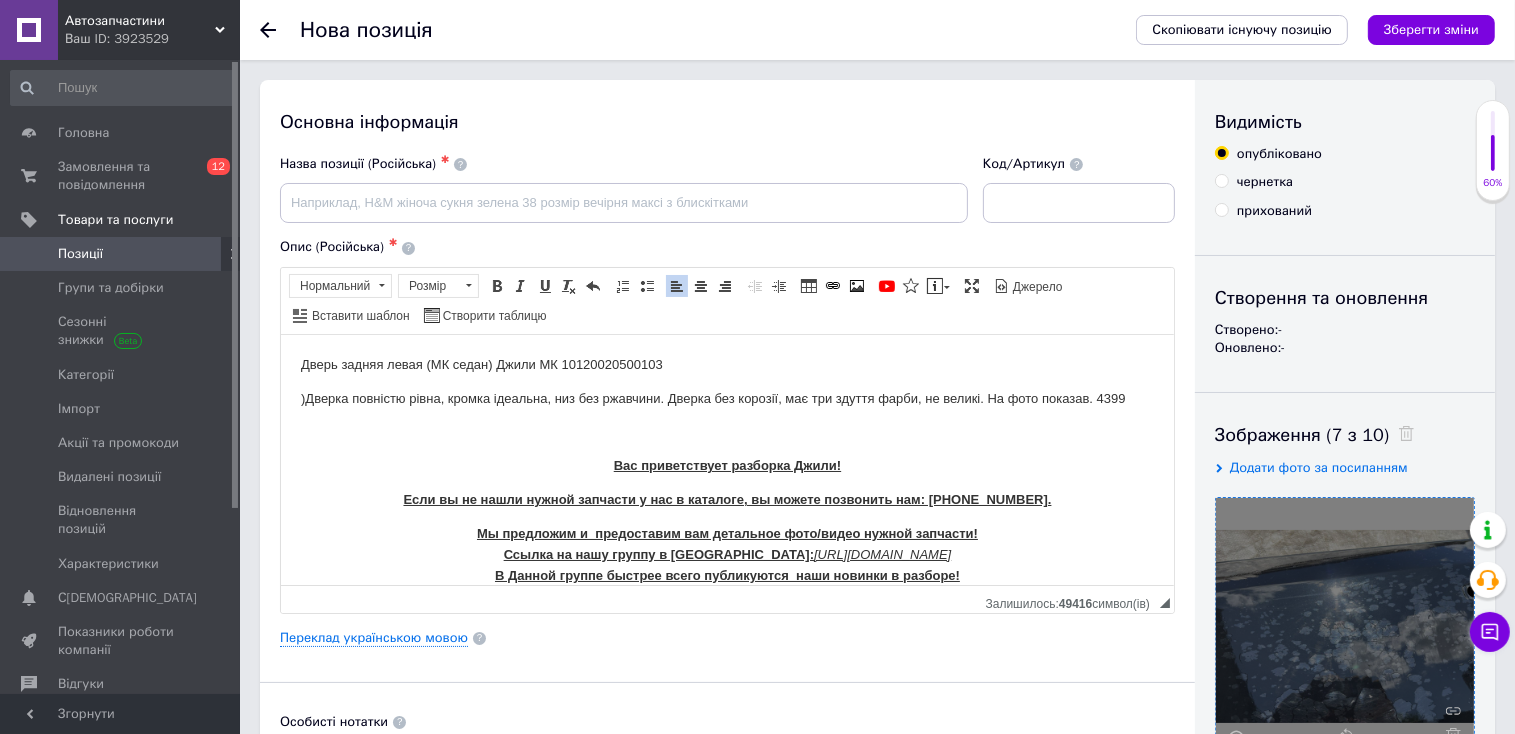 click on "Дверь задняя левая (МК седан) Джили МК 10120020500103" at bounding box center [726, 364] 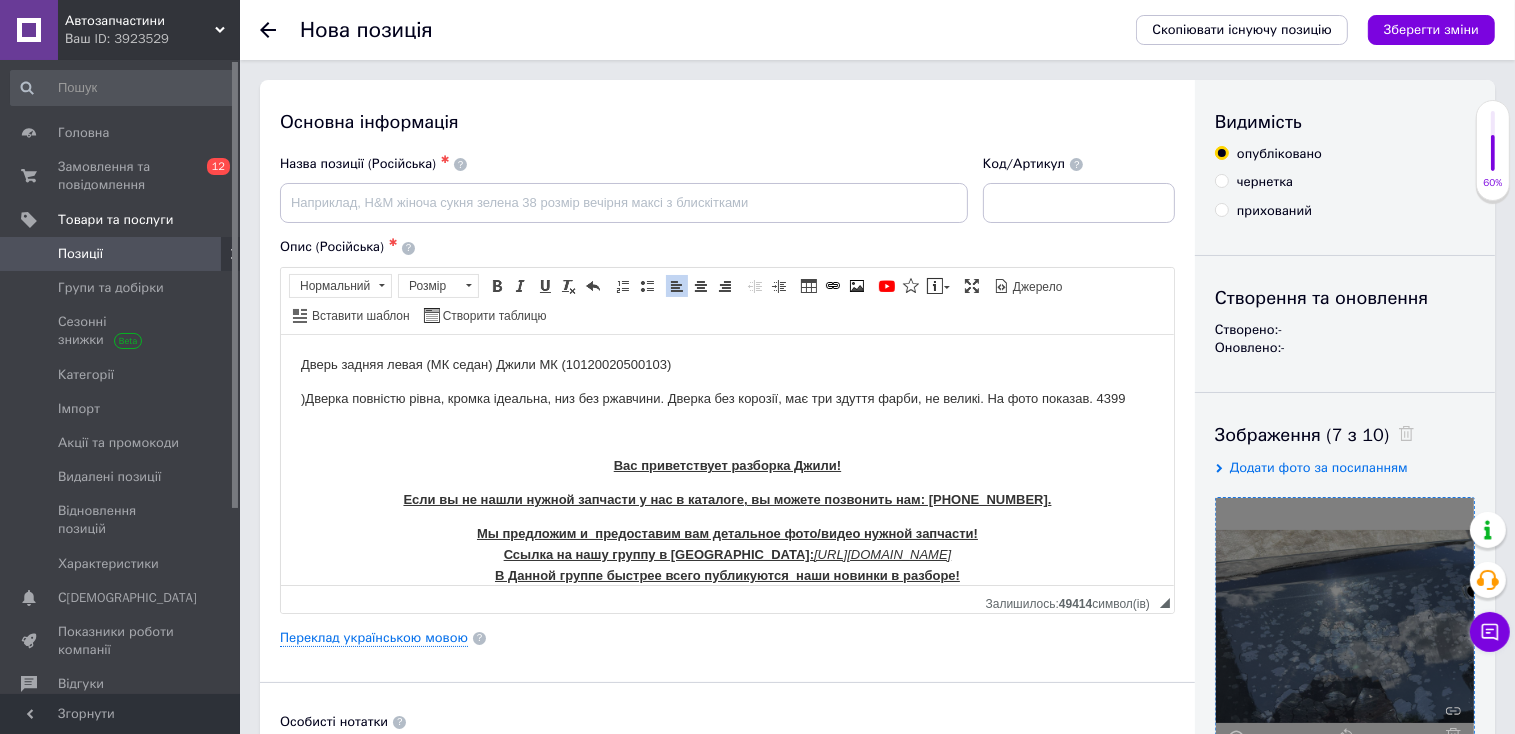 click on ")Дверка повністю рівна, кромка ідеальна, низ без ржавчини. Дверка без корозії, має три здуття фарби, не великі. На фото показав. 4399" at bounding box center [726, 398] 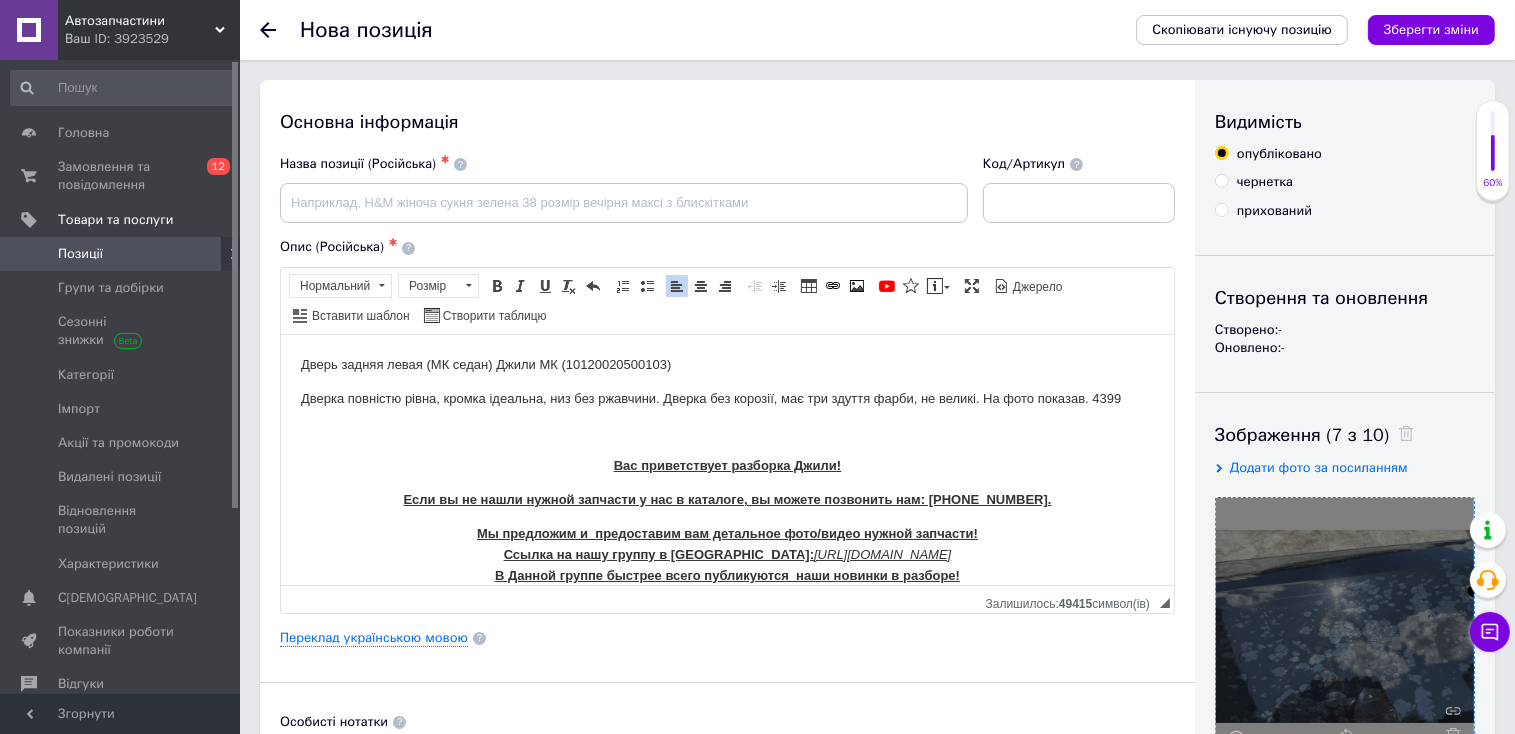 click on "Дверка повністю рівна, кромка ідеальна, низ без ржавчини. Дверка без корозії, має три здуття фарби, не великі. На фото показав. 4399" at bounding box center [726, 398] 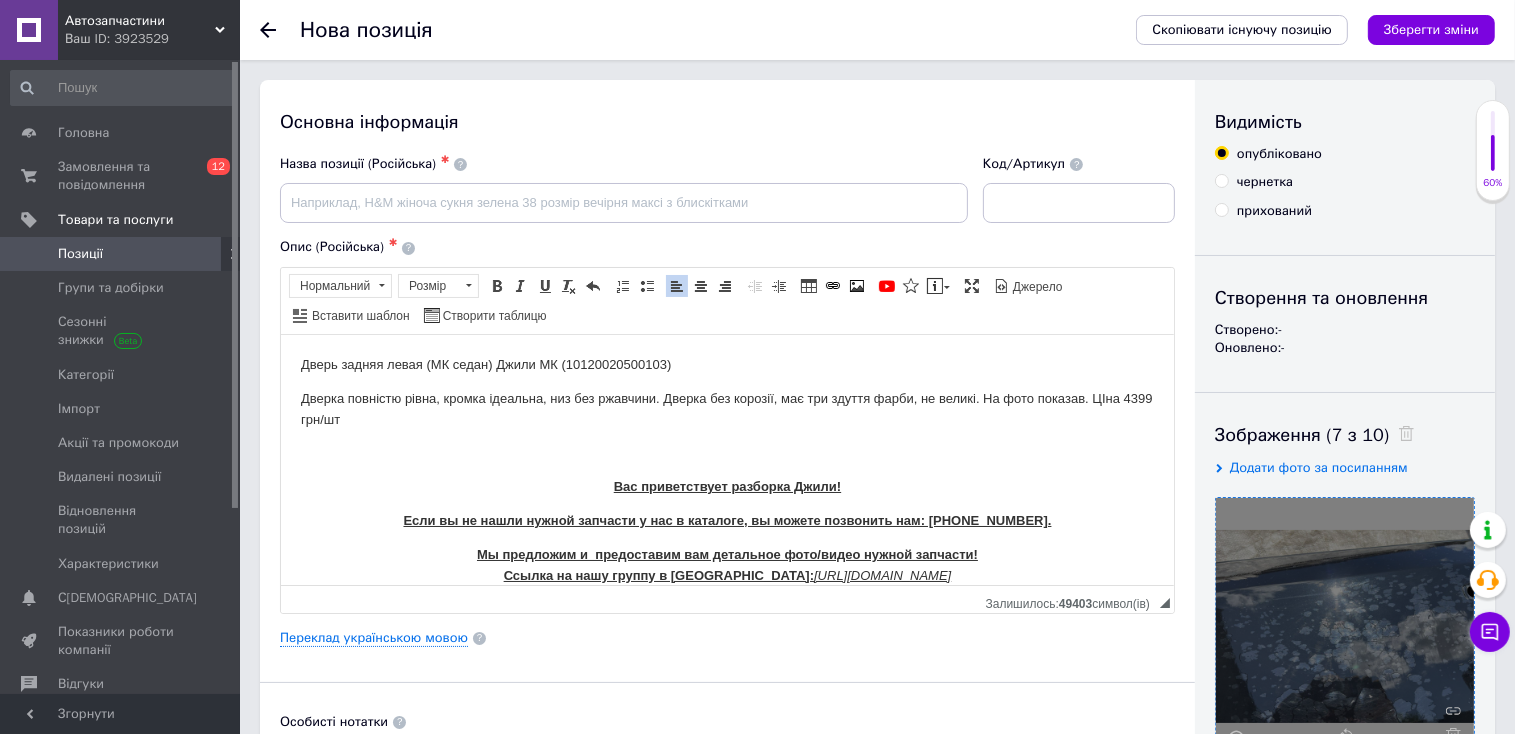click on "Дверка повністю рівна, кромка ідеальна, низ без ржавчини. Дверка без корозії, має три здуття фарби, не великі. На фото показав. ЦІна 4399 грн/шт" at bounding box center (726, 409) 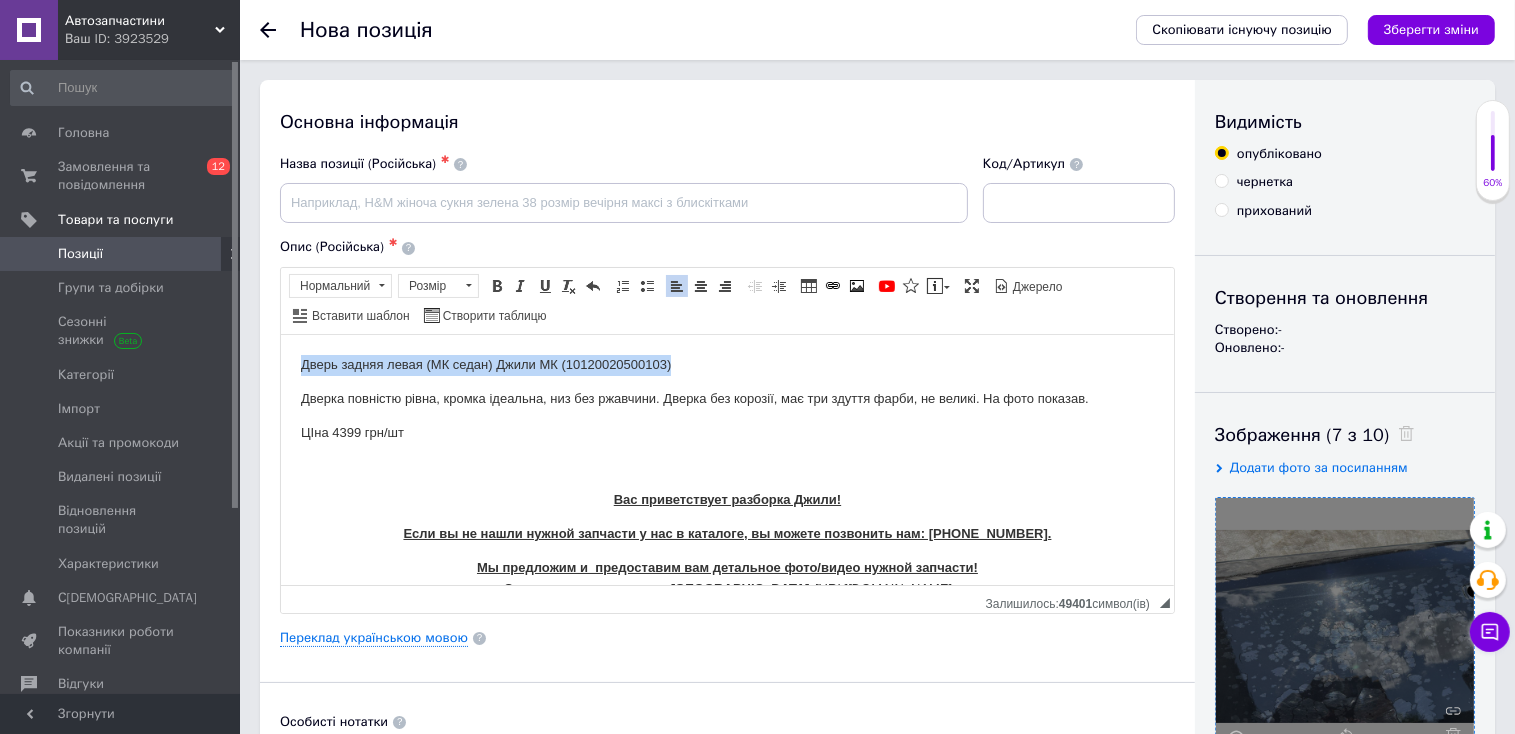 drag, startPoint x: 680, startPoint y: 364, endPoint x: 565, endPoint y: 640, distance: 299 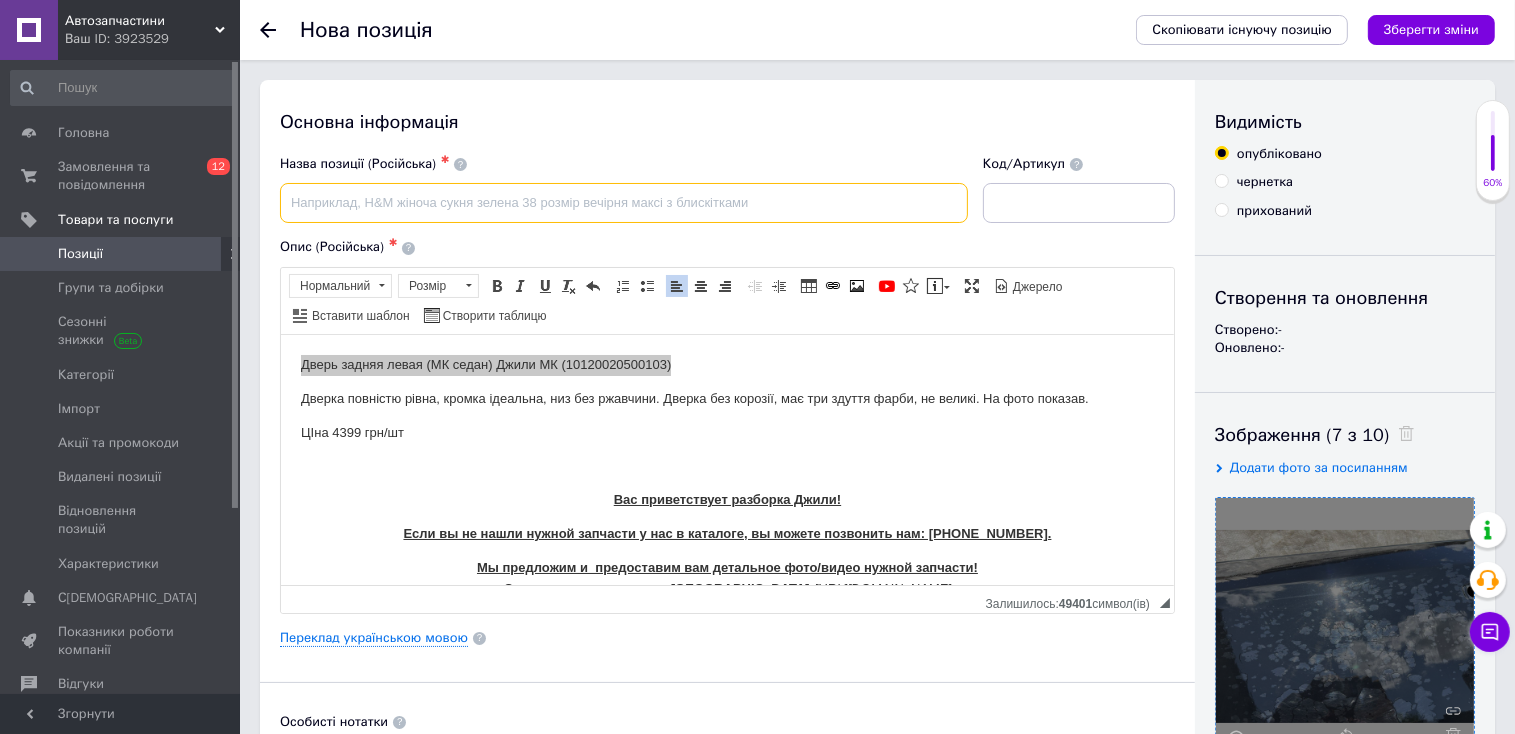 click at bounding box center (624, 203) 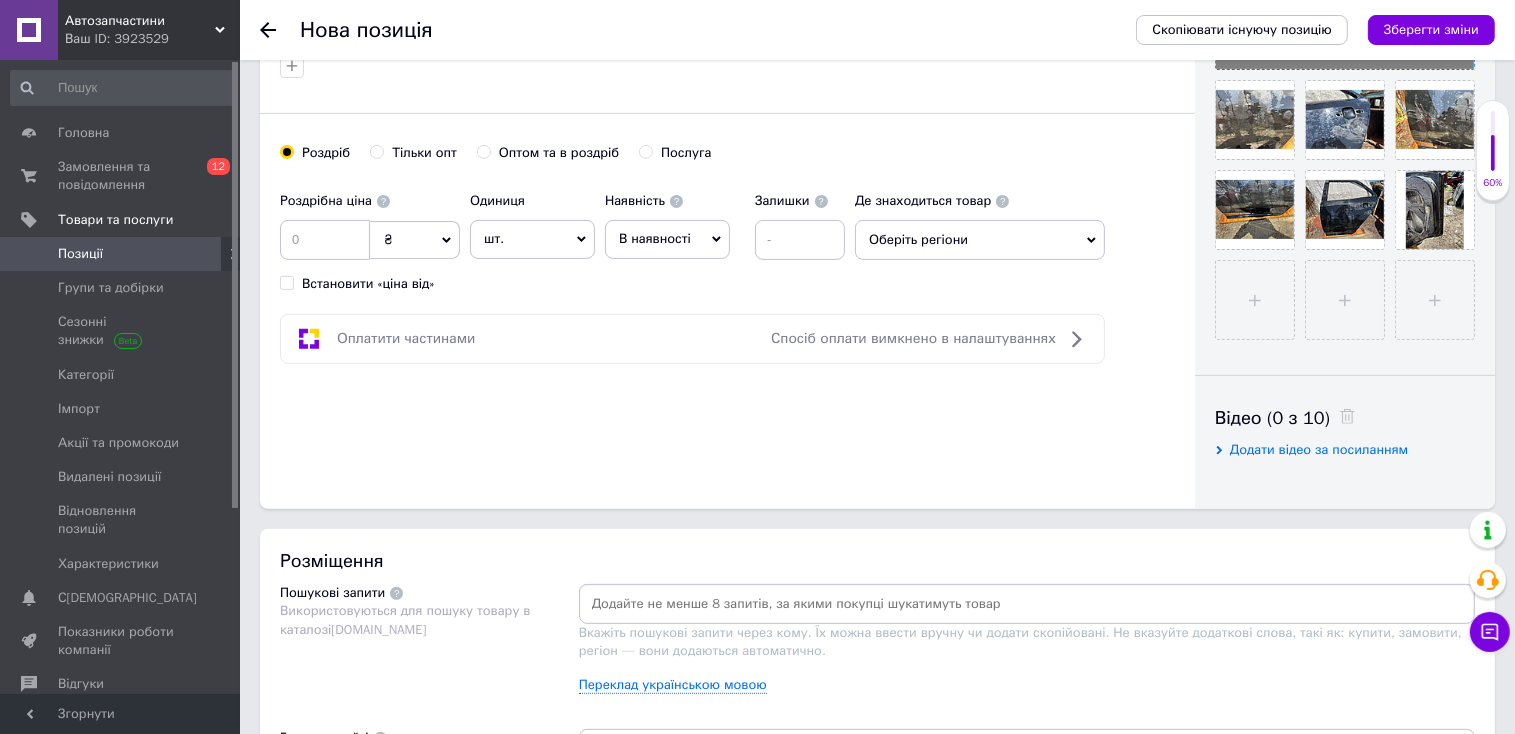 scroll, scrollTop: 688, scrollLeft: 0, axis: vertical 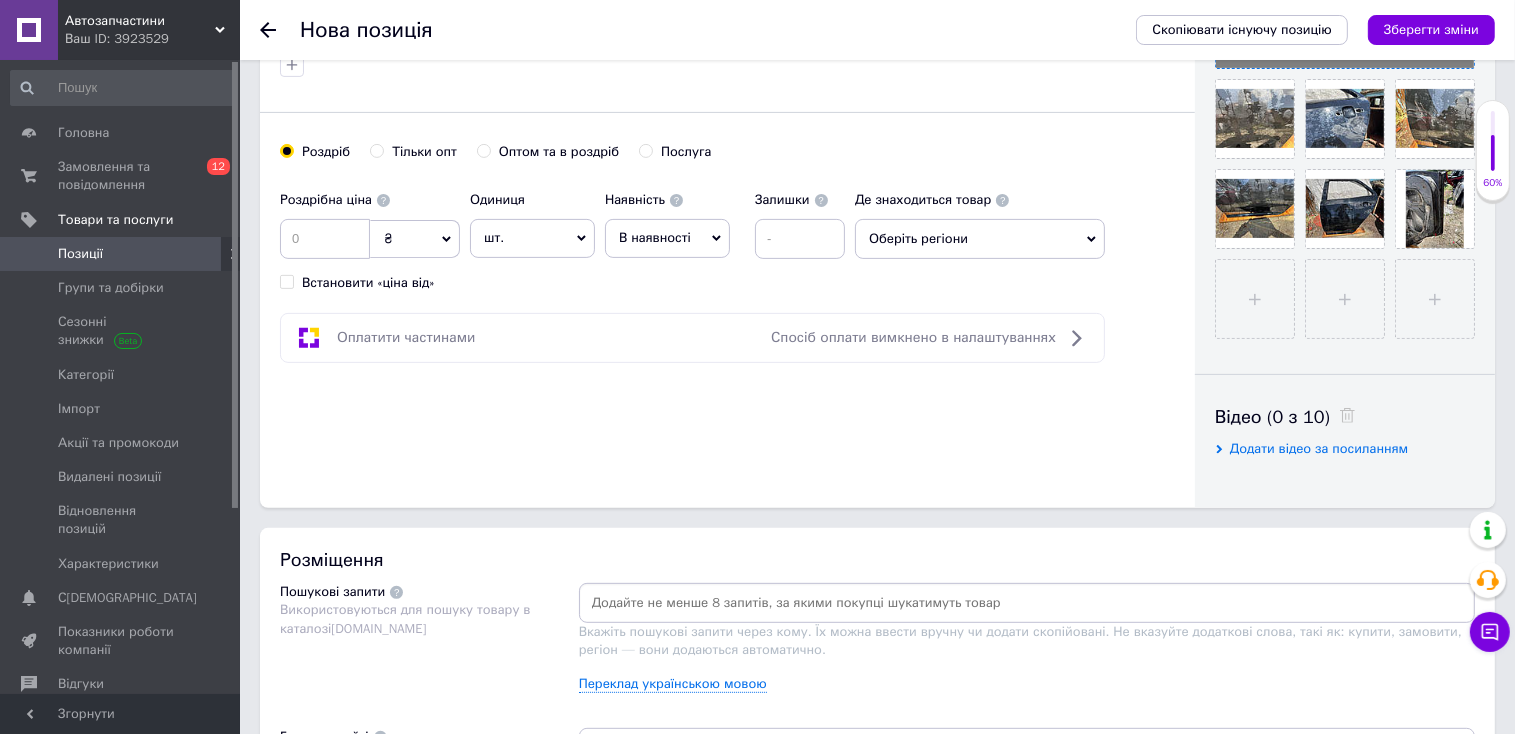 type on "Дверь задняя левая (МК седан) Джили МК (10120020500103)" 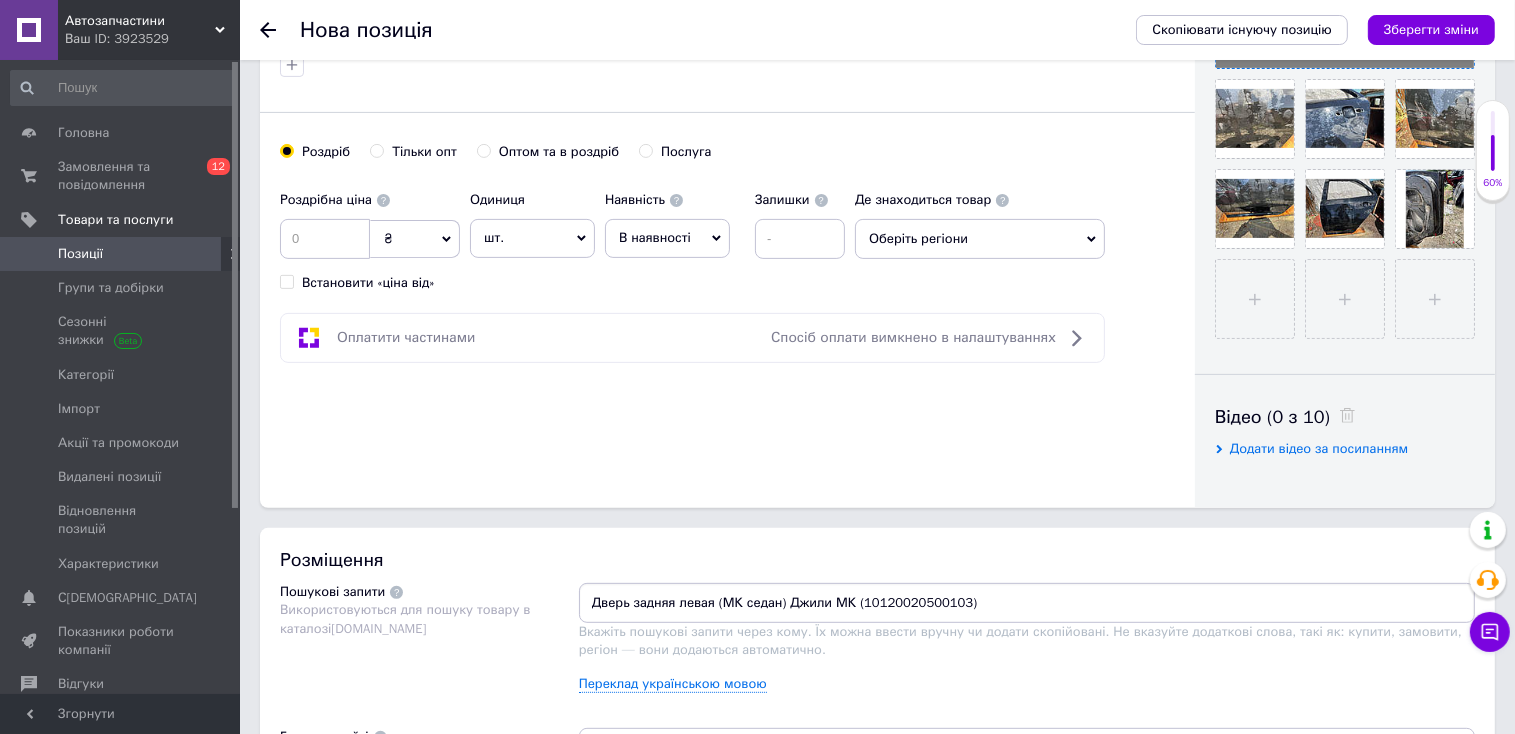 type 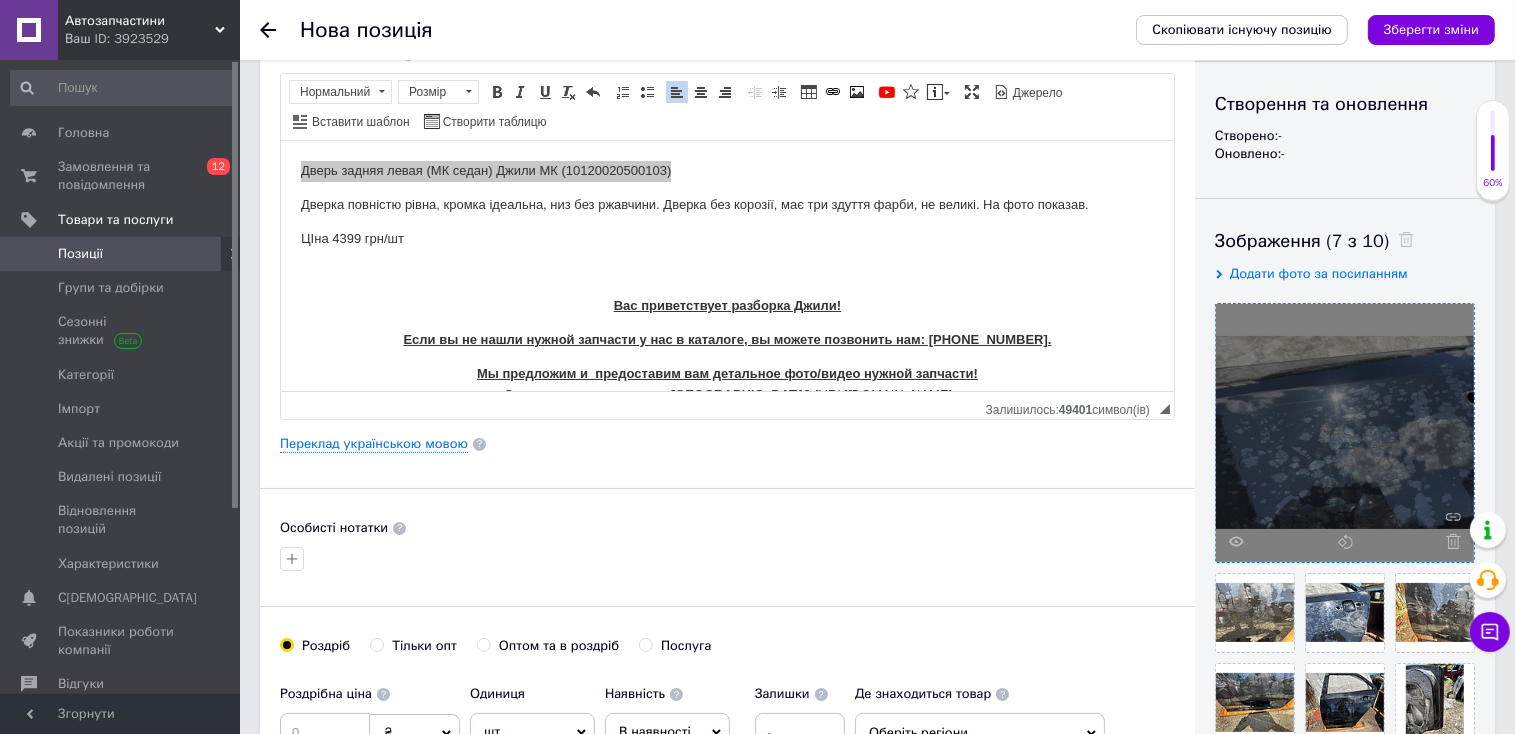 scroll, scrollTop: 0, scrollLeft: 0, axis: both 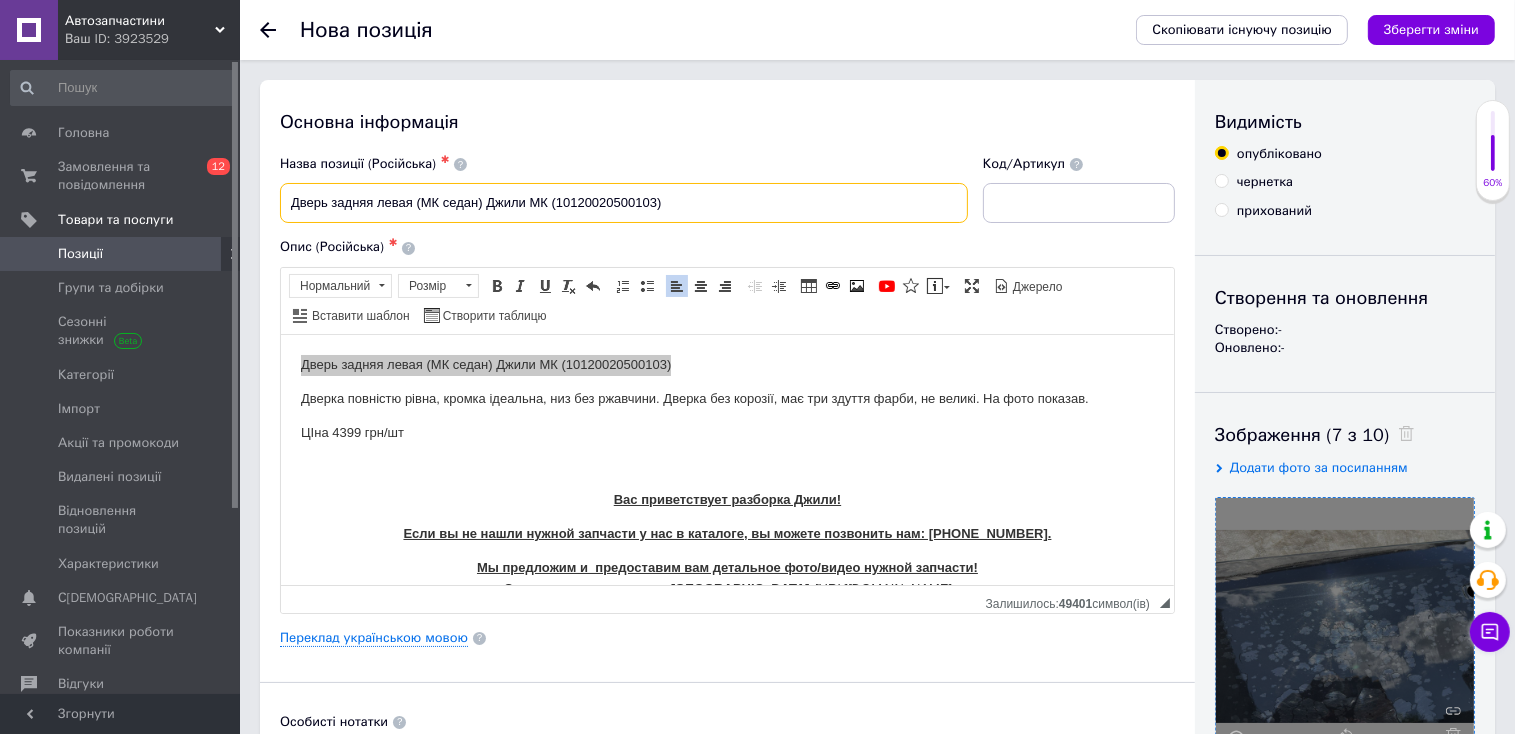 click on "Дверь задняя левая (МК седан) Джили МК (10120020500103)" at bounding box center [624, 203] 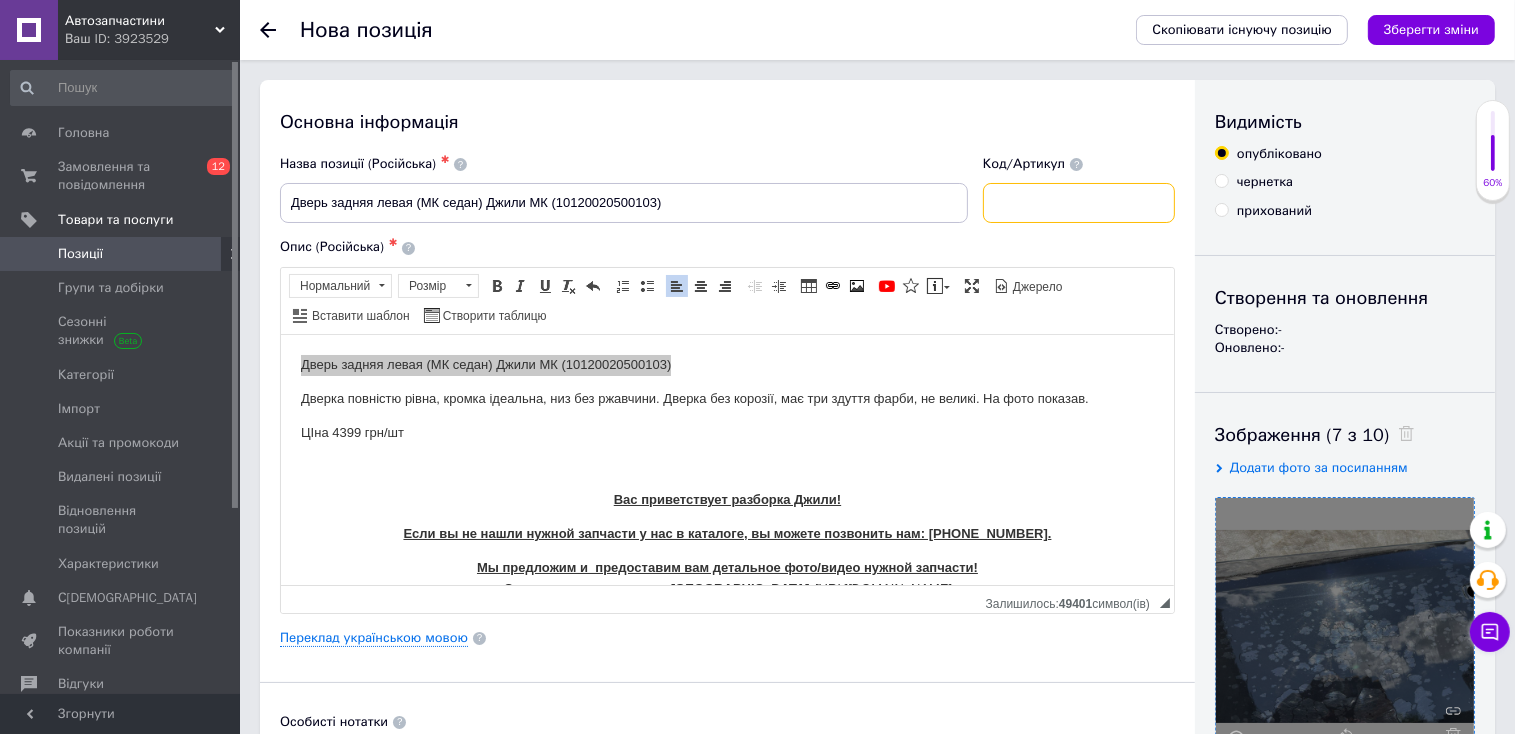 click at bounding box center [1079, 203] 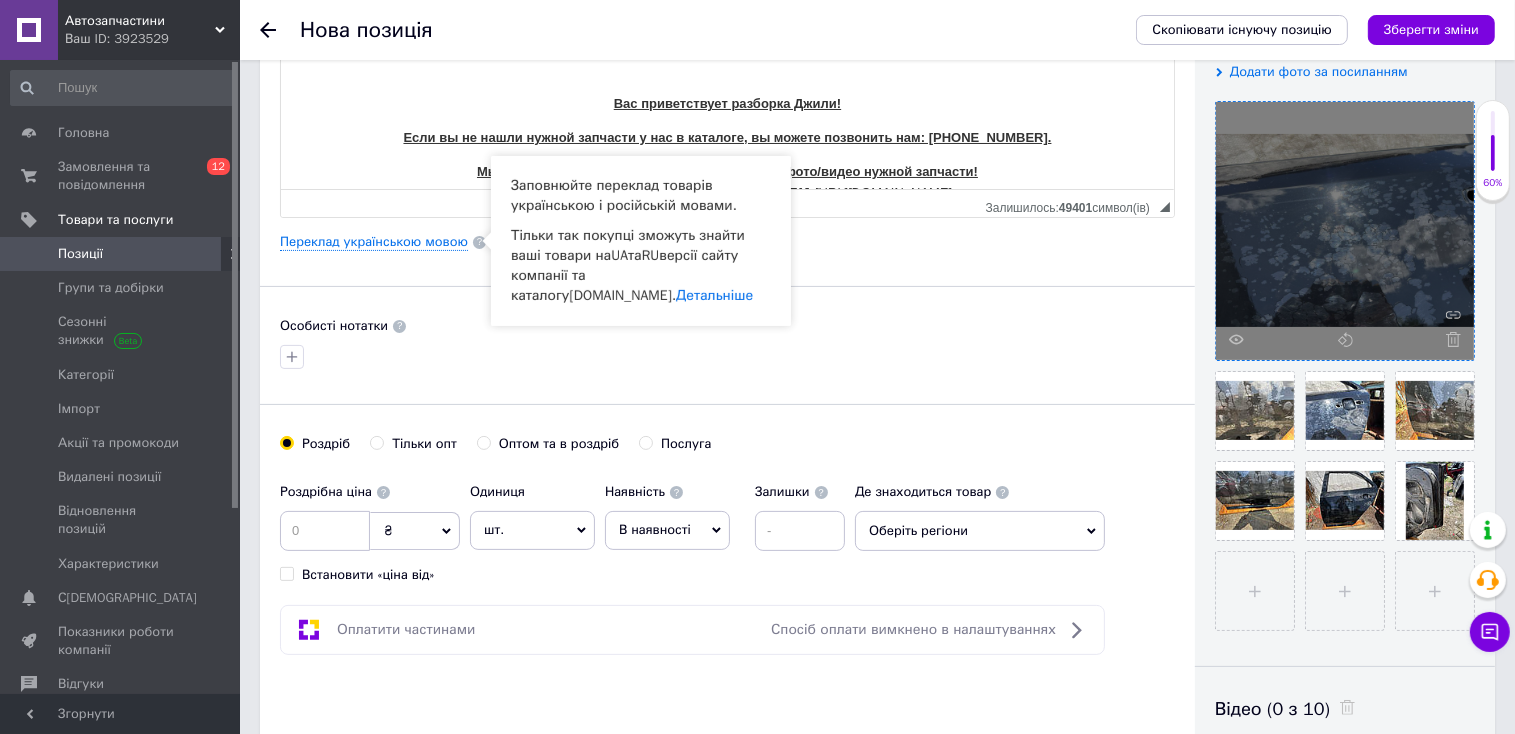 scroll, scrollTop: 396, scrollLeft: 0, axis: vertical 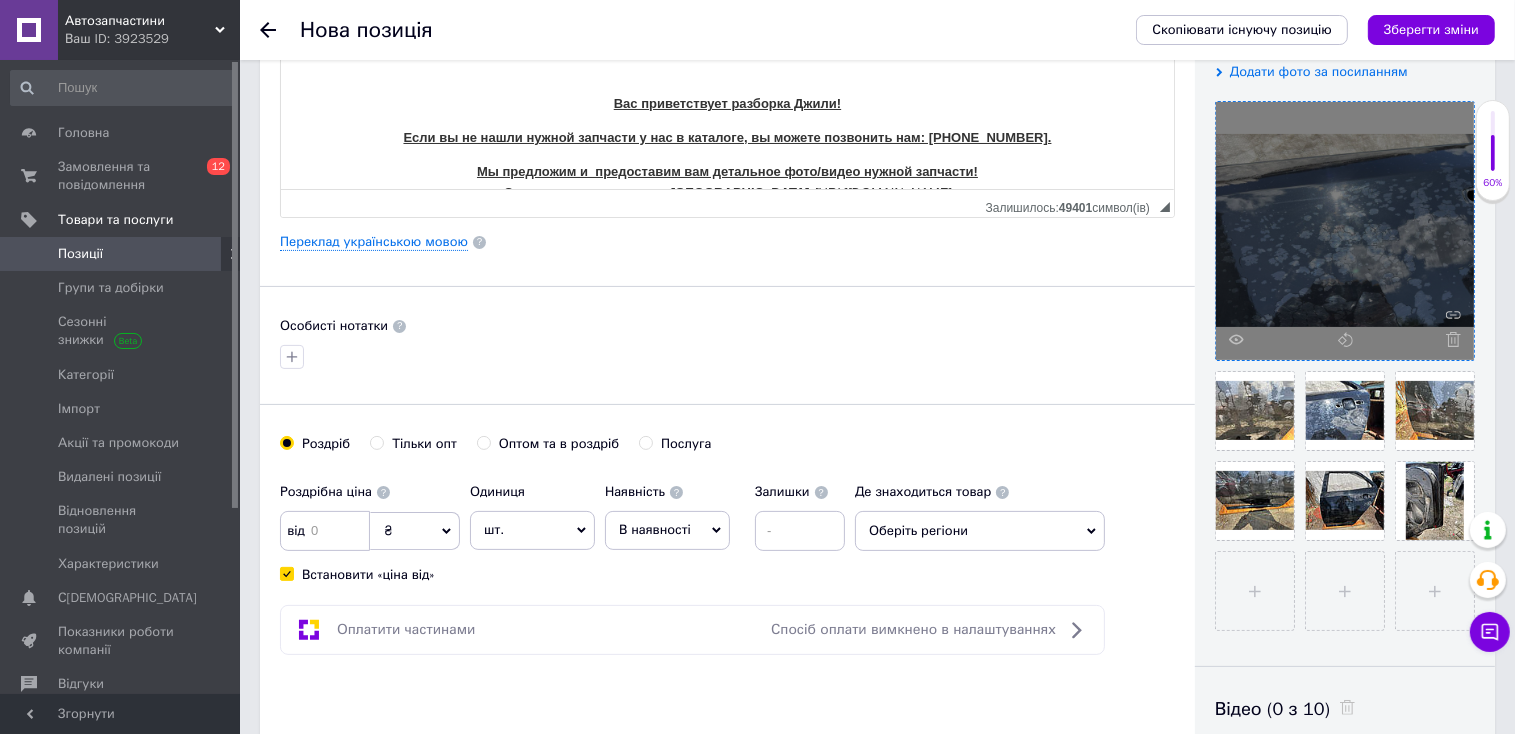 click on "Оплатити частинами Спосіб оплати вимкнено в налаштуваннях" at bounding box center (692, 630) 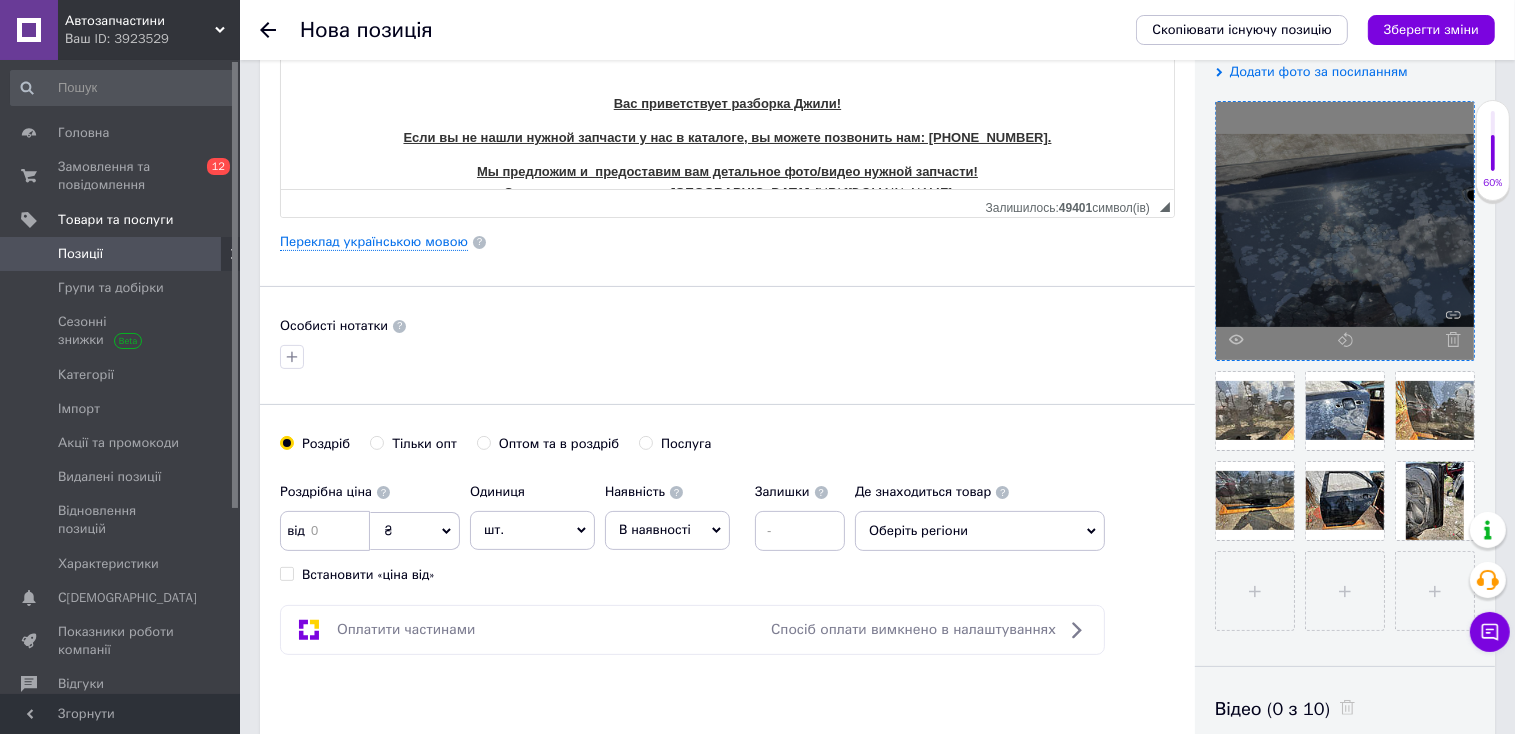 checkbox on "false" 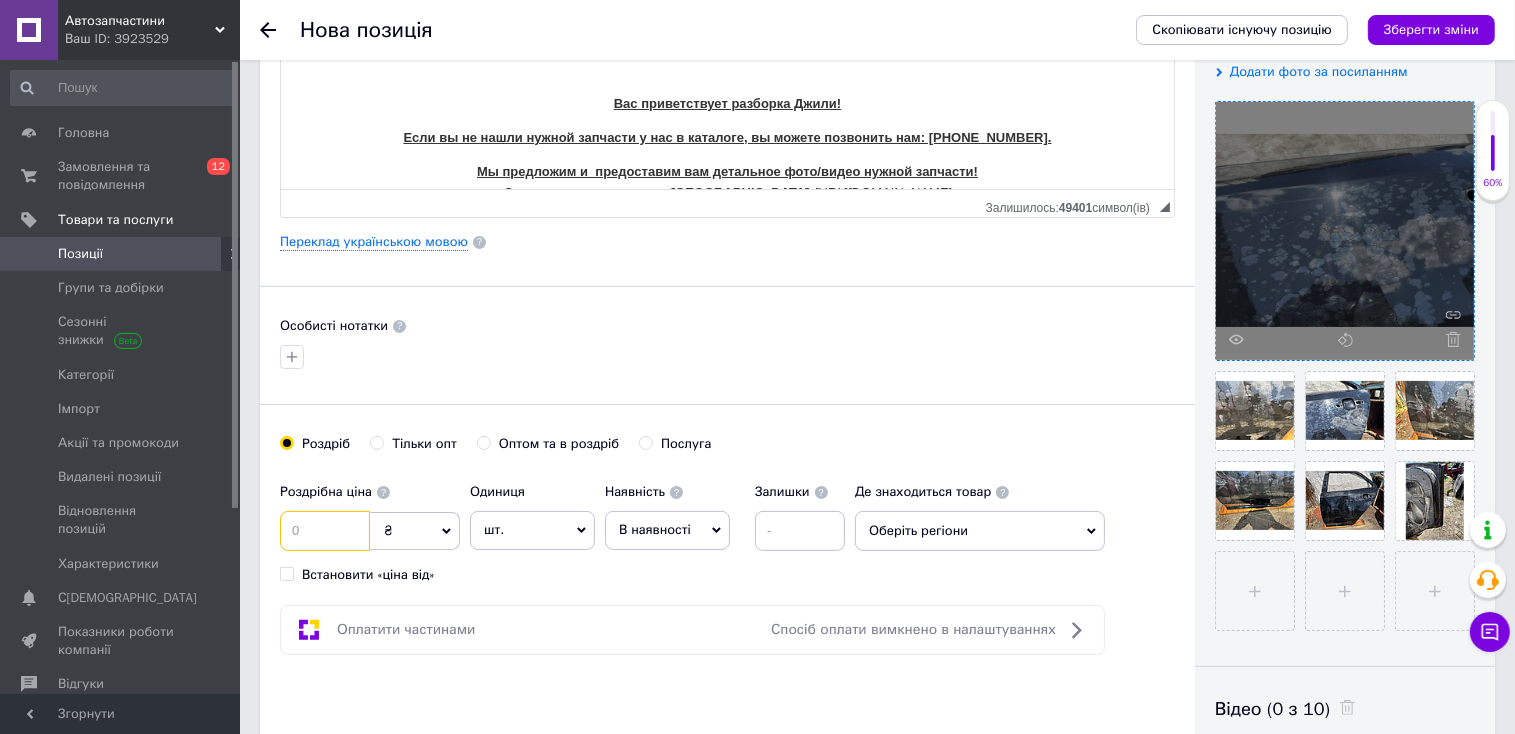click at bounding box center (325, 531) 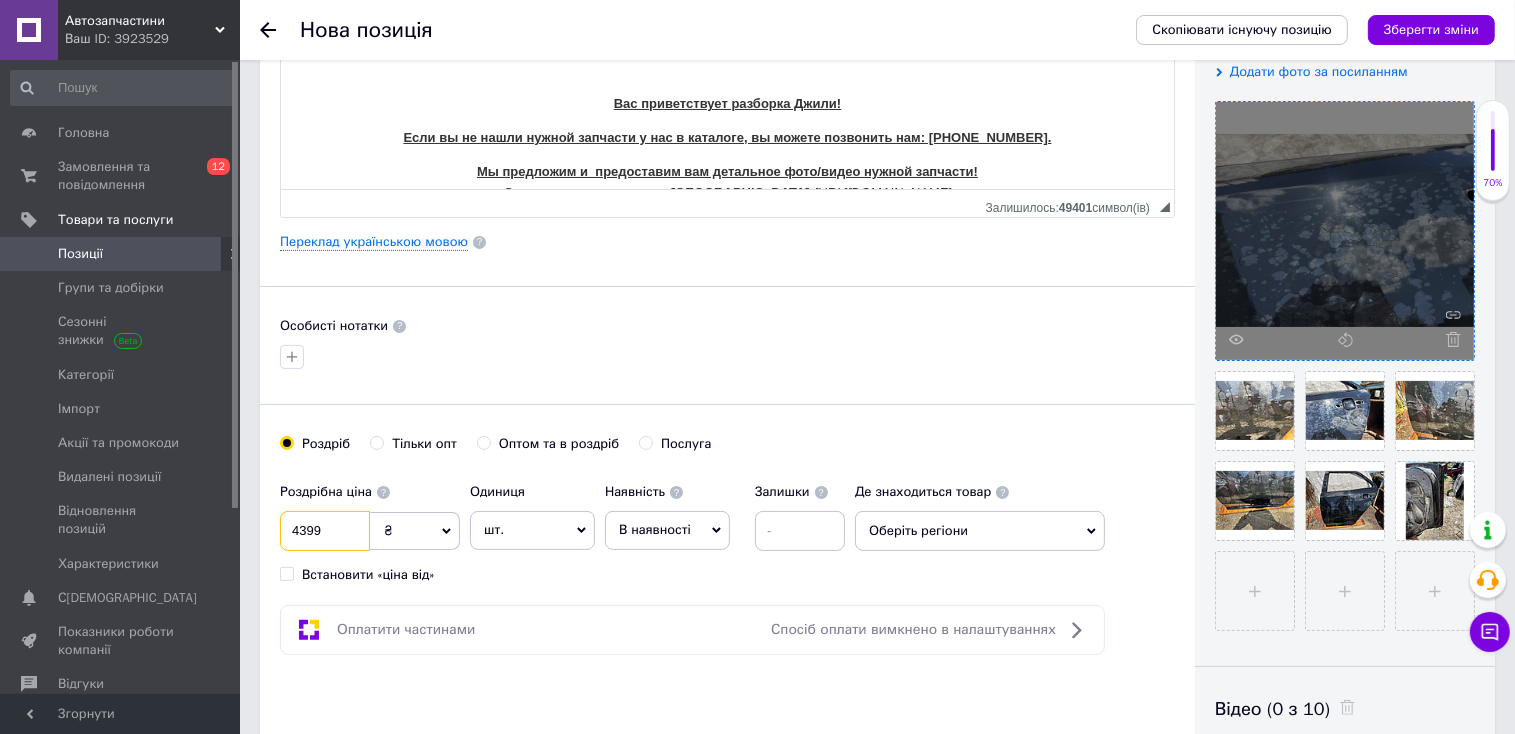 type on "4399" 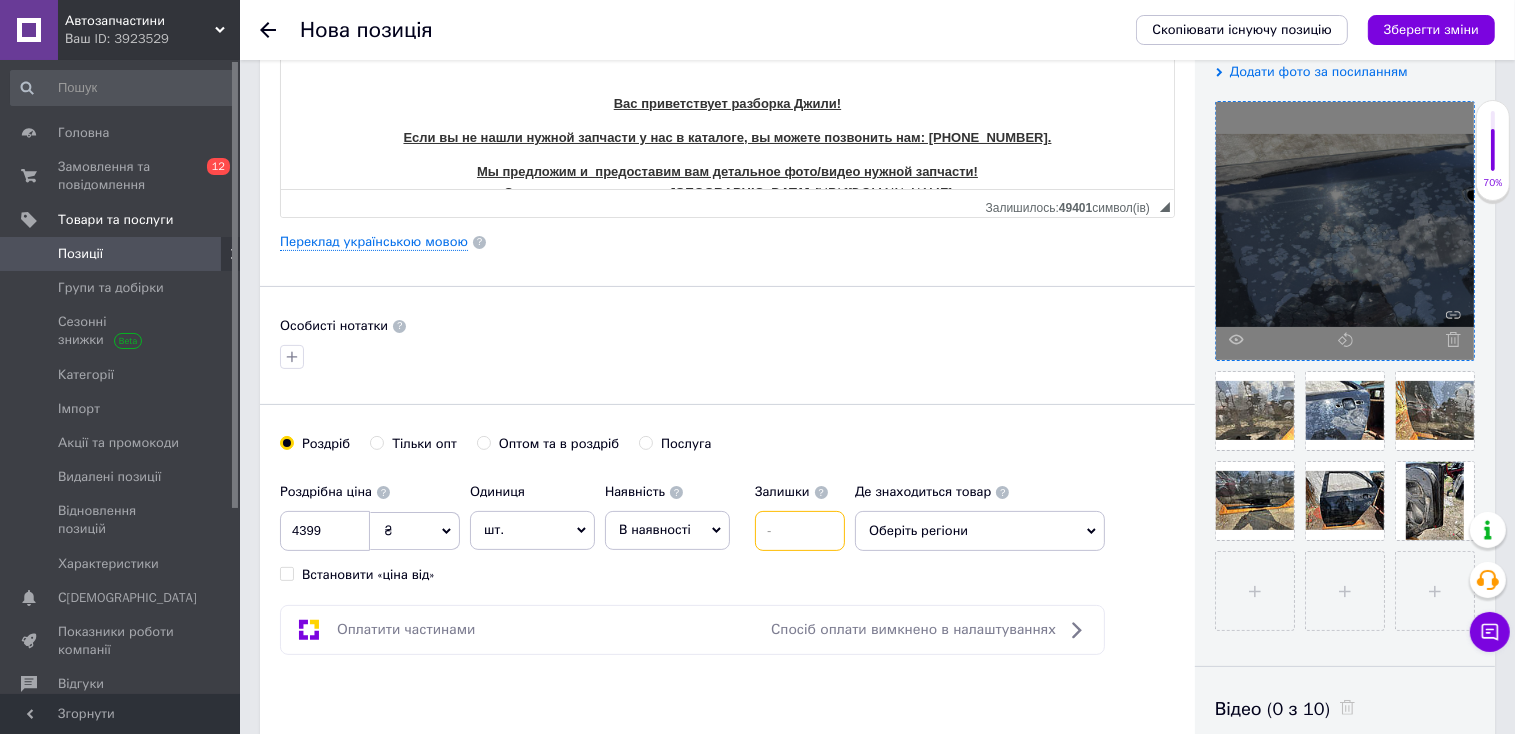 click at bounding box center (800, 531) 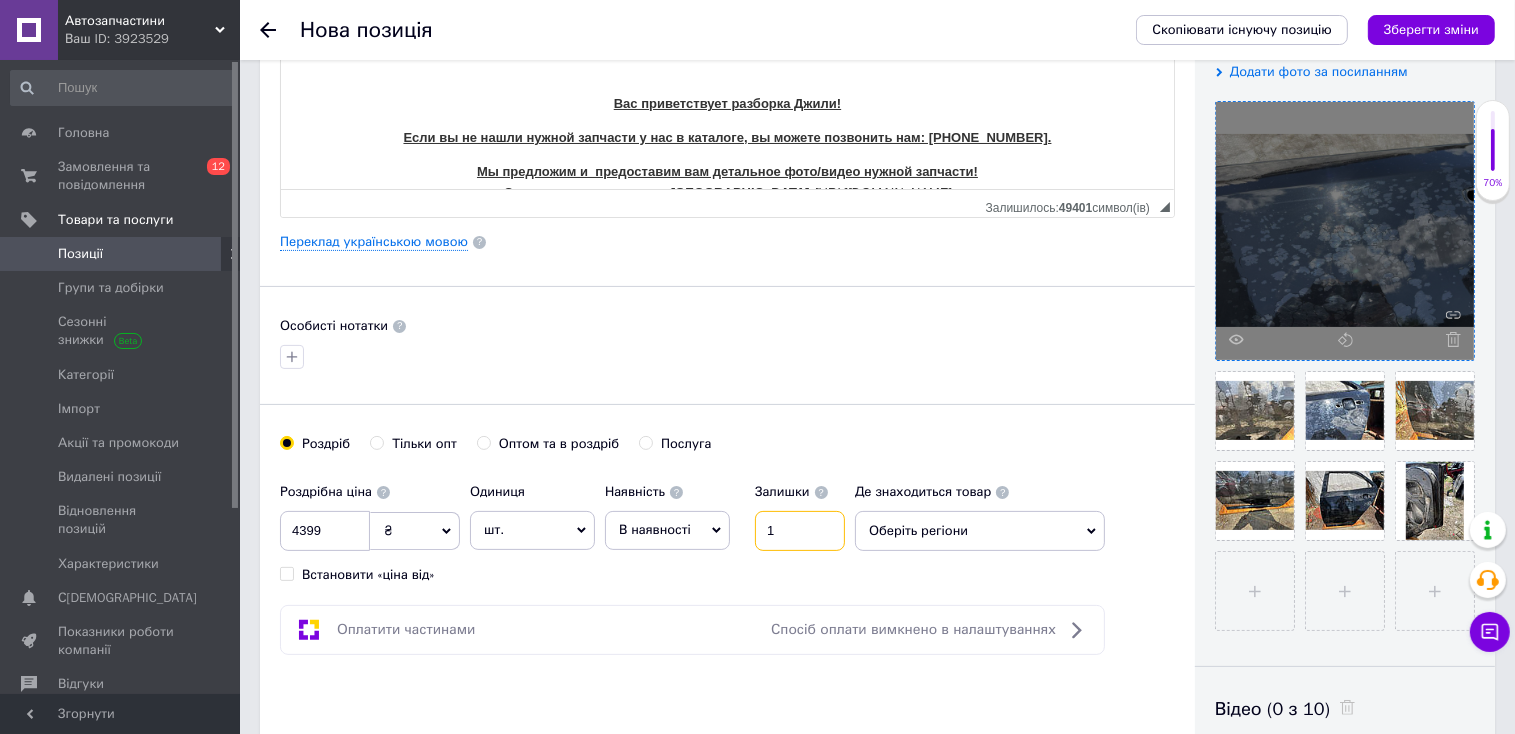 type on "1" 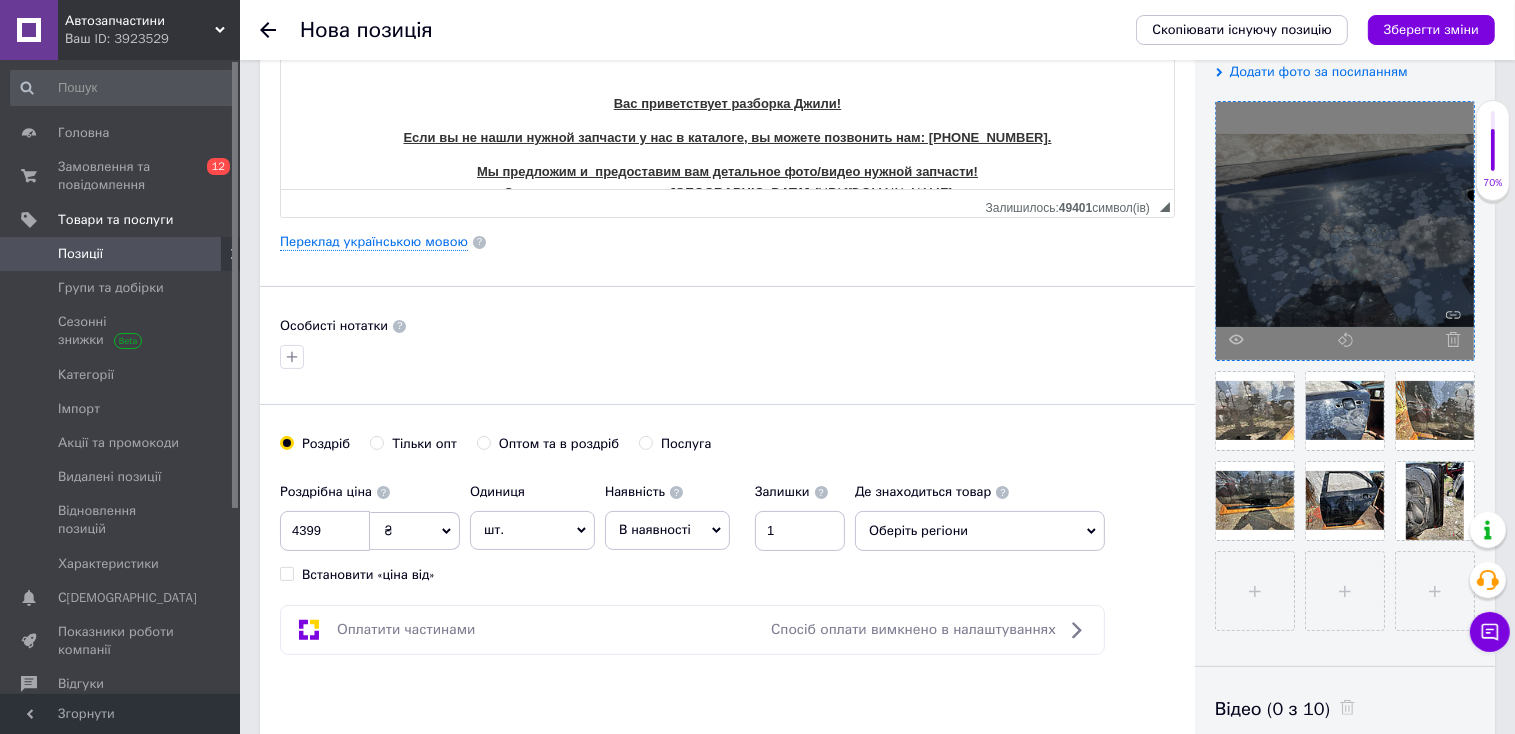 click on "Оберіть регіони" at bounding box center [980, 531] 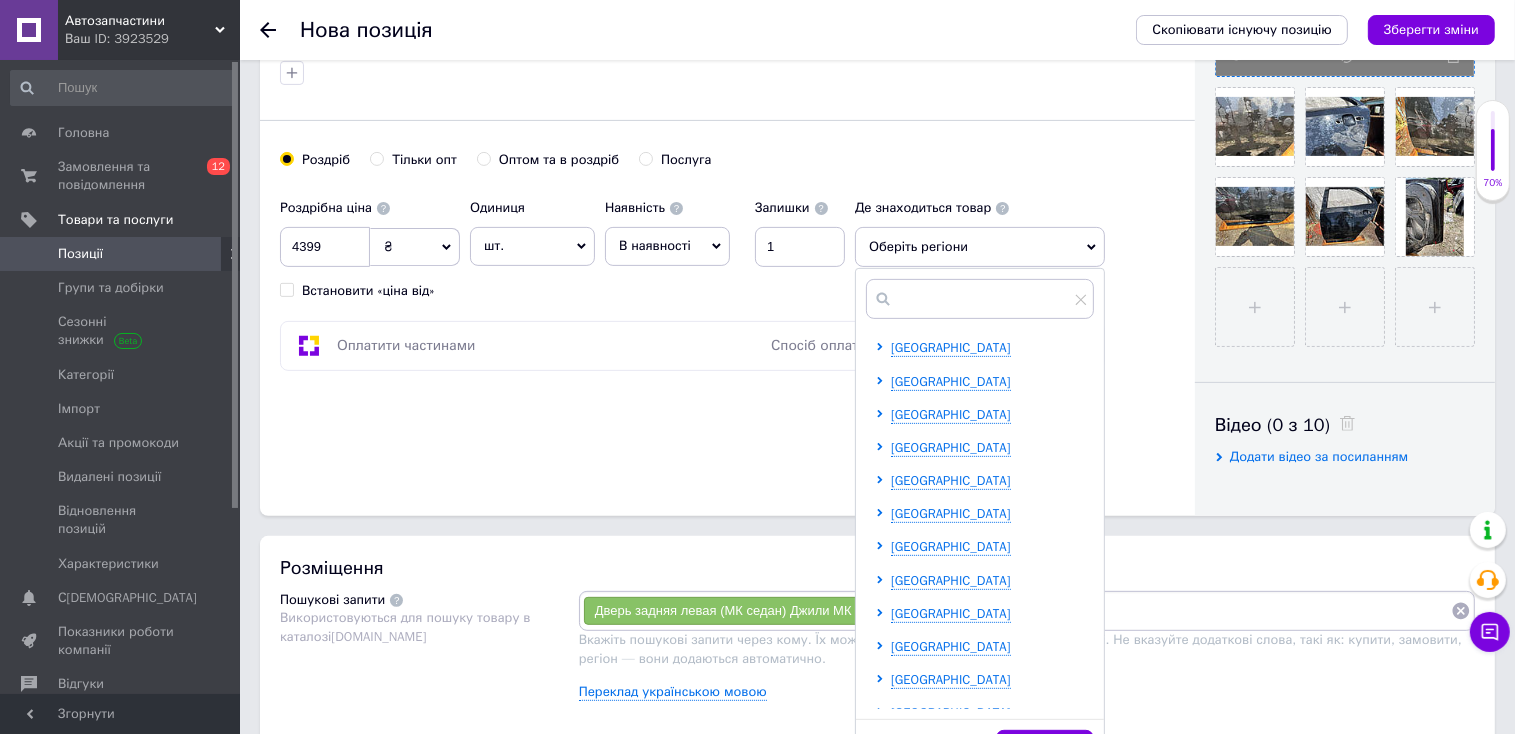 scroll, scrollTop: 680, scrollLeft: 0, axis: vertical 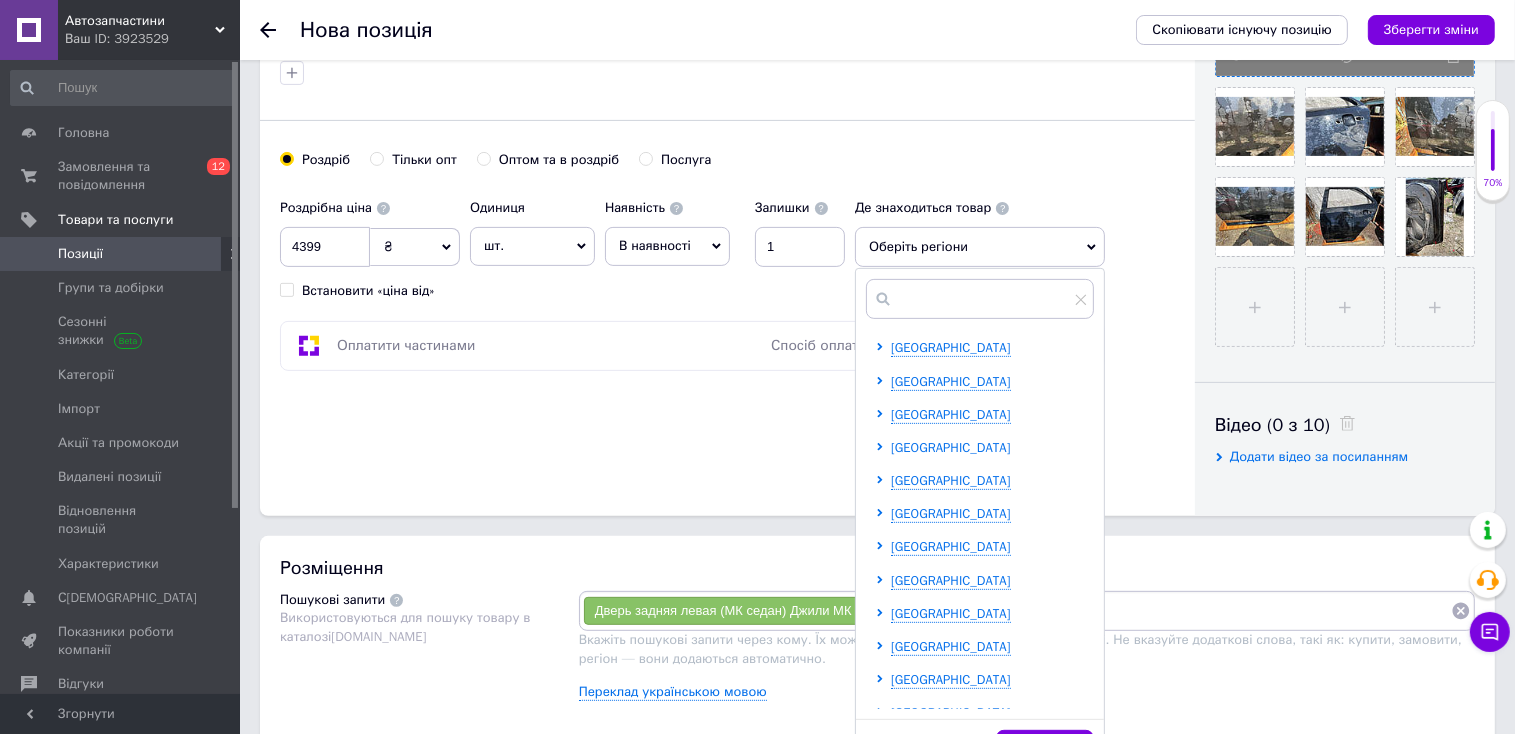 click on "[GEOGRAPHIC_DATA]" at bounding box center [951, 447] 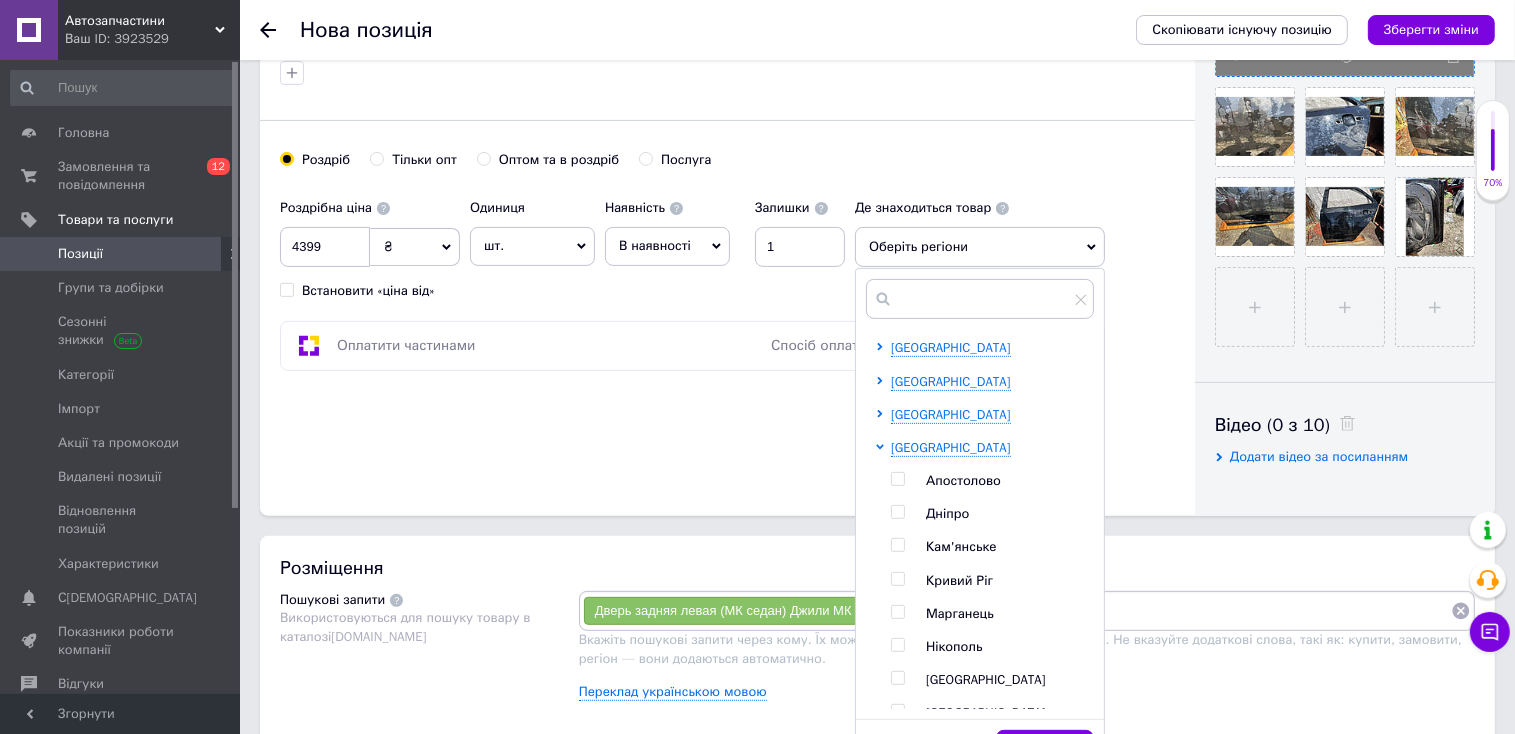 click on "Дніпро" at bounding box center [947, 513] 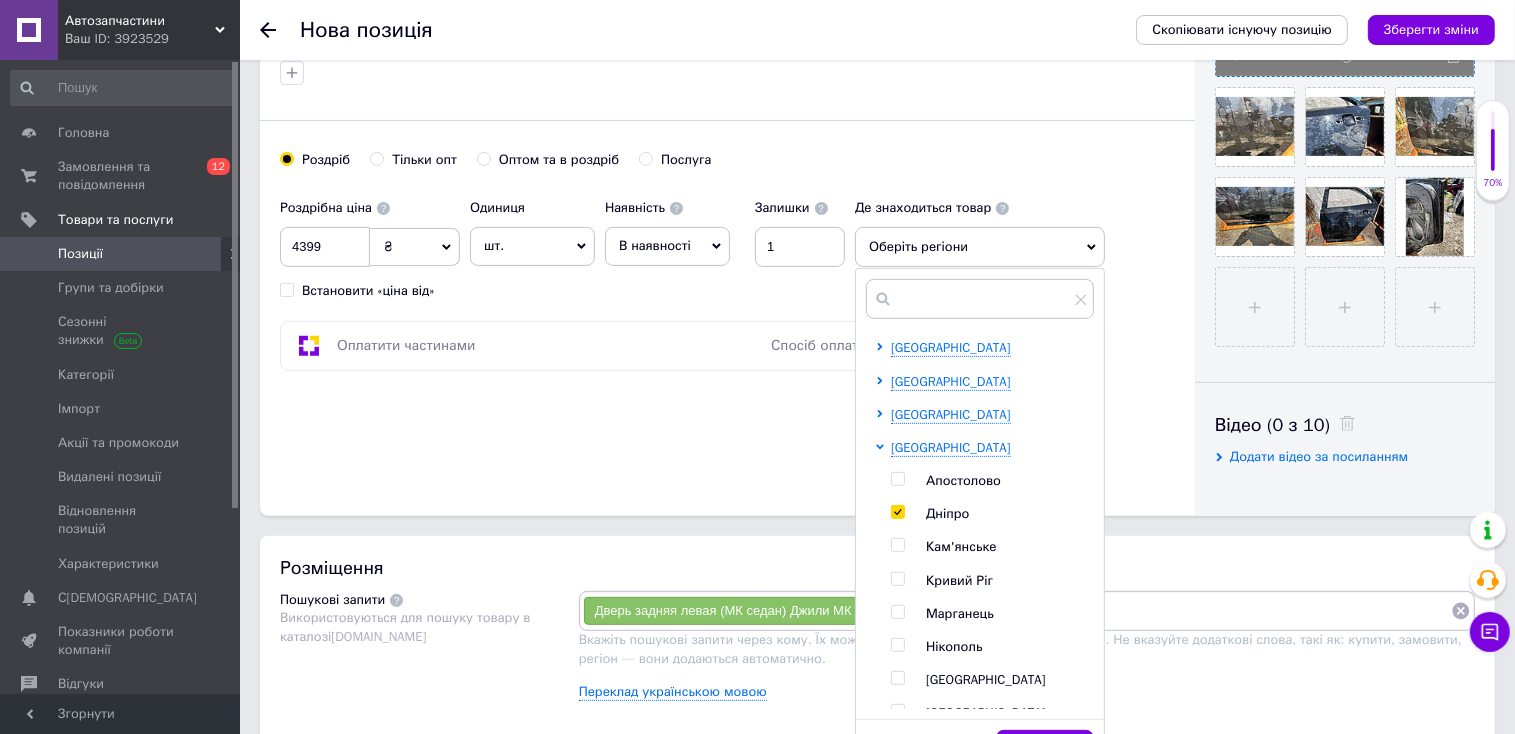 checkbox on "true" 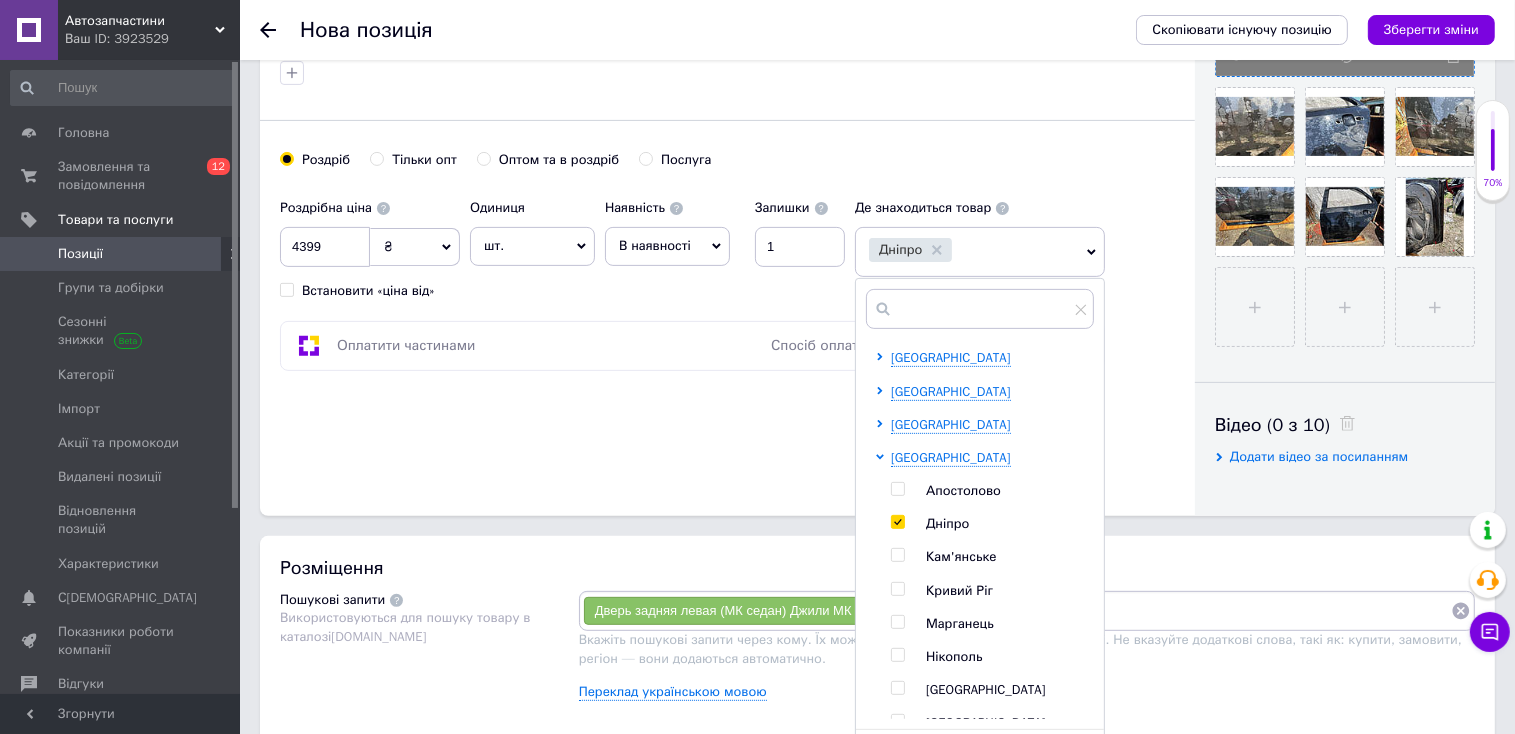 click on "Основна інформація Назва позиції (Російська) ✱ Дверь задняя левая (МК седан) Джили МК (10120020500103) Код/Артикул 10120020500103 Опис (Російська) ✱ Розширений текстовий редактор, 04AADF62-CABE-420F-B933-3B6C4E447157 Панель інструментів редактора Форматування Нормальний Розмір Розмір   Жирний  Сполучення клавіш Ctrl+B   Курсив  Сполучення клавіш Ctrl+I   Підкреслений  Сполучення клавіш Ctrl+U   Видалити форматування   Повернути  Сполучення клавіш Ctrl+Z   Вставити/видалити нумерований список   Вставити/видалити маркований список   По лівому краю   По центру   По правому краю       Таблиця" at bounding box center (727, -42) 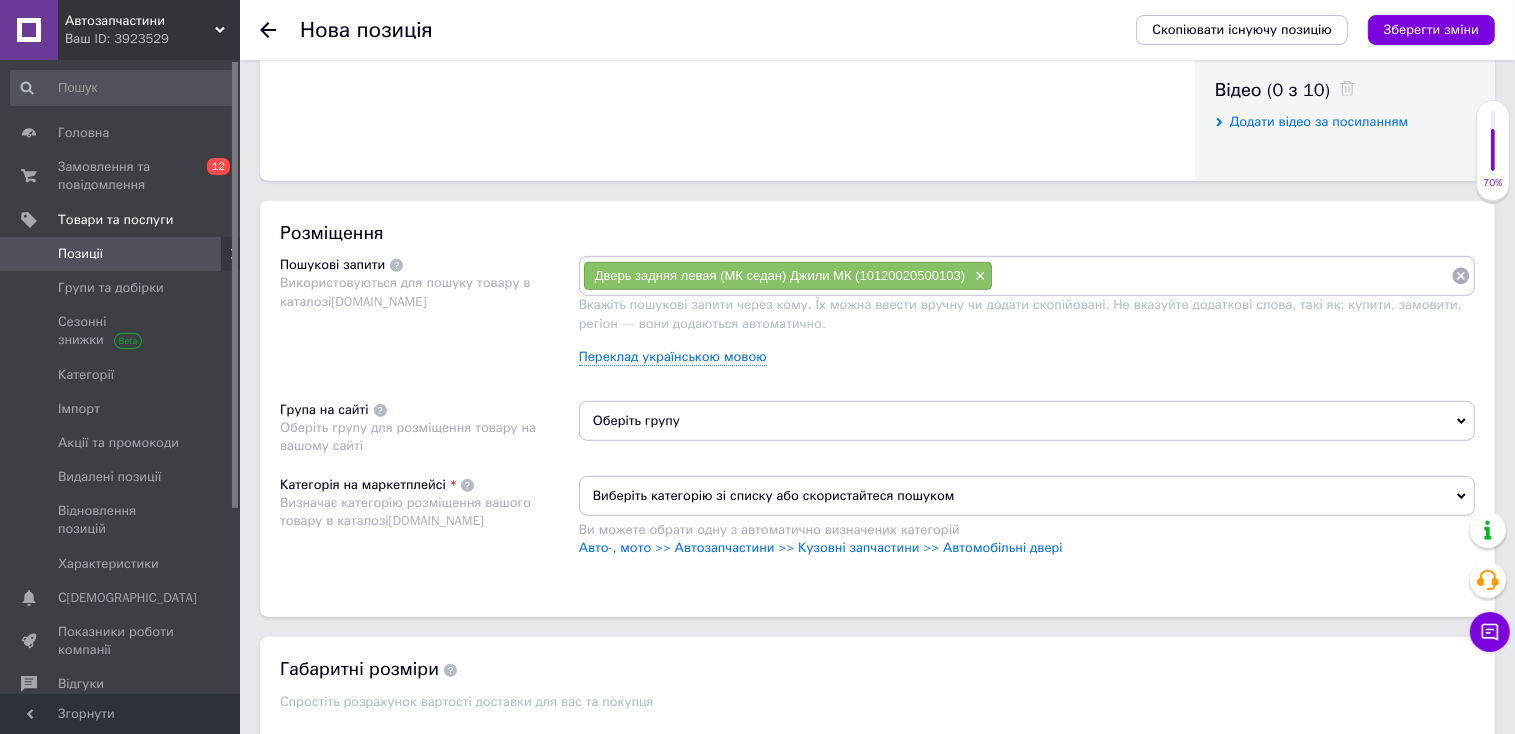scroll, scrollTop: 1022, scrollLeft: 0, axis: vertical 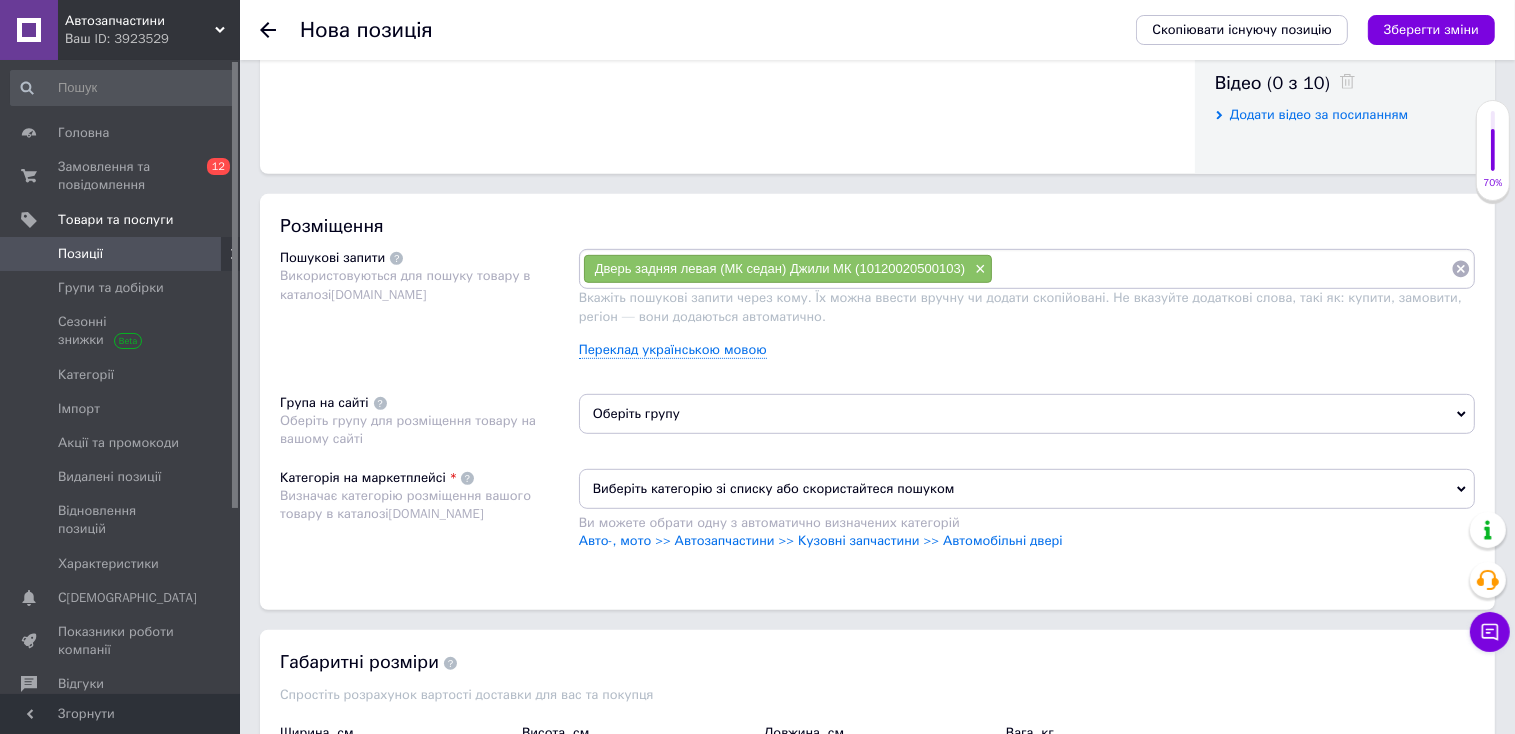 click on "Оберіть групу" at bounding box center (1027, 414) 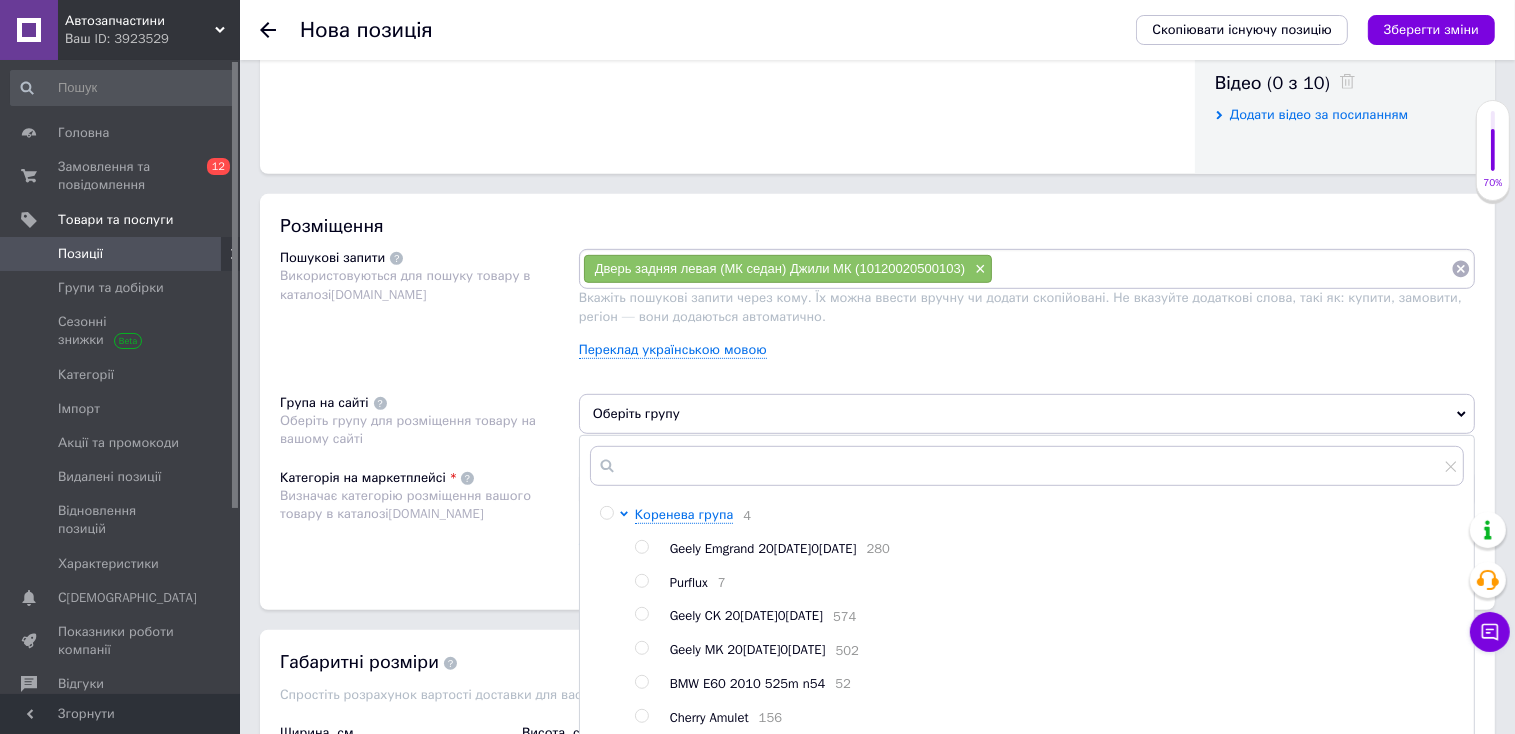 click on "Geely Emgrand [PHONE_NUMBER][DATE][DATE] Purflux 7 Geely CK [PHONE_NUMBER][DATE][DATE] Geely MK [PHONE_NUMBER][DATE][DATE] BMW E60 2010 525m n54 52 Cherry Amulet  156 Nissan Rogue 20[DATE]0[DATE]7 Volkswagen Jetta 2005 1,6 бензин 120 AUDI A3 2.0T Quattro 2018 STAGE 2 500Л.С. 1 BMW G12 2019 B58 3.0 740i  18 [PERSON_NAME] Tiggo T11 20[DATE]0[DATE],4 АКПП 1 [PERSON_NAME] QQ6 (S21) [PERSON_NAME] 1,3 30тис км Renault Megane I 19[DATE]0[DATE],4 МКПП 1" at bounding box center (1049, 752) 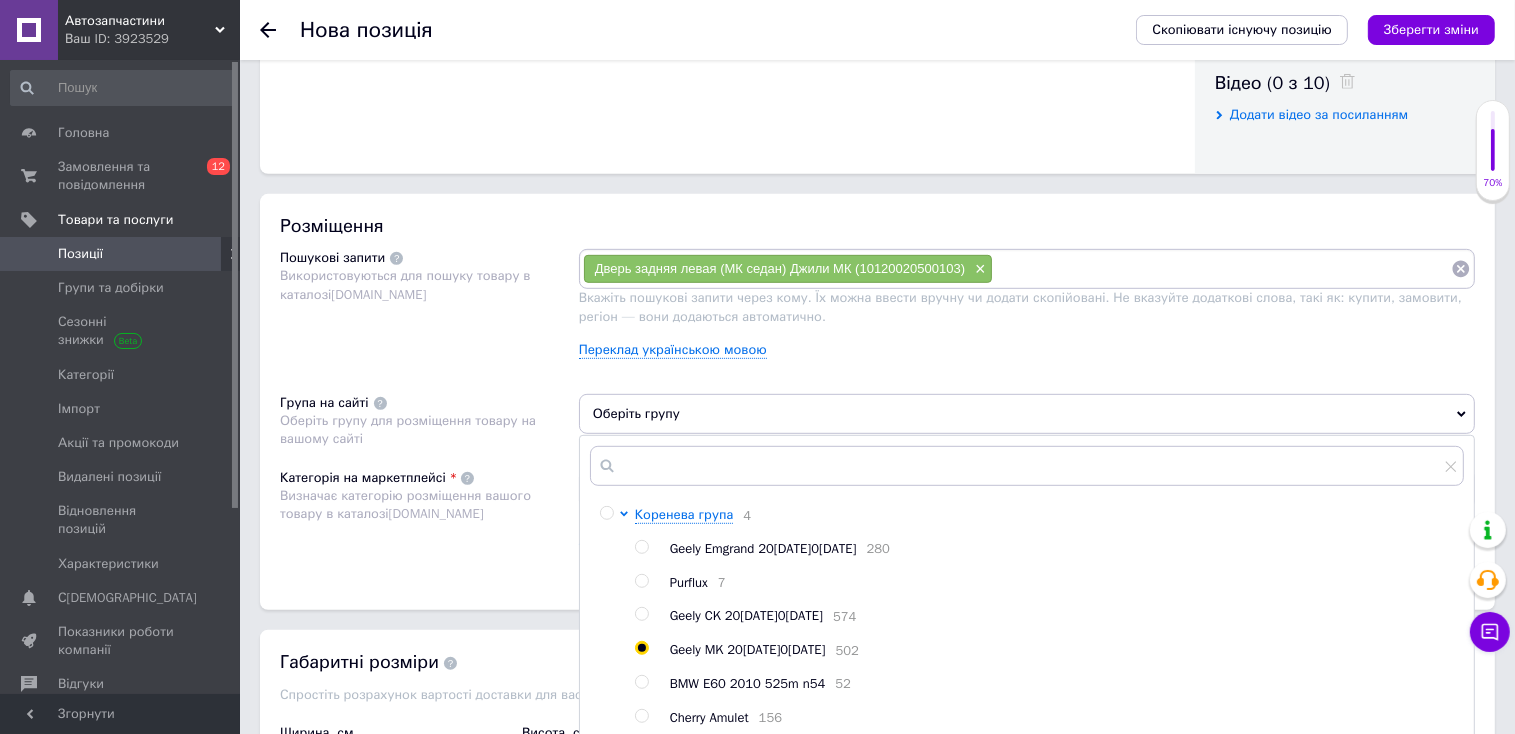 radio on "true" 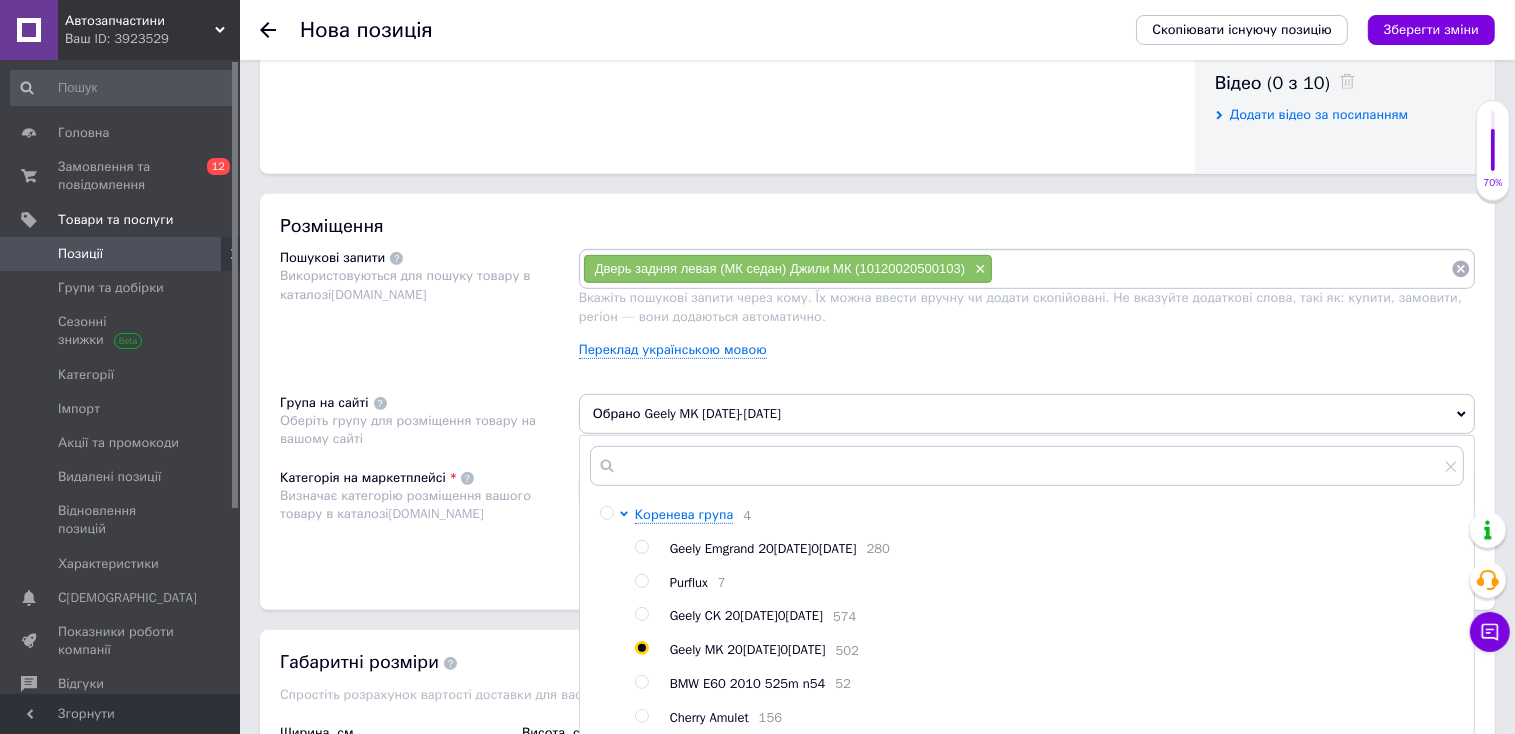 click on "Розміщення Пошукові запити Використовуються для пошуку товару в каталозі  [DOMAIN_NAME] Дверь задняя левая (МК седан) Джили МК (10120020500103) × Вкажіть пошукові запити через кому. Їх можна ввести вручну чи додати скопійовані. Не вказуйте додаткові слова, такі як: купити, замовити, регіон — вони додаються автоматично. Переклад українською мовою Група на сайті Оберіть групу для розміщення товару на вашому сайті Обрано Geely MK 20[DATE]0[DATE][PERSON_NAME] група 4 Geely Emgrand [PHONE_NUMBER][DATE][DATE] Purflux 7 Geely CK [PHONE_NUMBER][DATE][DATE] Geely MK [PHONE_NUMBER][DATE][DATE] BMW E60 2010 525m n54 52 Cherry Amulet  156 Nissan Rogue 20[DATE]0[DATE]7 Volkswagen Jetta 2005 1,6 бензин 120 1 BMW G12 2019 B58 3.0 740i  18 1 1" at bounding box center [877, 402] 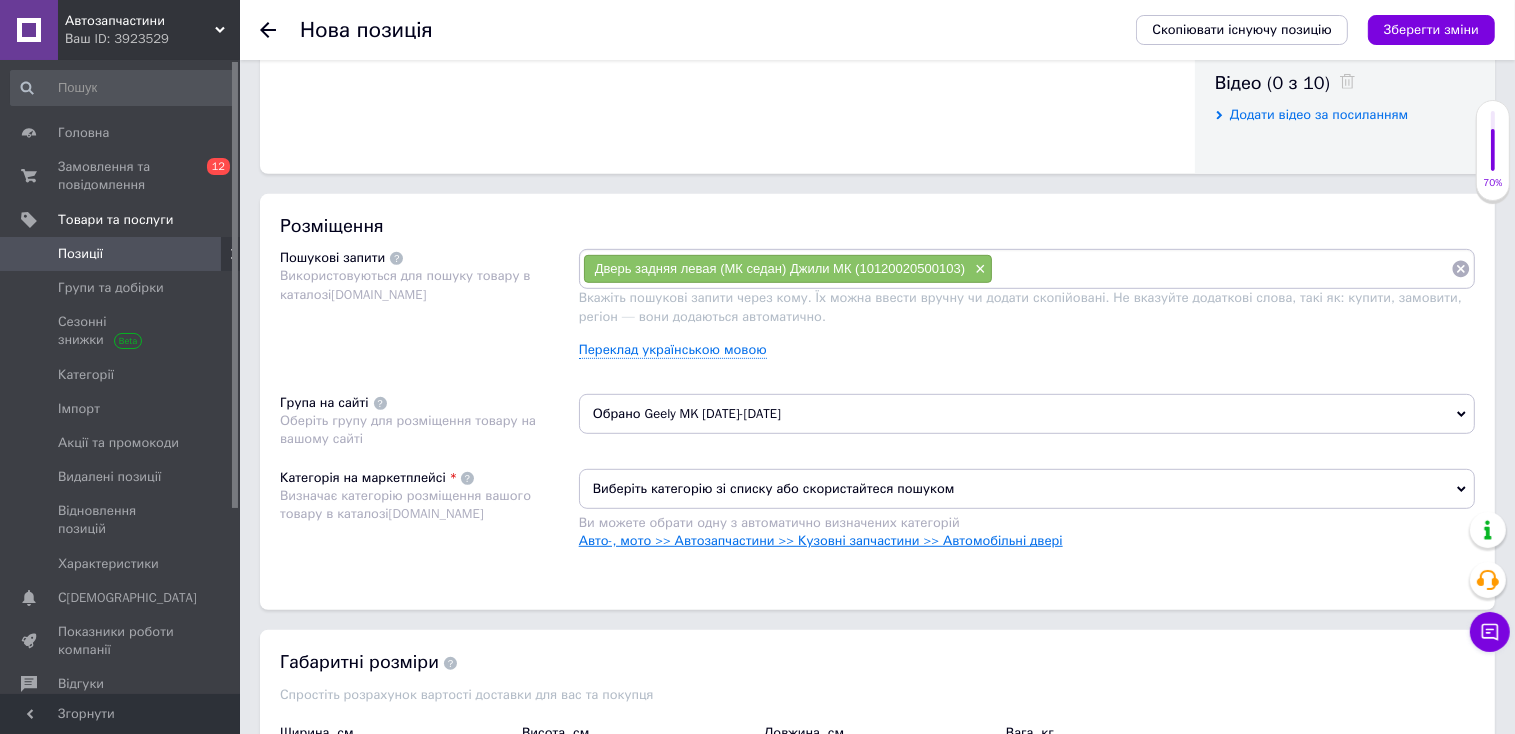 click on "Авто-, мото >> Автозапчастини >> Кузовні запчастини >> Автомобільні двері" at bounding box center (821, 540) 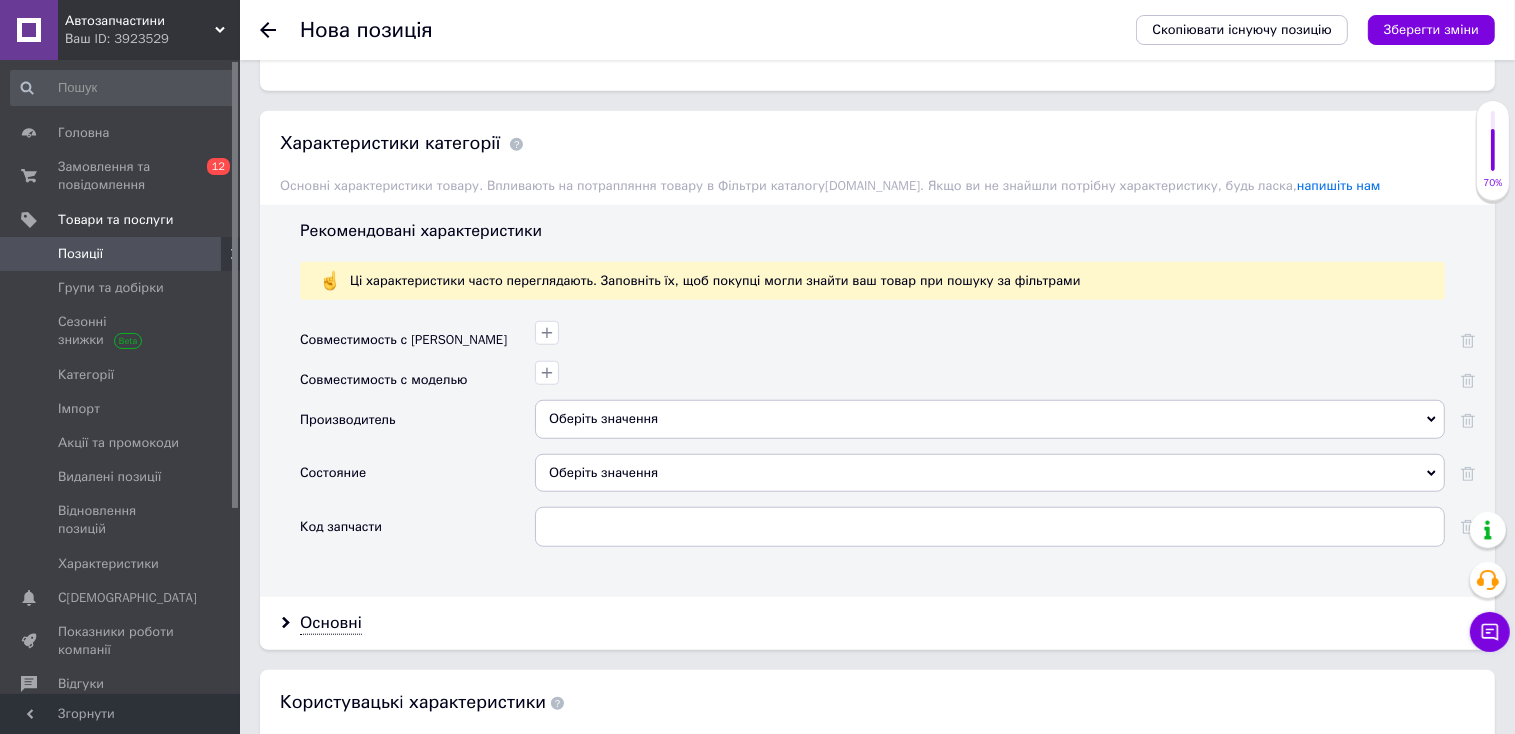 scroll, scrollTop: 1543, scrollLeft: 0, axis: vertical 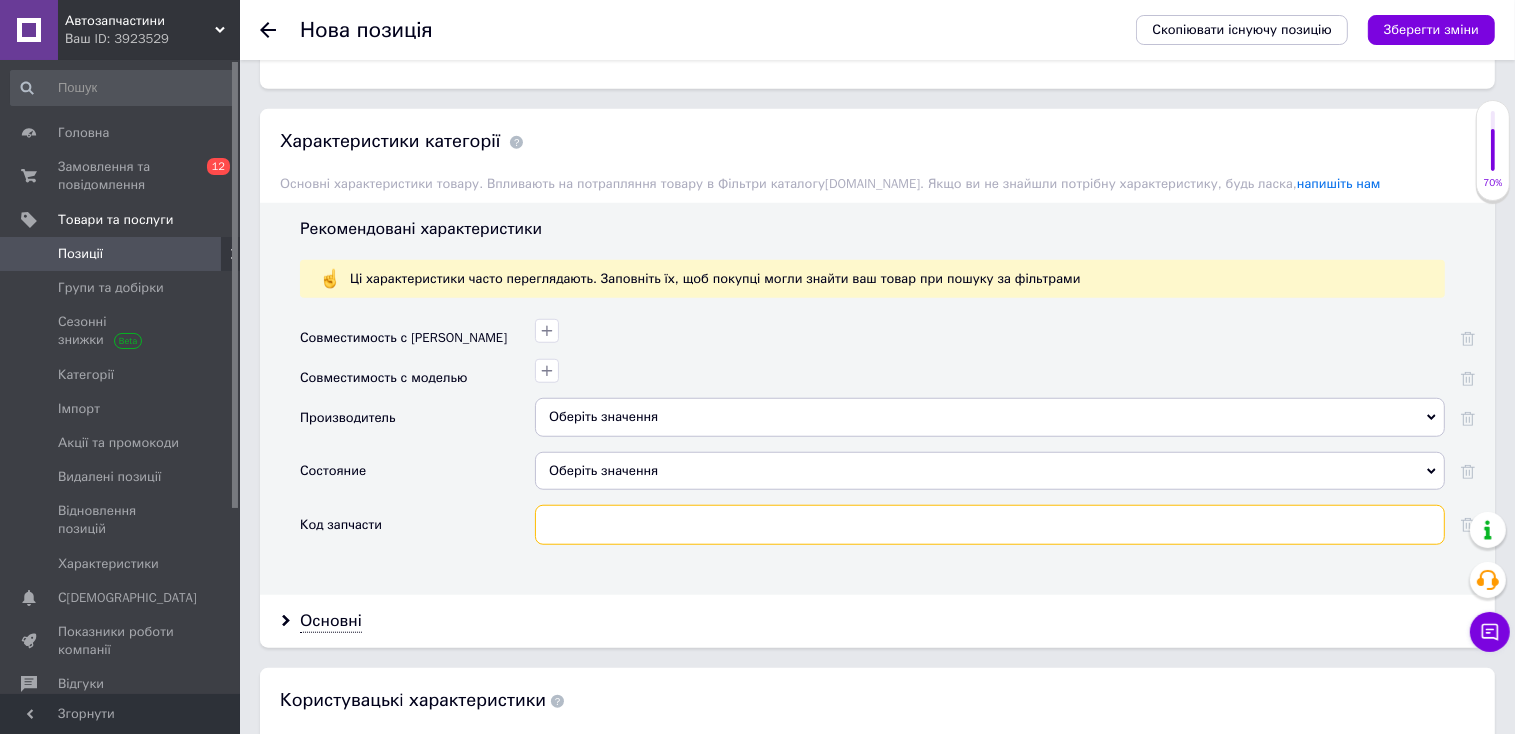 click at bounding box center [990, 525] 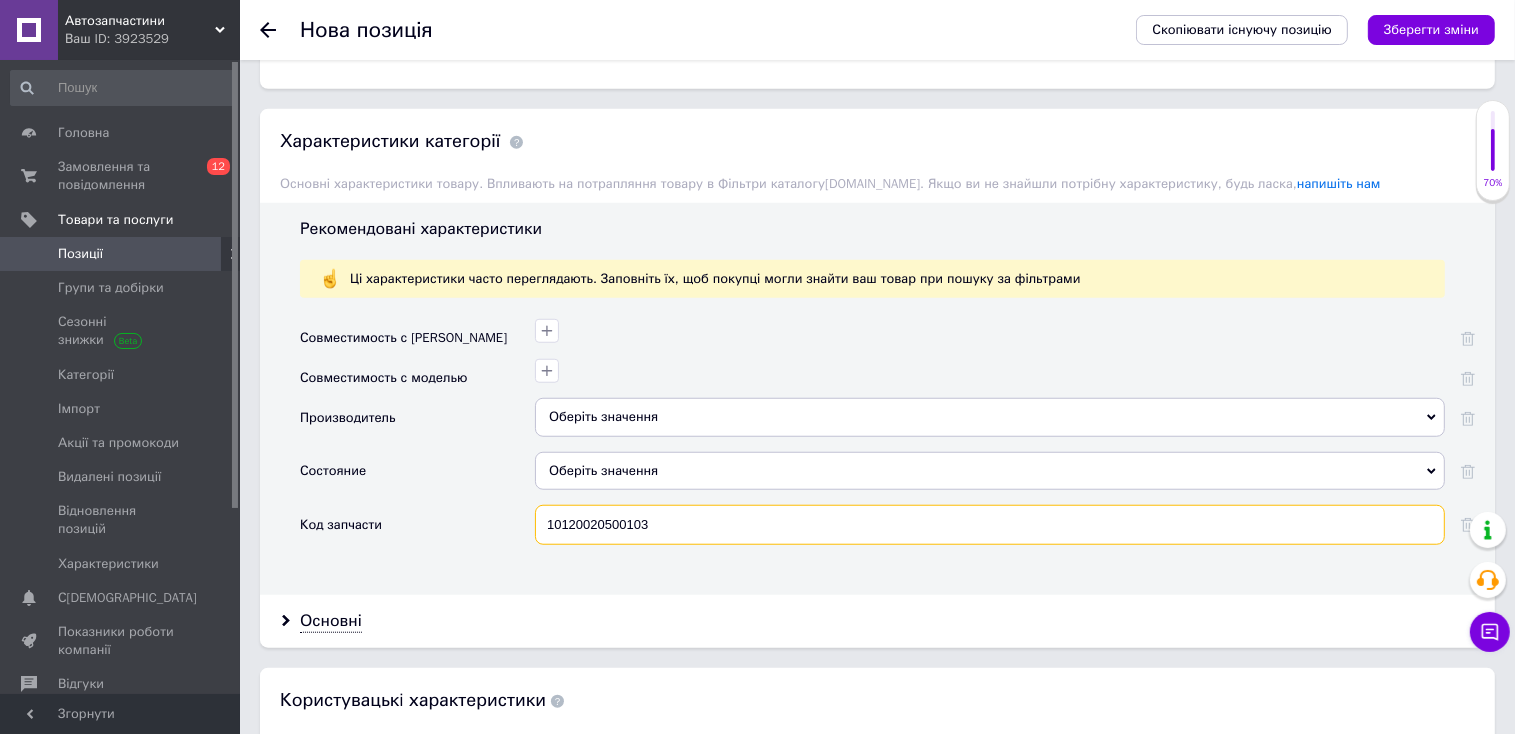 type on "10120020500103" 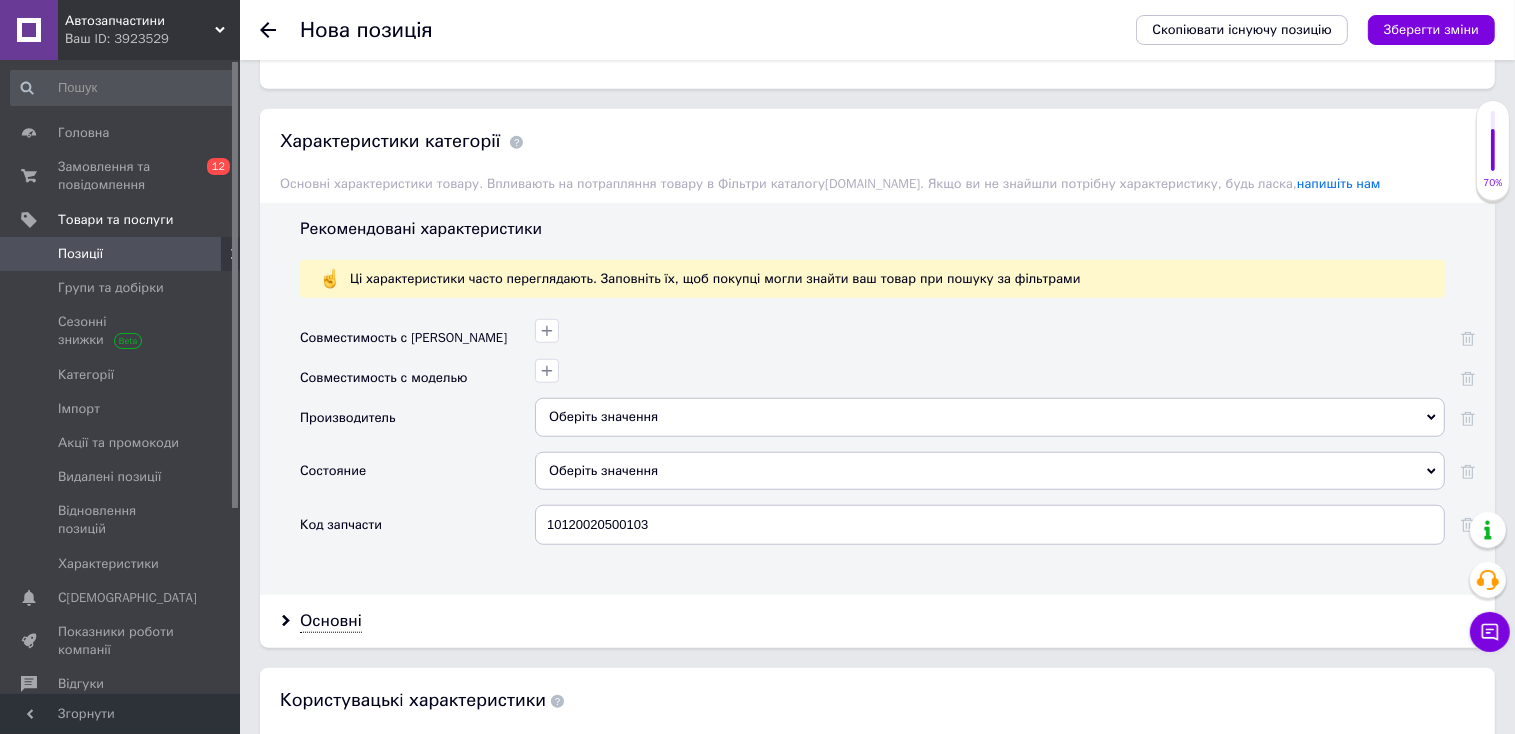 click on "Оберіть значення" at bounding box center (990, 471) 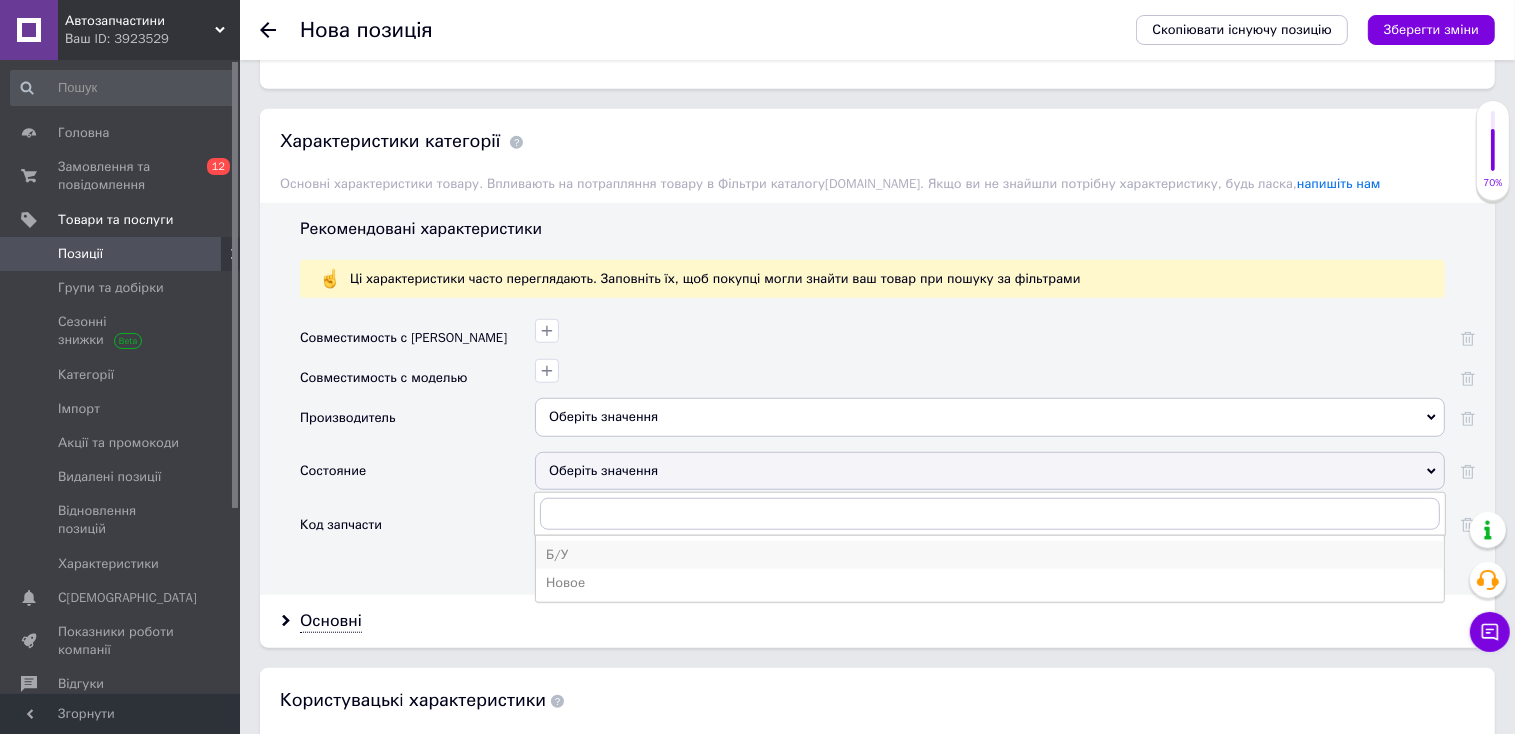 click on "Б/У" at bounding box center [990, 555] 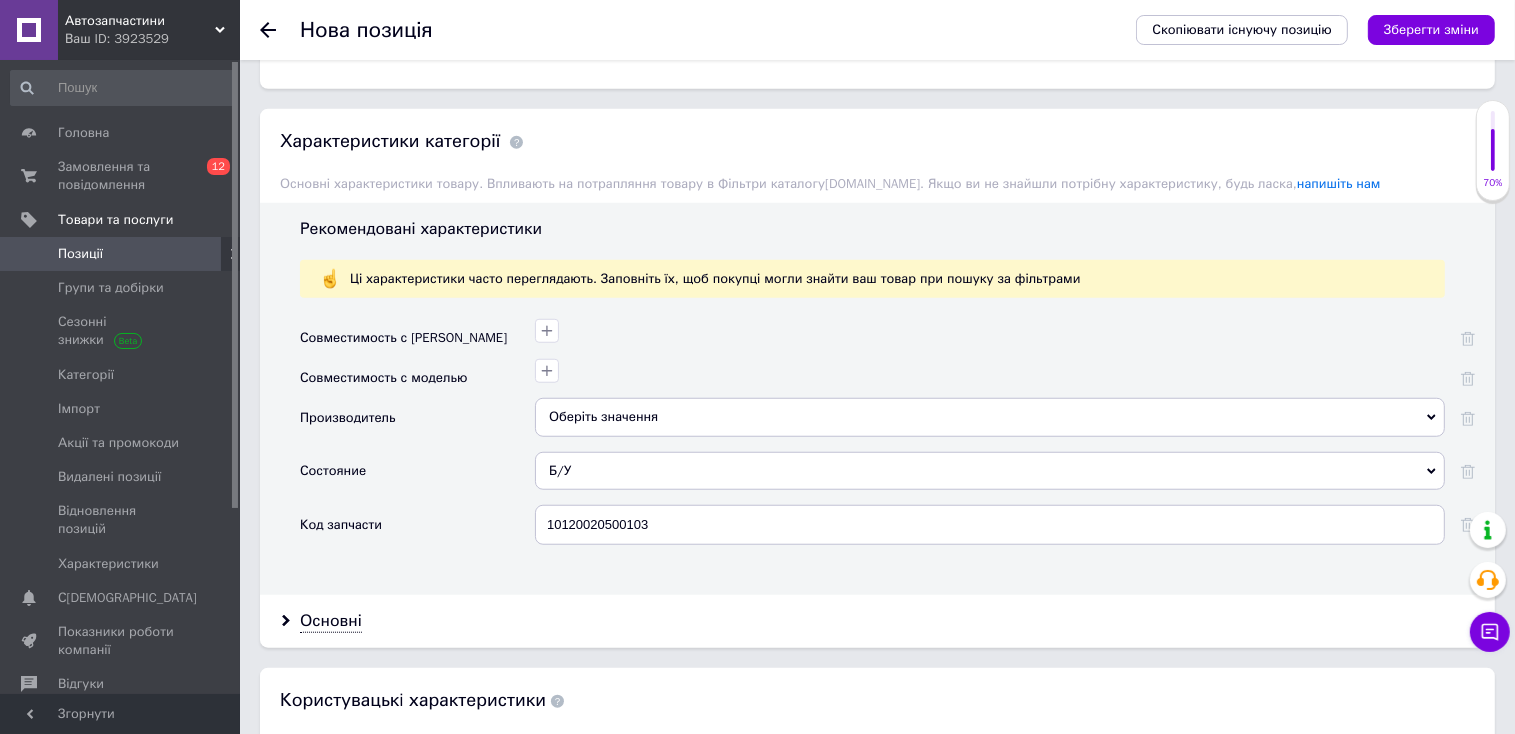 click on "Оберіть значення" at bounding box center [990, 417] 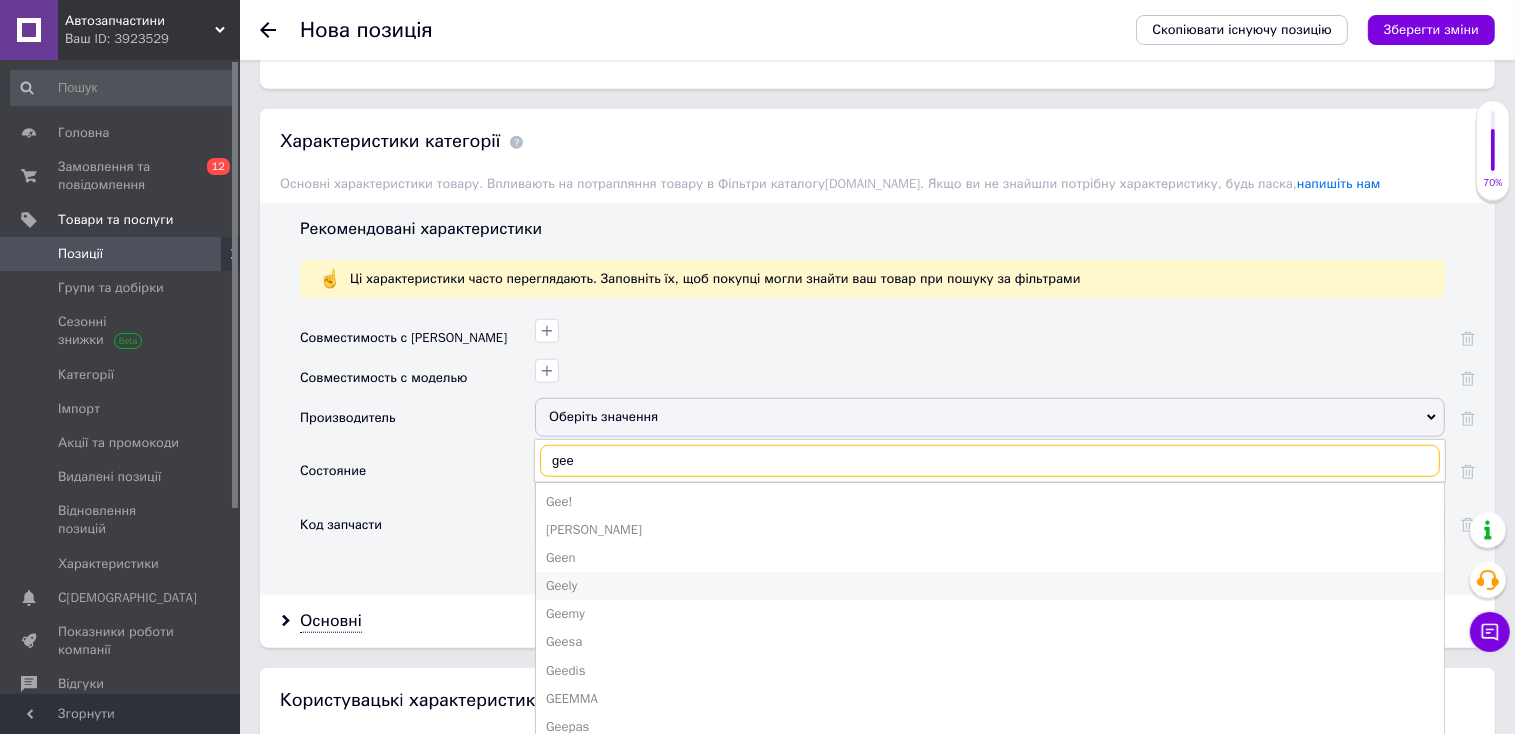 type on "gee" 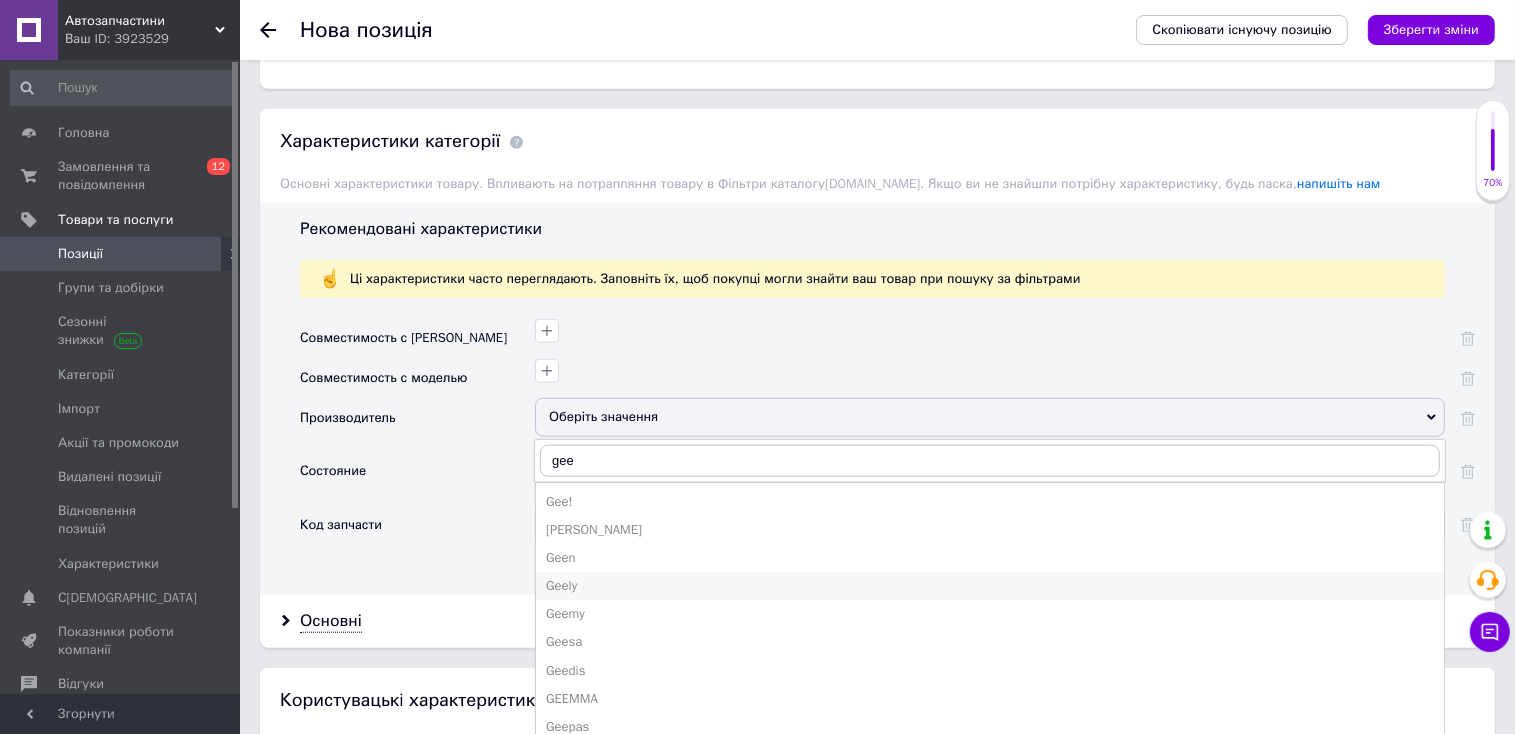 click on "Geely" at bounding box center (990, 586) 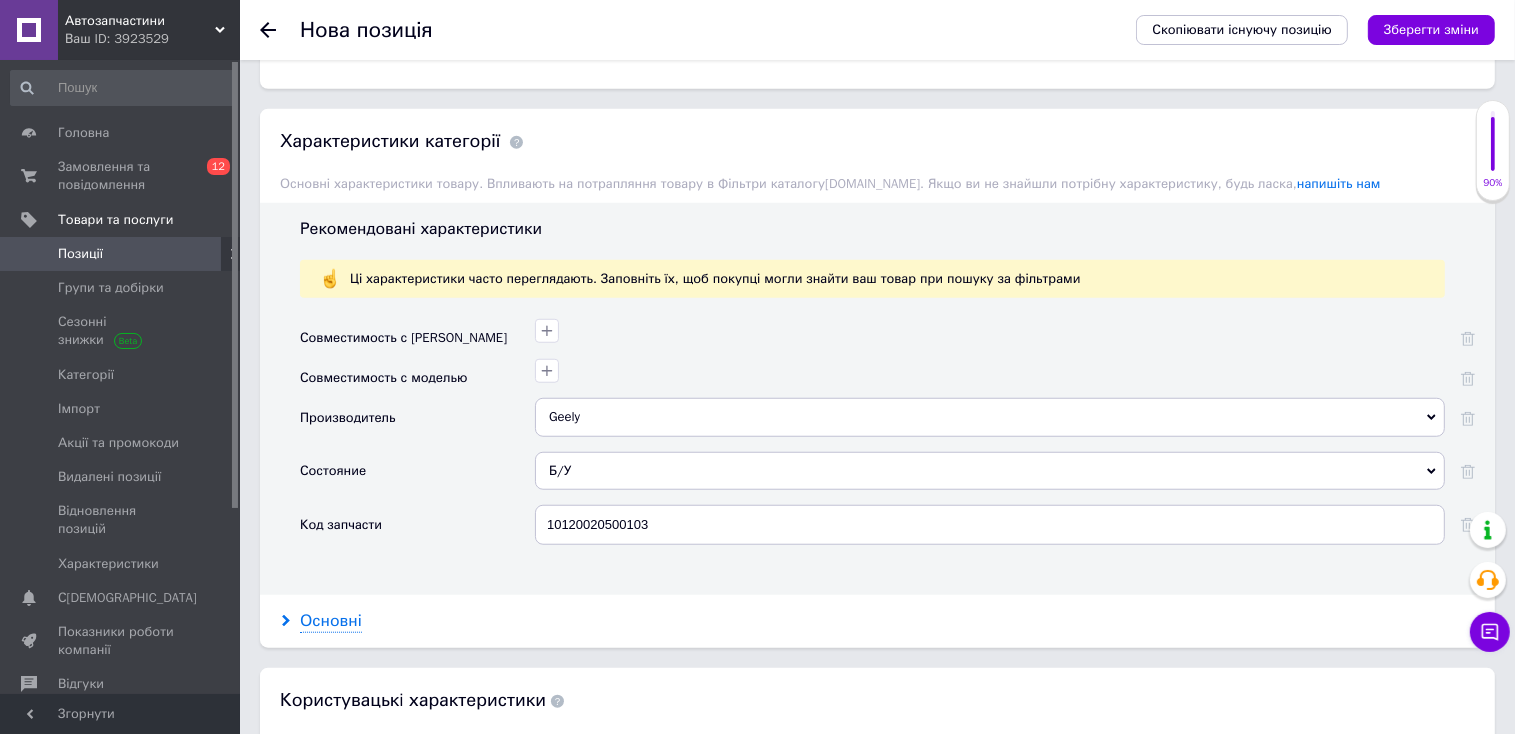 click on "Основні" at bounding box center [331, 621] 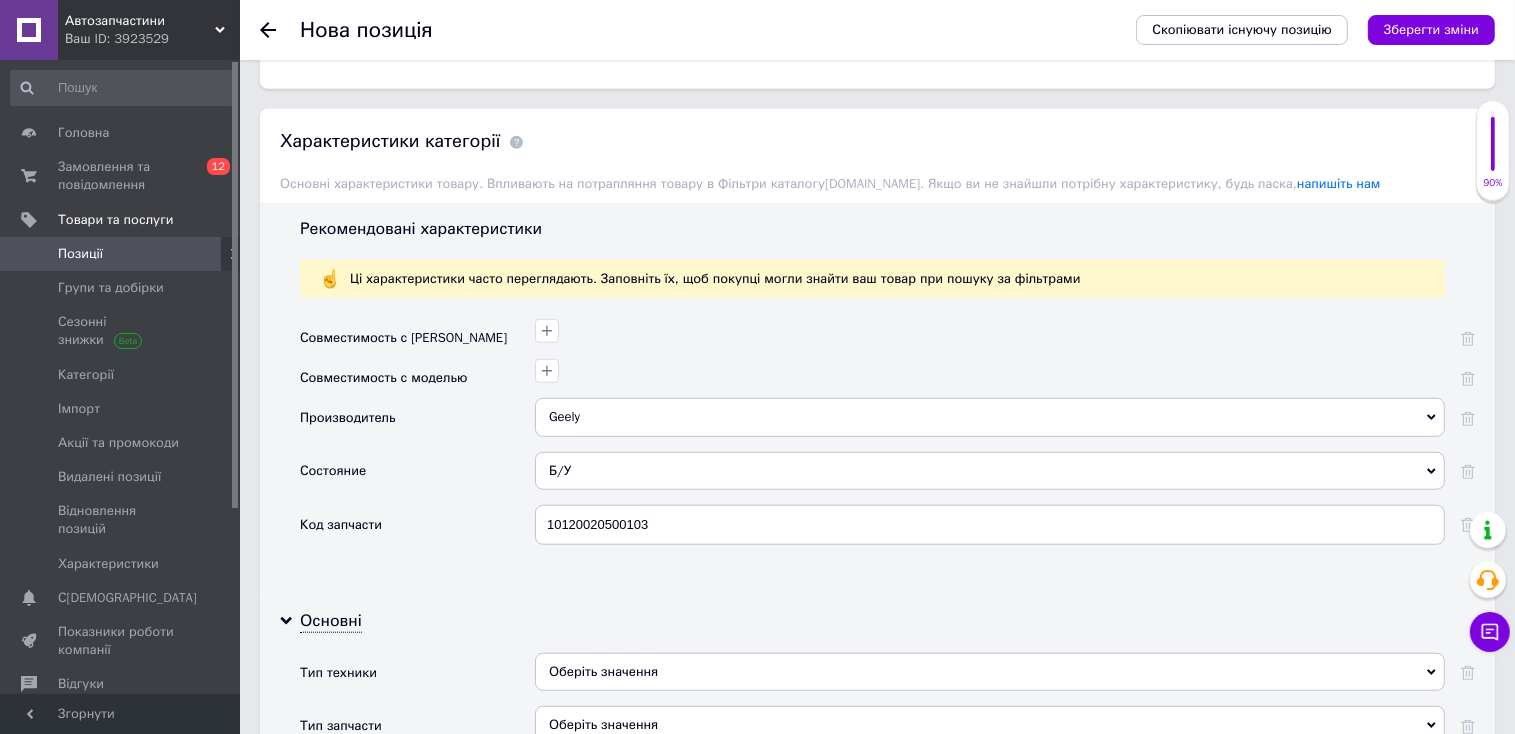 click on "Оберіть значення" at bounding box center (990, 672) 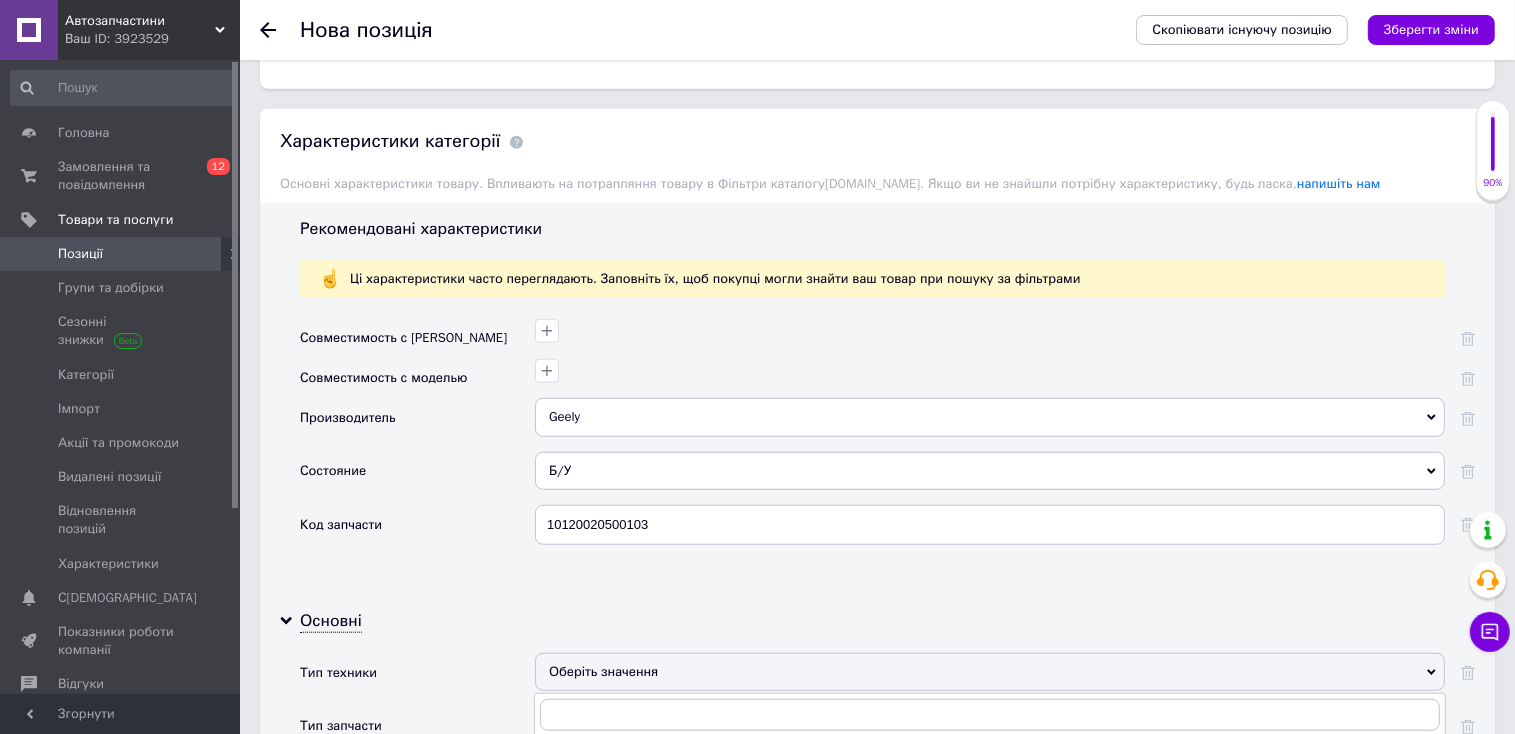 click on "Оберіть значення" at bounding box center (990, 672) 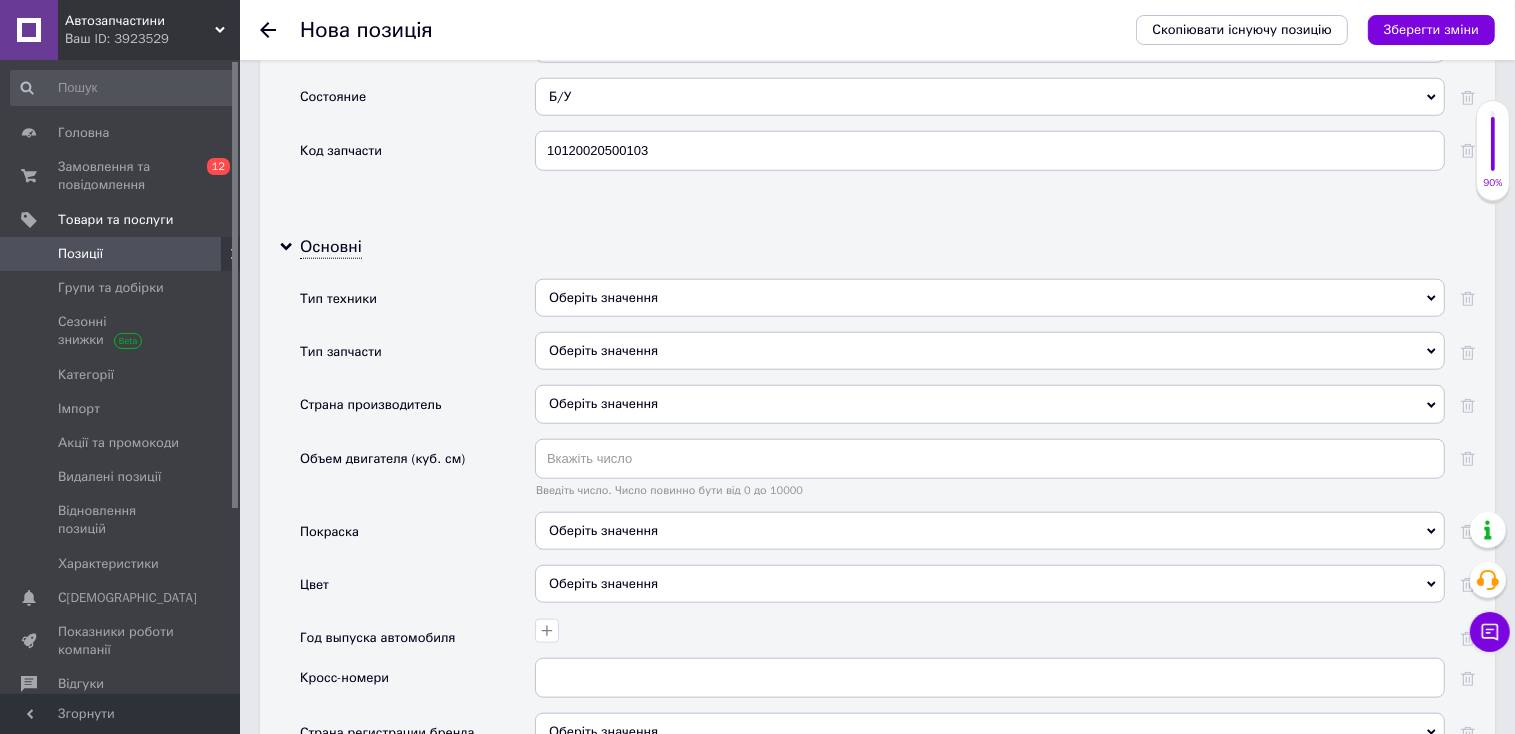 scroll, scrollTop: 1918, scrollLeft: 0, axis: vertical 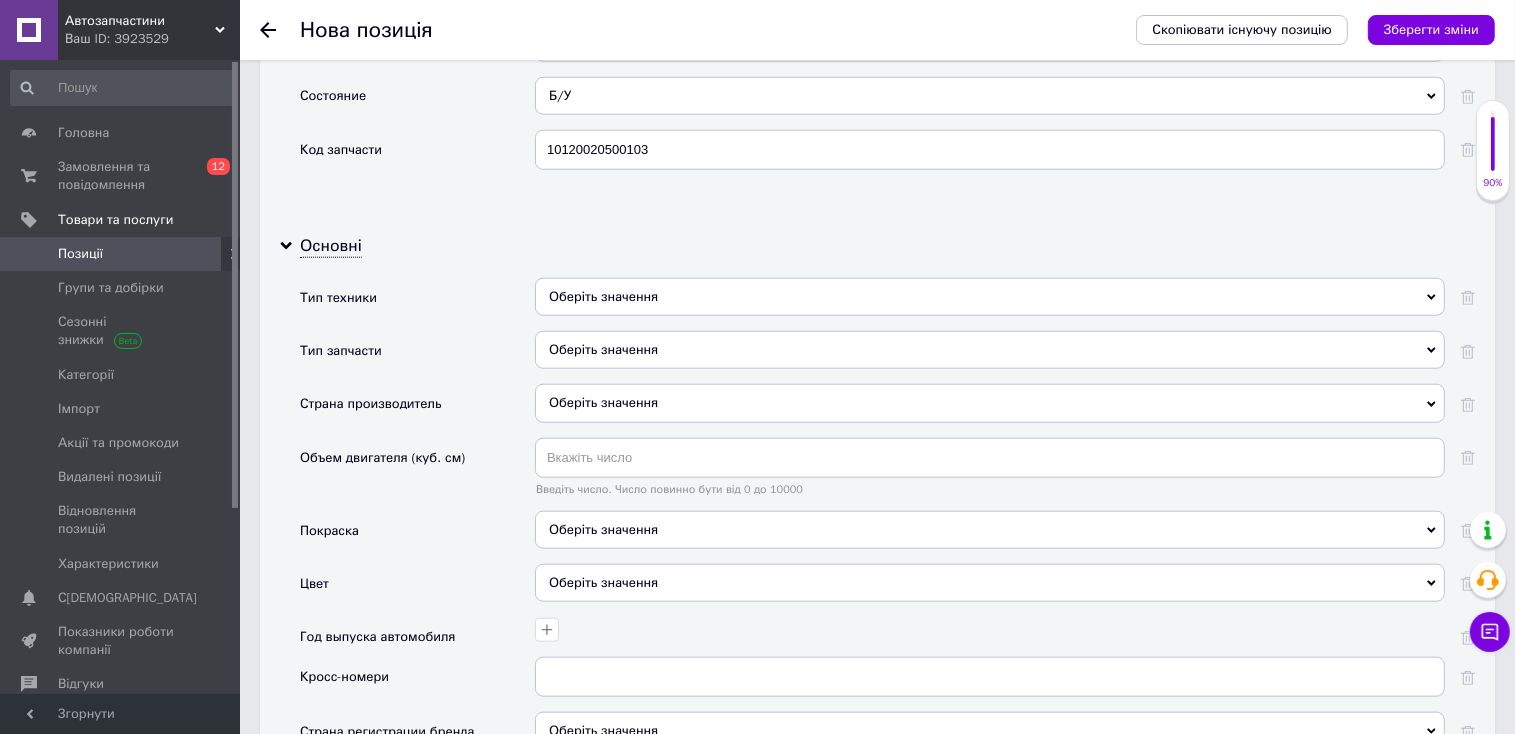 click on "Оберіть значення" at bounding box center [990, 297] 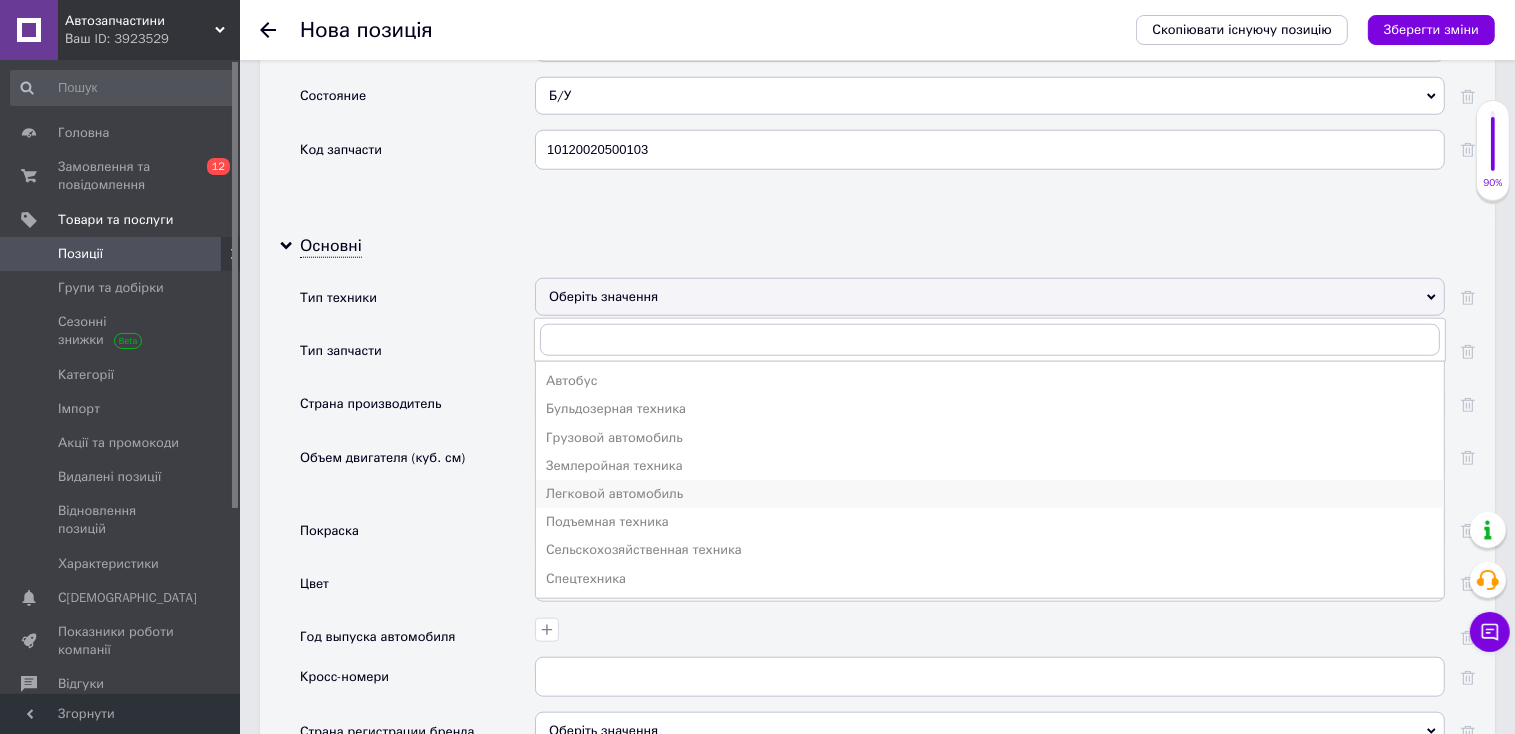 click on "Легковой автомобиль" at bounding box center (990, 494) 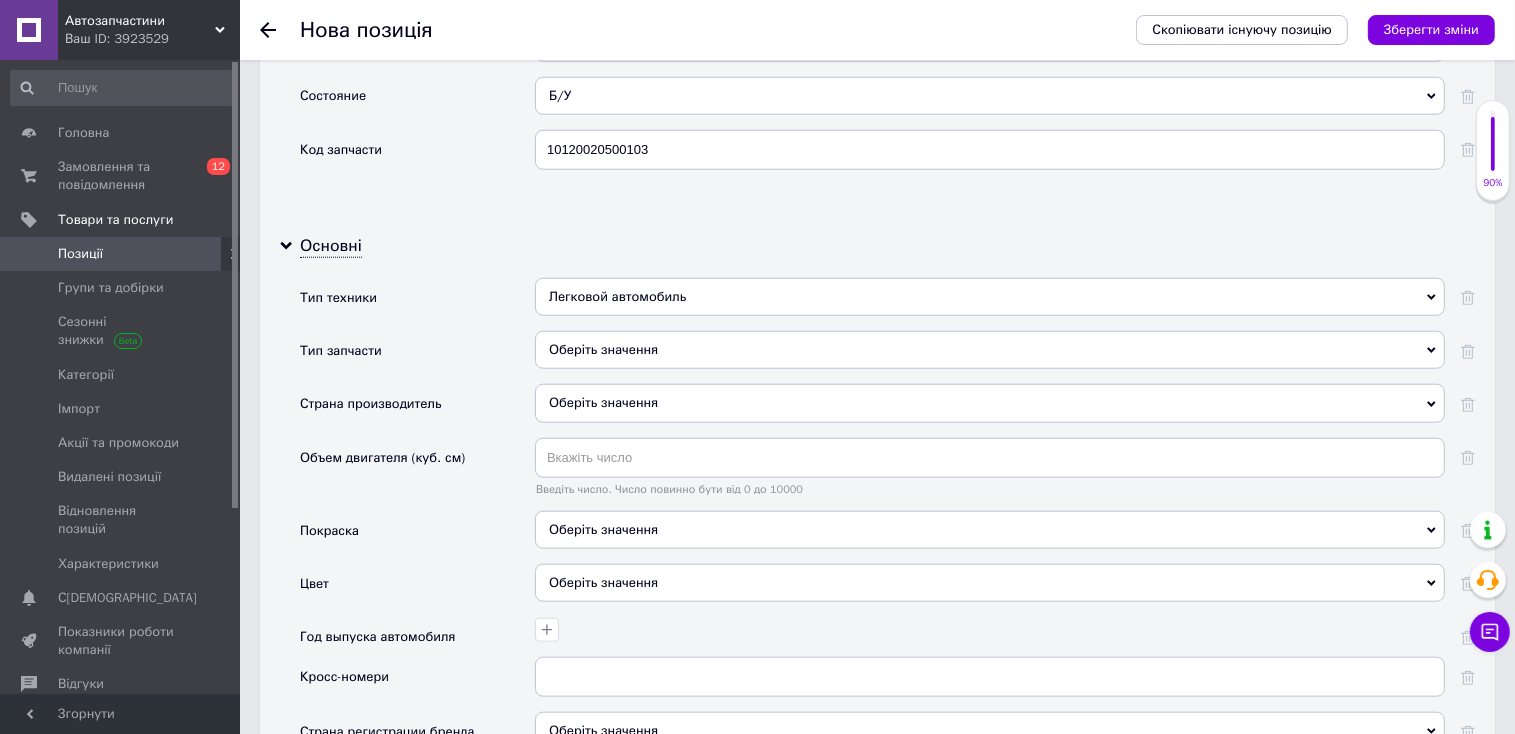 click on "Оберіть значення" at bounding box center (990, 350) 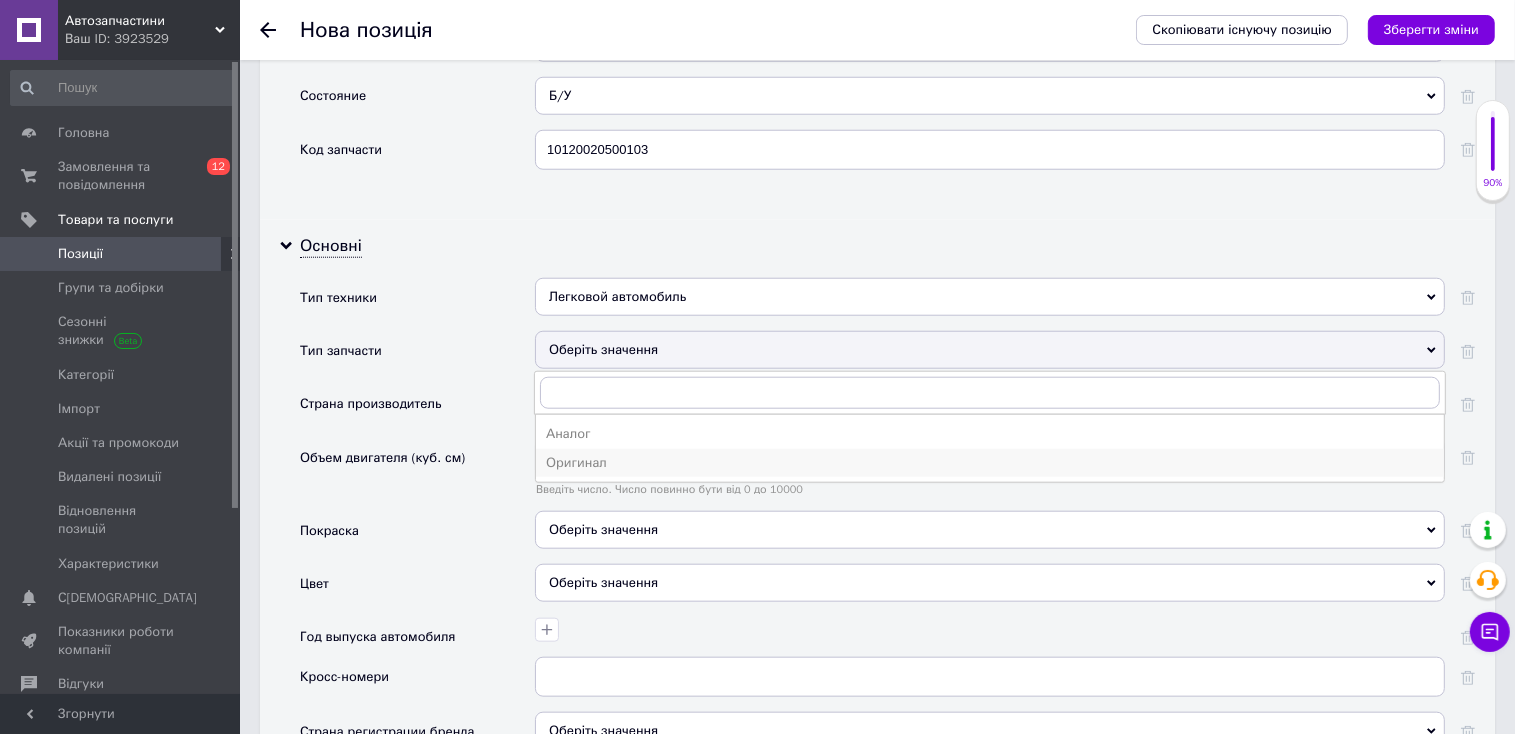 click on "Оригинал" at bounding box center [990, 463] 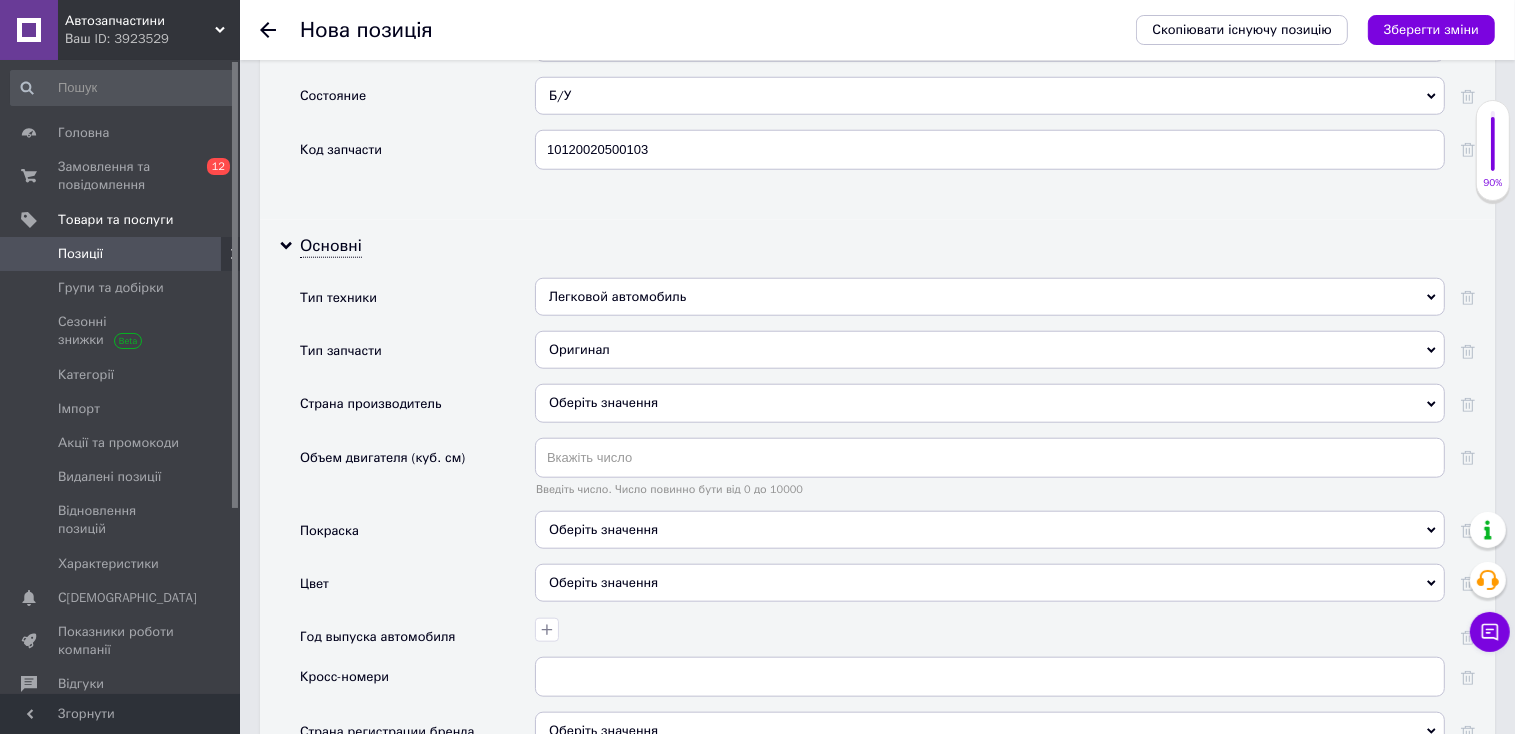 click on "Оберіть значення" at bounding box center [990, 530] 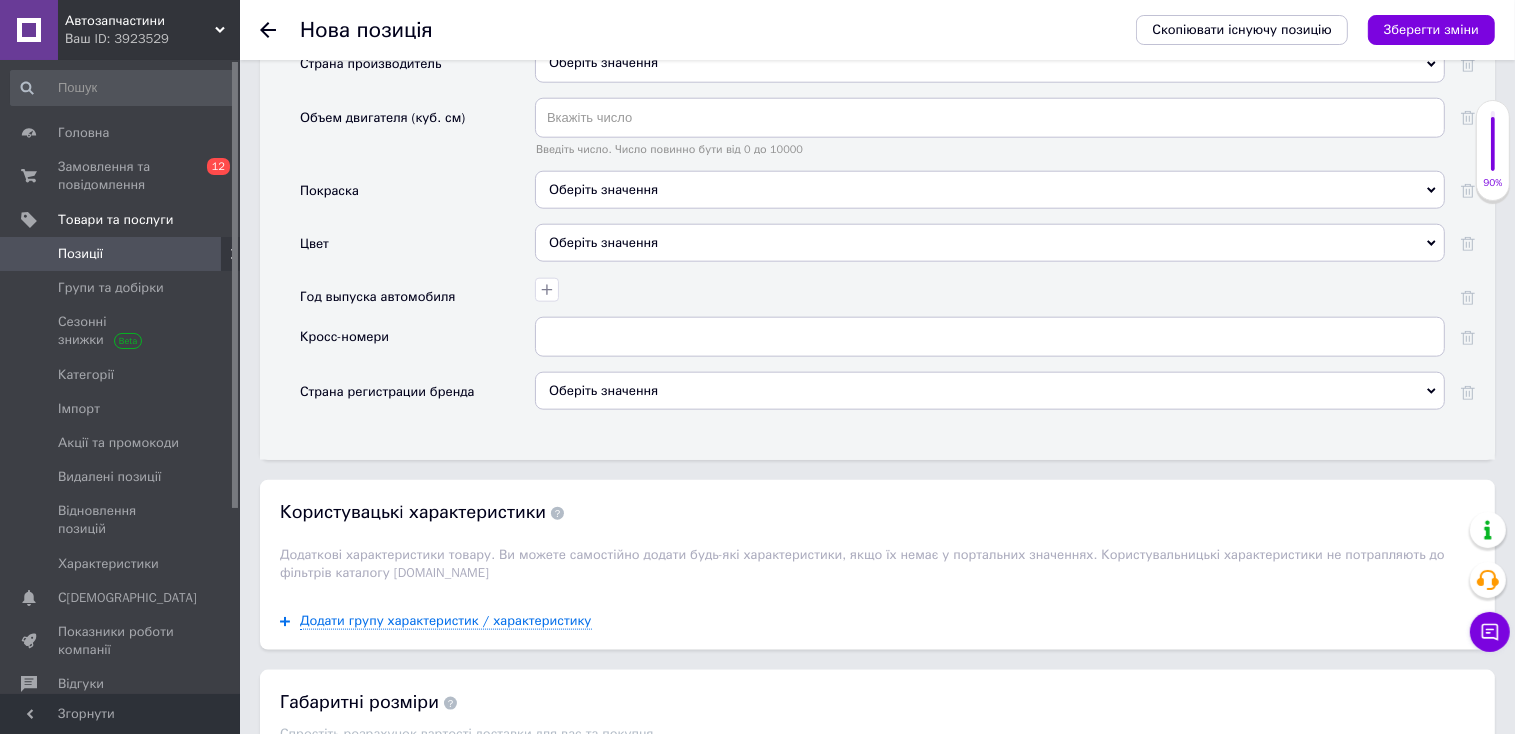 scroll, scrollTop: 2260, scrollLeft: 0, axis: vertical 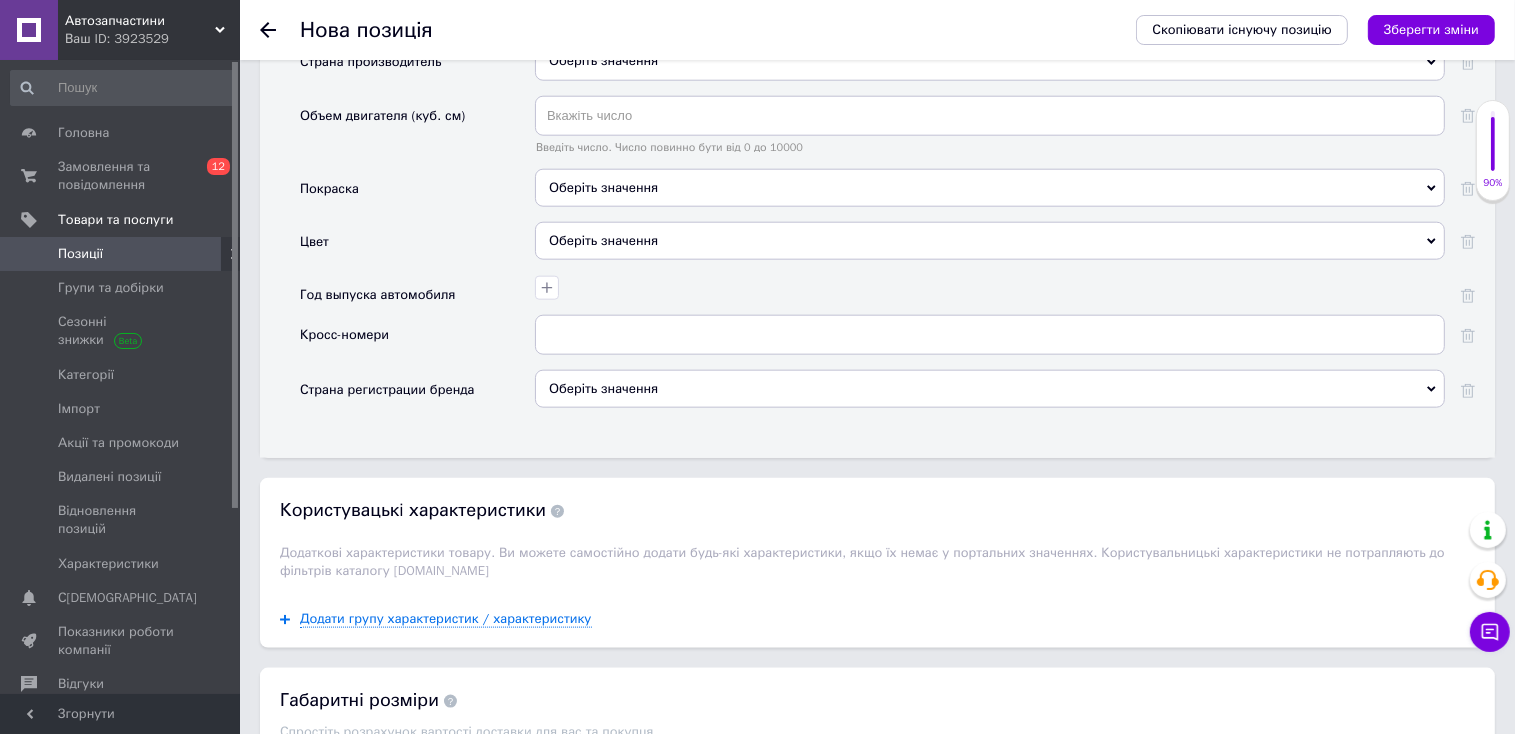 click at bounding box center (987, 285) 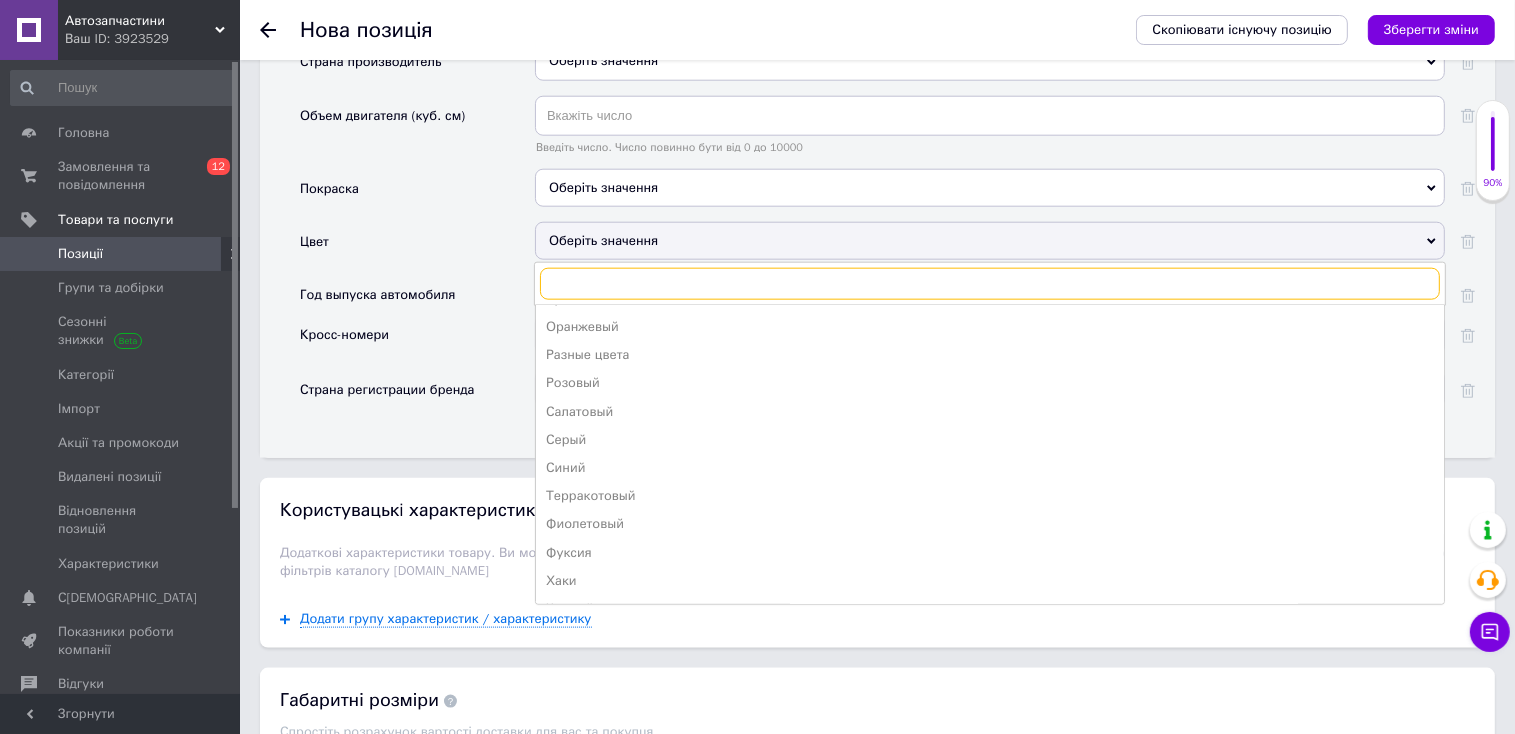 scroll, scrollTop: 304, scrollLeft: 0, axis: vertical 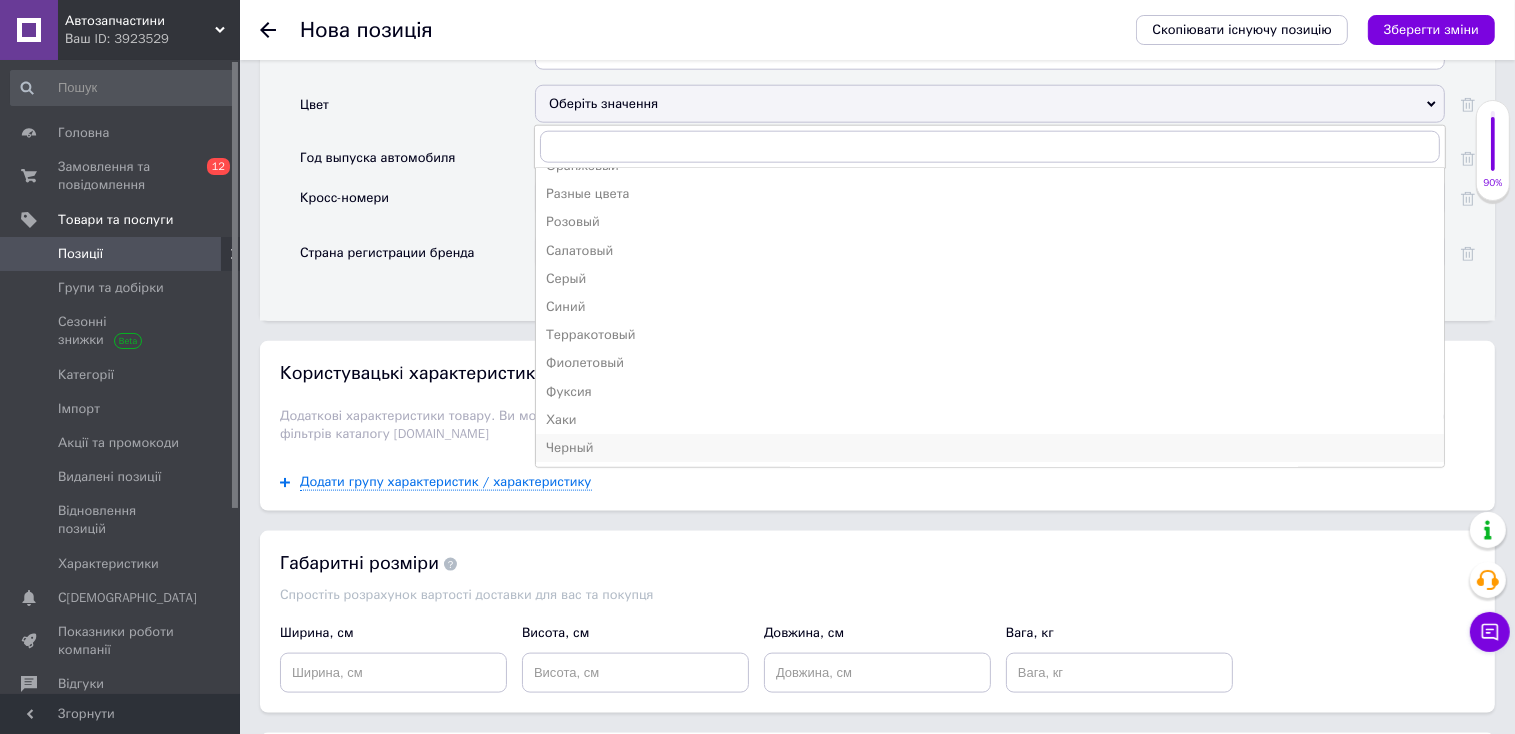 click on "Черный" at bounding box center [990, 448] 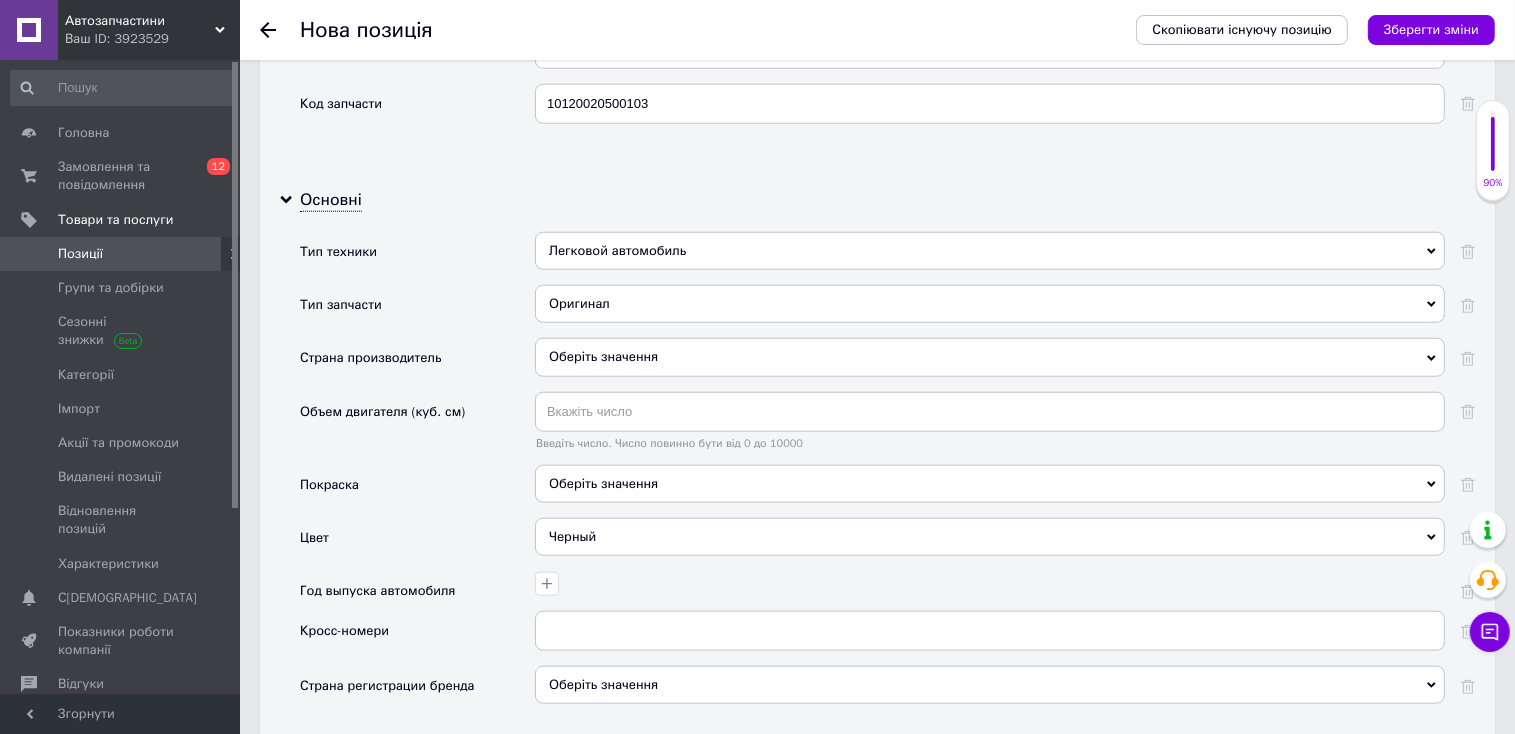 scroll, scrollTop: 1953, scrollLeft: 0, axis: vertical 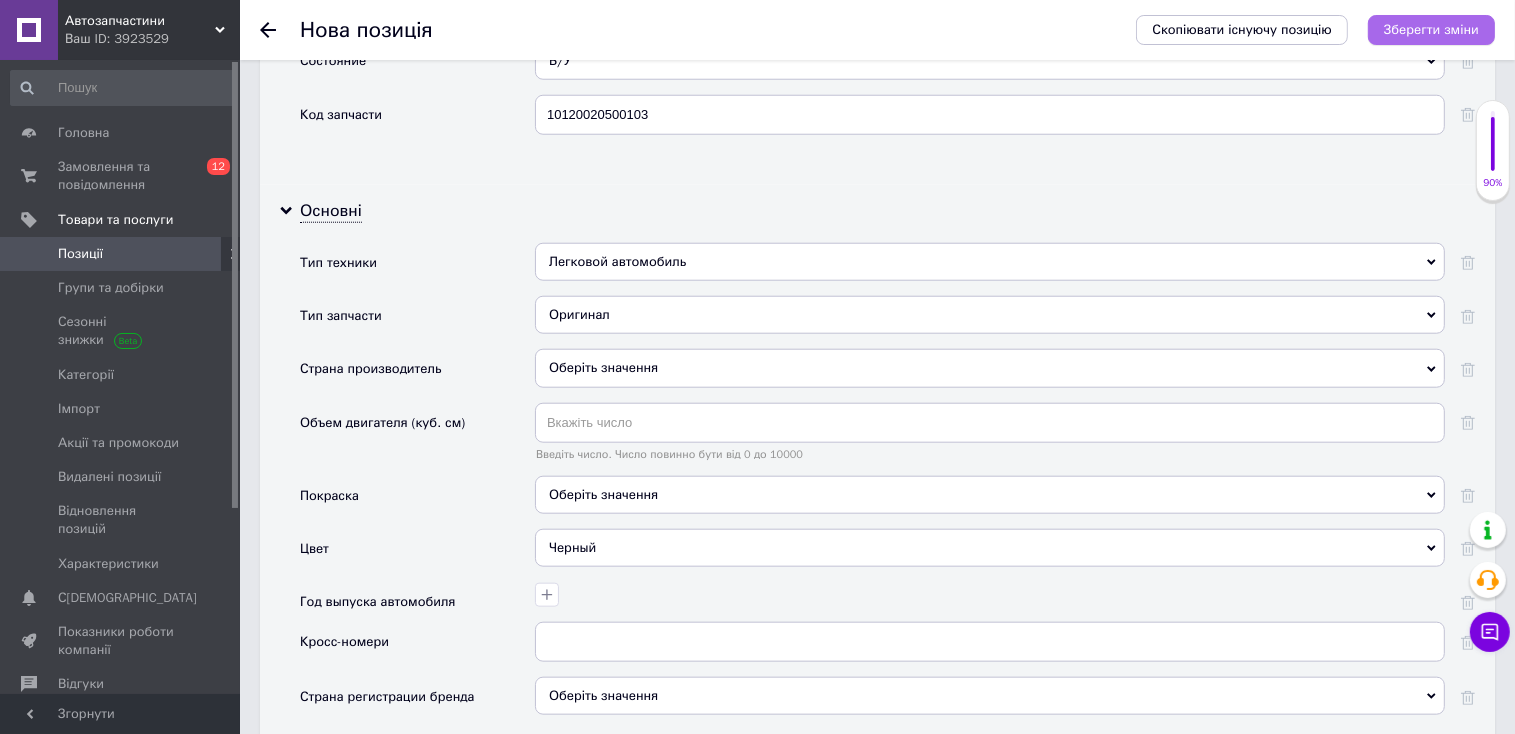 click on "Зберегти зміни" at bounding box center [1431, 29] 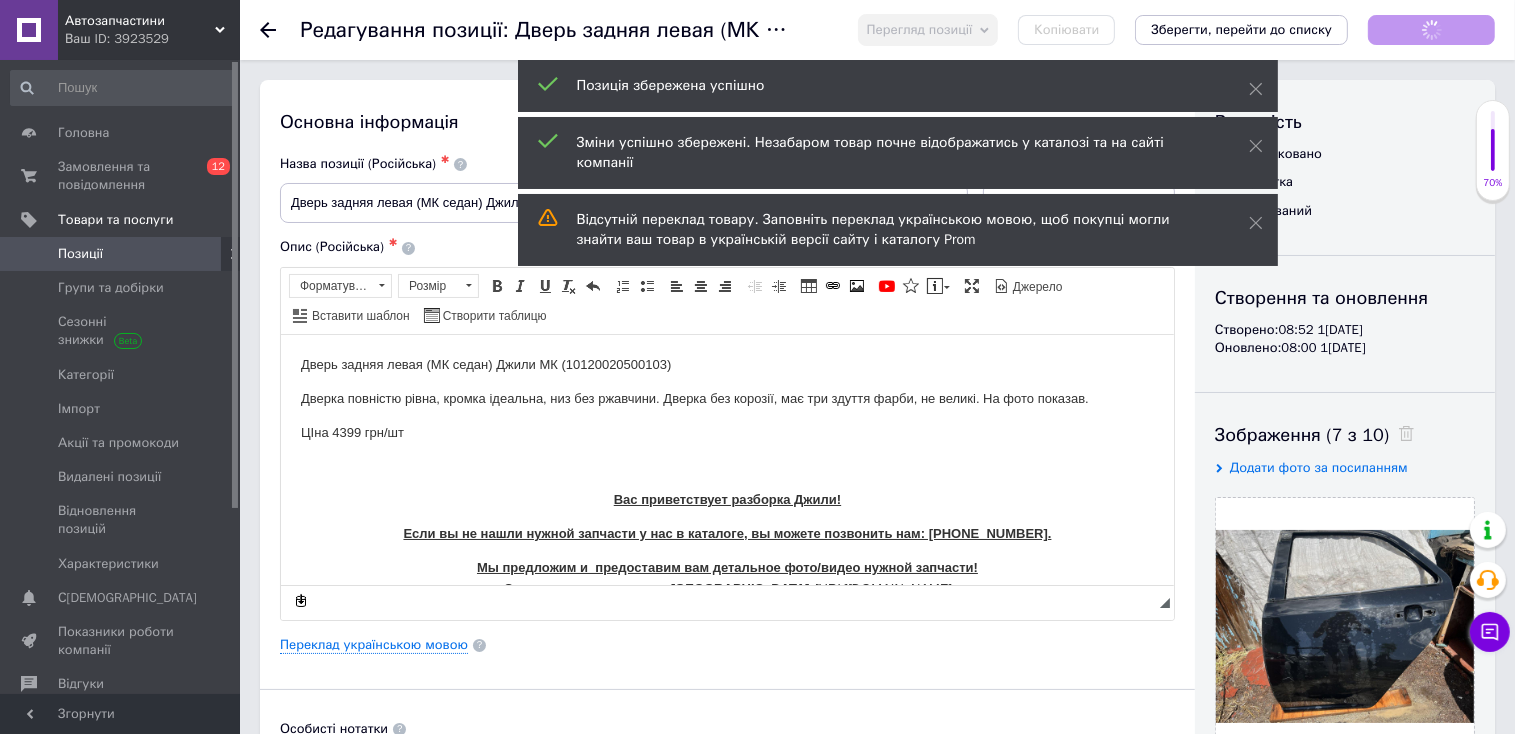 scroll, scrollTop: 0, scrollLeft: 0, axis: both 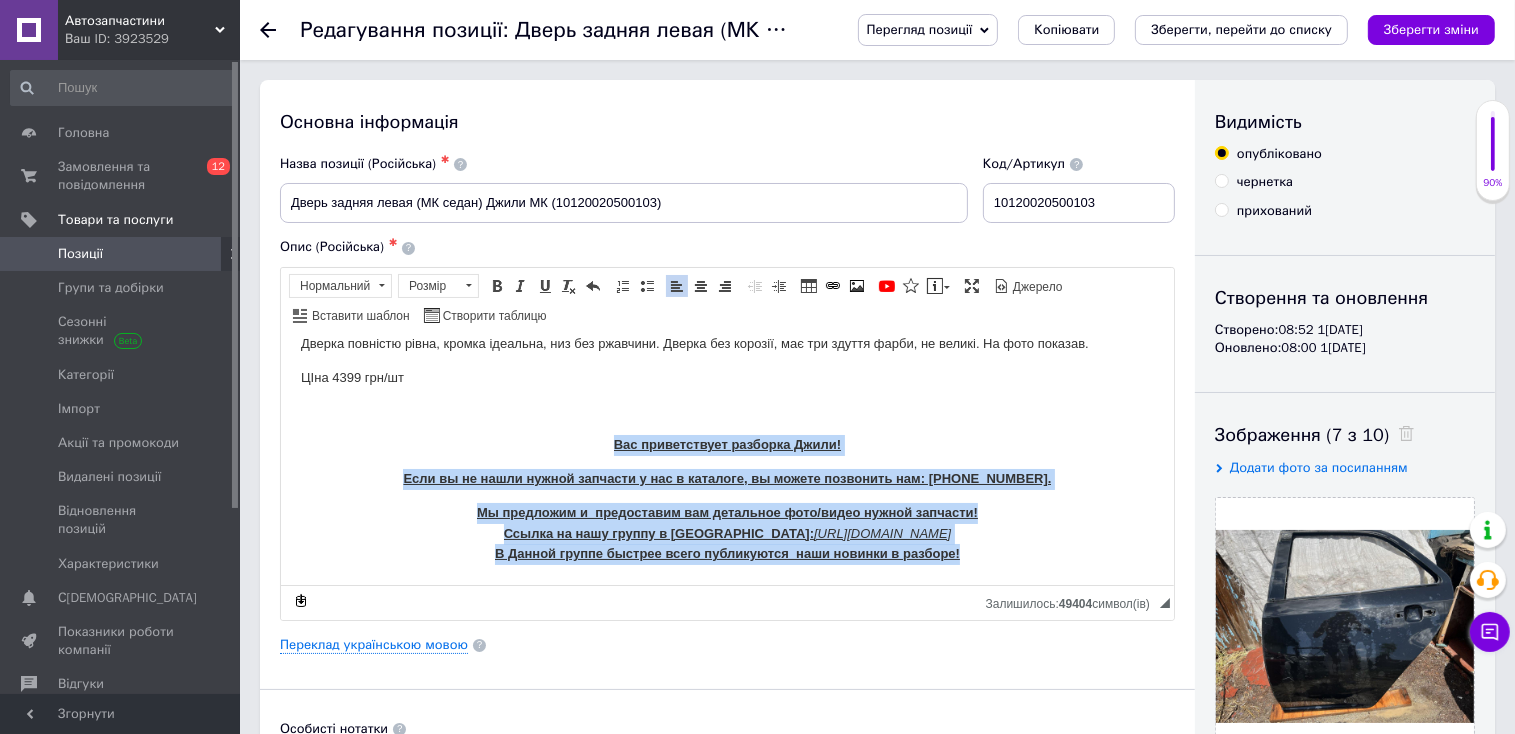 drag, startPoint x: 601, startPoint y: 490, endPoint x: 1304, endPoint y: 935, distance: 832.006 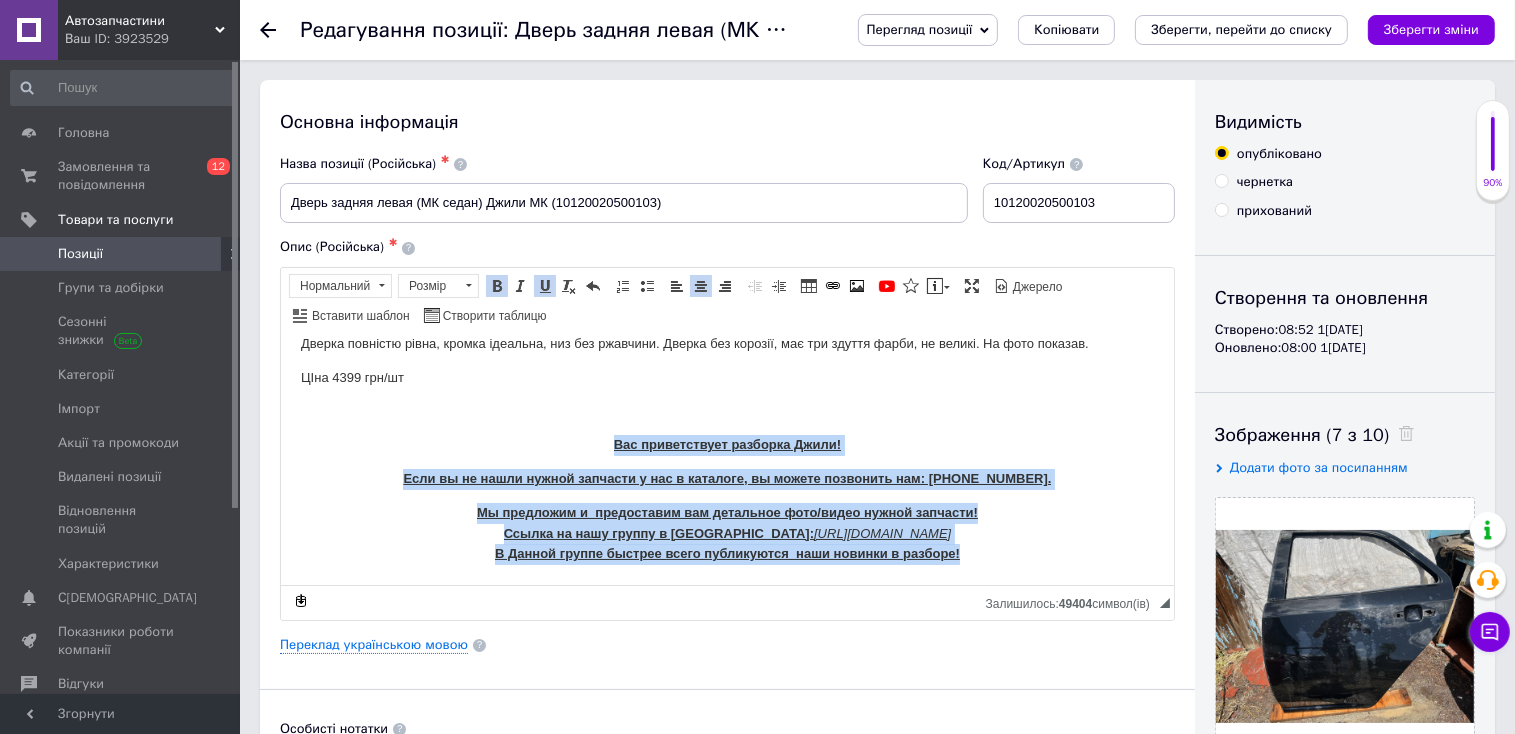 copy on "Вас приветствует разборка Джили! Если вы не нашли нужной запчасти у нас в каталоге, вы можете позвонить нам: [PHONE_NUMBER]. Мы предложим и  предоставим вам детальное фото/видео нужной запчасти!  Ссылка на нашу группу в Вайбер:  [URL][DOMAIN_NAME] В Данной группе быстрее всего публикуются  наши новинки в разборе!" 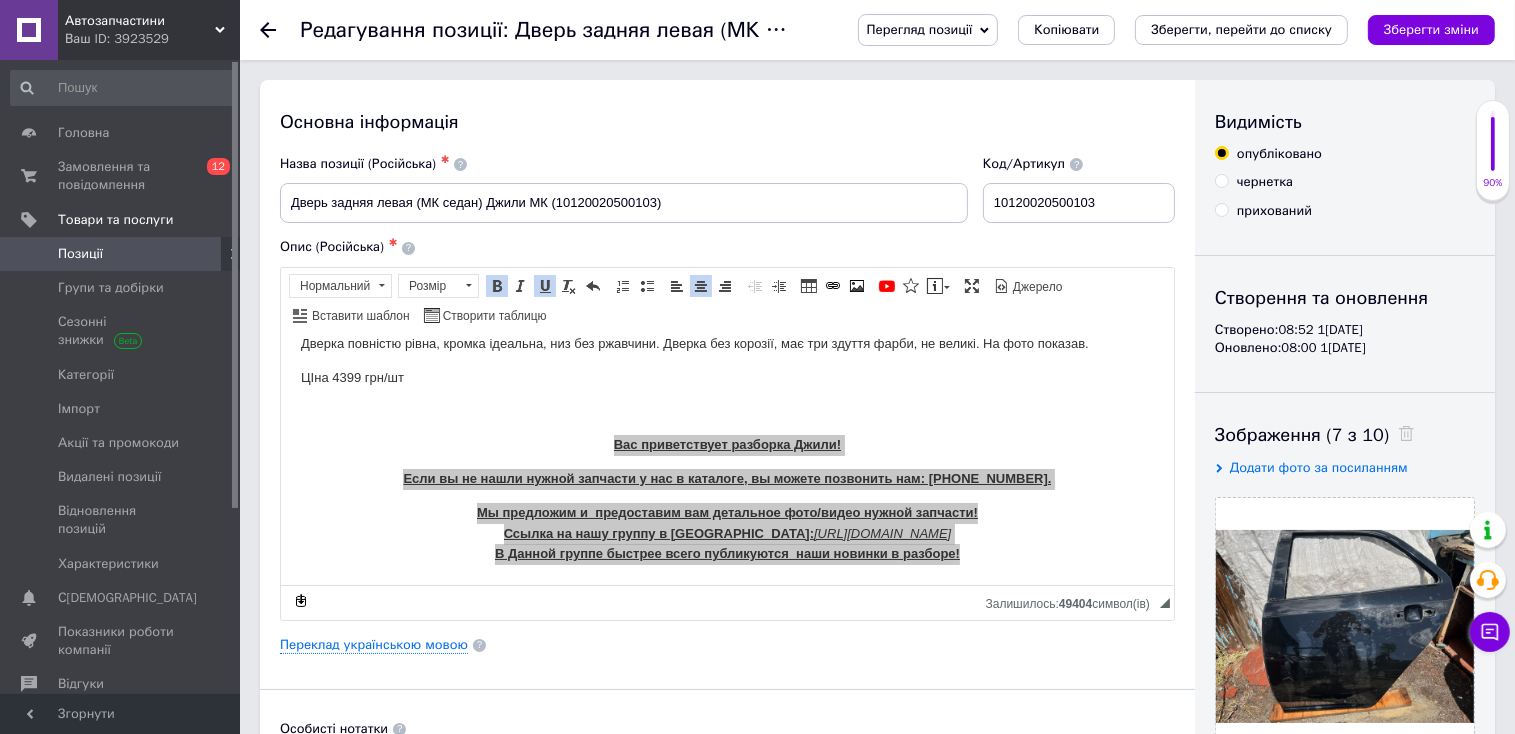 click on "Позиції" at bounding box center (121, 254) 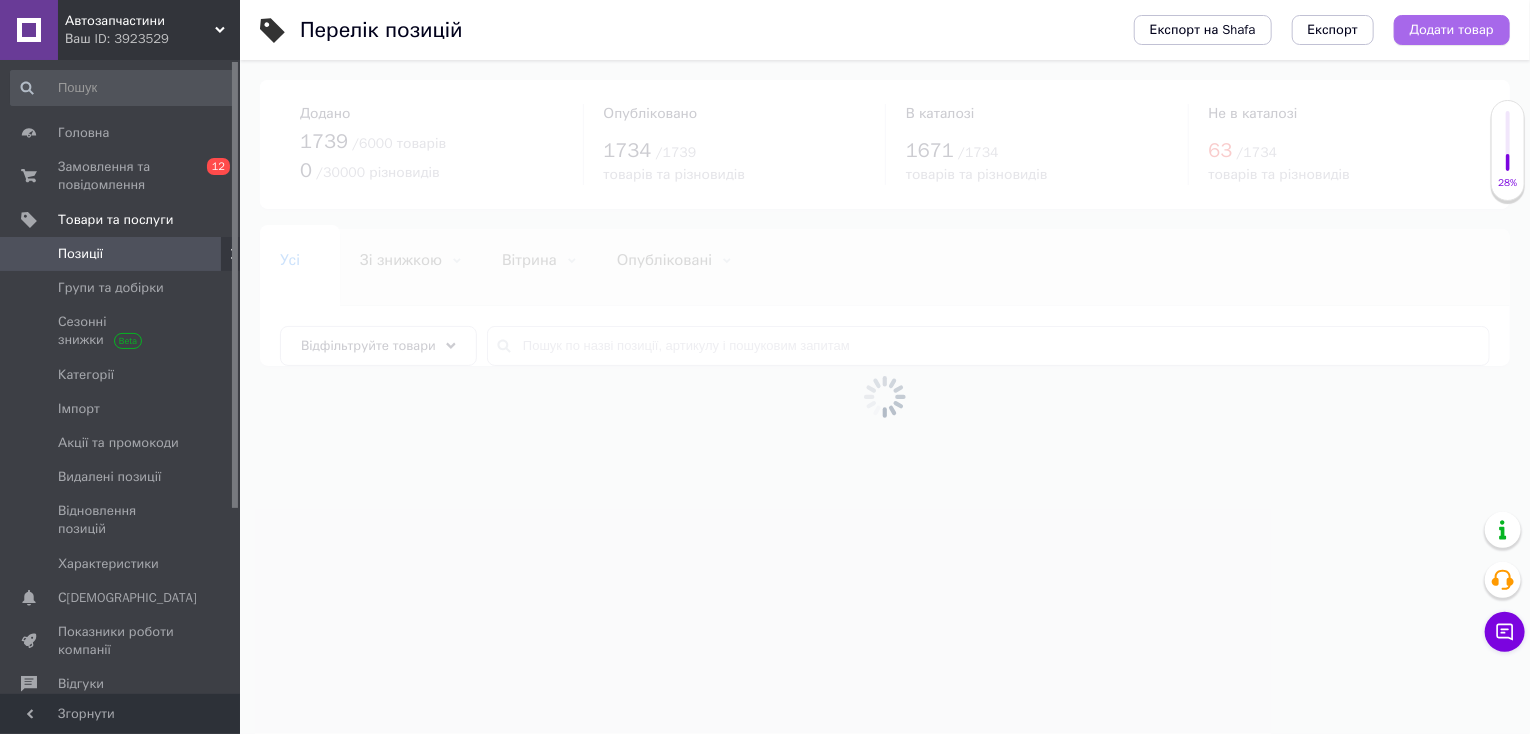 click on "Додати товар" at bounding box center (1452, 30) 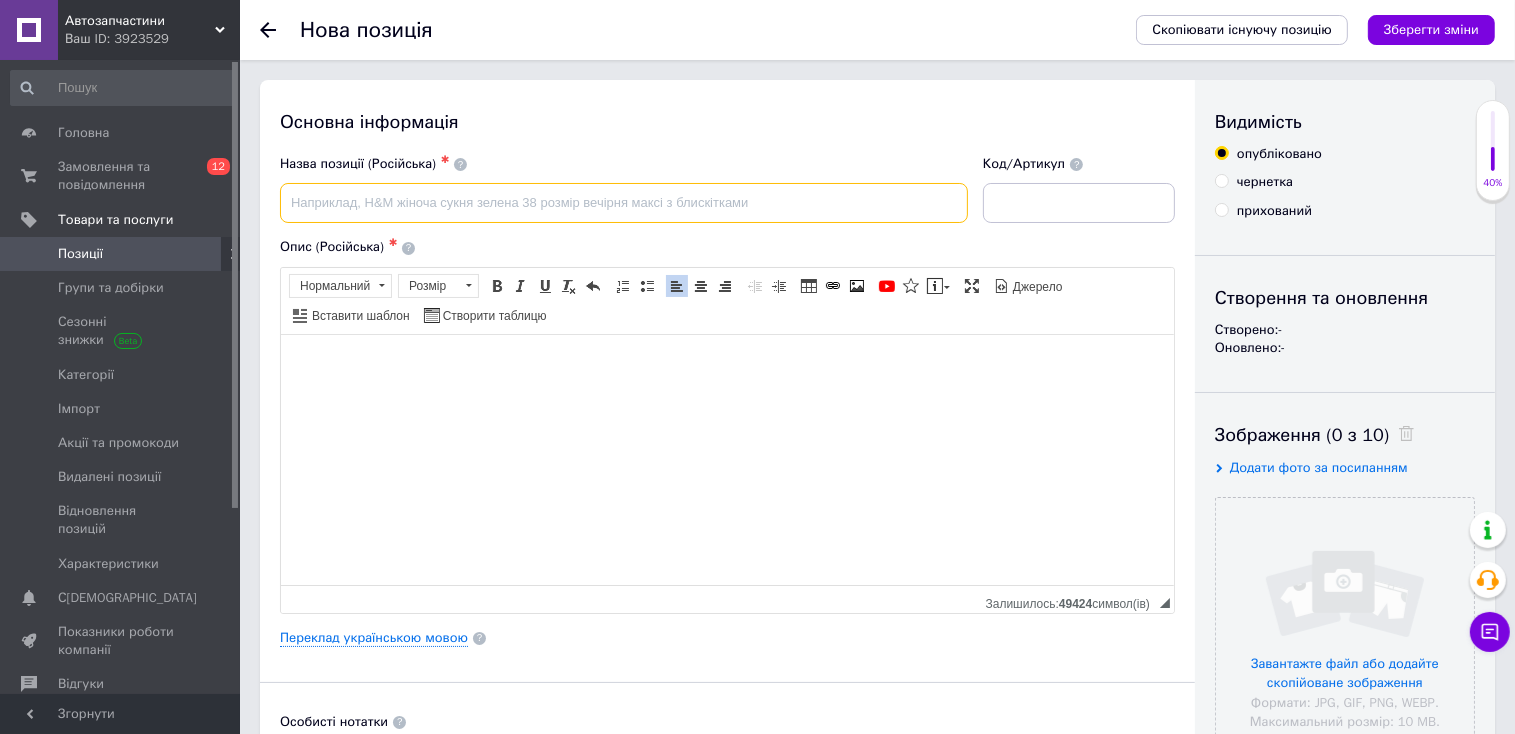 click at bounding box center [624, 203] 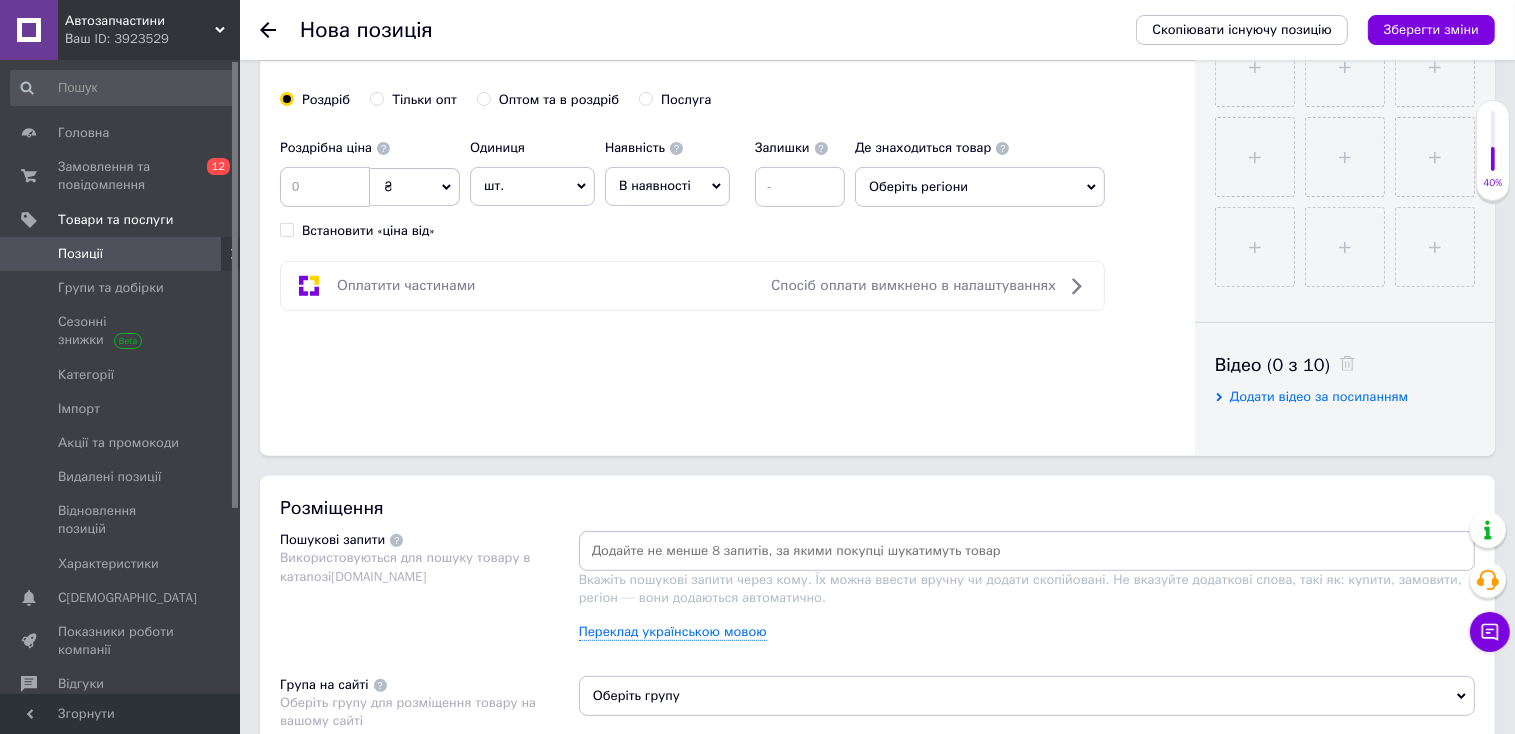 scroll, scrollTop: 808, scrollLeft: 0, axis: vertical 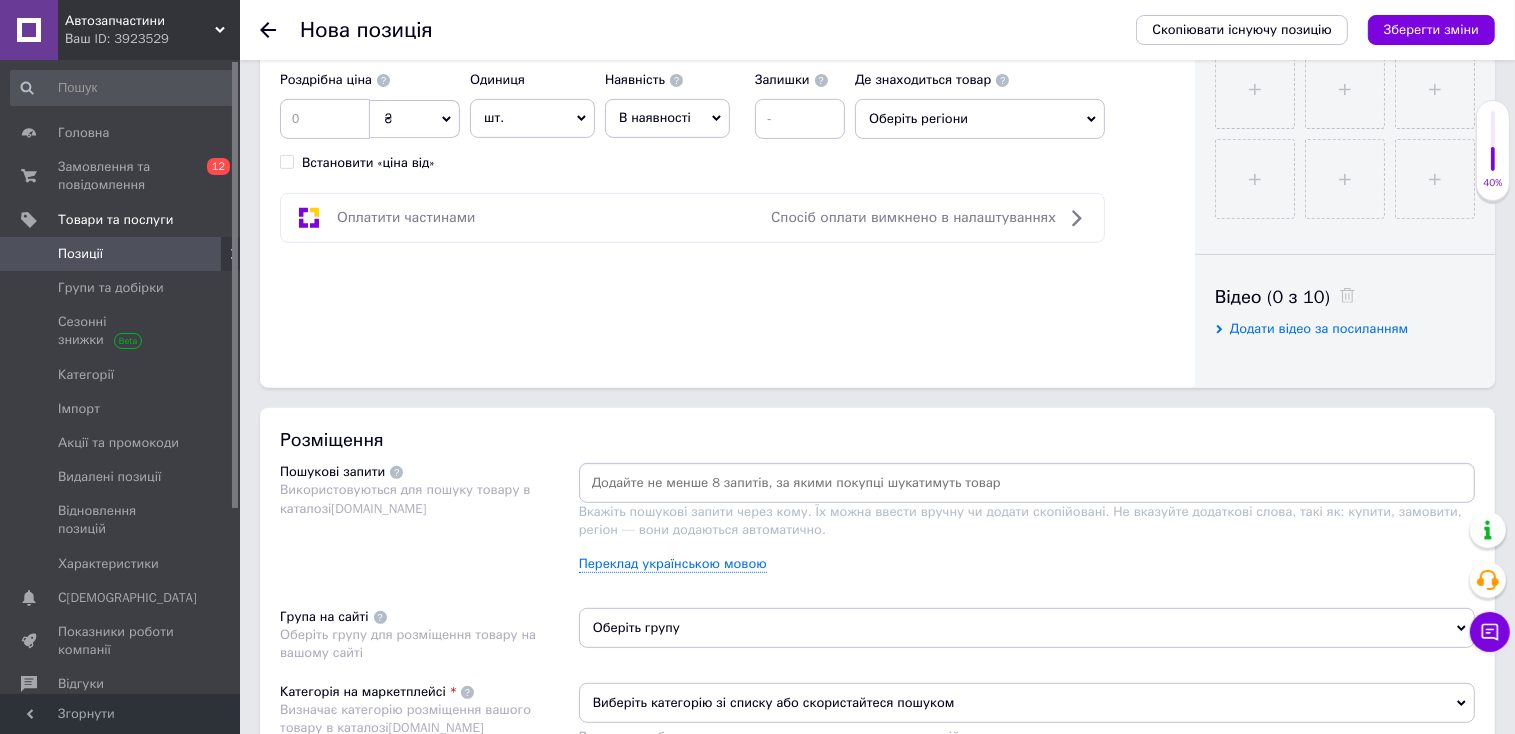 type on "Дверь задняя правая (МК седан) [PERSON_NAME] (10120025400103)" 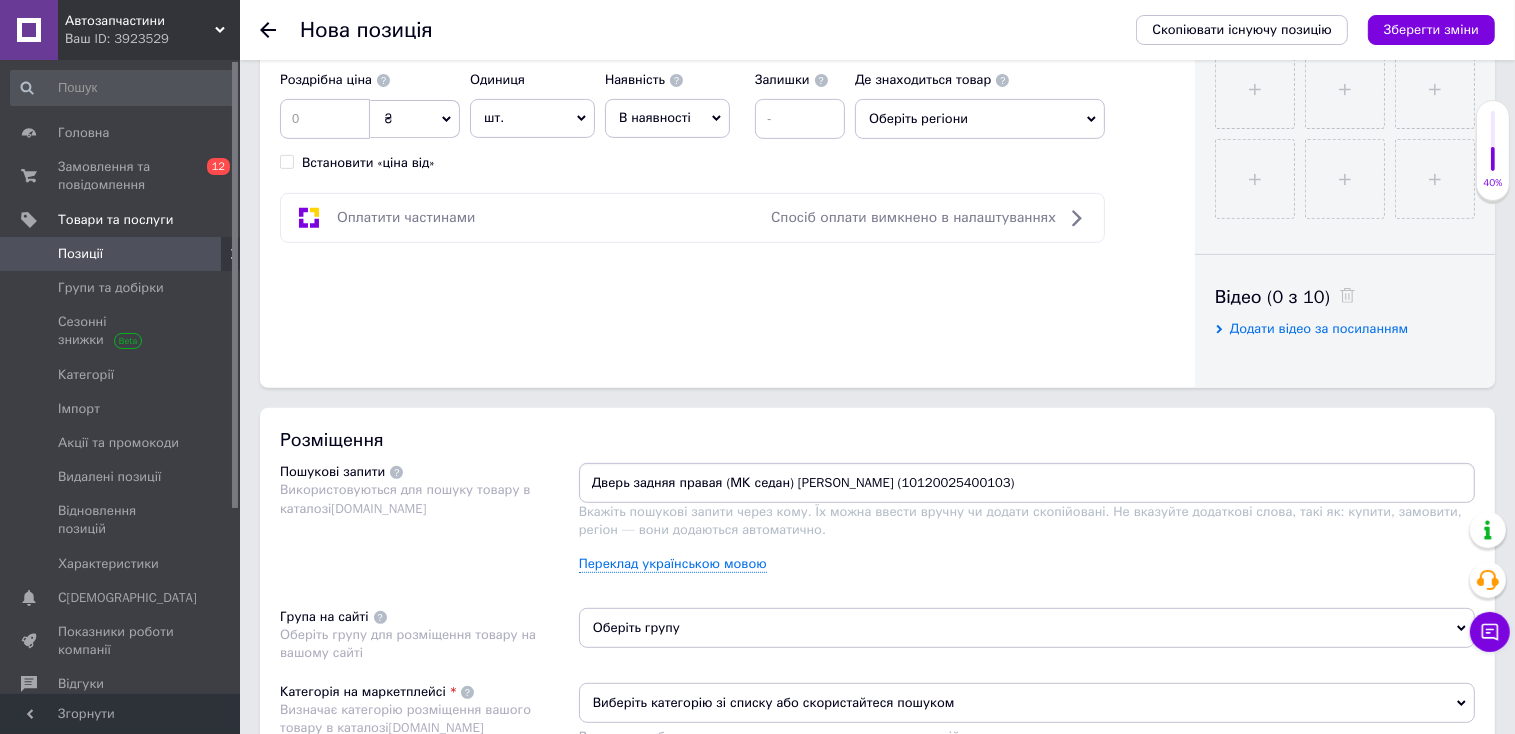 type 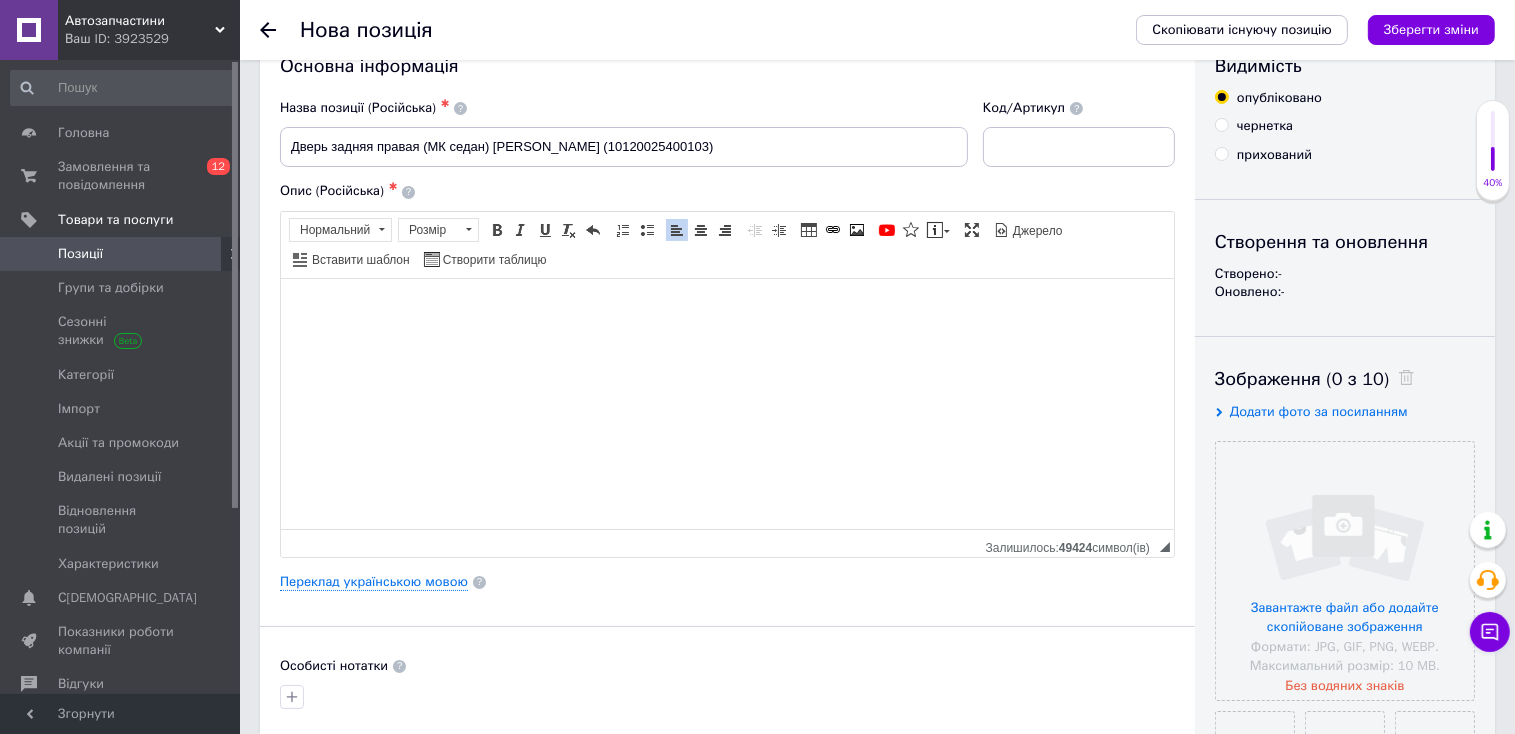 scroll, scrollTop: 0, scrollLeft: 0, axis: both 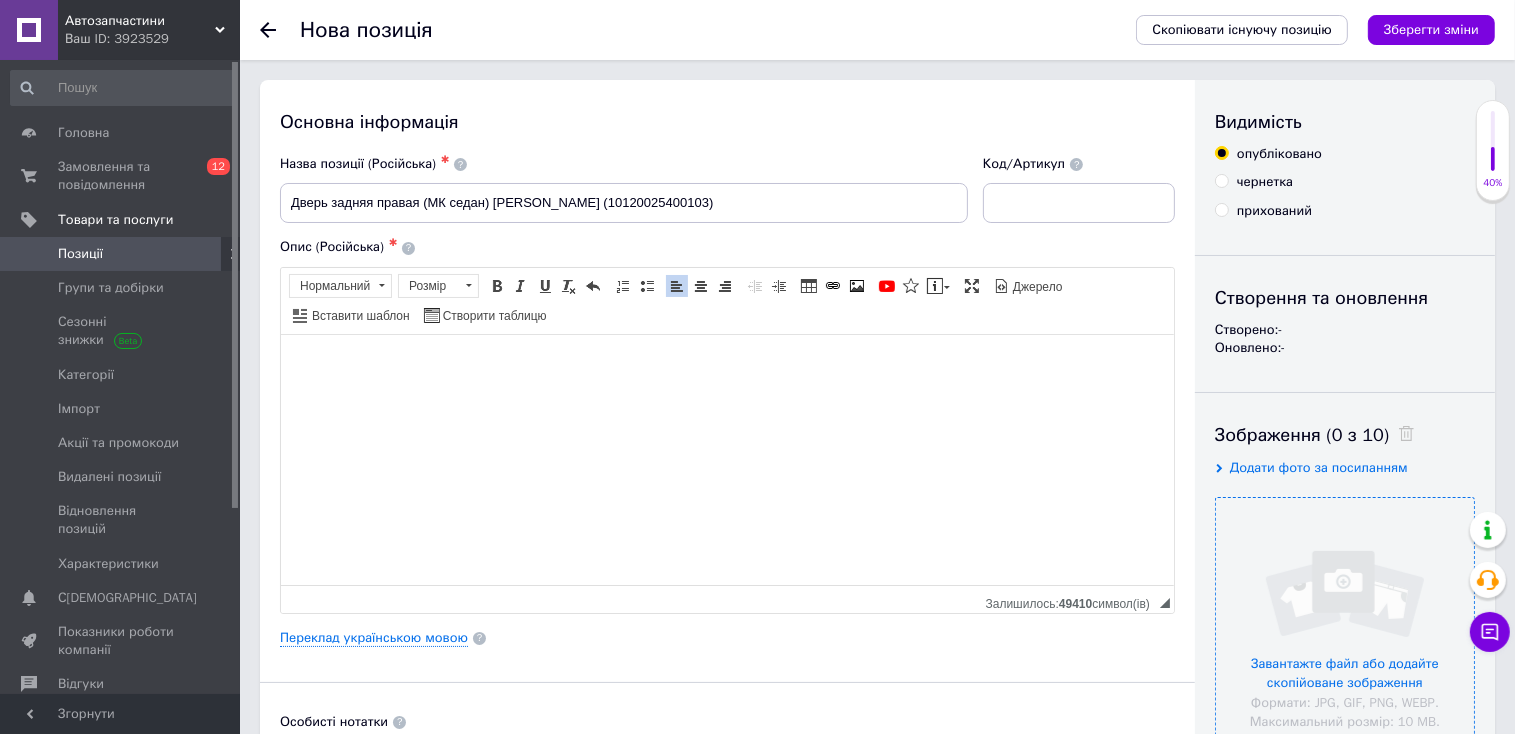 click at bounding box center (1345, 627) 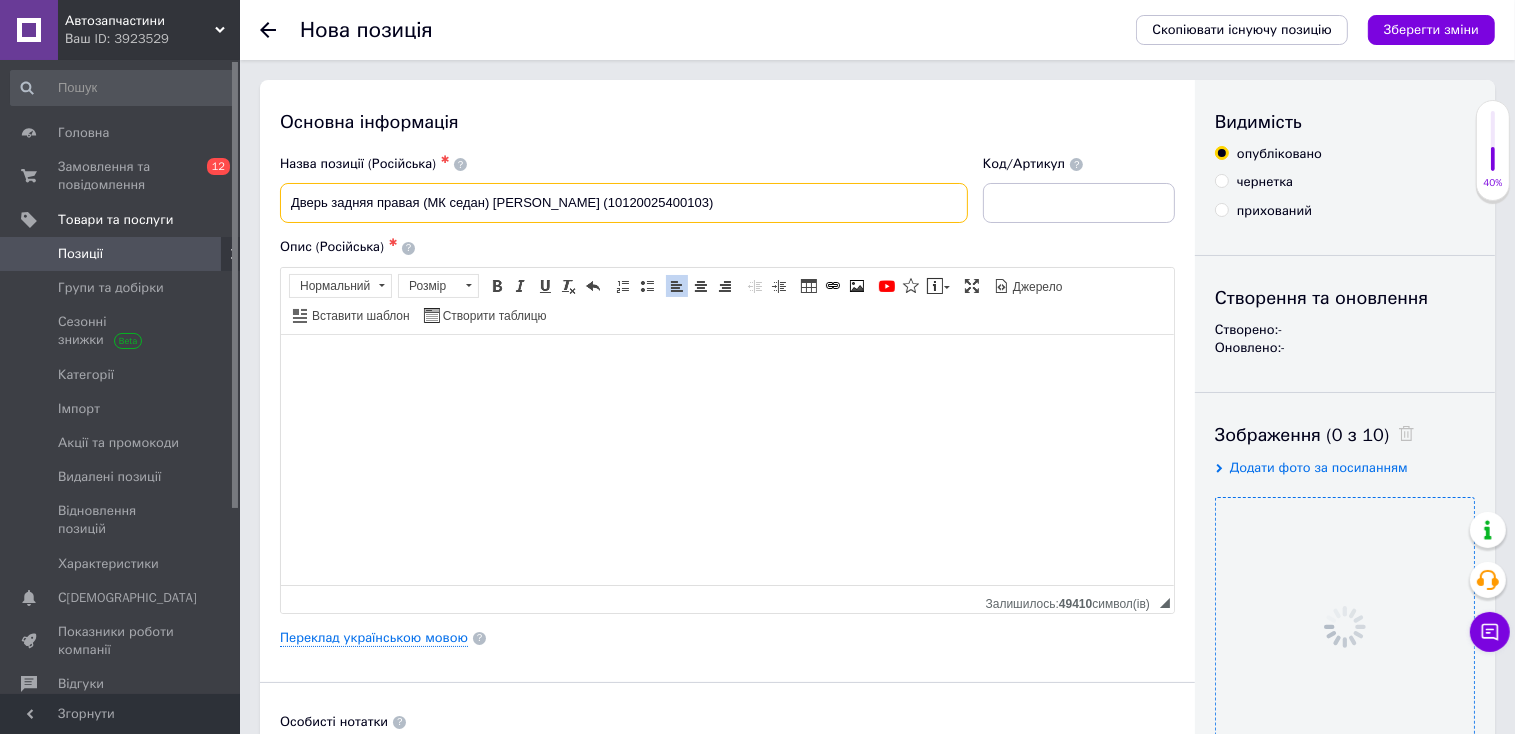 click on "Дверь задняя правая (МК седан) [PERSON_NAME] (10120025400103)" at bounding box center [624, 203] 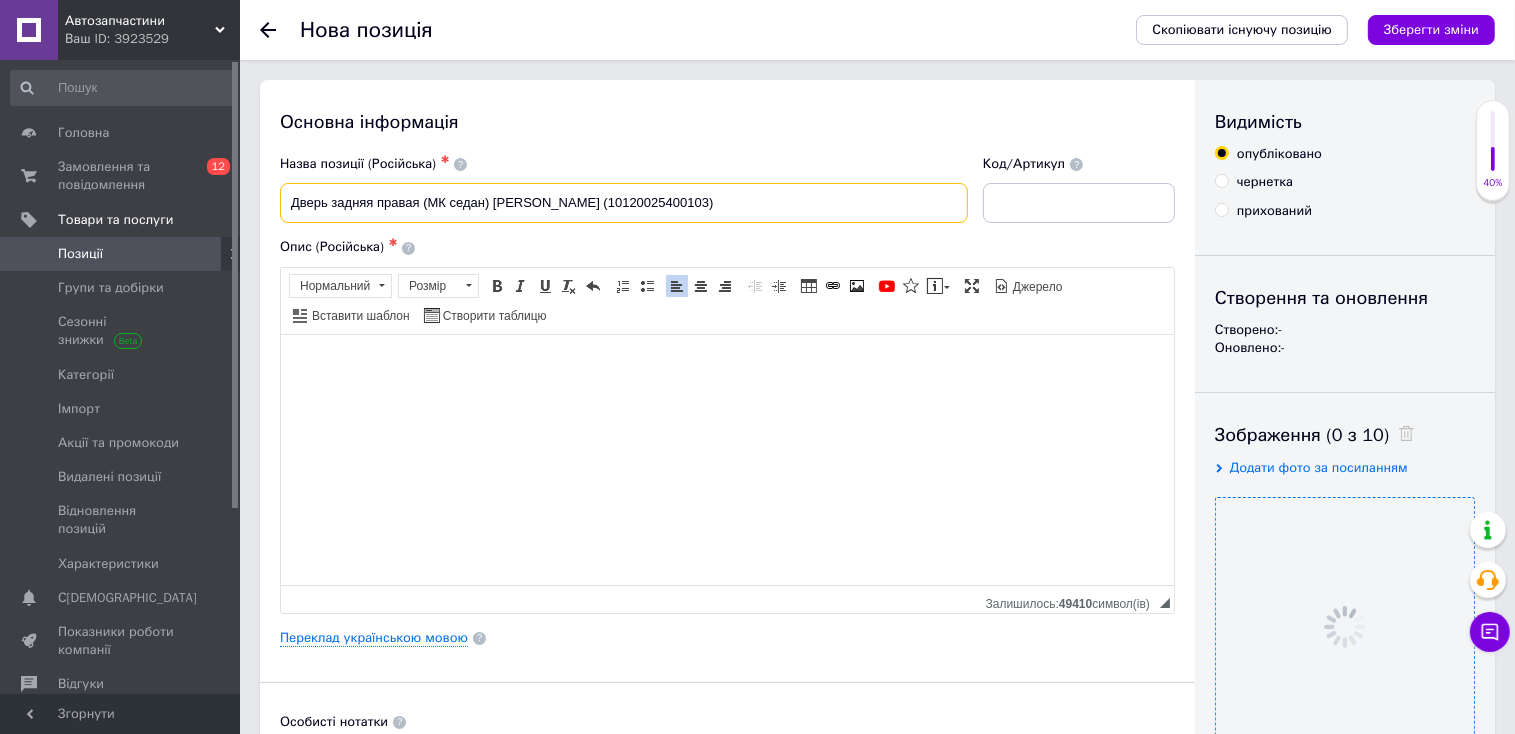 click on "Дверь задняя правая (МК седан) [PERSON_NAME] (10120025400103)" at bounding box center [624, 203] 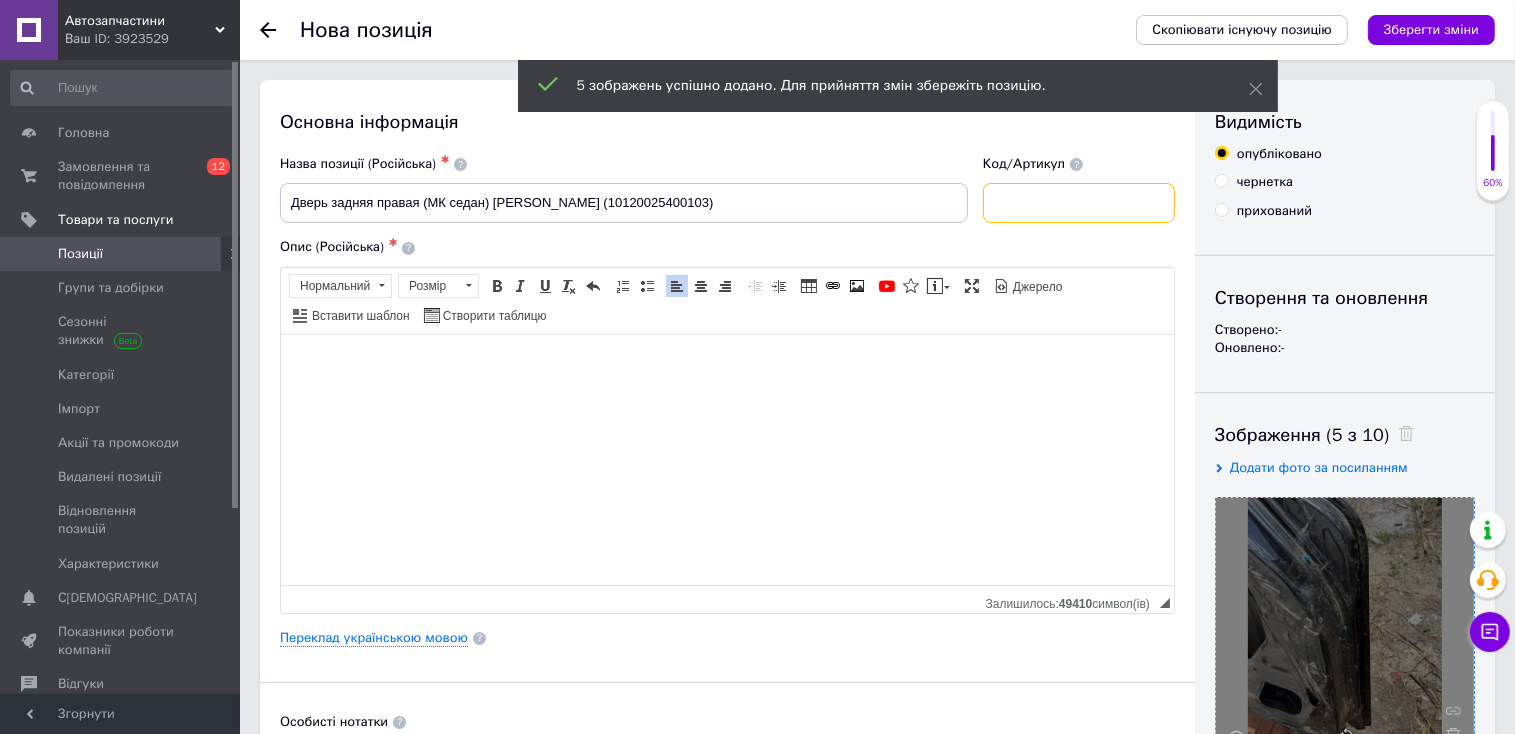 click at bounding box center (1079, 203) 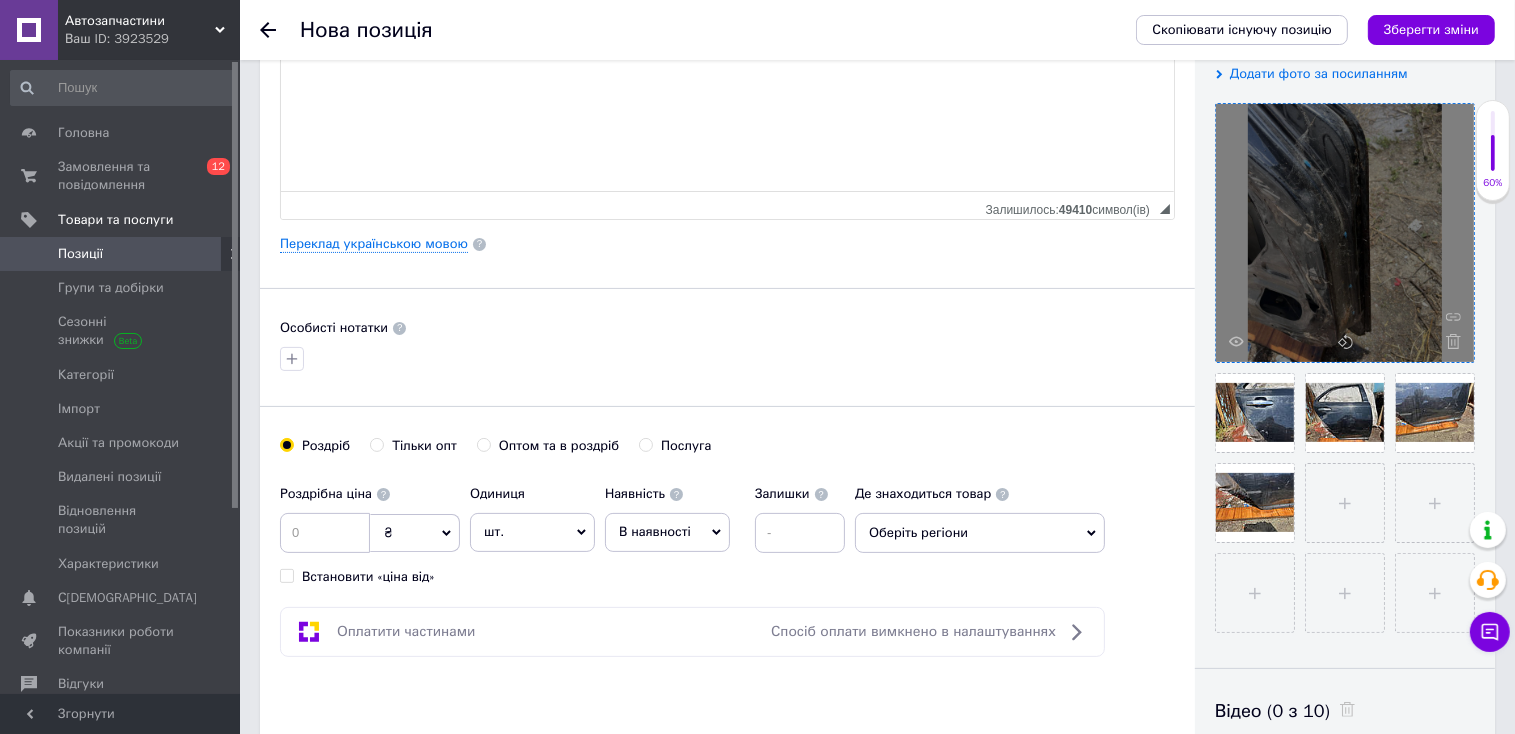 scroll, scrollTop: 399, scrollLeft: 0, axis: vertical 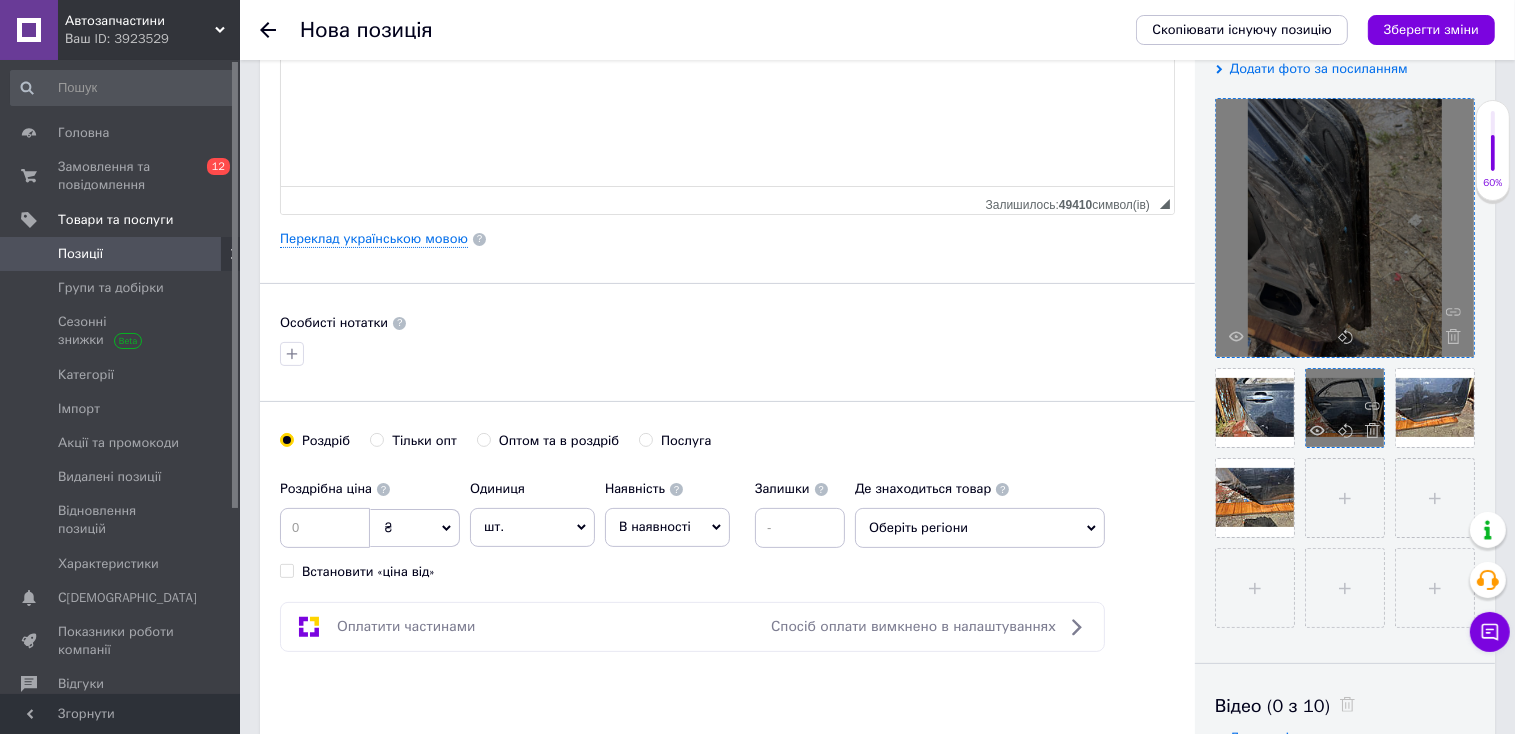 type on "10120025400103" 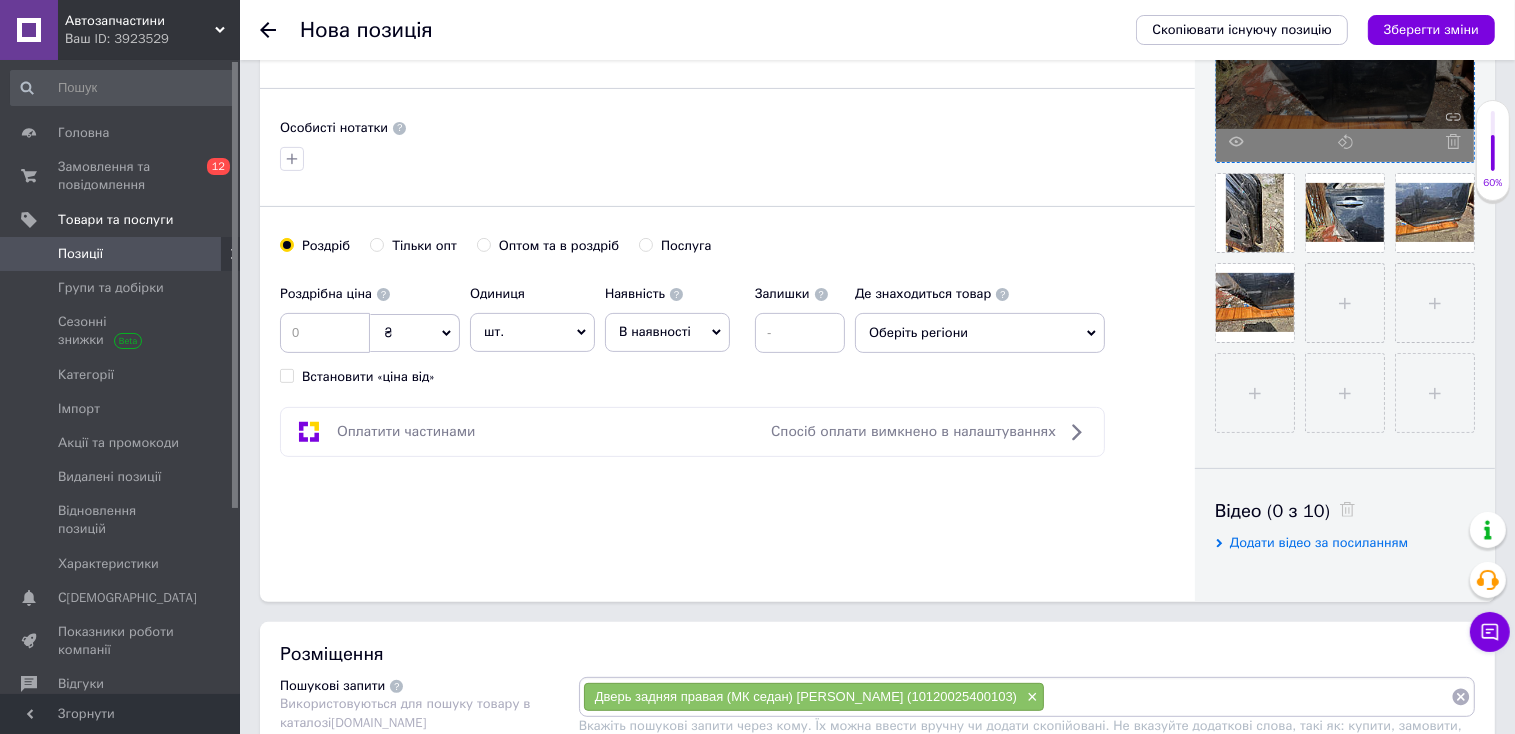 scroll, scrollTop: 741, scrollLeft: 0, axis: vertical 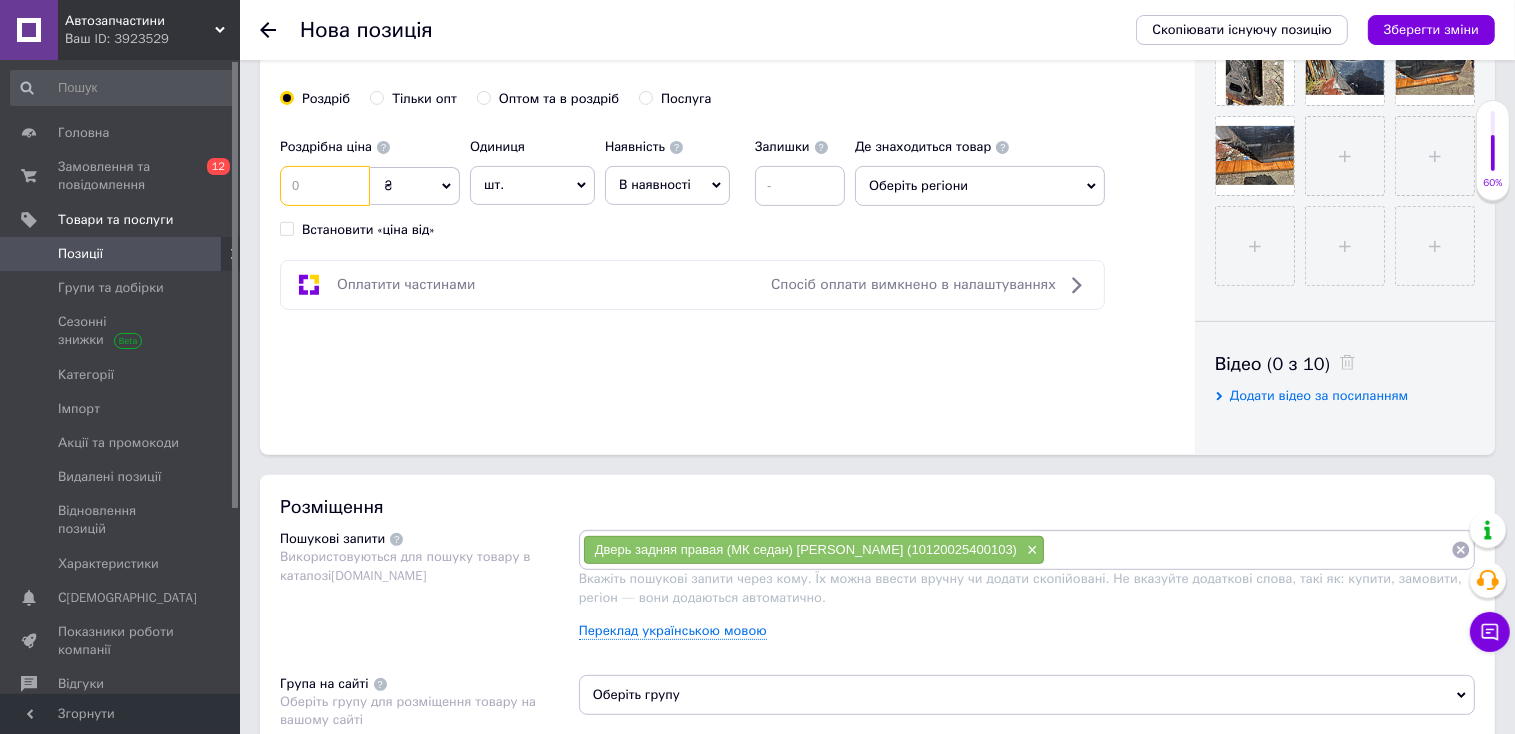 click at bounding box center [325, 186] 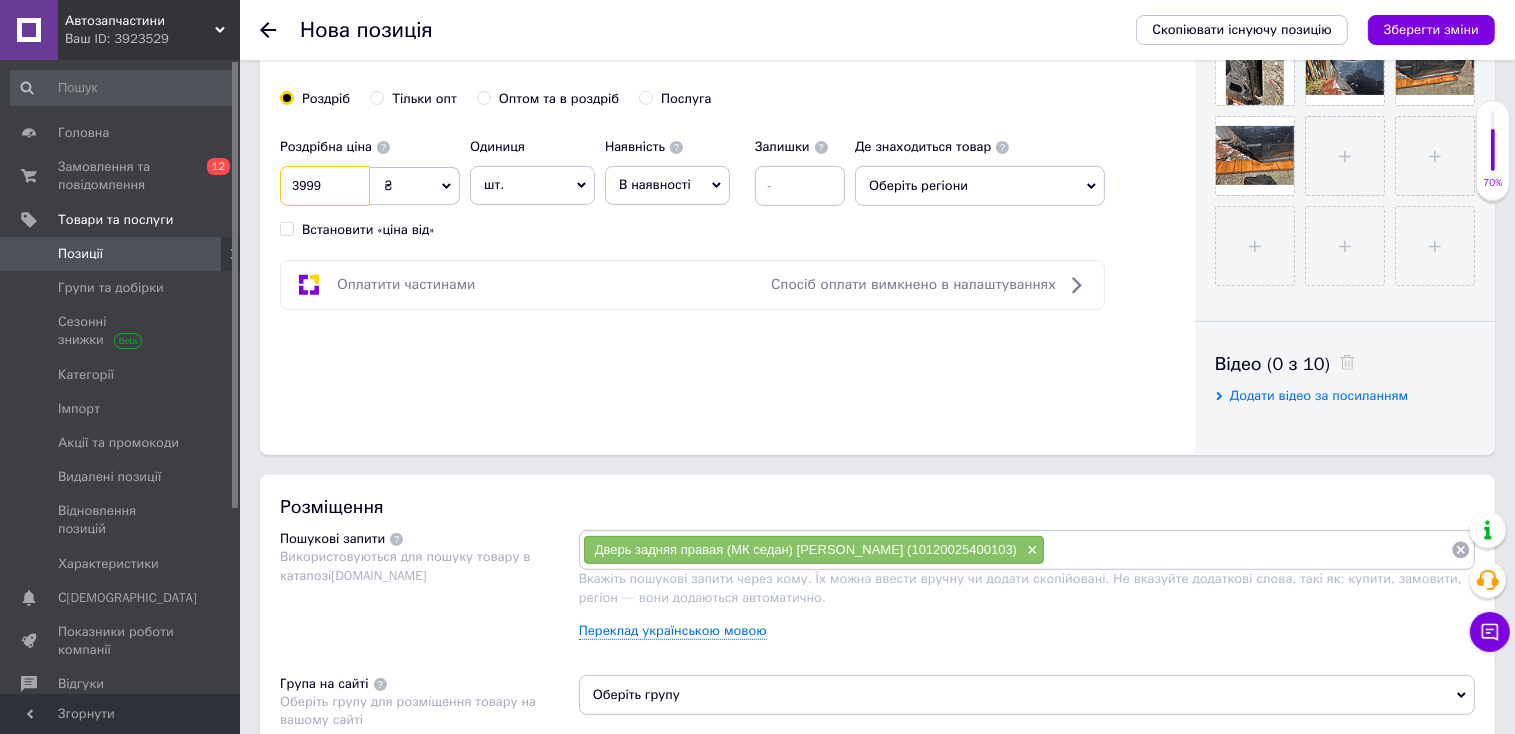 type on "3999" 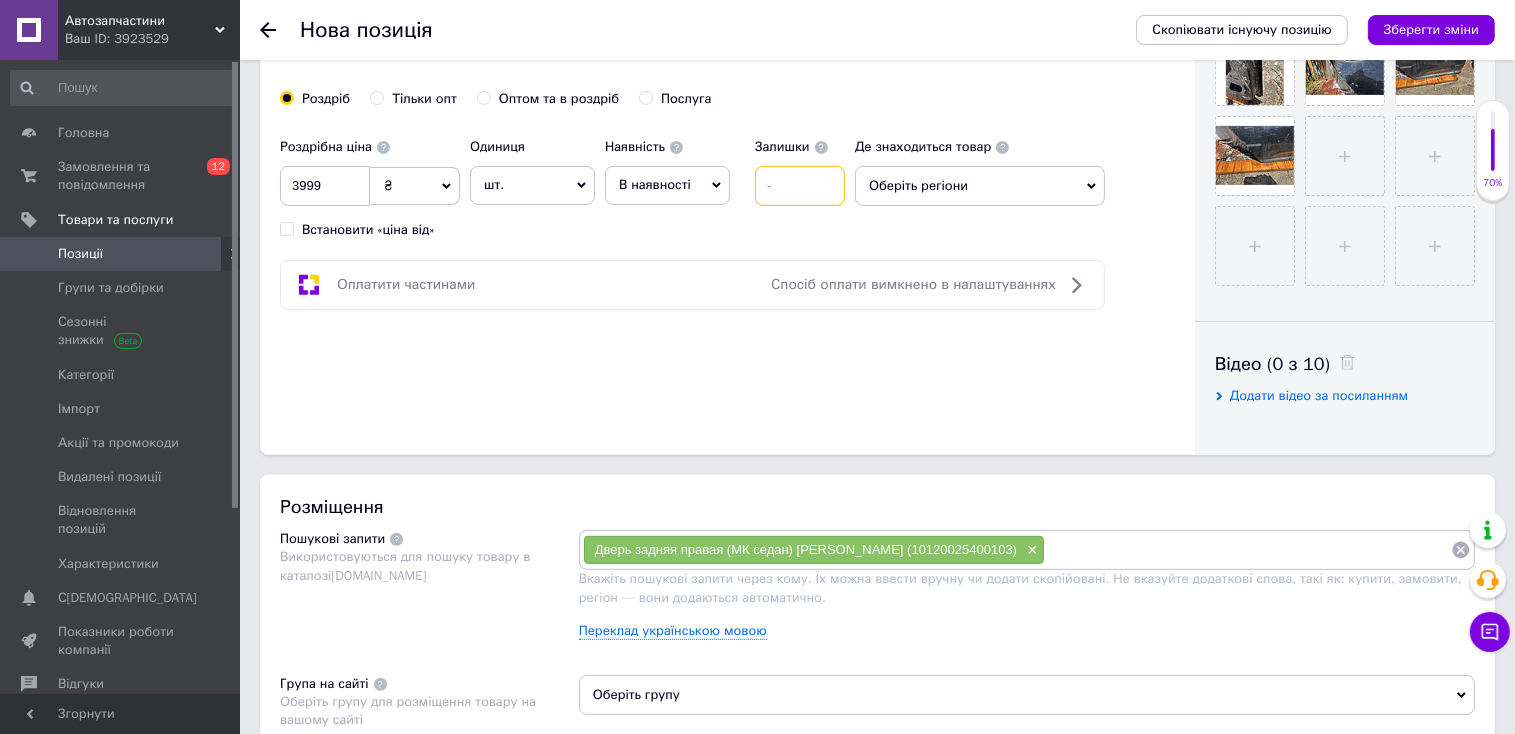 click at bounding box center [800, 186] 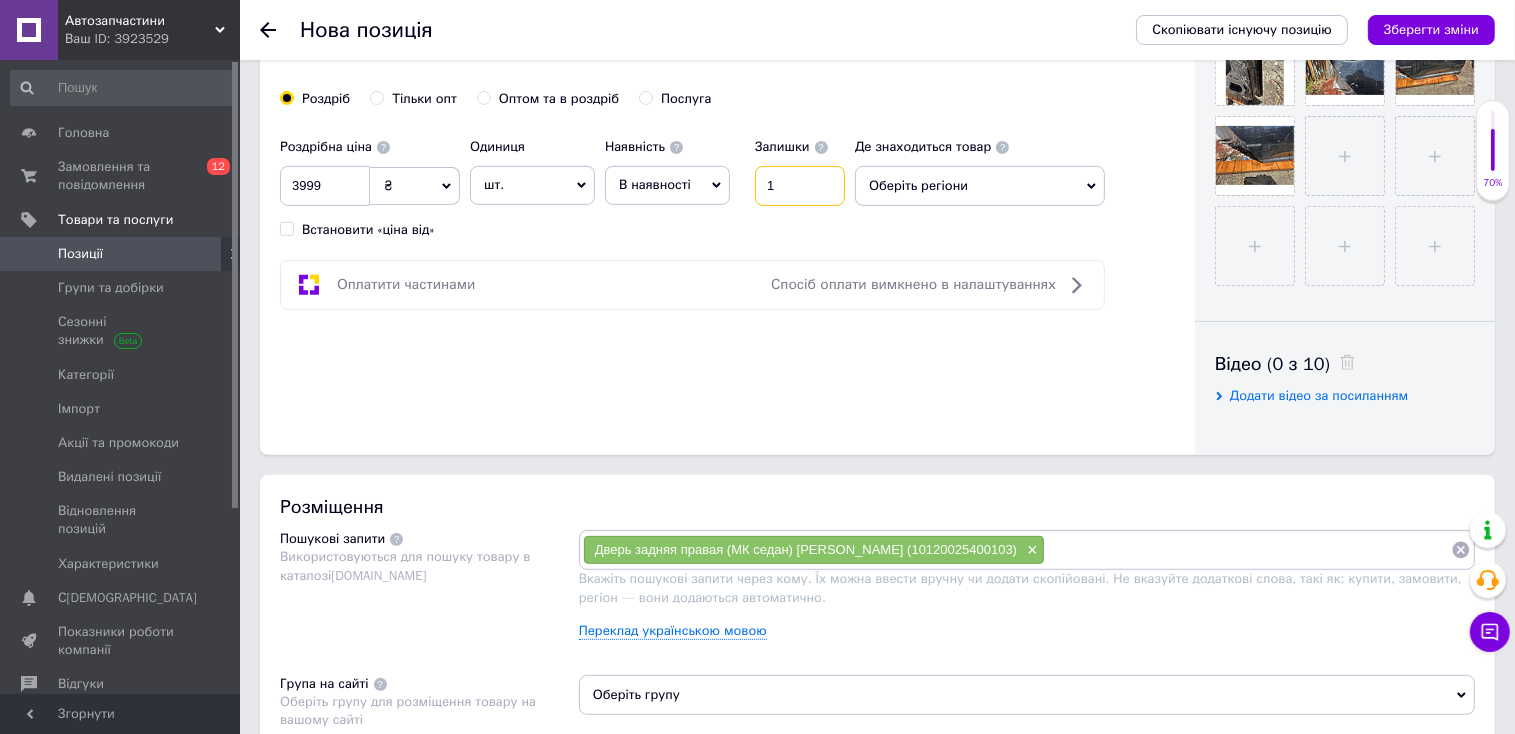 type on "1" 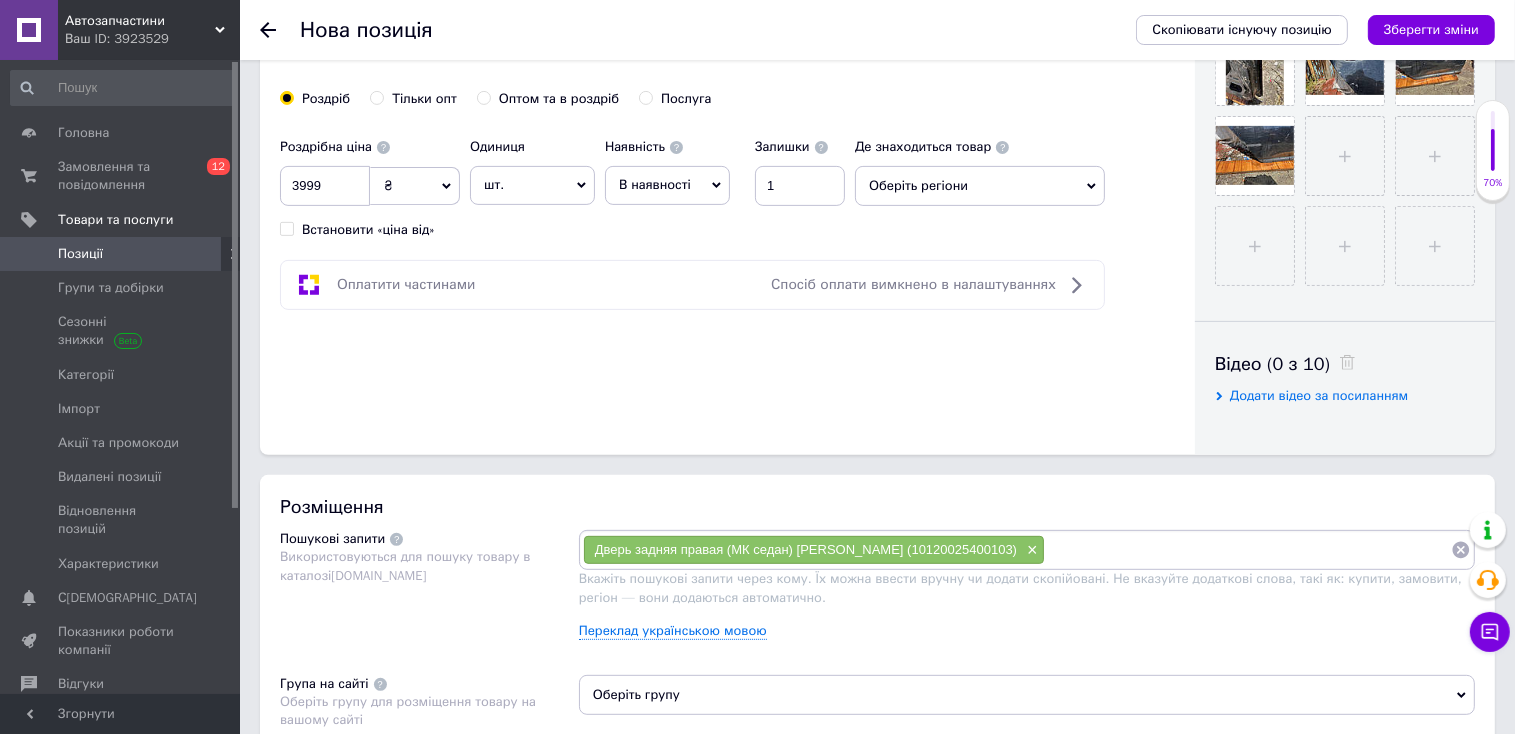 click on "Оберіть регіони" at bounding box center [980, 186] 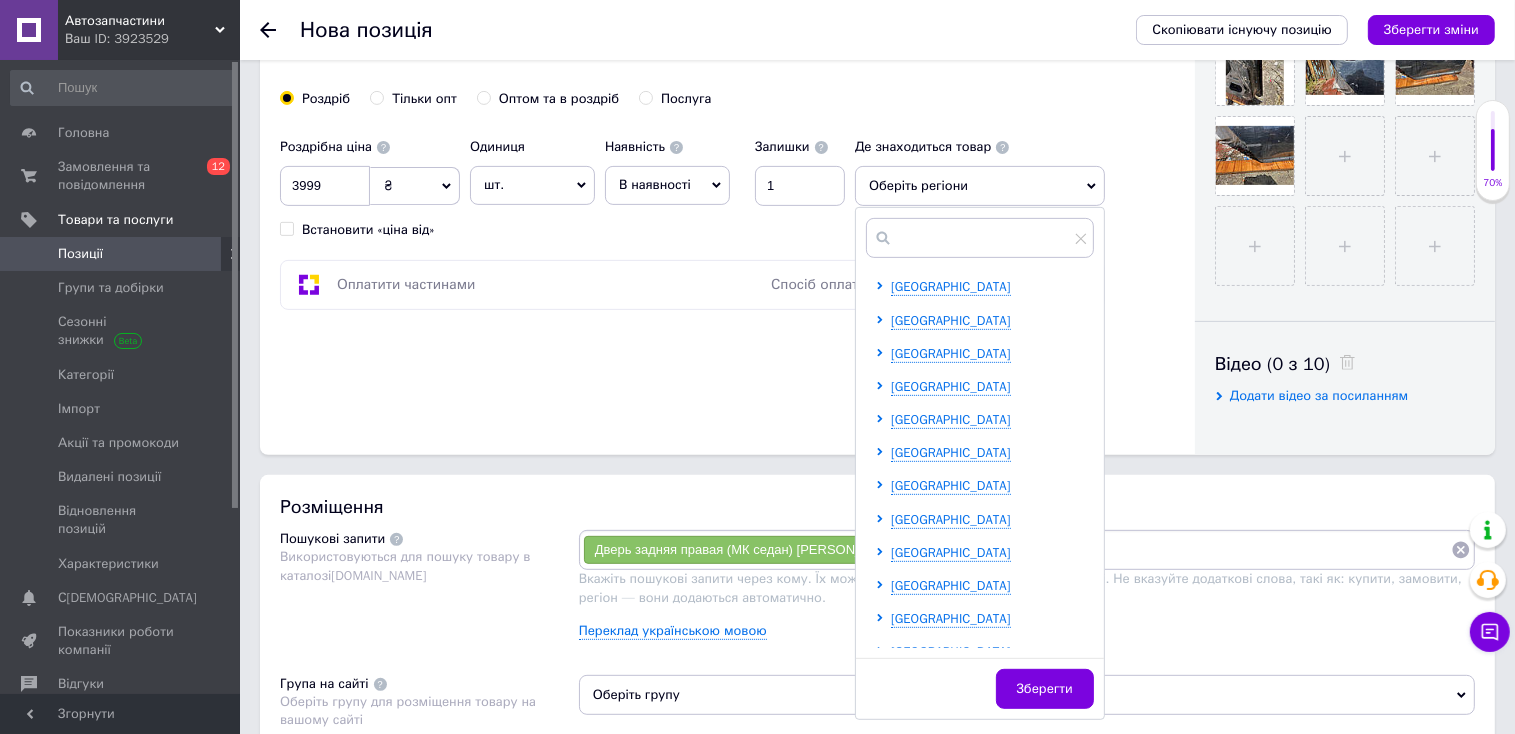 click on "[GEOGRAPHIC_DATA] [GEOGRAPHIC_DATA] [GEOGRAPHIC_DATA] [GEOGRAPHIC_DATA] [GEOGRAPHIC_DATA] [GEOGRAPHIC_DATA] [GEOGRAPHIC_DATA] [GEOGRAPHIC_DATA] [GEOGRAPHIC_DATA] [GEOGRAPHIC_DATA] [GEOGRAPHIC_DATA] [GEOGRAPHIC_DATA] [GEOGRAPHIC_DATA] [GEOGRAPHIC_DATA] [GEOGRAPHIC_DATA] [GEOGRAPHIC_DATA] [GEOGRAPHIC_DATA] [GEOGRAPHIC_DATA] [GEOGRAPHIC_DATA] [GEOGRAPHIC_DATA] [GEOGRAPHIC_DATA] [GEOGRAPHIC_DATA] [GEOGRAPHIC_DATA] [GEOGRAPHIC_DATA]" at bounding box center [984, 669] 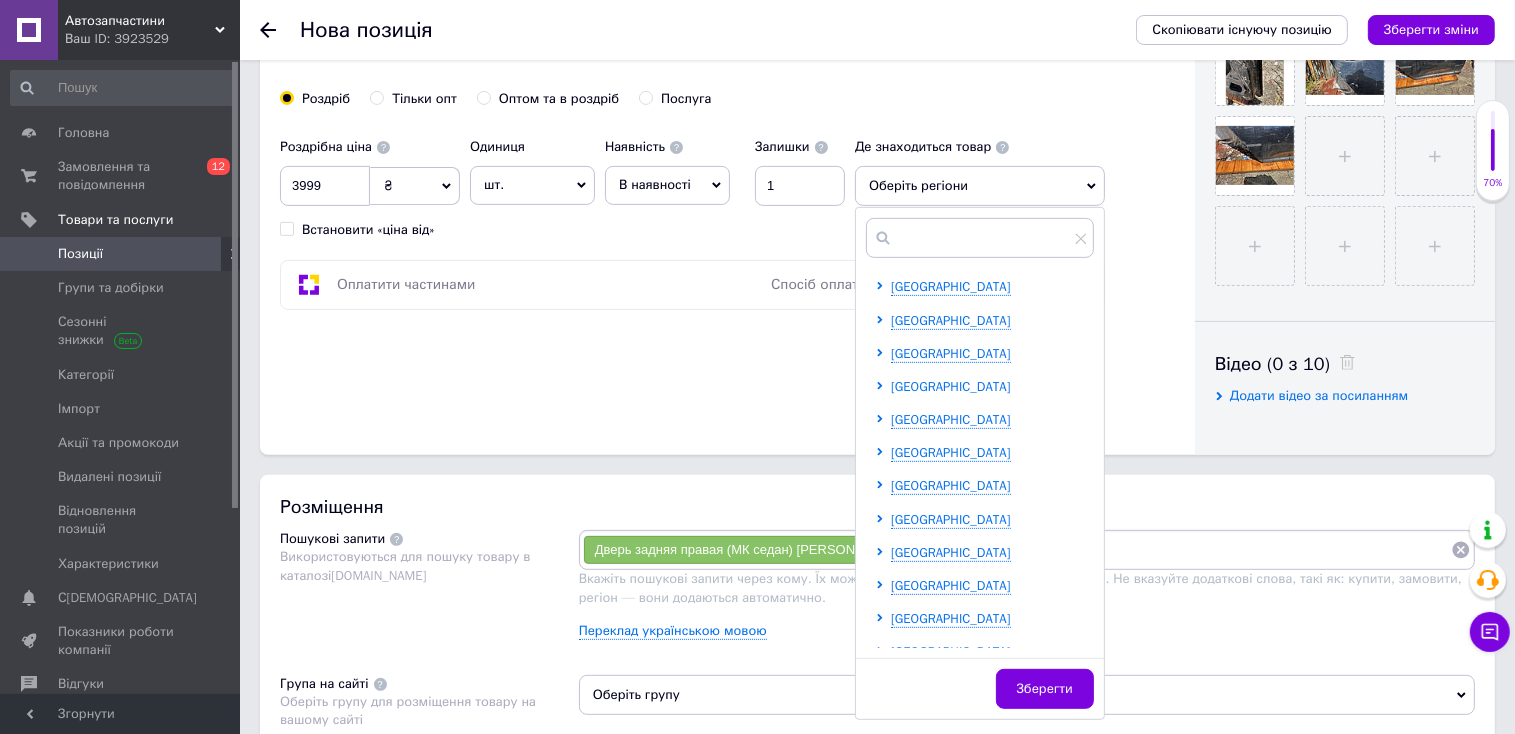 click on "[GEOGRAPHIC_DATA]" at bounding box center (951, 386) 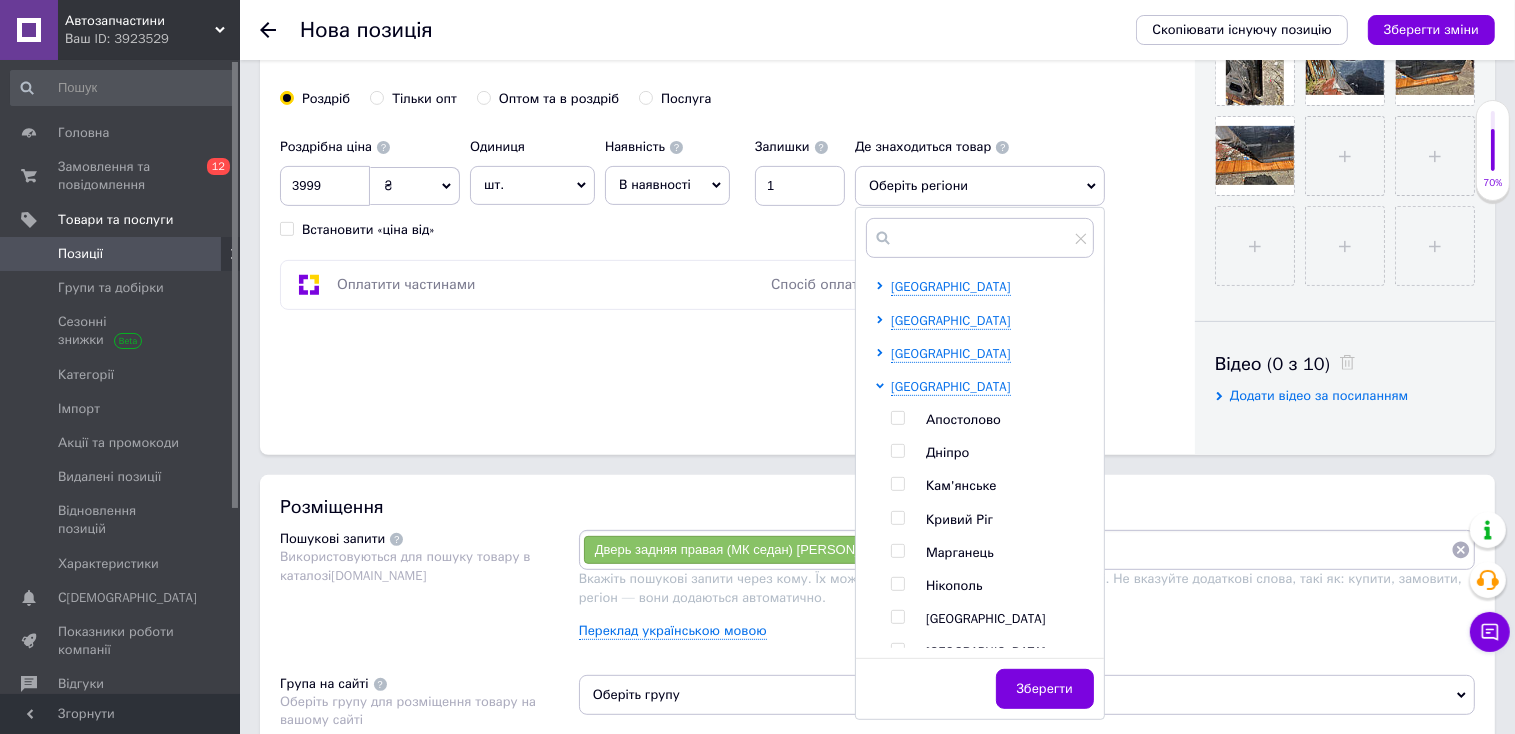 click on "Дніпро" at bounding box center [947, 452] 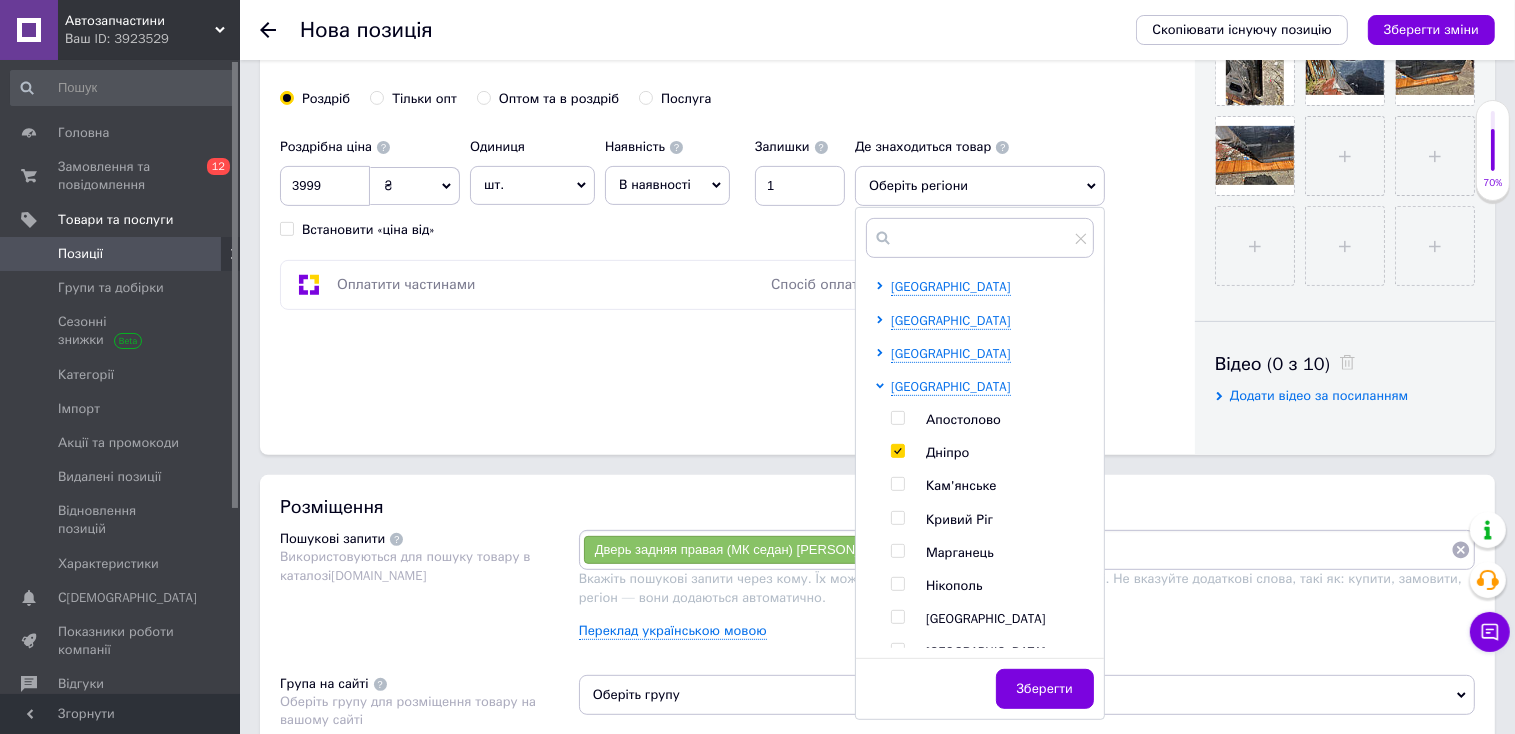checkbox on "true" 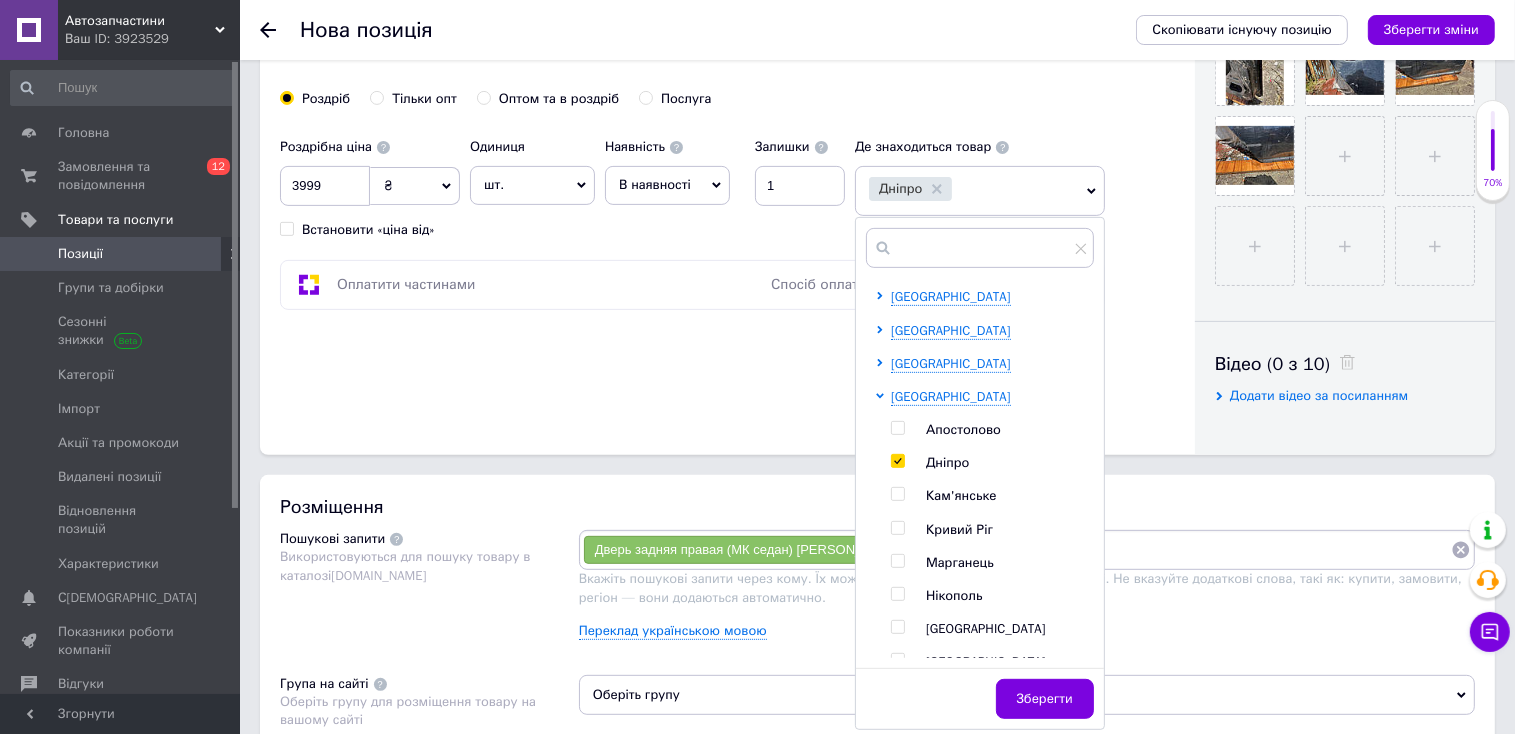 click on "Основна інформація Назва позиції (Російська) ✱ Дверь задняя правая (МК седан) [PERSON_NAME] (10120025400103) Код/Артикул 10120025400103 Опис (Російська) ✱ Дверь задняя правая (МК седан) [PERSON_NAME] (10120025400103)
Дверка рівна, має підфарбування. Внутрішня кромки ціла, по наружній стороні відлущилась фарба. В комплекті ручка іде.
Ціна 4000 грн/шт
Вас приветствует разборка Джили!
Если вы не нашли нужной запчасти у нас в каталоге, вы можете позвонить нам: [PHONE_NUMBER].
Мы предложим и  предоставим вам детальное фото/видео нужной запчасти!
Ссылка на нашу группу в [GEOGRAPHIC_DATA]:
Нормальний $" at bounding box center (727, -103) 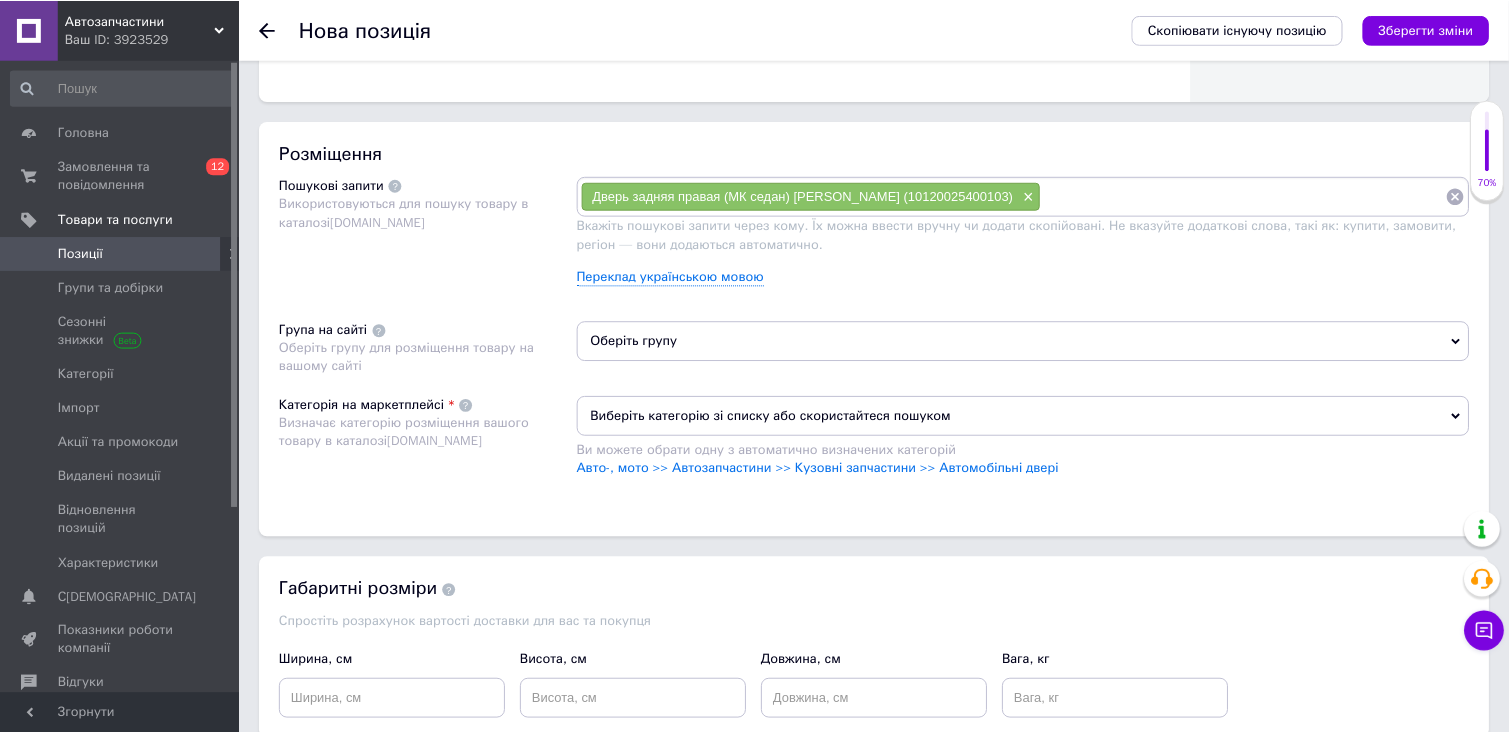 scroll, scrollTop: 1101, scrollLeft: 0, axis: vertical 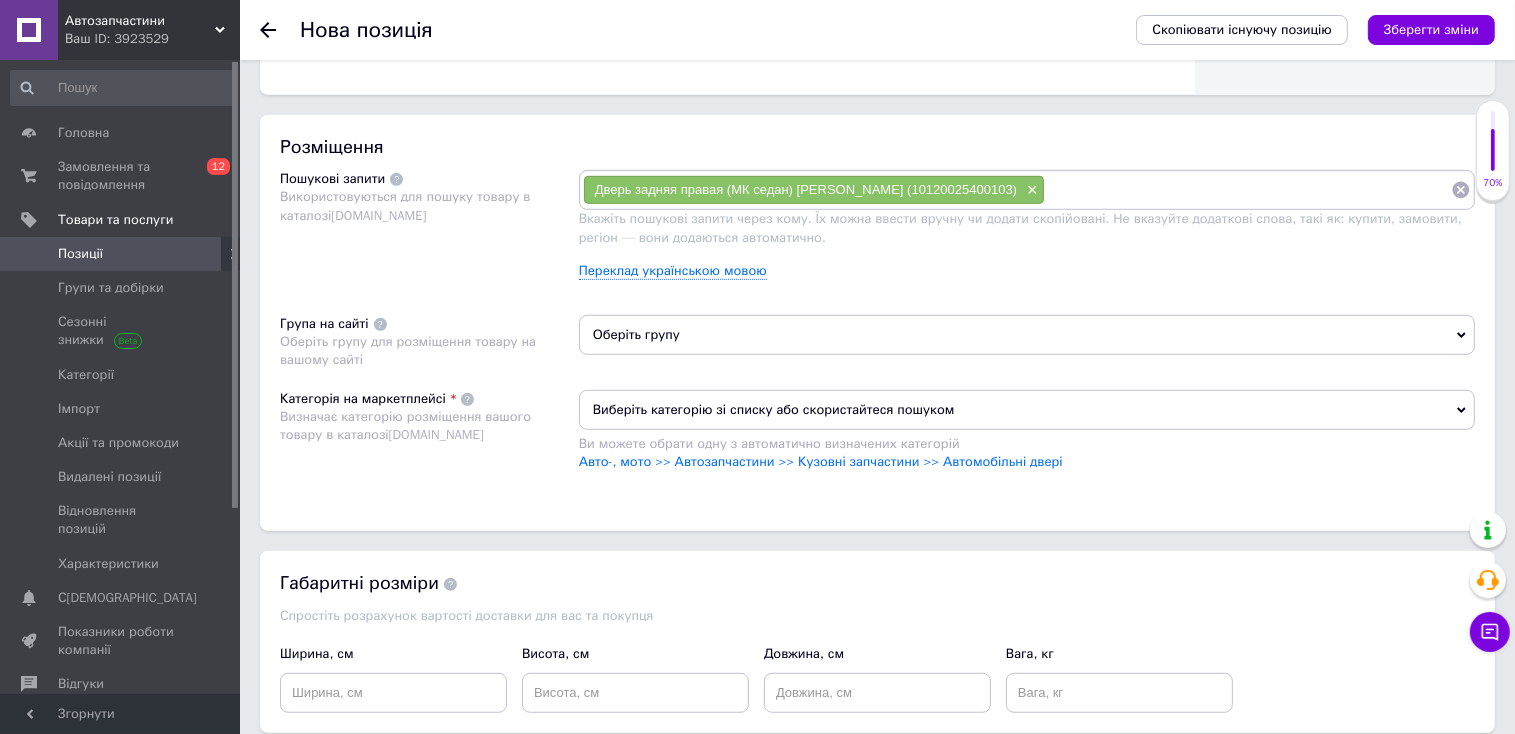 click on "Оберіть групу" at bounding box center (1027, 335) 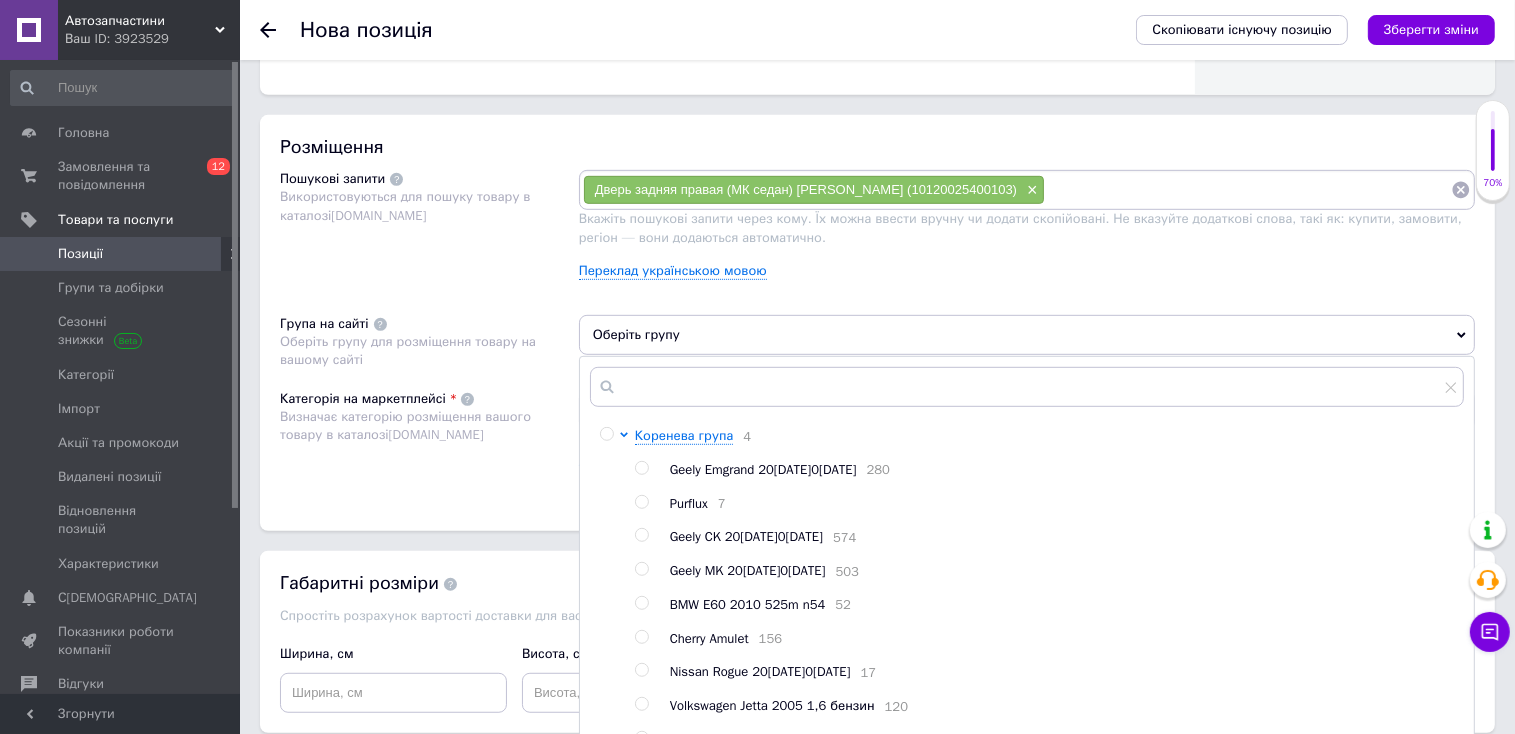 click on "Geely MK 20[DATE]0[DATE]" at bounding box center (748, 570) 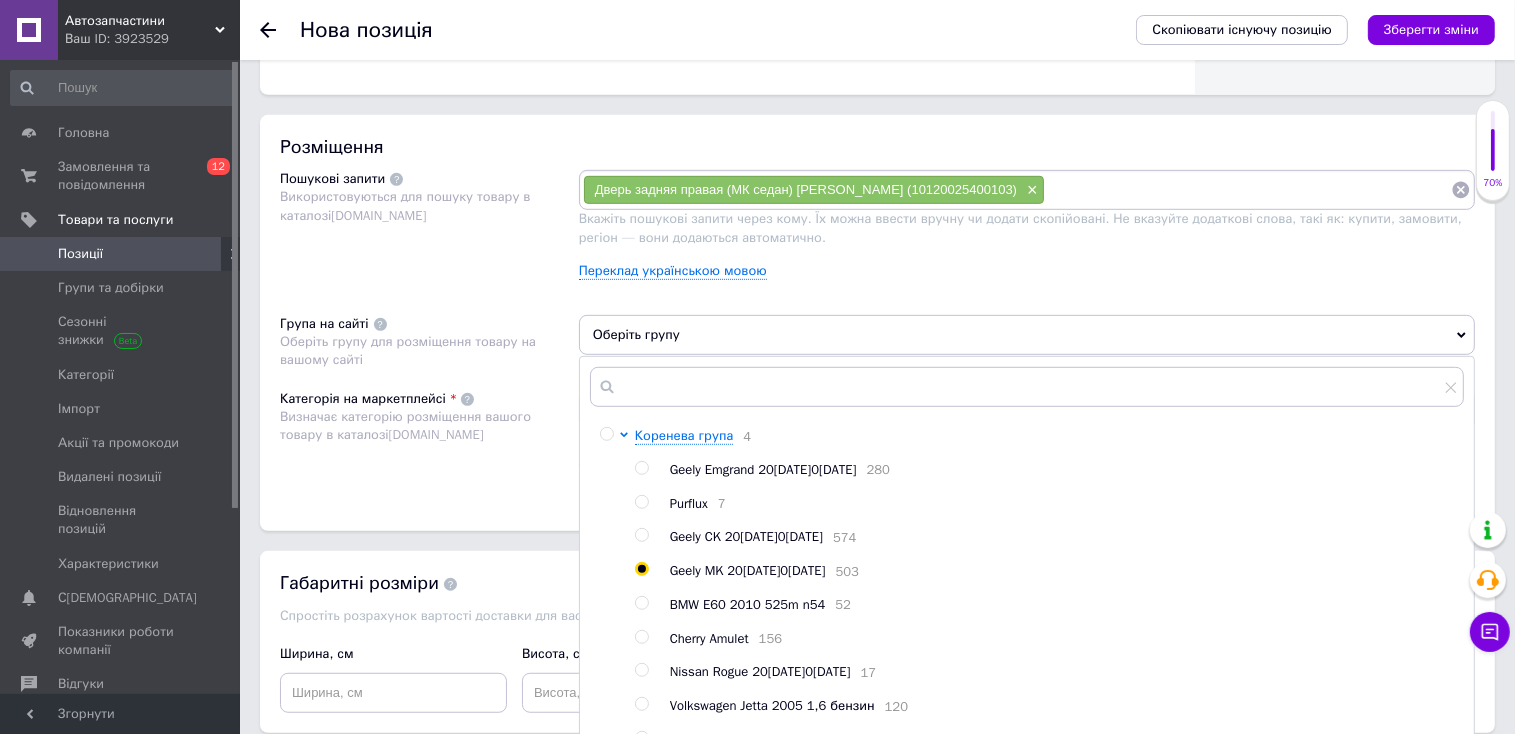 radio on "true" 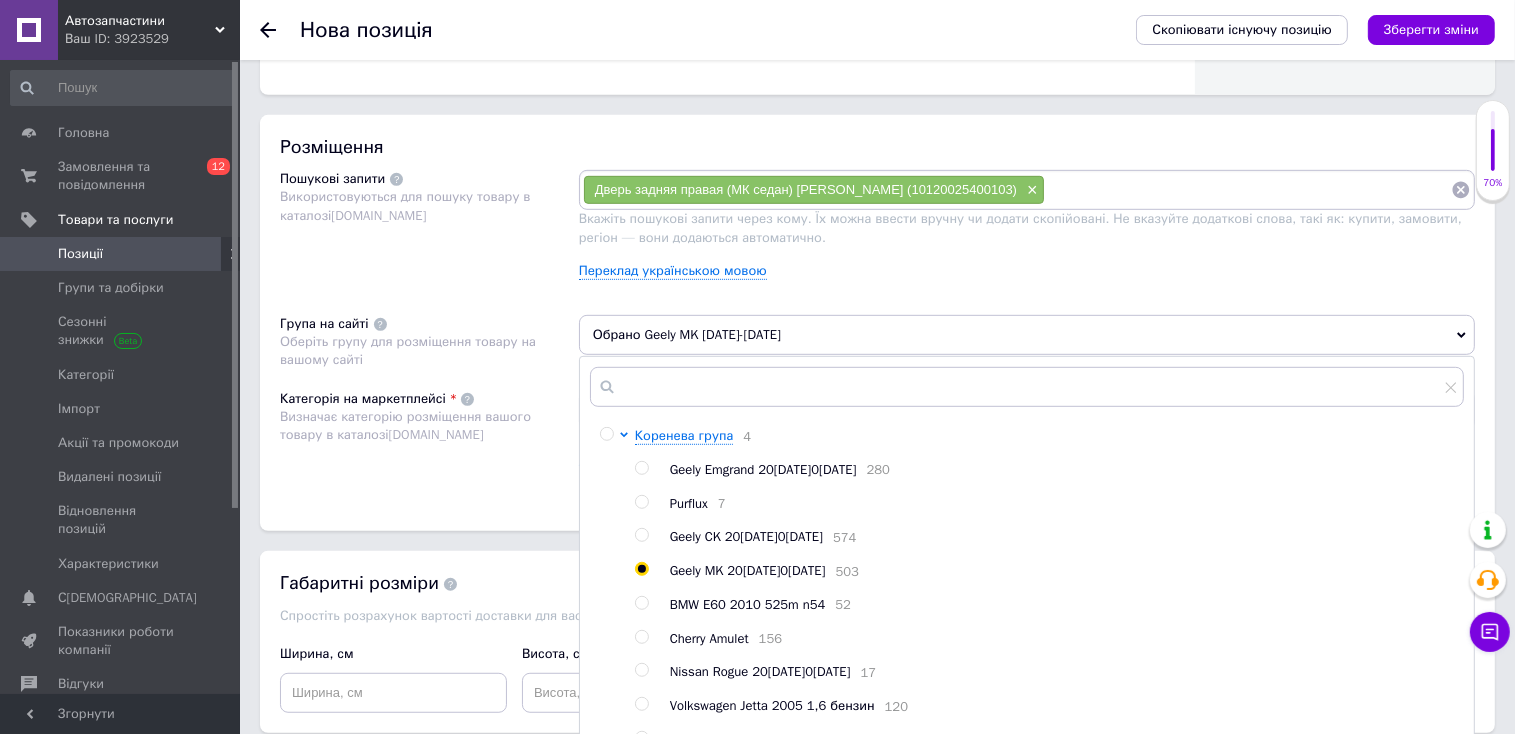 click on "Розміщення Пошукові запити Використовуються для пошуку товару в каталозі  [DOMAIN_NAME] Дверь задняя правая (МК седан) Джили МК (10120025400103) × Вкажіть пошукові запити через кому. Їх можна ввести вручну чи додати скопійовані. Не вказуйте додаткові слова, такі як: купити, замовити, регіон — вони додаються автоматично. Переклад українською мовою Група на сайті Оберіть групу для розміщення товару на вашому сайті Обрано Geely MK 20[DATE]0[DATE][PERSON_NAME] група 4 Geely Emgrand [PHONE_NUMBER][DATE][DATE] Purflux 7 Geely CK [PHONE_NUMBER][DATE][DATE] Geely MK [PHONE_NUMBER][DATE][DATE] BMW E60 2010 525m n54 52 Cherry Amulet  156 Nissan Rogue 20[DATE]0[DATE]7 Volkswagen Jetta 2005 1,6 бензин 120 1 BMW G12 2019 B58 3.0 740i  18 1 1" at bounding box center (877, 323) 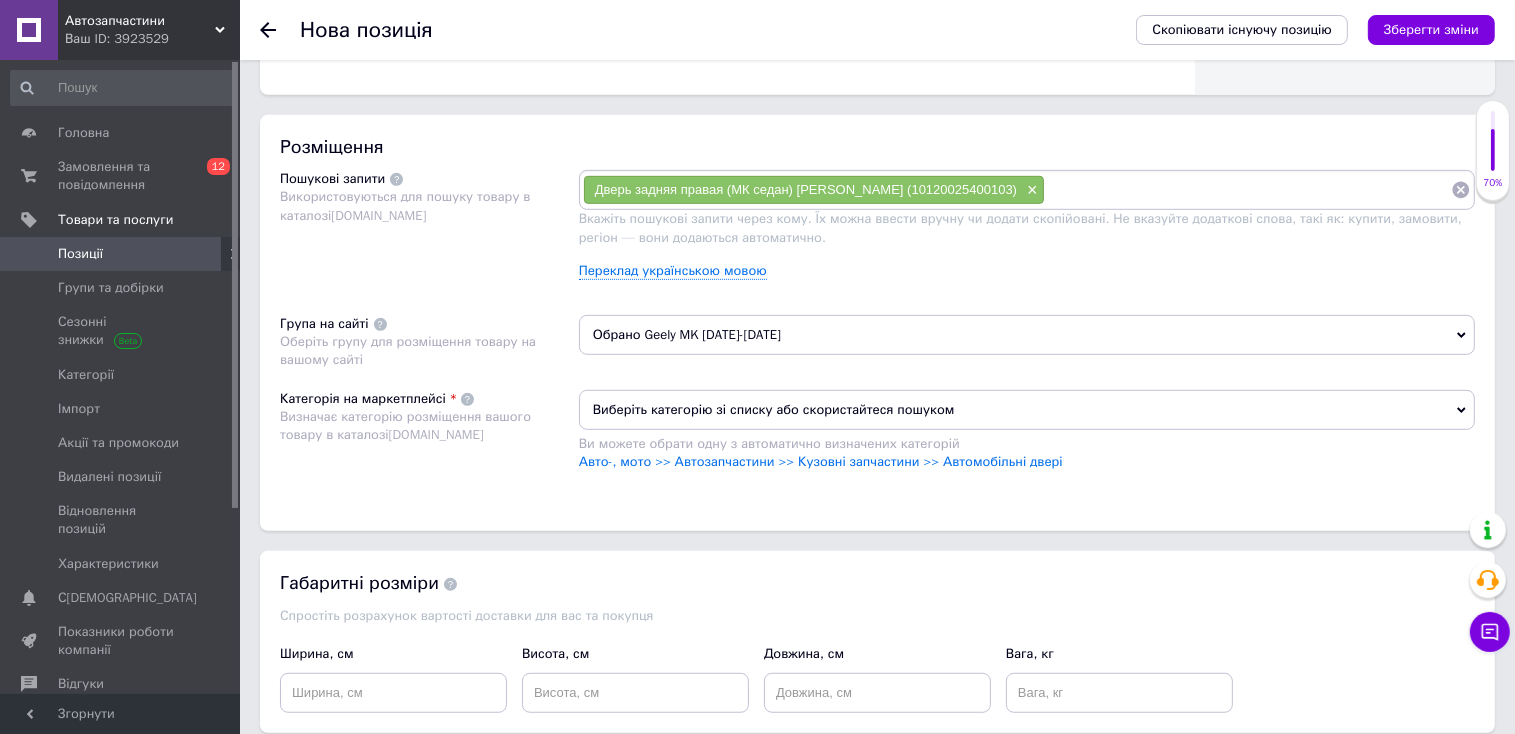 click on "Розміщення Пошукові запити Використовуються для пошуку товару в каталозі  [DOMAIN_NAME] Дверь задняя правая (МК седан) Джили МК (10120025400103) × Вкажіть пошукові запити через кому. Їх можна ввести вручну чи додати скопійовані. Не вказуйте додаткові слова, такі як: купити, замовити, регіон — вони додаються автоматично. Переклад українською мовою Група на сайті Оберіть групу для розміщення товару на вашому сайті Обрано Geely MK [DATE]-[DATE] Категорія на маркетплейсі Визначає категорію розміщення вашого товару в каталозі  [DOMAIN_NAME]" at bounding box center (877, 323) 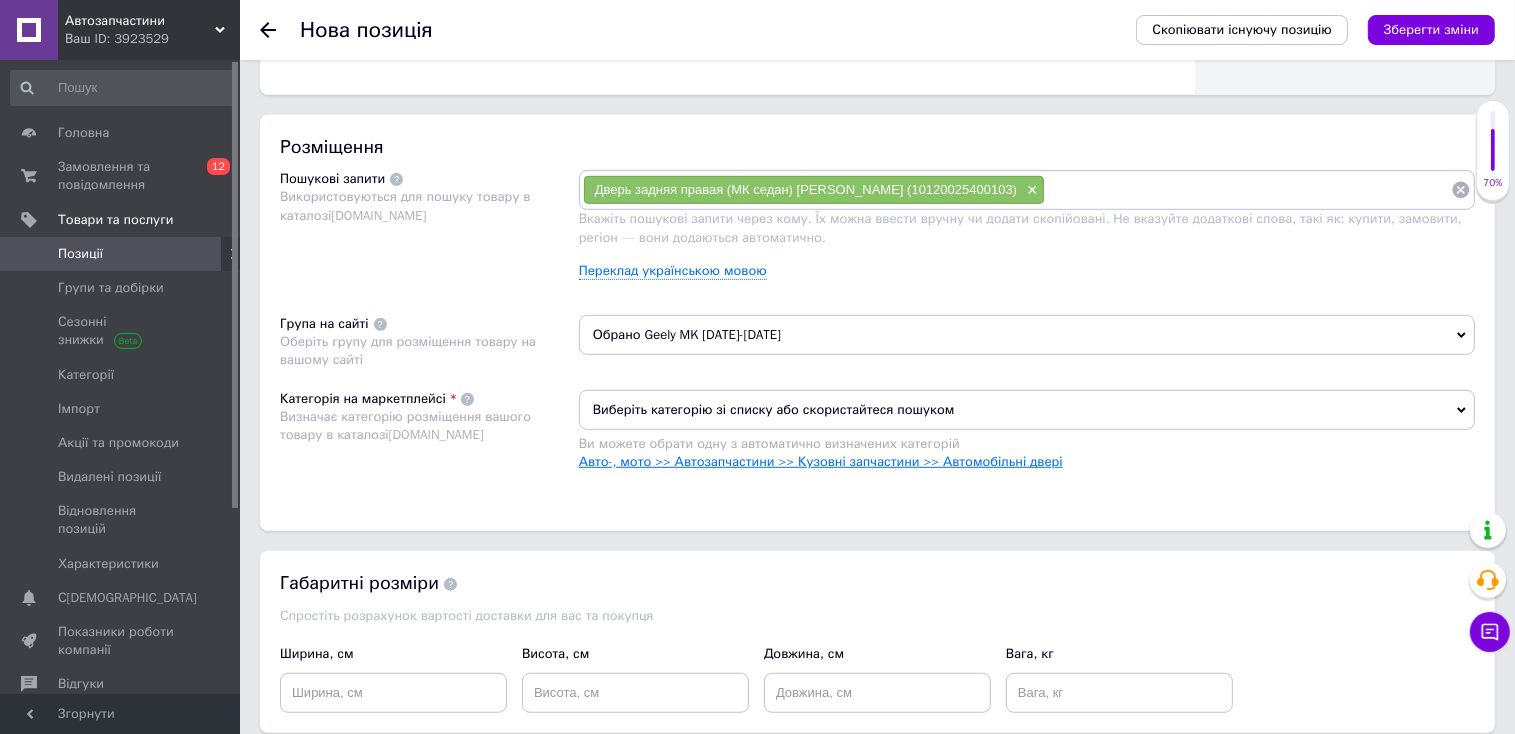 click on "Авто-, мото >> Автозапчастини >> Кузовні запчастини >> Автомобільні двері" at bounding box center (821, 461) 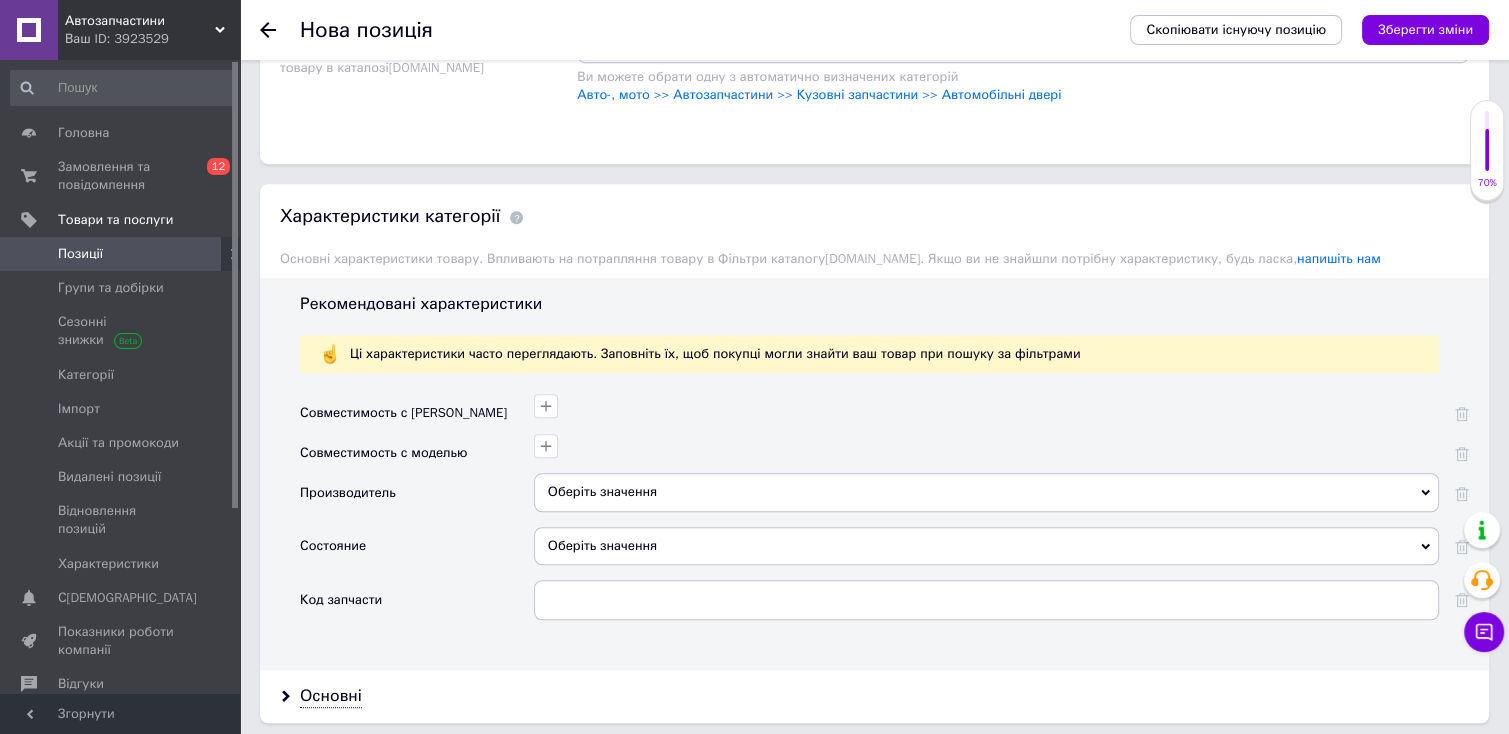 scroll, scrollTop: 1573, scrollLeft: 0, axis: vertical 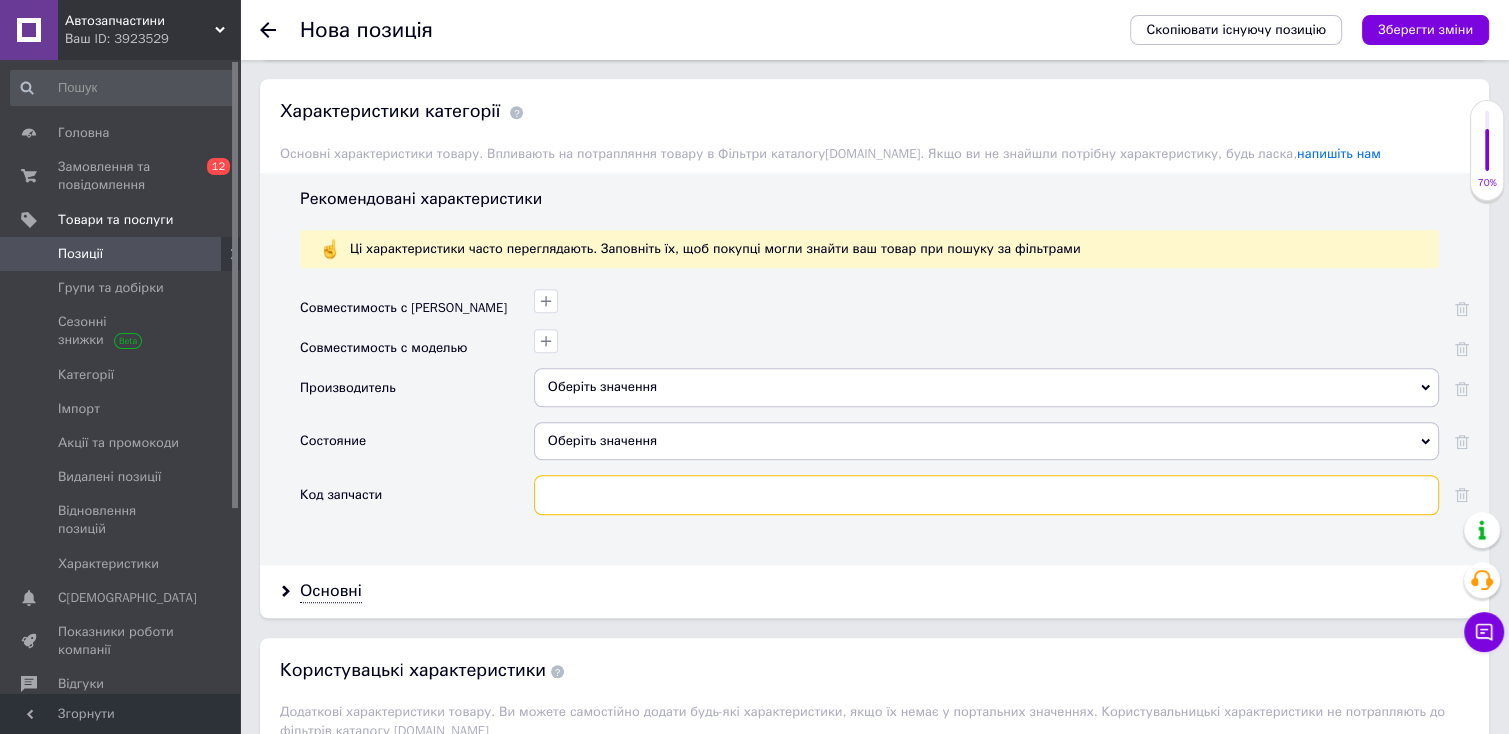 click at bounding box center [986, 495] 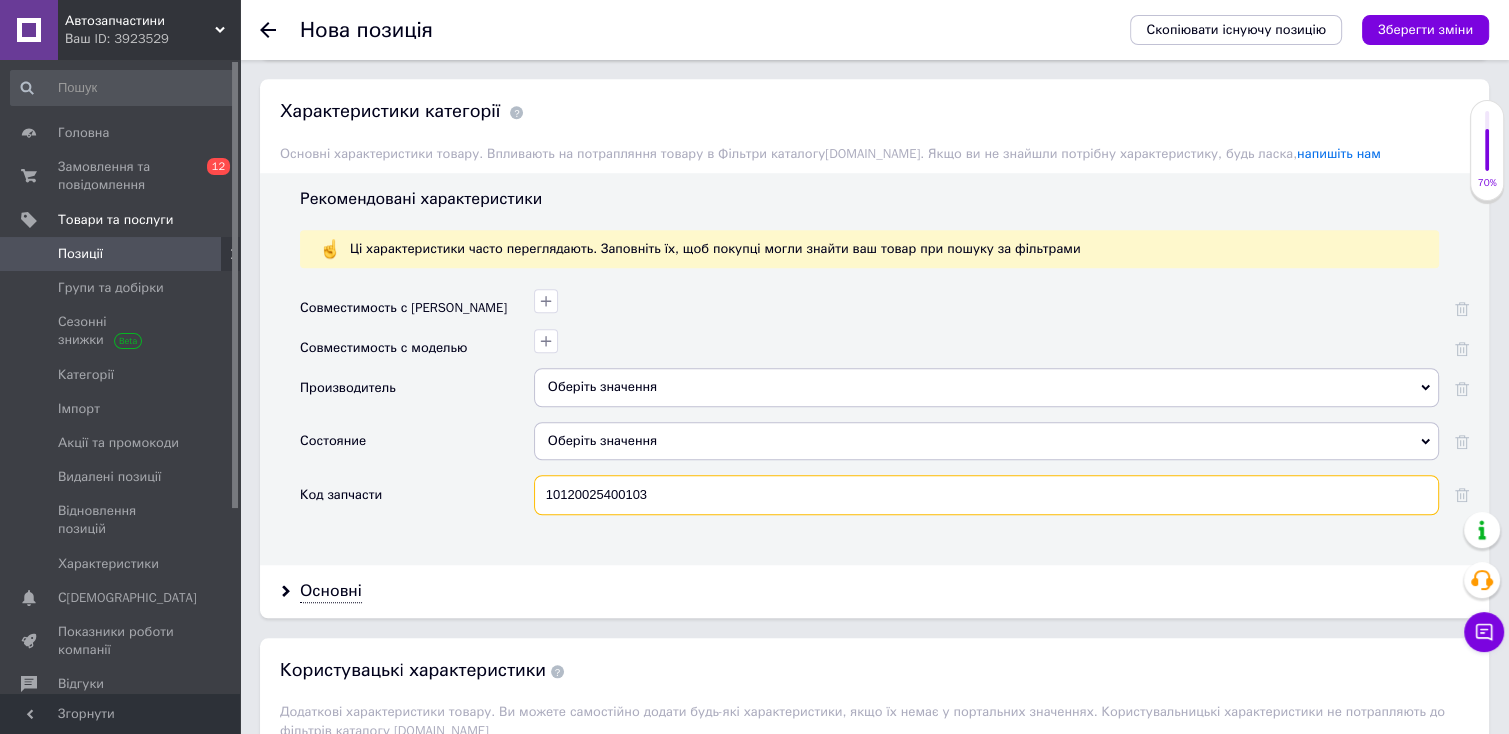 type on "10120025400103" 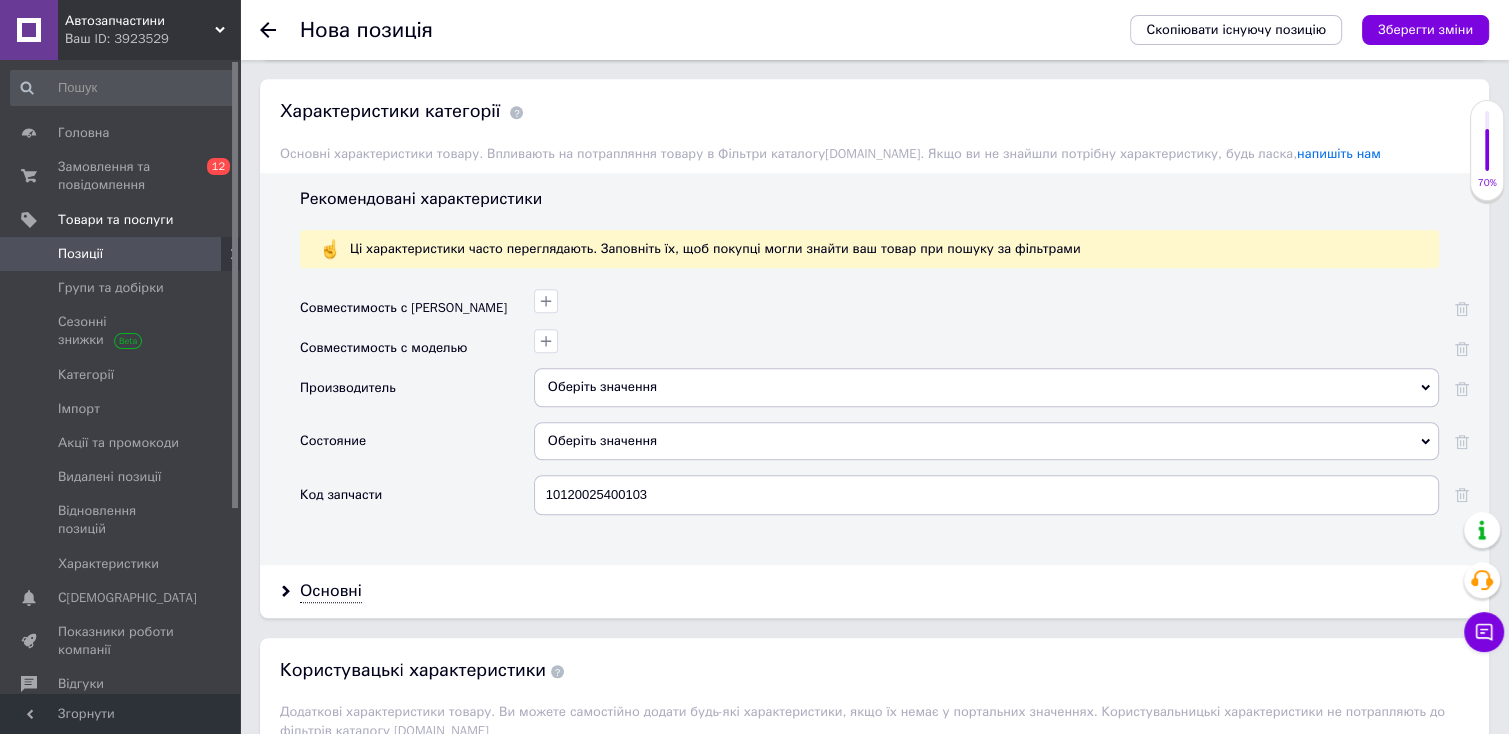click on "Оберіть значення" at bounding box center (986, 441) 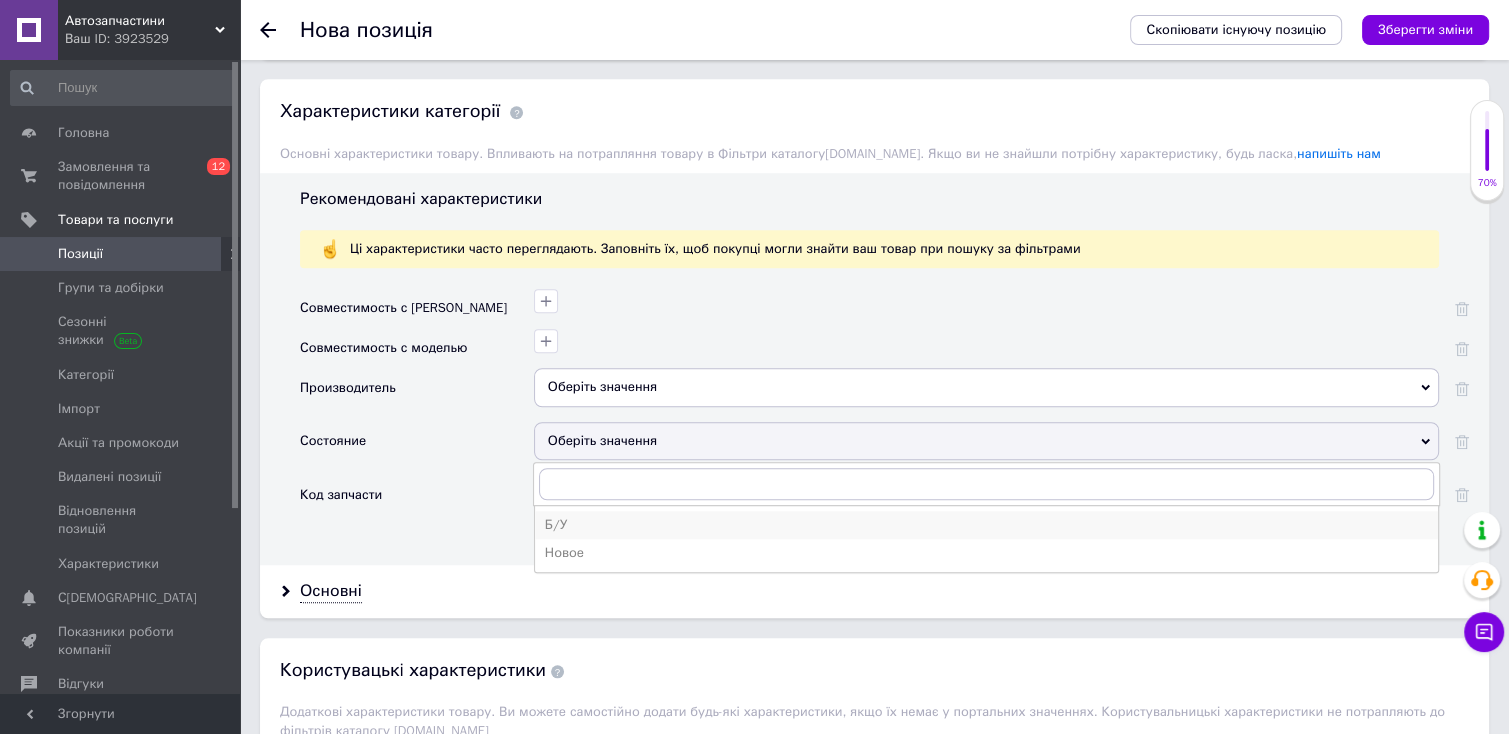 click on "Б/У" at bounding box center [986, 525] 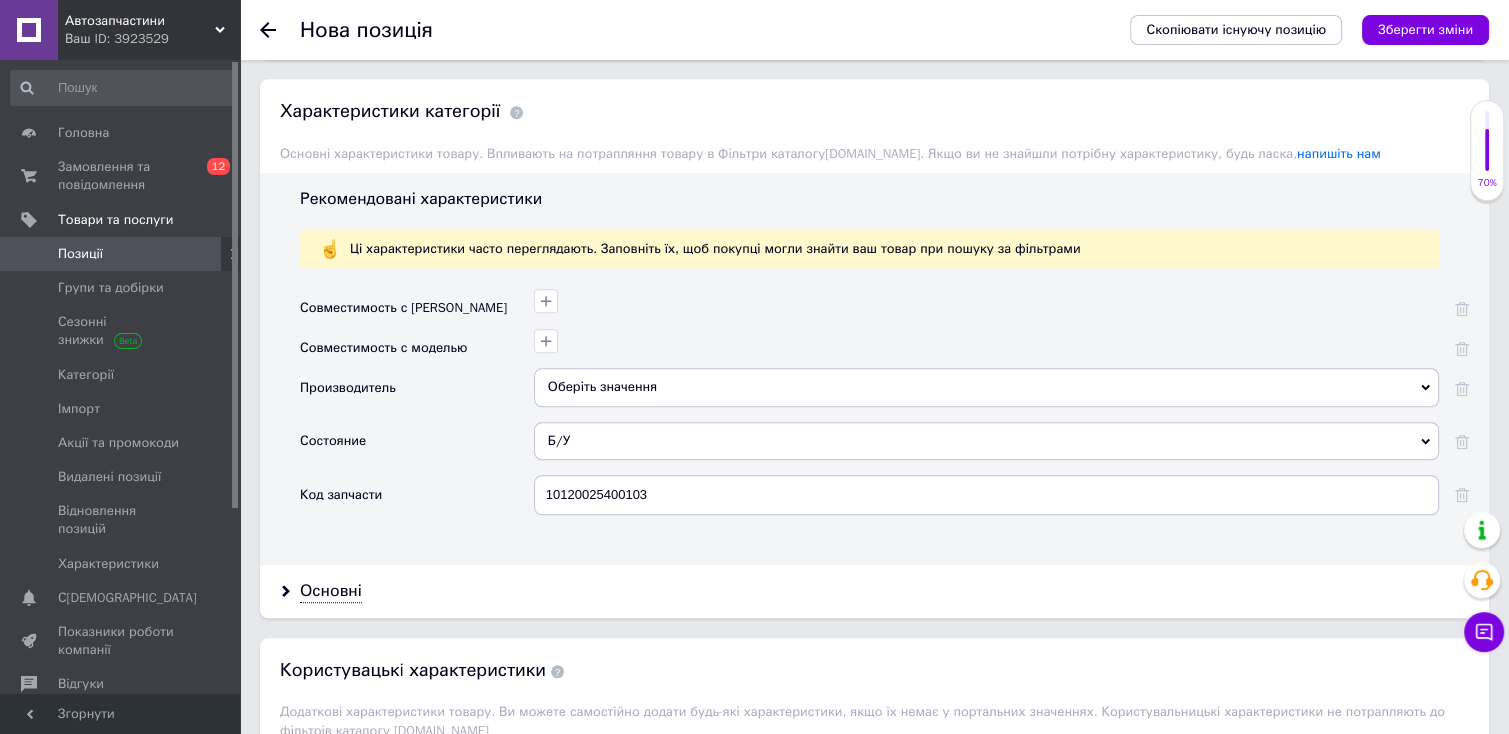 click on "Оберіть значення" at bounding box center (986, 387) 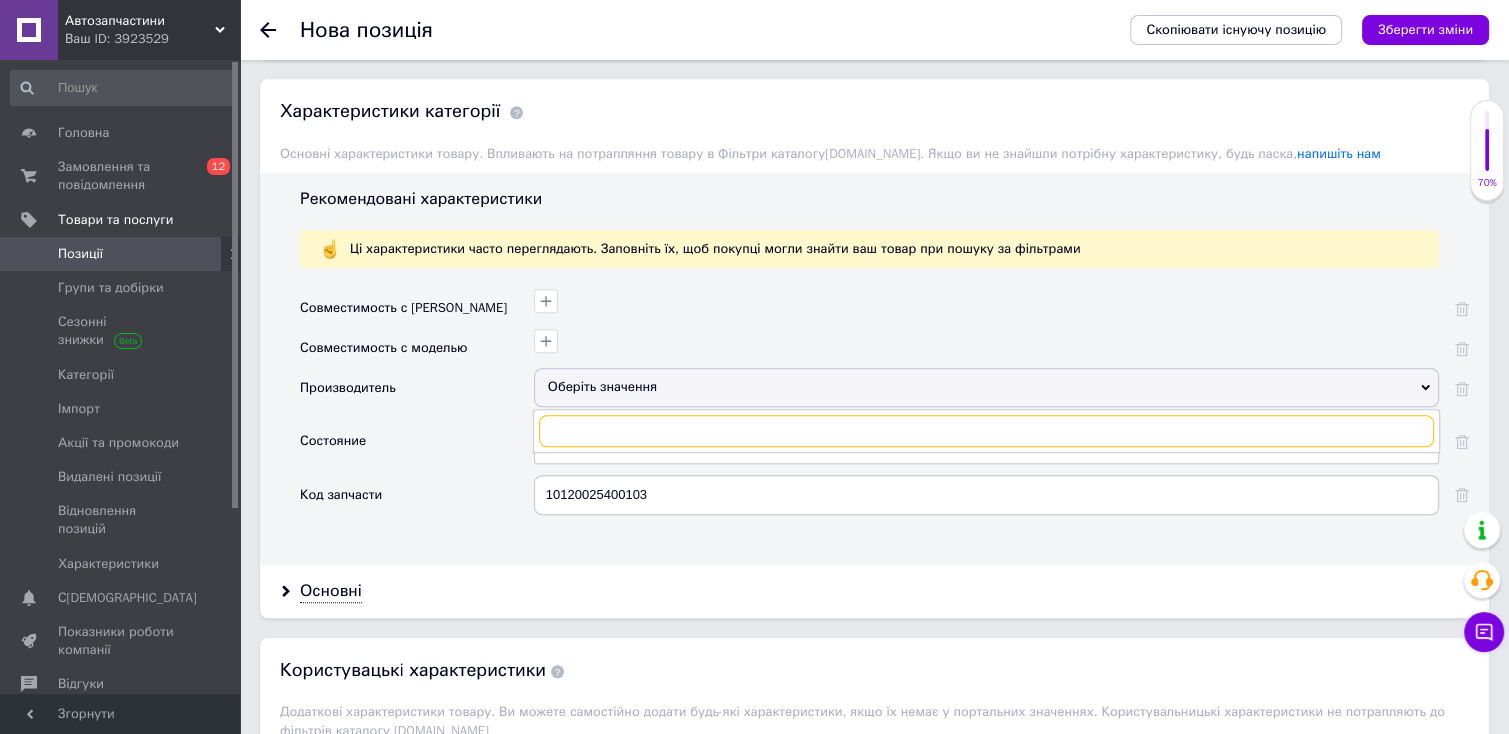 type on "f" 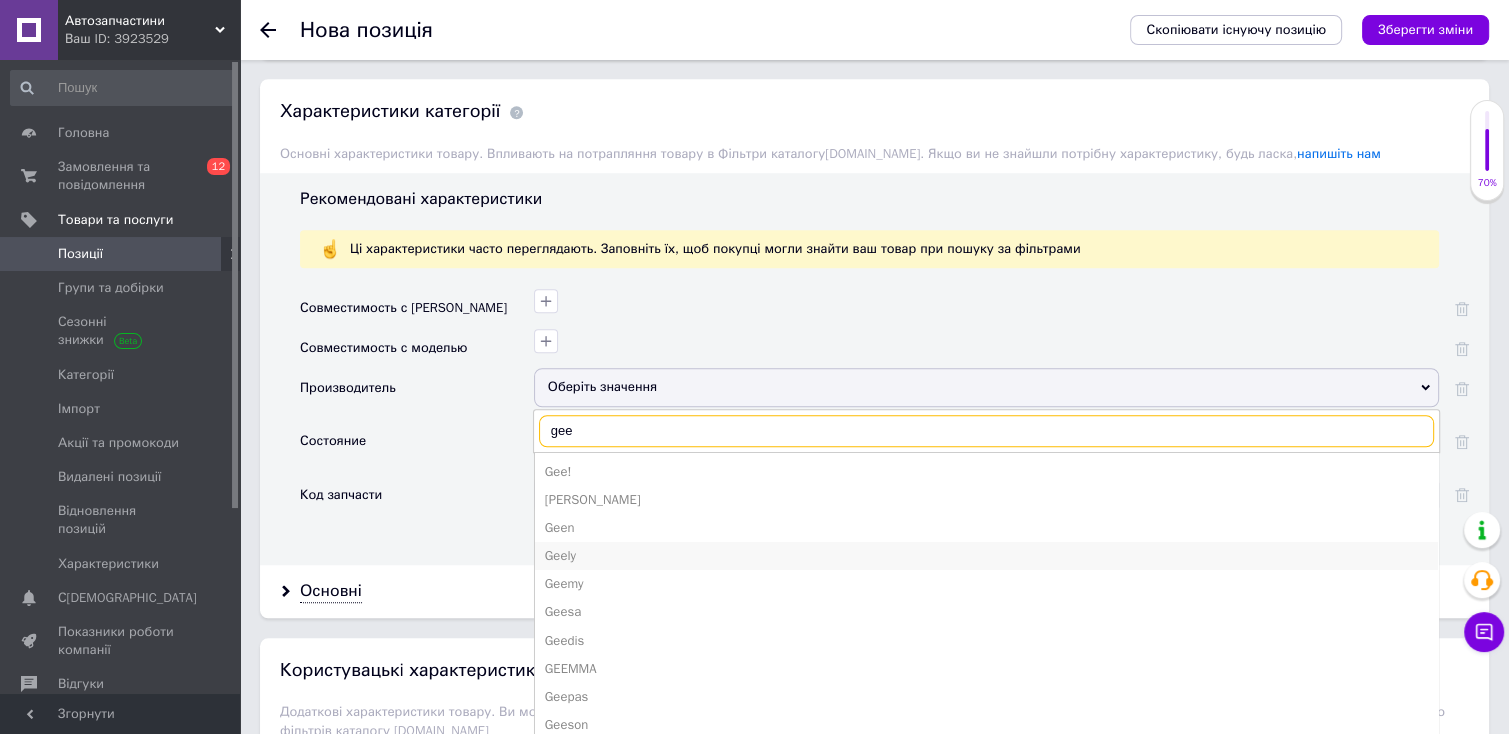 type on "gee" 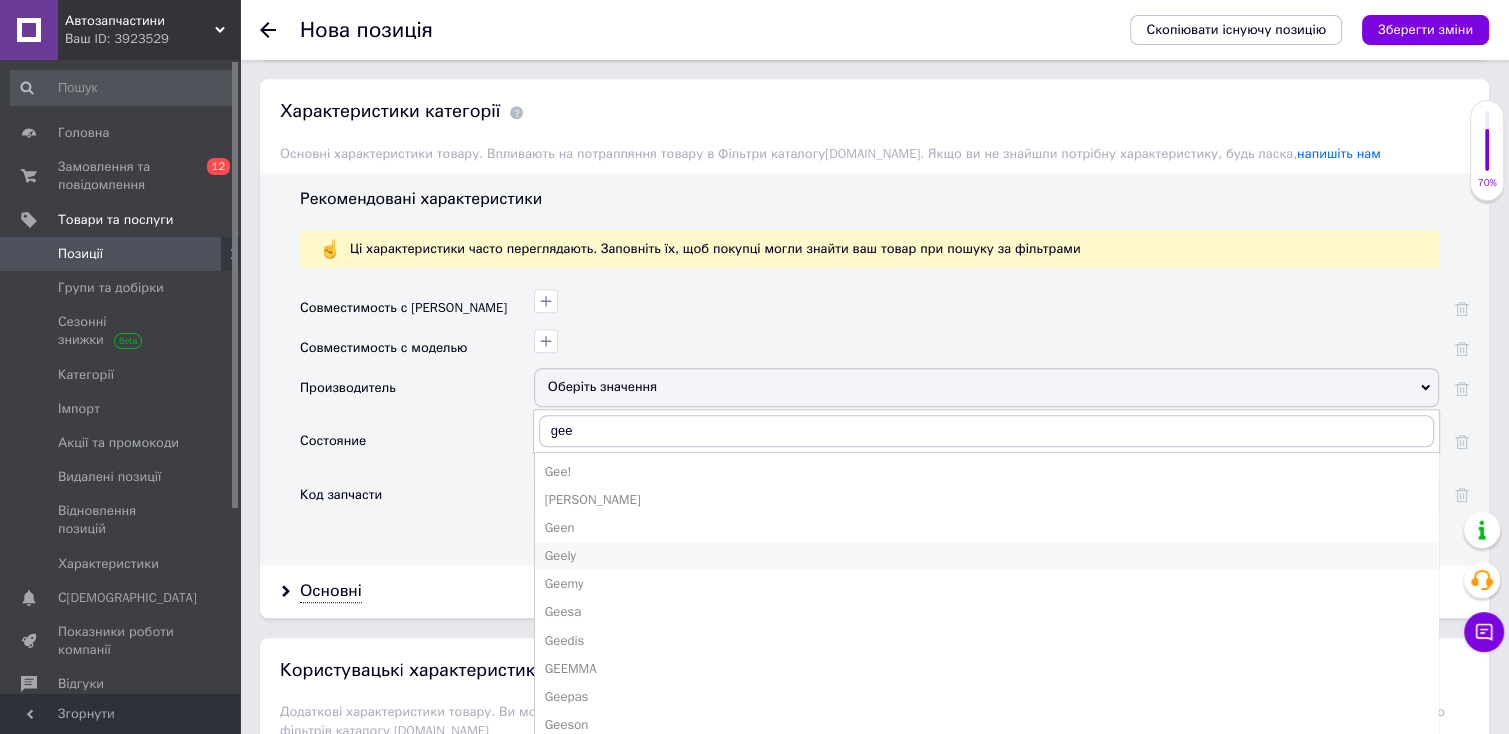 click on "Geely" at bounding box center (986, 556) 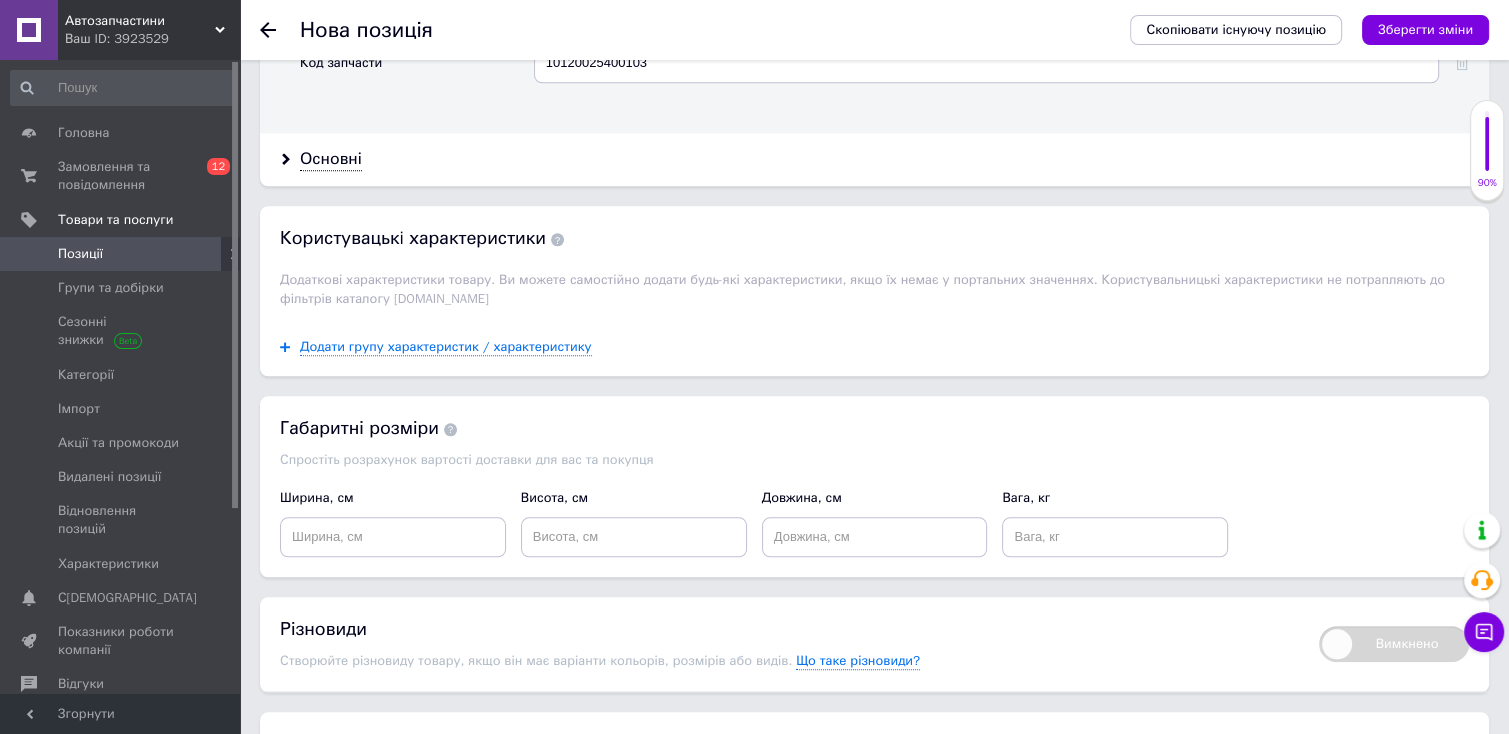 scroll, scrollTop: 2012, scrollLeft: 0, axis: vertical 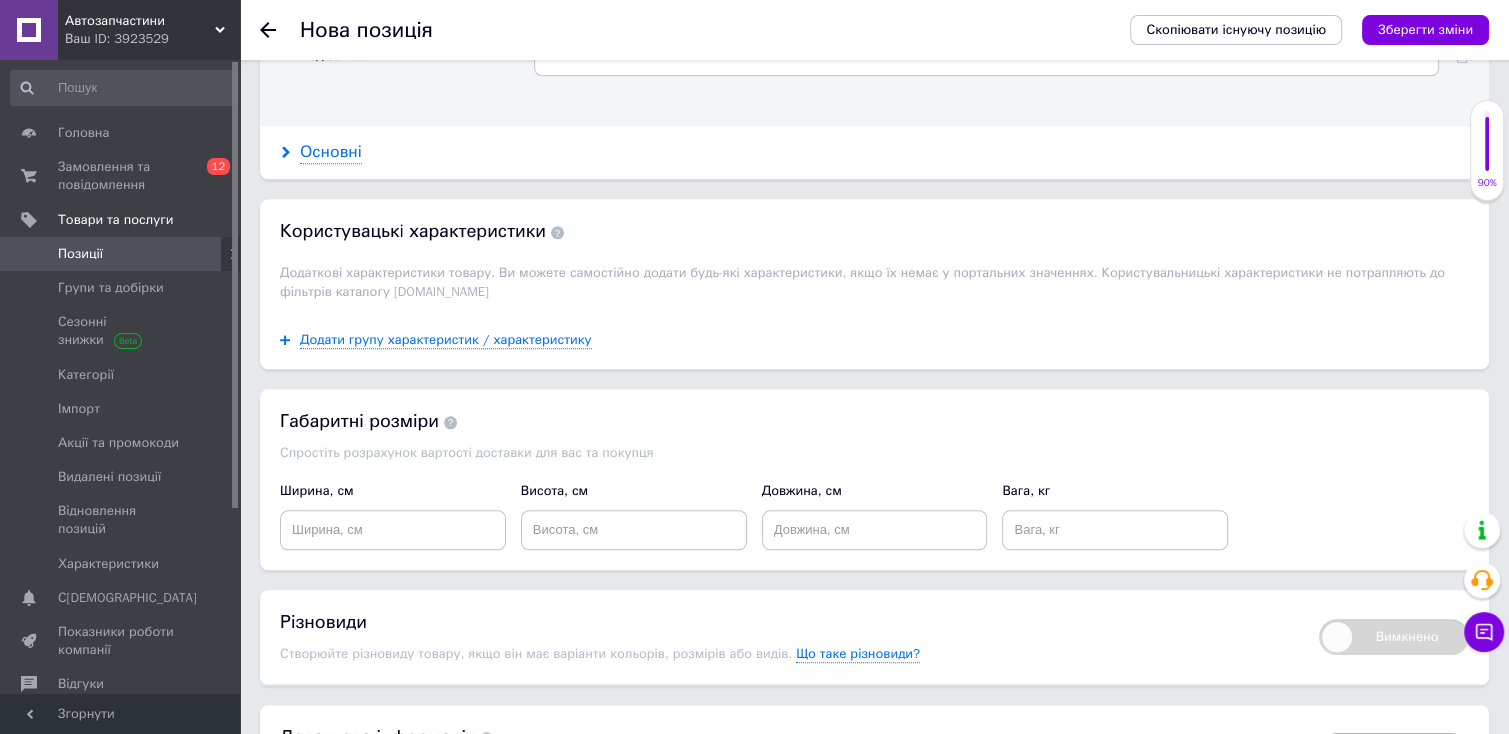 click on "Основні" at bounding box center [331, 152] 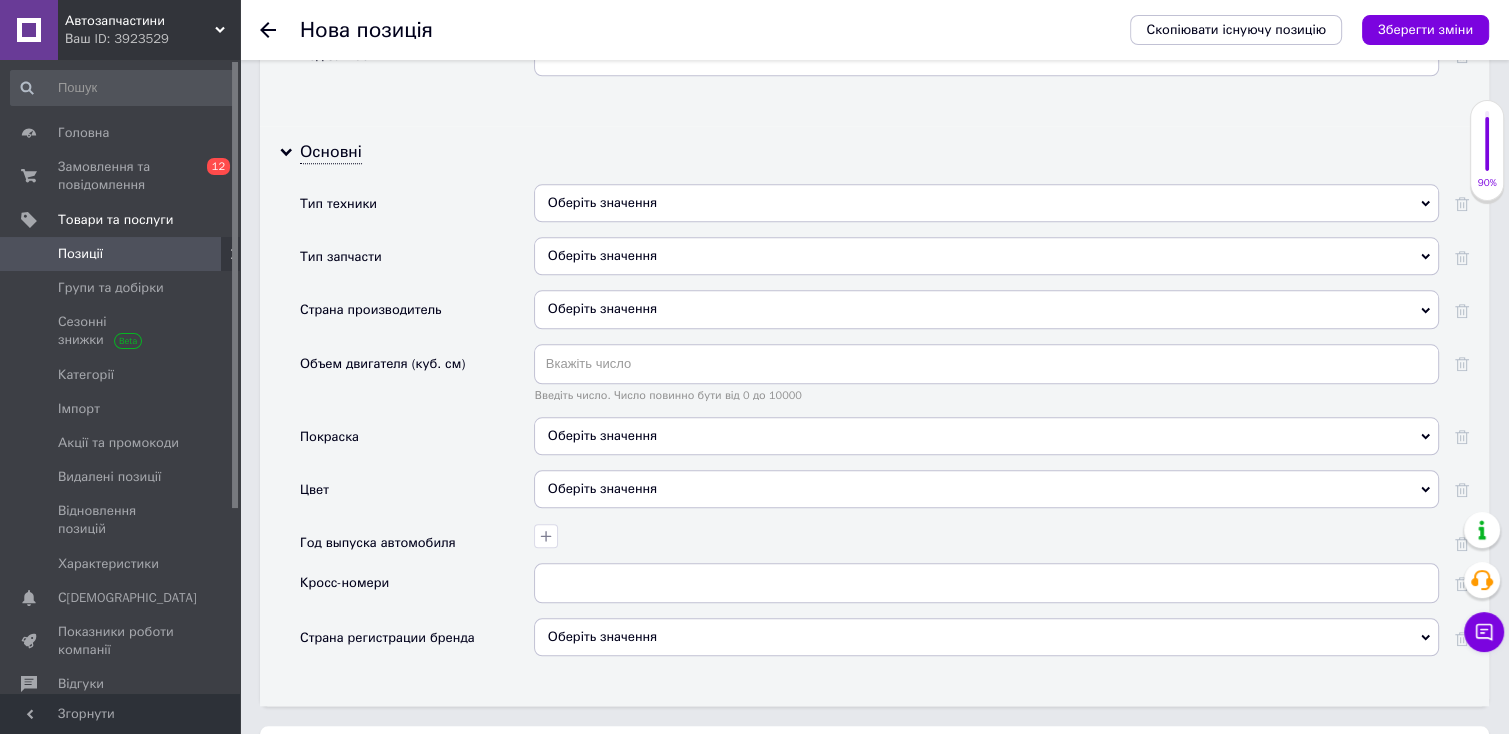 click on "Оберіть значення" at bounding box center [986, 203] 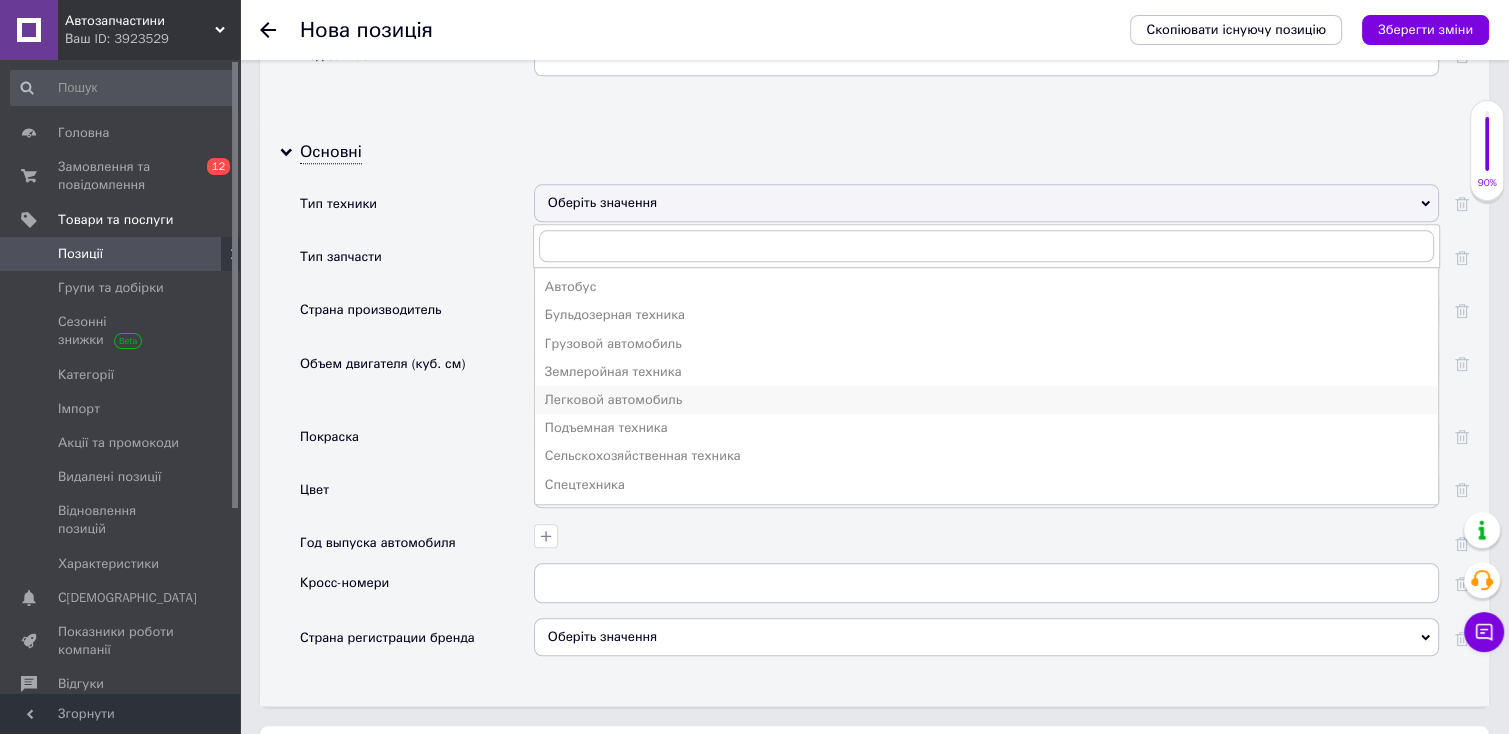click on "Легковой автомобиль" at bounding box center [986, 400] 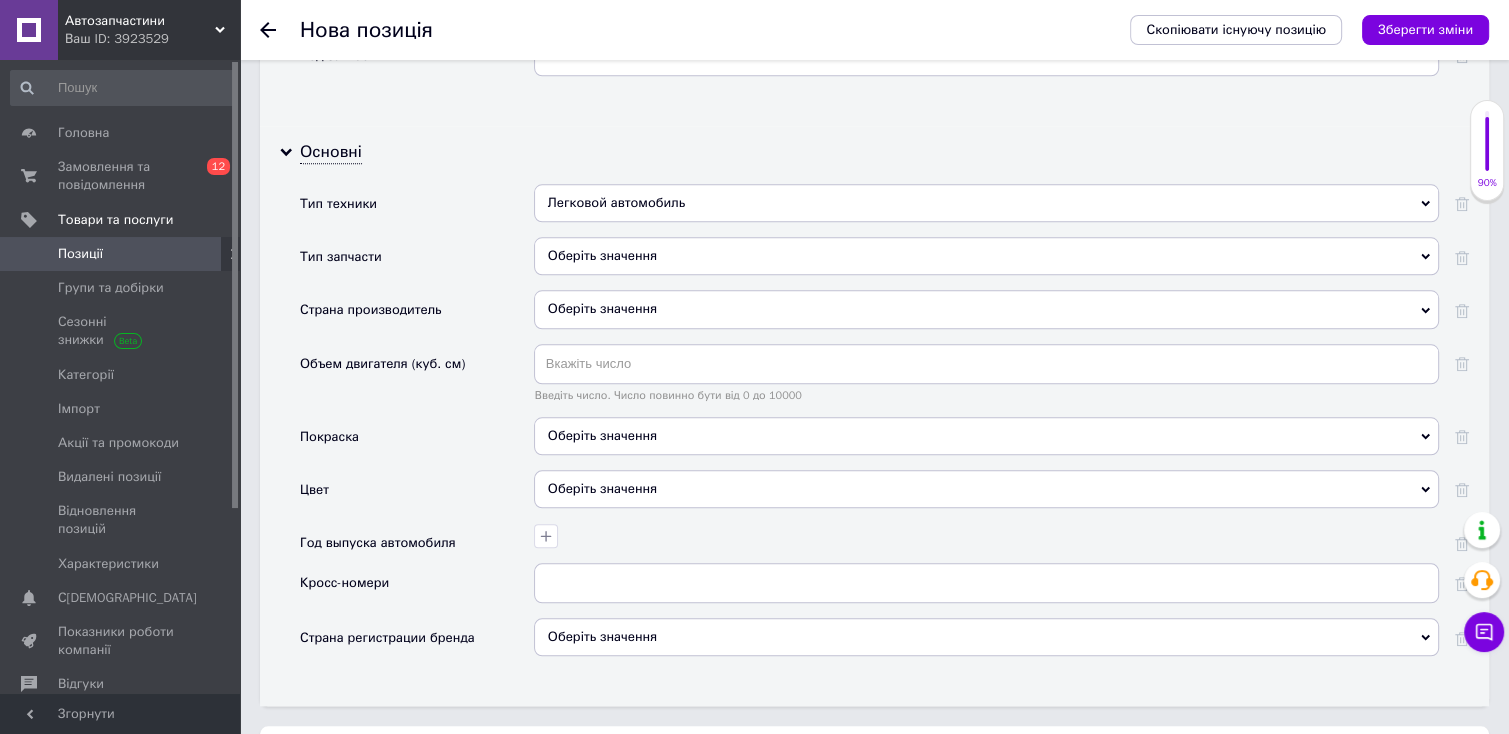 click on "Оберіть значення" at bounding box center [986, 256] 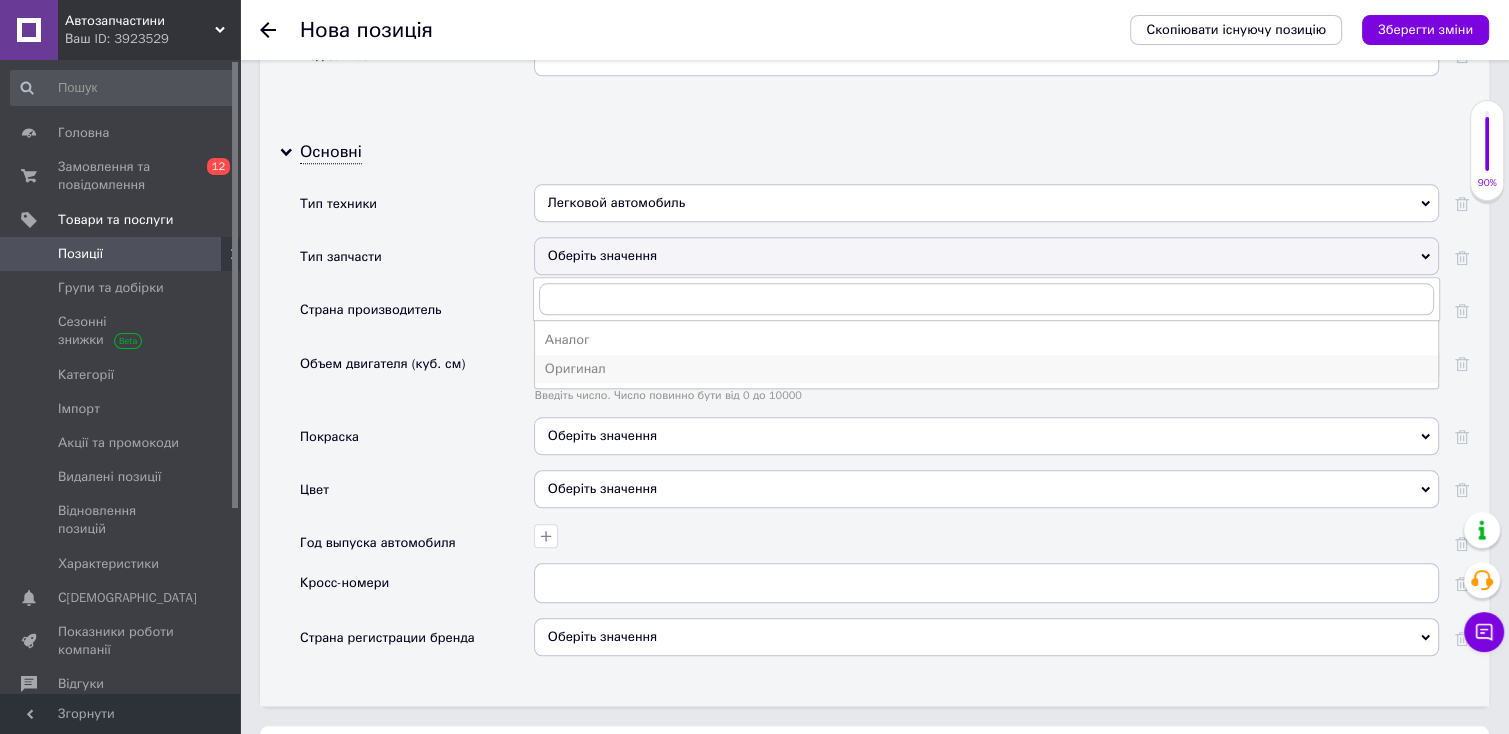 click on "Оригинал" at bounding box center (986, 369) 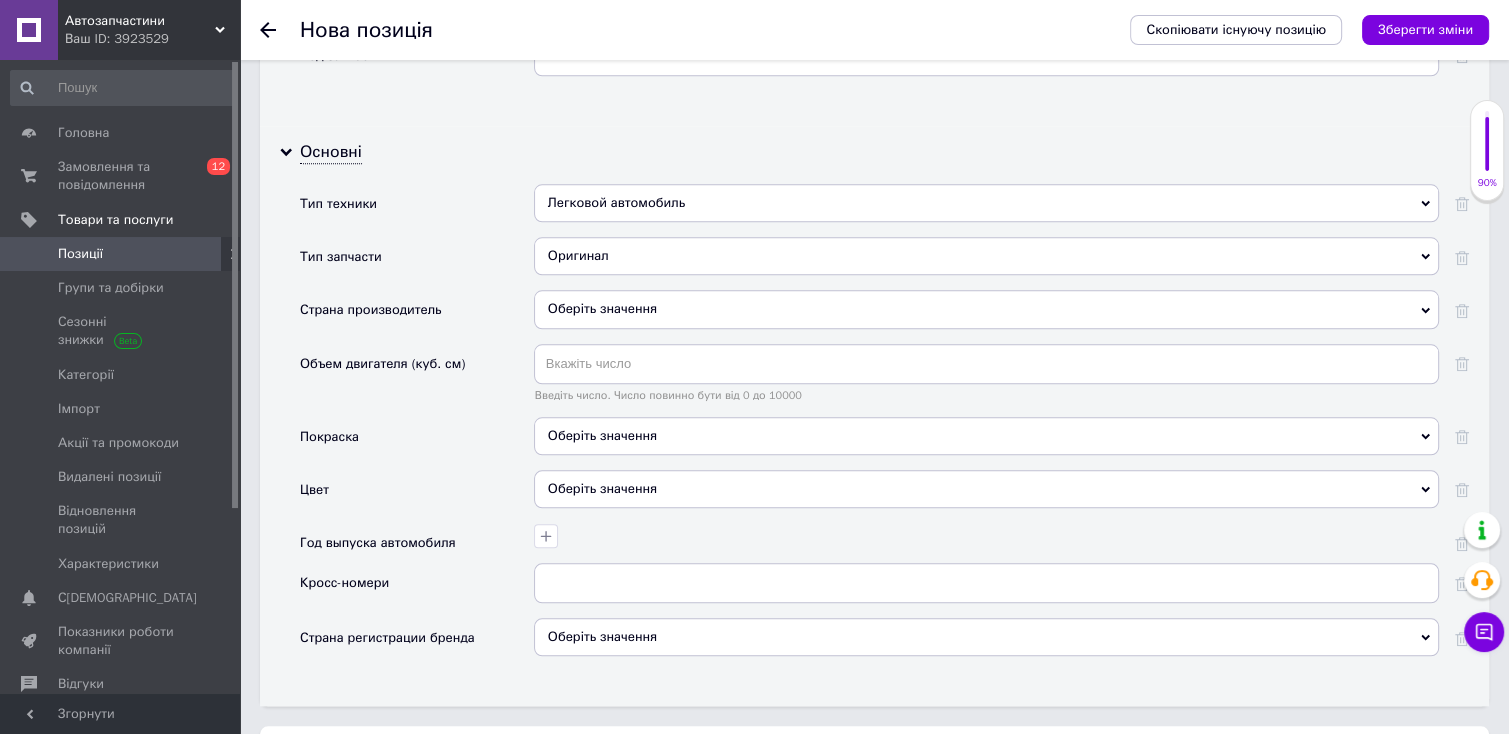 click on "Оберіть значення" at bounding box center (986, 489) 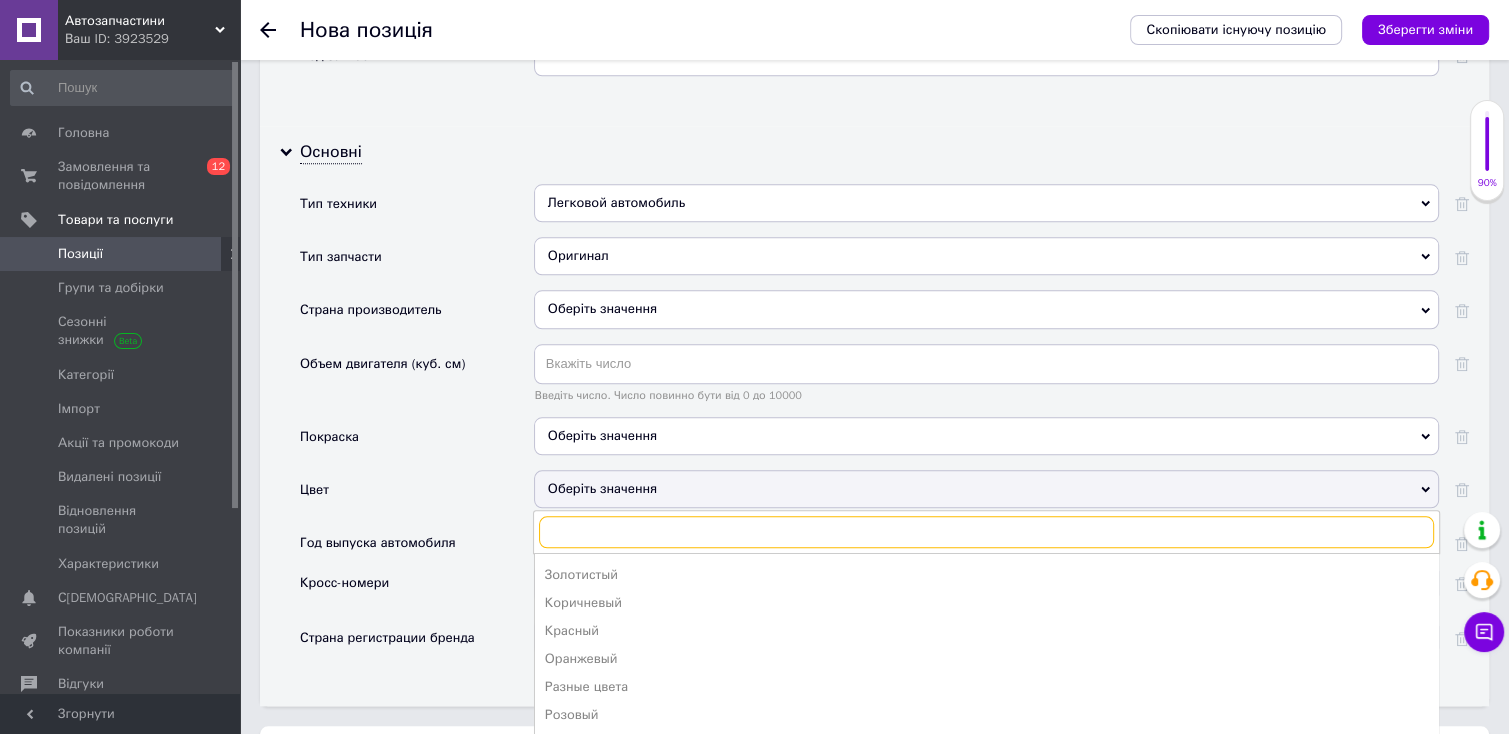 scroll, scrollTop: 304, scrollLeft: 0, axis: vertical 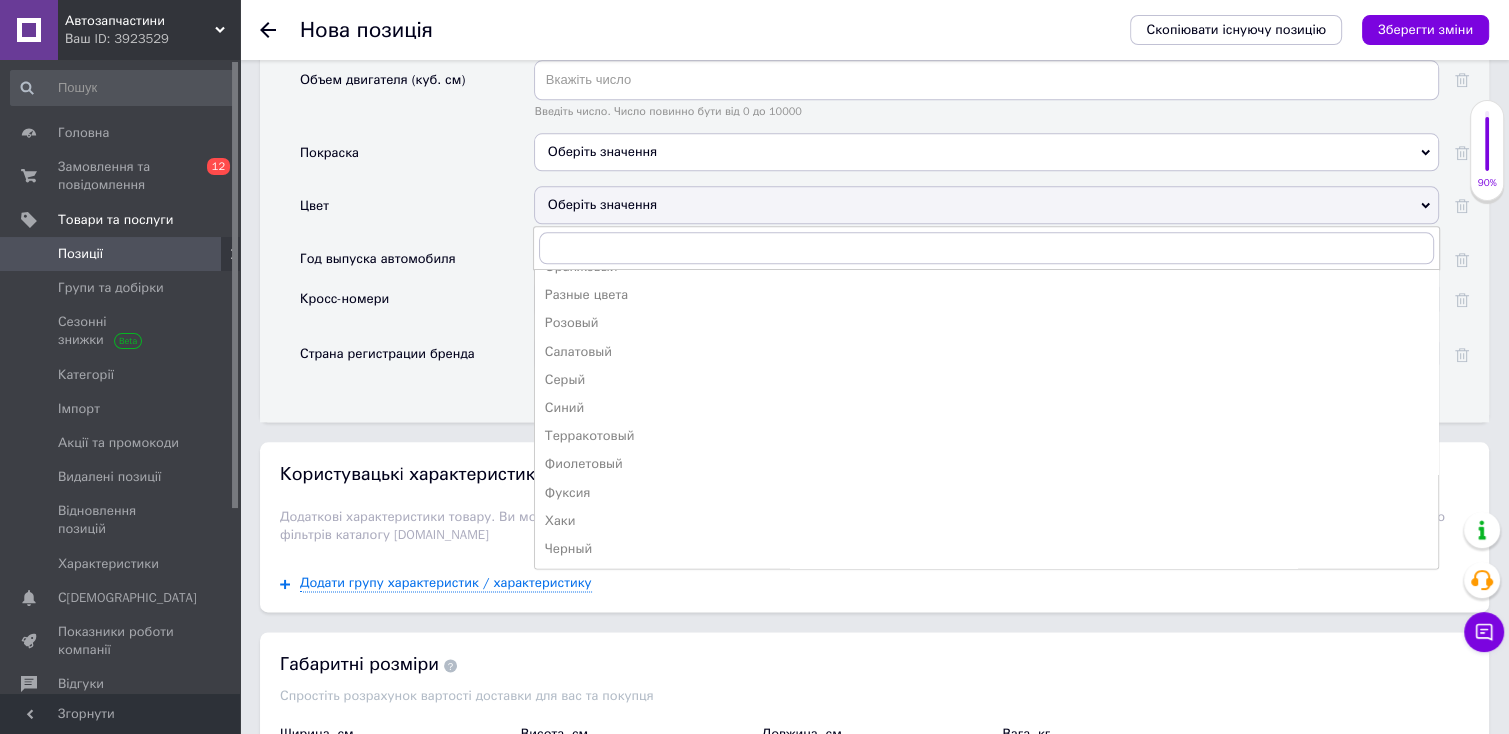 click on "Додати групу характеристик / характеристику" at bounding box center (874, 583) 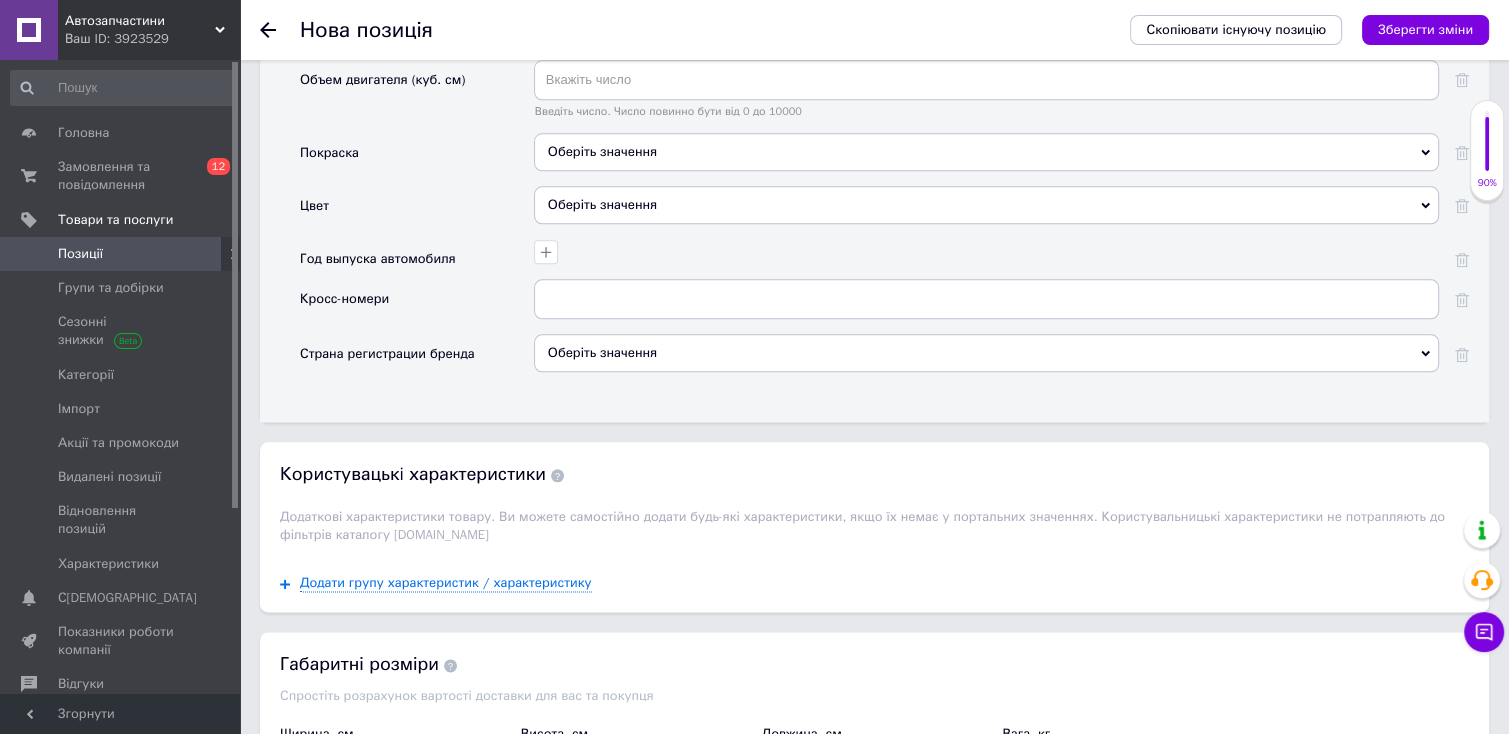 click on "Оберіть значення" at bounding box center [986, 152] 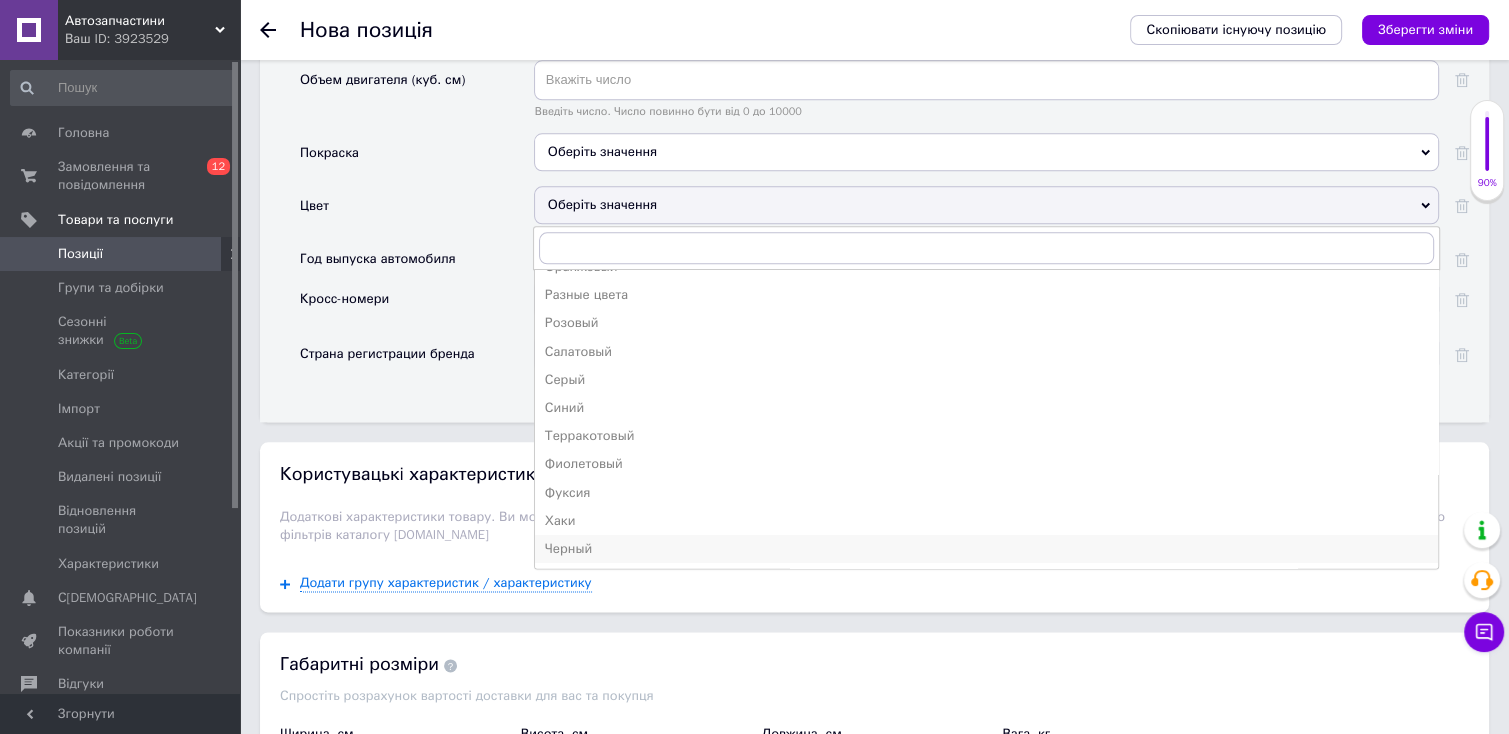 click on "Черный" at bounding box center (986, 549) 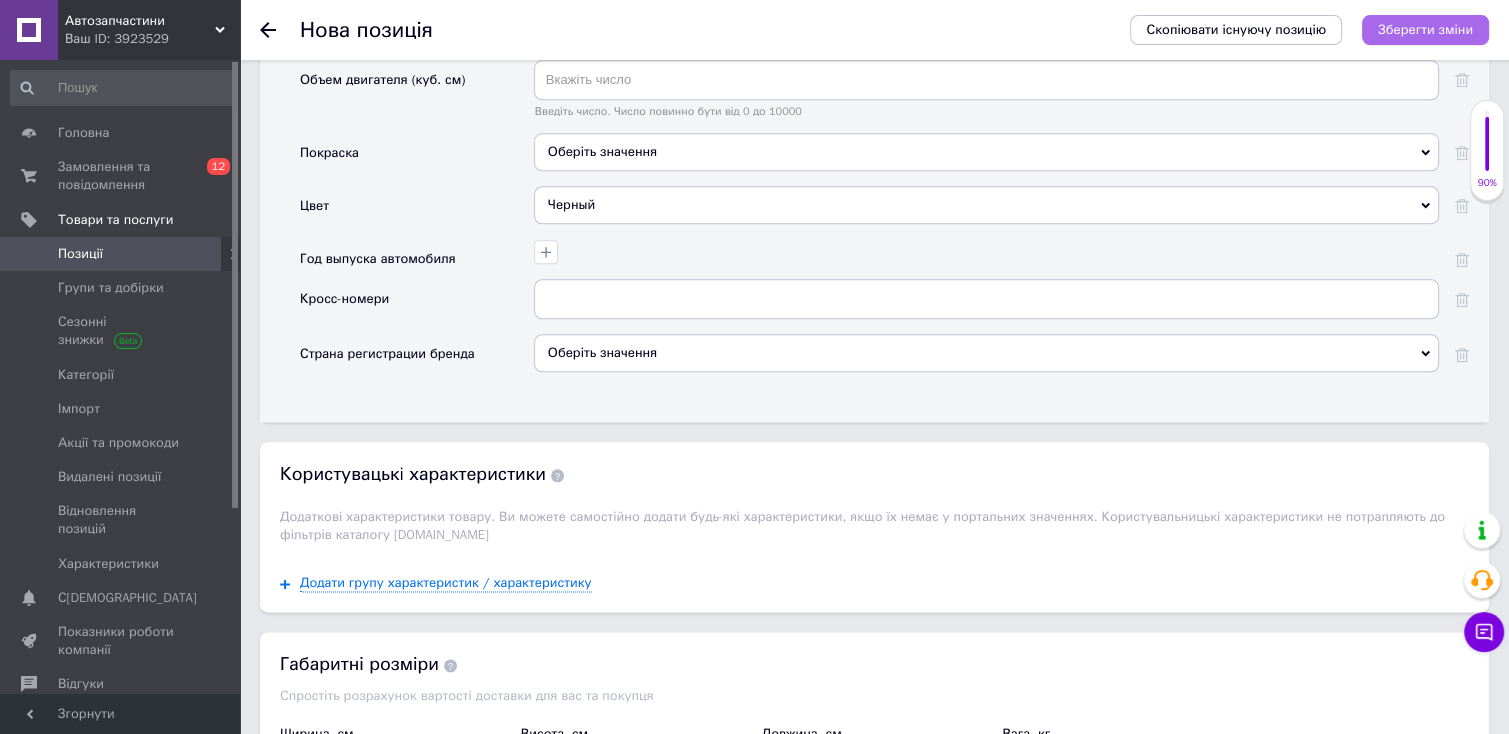 click on "Зберегти зміни" at bounding box center [1425, 29] 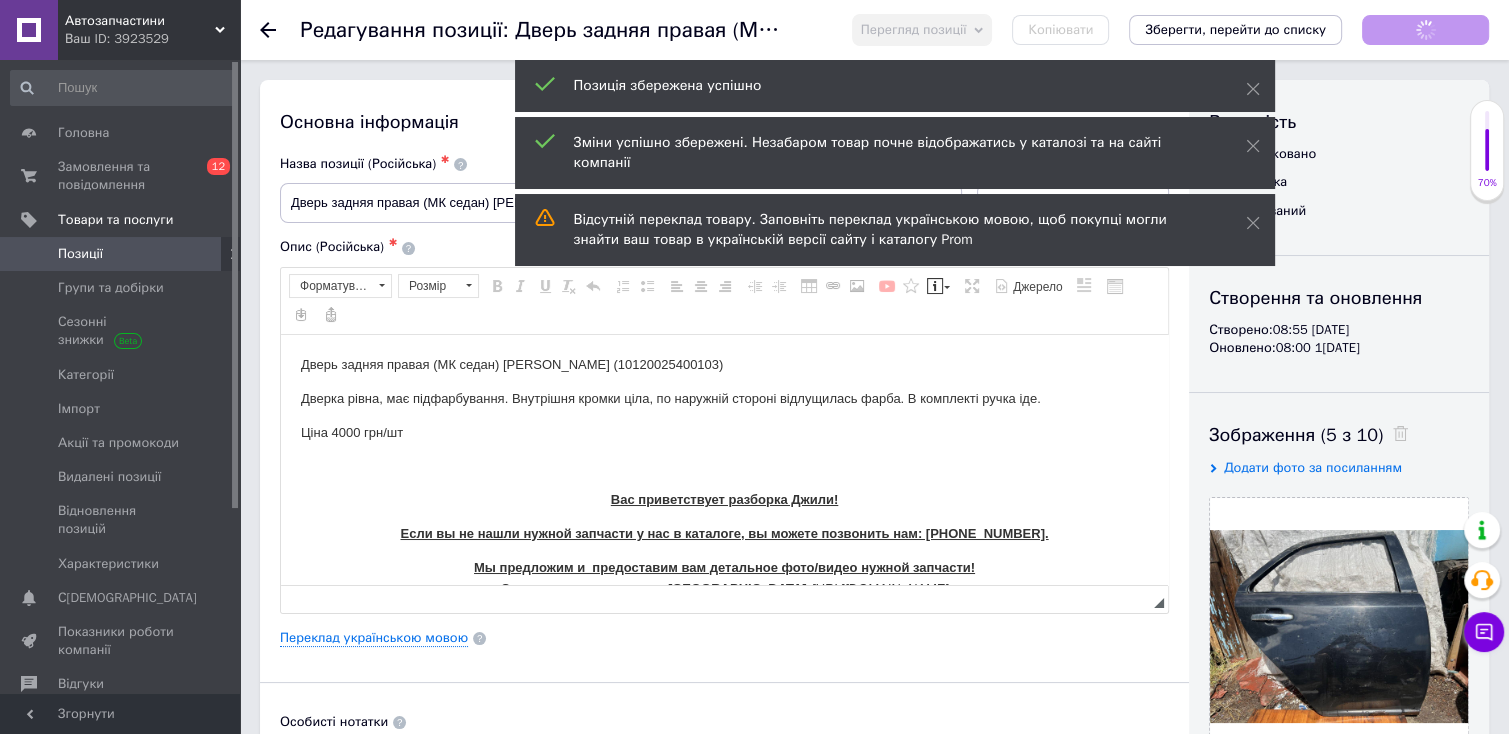 scroll, scrollTop: 0, scrollLeft: 0, axis: both 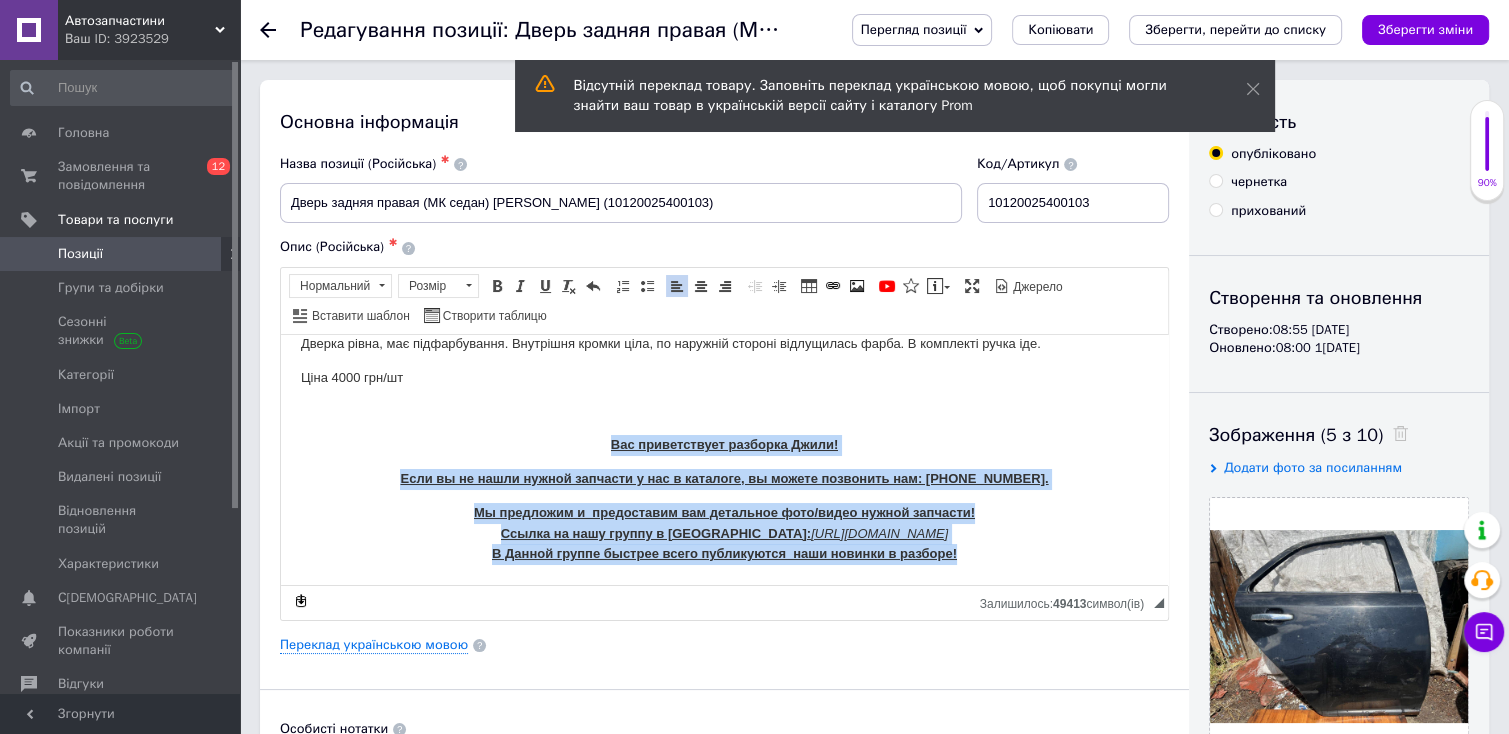 drag, startPoint x: 593, startPoint y: 501, endPoint x: 952, endPoint y: 690, distance: 405.71173 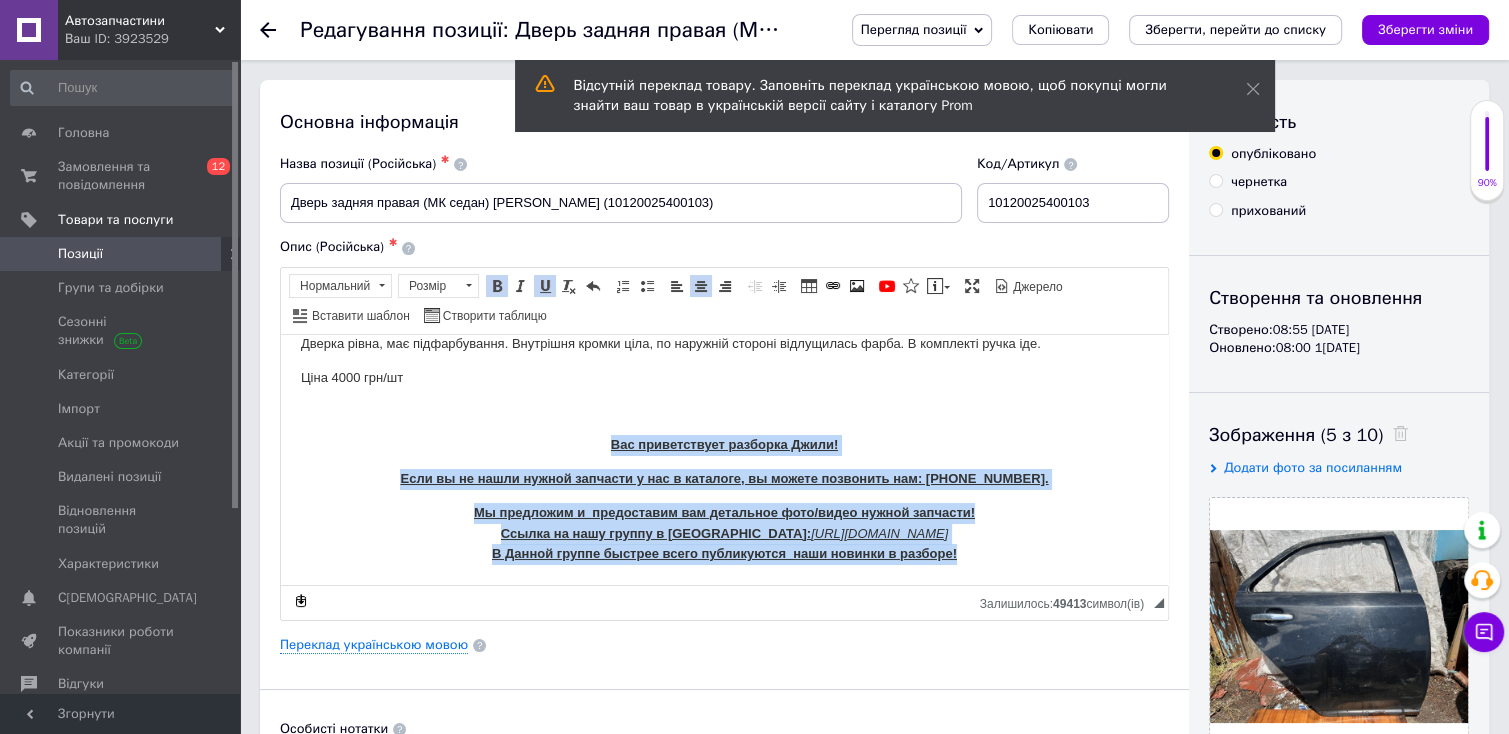 copy on "Вас приветствует разборка Джили! Если вы не нашли нужной запчасти у нас в каталоге, вы можете позвонить нам: [PHONE_NUMBER]. Мы предложим и  предоставим вам детальное фото/видео нужной запчасти!  Ссылка на нашу группу в Вайбер:  [URL][DOMAIN_NAME] В Данной группе быстрее всего публикуются  наши новинки в разборе!" 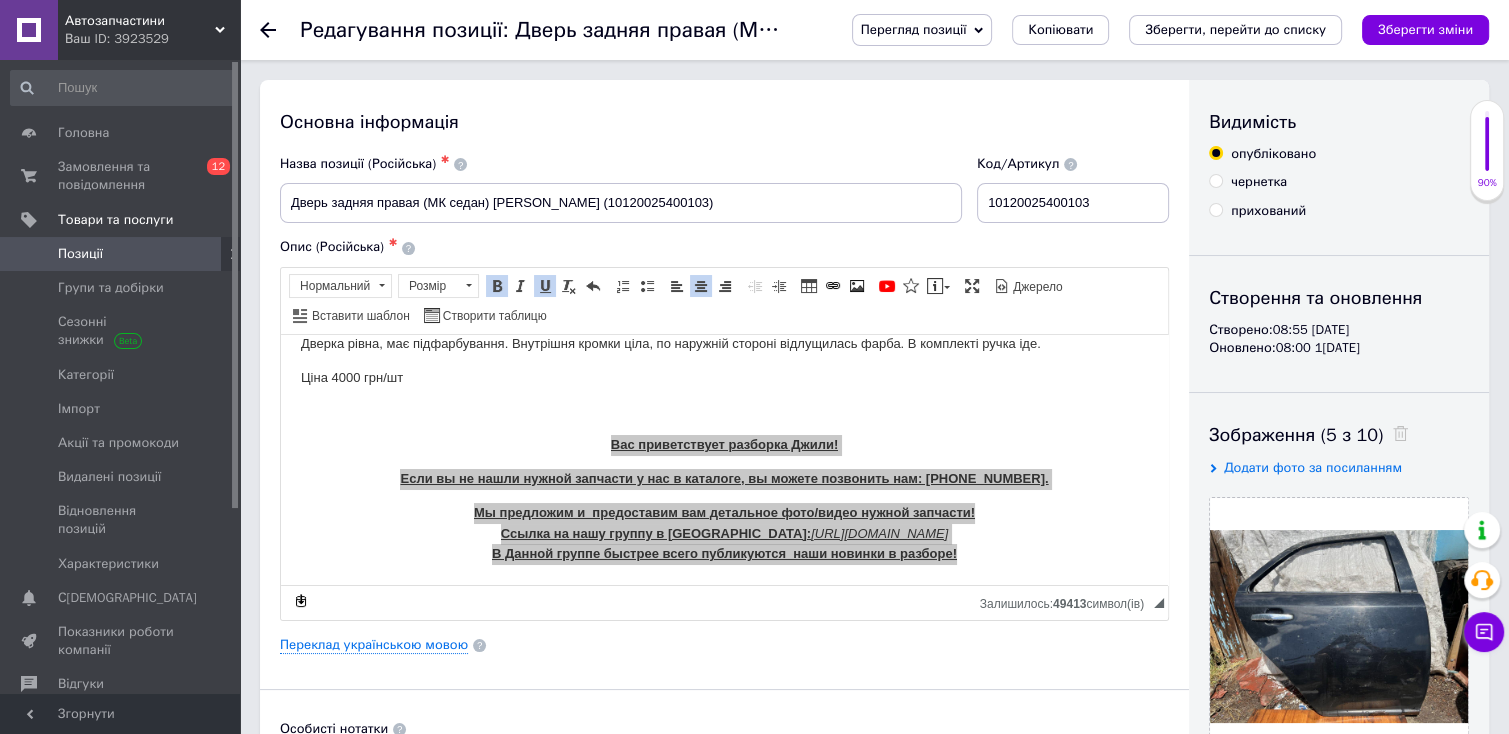click on "Позиції" at bounding box center [123, 254] 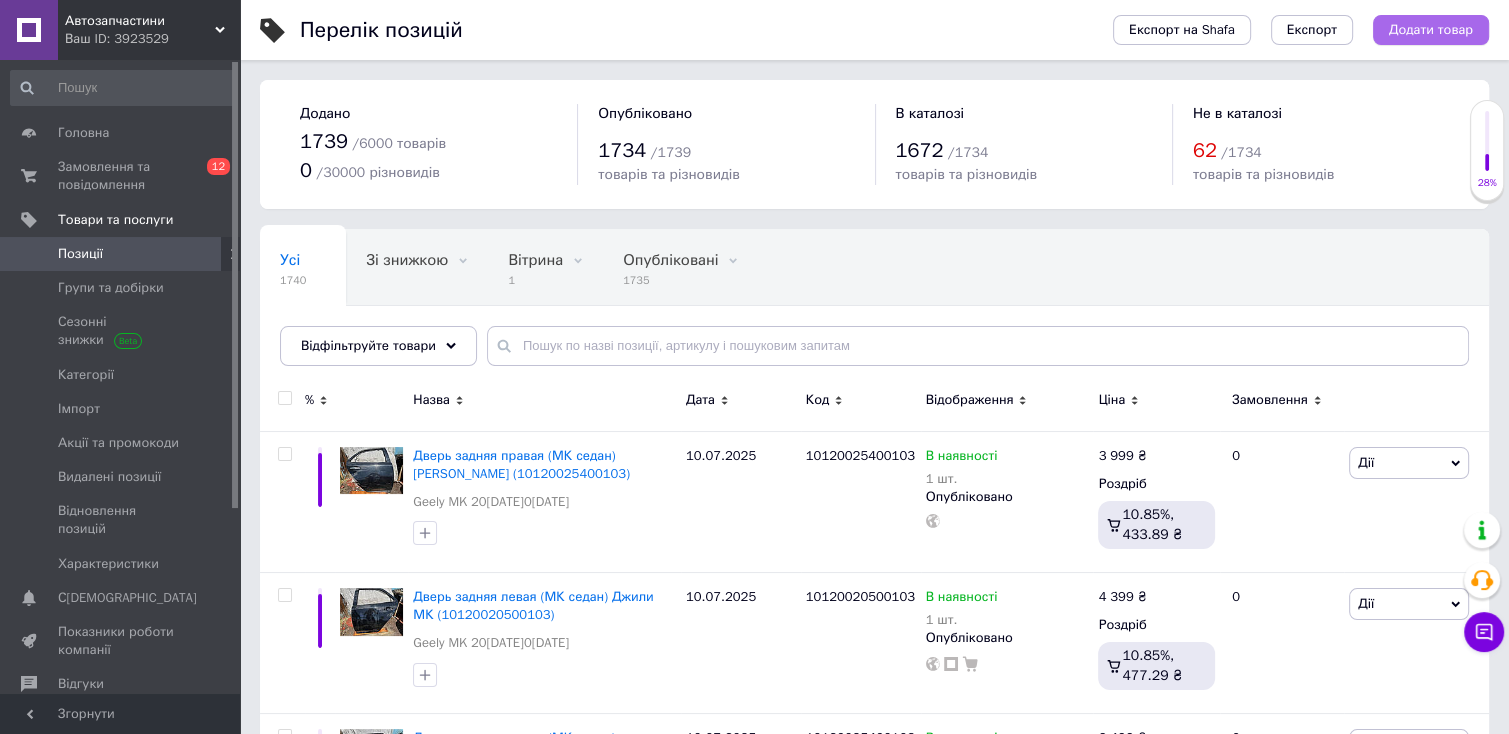 click on "Додати товар" at bounding box center [1431, 30] 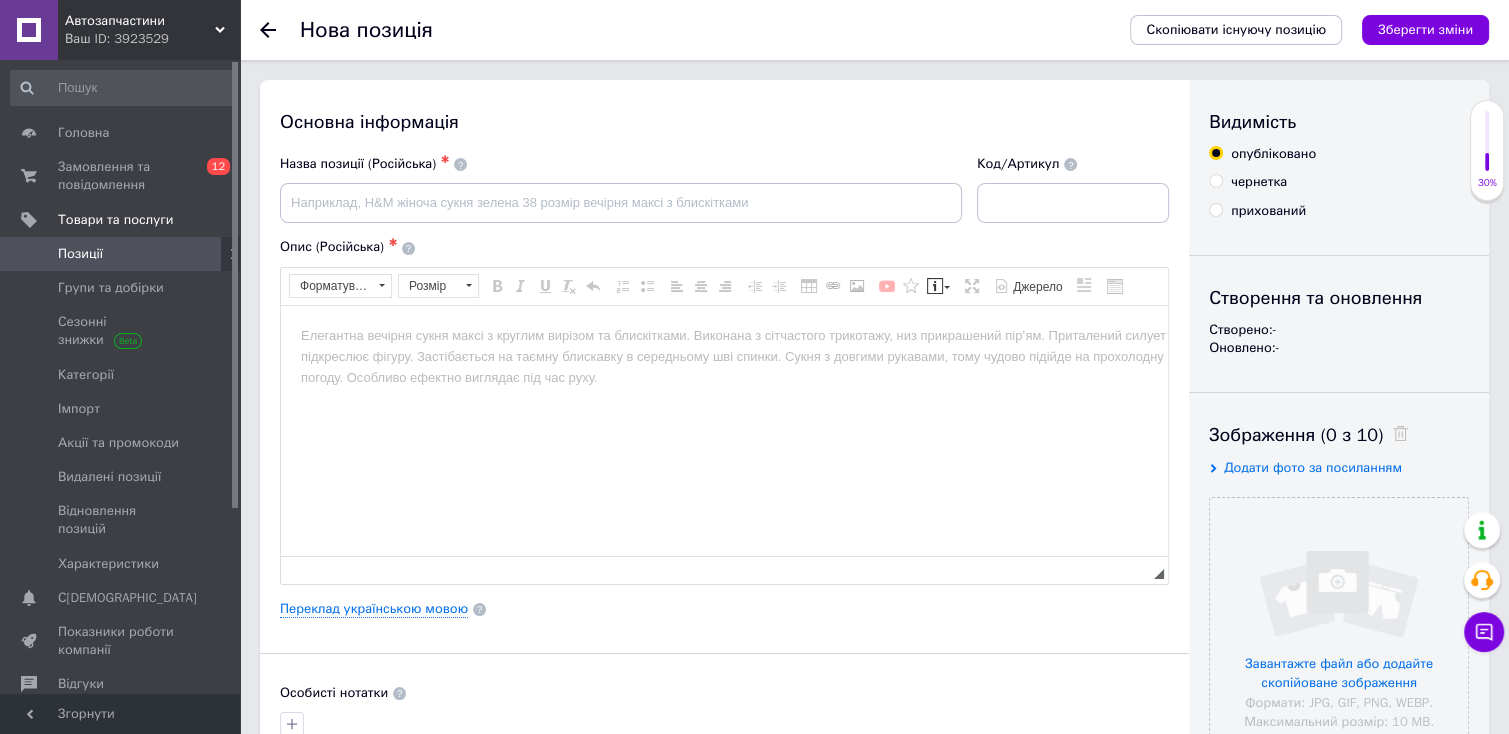 scroll, scrollTop: 0, scrollLeft: 0, axis: both 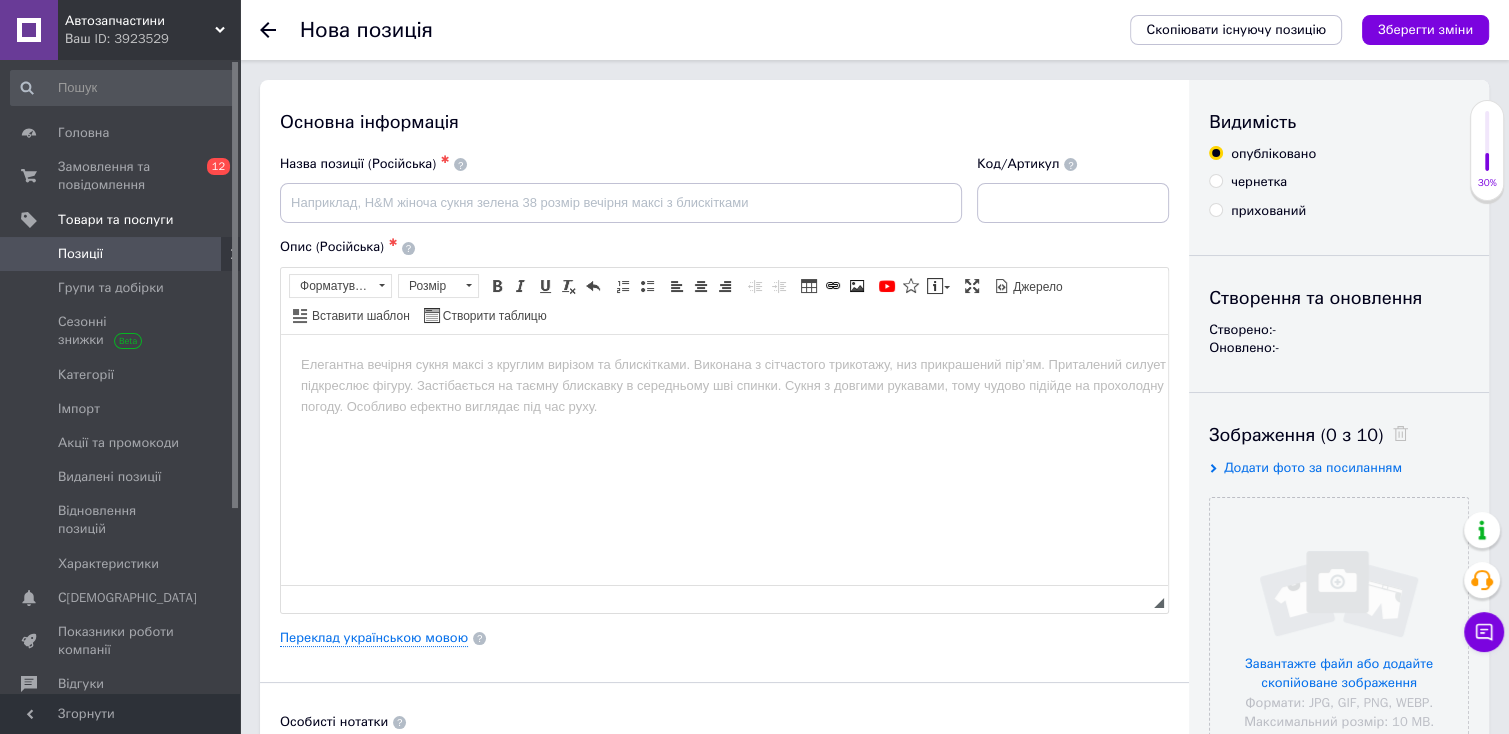 click at bounding box center (724, 364) 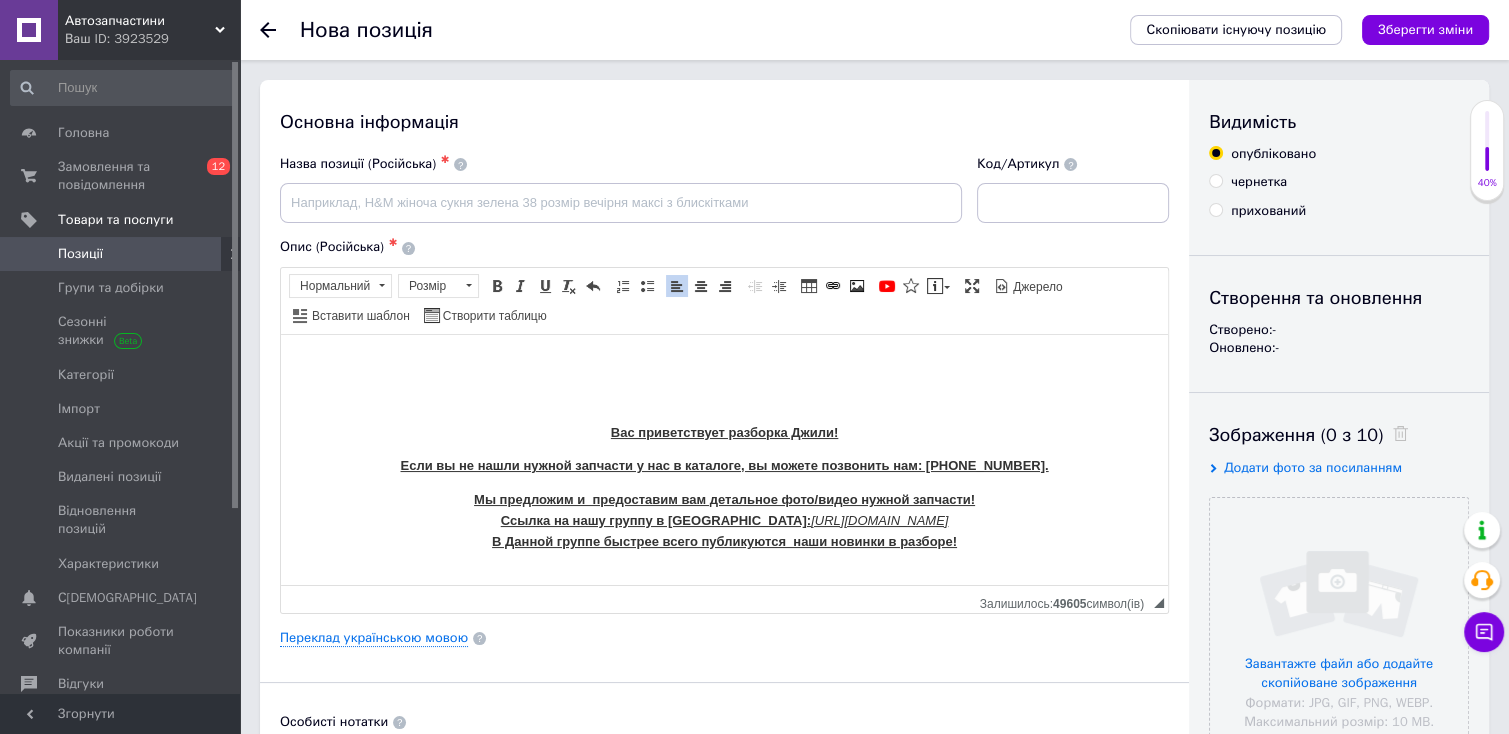 click on "Вас приветствует разборка Джили! Если вы не нашли нужной запчасти у нас в каталоге, вы можете позвонить нам: [PHONE_NUMBER]. Мы предложим и  предоставим вам детальное фото/видео нужной запчасти!  Ссылка на нашу группу в Вайбер:  [URL][DOMAIN_NAME] В Данной группе быстрее всего публикуются  наши новинки в разборе!" at bounding box center (724, 453) 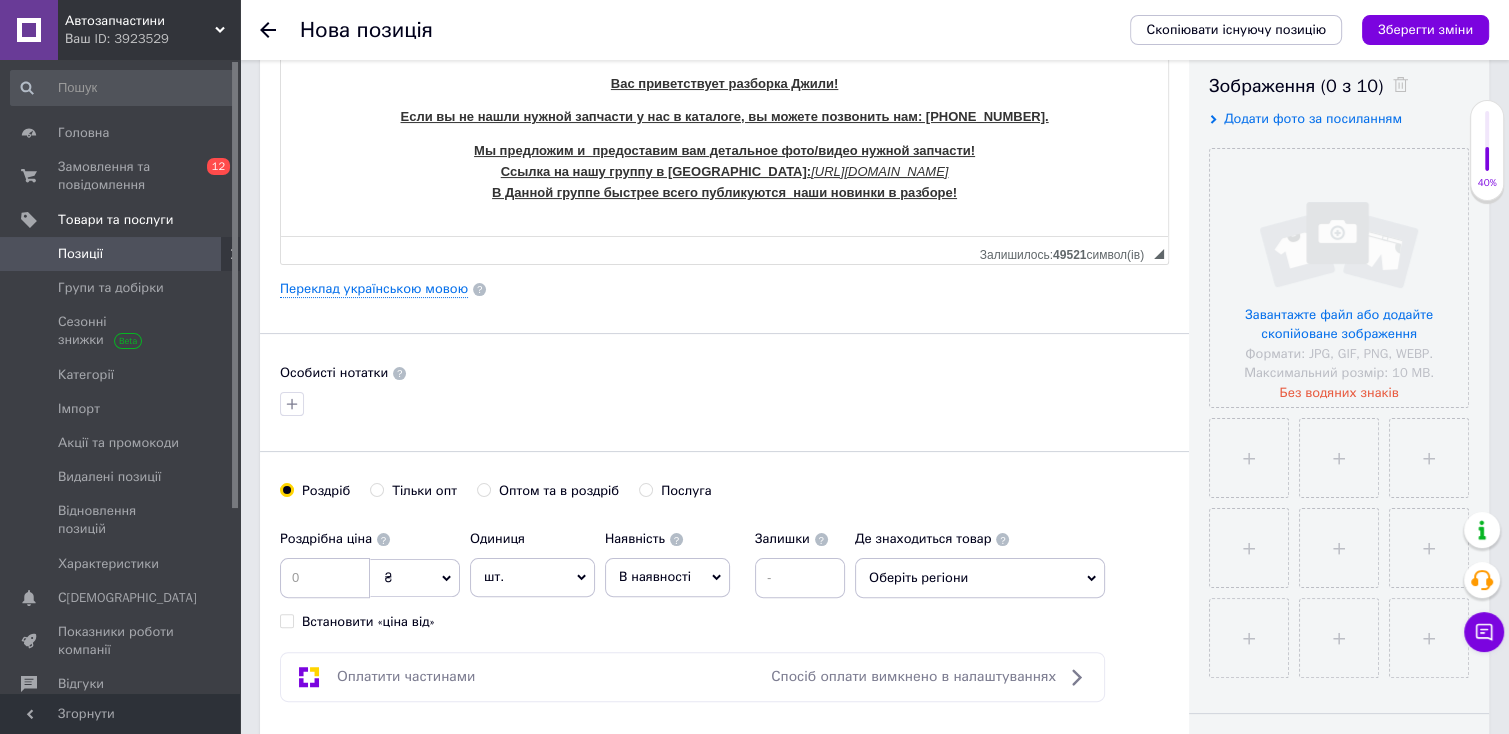 scroll, scrollTop: 350, scrollLeft: 0, axis: vertical 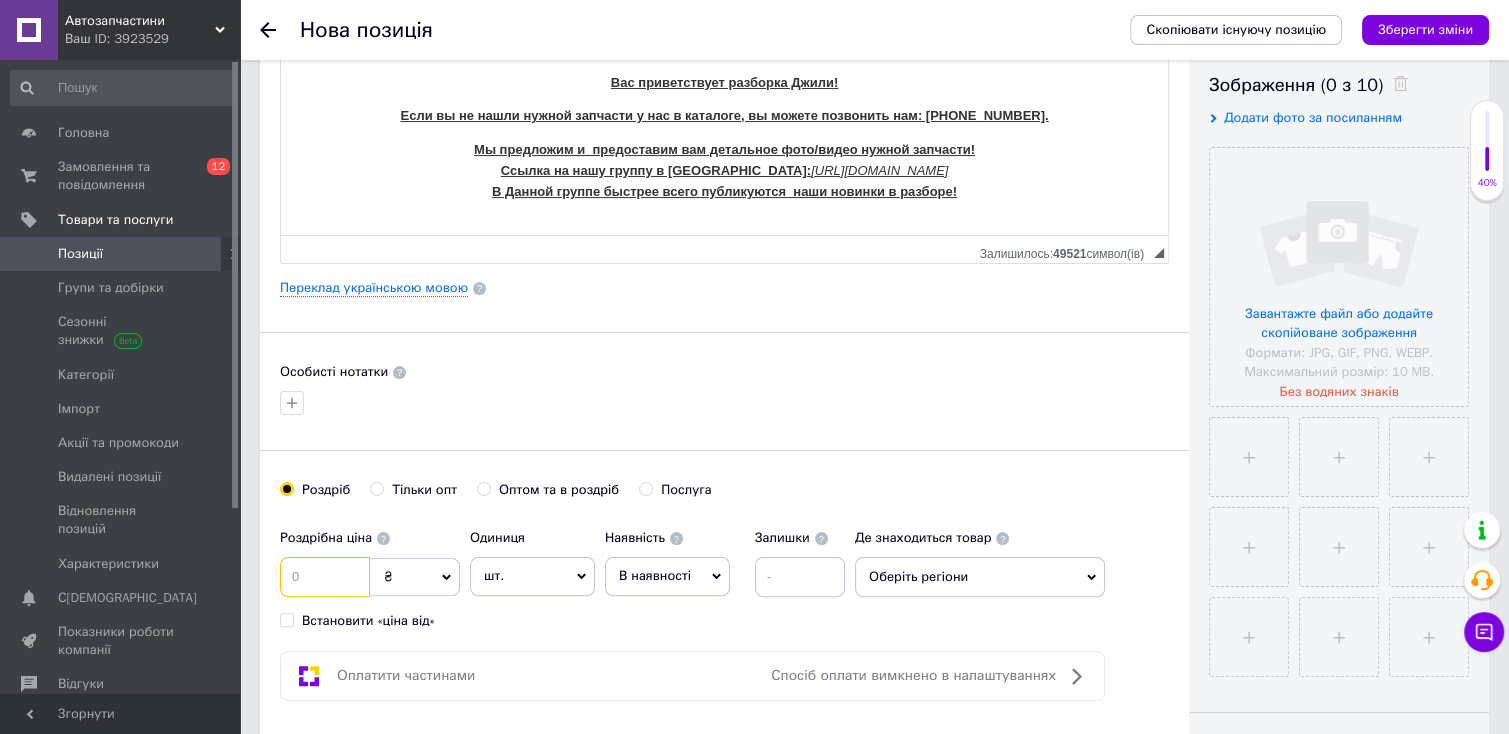 click at bounding box center [325, 577] 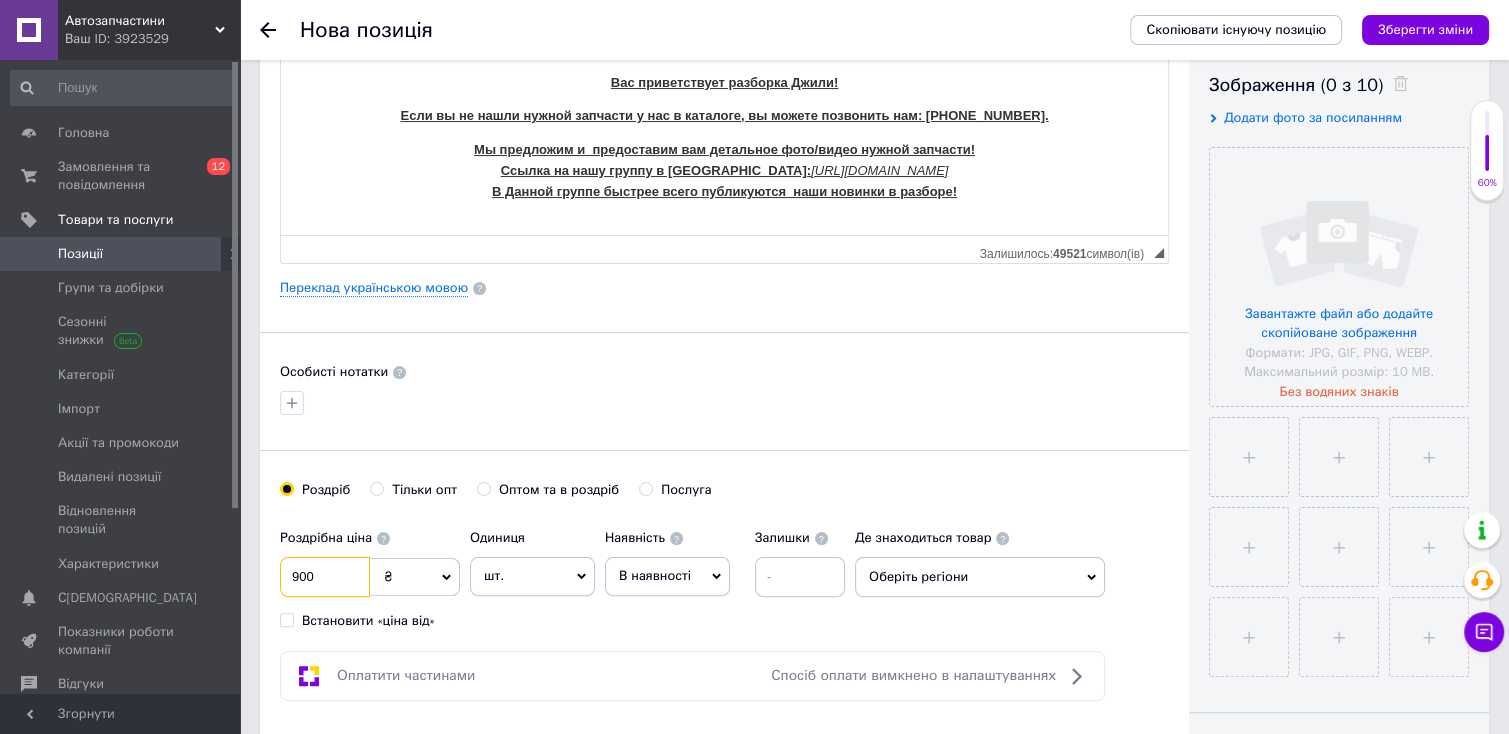 type on "900" 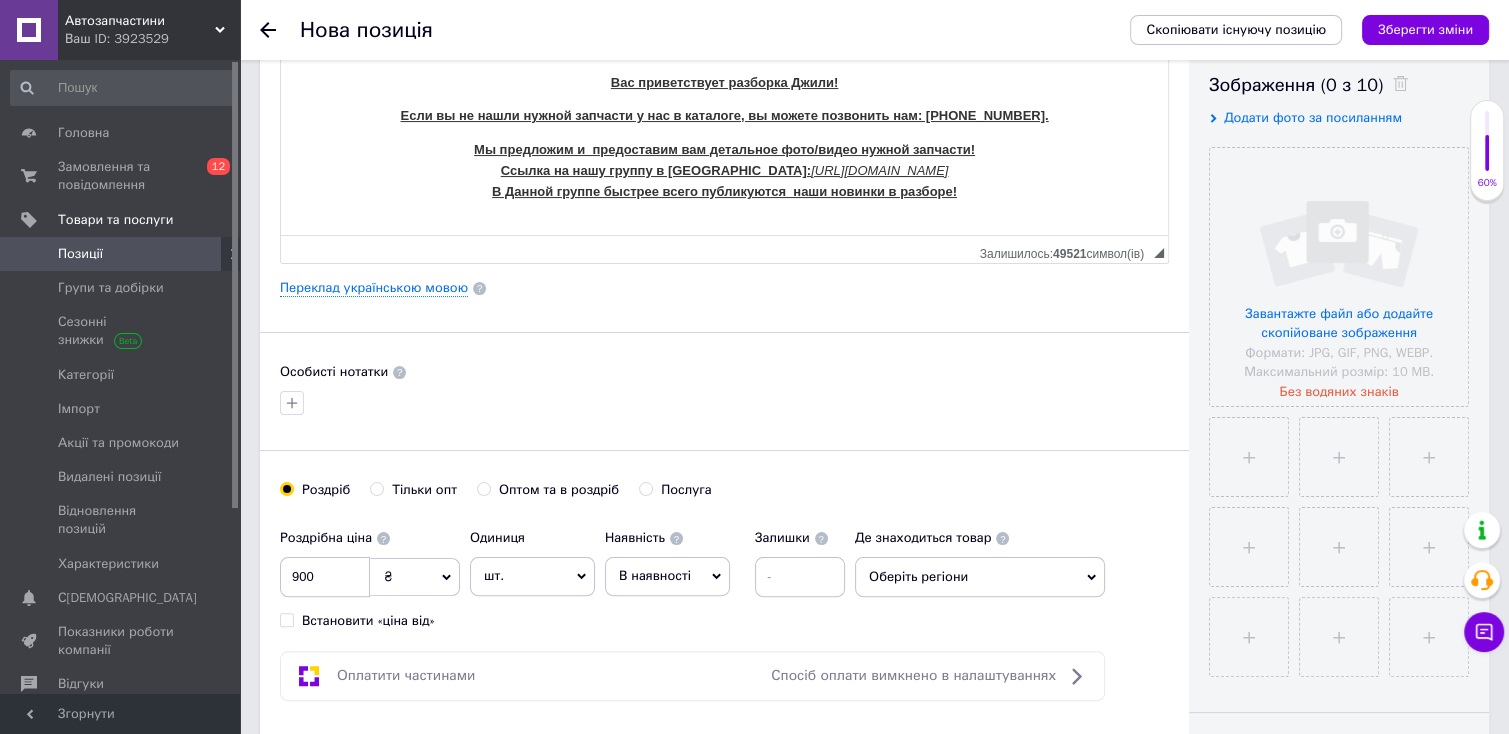click on "шт." at bounding box center [532, 576] 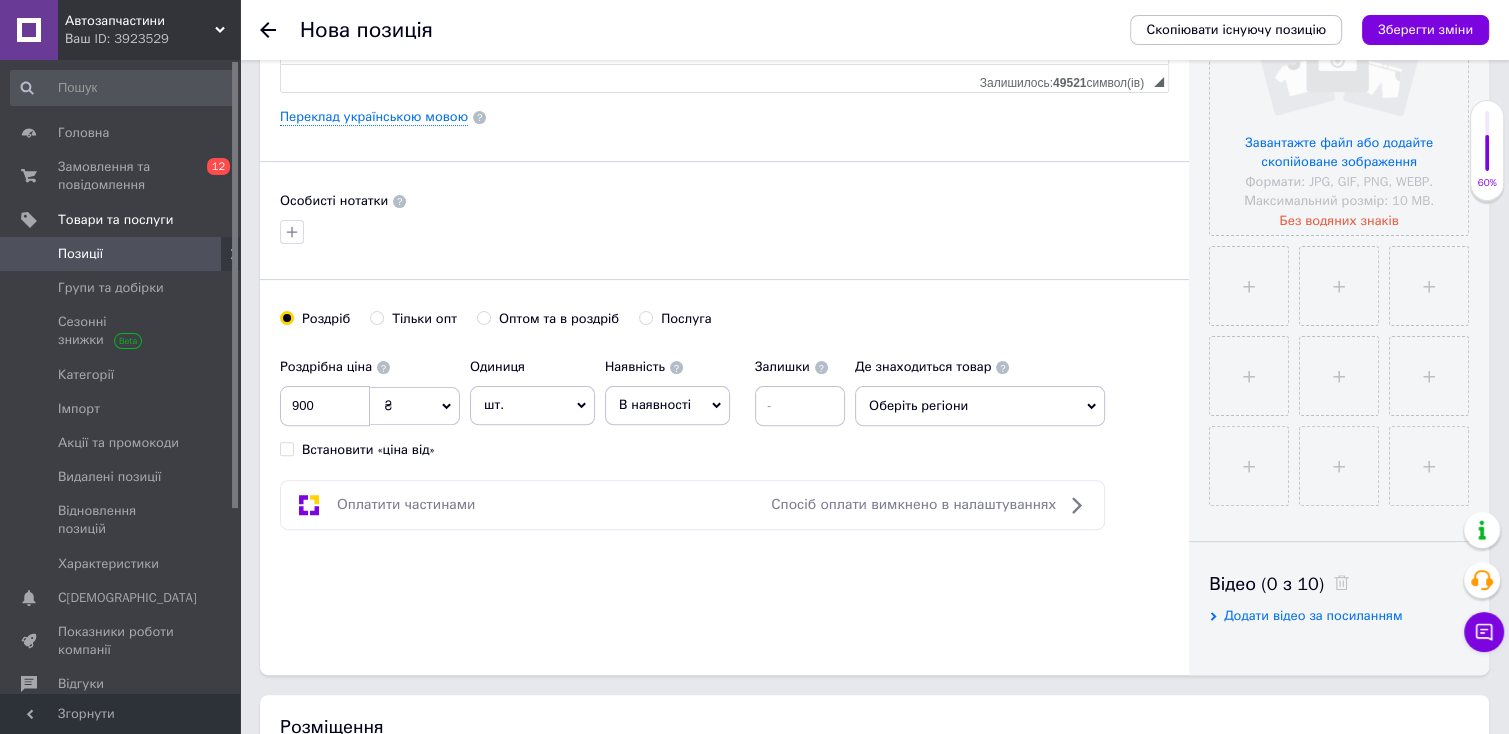 scroll, scrollTop: 544, scrollLeft: 0, axis: vertical 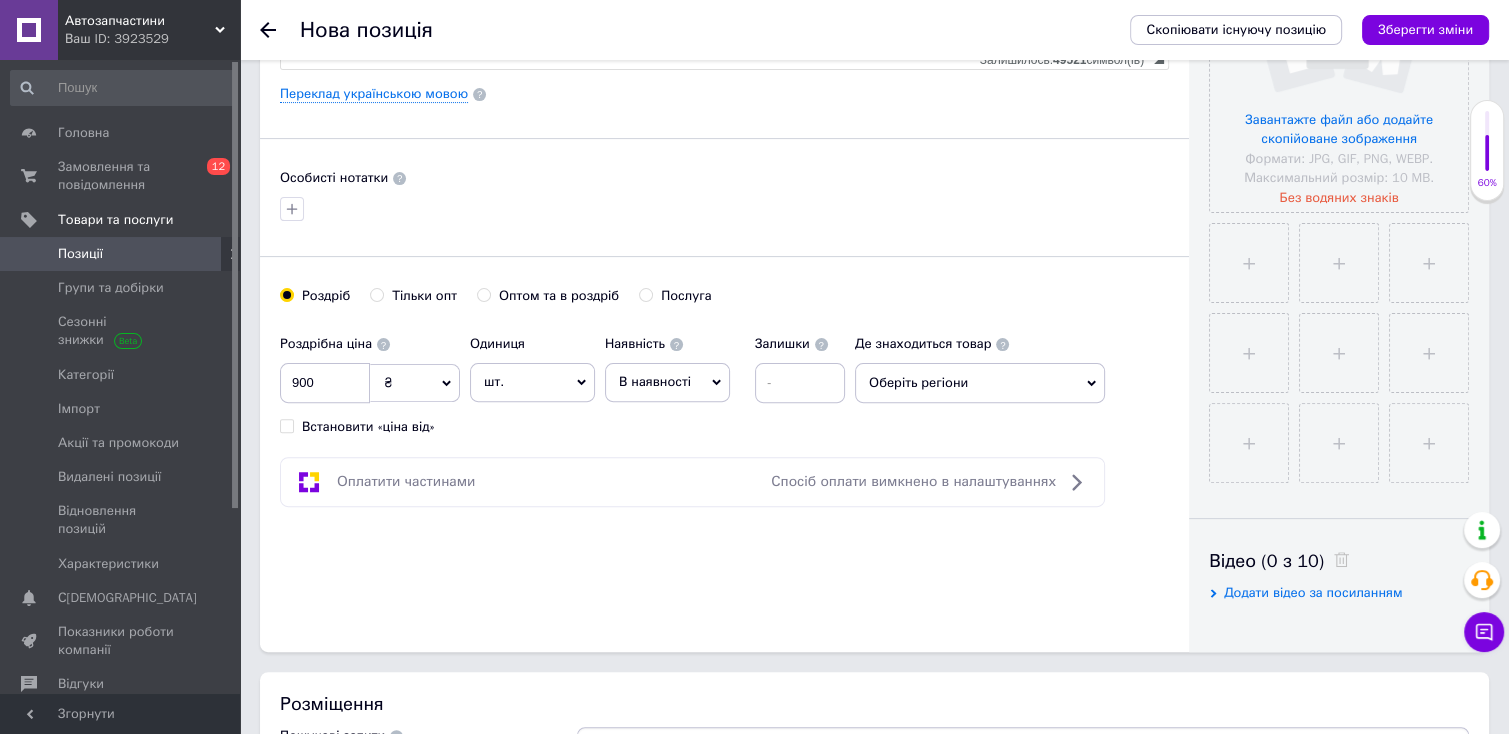 click on "шт." at bounding box center [532, 382] 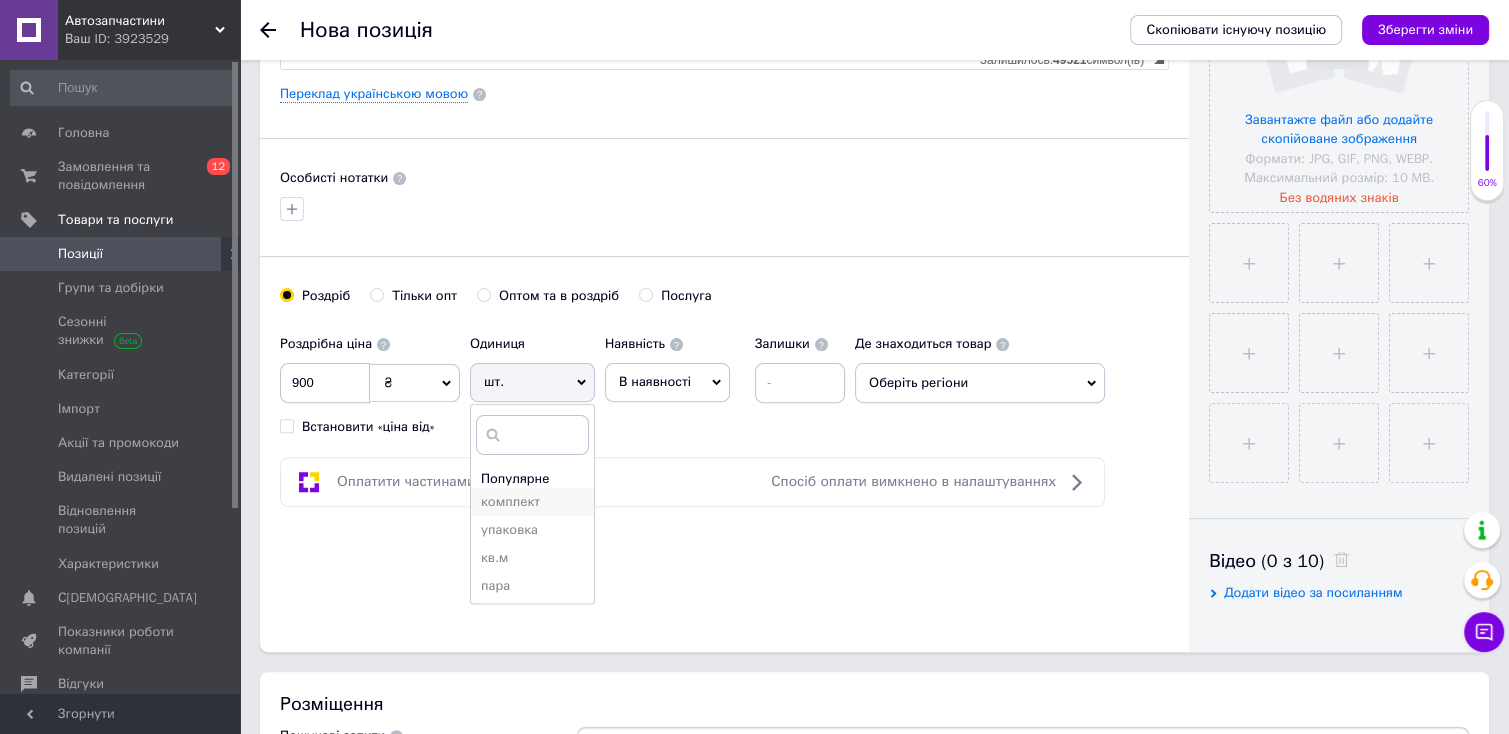 click on "комплект" at bounding box center (532, 502) 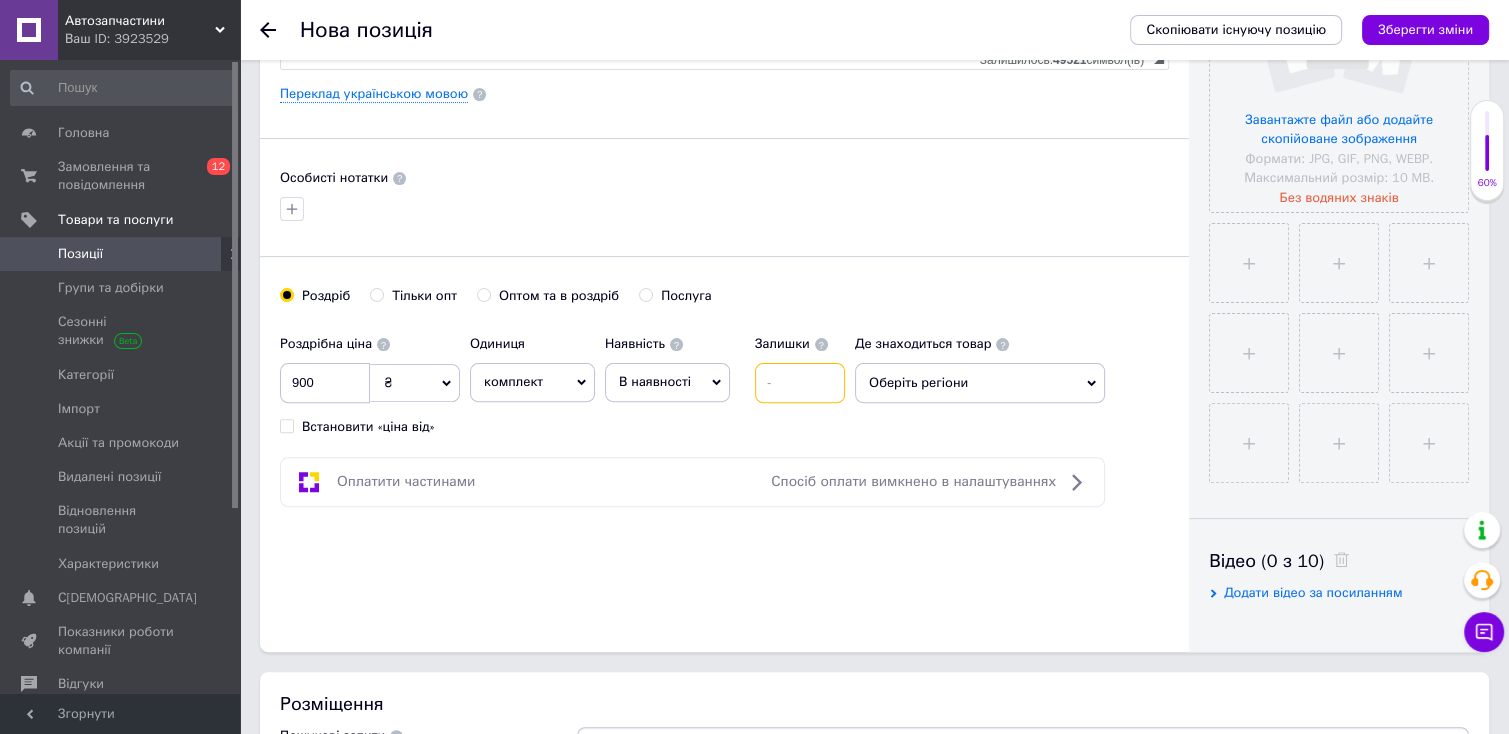 click at bounding box center (800, 383) 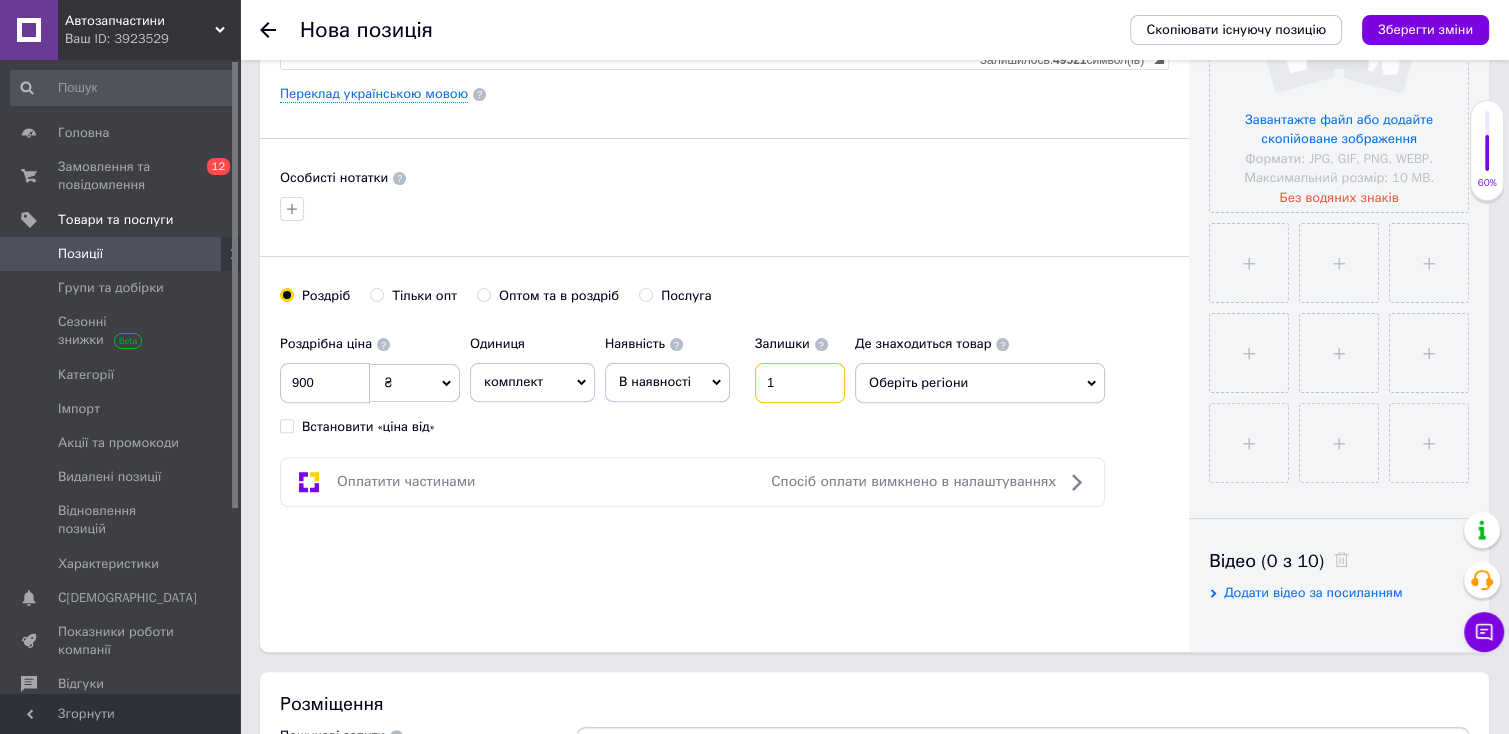 type on "1" 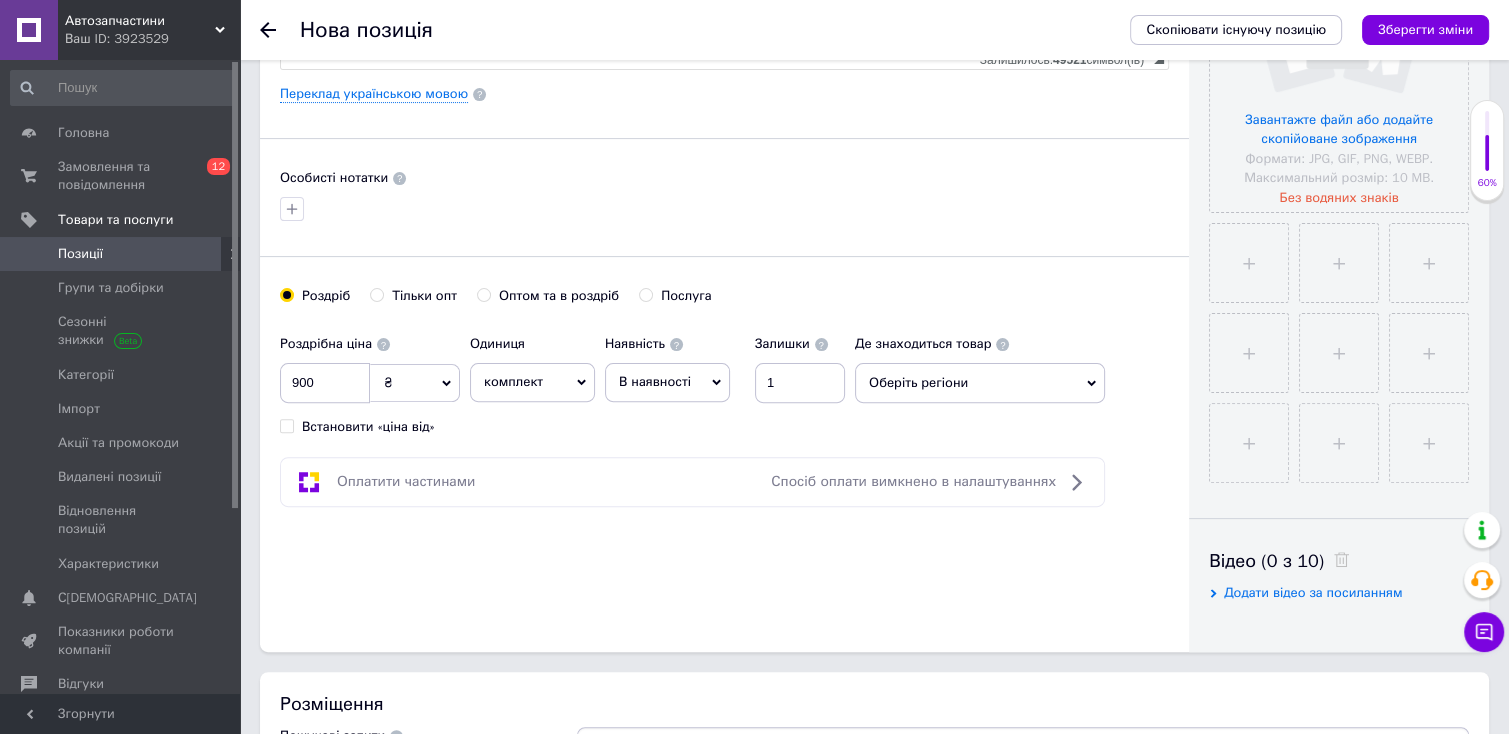 click on "Оберіть регіони" at bounding box center [980, 383] 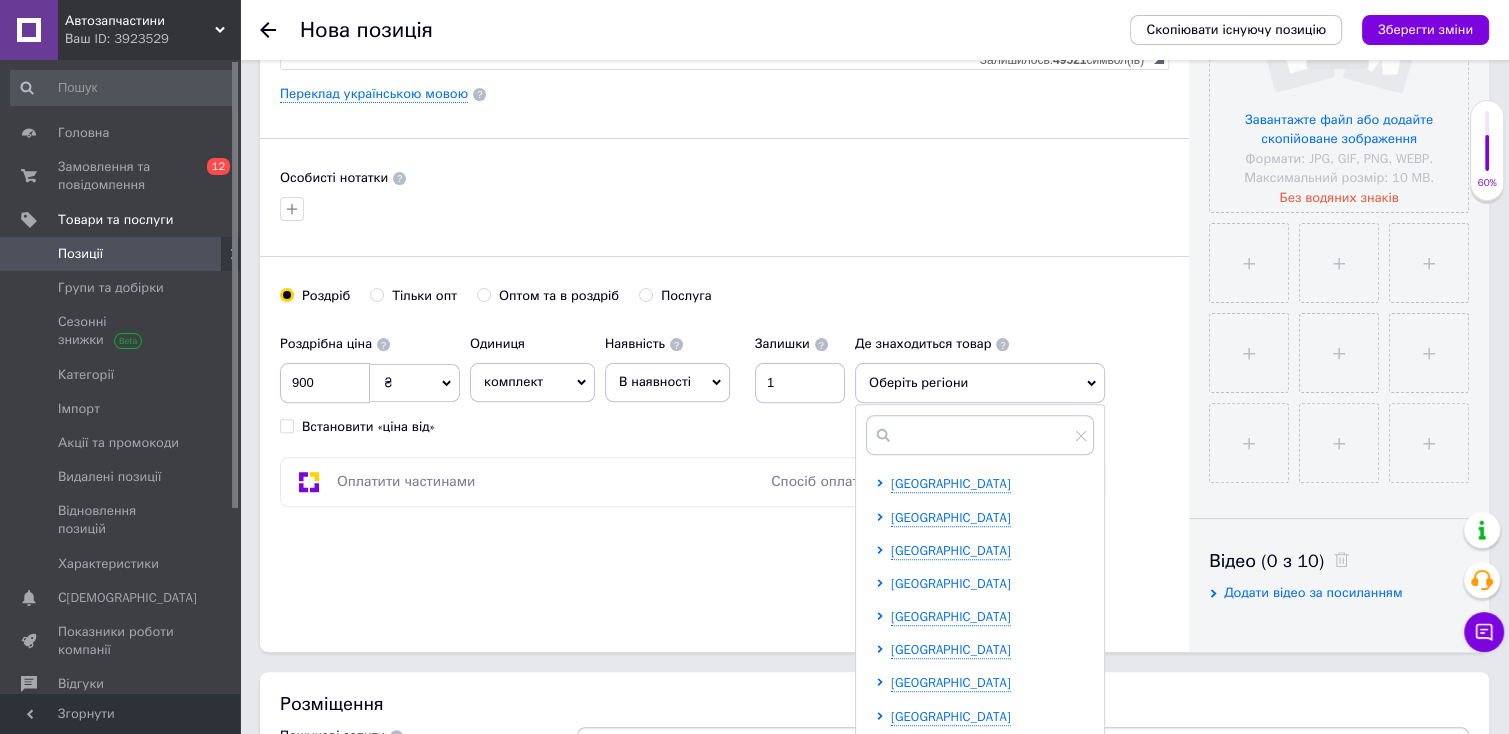 click on "[GEOGRAPHIC_DATA]" at bounding box center [951, 583] 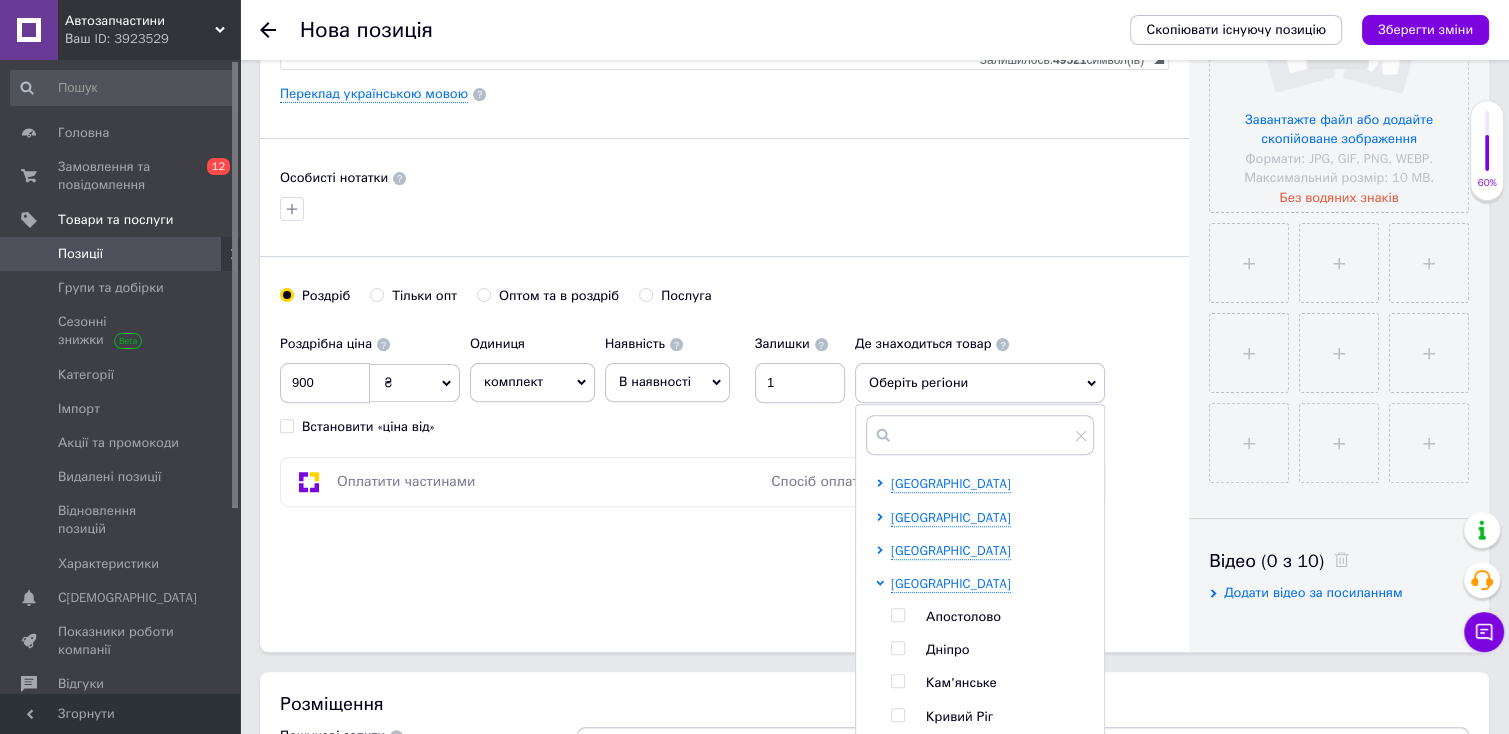 click on "Дніпро" at bounding box center (947, 649) 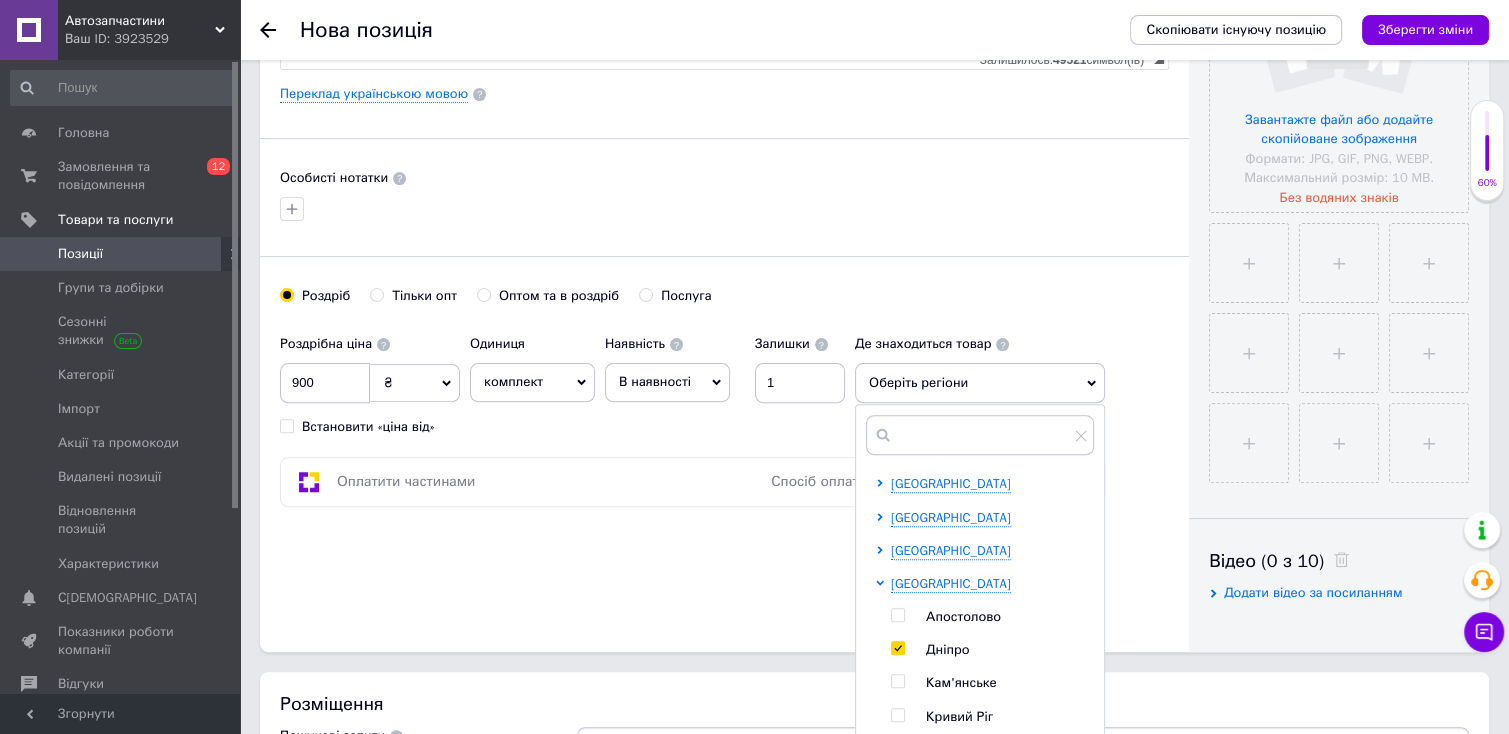 checkbox on "true" 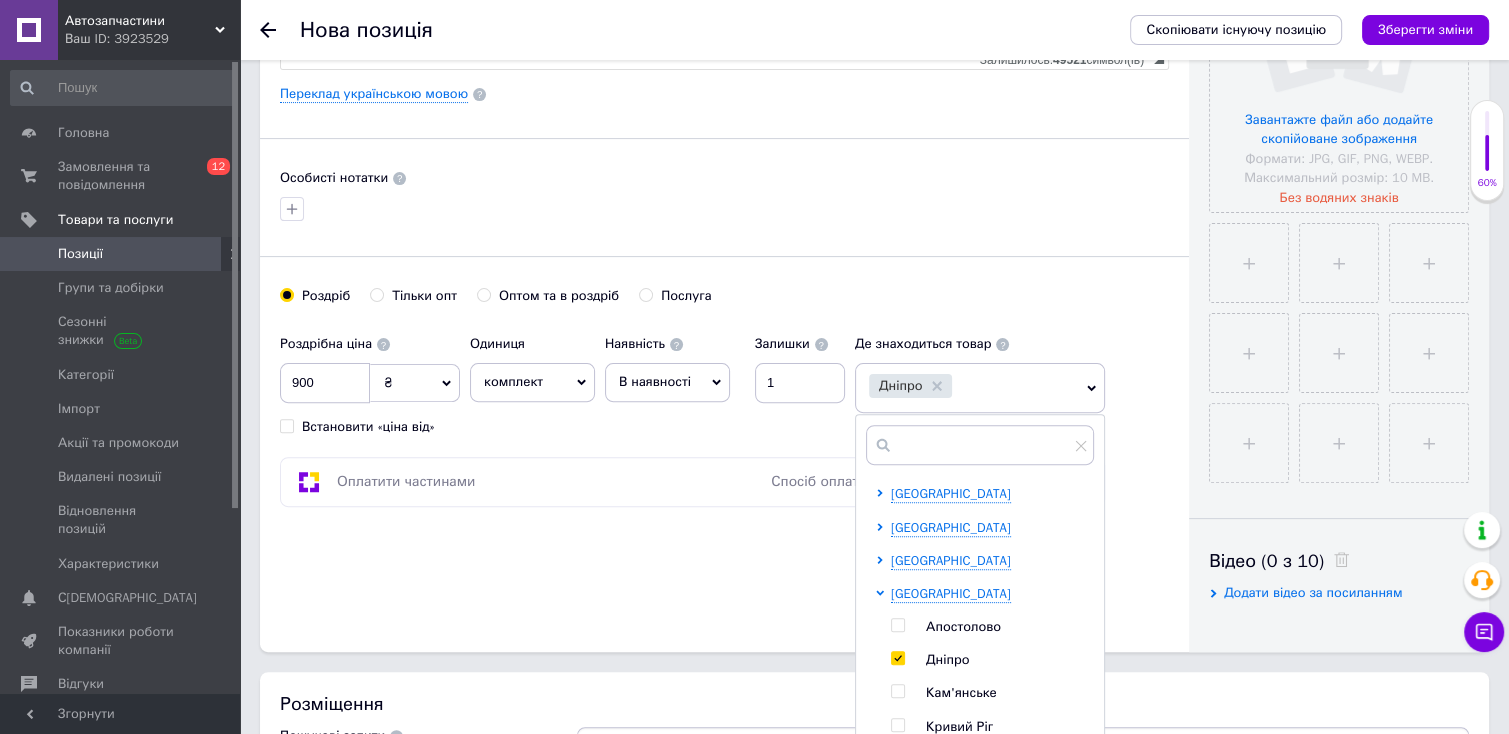 click on "Основна інформація Назва позиції (Російська) ✱ Код/[PERSON_NAME] (Російська) ✱ Автомобільні Коврики резинові універсальні Джилі МК Стан чудовий. Повністю цілі. 900
Вас приветствует разборка Джили!
Если вы не нашли нужной запчасти у нас в каталоге, вы можете позвонить нам: [PHONE_NUMBER].
Мы предложим и  предоставим вам детальное фото/видео нужной запчасти!
Ссылка на нашу группу в Вайбер:  [URL][DOMAIN_NAME]
В Данной группе быстрее всего публикуются  наши новинки в разборе!
Панель інструментів редактора Форматування     $" at bounding box center [724, 94] 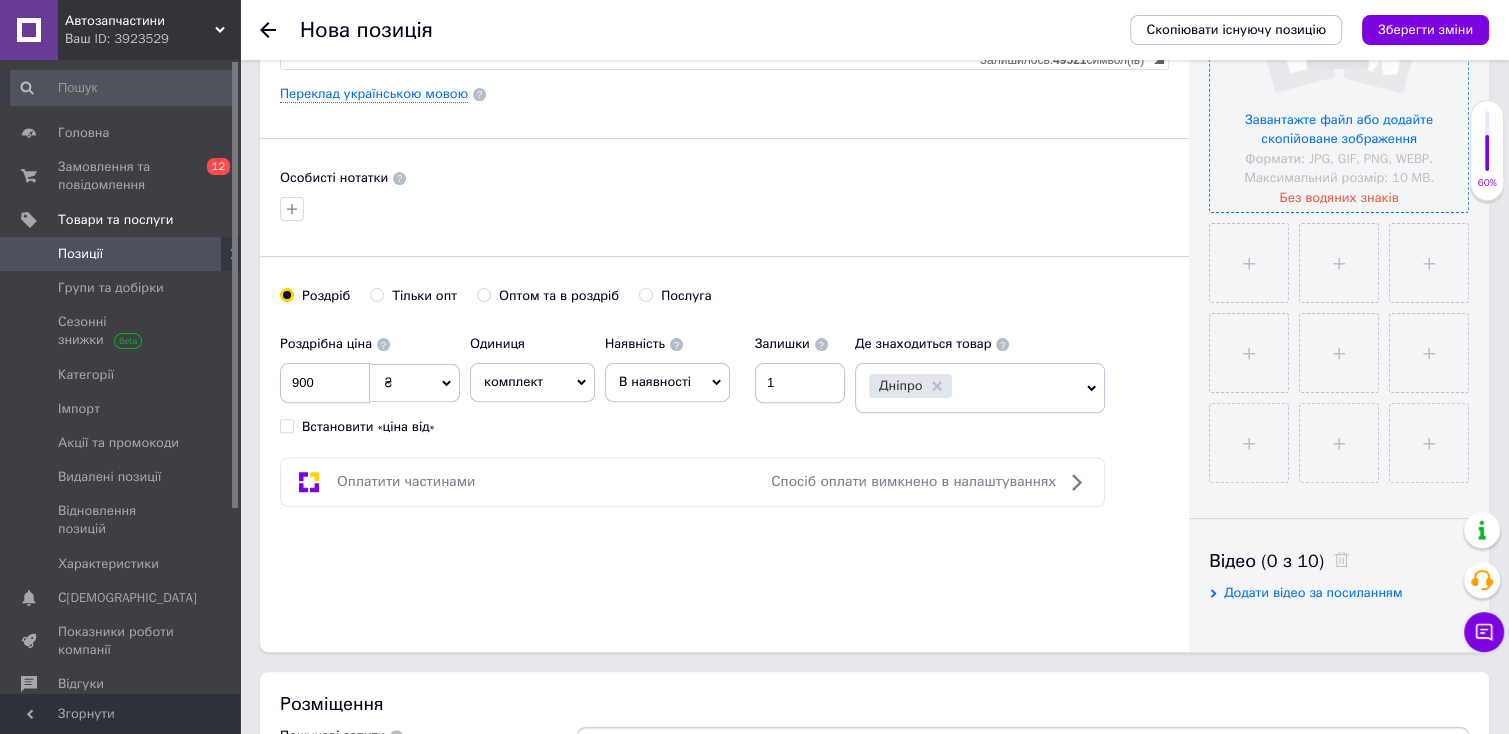 click at bounding box center (1339, 83) 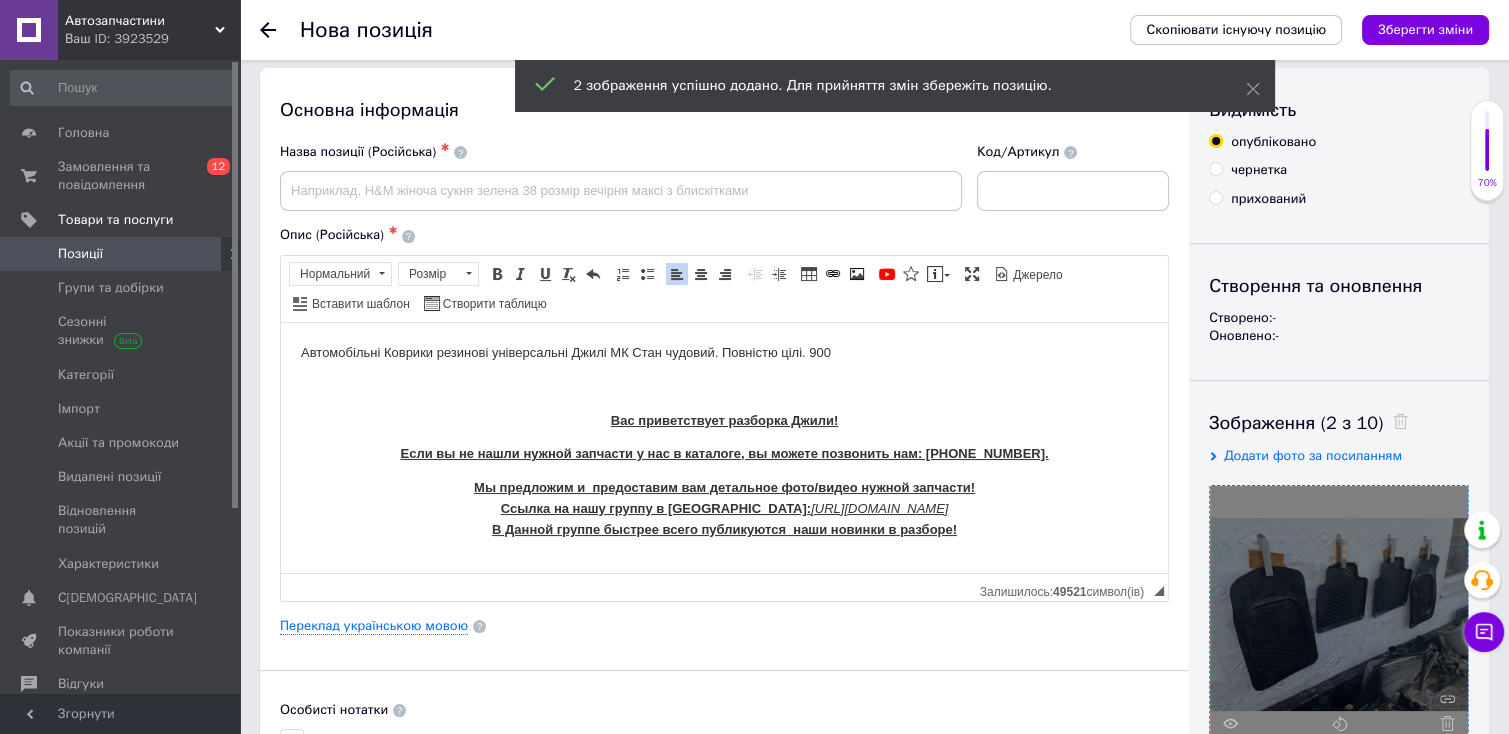 scroll, scrollTop: 0, scrollLeft: 0, axis: both 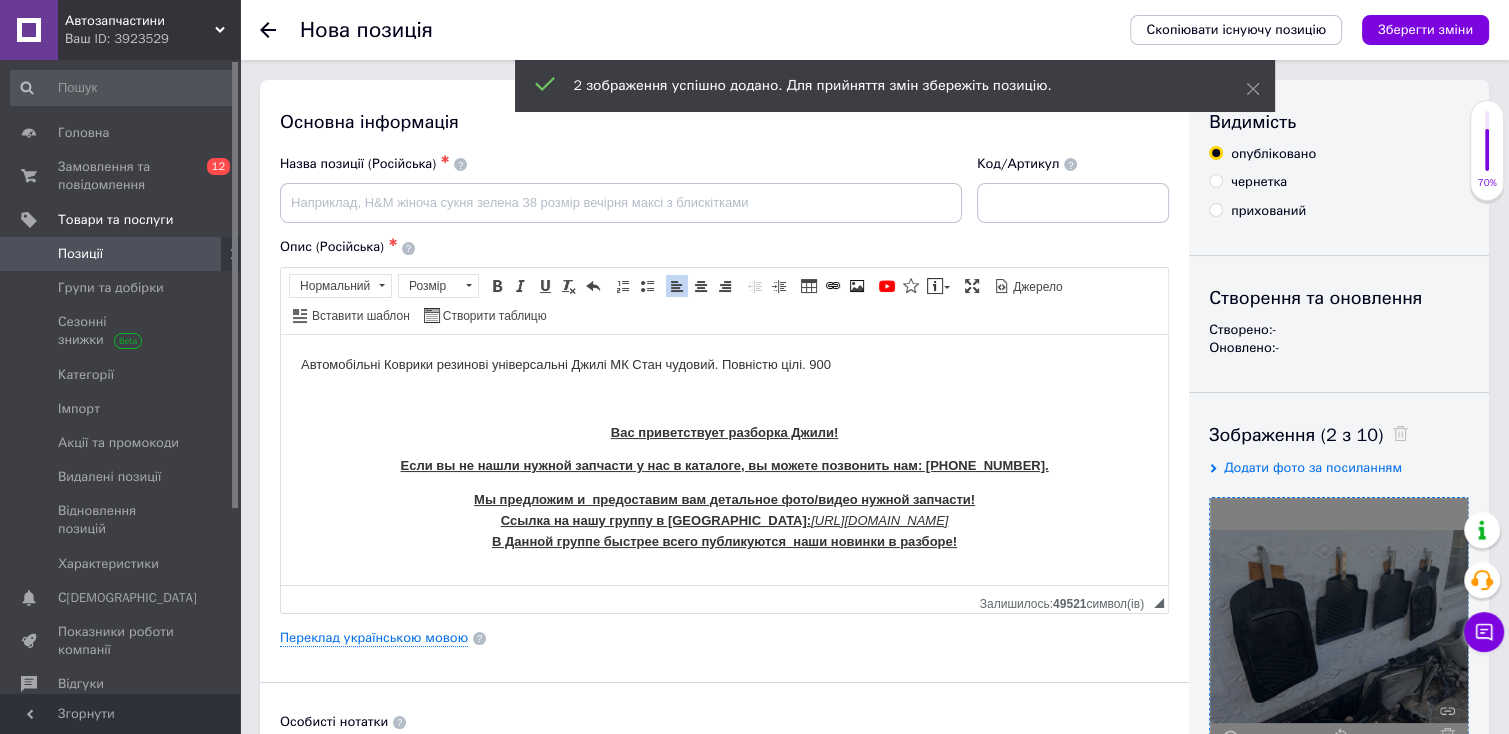 click on "Автомобільні Коврики резинові універсальні Джилі МК Стан чудовий. Повністю цілі. 900" at bounding box center [724, 364] 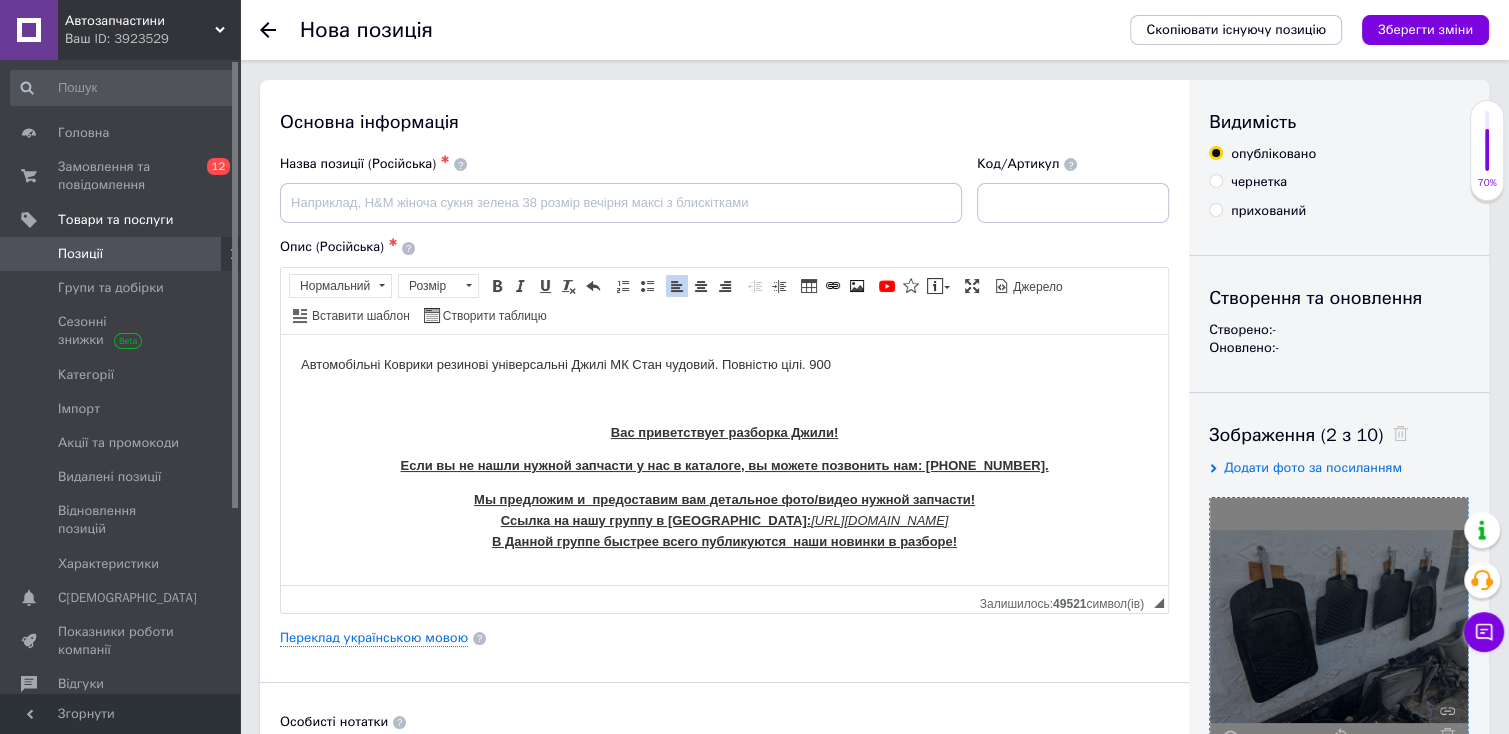 type 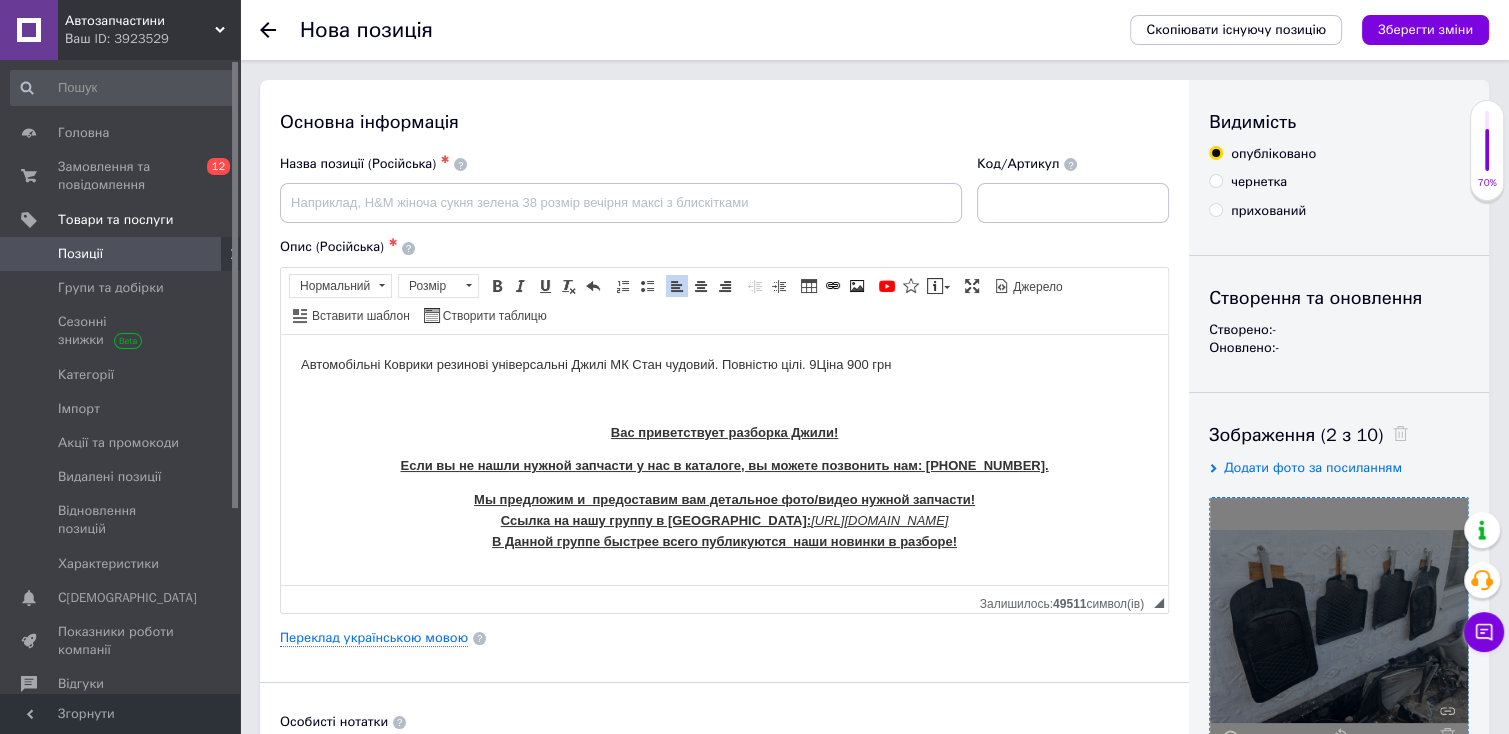 click on "Автомобільні Коврики резинові універсальні Джилі МК Стан чудовий. Повністю цілі. 9Ціна 900 грн" at bounding box center [724, 364] 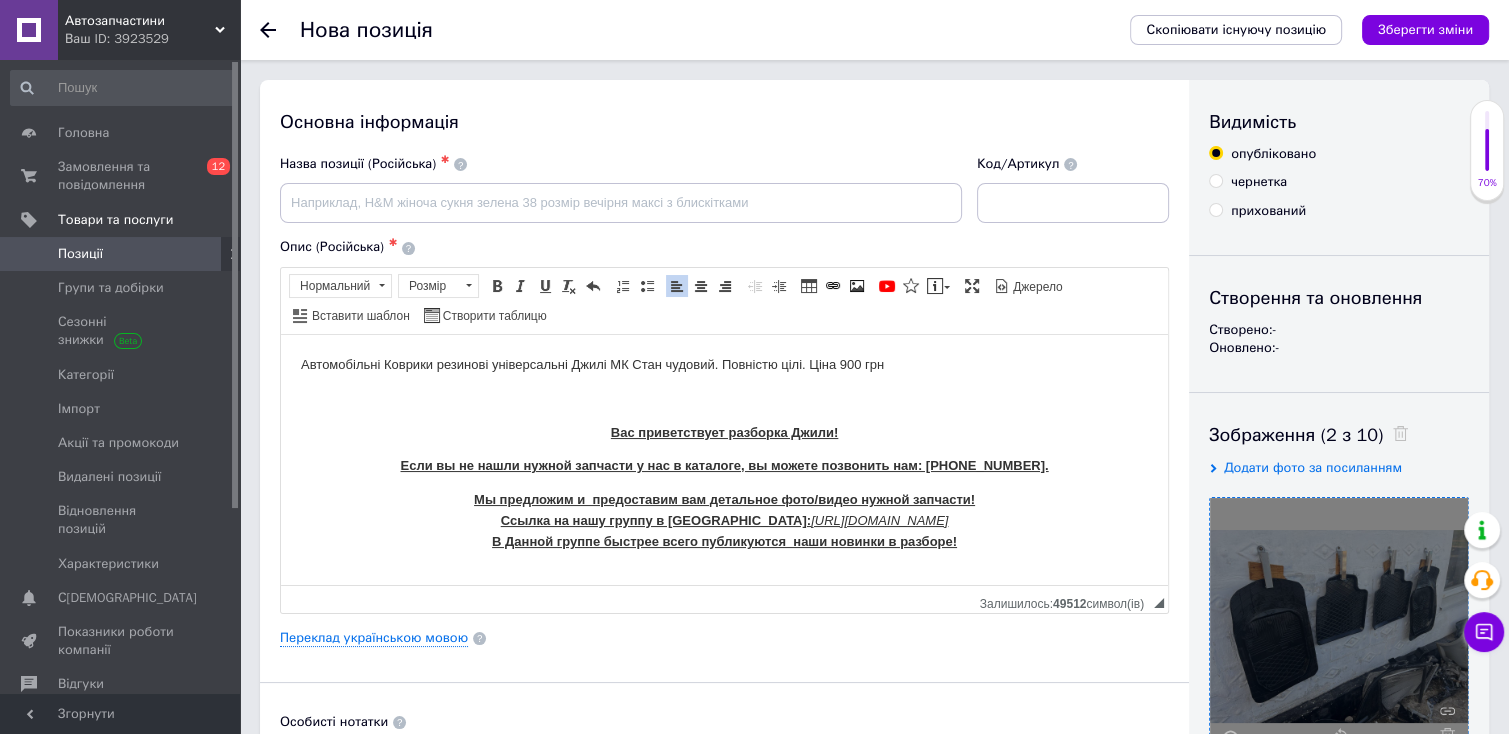 click on "Автомобільні Коврики резинові універсальні Джилі МК Стан чудовий. Повністю цілі. Ціна 900 грн" at bounding box center (724, 364) 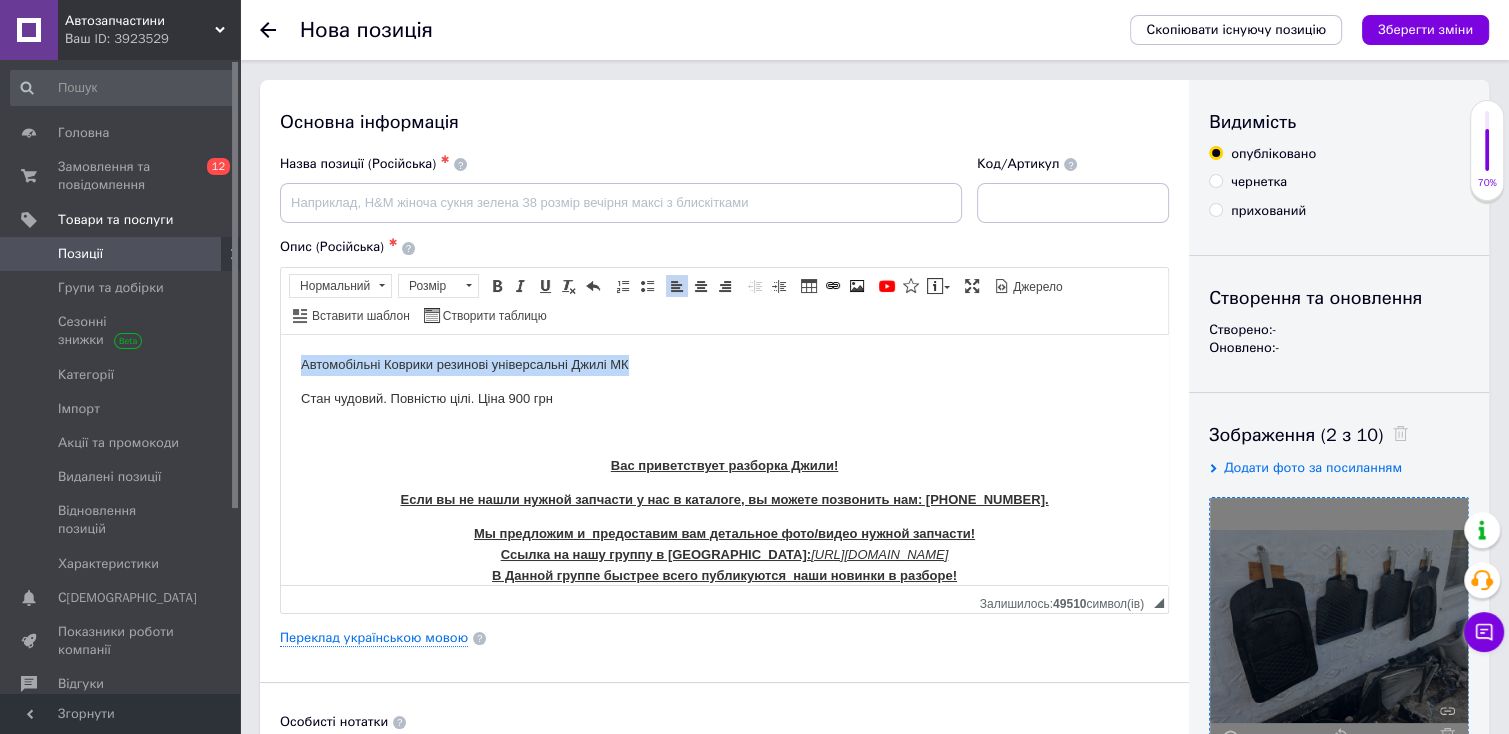 drag, startPoint x: 672, startPoint y: 357, endPoint x: 213, endPoint y: 340, distance: 459.3147 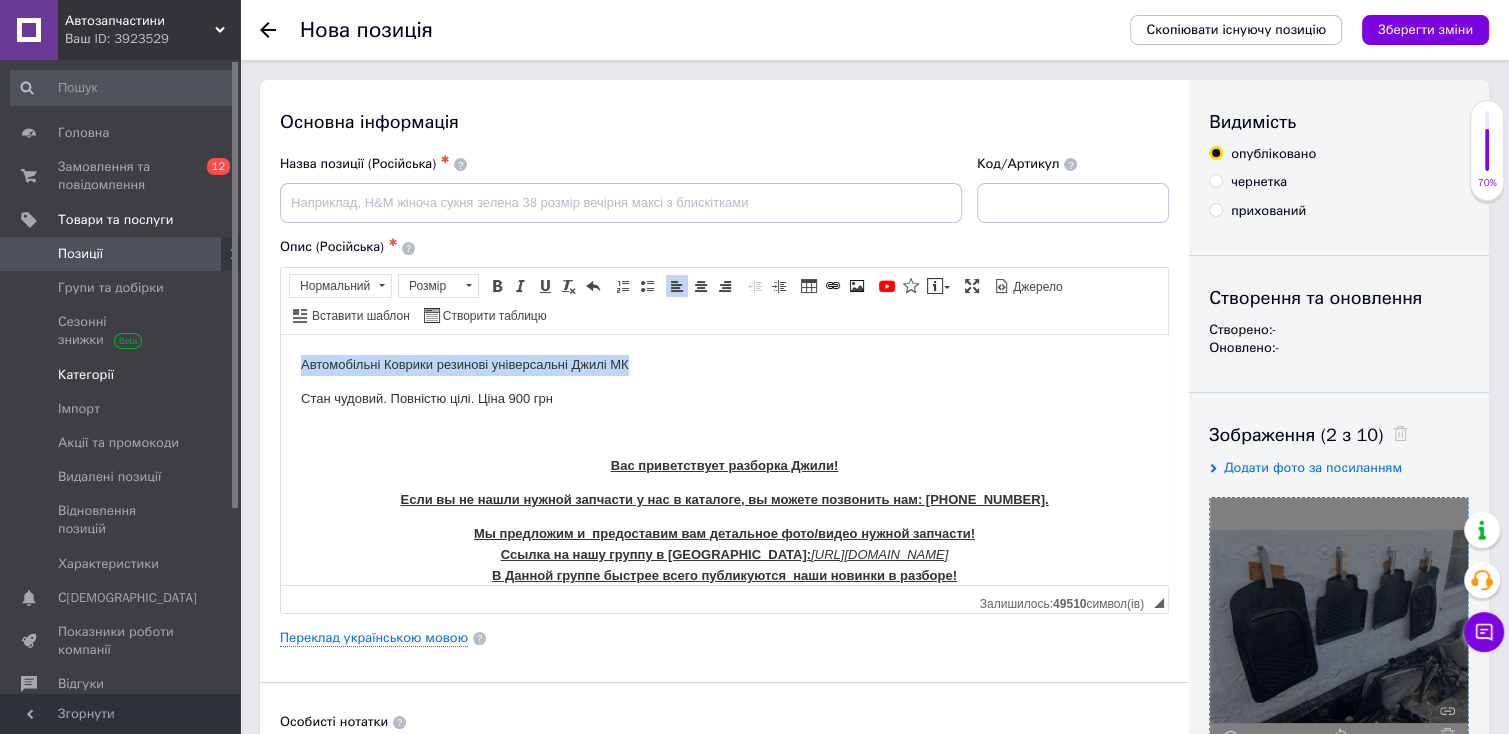 copy on "Автомобільні Коврики резинові універсальні Джилі МК" 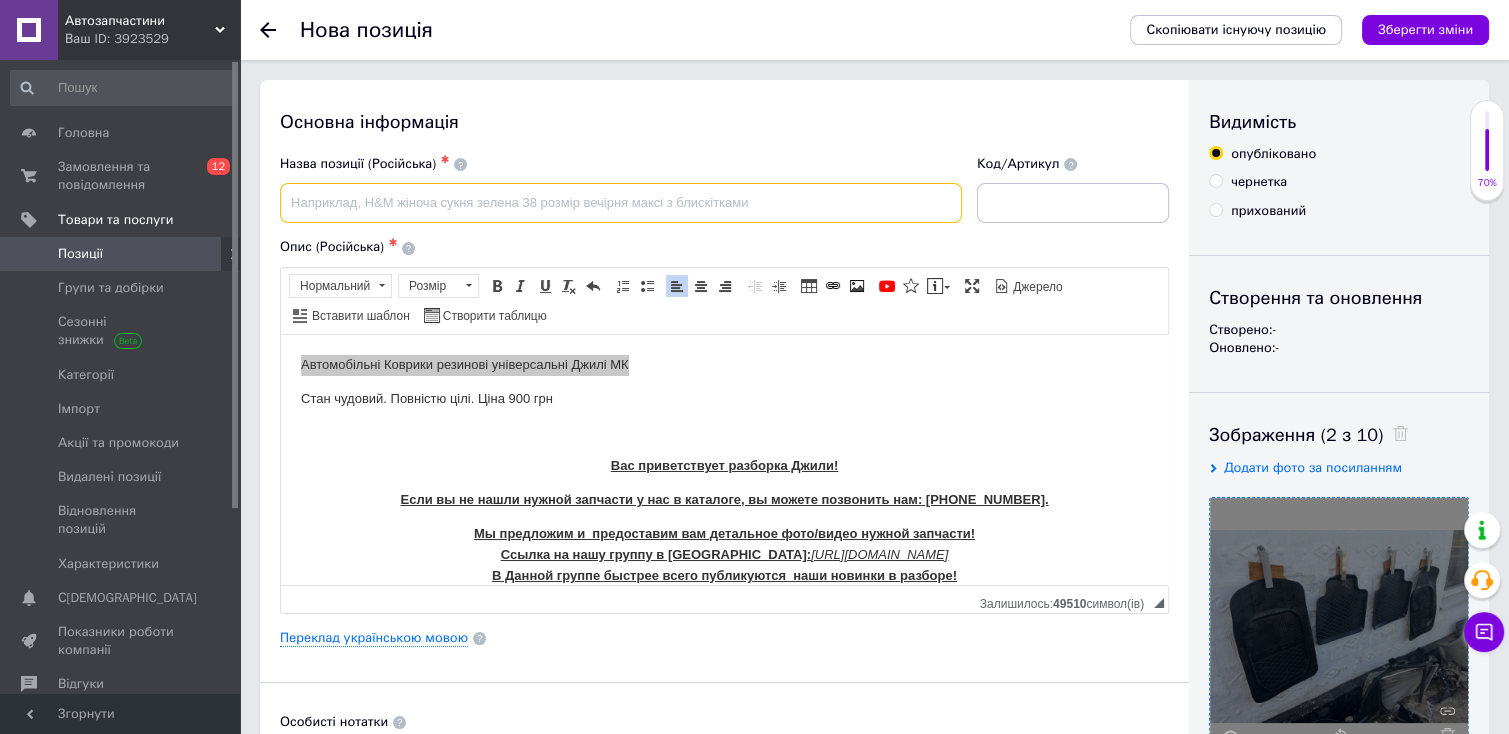click at bounding box center (621, 203) 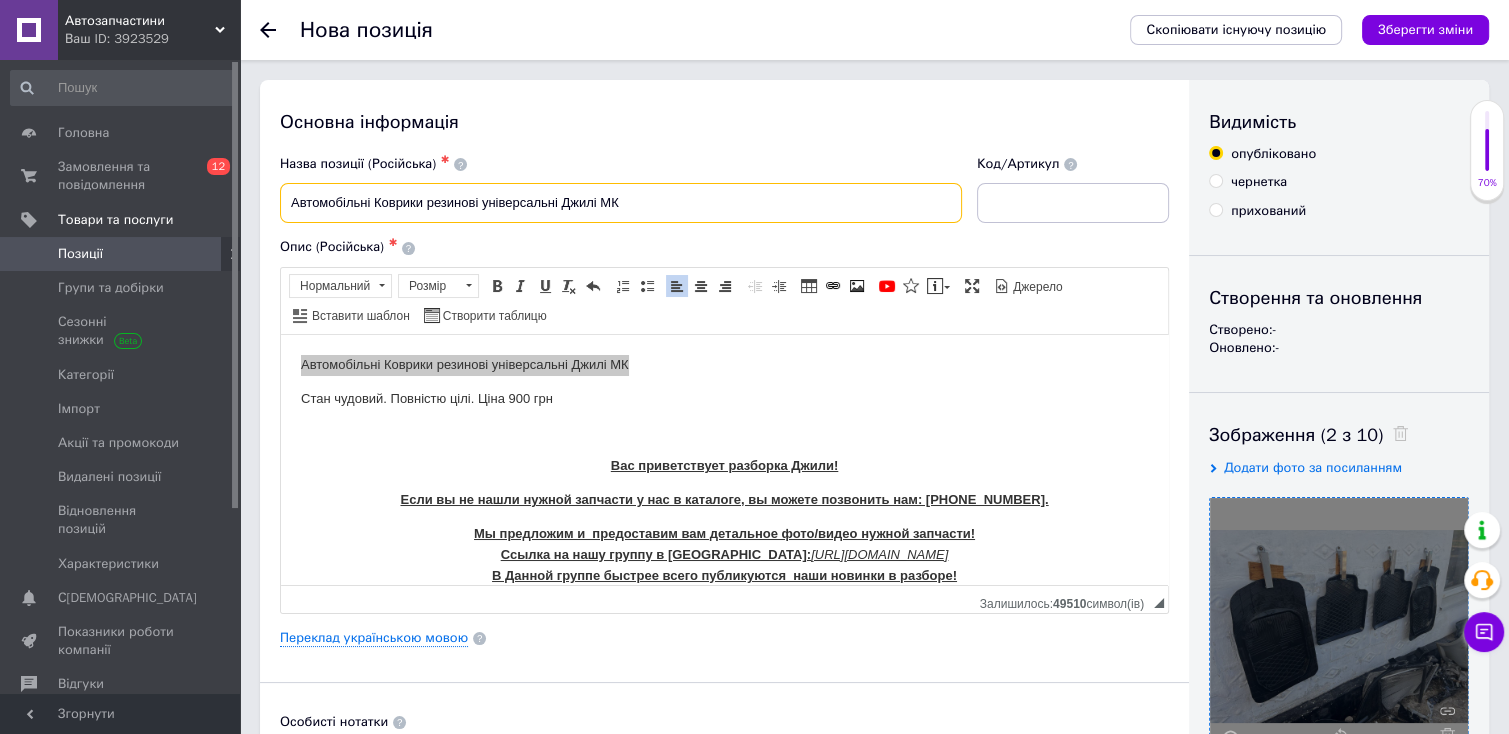 click on "Автомобільні Коврики резинові універсальні Джилі МК" at bounding box center (621, 203) 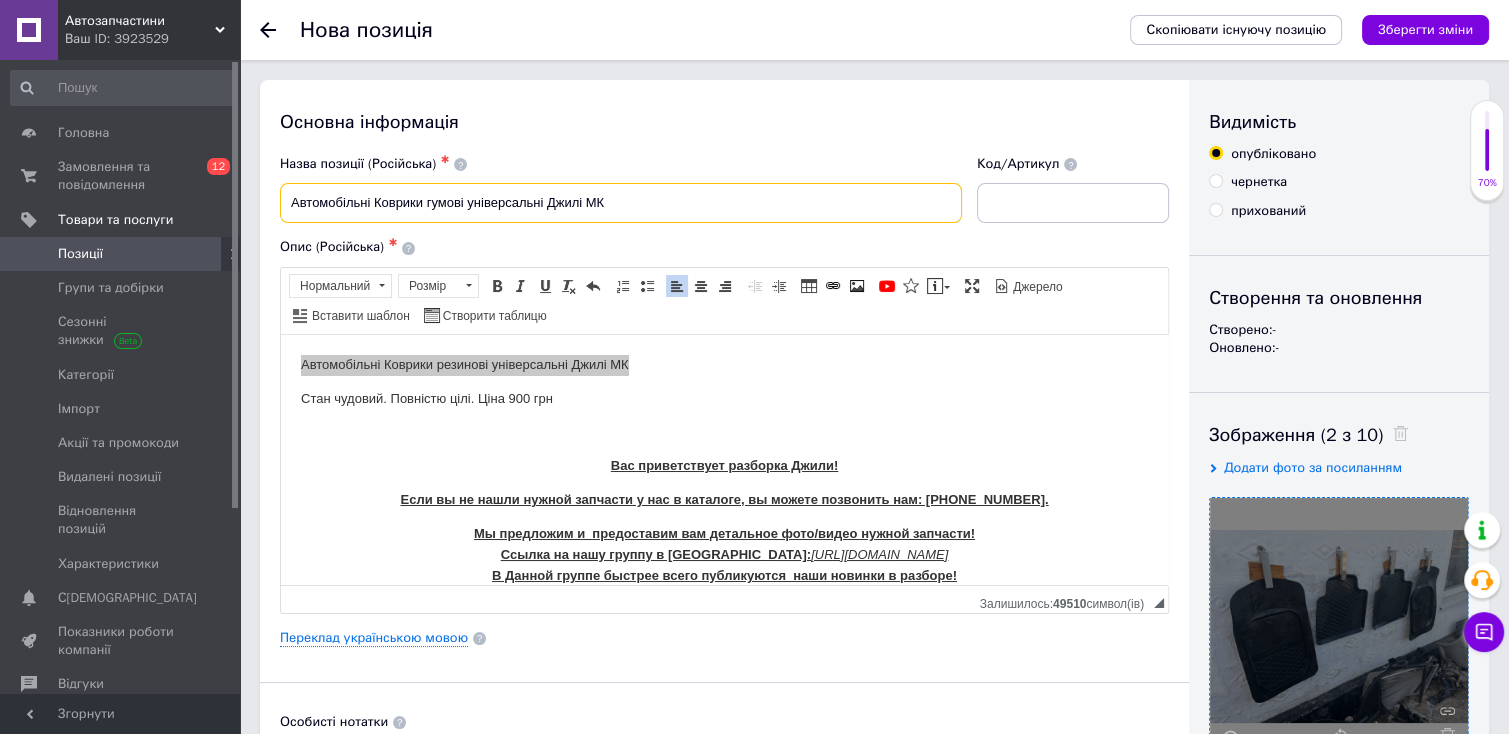 type on "Автомобільні Коврики гумові універсальні Джилі МК" 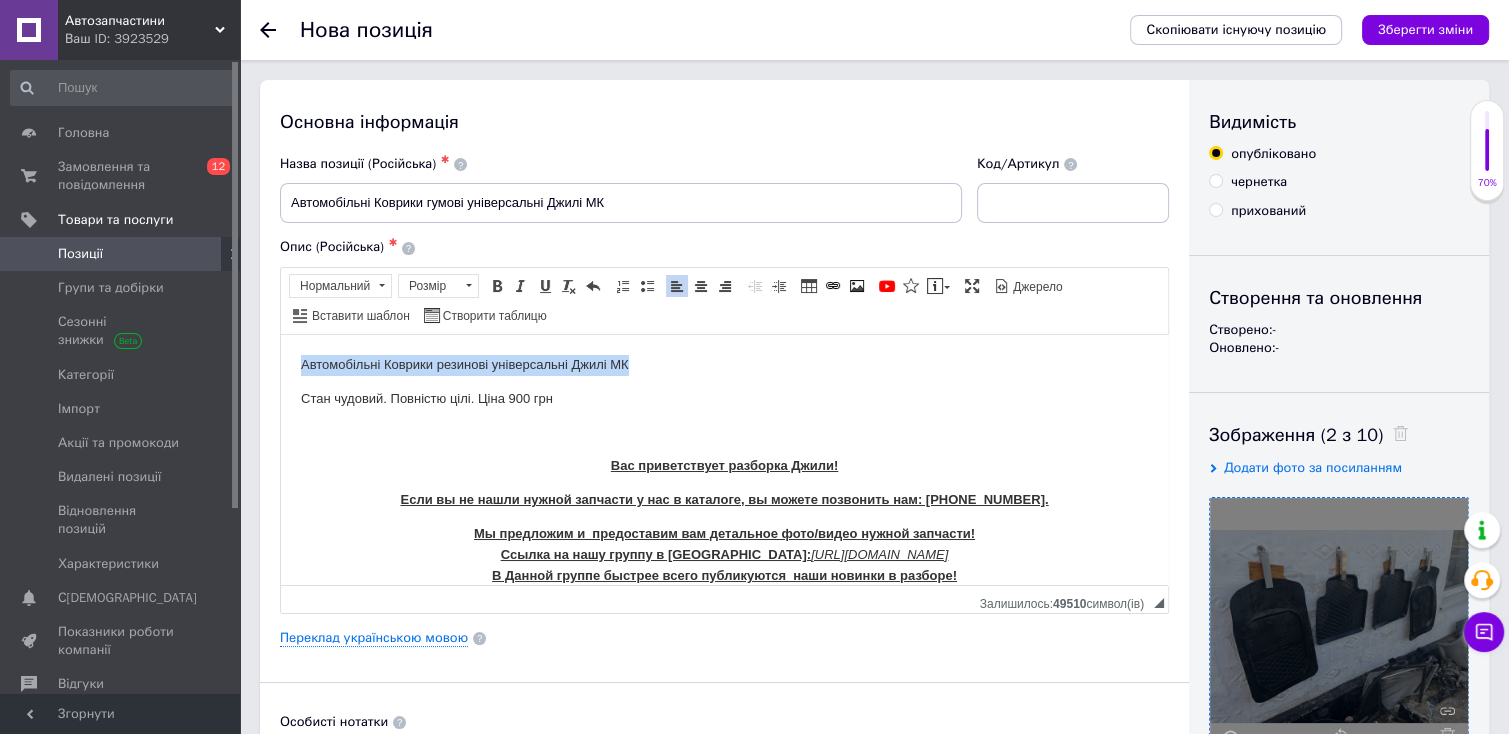 click on "Автомобільні Коврики резинові універсальні Джилі МК" at bounding box center (724, 364) 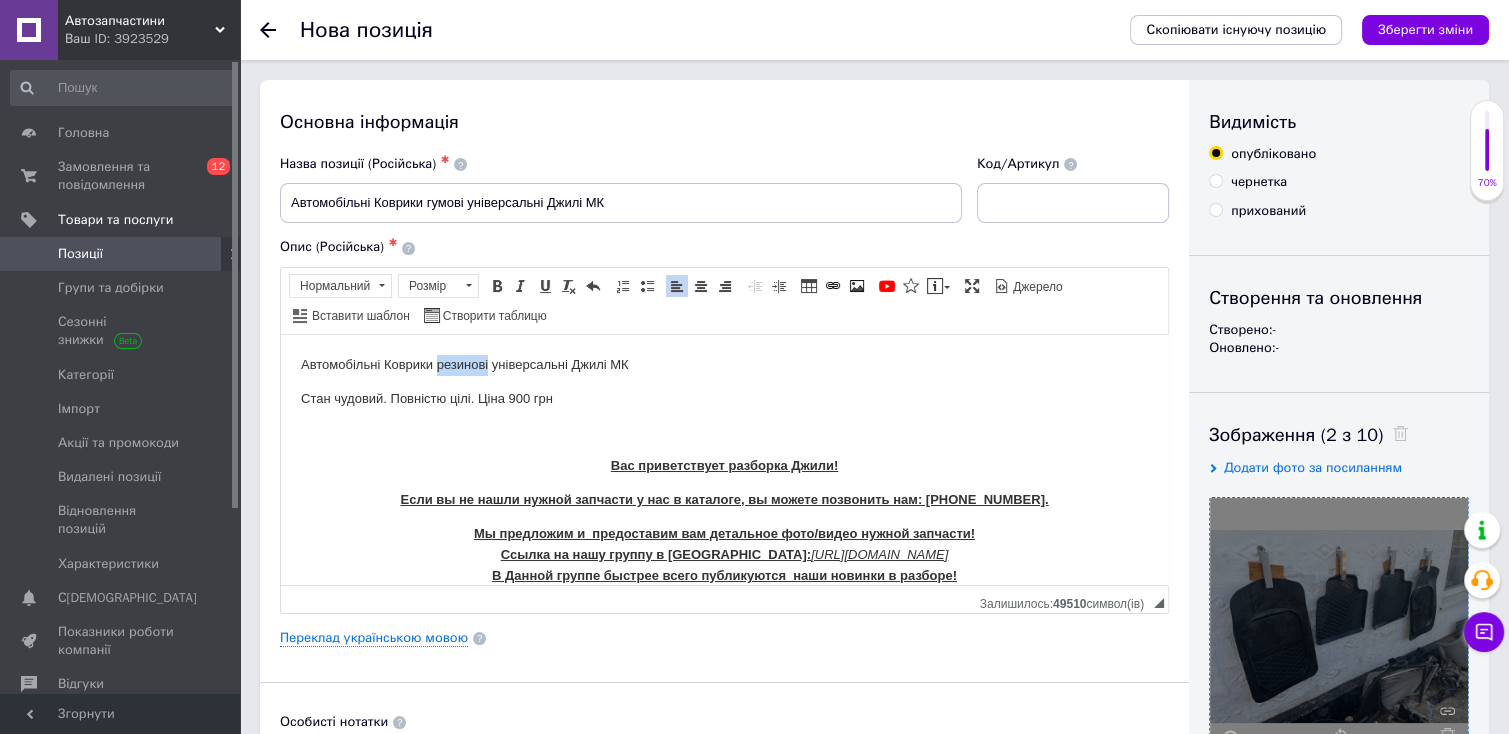 click on "Автомобільні Коврики резинові універсальні Джилі МК" at bounding box center (724, 364) 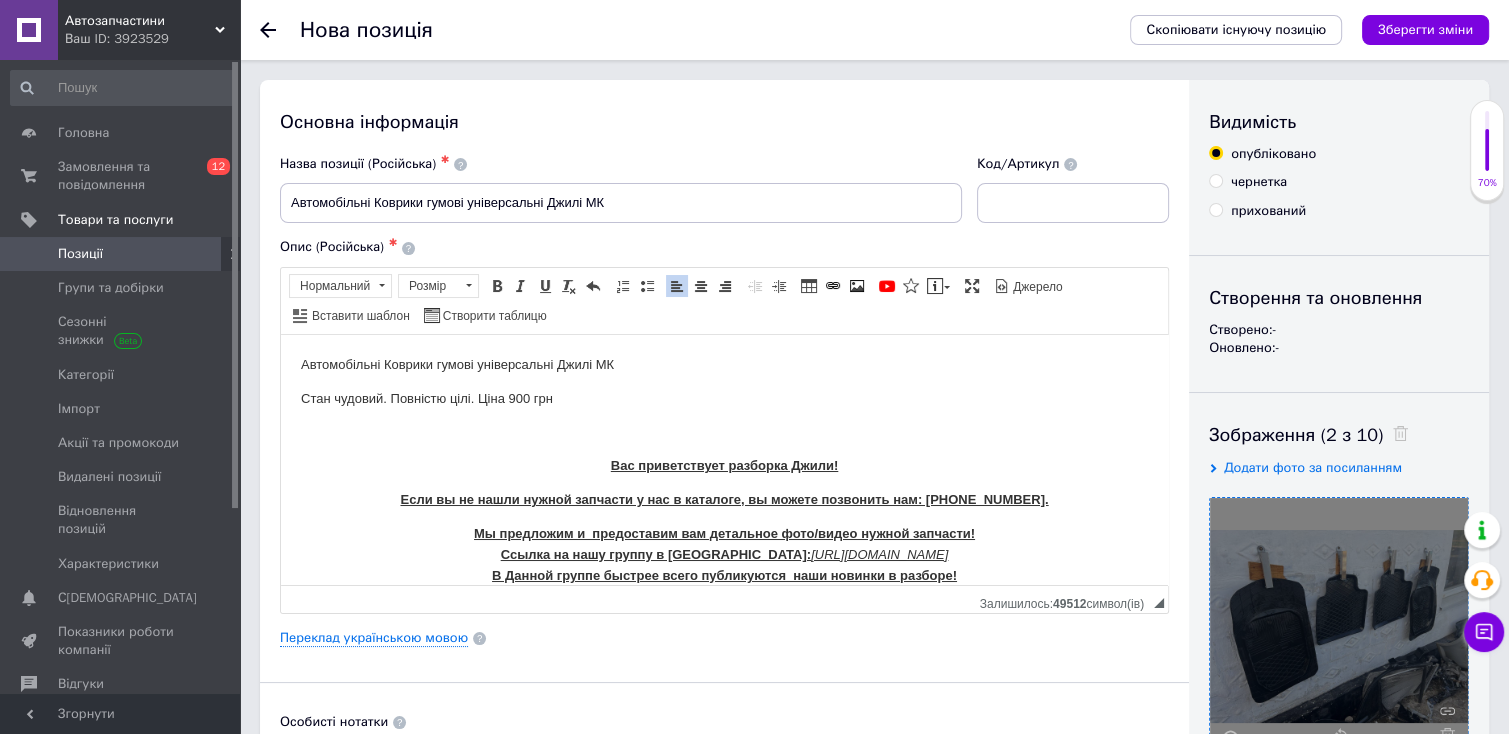 click on "Автомобільні Коврики гумові універсальні Джилі МК  Стан чудовий. Повністю цілі. Ціна 900 грн Вас приветствует разборка Джили! Если вы не нашли нужной запчасти у нас в каталоге, вы можете позвонить нам: [PHONE_NUMBER]. Мы предложим и  предоставим вам детальное фото/видео нужной запчасти!  Ссылка на нашу группу в Вайбер:  [URL][DOMAIN_NAME] В Данной группе быстрее всего публикуются  наши новинки в разборе!" at bounding box center [724, 469] 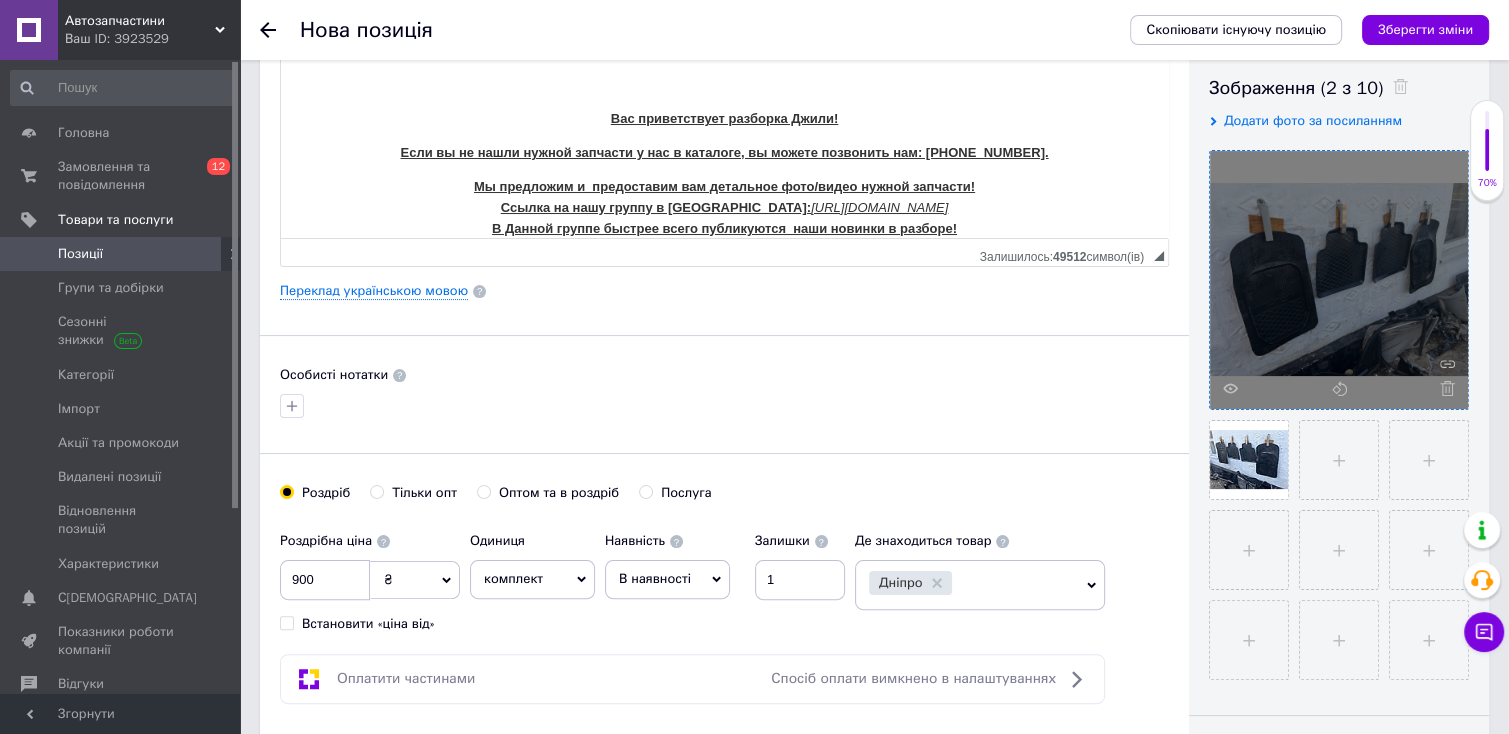 scroll, scrollTop: 349, scrollLeft: 0, axis: vertical 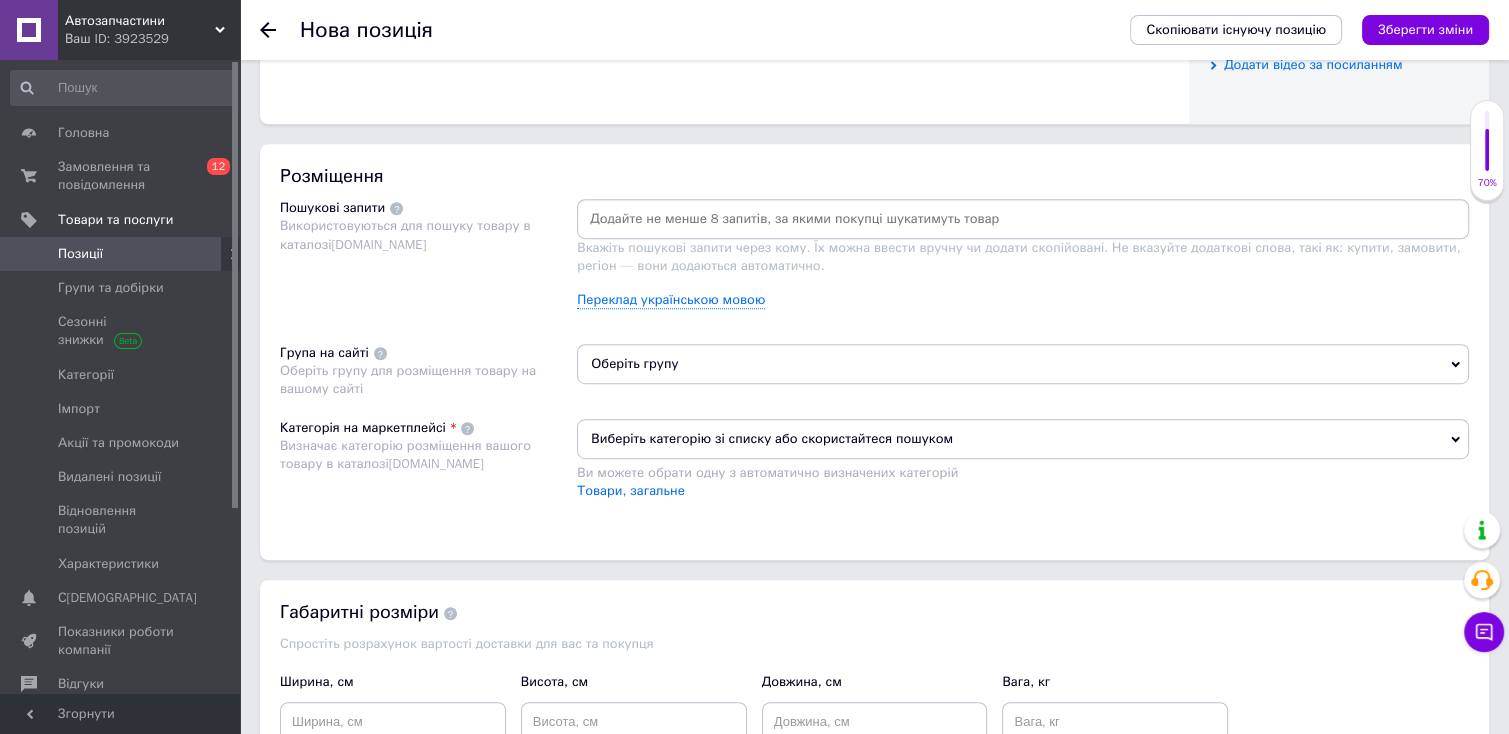 click at bounding box center (1023, 219) 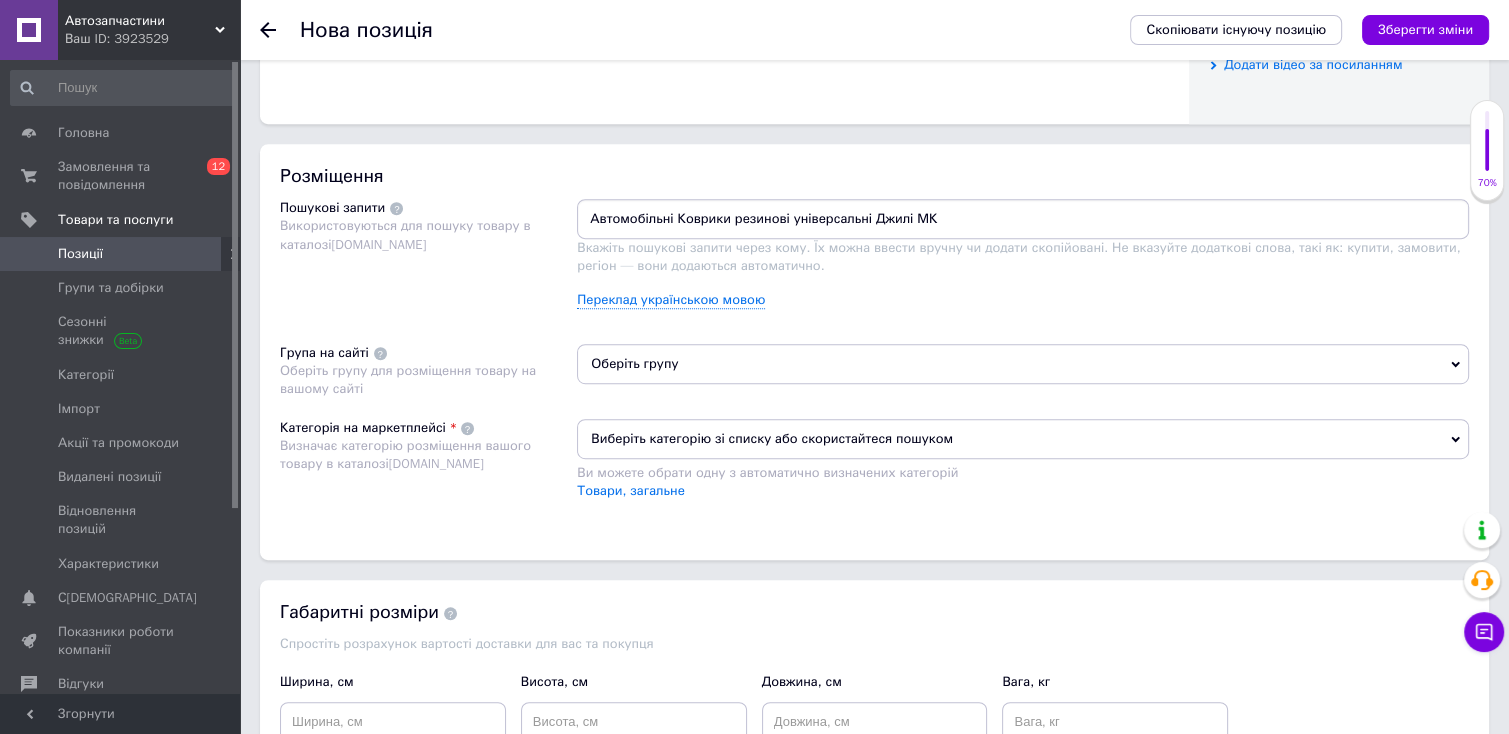 type on "Автомобільні Коврики резинові універсальні Джилі МК" 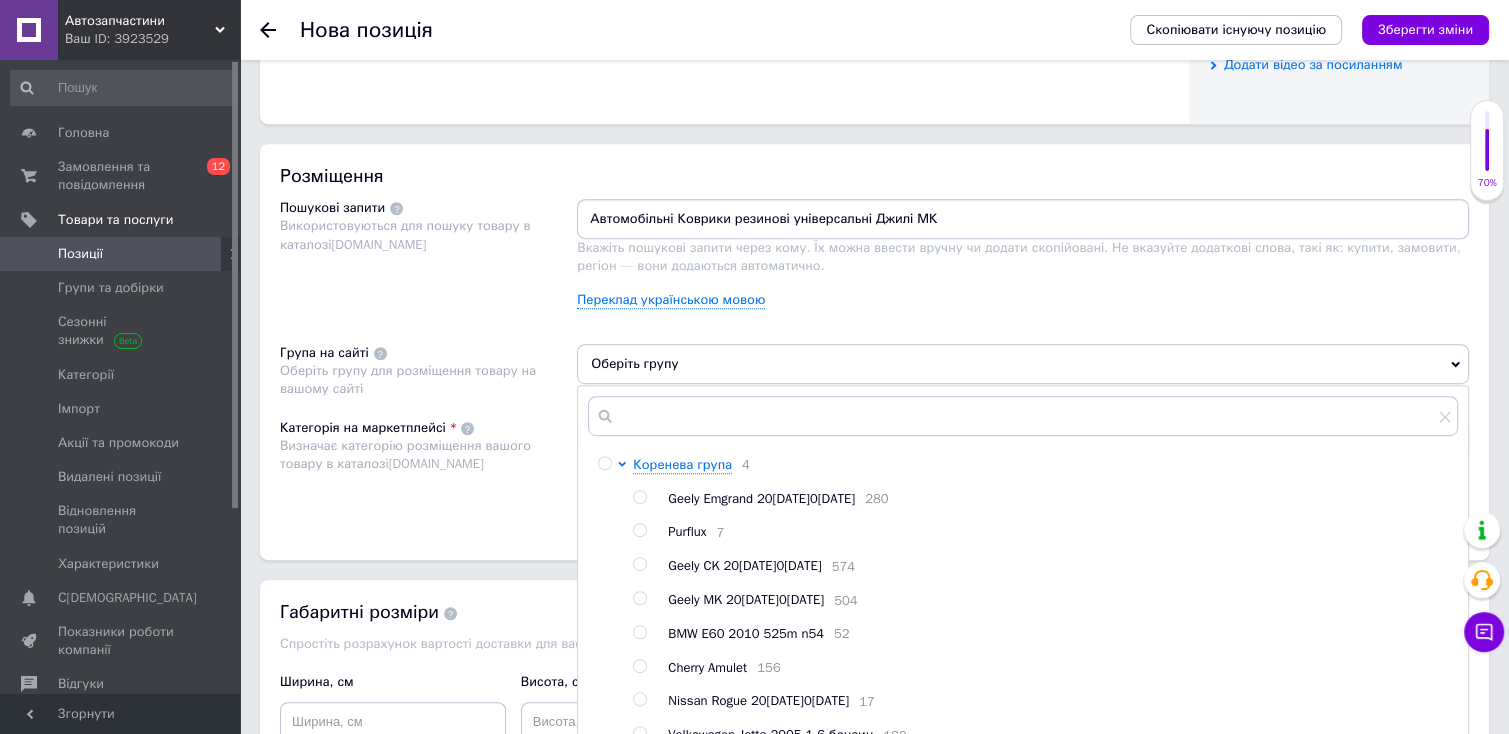 click on "Geely MK 20[DATE]0[DATE]" at bounding box center [746, 599] 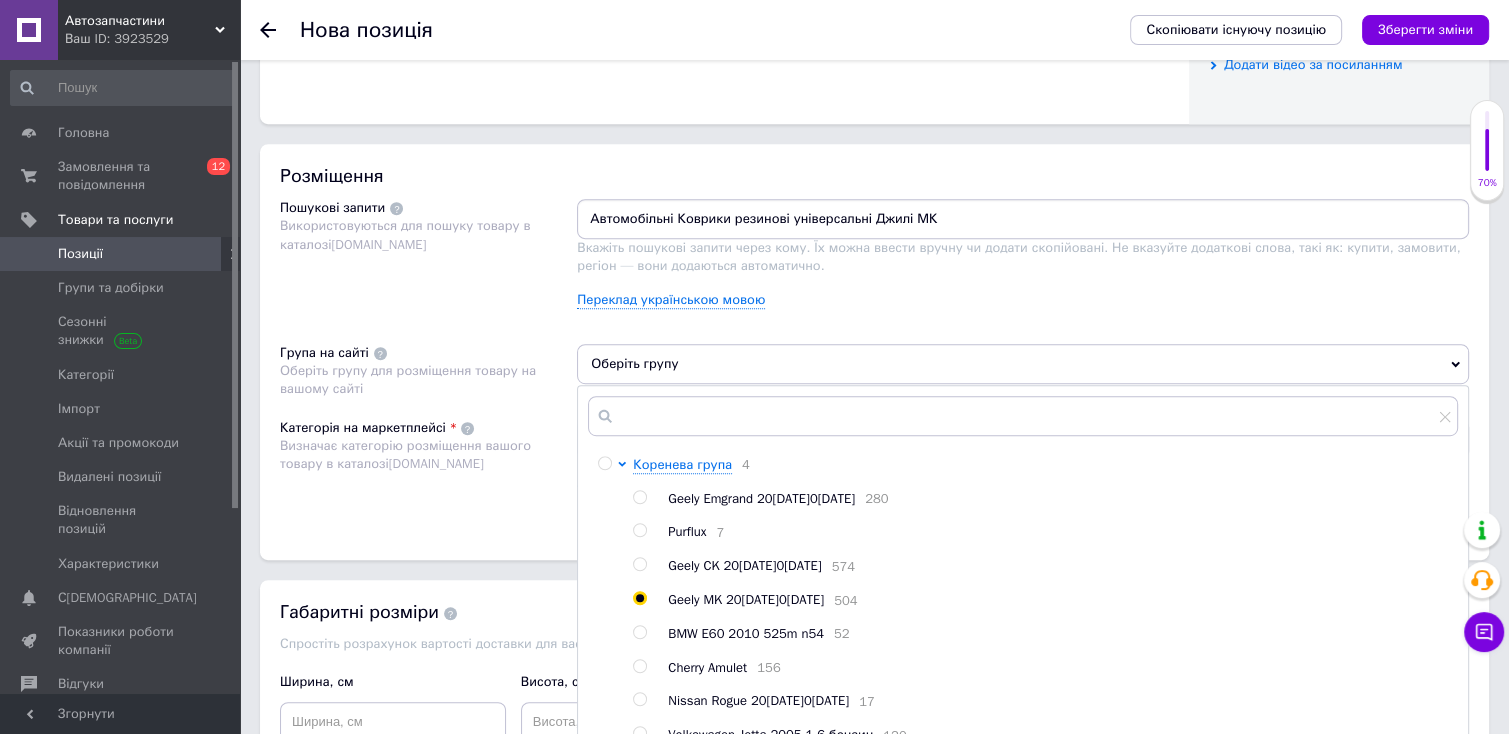 radio on "true" 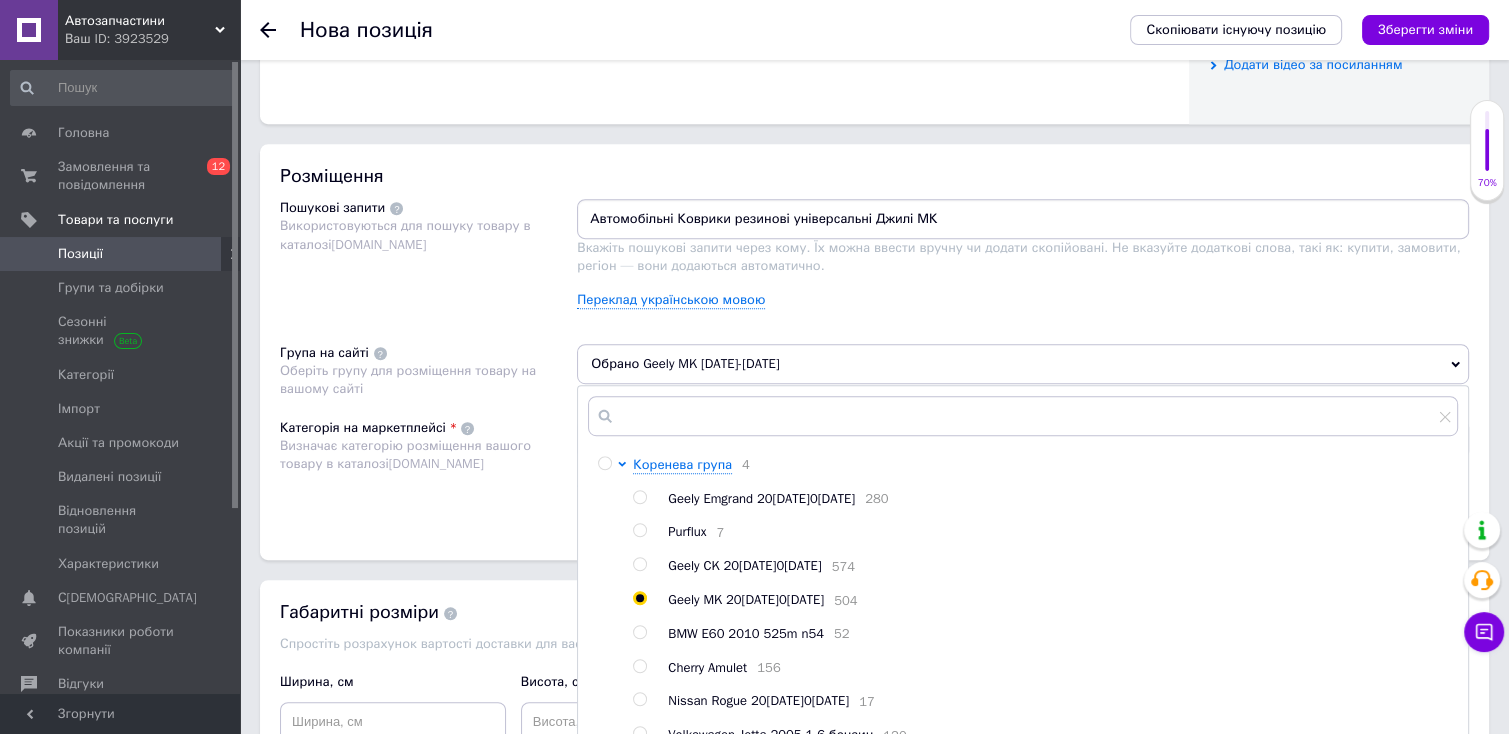 click on "Категорія на маркетплейсі Визначає категорію розміщення вашого товару в каталозі  [DOMAIN_NAME]" at bounding box center (428, 469) 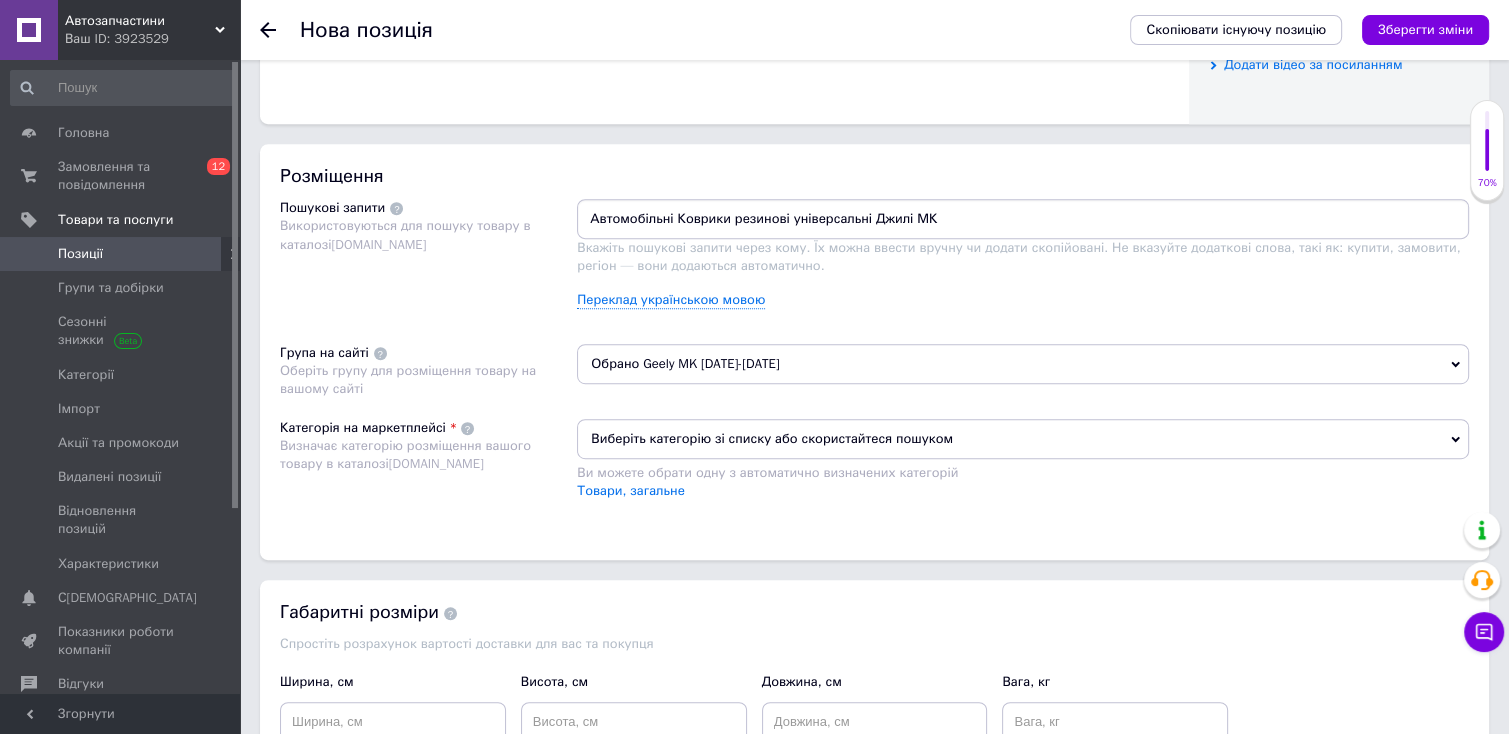 click on "Вкажіть пошукові запити через кому. Їх можна ввести вручну чи додати скопійовані. Не вказуйте додаткові слова, такі як: купити, замовити, регіон — вони додаються автоматично." at bounding box center [1018, 256] 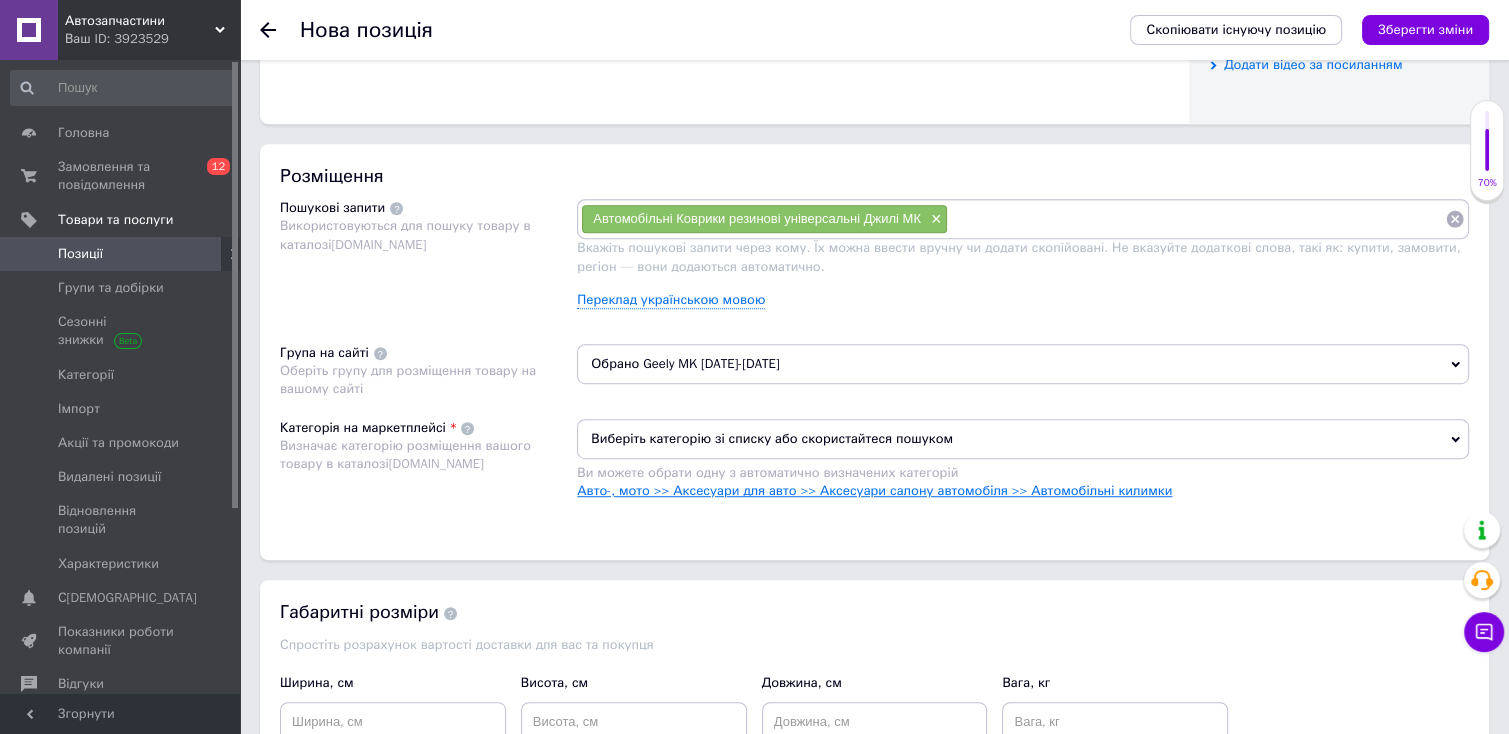 click on "Авто-, мото >> Аксесуари для авто >> Аксесуари салону автомобіля >> Автомобільні килимки" at bounding box center (874, 490) 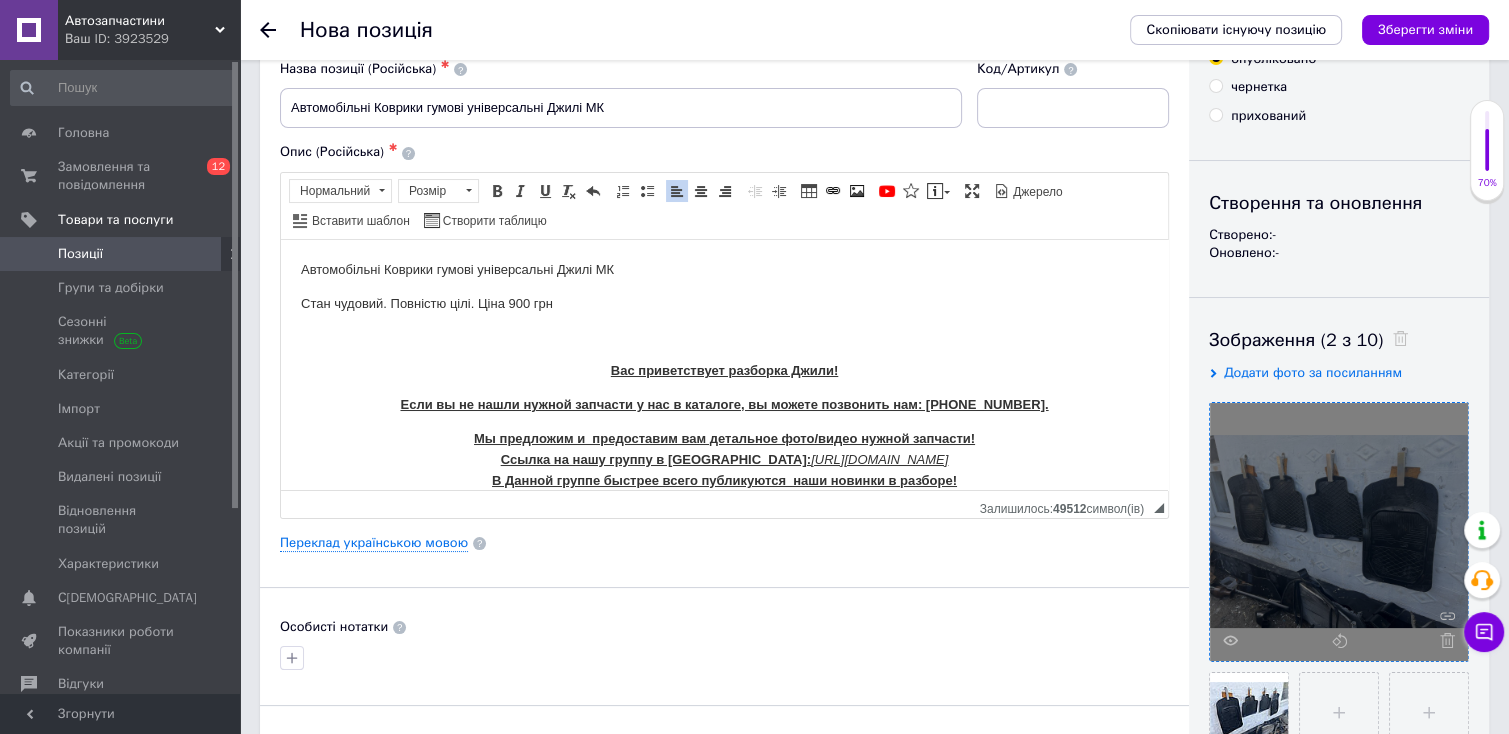 scroll, scrollTop: 0, scrollLeft: 0, axis: both 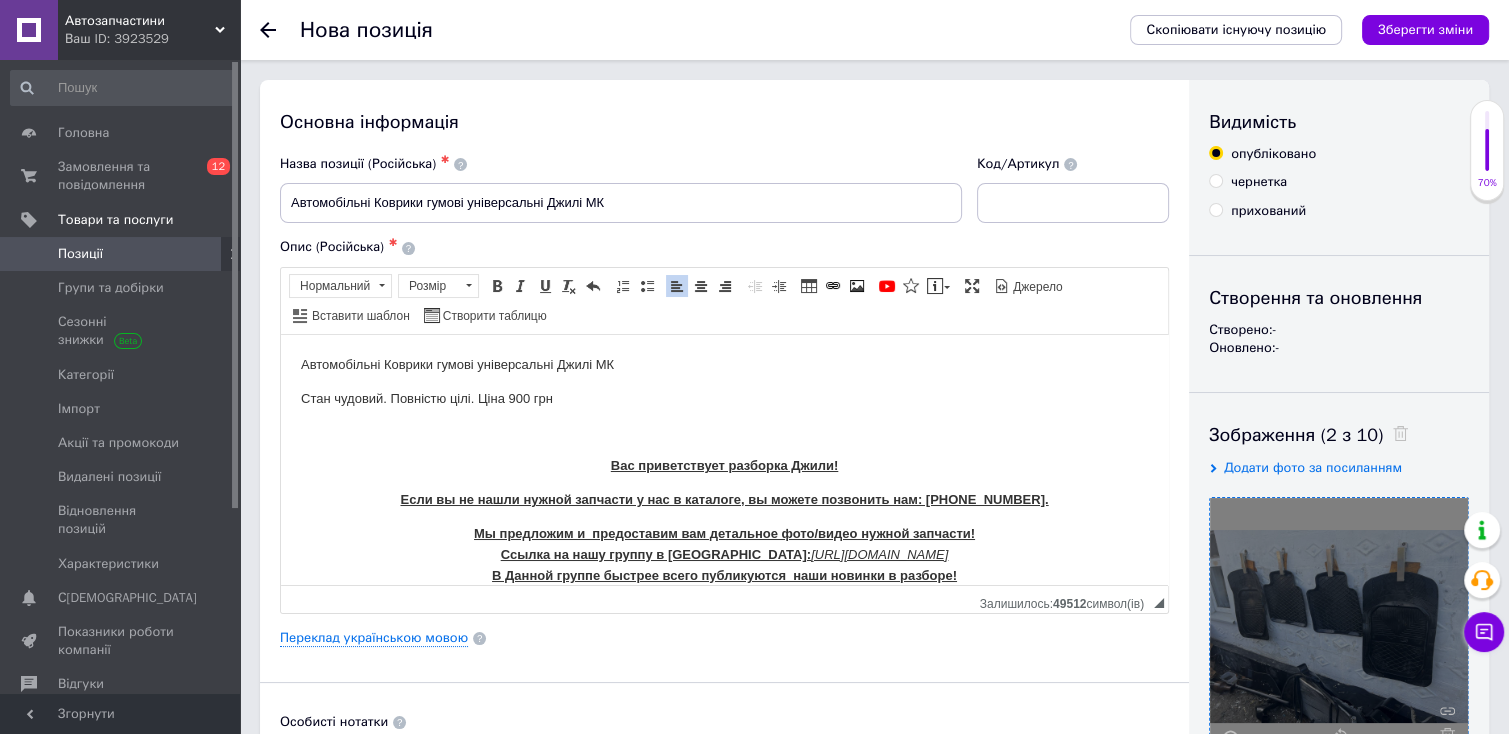 click on "Автомобільні Коврики гумові універсальні Джилі МК" at bounding box center [724, 364] 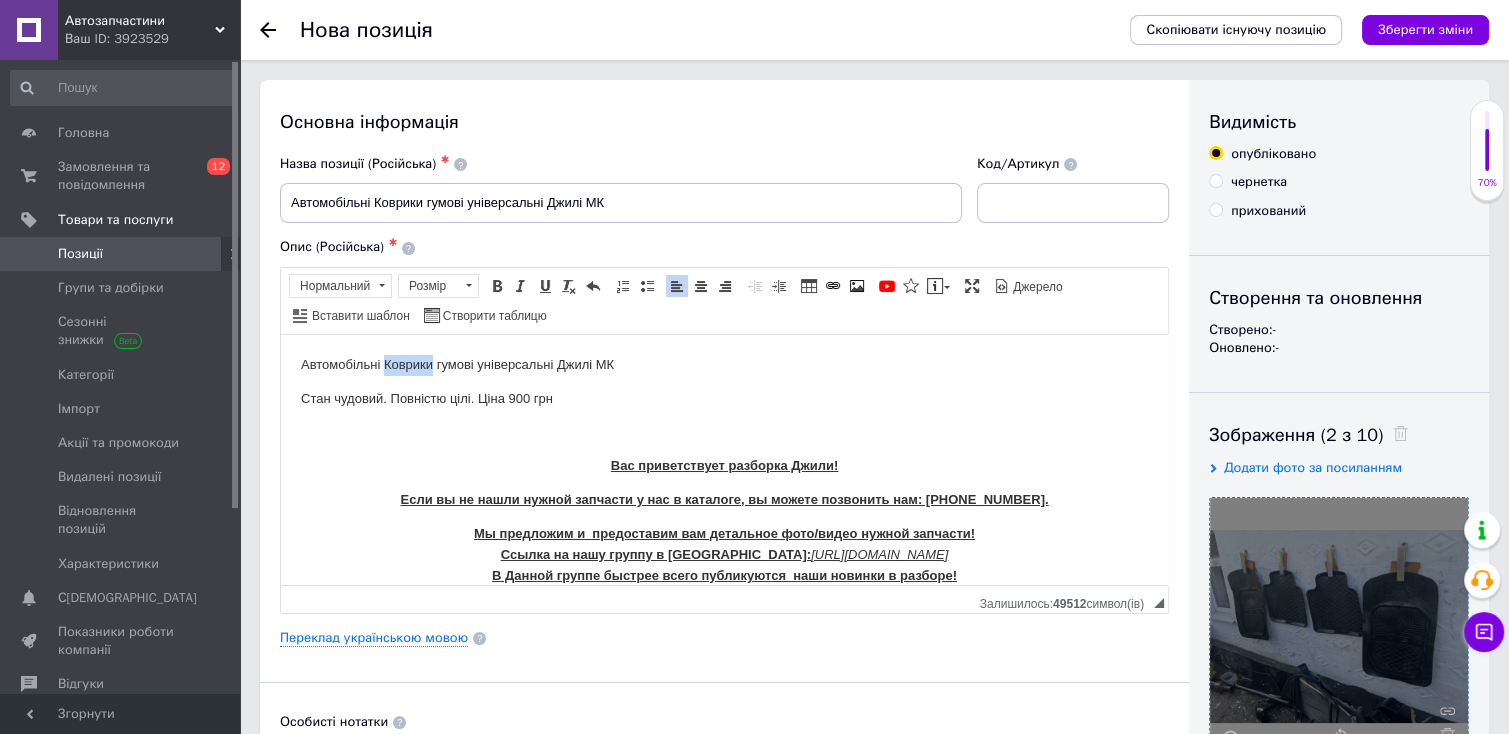 click on "Автомобільні Коврики гумові універсальні Джилі МК" at bounding box center (724, 364) 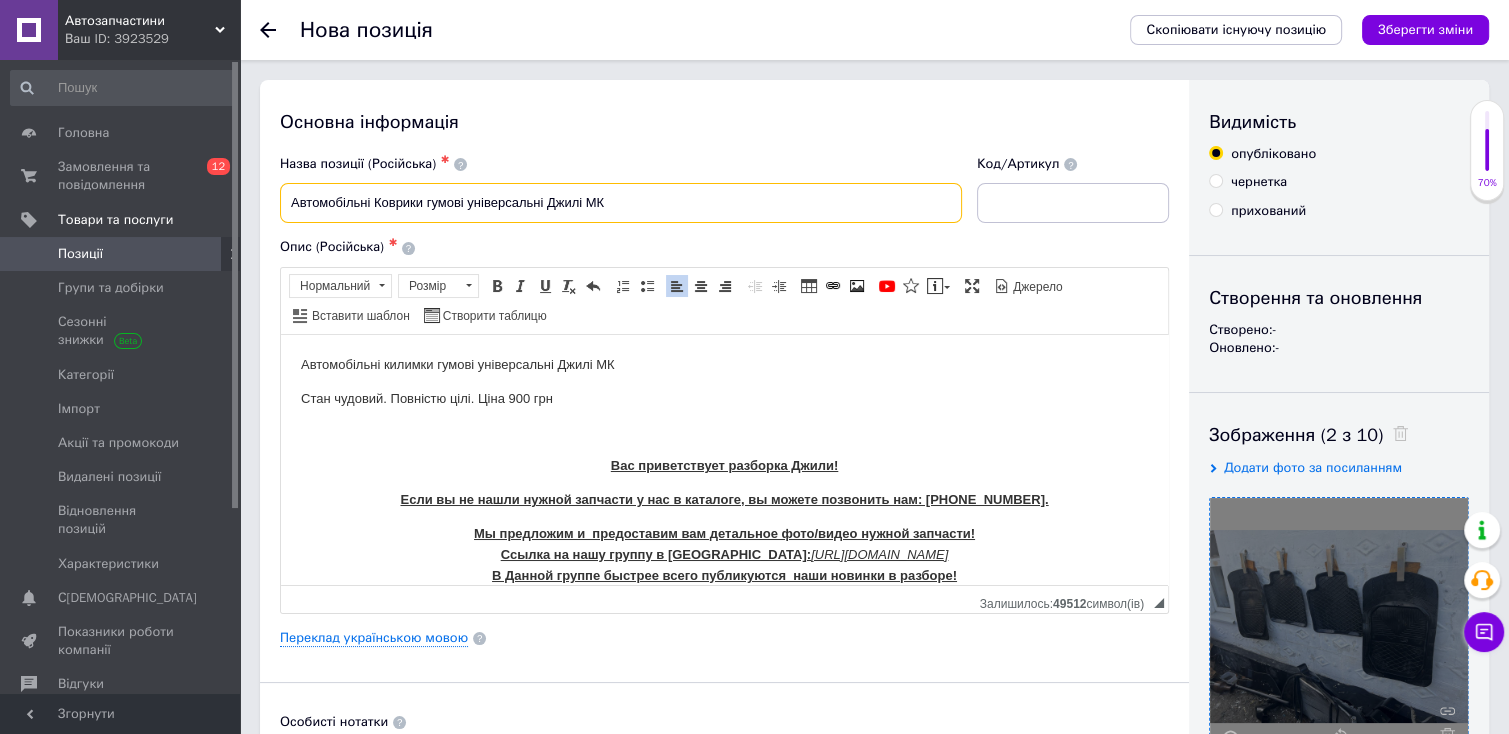 click on "Автомобільні Коврики гумові універсальні Джилі МК" at bounding box center [621, 203] 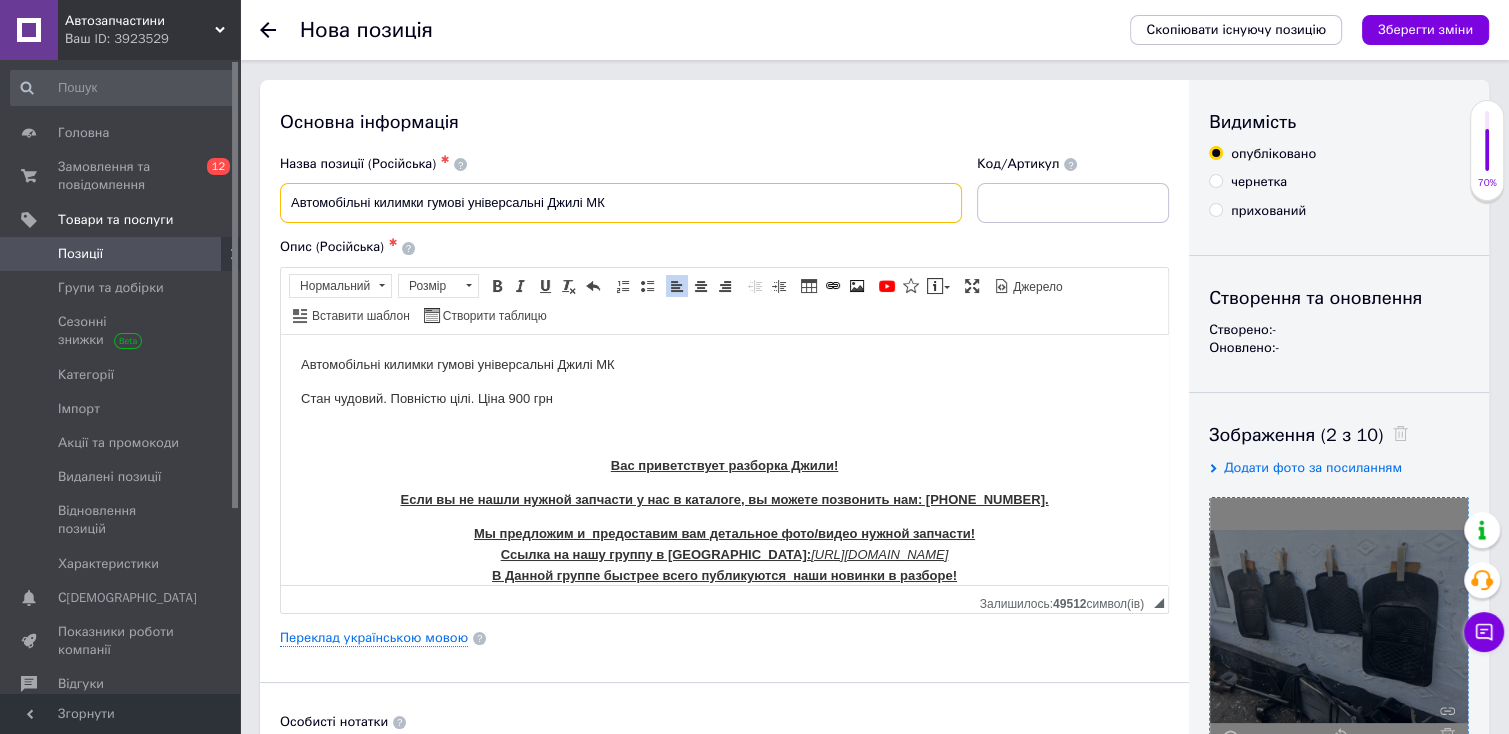 type on "Автомобільні килимки гумові універсальні Джилі МК" 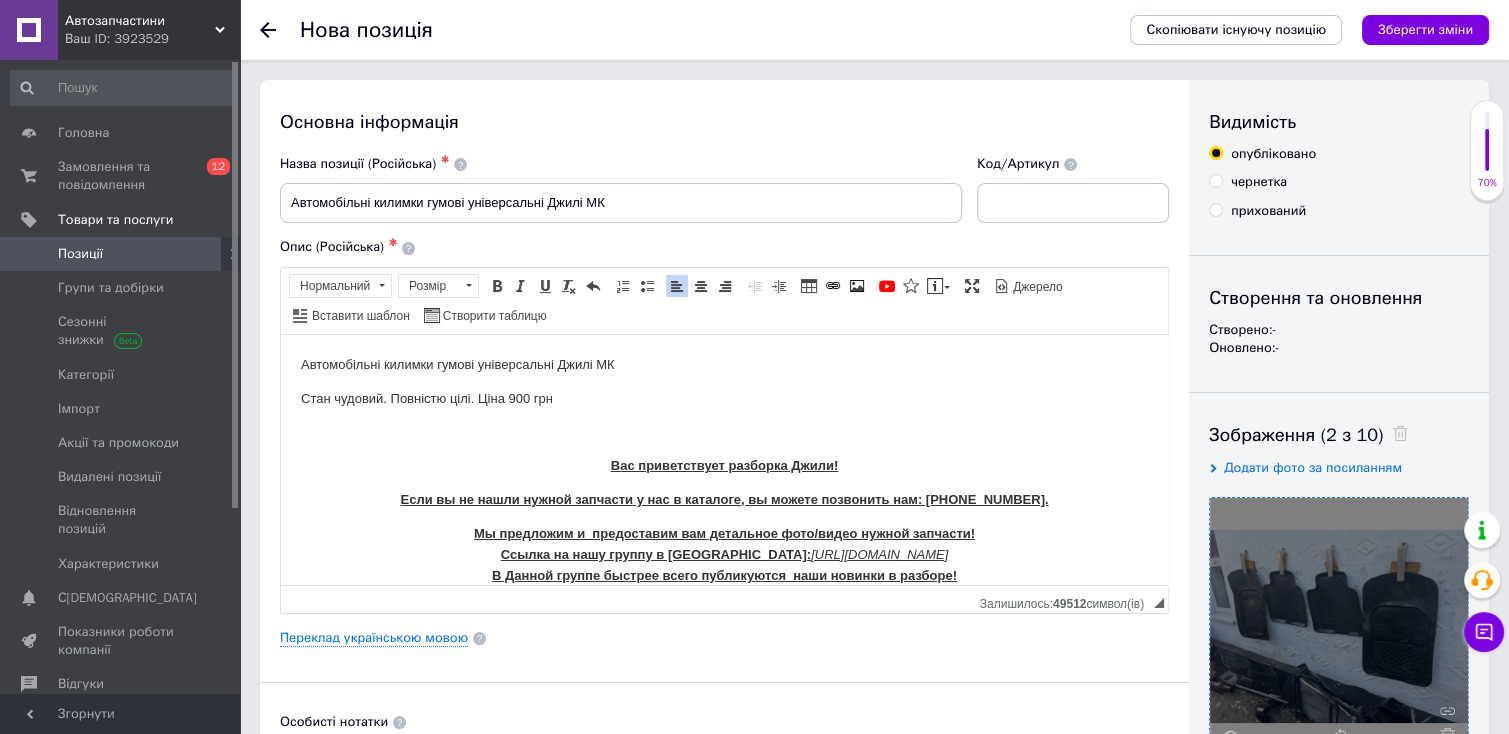 click on "Автомобільні килимки гумові універсальні Джилі МК  Стан чудовий. Повністю цілі. Ціна 900 грн Вас приветствует разборка Джили! Если вы не нашли нужной запчасти у нас в каталоге, вы можете позвонить нам: [PHONE_NUMBER]. Мы предложим и  предоставим вам детальное фото/видео нужной запчасти!  Ссылка на нашу группу в Вайбер:  [URL][DOMAIN_NAME] В Данной группе быстрее всего публикуются  наши новинки в разборе!" at bounding box center (724, 469) 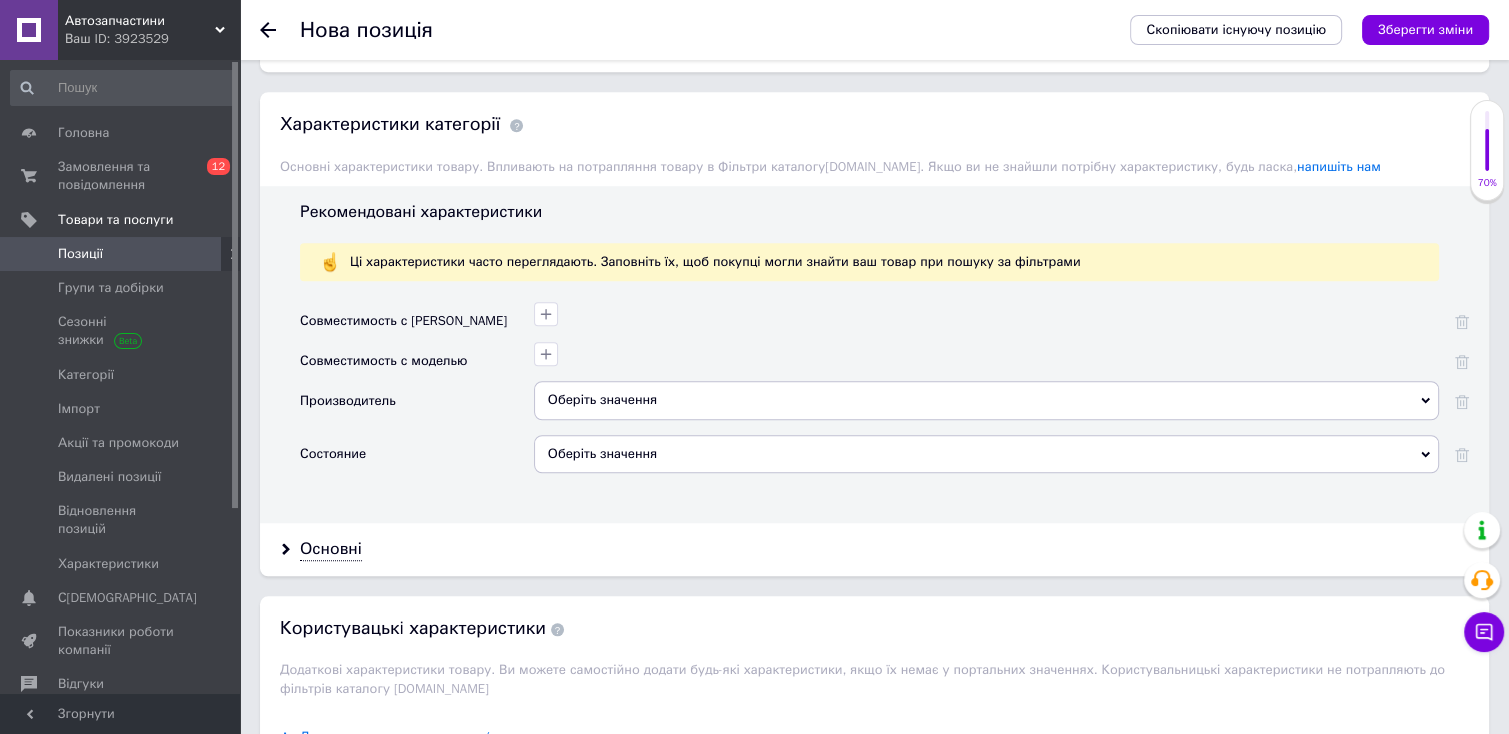 scroll, scrollTop: 1597, scrollLeft: 0, axis: vertical 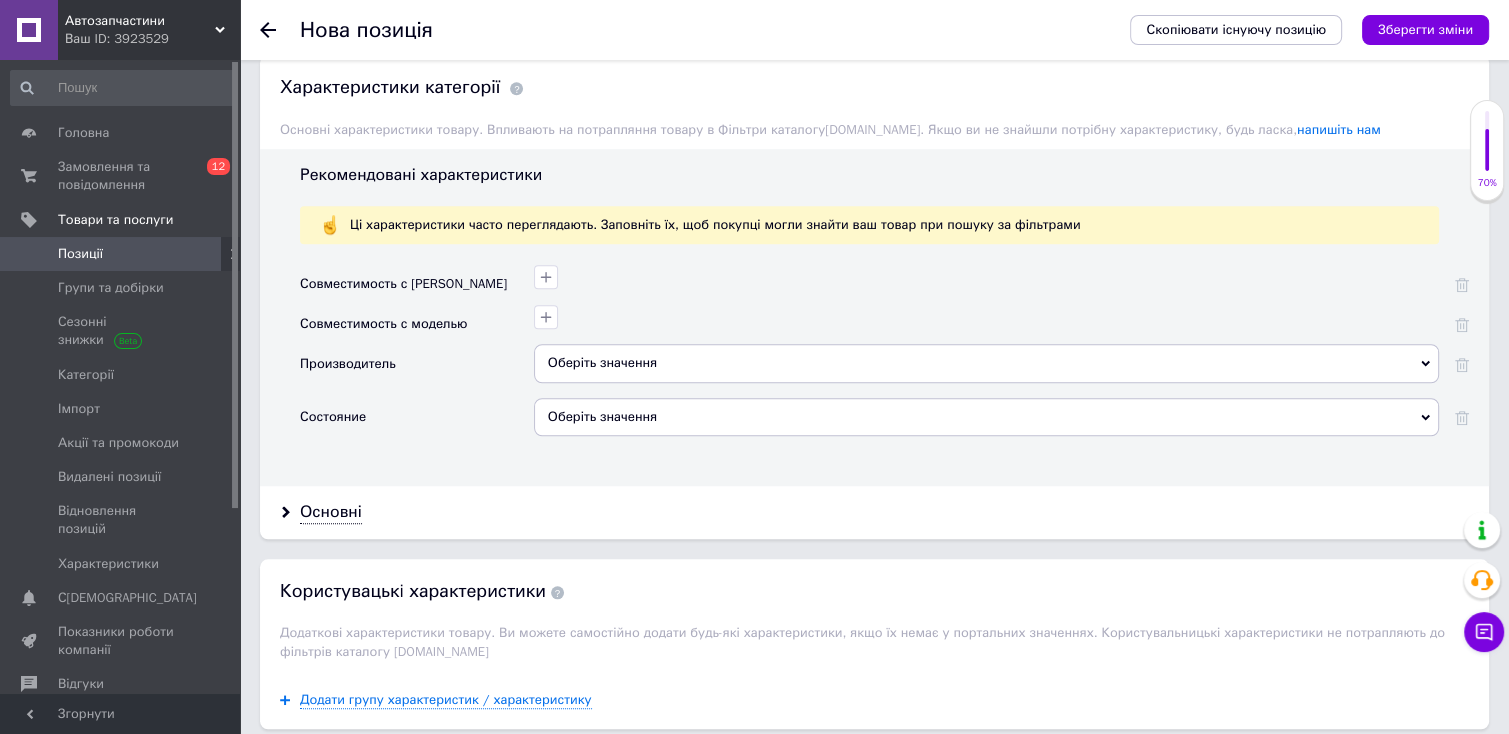 click on "Оберіть значення" at bounding box center (986, 363) 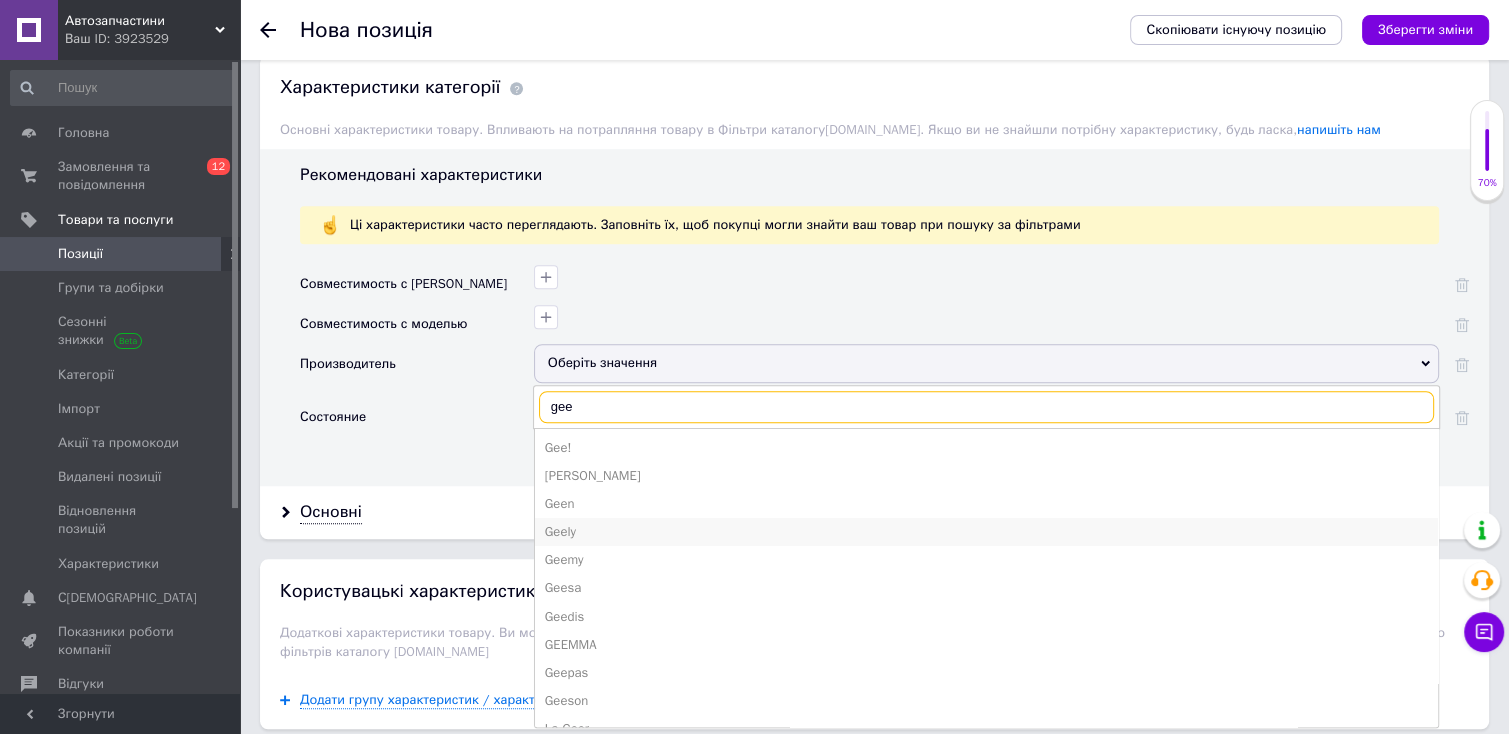 type on "gee" 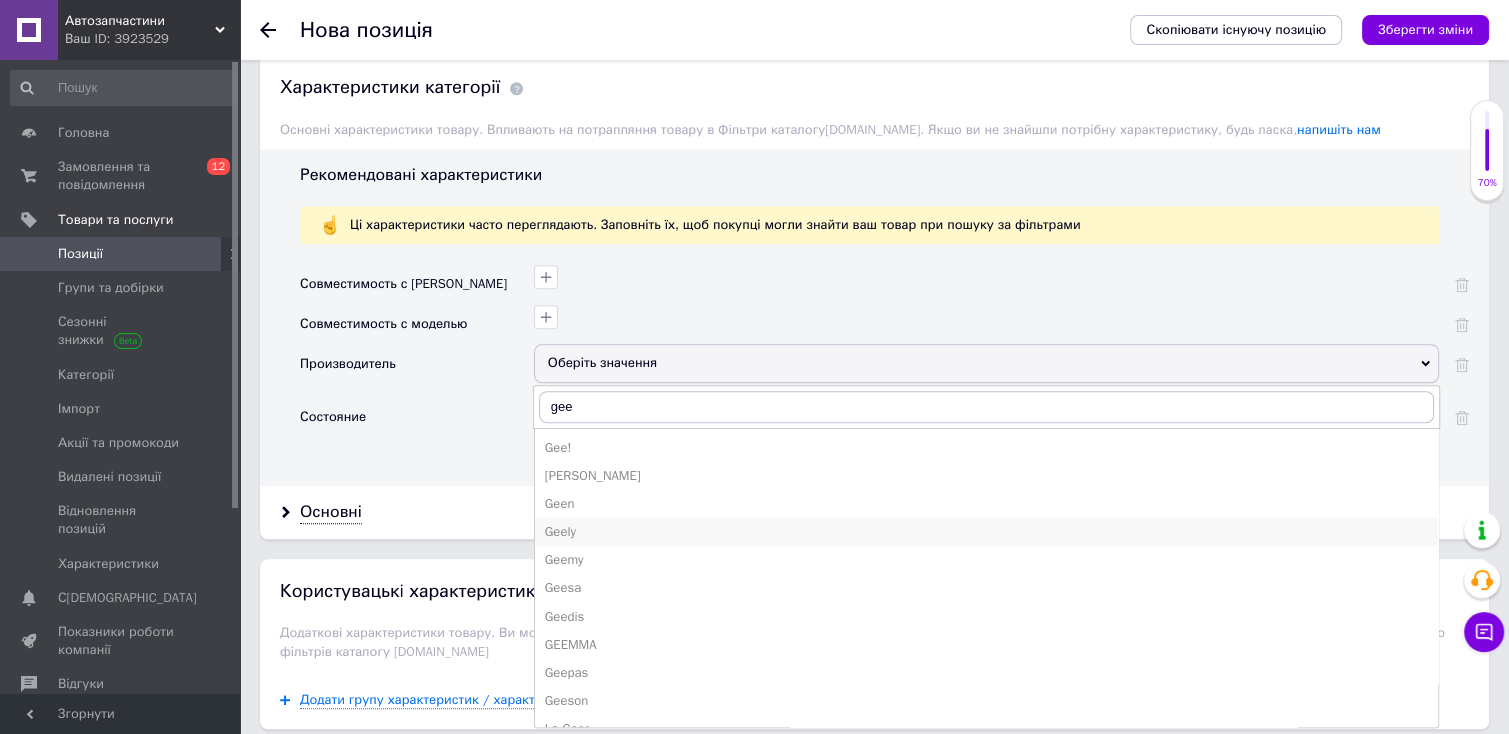 click on "Geely" at bounding box center [986, 532] 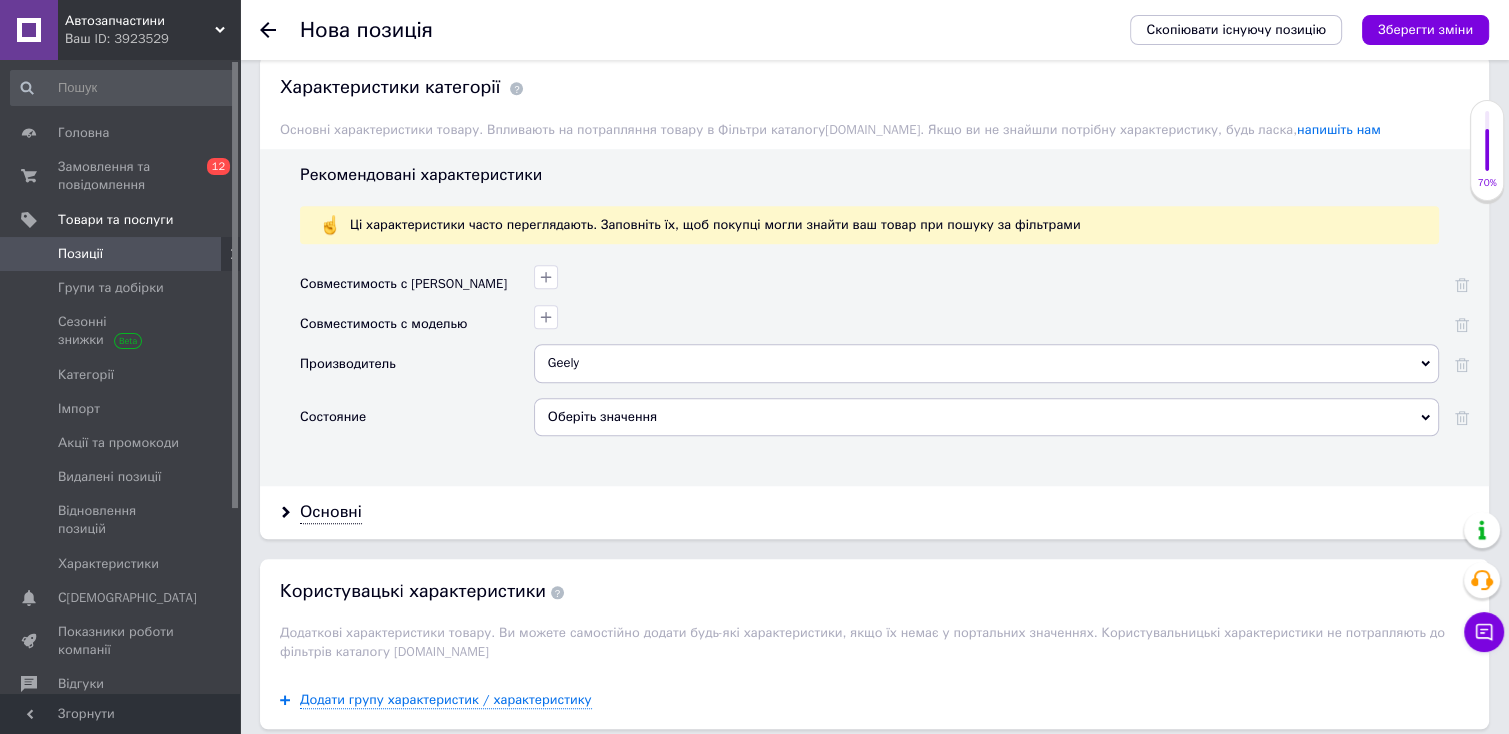 click on "Оберіть значення" at bounding box center (986, 417) 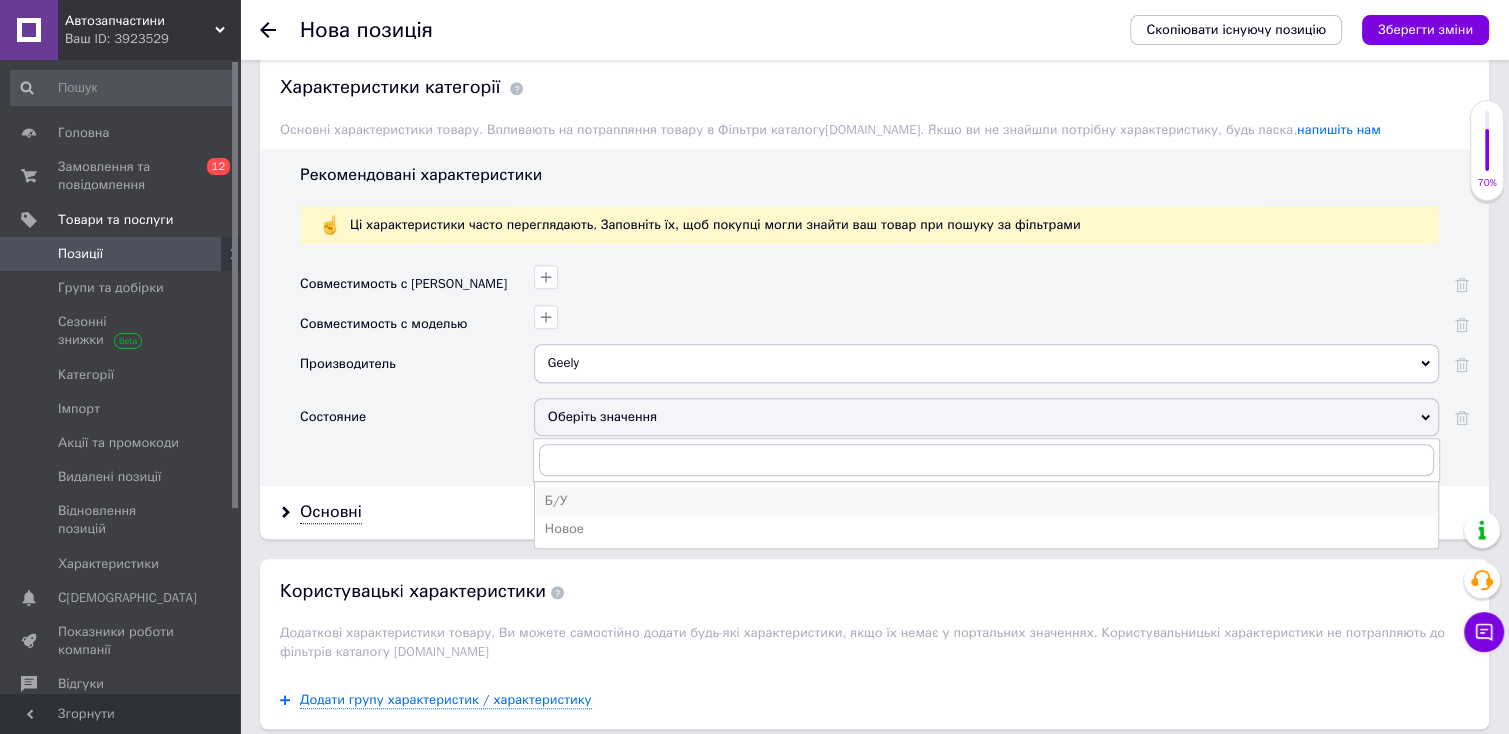 click on "Б/У" at bounding box center [986, 501] 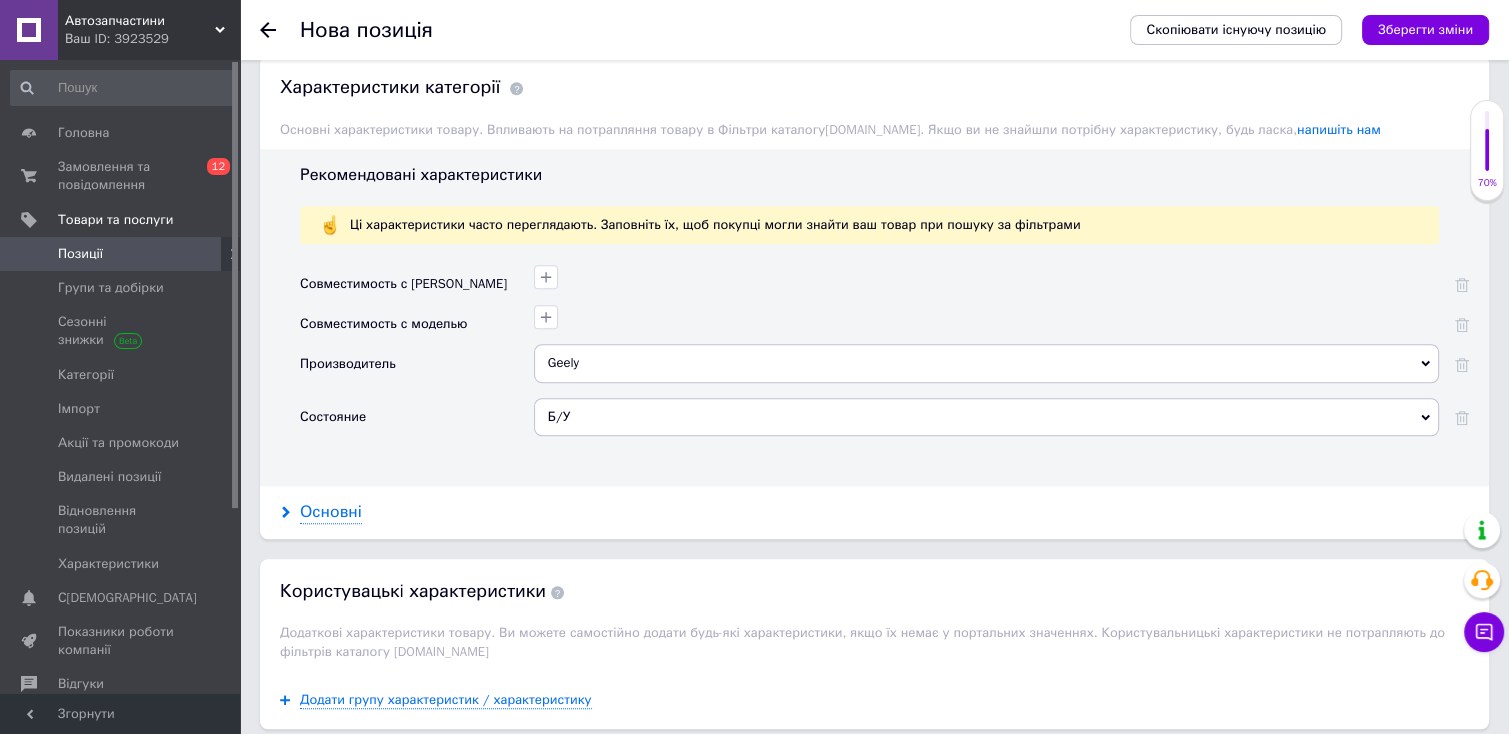 click on "Основні" at bounding box center (331, 512) 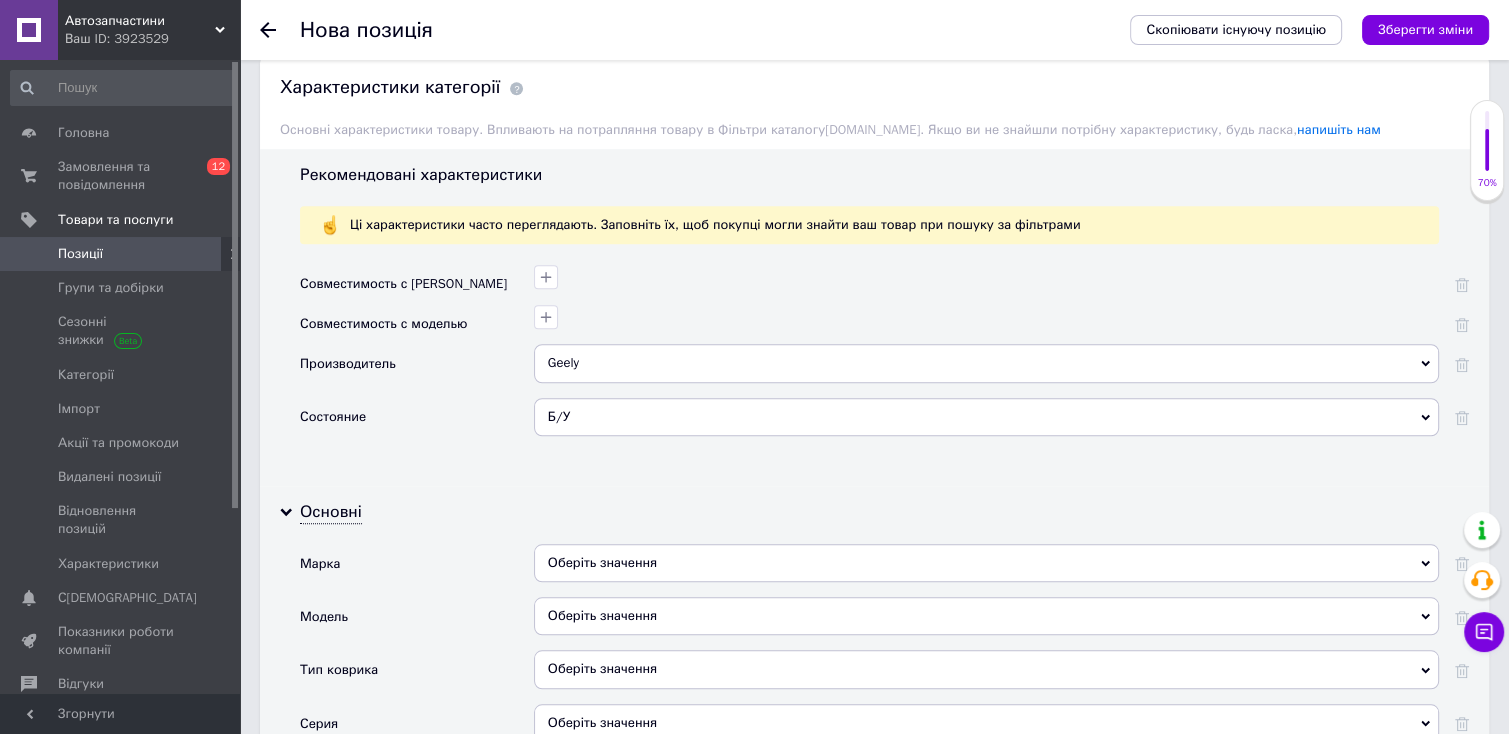 click on "Оберіть значення" at bounding box center [986, 563] 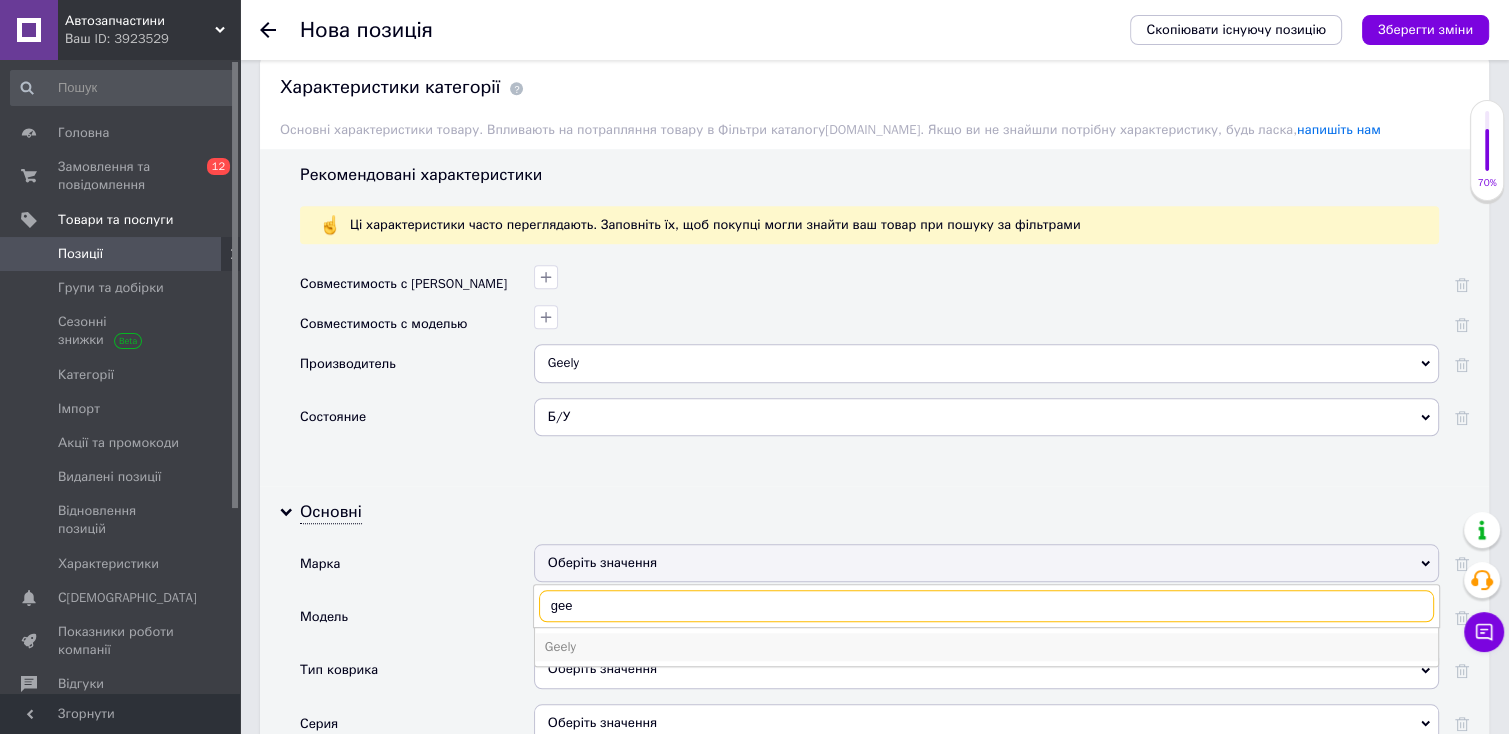 type on "gee" 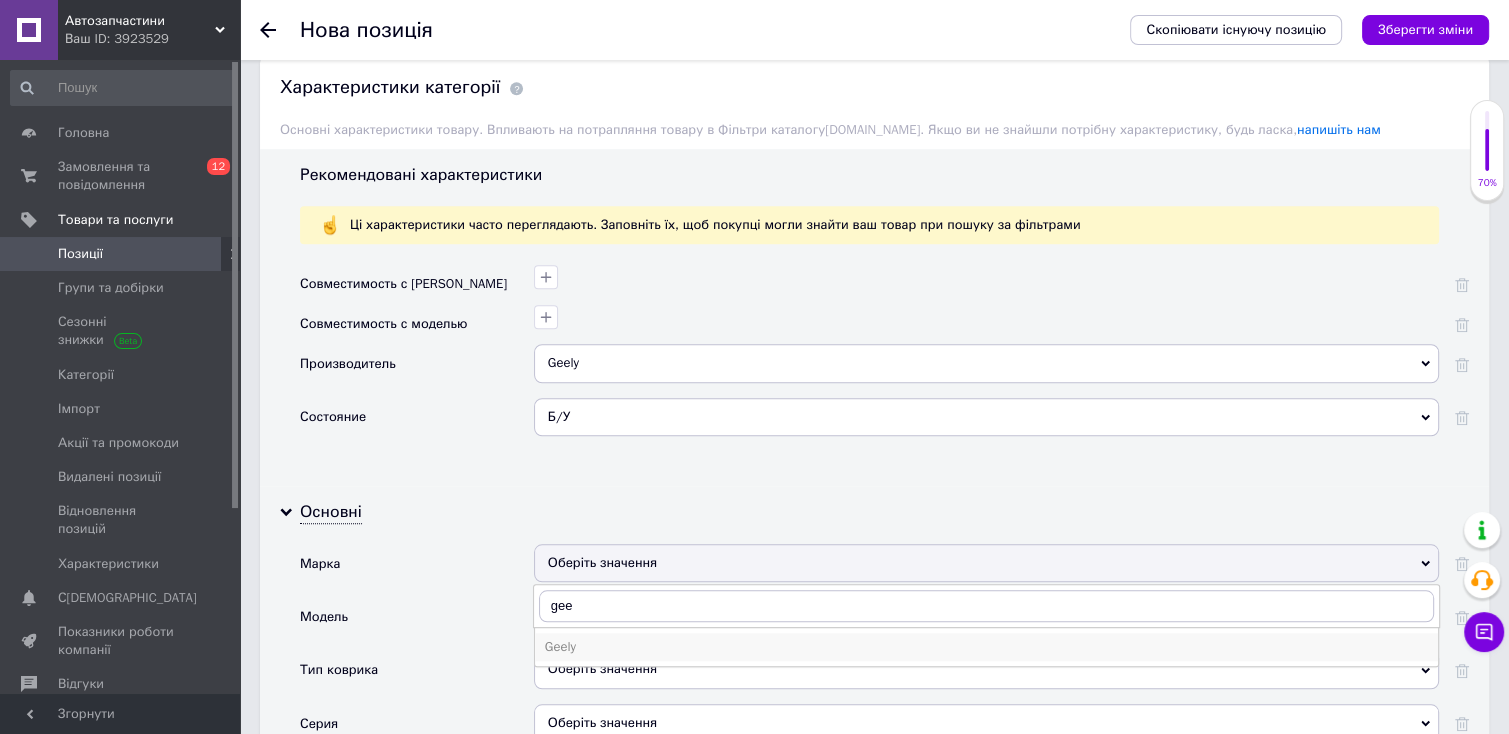 click on "Geely" at bounding box center (986, 647) 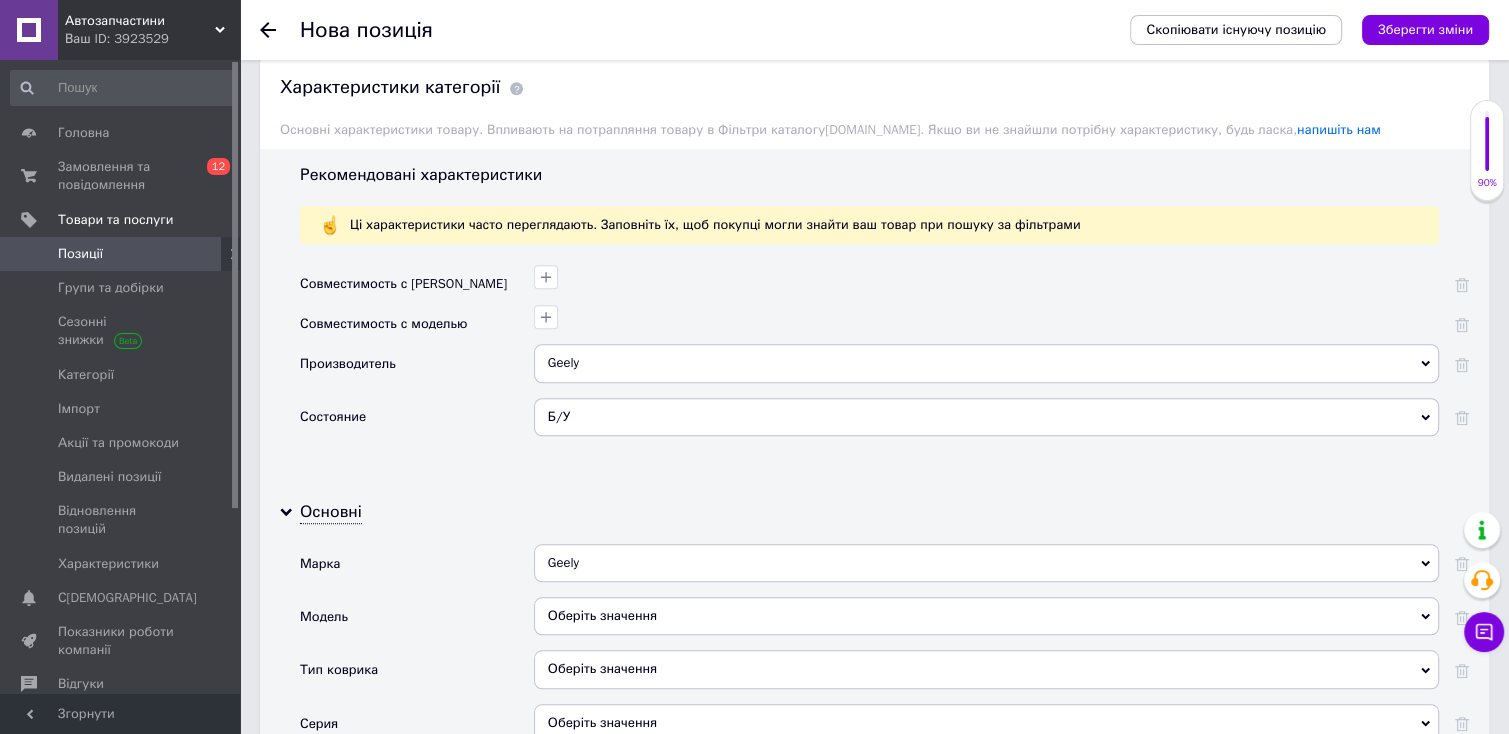 click on "Оберіть значення" at bounding box center [986, 616] 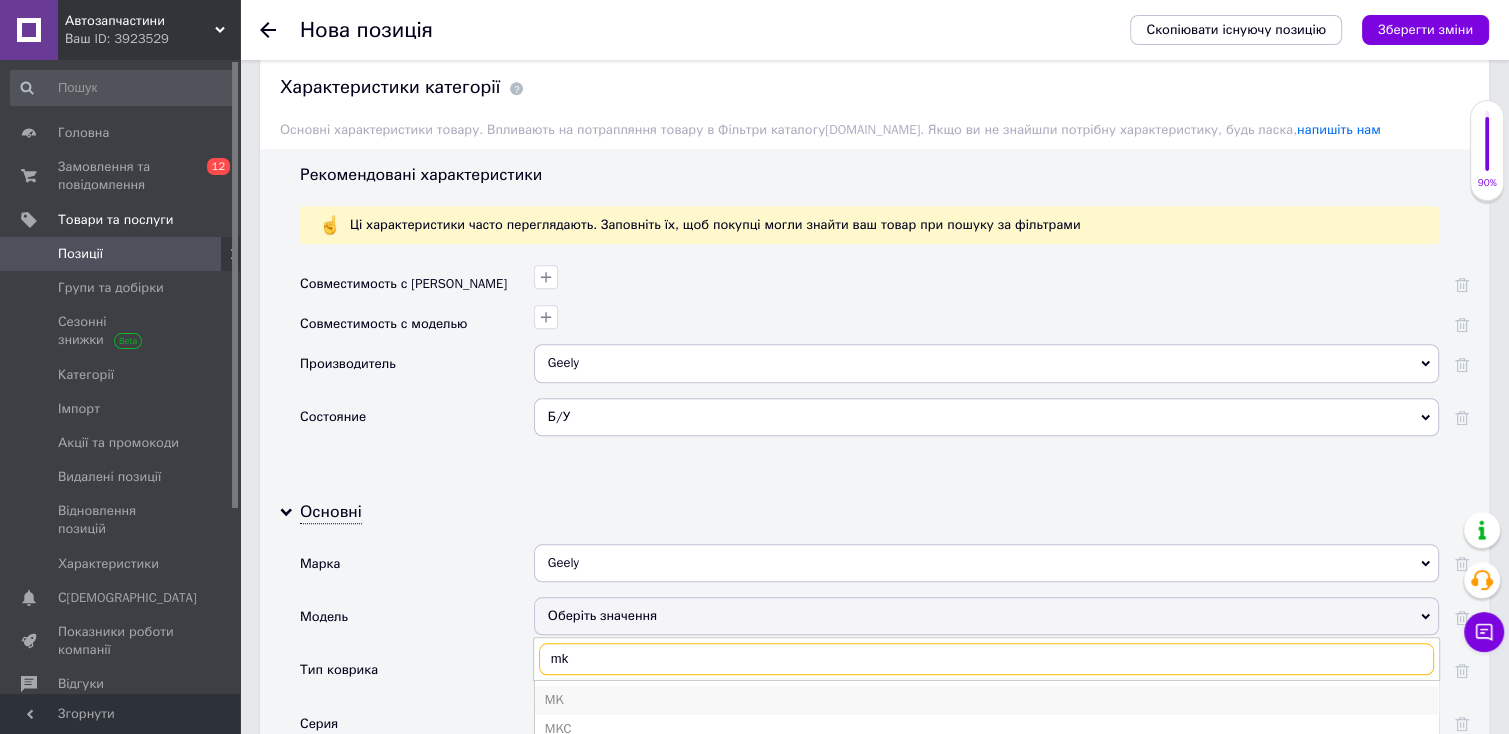 type on "mk" 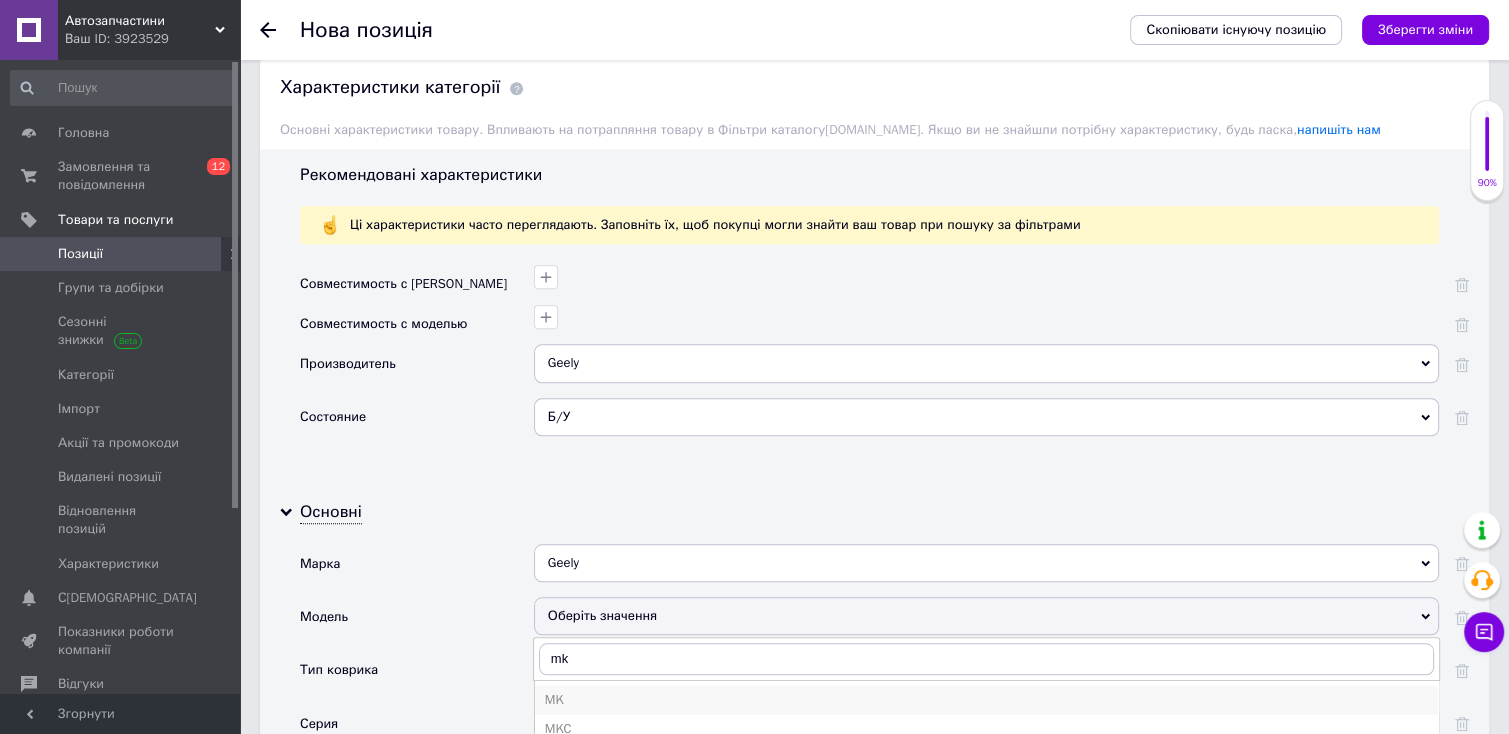 click on "MK" at bounding box center (986, 700) 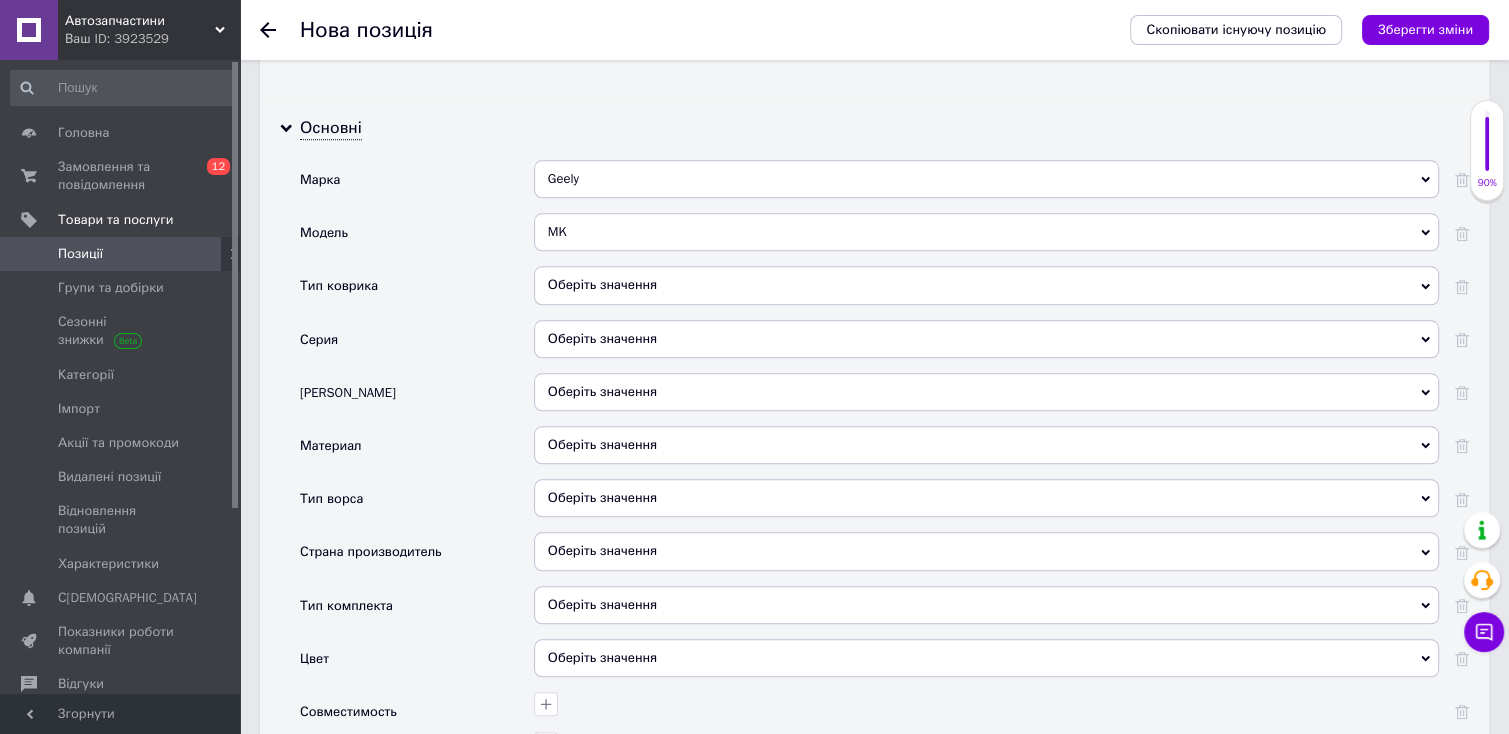 scroll, scrollTop: 1983, scrollLeft: 0, axis: vertical 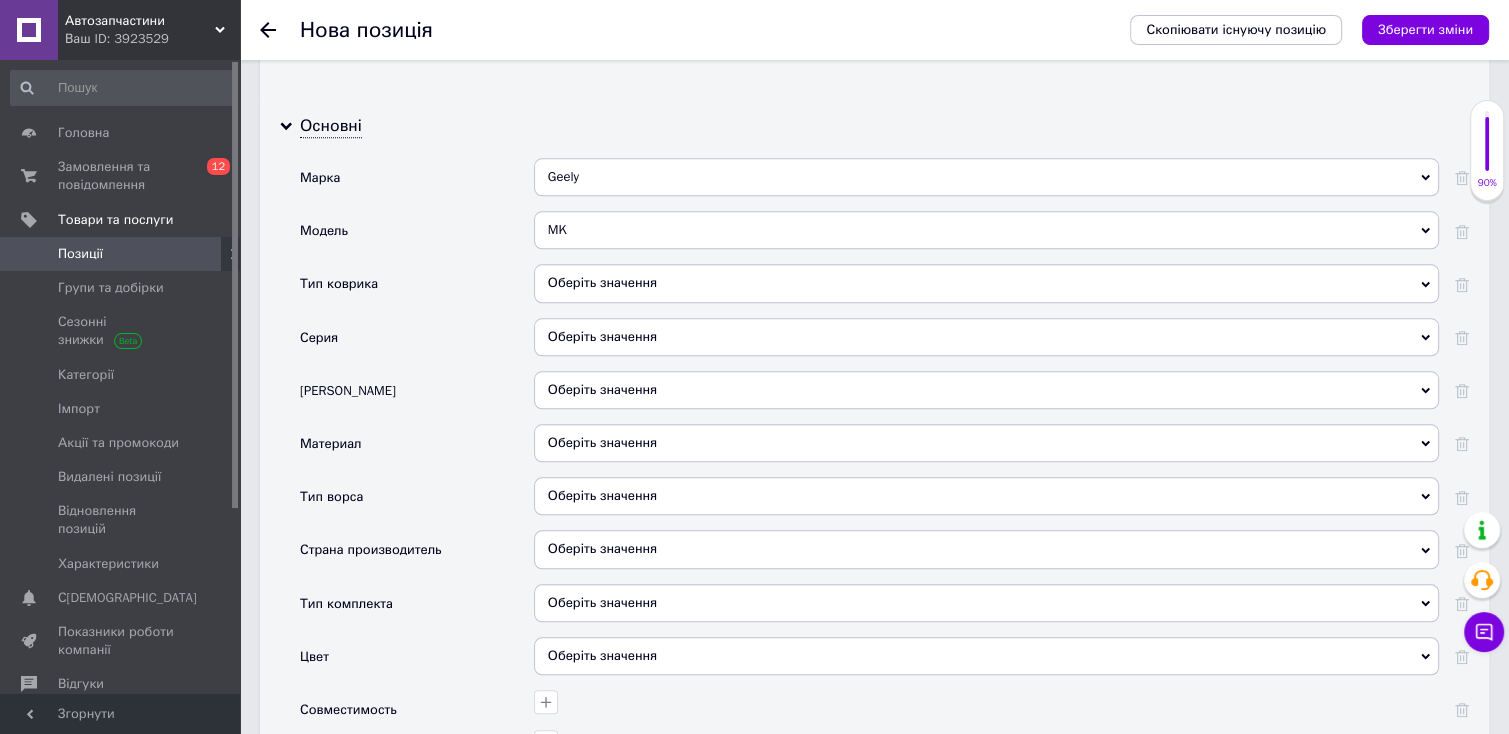 click on "Оберіть значення" at bounding box center [986, 283] 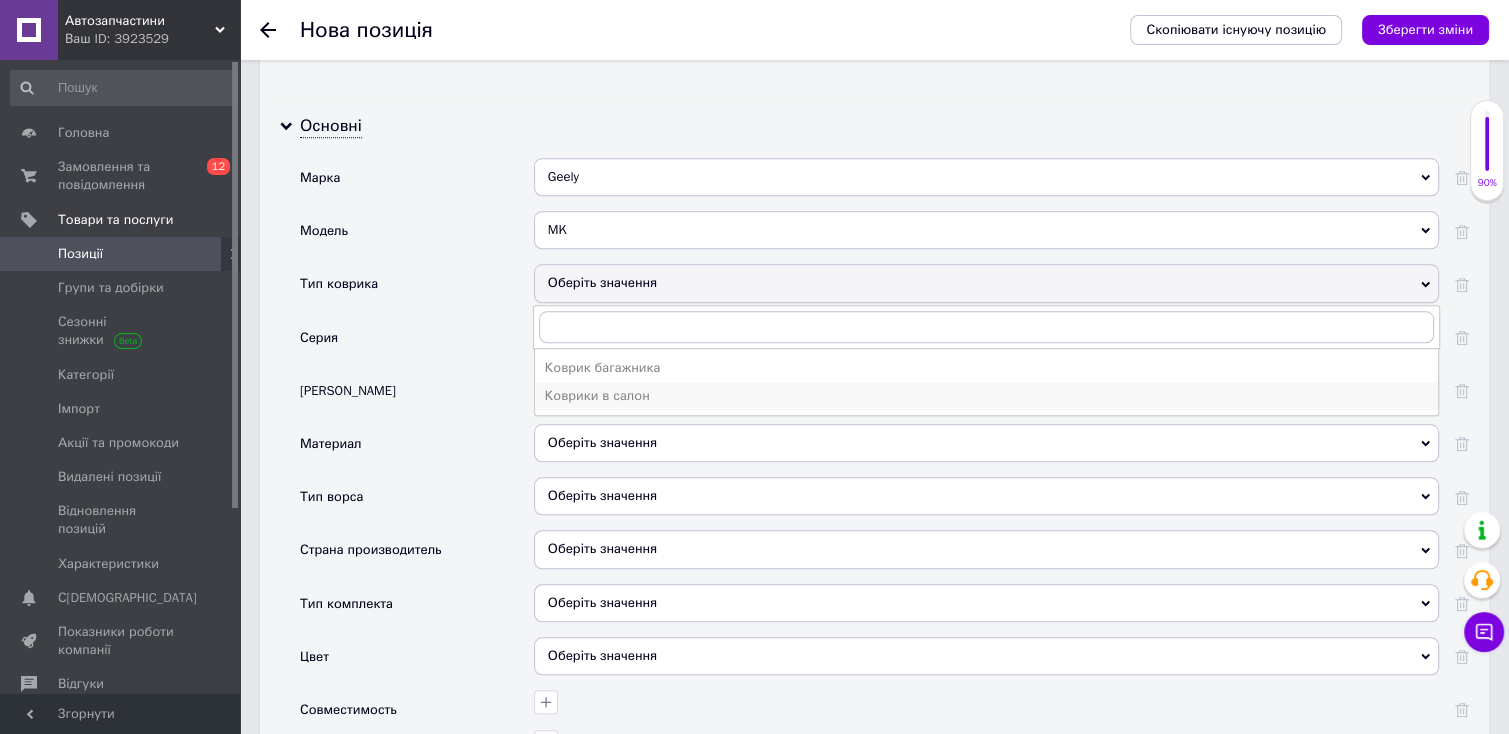 click on "Коврики в салон" at bounding box center [986, 396] 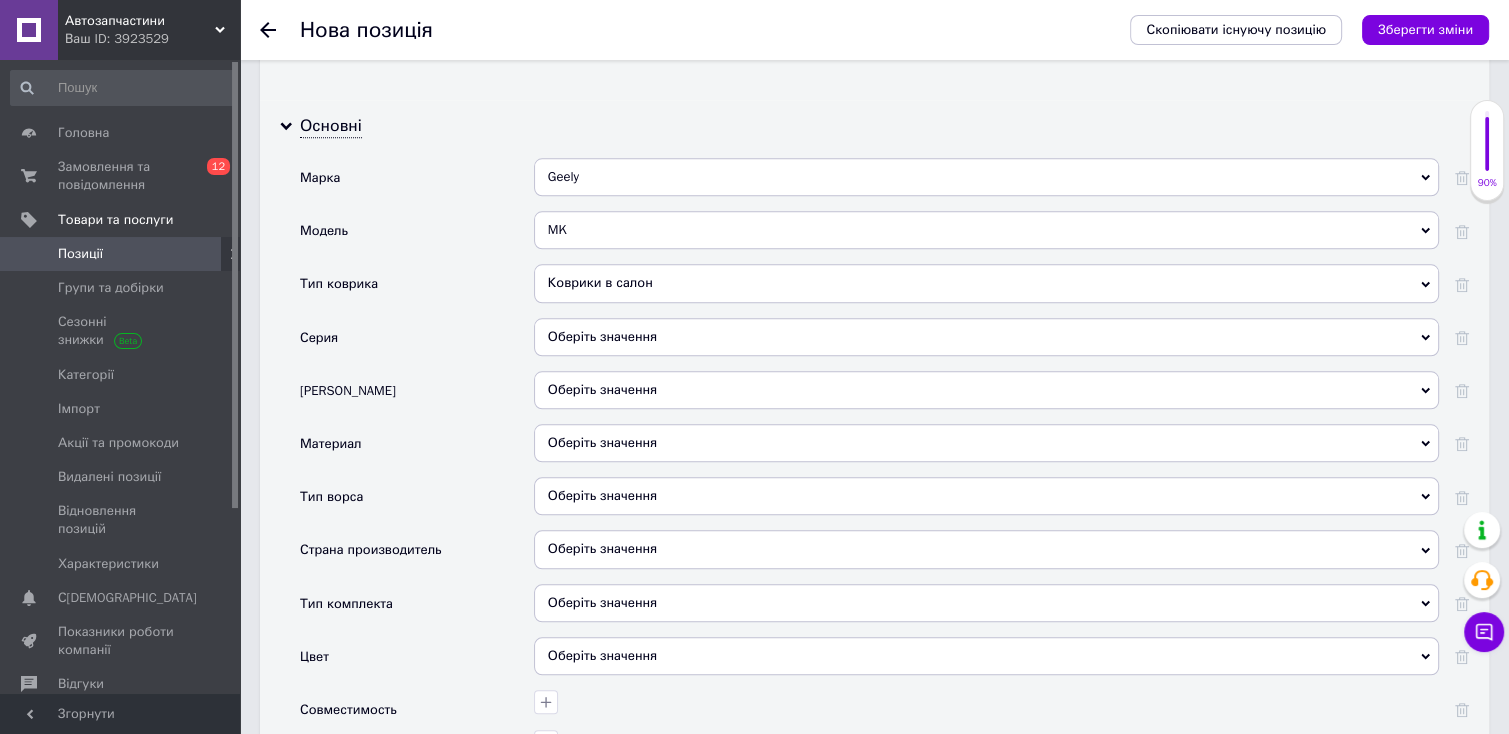 click on "Оберіть значення" at bounding box center [986, 443] 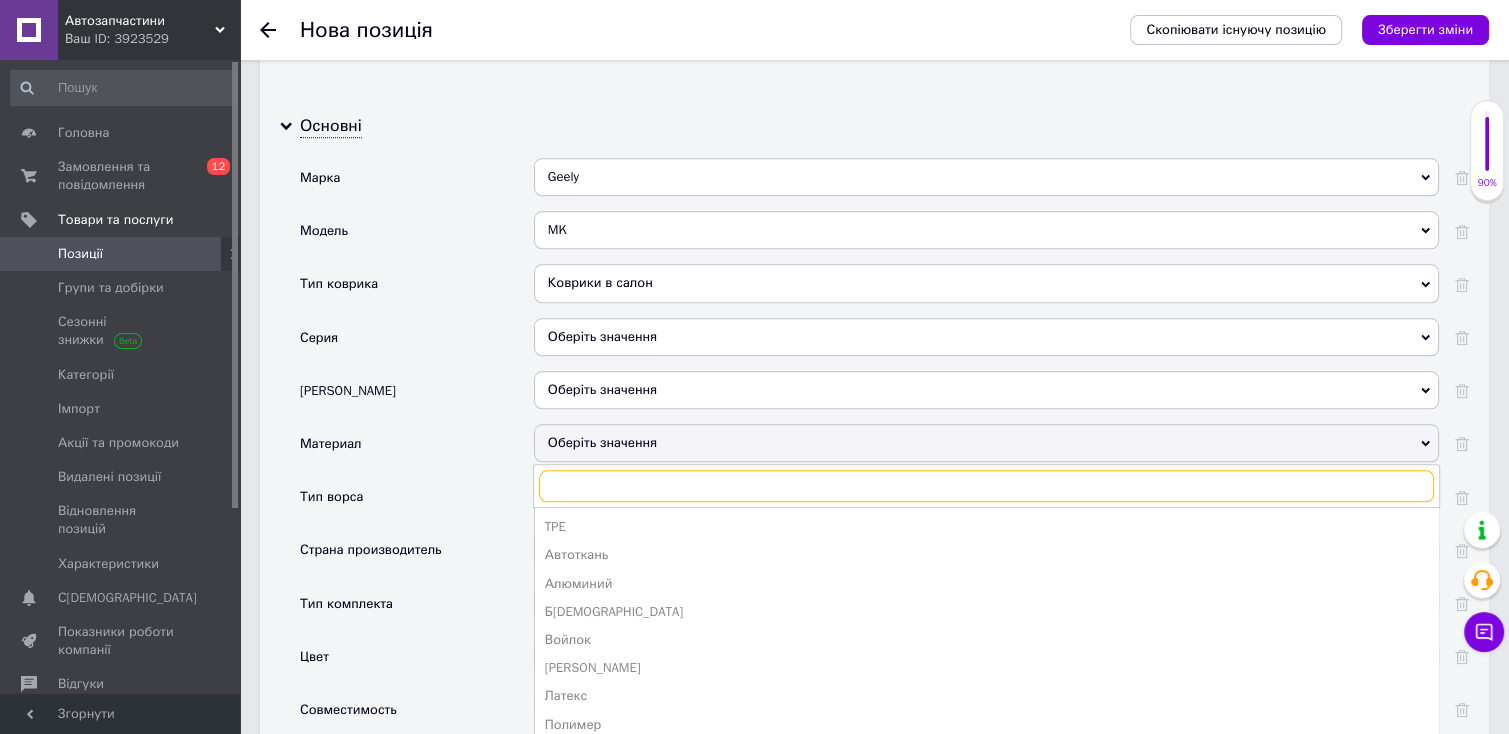 click at bounding box center (986, 486) 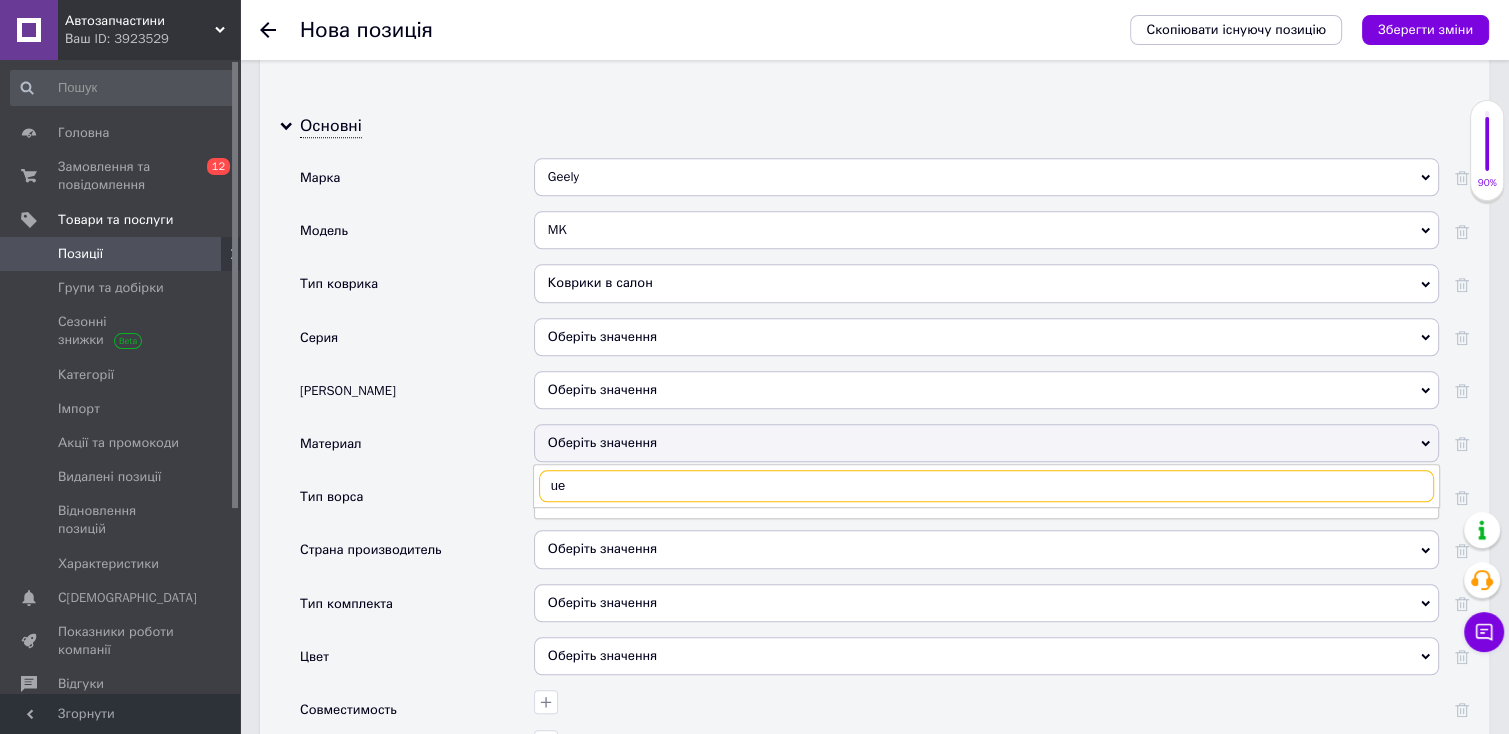 type on "u" 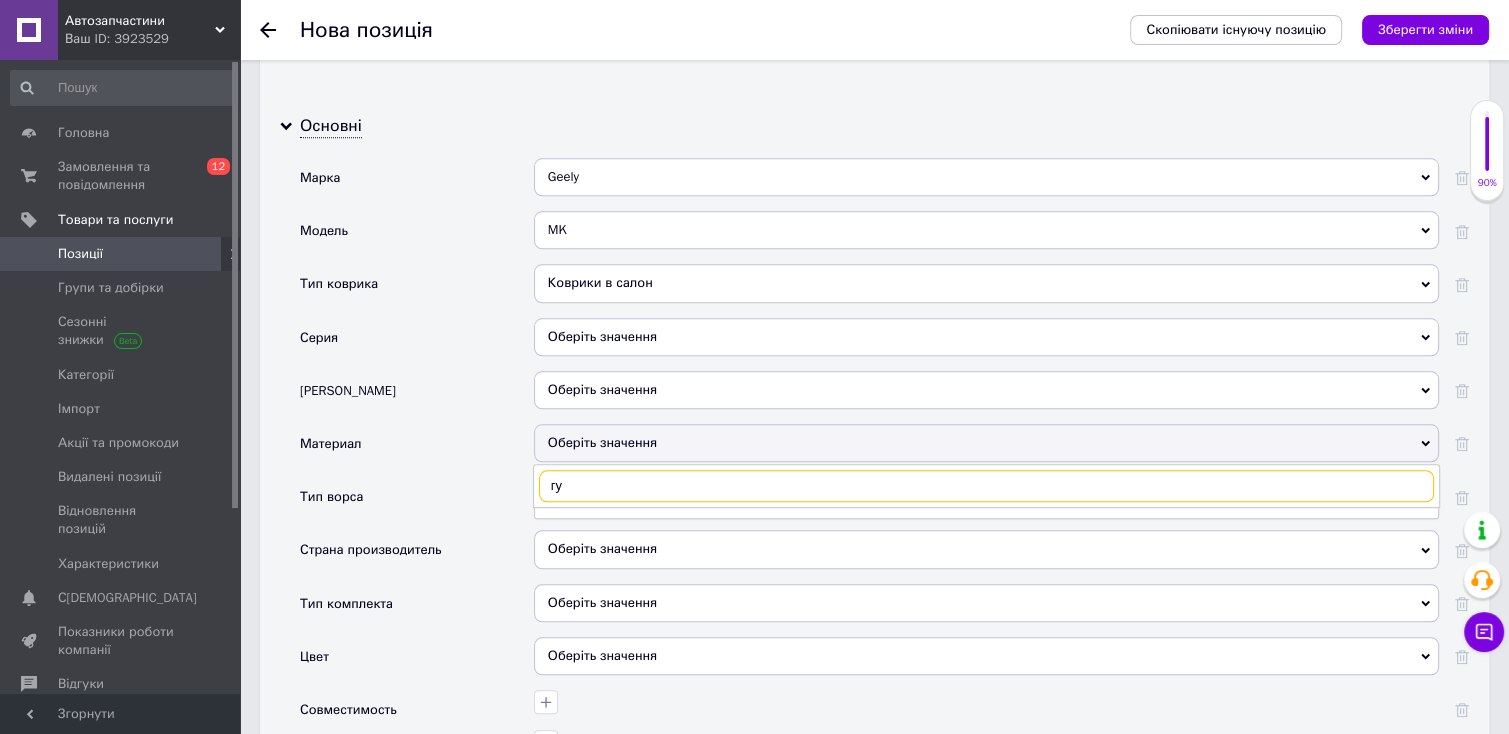 type on "г" 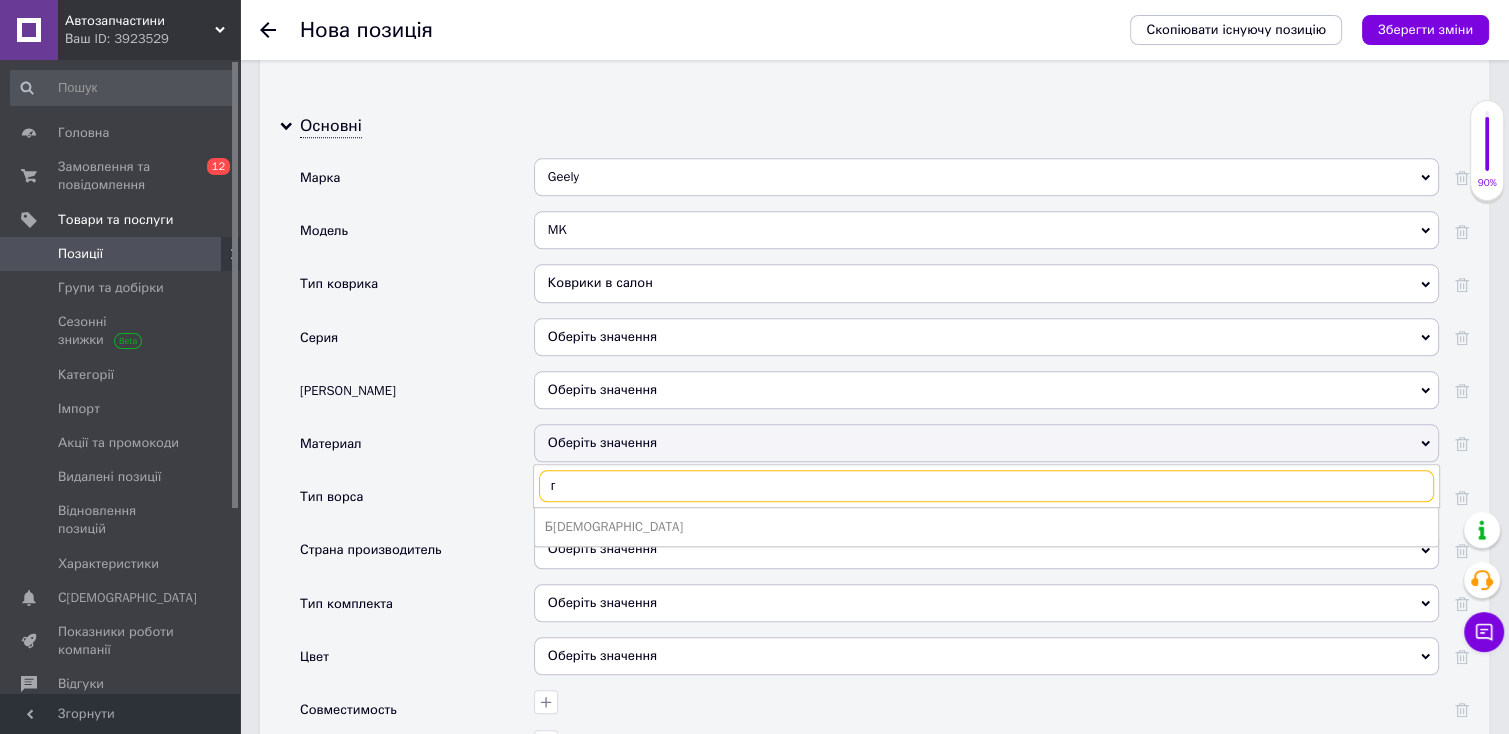 type 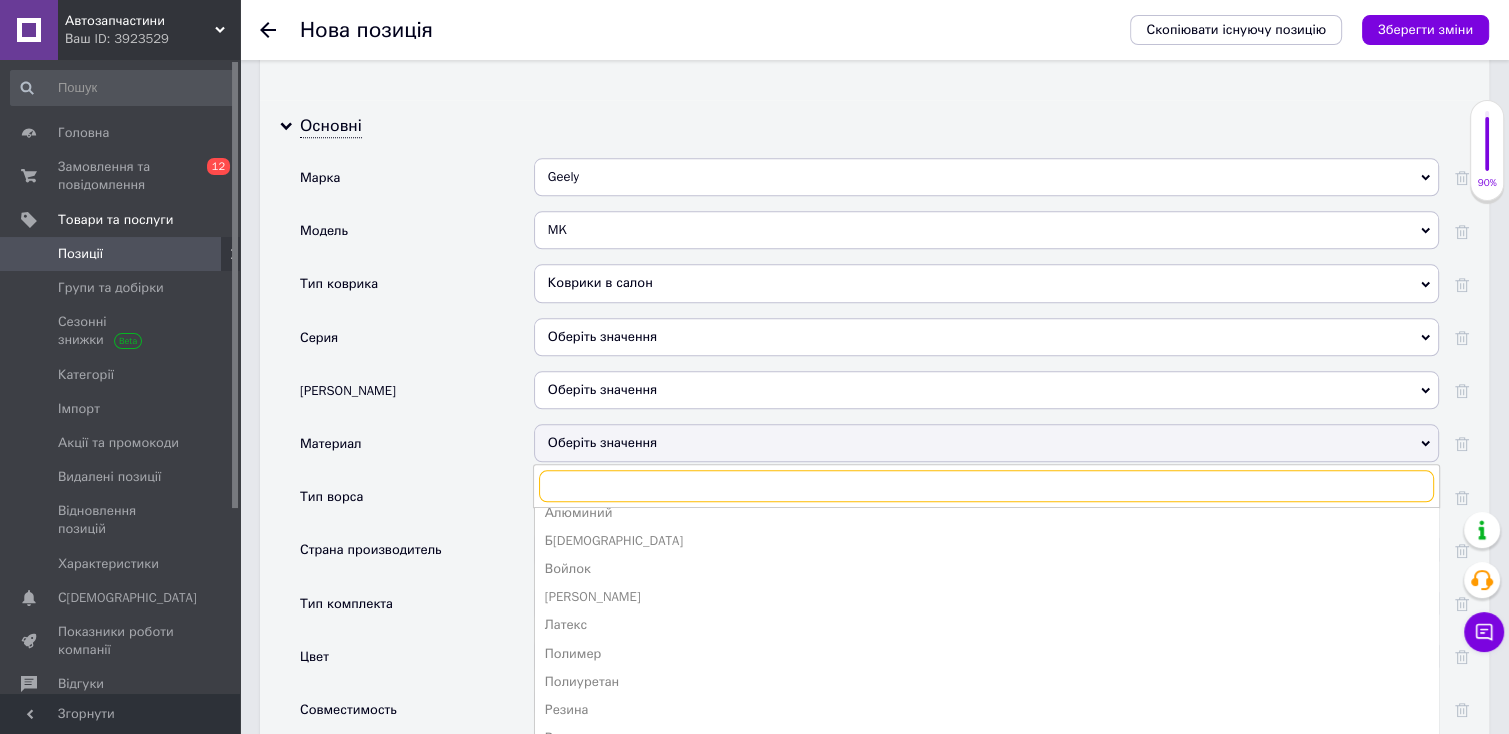 scroll, scrollTop: 134, scrollLeft: 0, axis: vertical 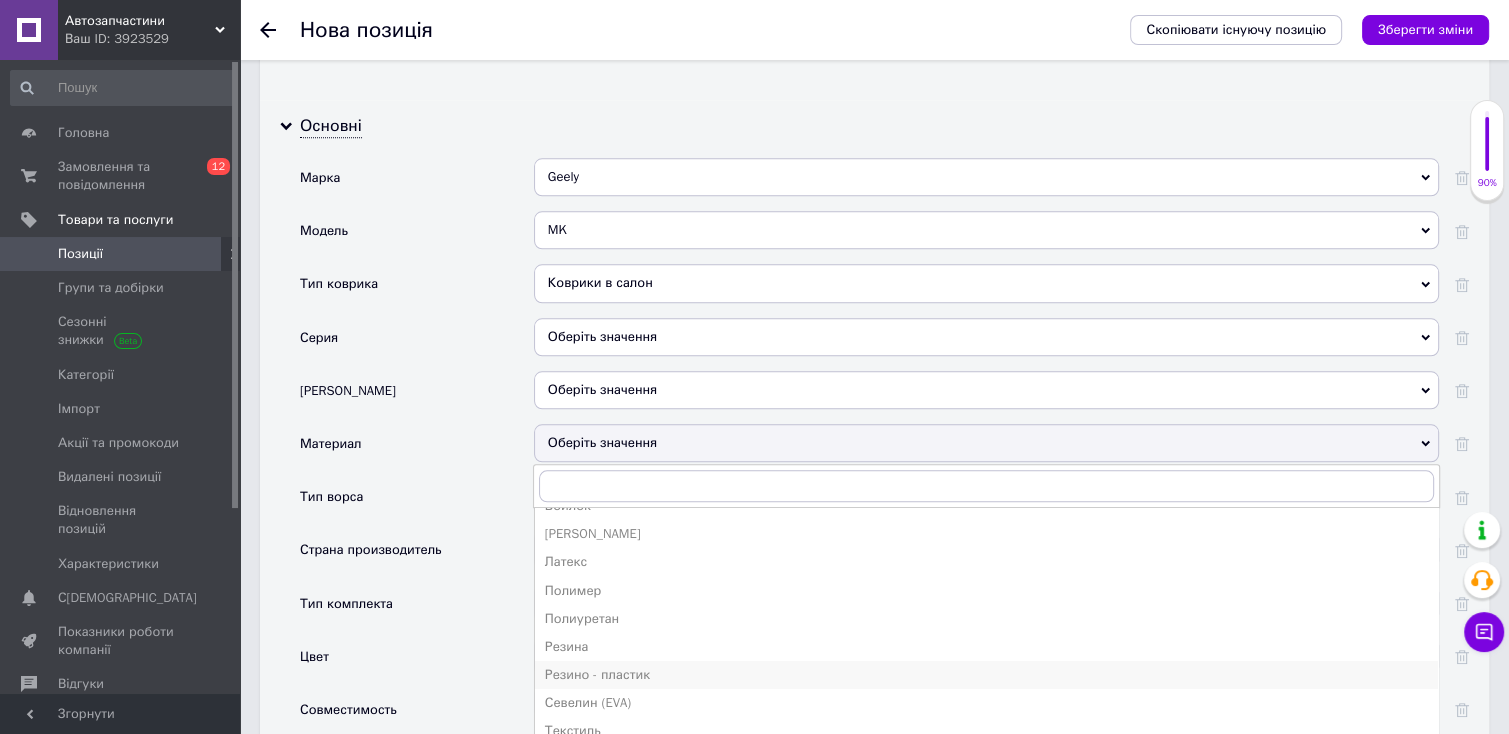 click on "Резино - пластик" at bounding box center [986, 675] 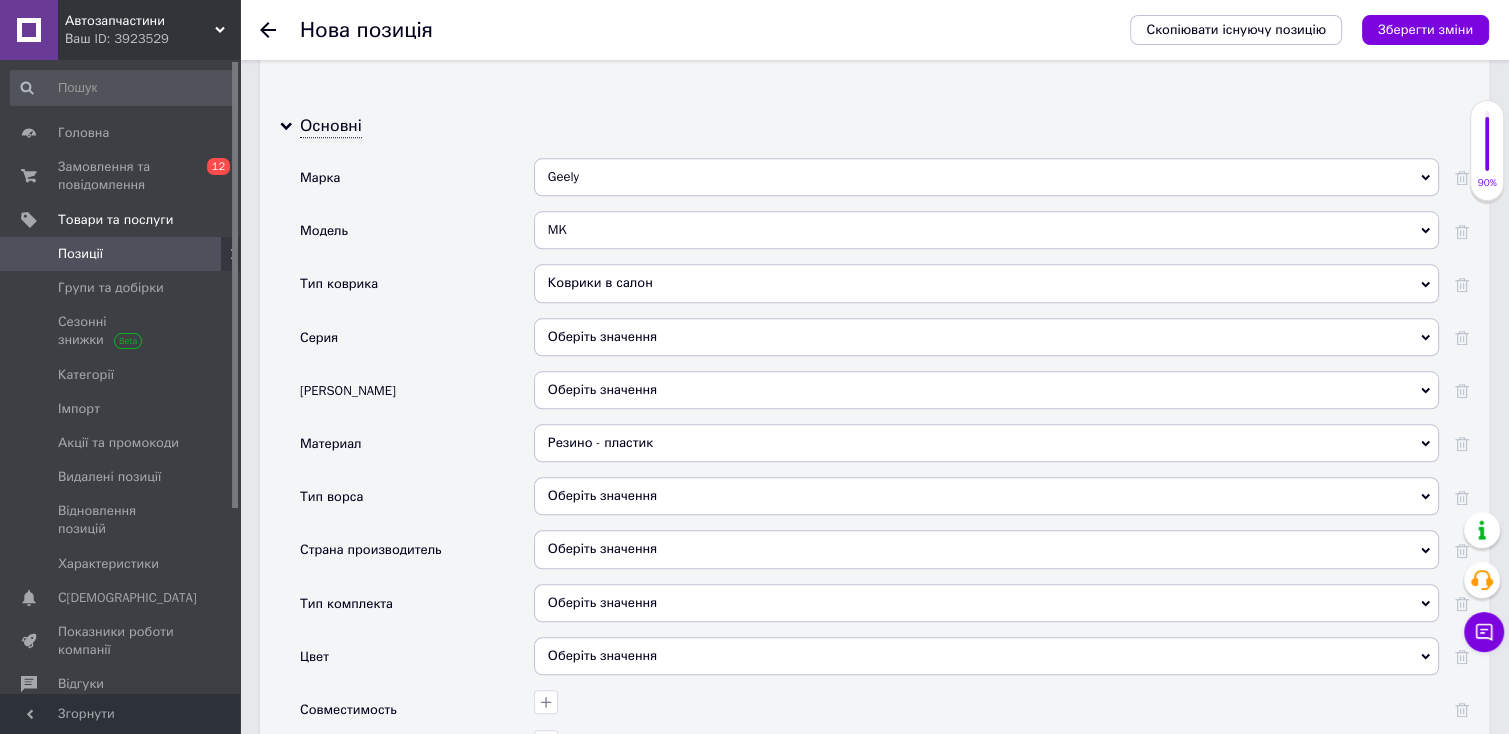 click on "Резино - пластик" at bounding box center [986, 443] 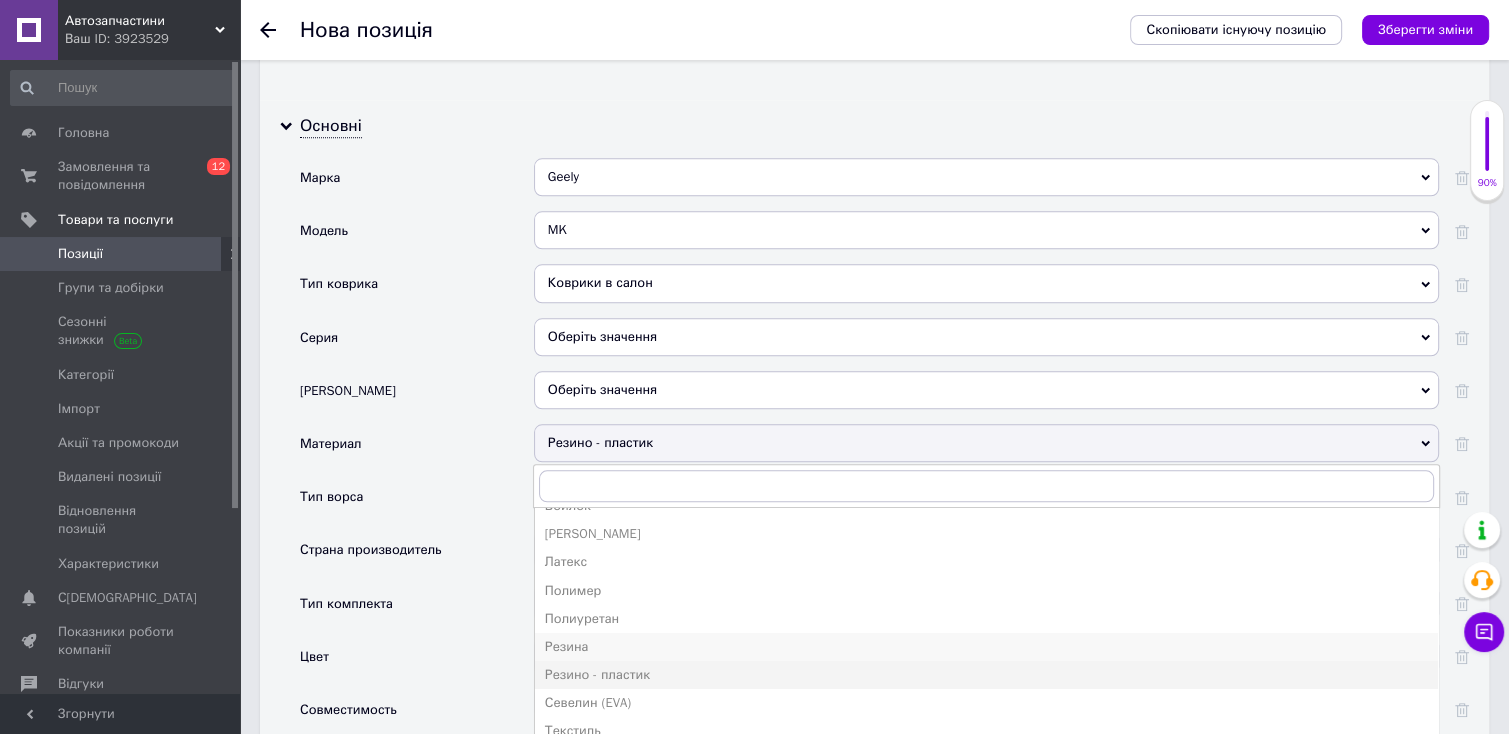 click on "Резина" at bounding box center (986, 647) 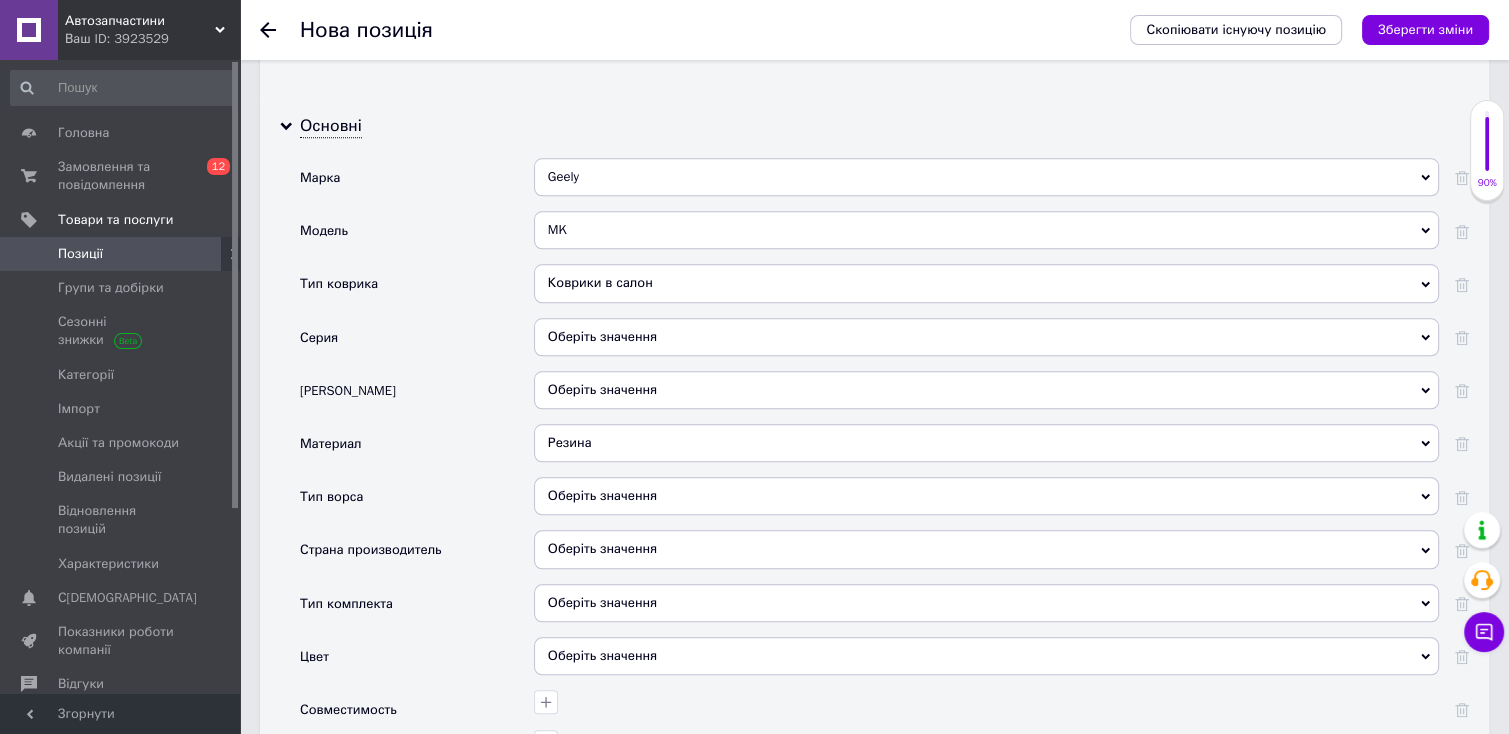 click on "Оберіть значення" at bounding box center [986, 603] 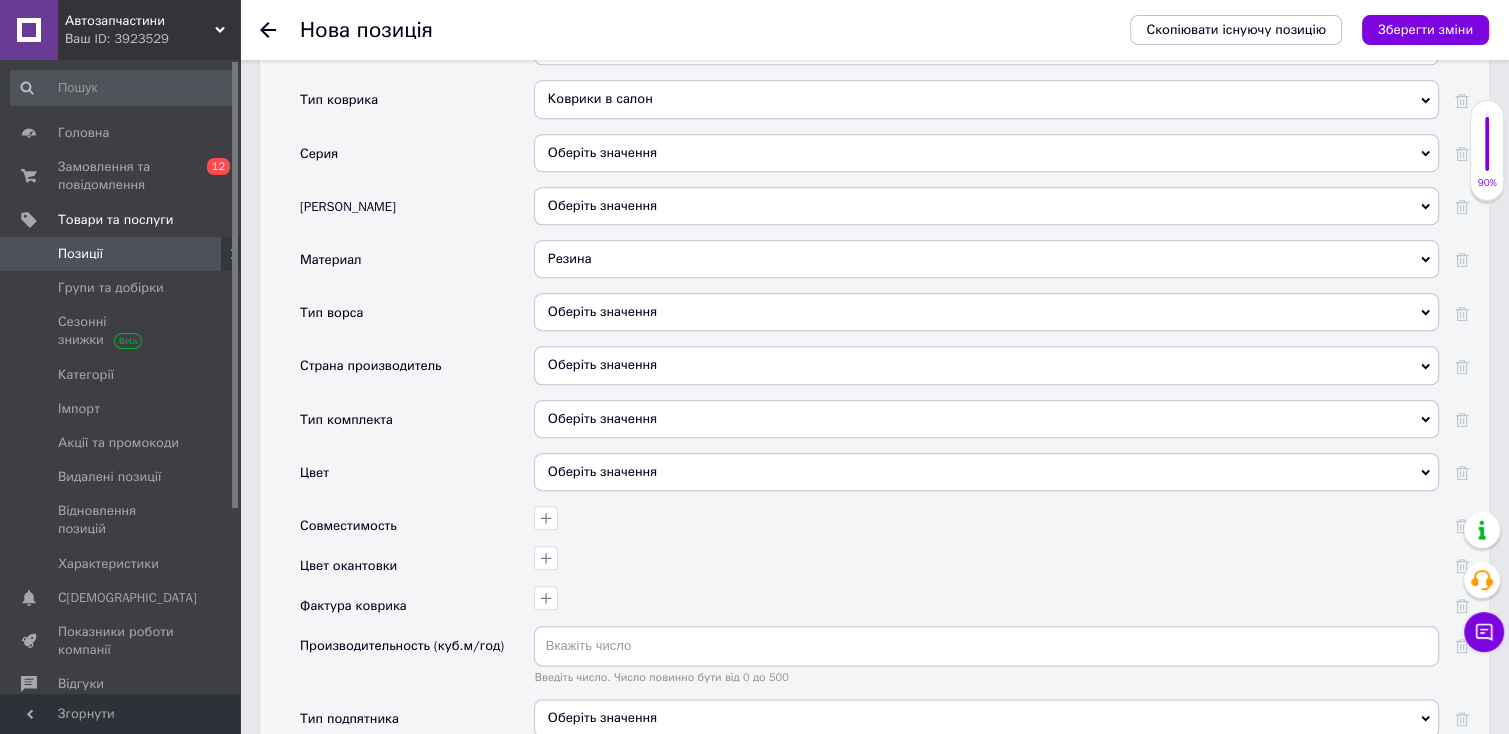 scroll, scrollTop: 2171, scrollLeft: 0, axis: vertical 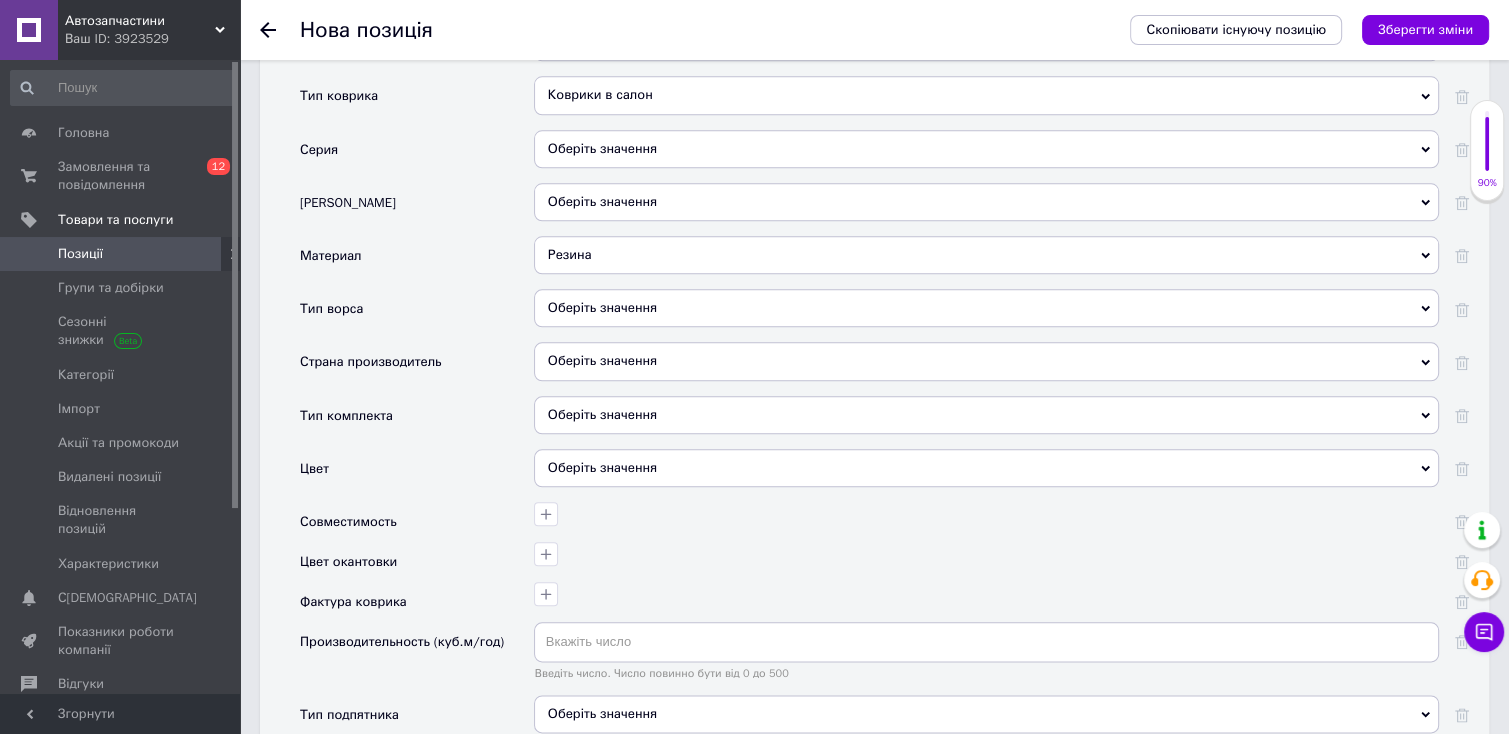 click on "Оберіть значення" at bounding box center (986, 415) 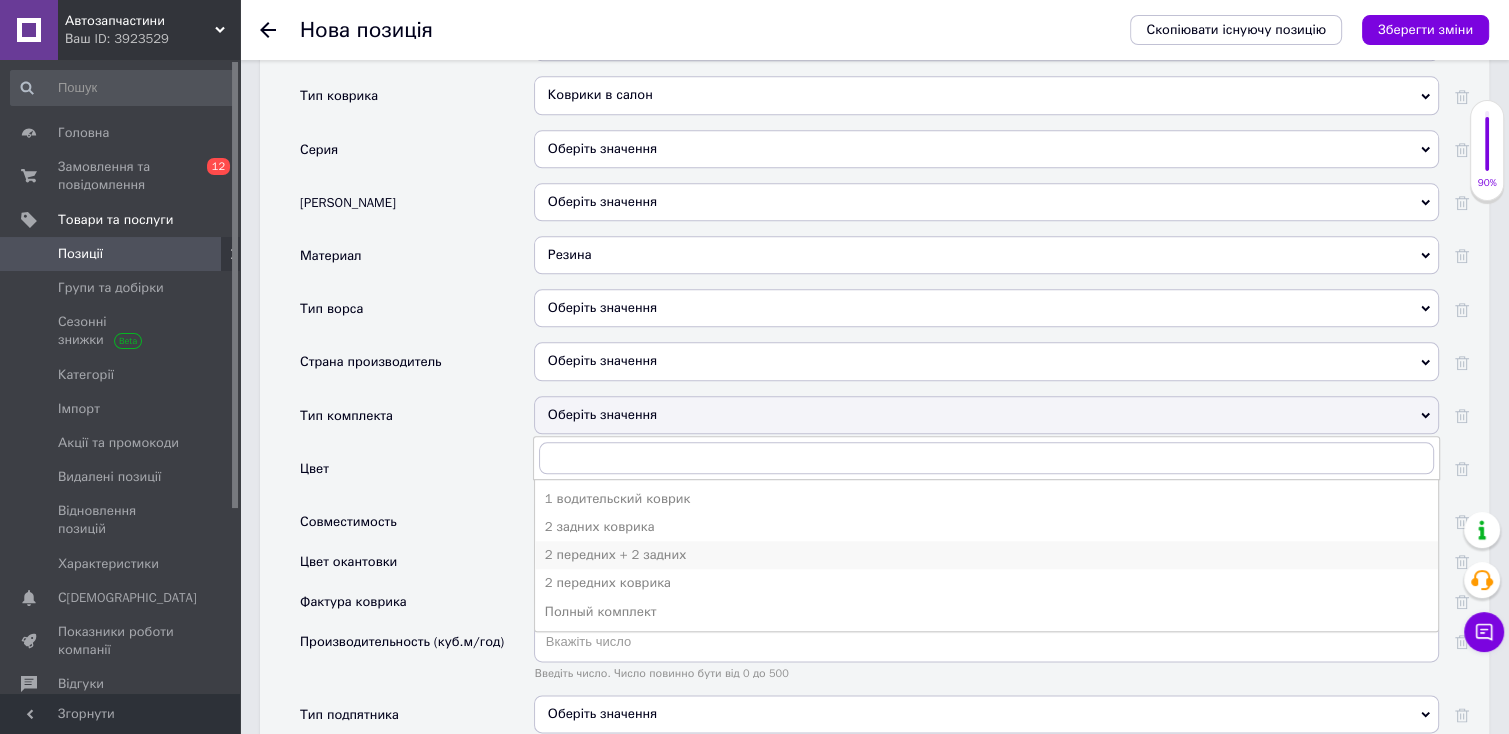 click on "2 передних + 2 задних" at bounding box center [986, 555] 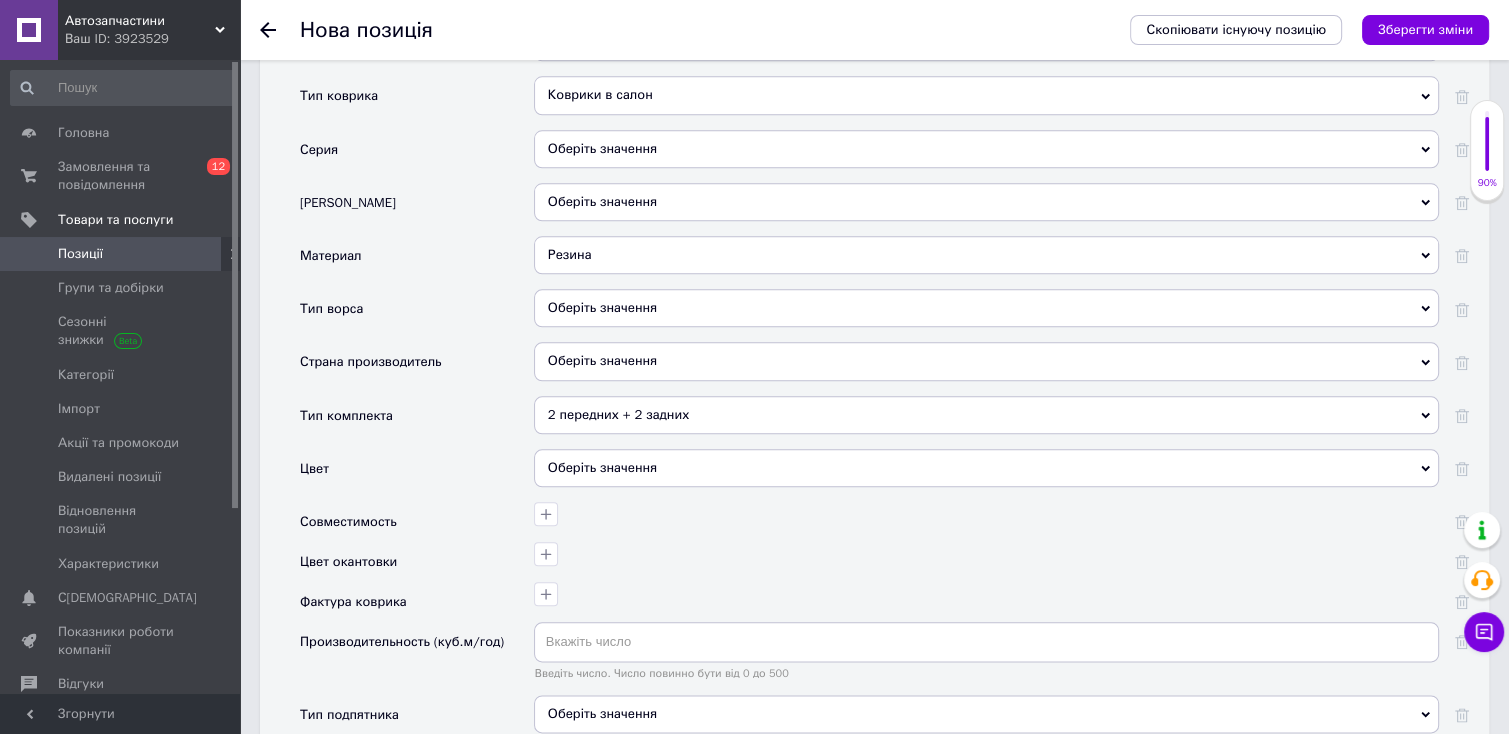 click on "Оберіть значення" at bounding box center (986, 468) 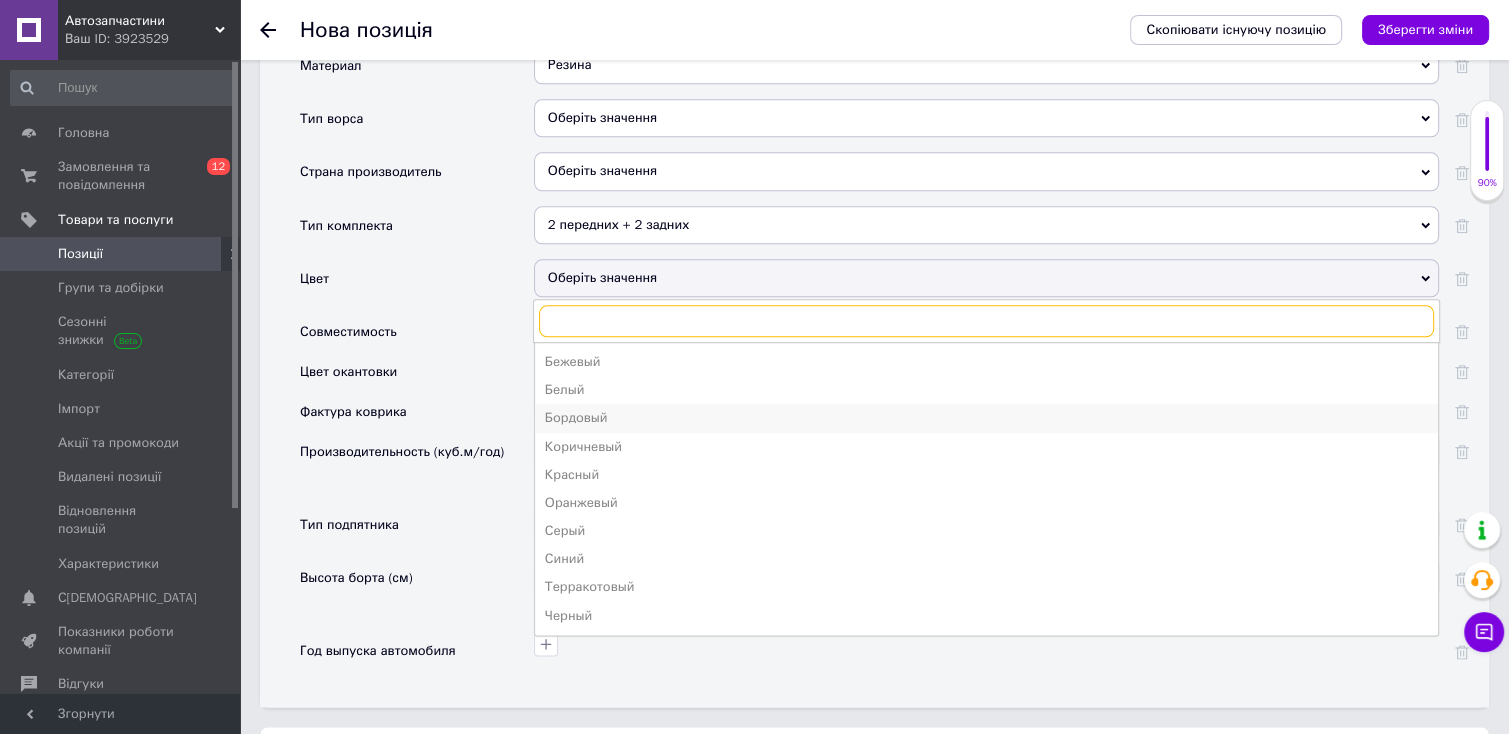 scroll, scrollTop: 2364, scrollLeft: 0, axis: vertical 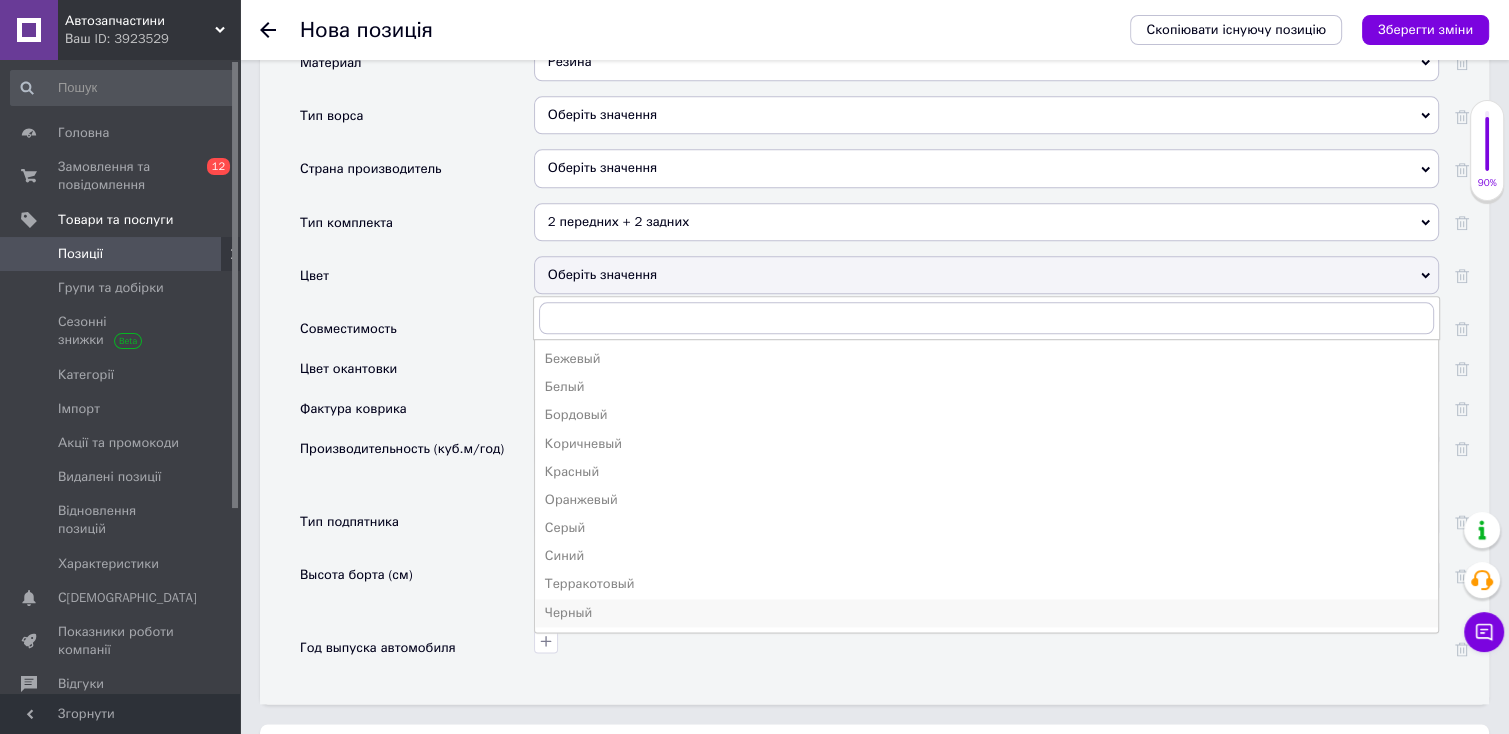 click on "Черный" at bounding box center (986, 613) 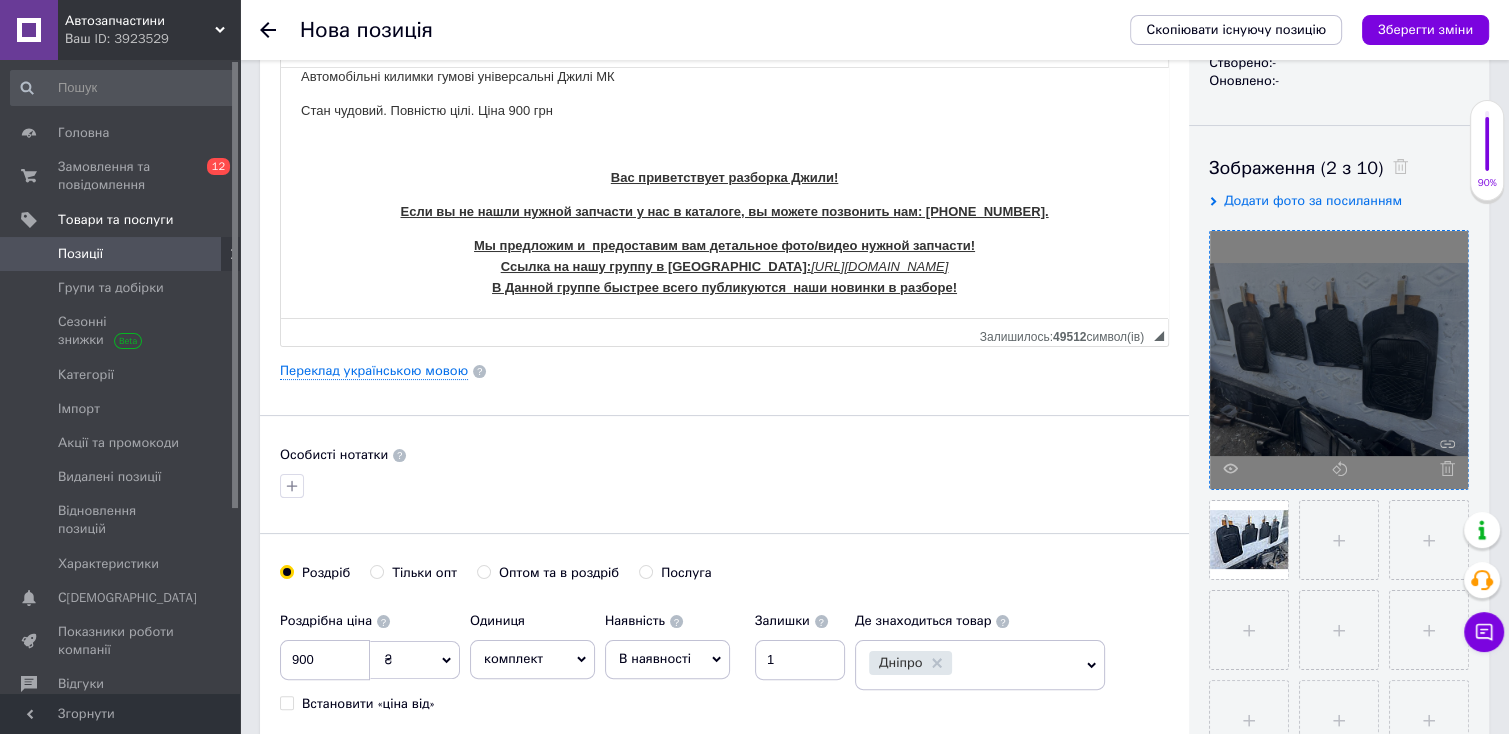 scroll, scrollTop: 0, scrollLeft: 0, axis: both 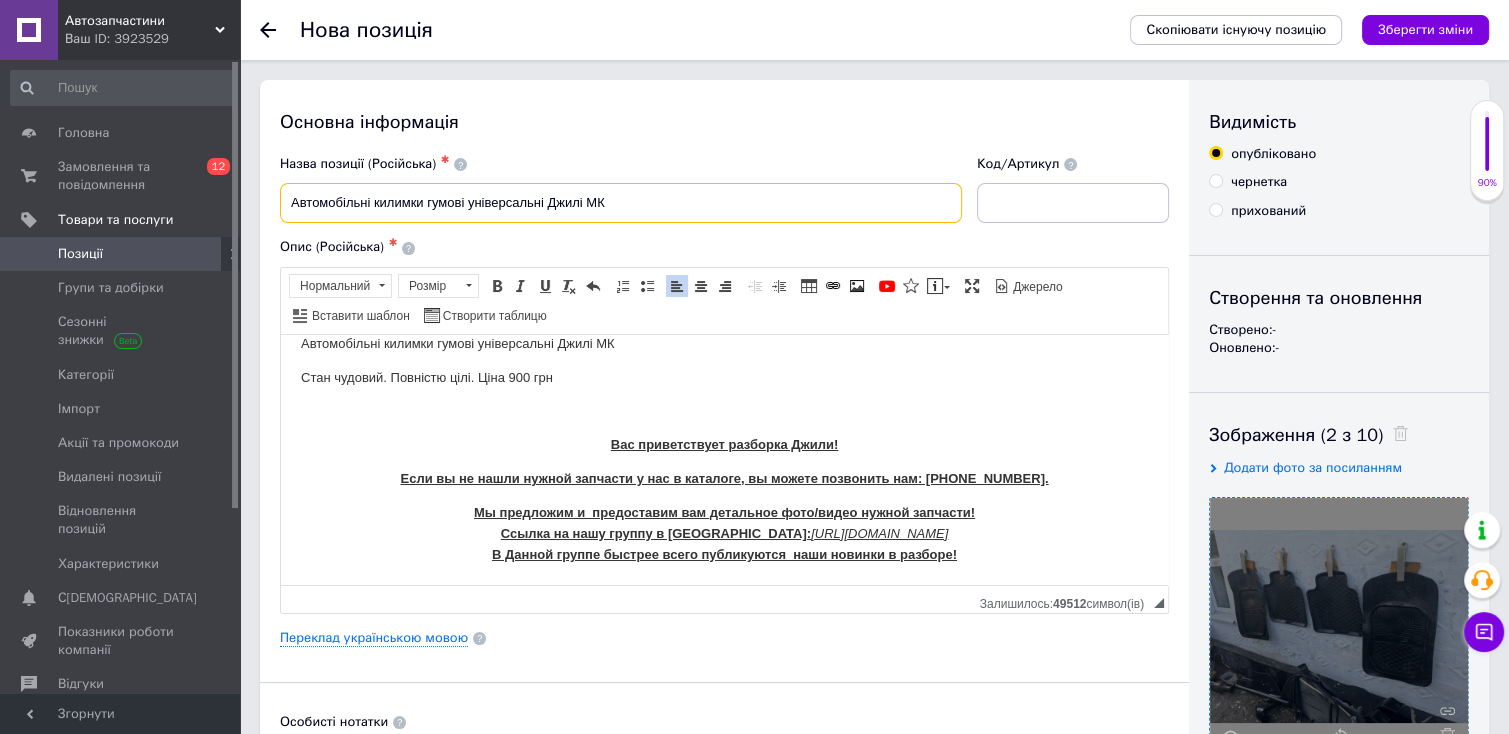 click on "Автомобільні килимки гумові універсальні Джилі МК" at bounding box center (621, 203) 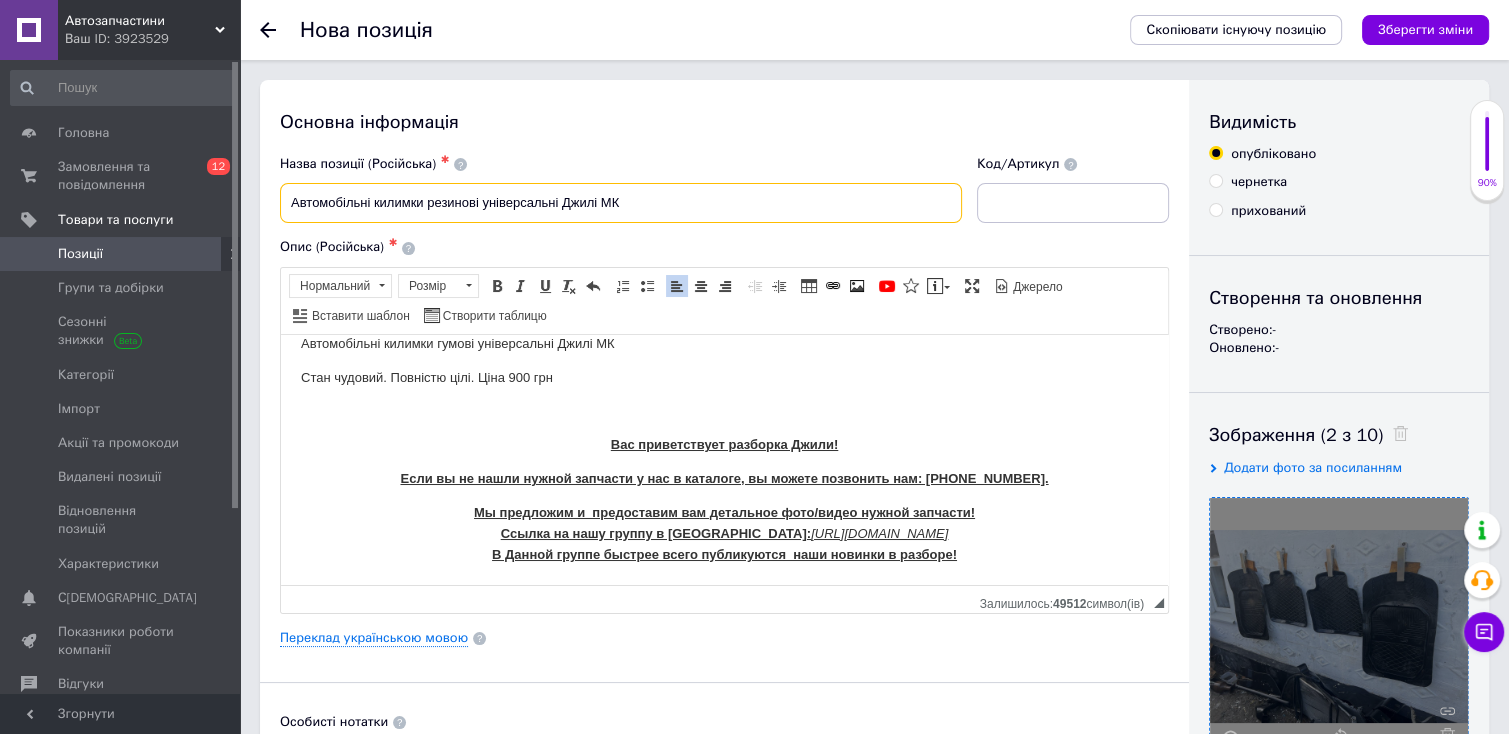 scroll, scrollTop: 0, scrollLeft: 0, axis: both 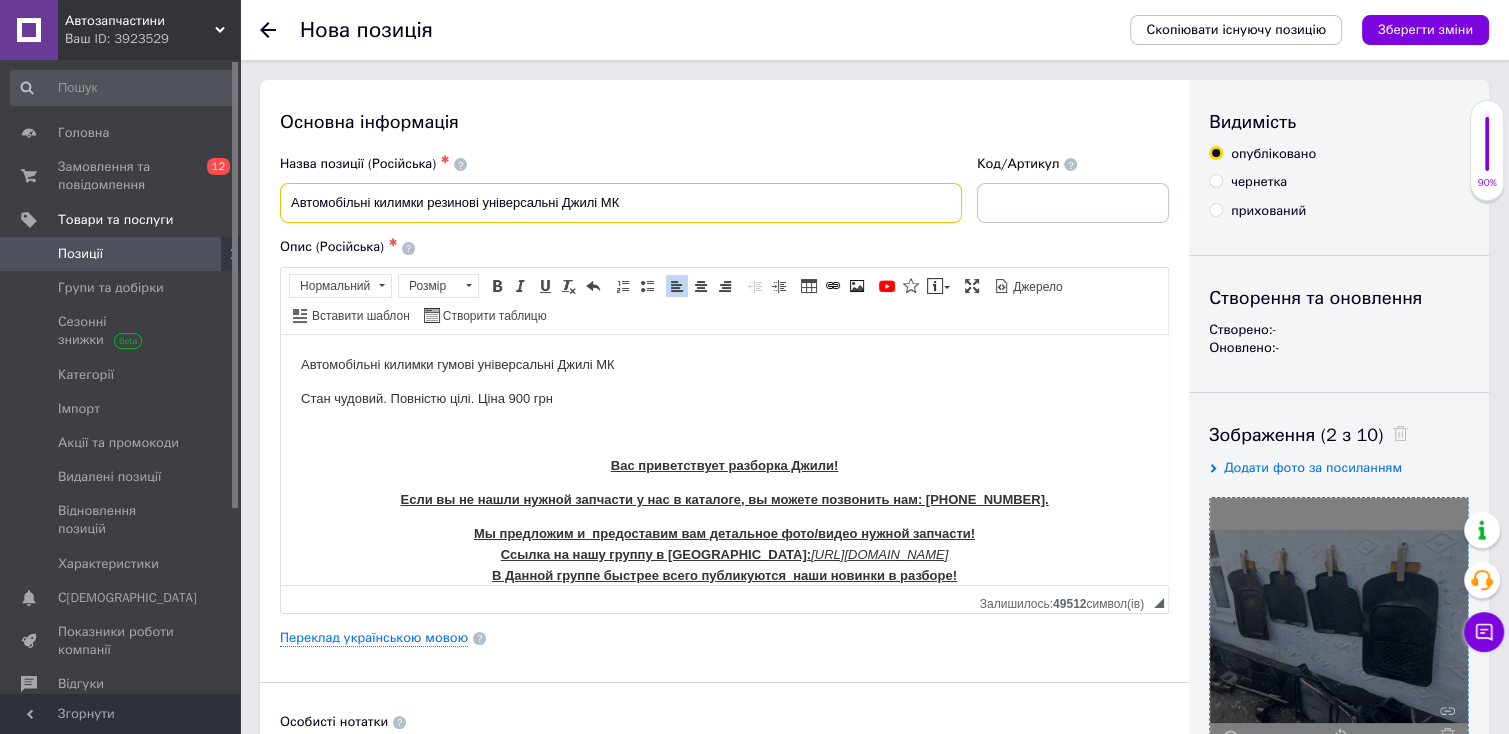 type on "Автомобільні килимки резинові універсальні Джилі МК" 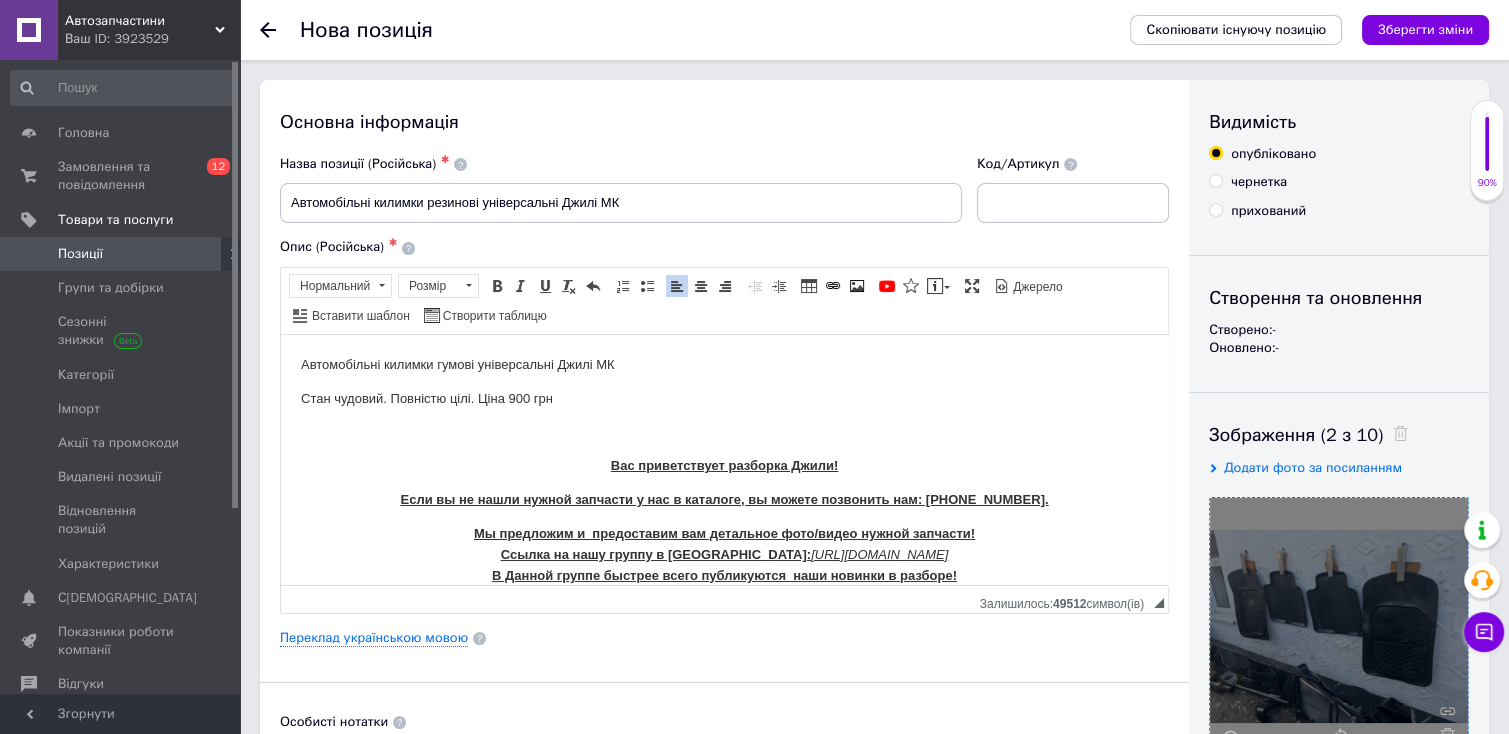 click on "Автомобільні килимки гумові універсальні Джилі МК" at bounding box center (724, 364) 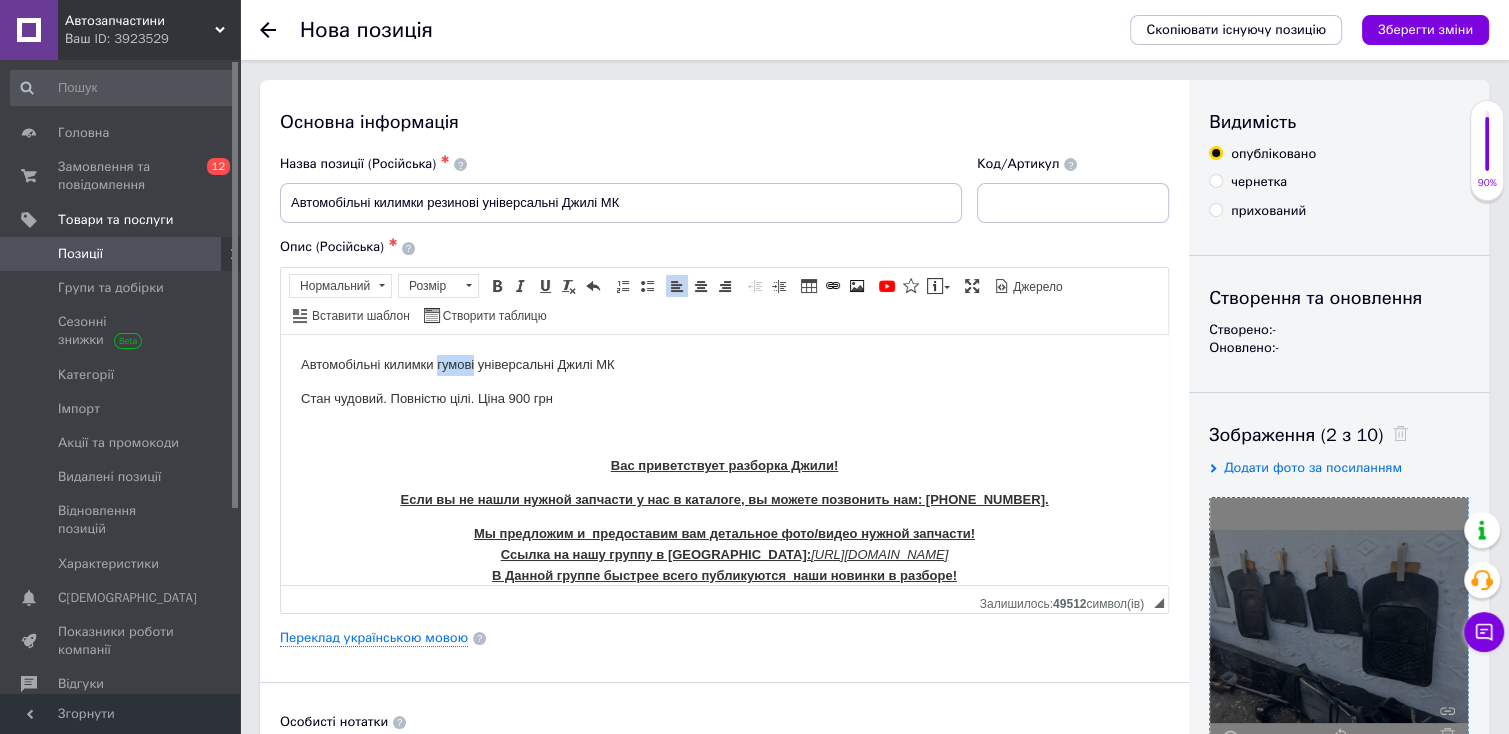 click on "Автомобільні килимки гумові універсальні Джилі МК" at bounding box center [724, 364] 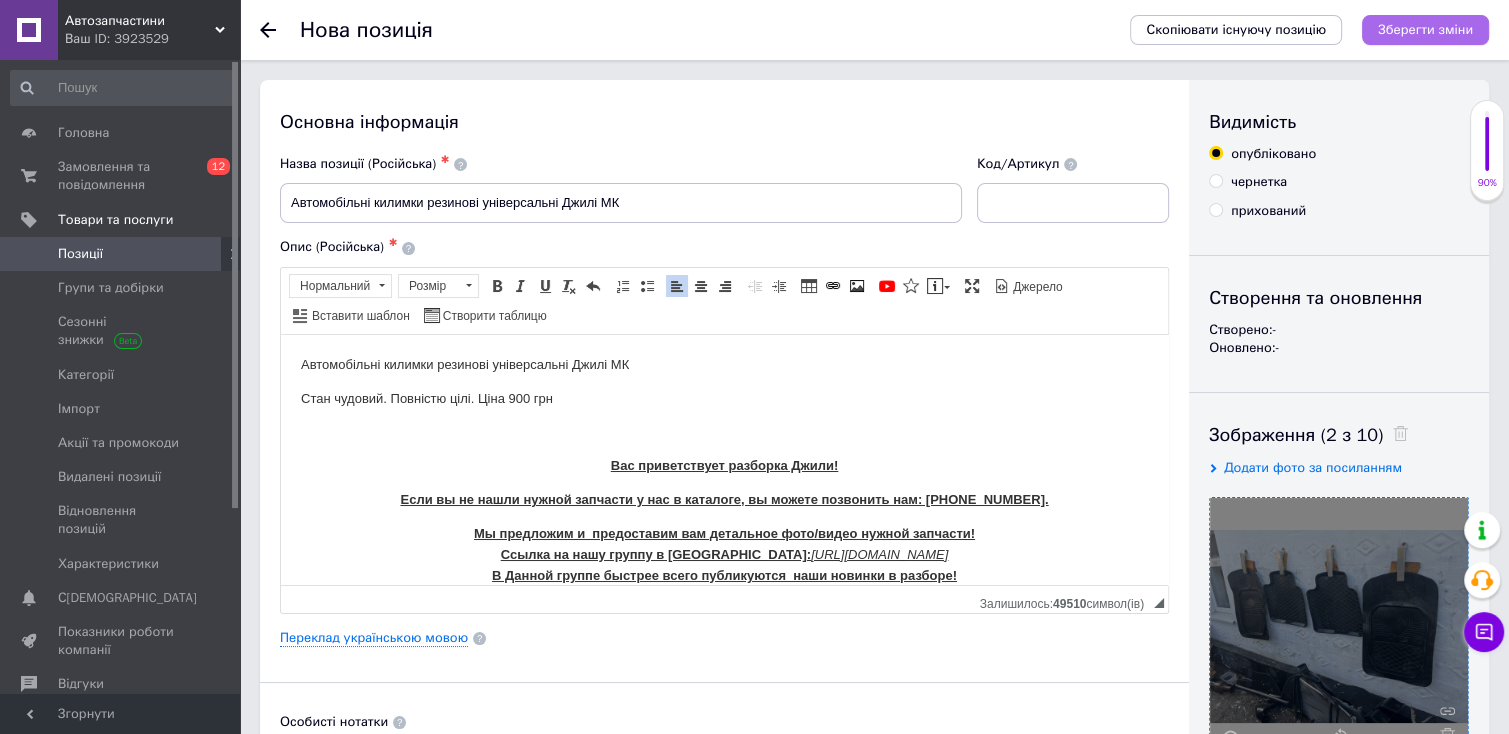 click on "Зберегти зміни" at bounding box center [1425, 29] 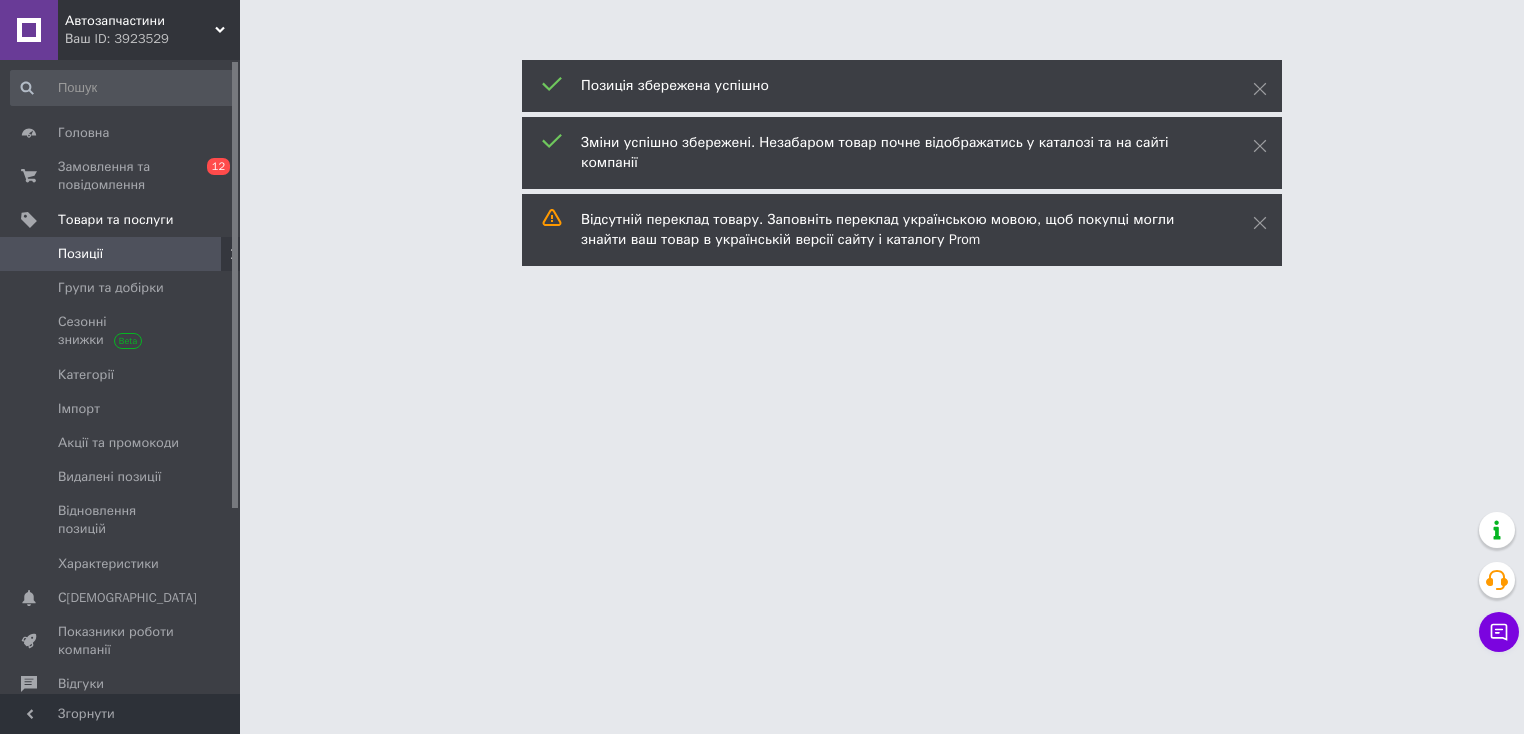 click on "Автозапчастини Ваш ID: 3923529 Сайт Автозапчастини Кабінет покупця Перевірити стан системи Сторінка на порталі [PERSON_NAME] [PERSON_NAME] Головна Замовлення та повідомлення 0 12 Товари та послуги Позиції Групи та добірки Сезонні знижки Категорії Імпорт Акції та промокоди [GEOGRAPHIC_DATA] позиції Відновлення позицій Характеристики Сповіщення 0 0 Показники роботи компанії Відгуки Клієнти Каталог ProSale Аналітика Управління сайтом Гаманець компанії [PERSON_NAME] Тарифи та рахунки Prom мікс 6 000 Згорнути" at bounding box center [762, 25] 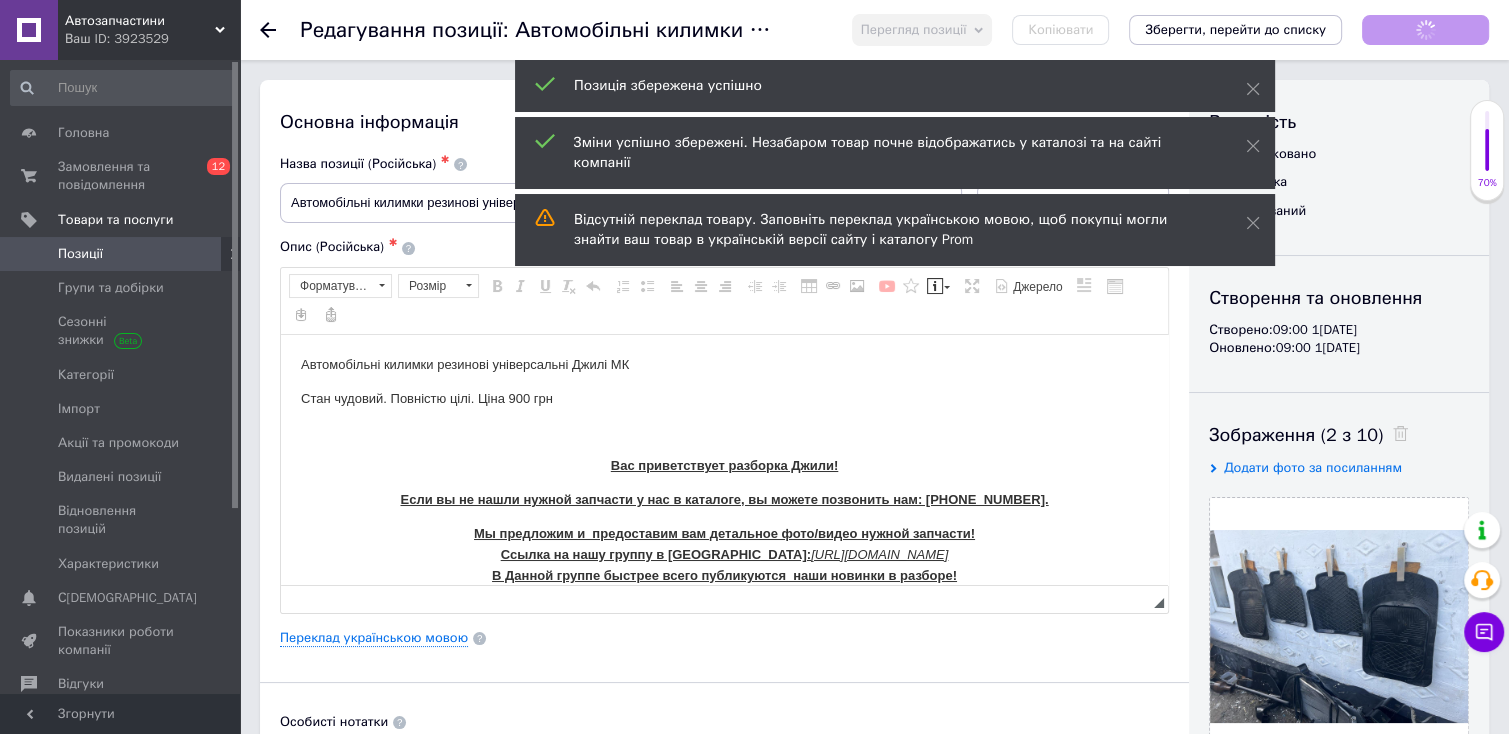 scroll, scrollTop: 0, scrollLeft: 0, axis: both 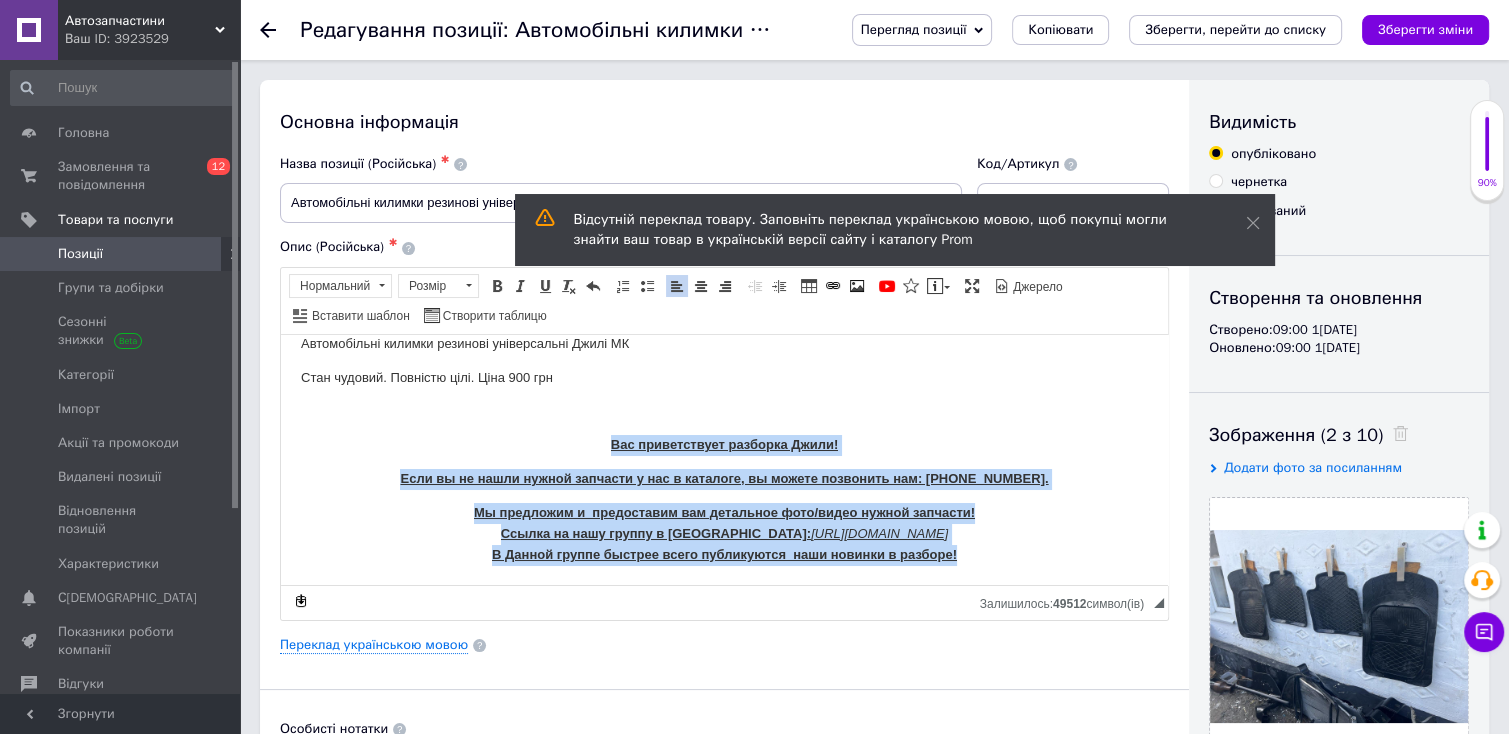 drag, startPoint x: 597, startPoint y: 460, endPoint x: 989, endPoint y: 701, distance: 460.1576 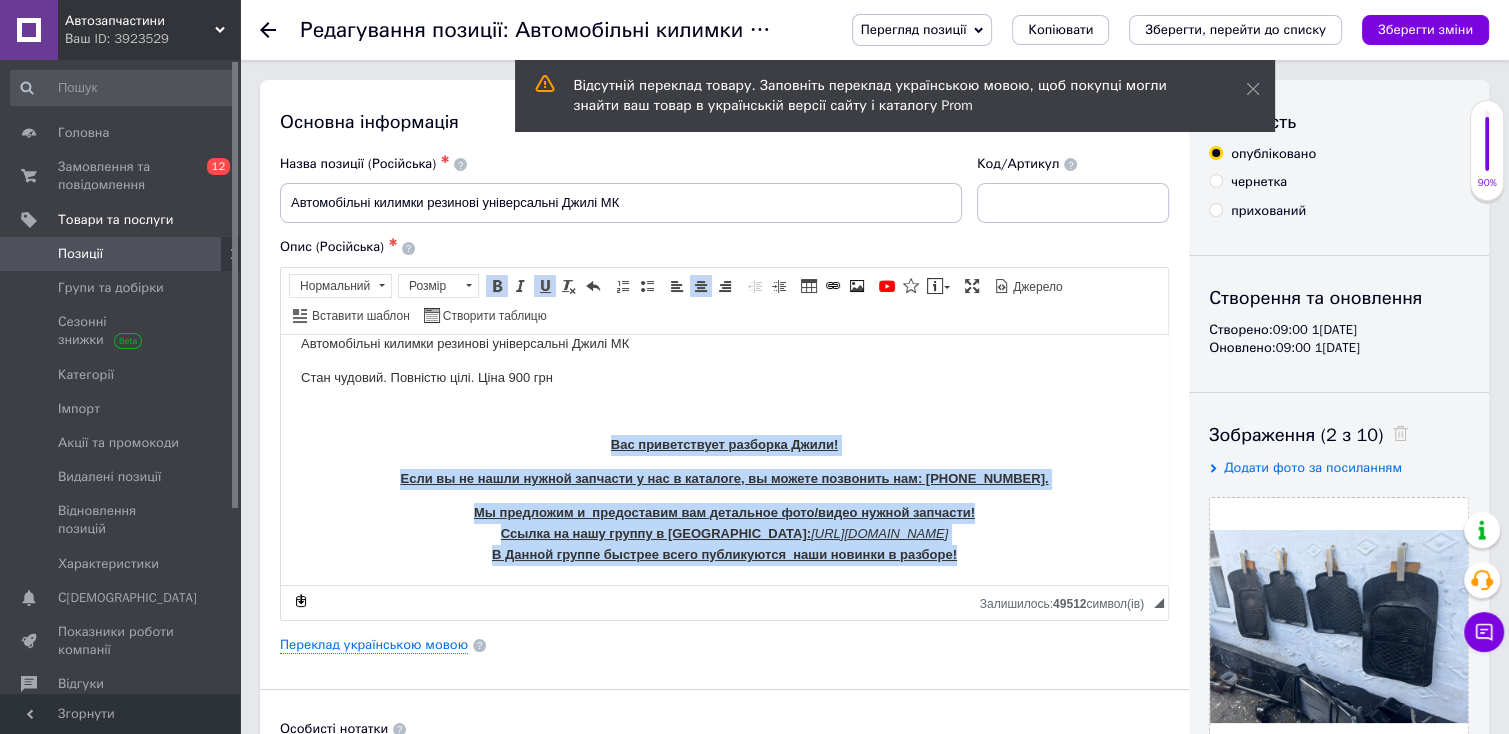 copy on "Вас приветствует разборка Джили! Если вы не нашли нужной запчасти у нас в каталоге, вы можете позвонить нам: [PHONE_NUMBER]. Мы предложим и  предоставим вам детальное фото/видео нужной запчасти!  Ссылка на нашу группу в Вайбер:  [URL][DOMAIN_NAME] В Данной группе быстрее всего публикуются  наши новинки в разборе!" 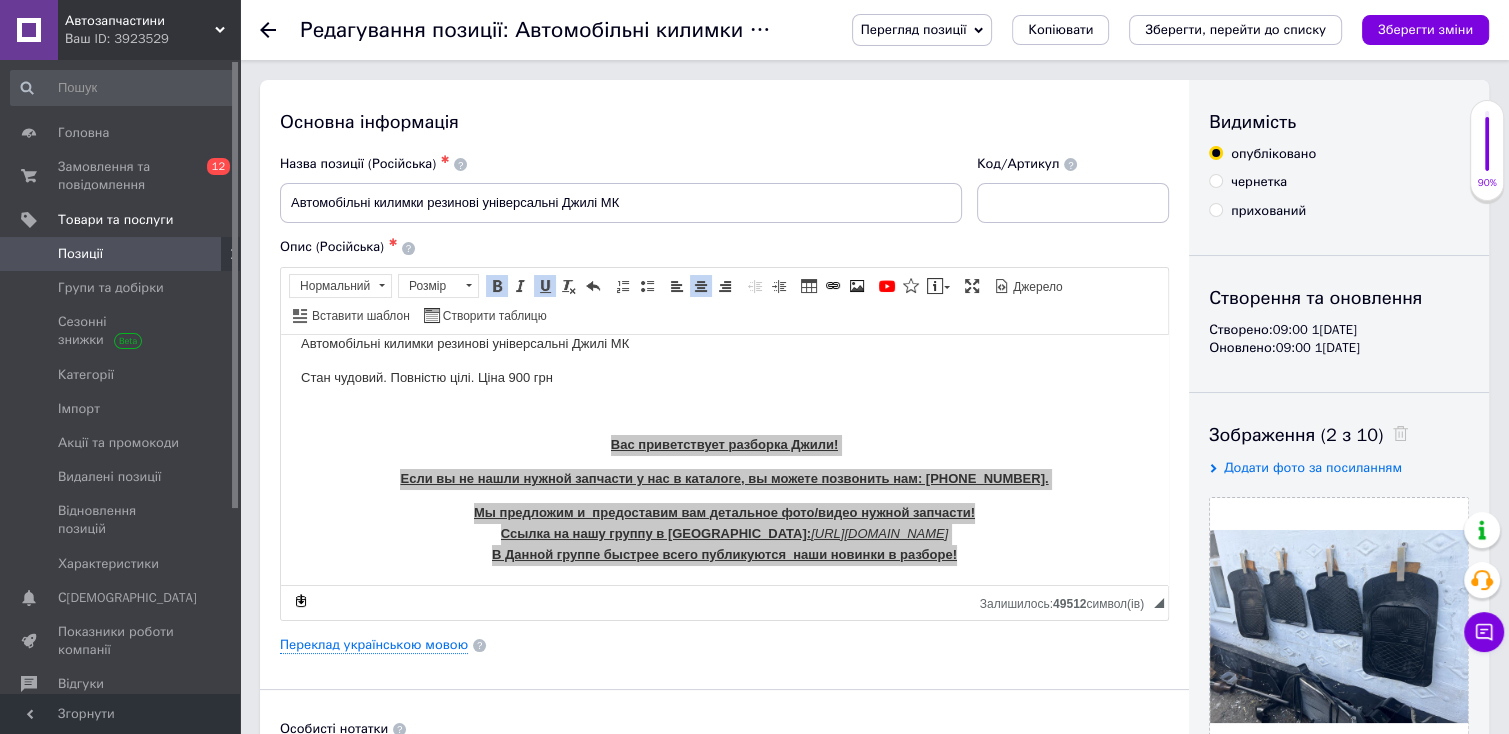 click at bounding box center (212, 254) 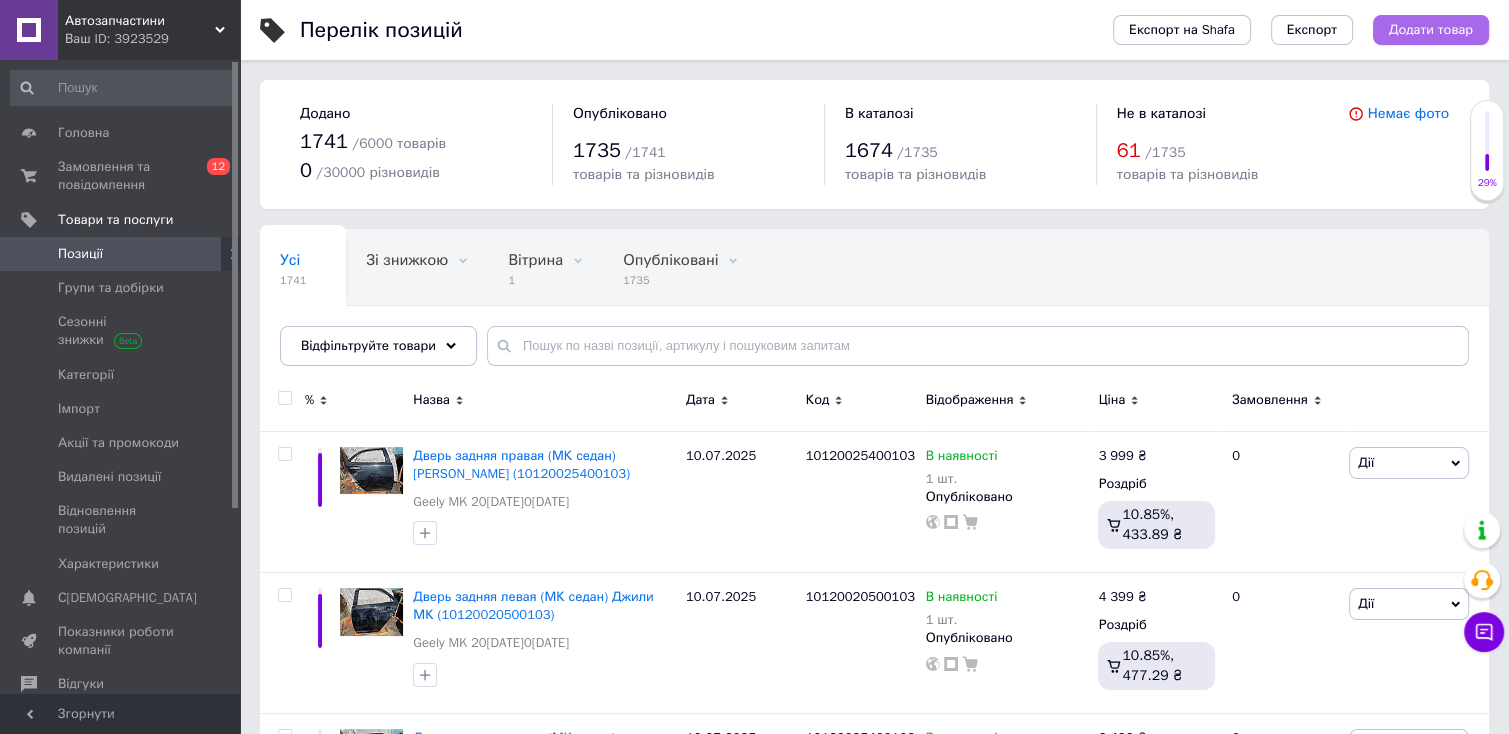click on "Додати товар" at bounding box center [1431, 30] 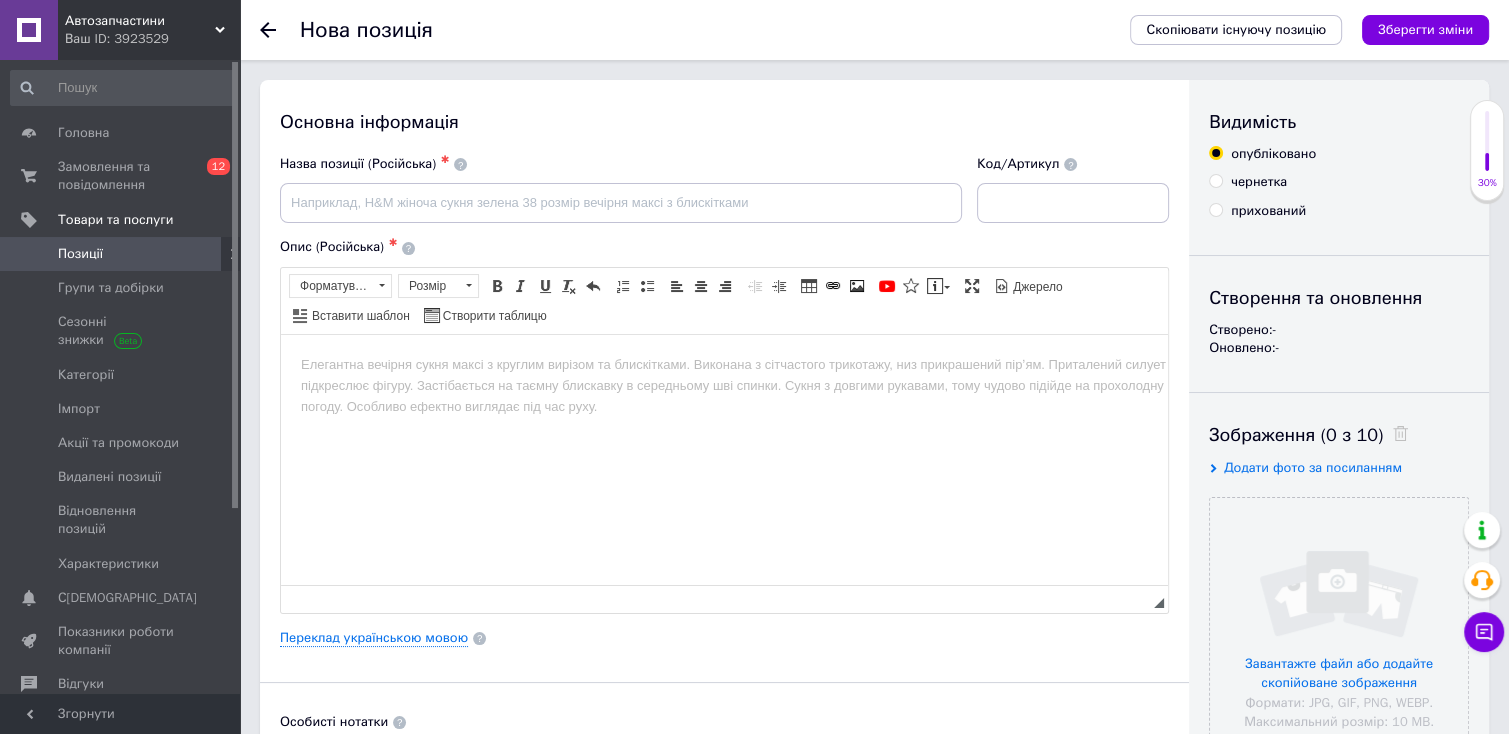 scroll, scrollTop: 0, scrollLeft: 0, axis: both 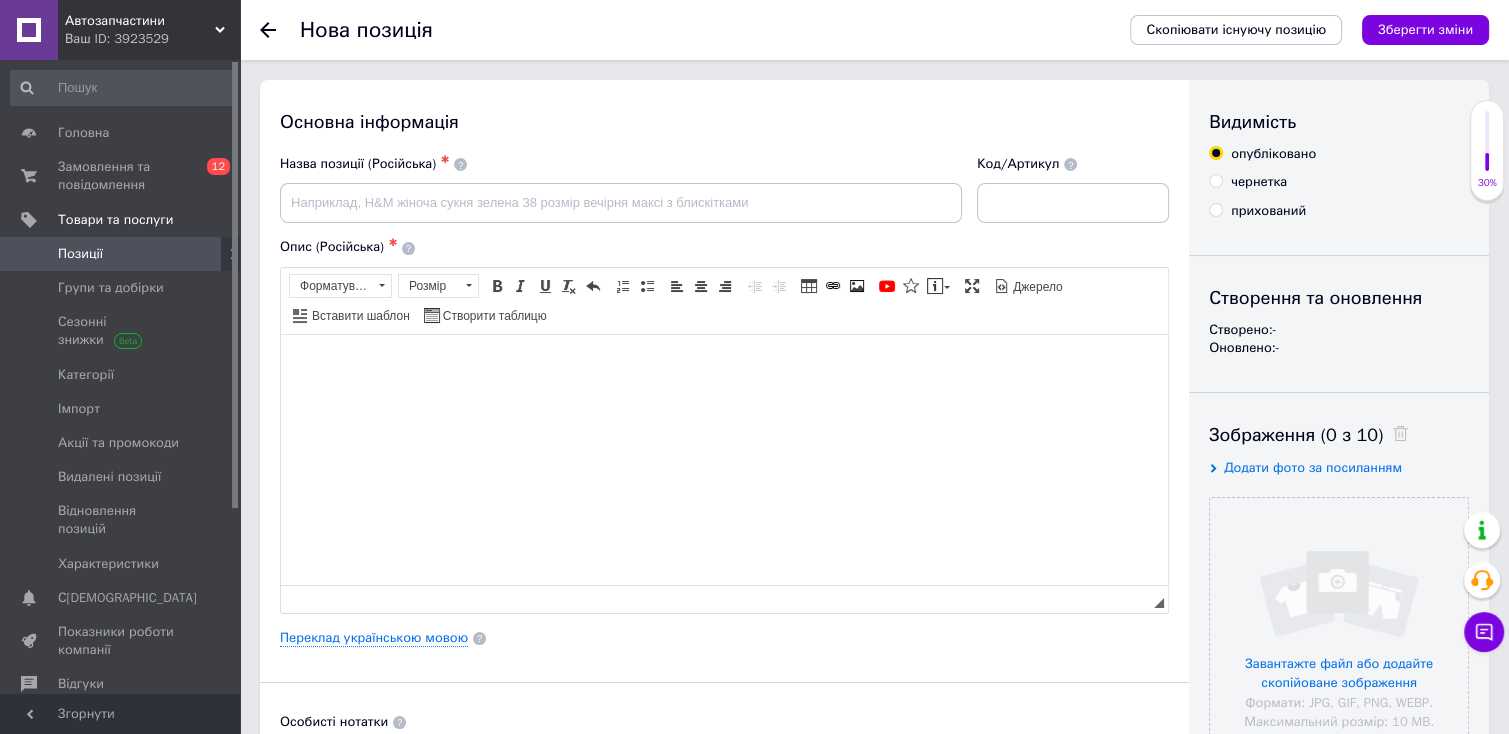 click at bounding box center (724, 364) 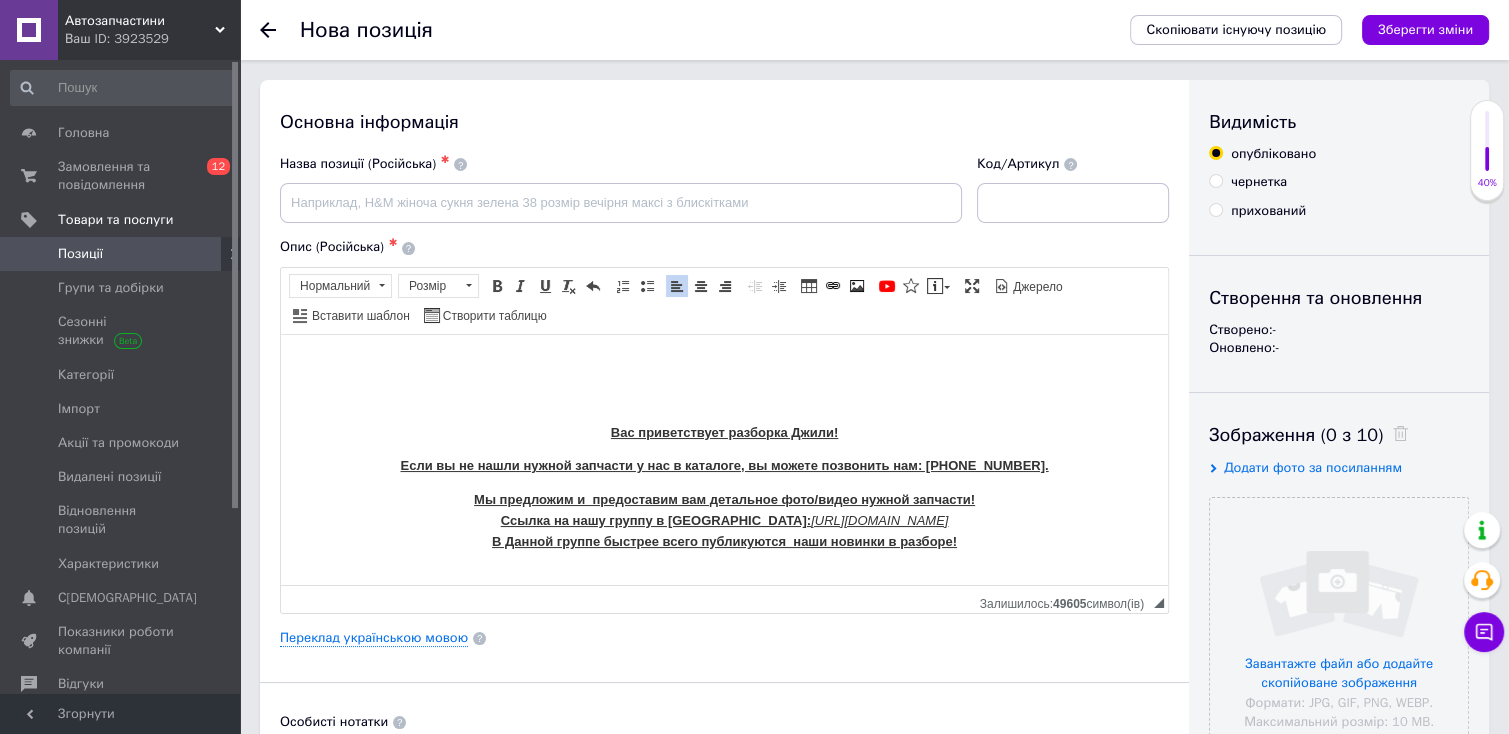 click on "Вас приветствует разборка Джили! Если вы не нашли нужной запчасти у нас в каталоге, вы можете позвонить нам: [PHONE_NUMBER]. Мы предложим и  предоставим вам детальное фото/видео нужной запчасти!  Ссылка на нашу группу в Вайбер:  [URL][DOMAIN_NAME] В Данной группе быстрее всего публикуются  наши новинки в разборе!" at bounding box center (724, 453) 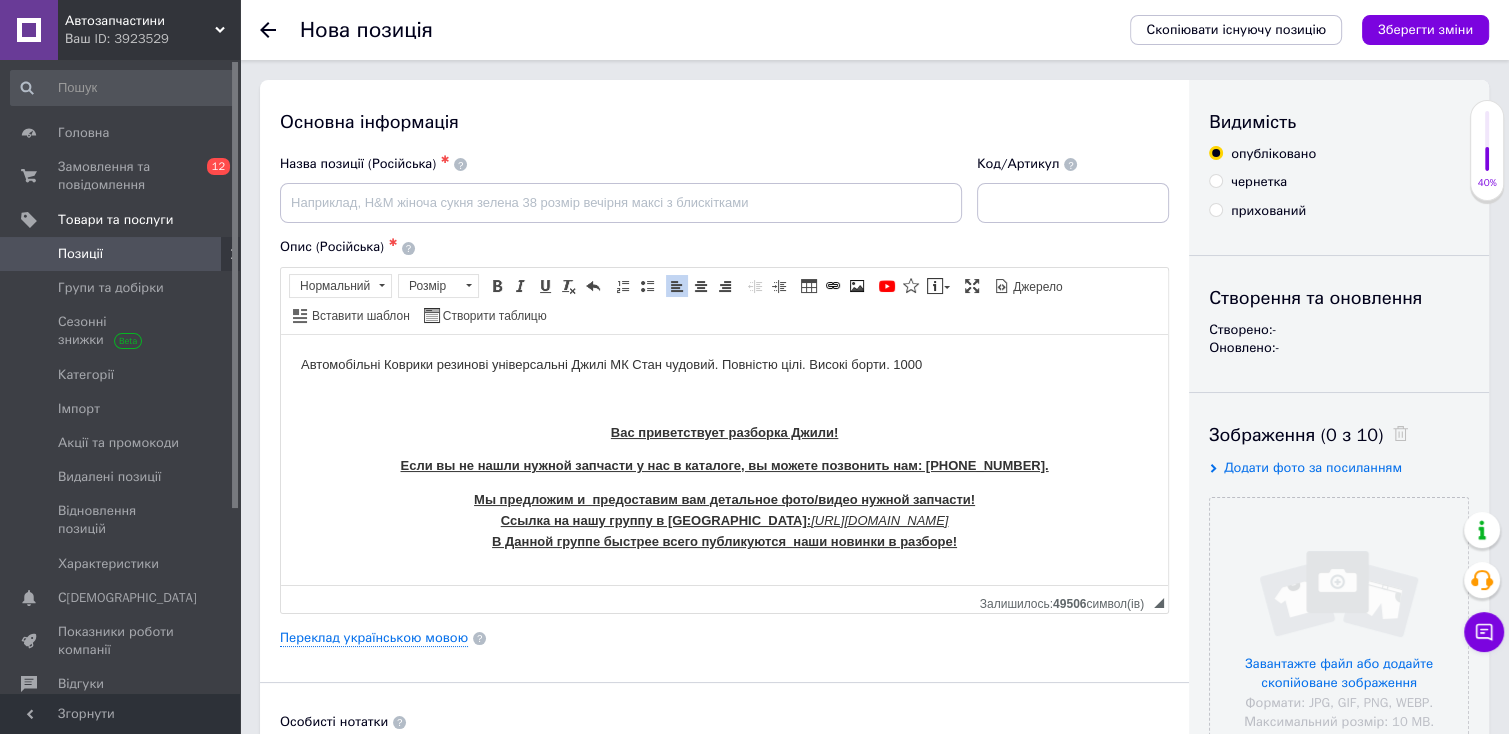 click on "Автомобільні Коврики резинові універсальні Джилі МК Стан чудовий. Повністю цілі. Високі борти. 1000" at bounding box center (724, 364) 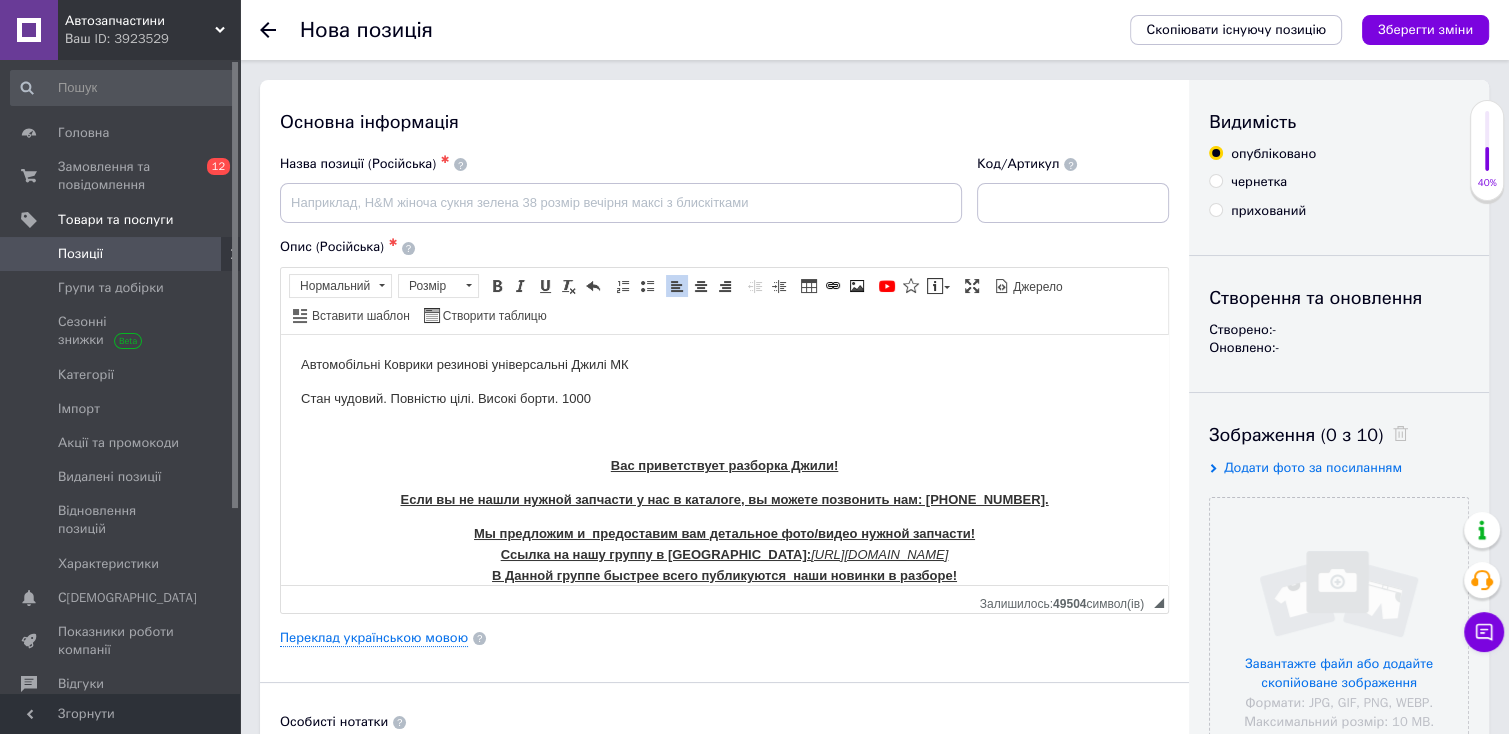 click on "Стан чудовий. Повністю цілі. Високі борти. 1000" at bounding box center [724, 398] 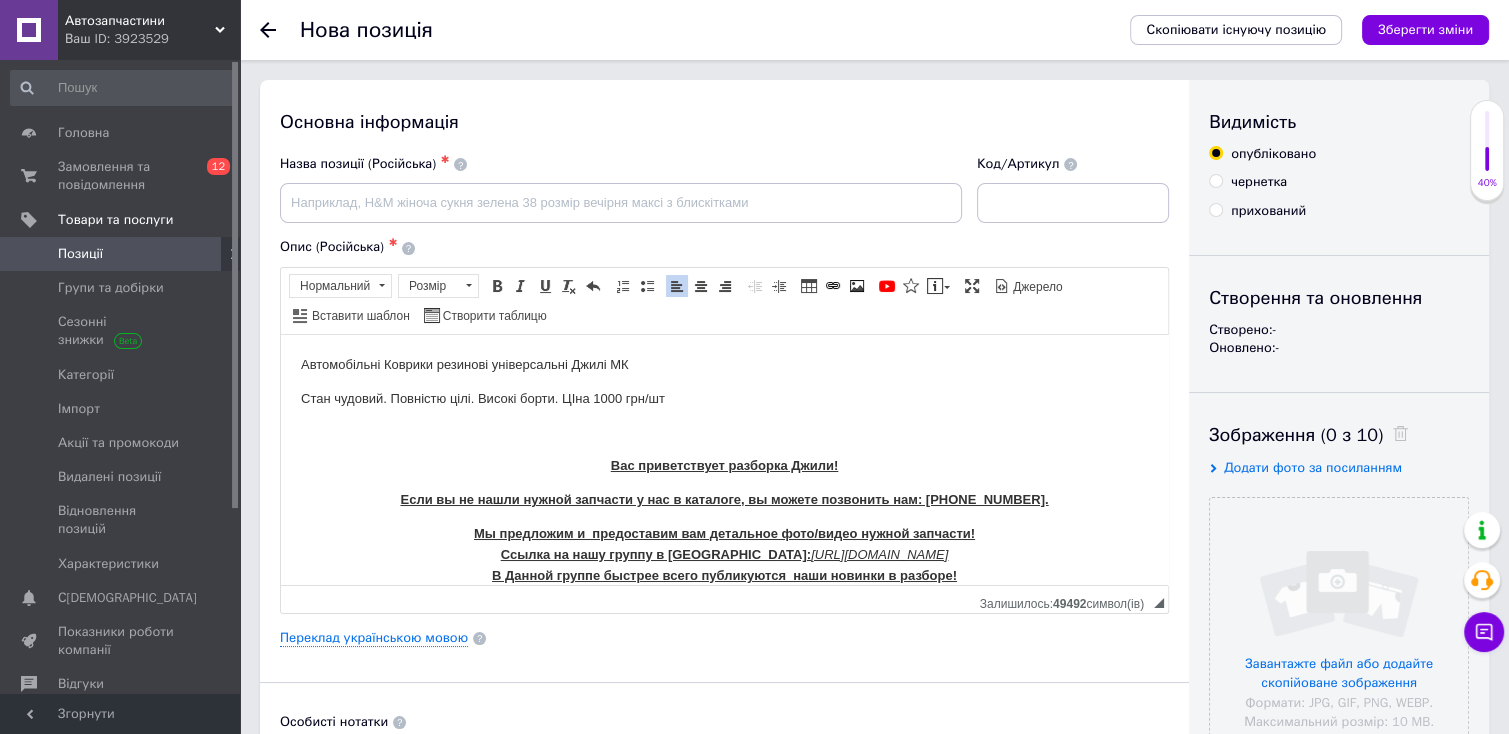 click on "Автомобільні Коврики резинові універсальні Джилі МК" at bounding box center (724, 364) 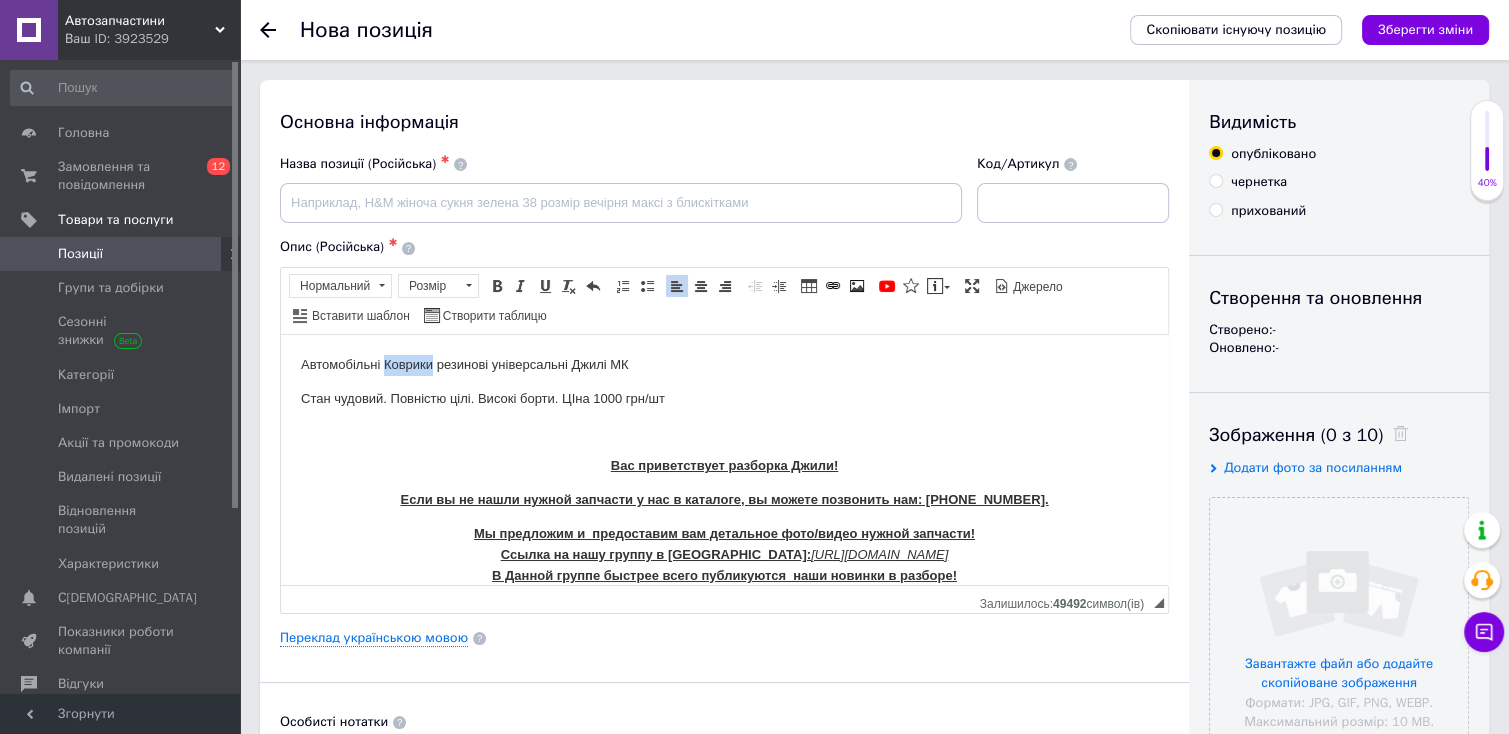 click on "Автомобільні Коврики резинові універсальні Джилі МК" at bounding box center (724, 364) 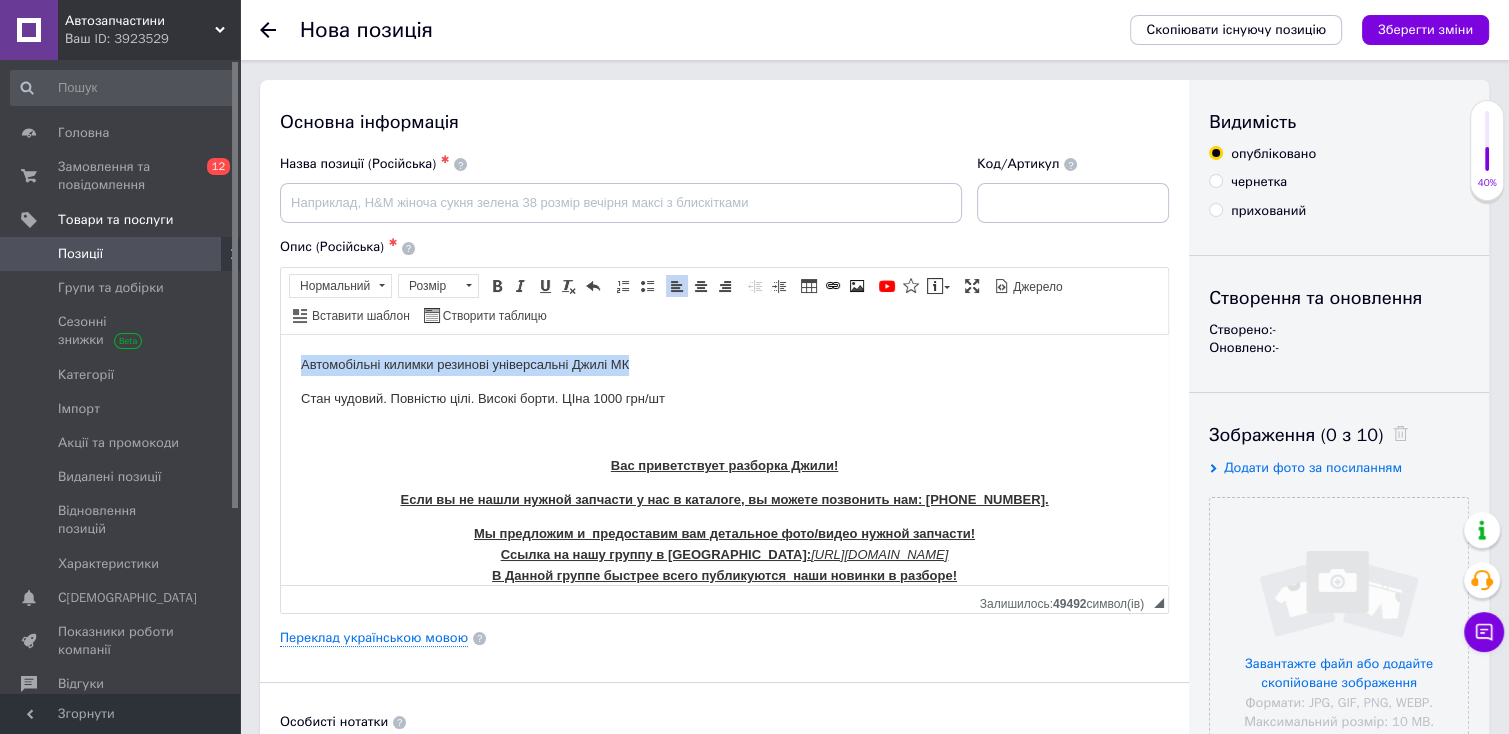 drag, startPoint x: 648, startPoint y: 361, endPoint x: 245, endPoint y: 270, distance: 413.14645 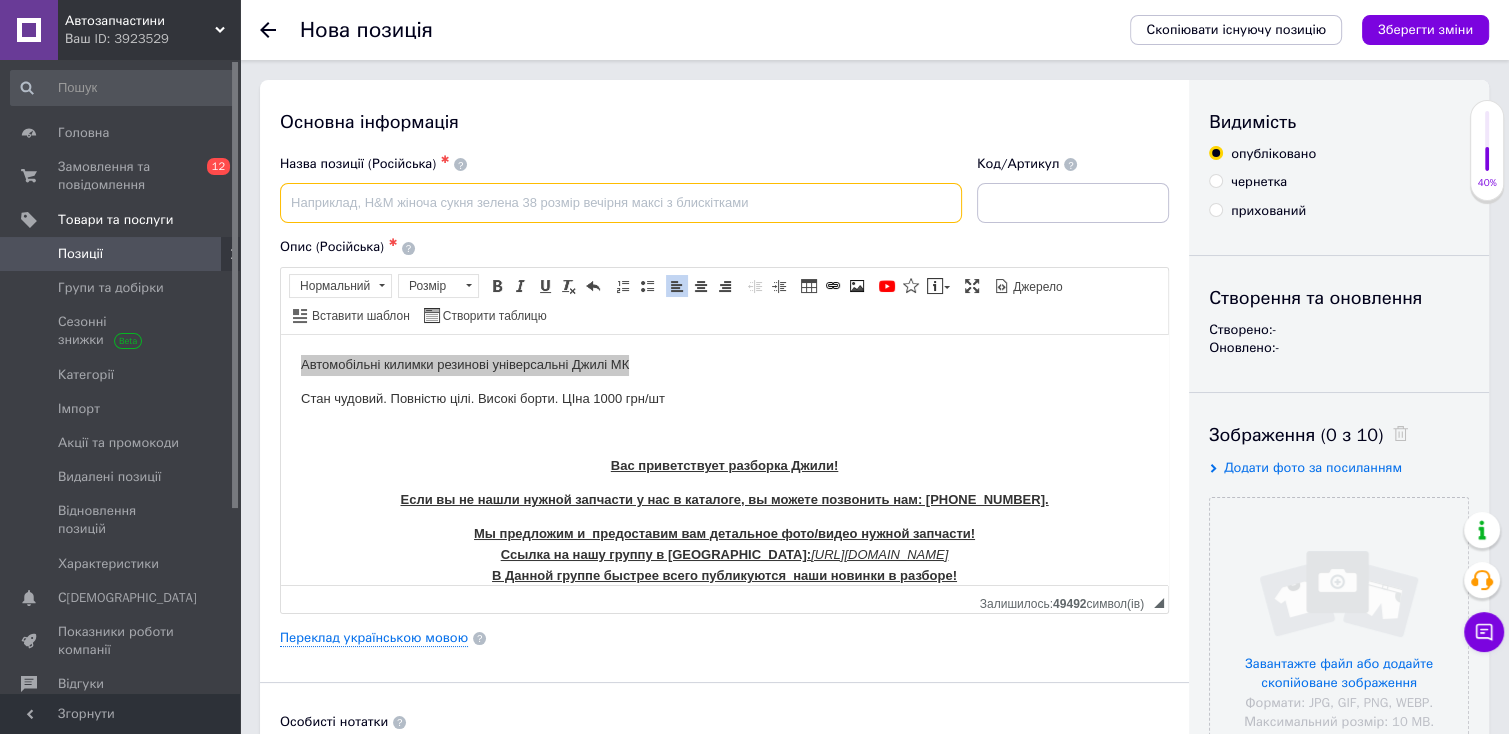 click at bounding box center [621, 203] 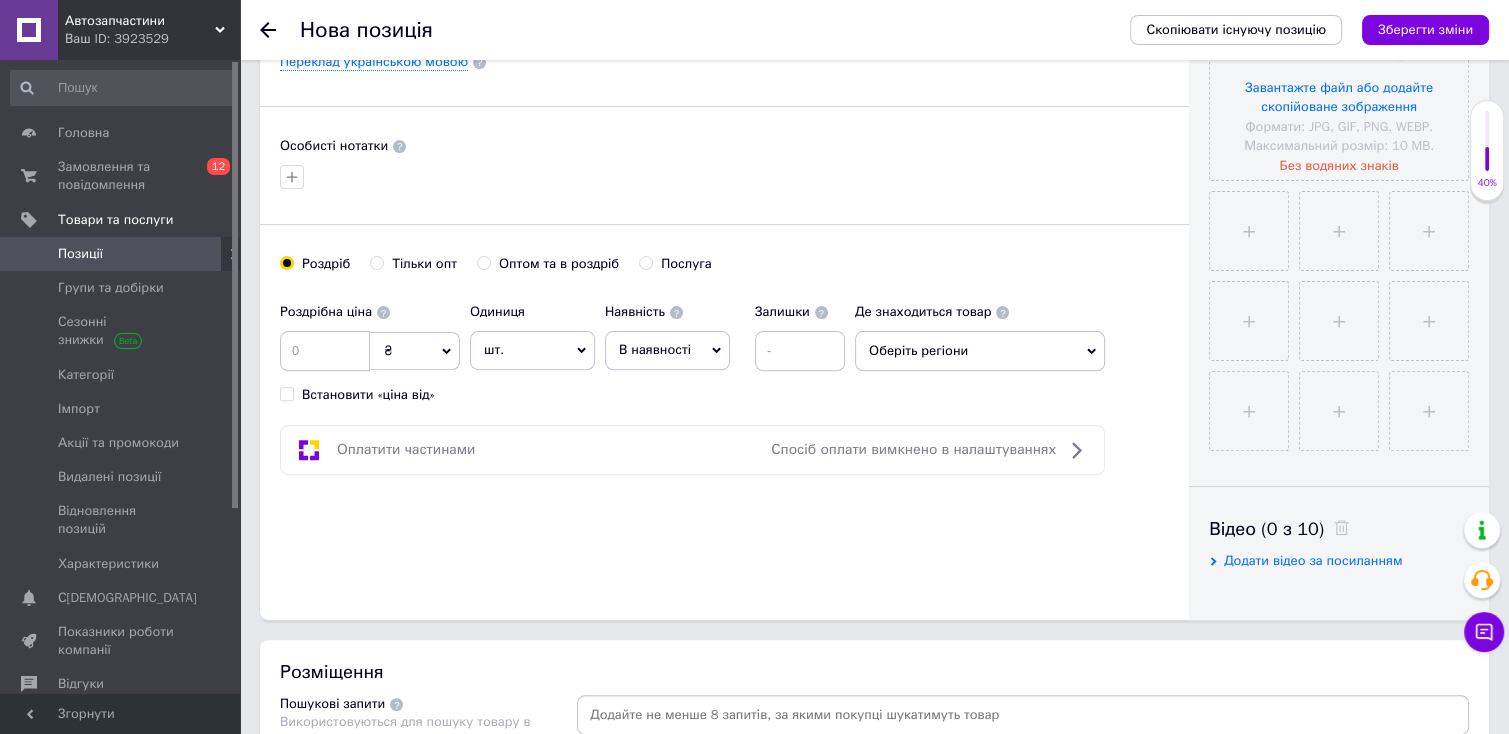 scroll, scrollTop: 709, scrollLeft: 0, axis: vertical 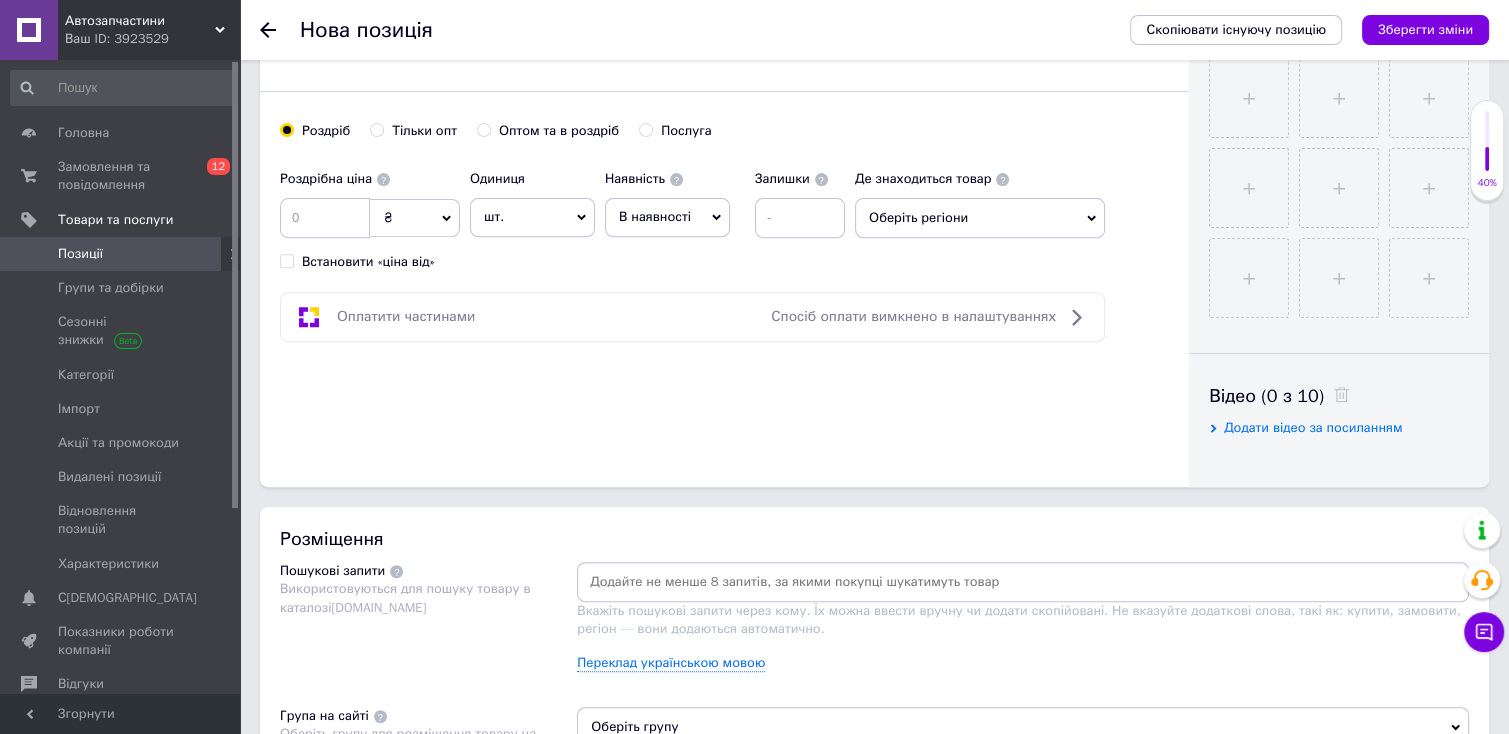 type on "Автомобільні килимки резинові універсальні Джилі МК" 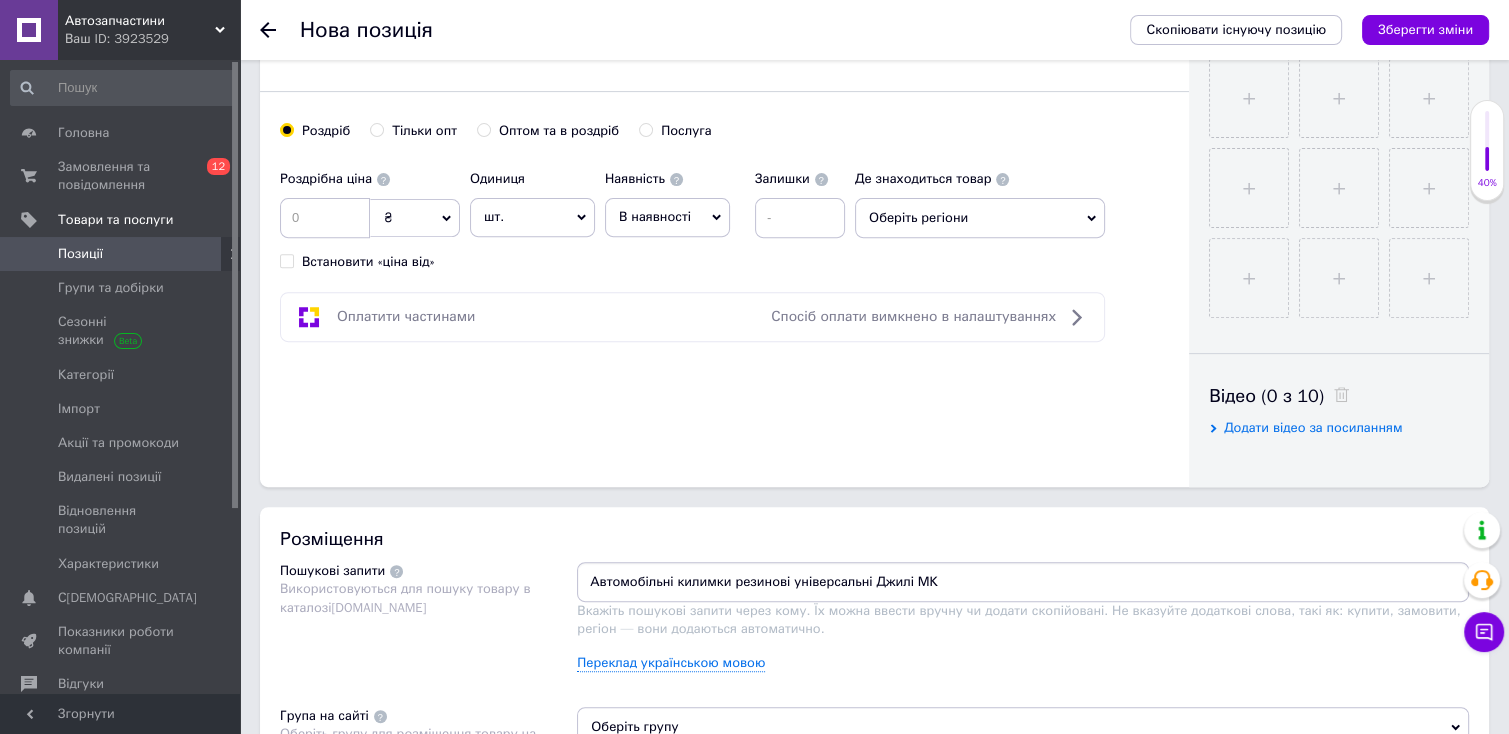 type 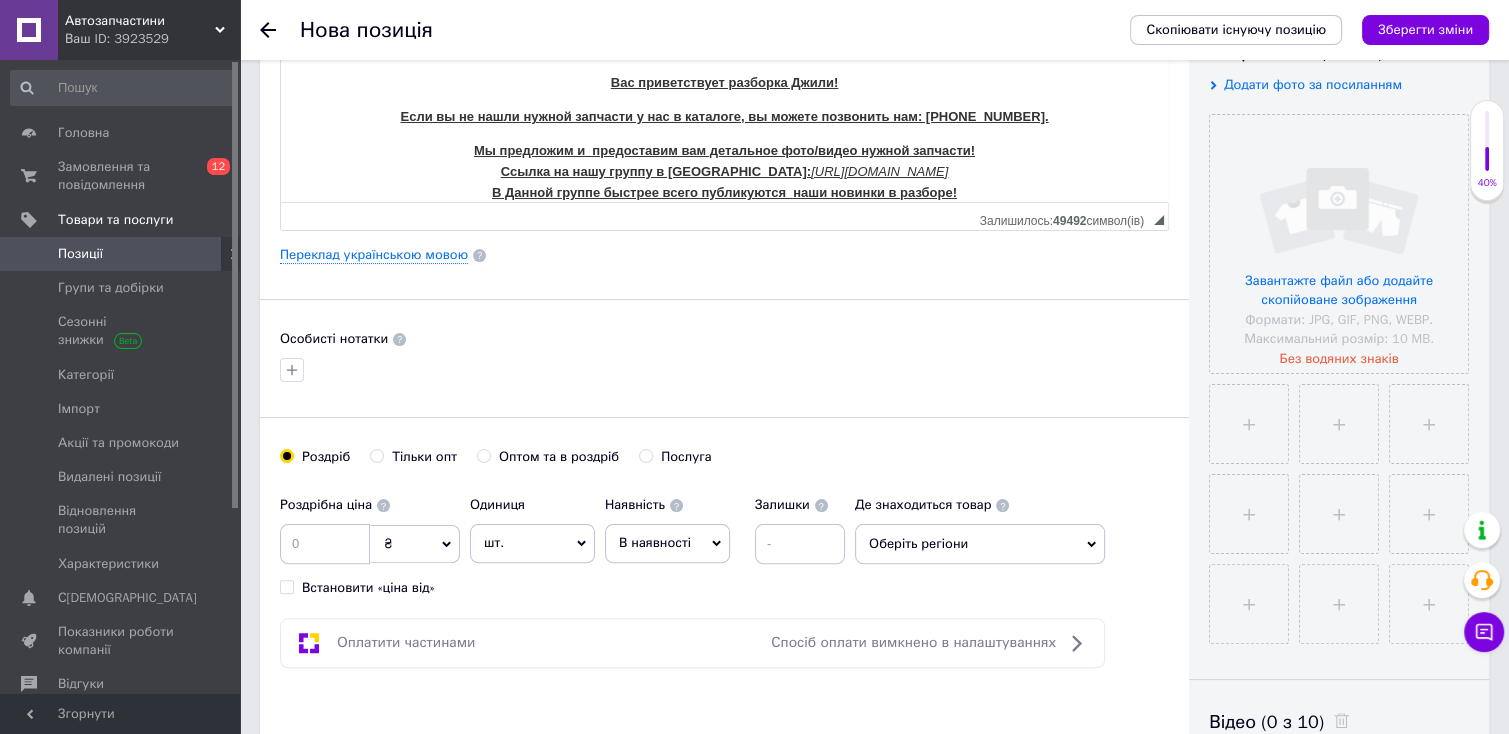 scroll, scrollTop: 401, scrollLeft: 0, axis: vertical 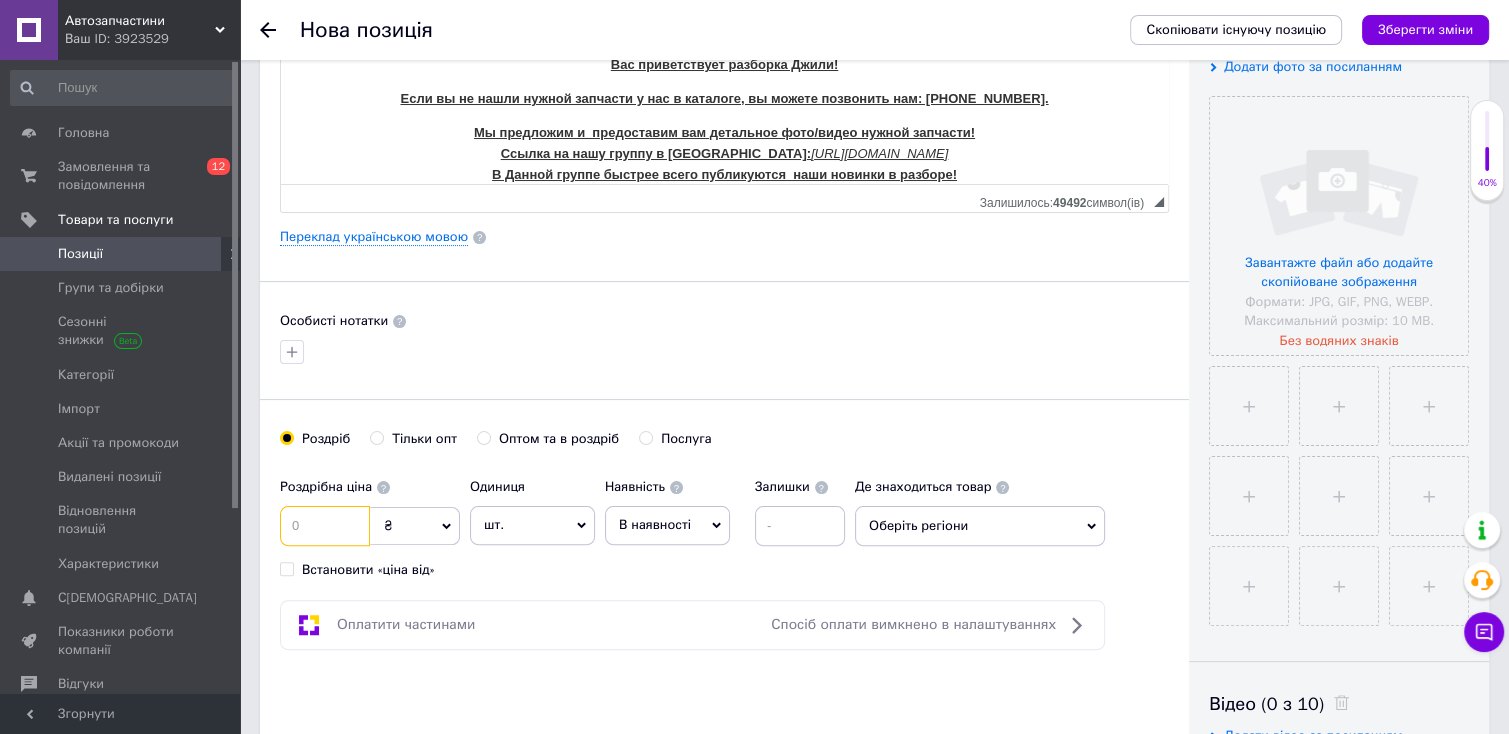 click at bounding box center (325, 526) 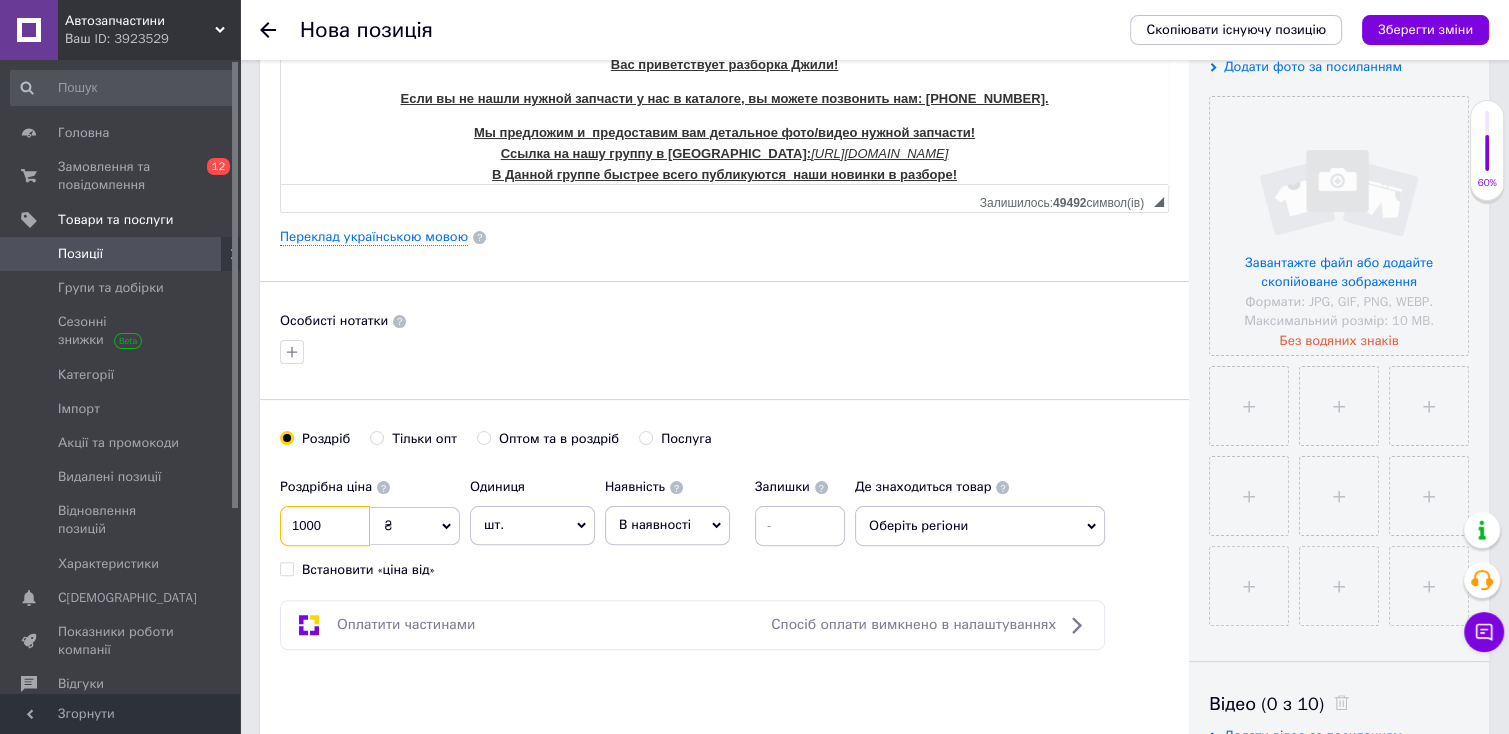 type on "1000" 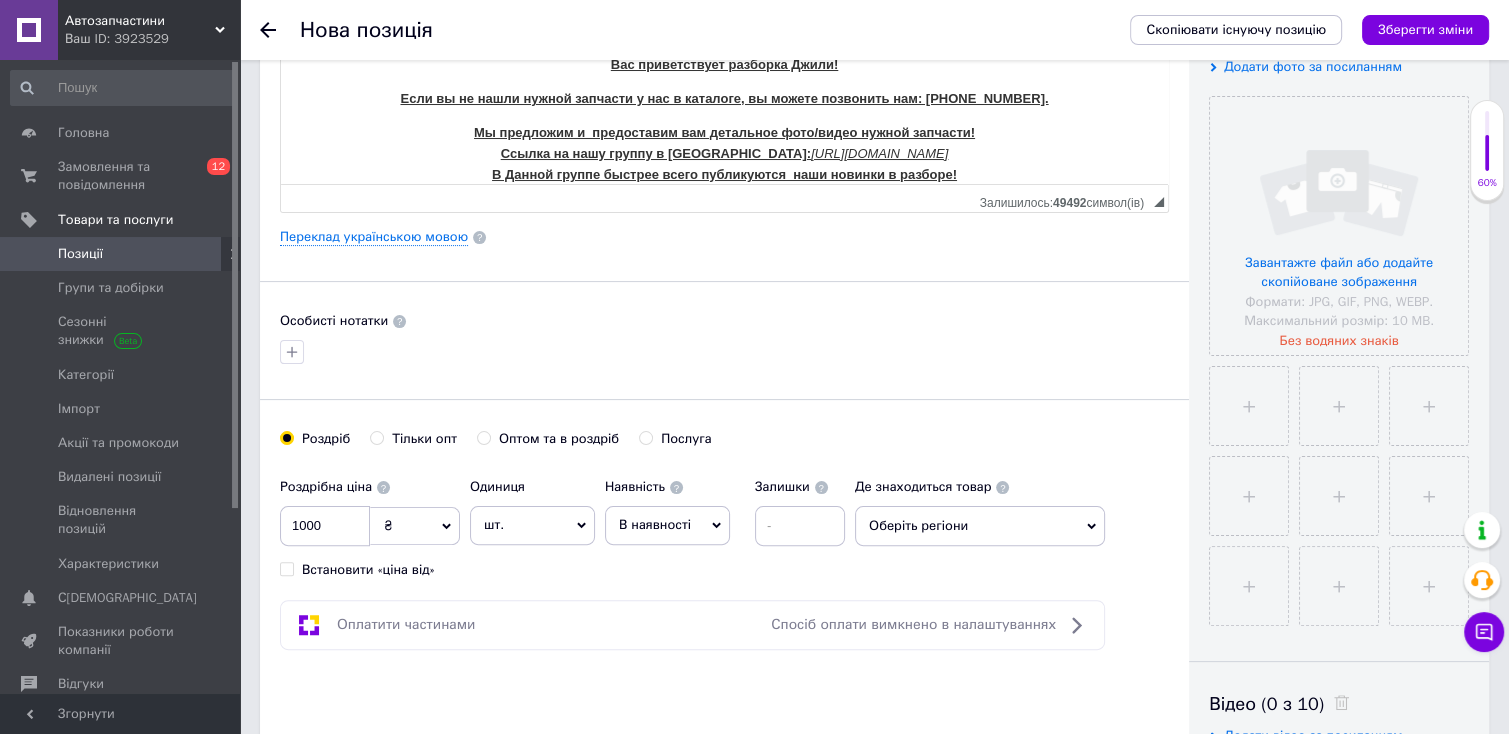 click on "шт." at bounding box center [532, 525] 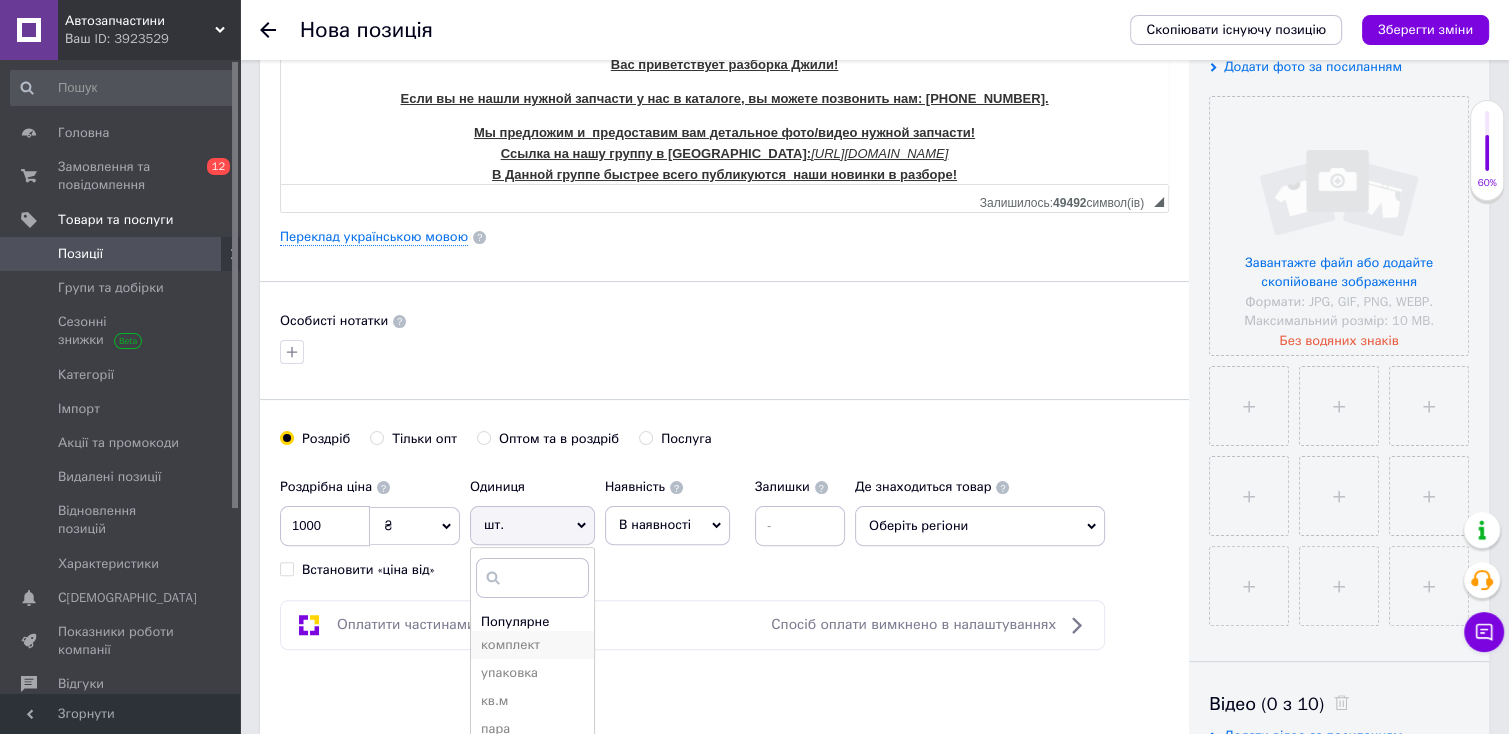 click on "комплект" at bounding box center [532, 645] 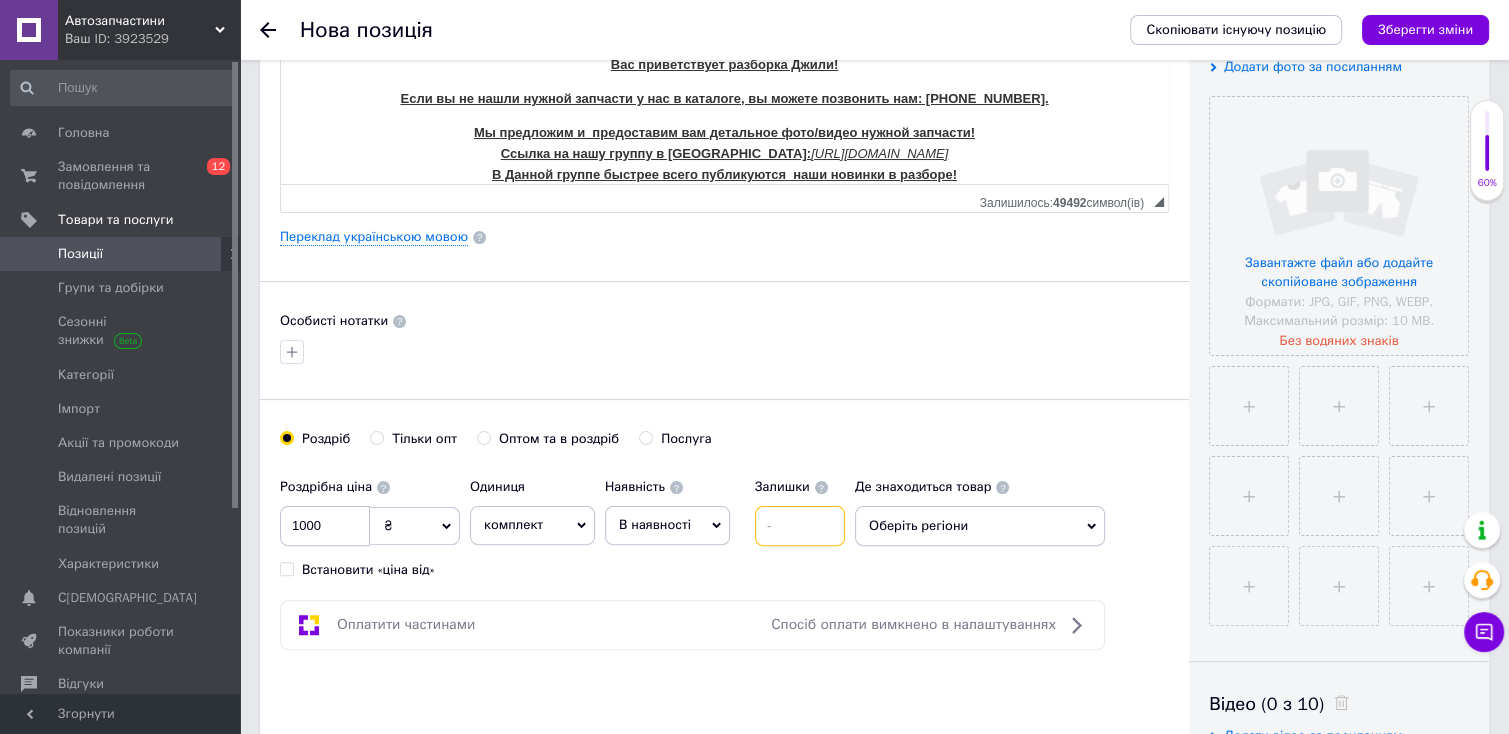 click at bounding box center [800, 526] 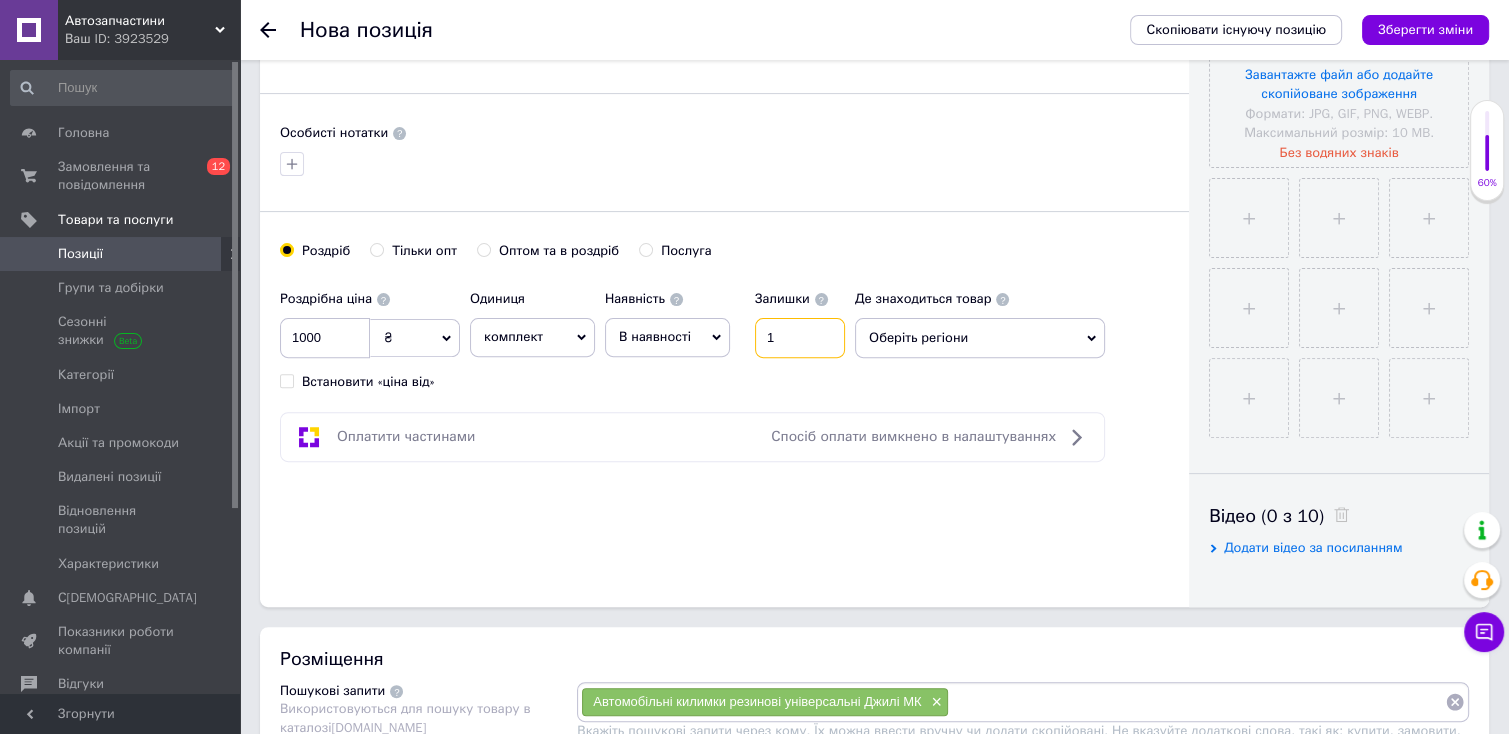 scroll, scrollTop: 605, scrollLeft: 0, axis: vertical 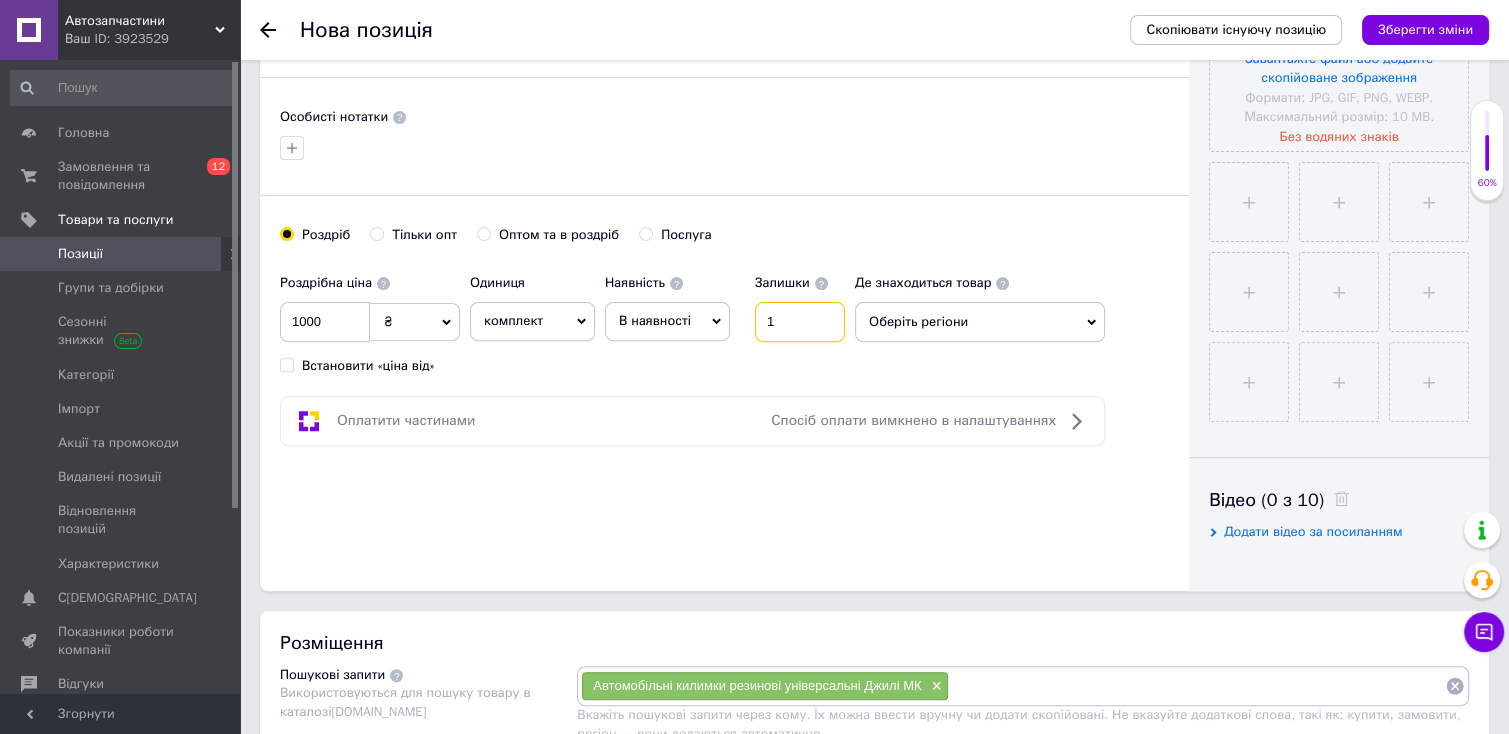 type on "1" 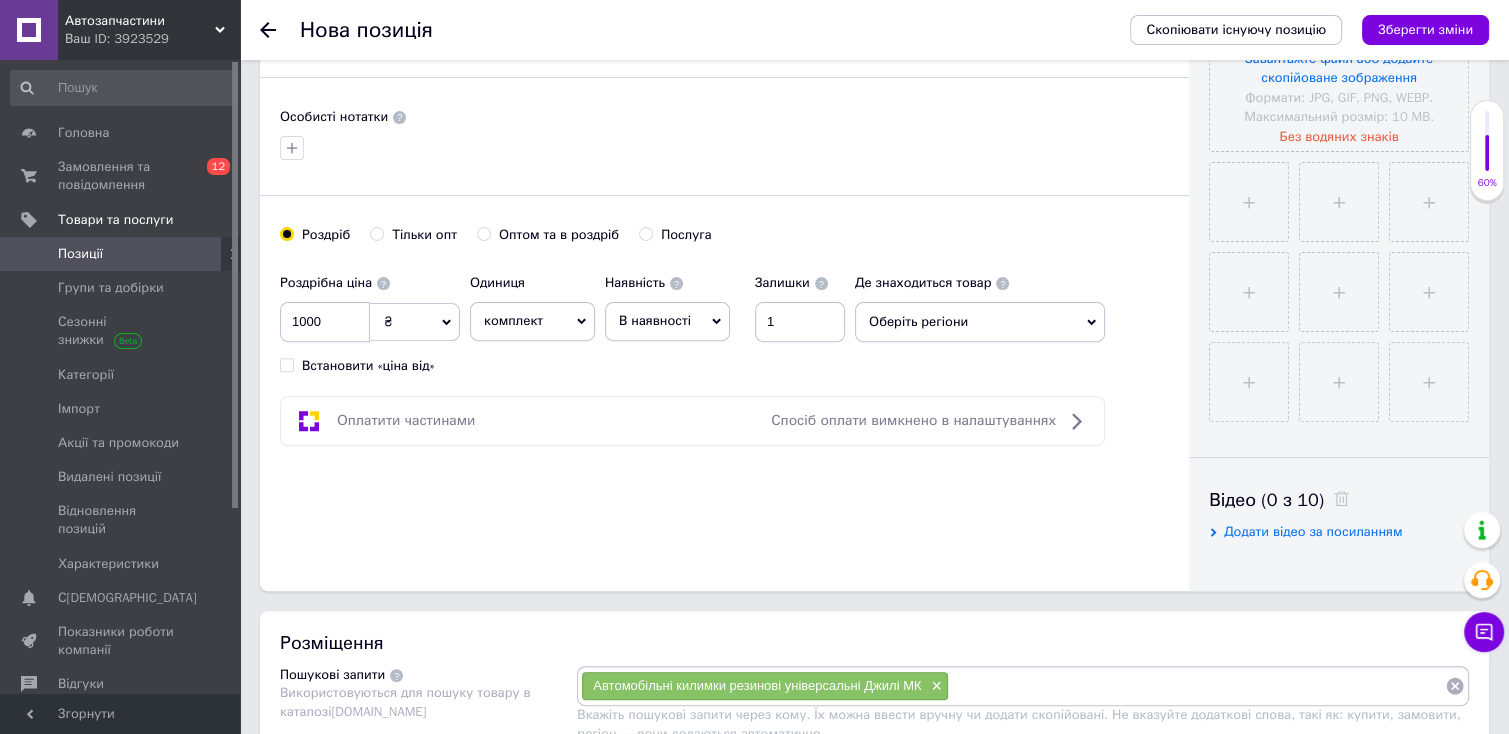 click 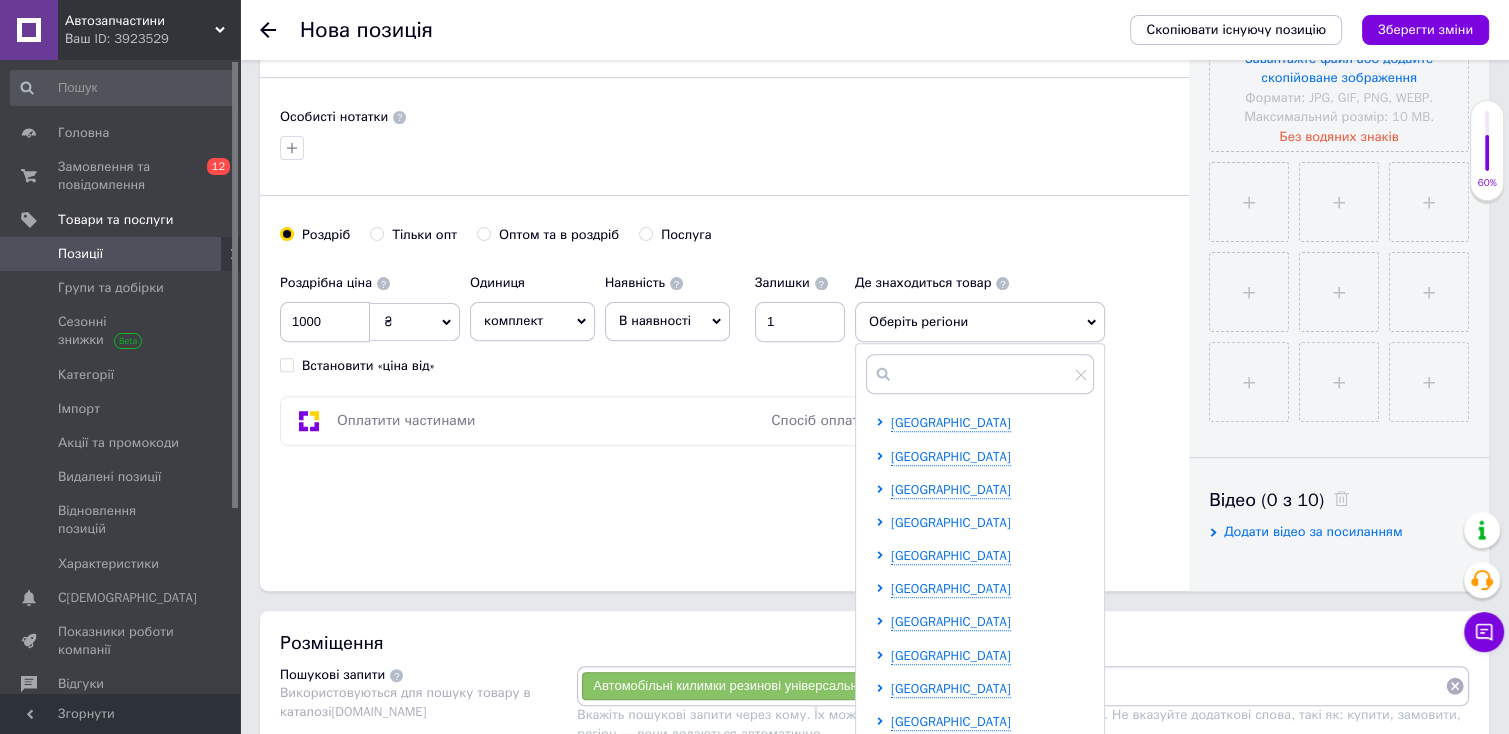click on "[GEOGRAPHIC_DATA]" at bounding box center [951, 522] 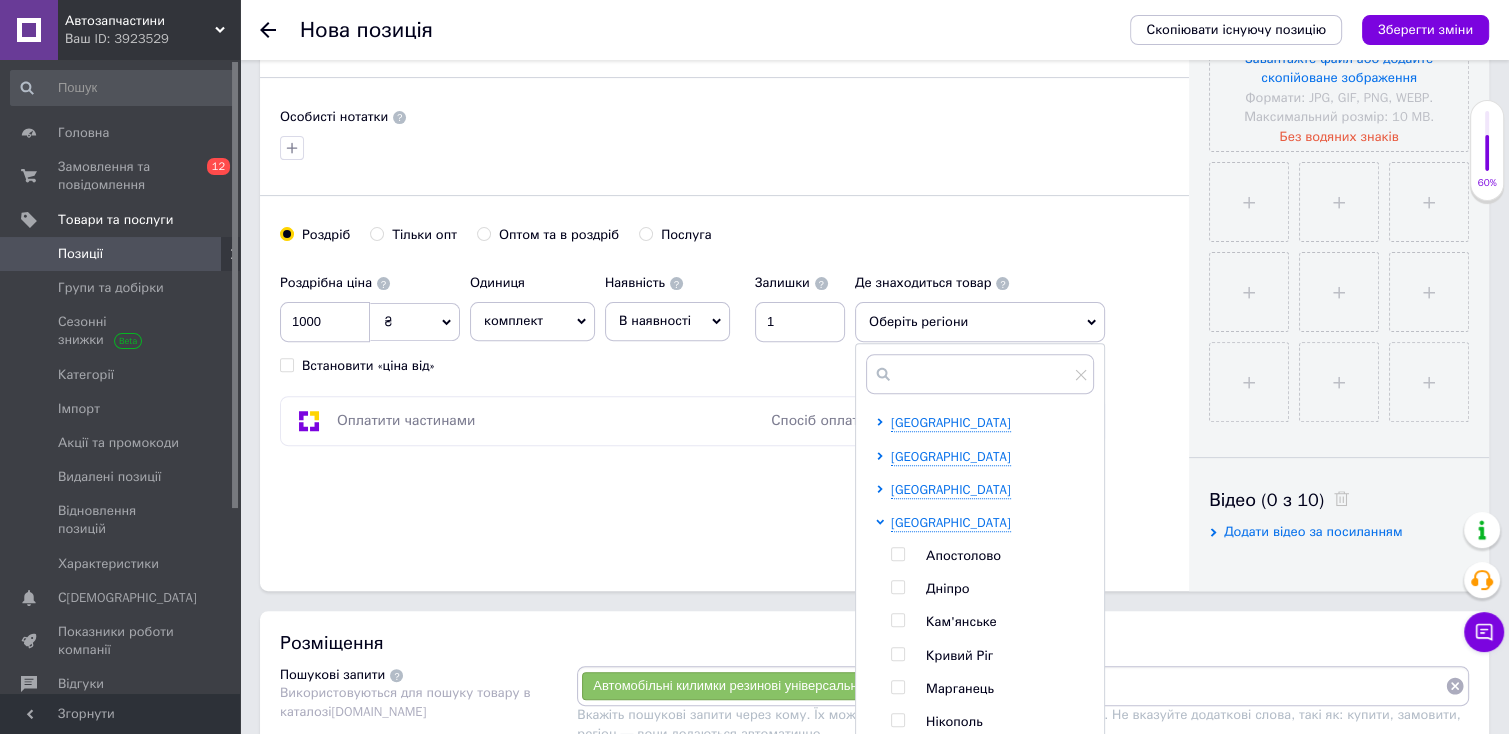 click on "Дніпро" at bounding box center [947, 588] 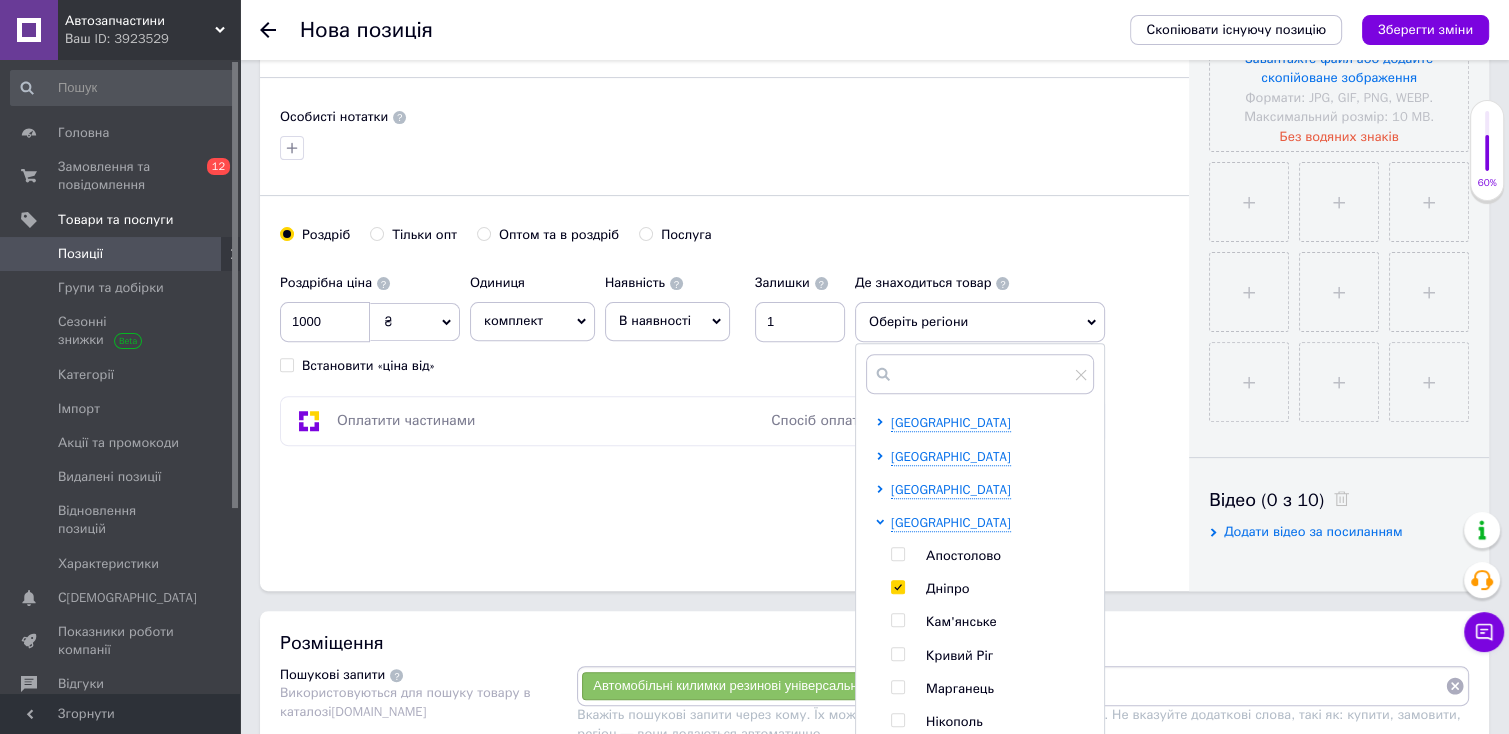 checkbox on "true" 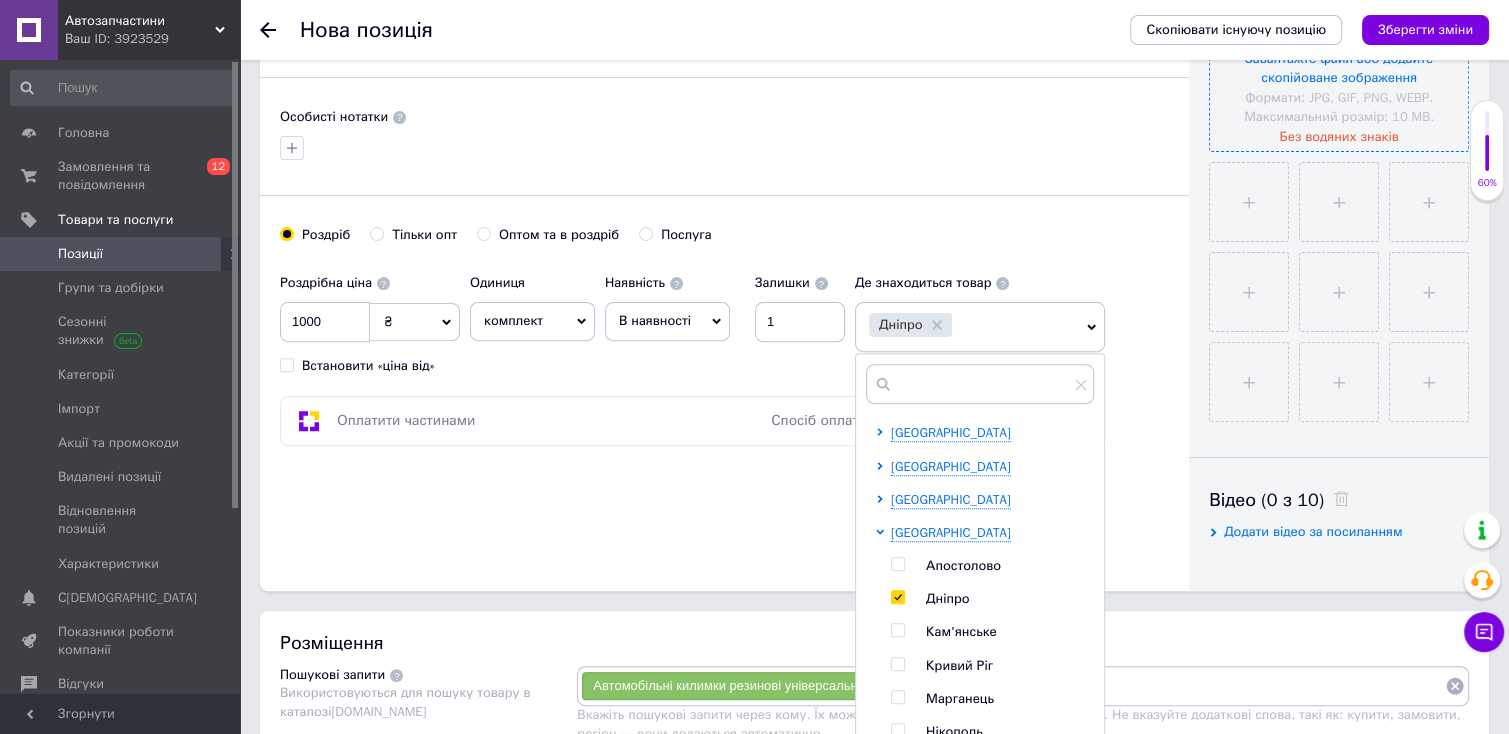 click at bounding box center (1339, 22) 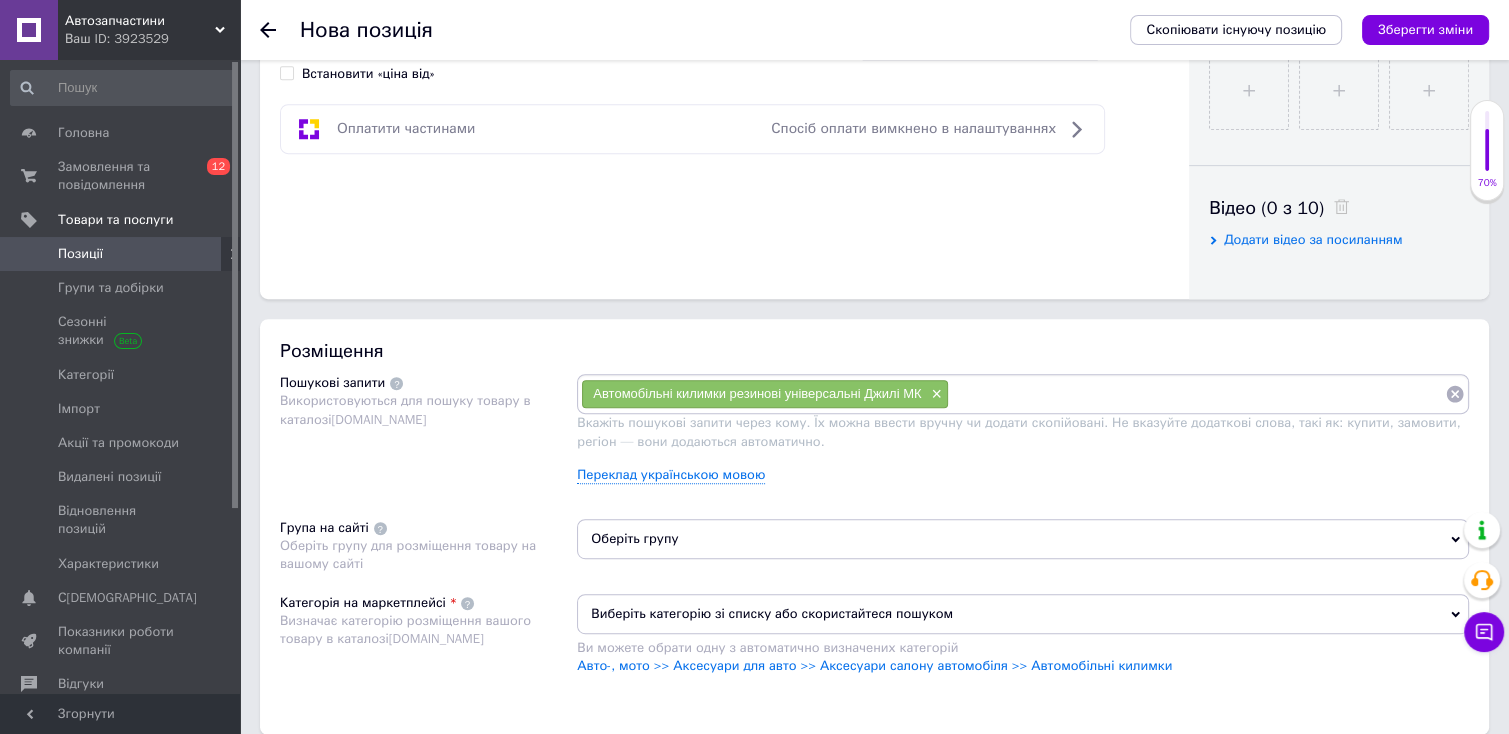 scroll, scrollTop: 1020, scrollLeft: 0, axis: vertical 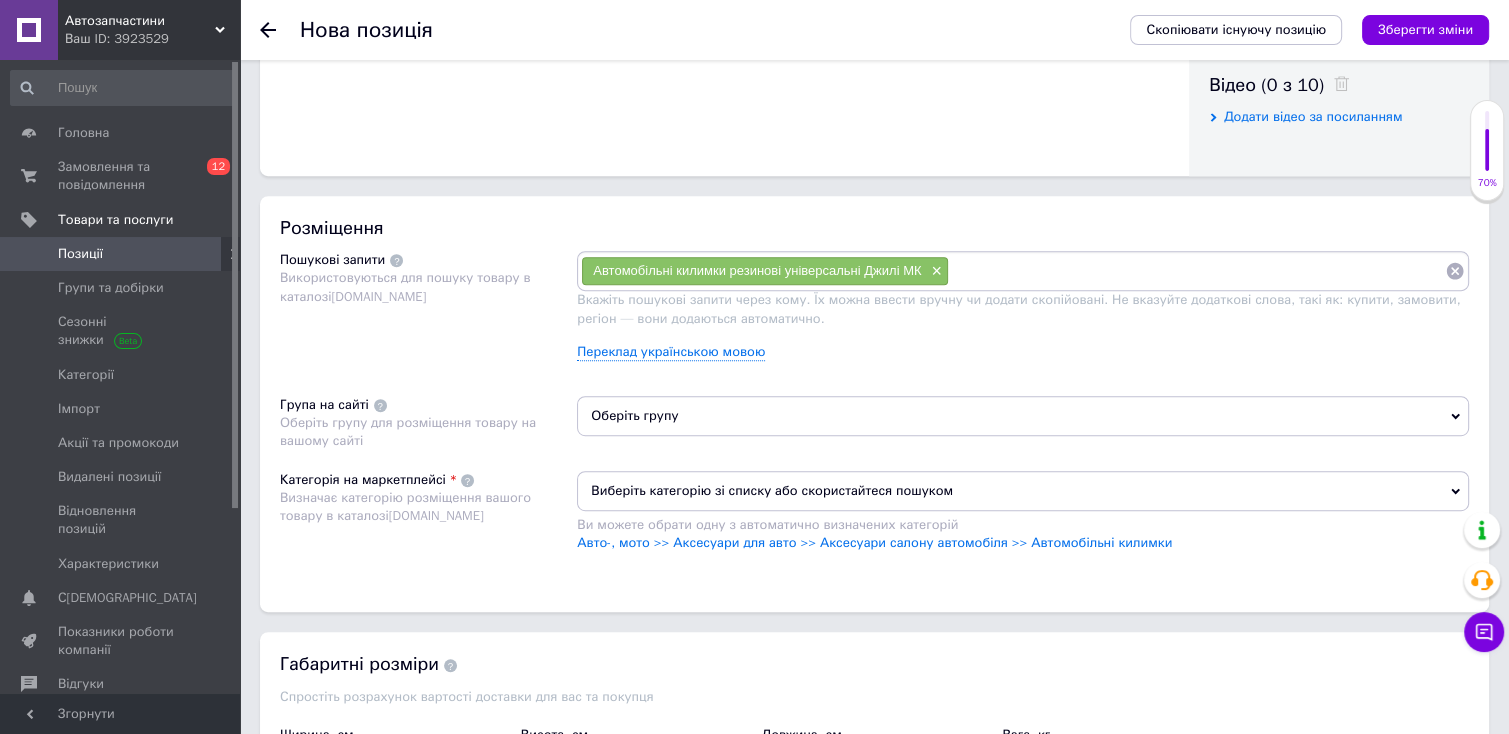 click on "Оберіть групу" at bounding box center [1023, 416] 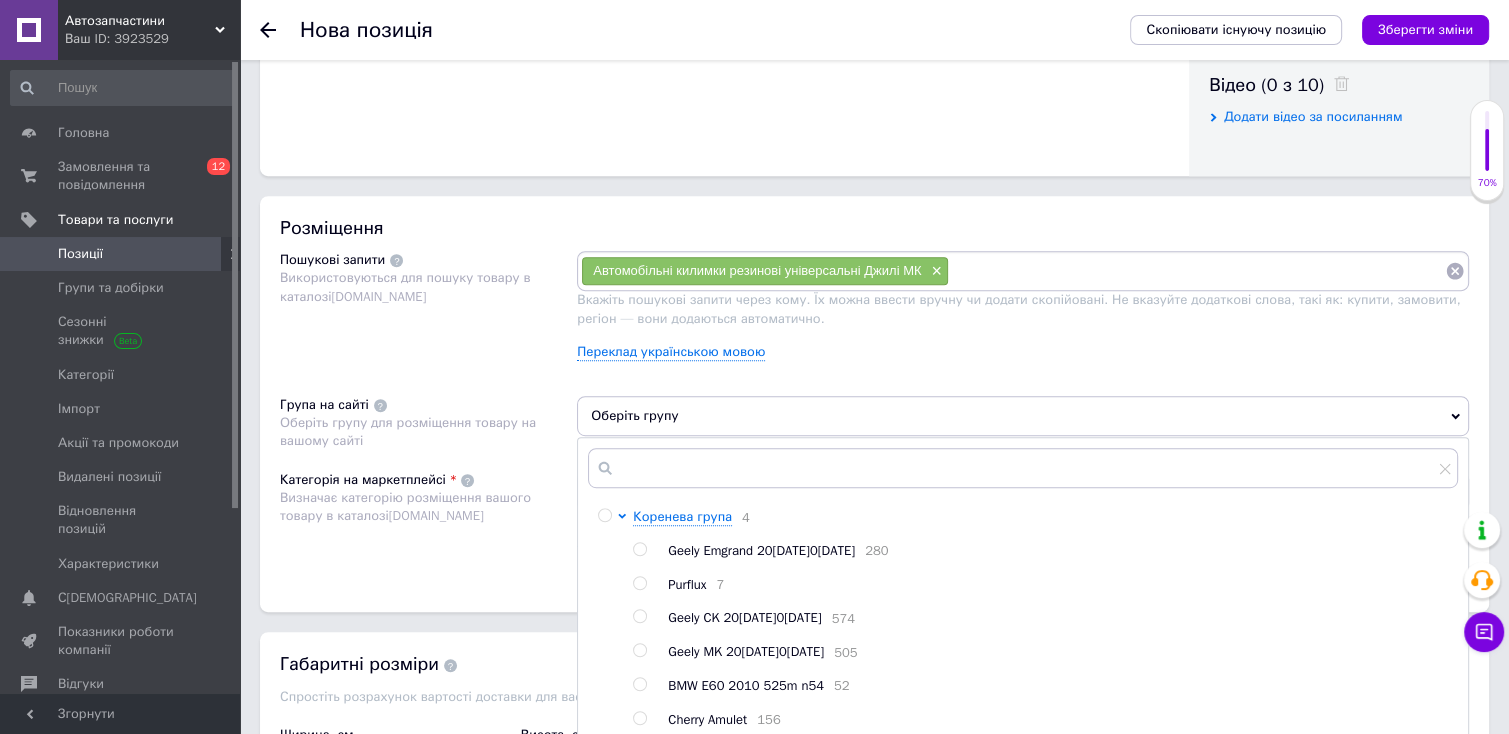 click on "Geely MK 20[DATE]0[DATE]" at bounding box center [746, 651] 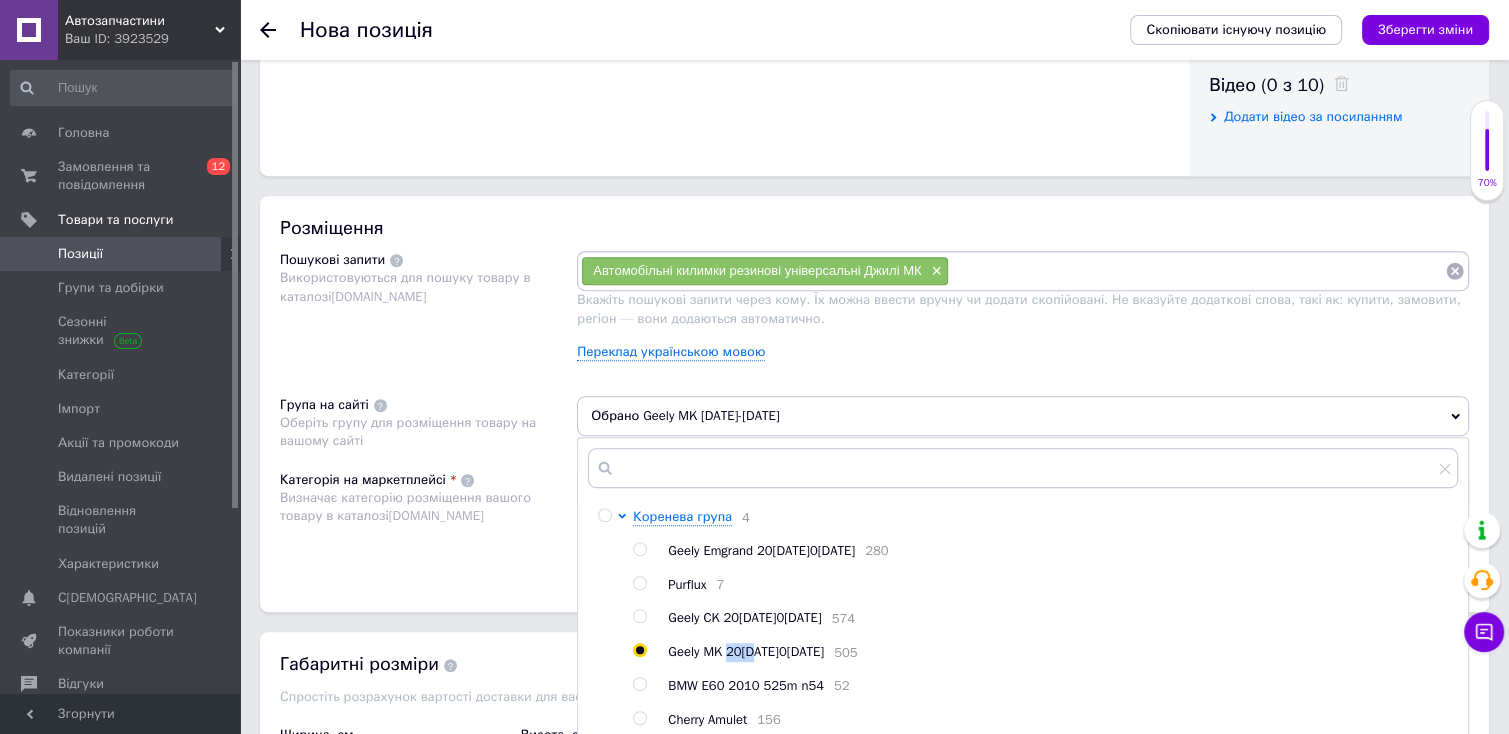 click on "Geely MK 20[DATE]0[DATE]" at bounding box center [746, 651] 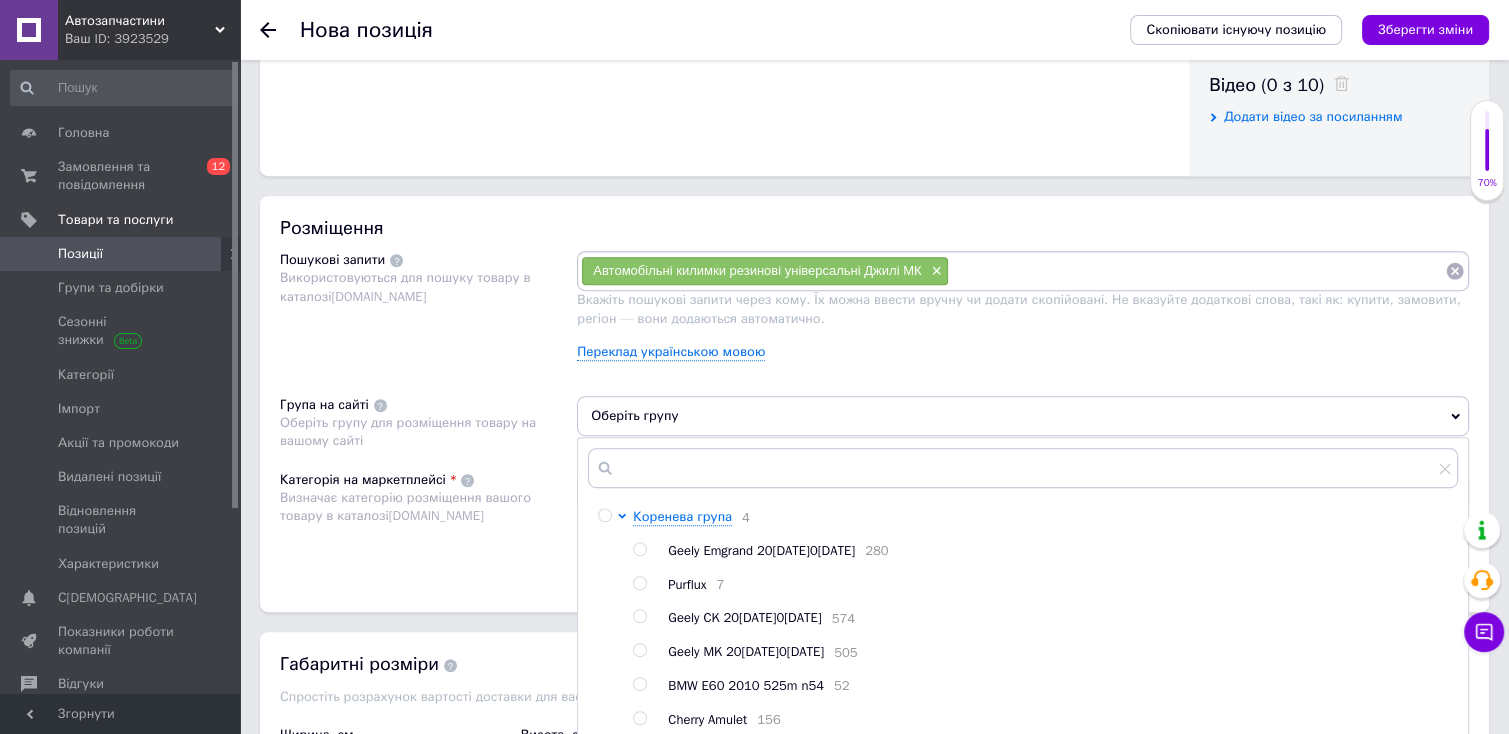 click at bounding box center [660, 652] 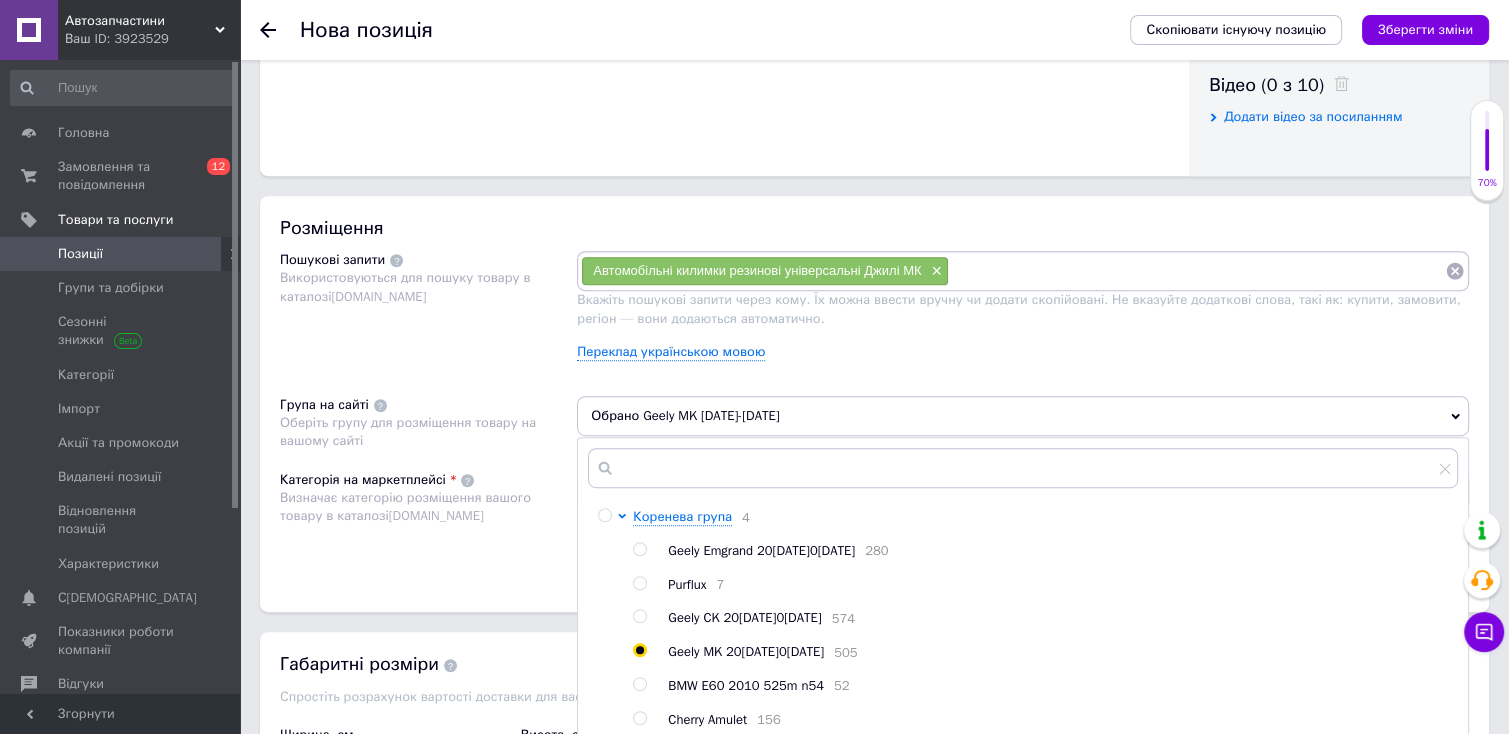 click on "Категорія на маркетплейсі Визначає категорію розміщення вашого товару в каталозі  [DOMAIN_NAME]" at bounding box center [428, 521] 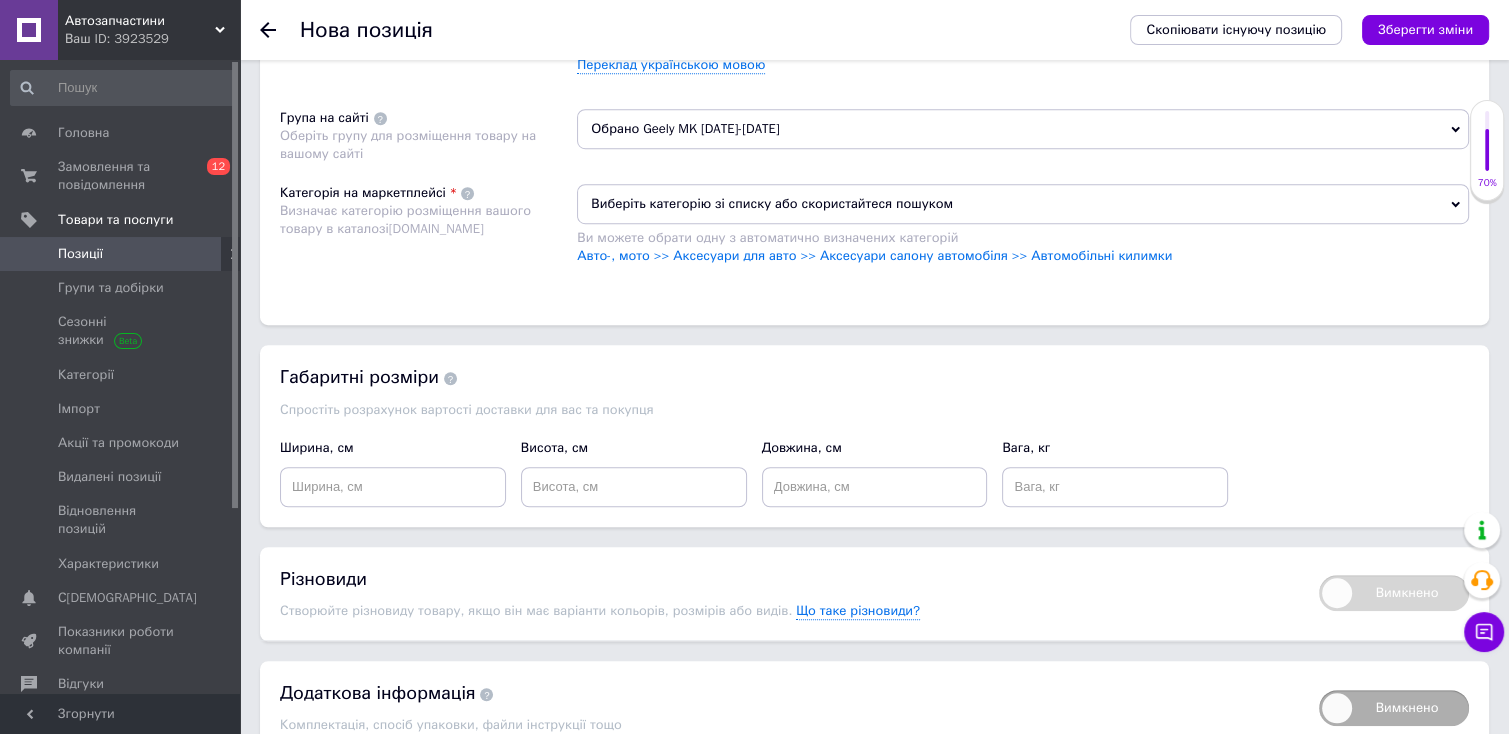 scroll, scrollTop: 1308, scrollLeft: 0, axis: vertical 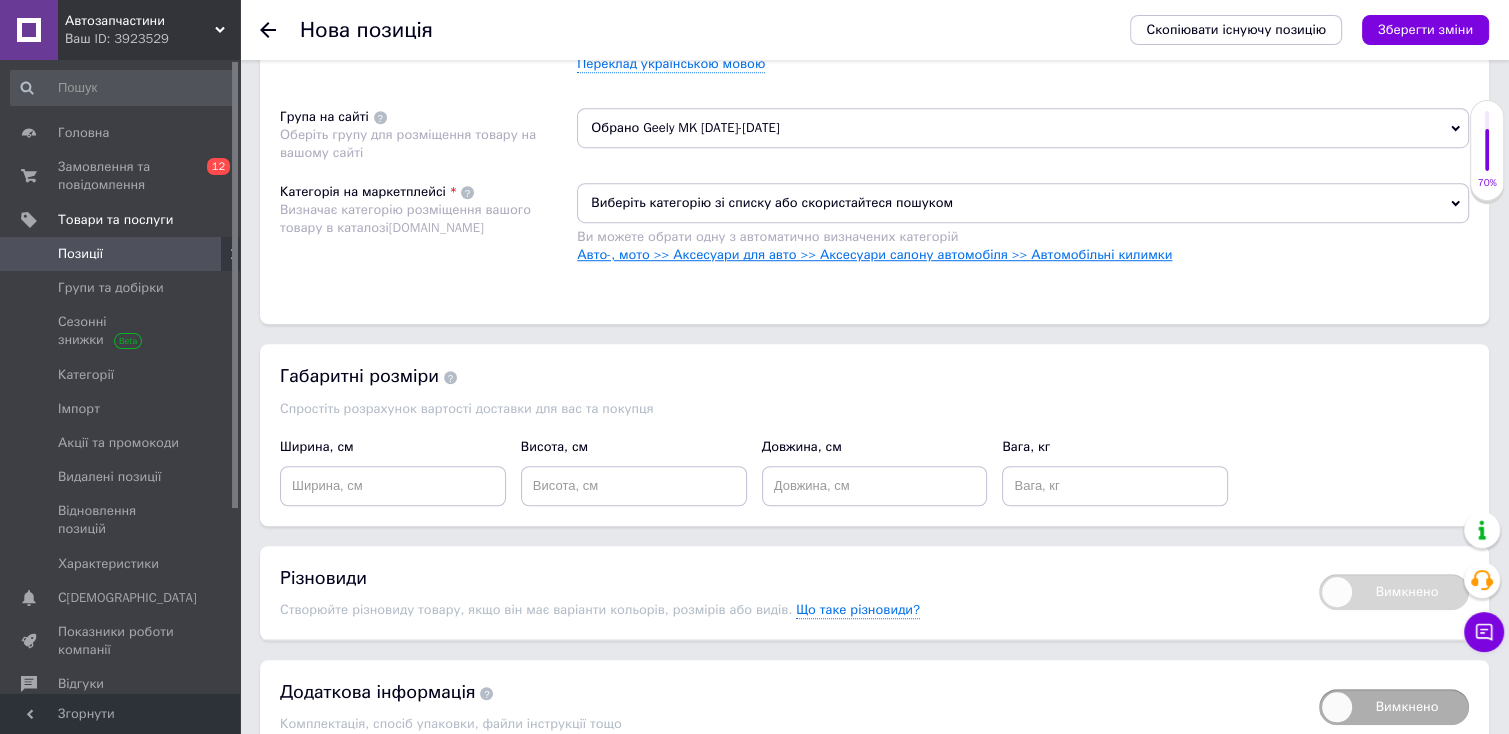click on "Авто-, мото >> Аксесуари для авто >> Аксесуари салону автомобіля >> Автомобільні килимки" at bounding box center (874, 254) 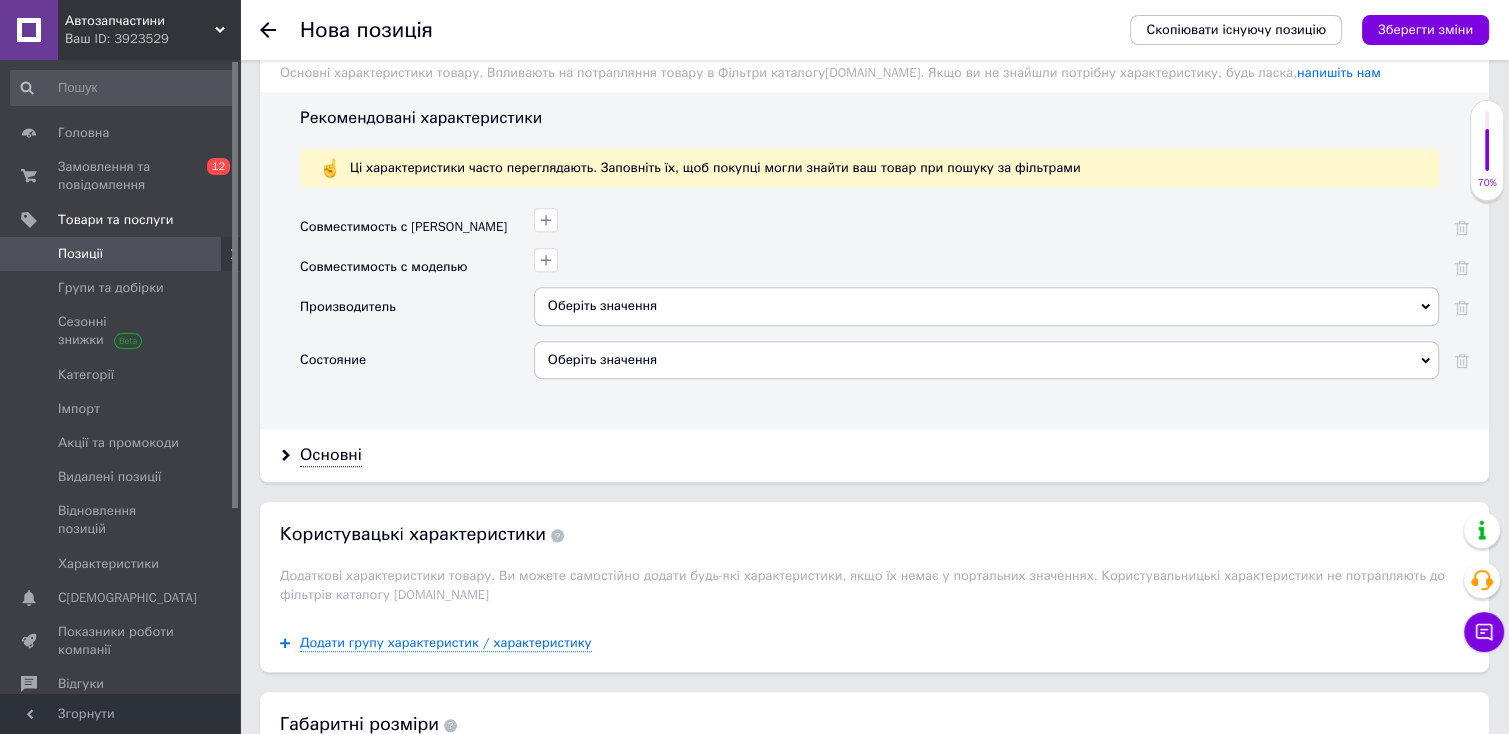scroll, scrollTop: 1657, scrollLeft: 0, axis: vertical 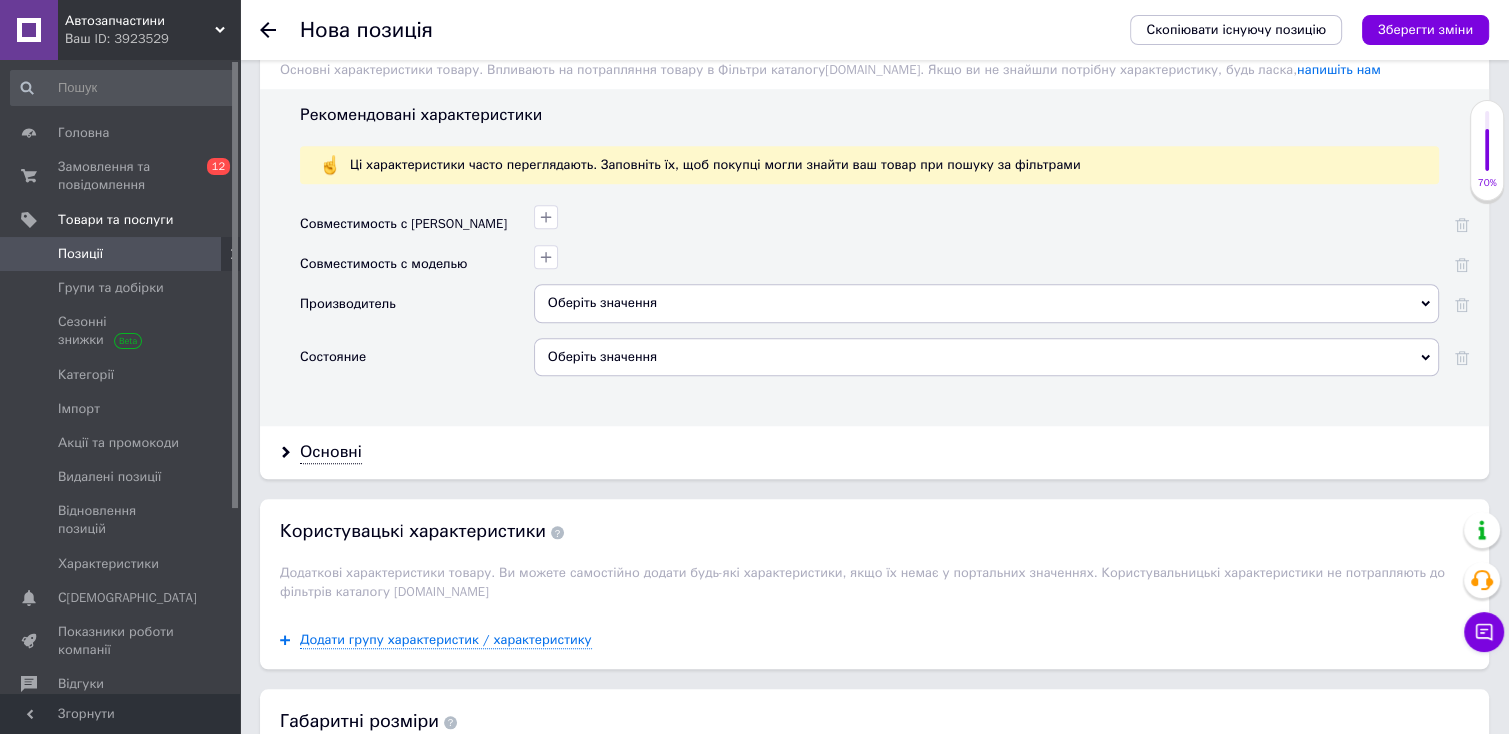 click on "Оберіть значення" at bounding box center (986, 357) 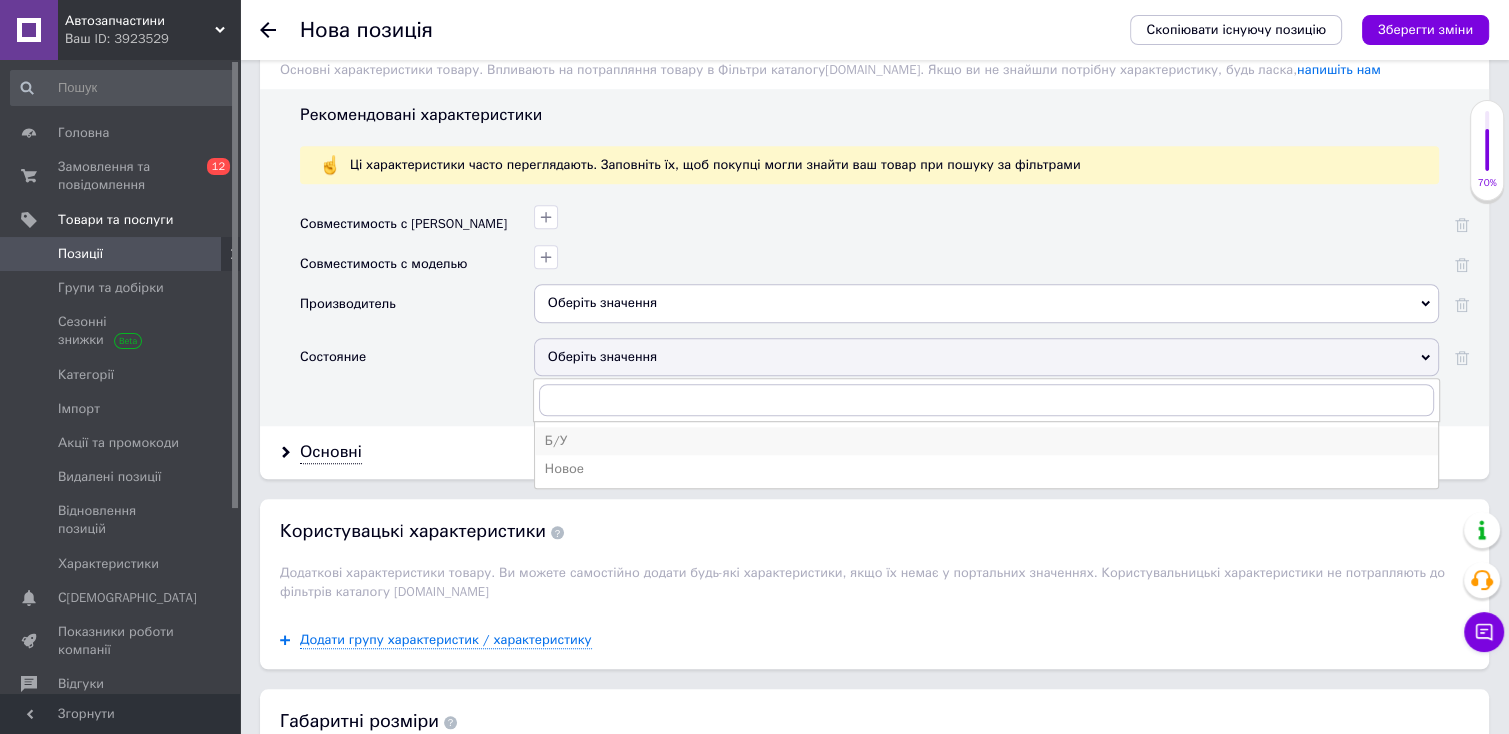 click on "Б/У" at bounding box center [986, 441] 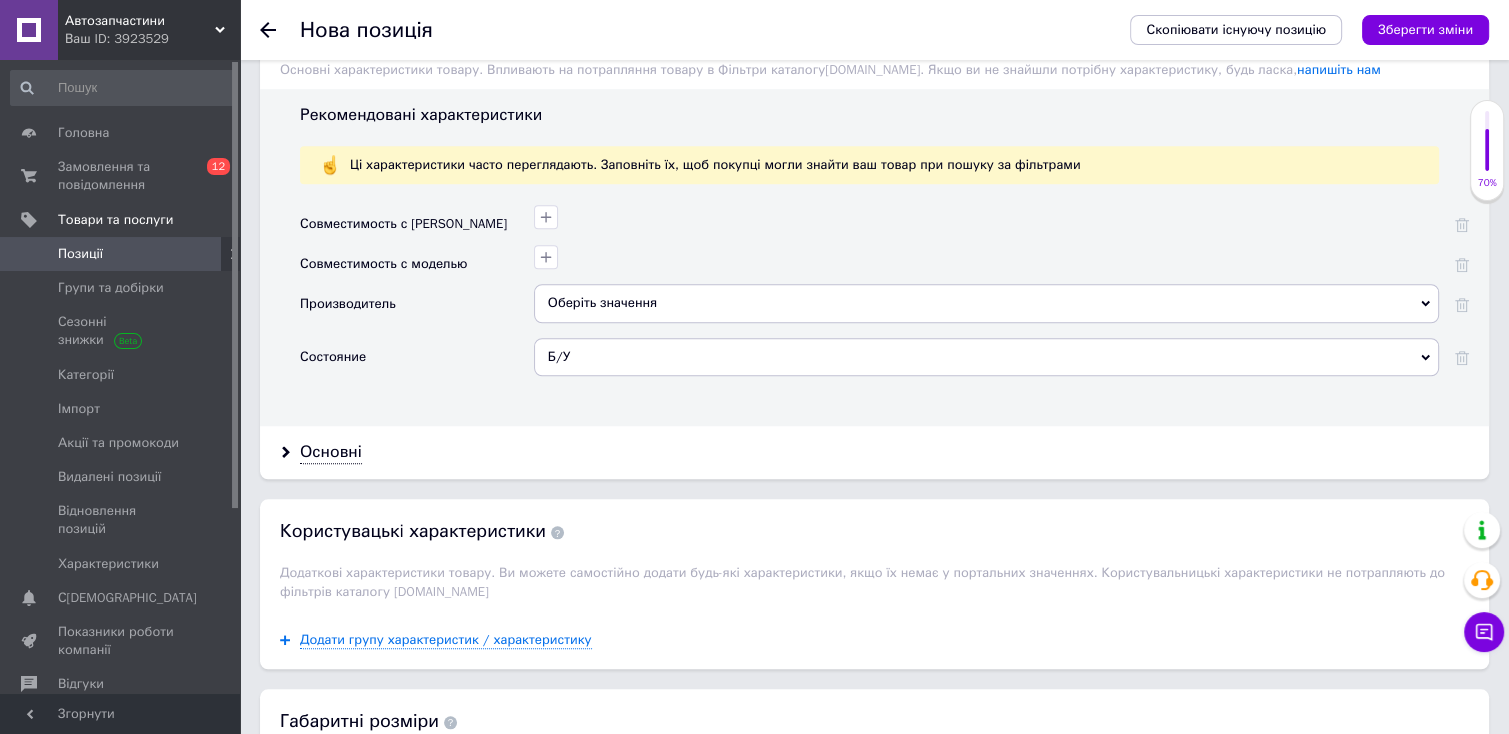 click on "Оберіть значення" at bounding box center (986, 303) 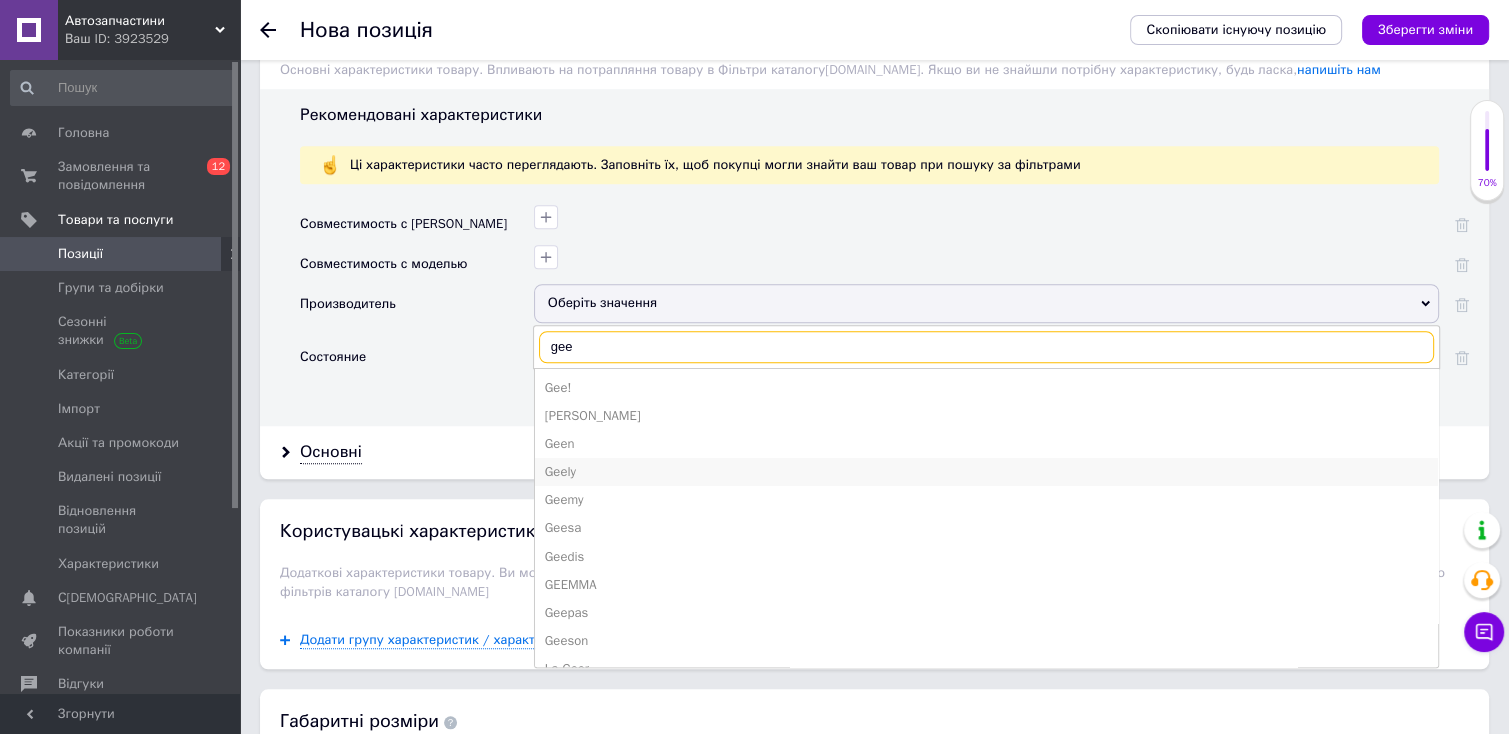 type on "gee" 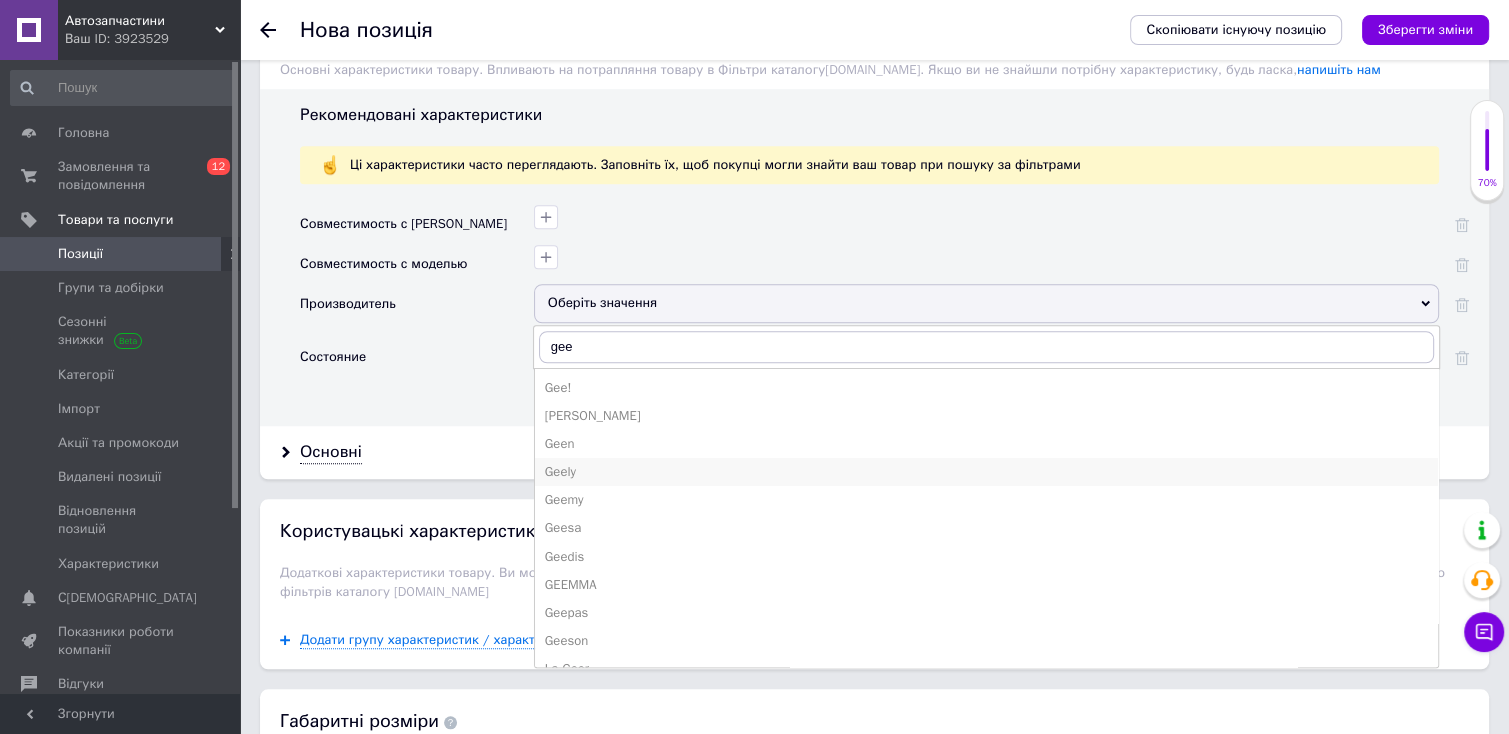 click on "Geely" at bounding box center [986, 472] 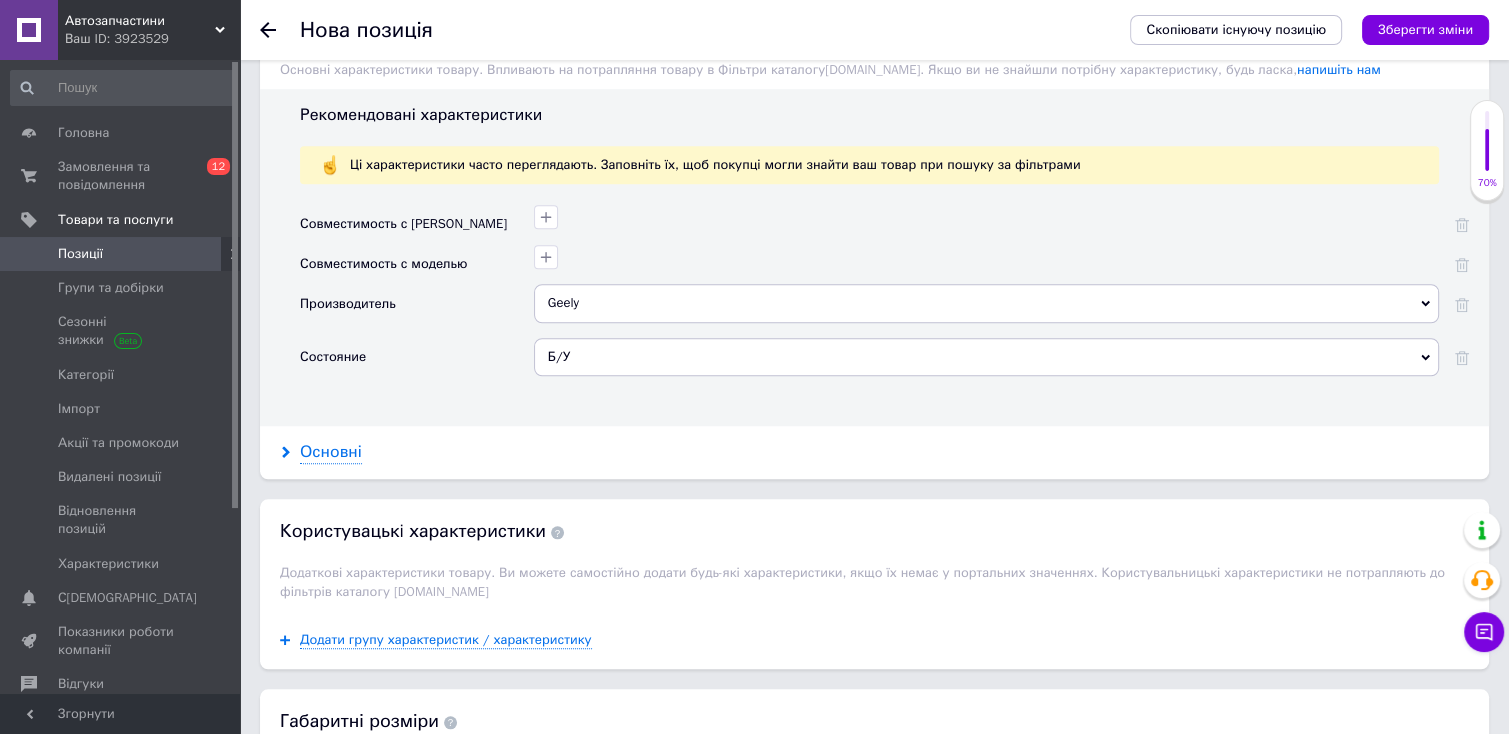 click on "Основні" at bounding box center [331, 452] 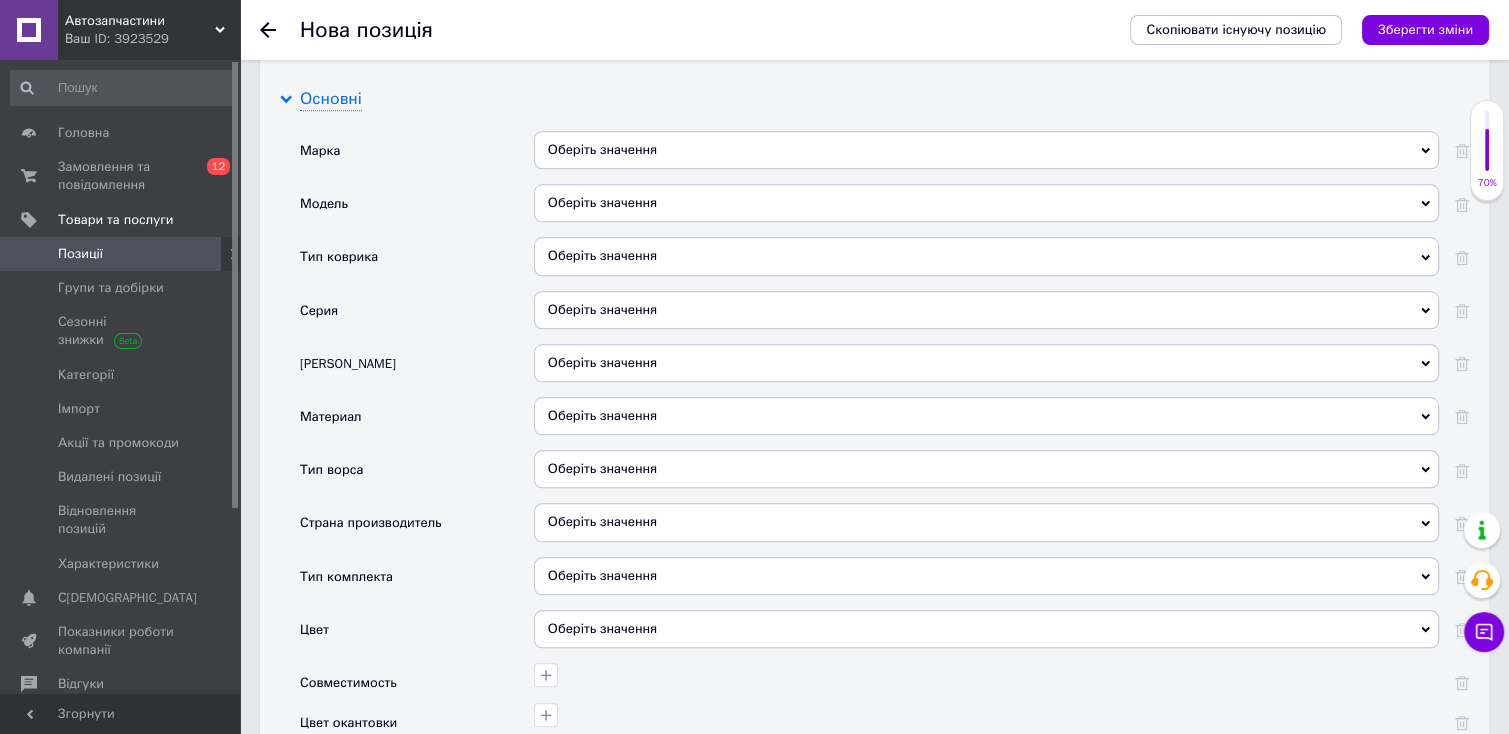scroll, scrollTop: 2022, scrollLeft: 0, axis: vertical 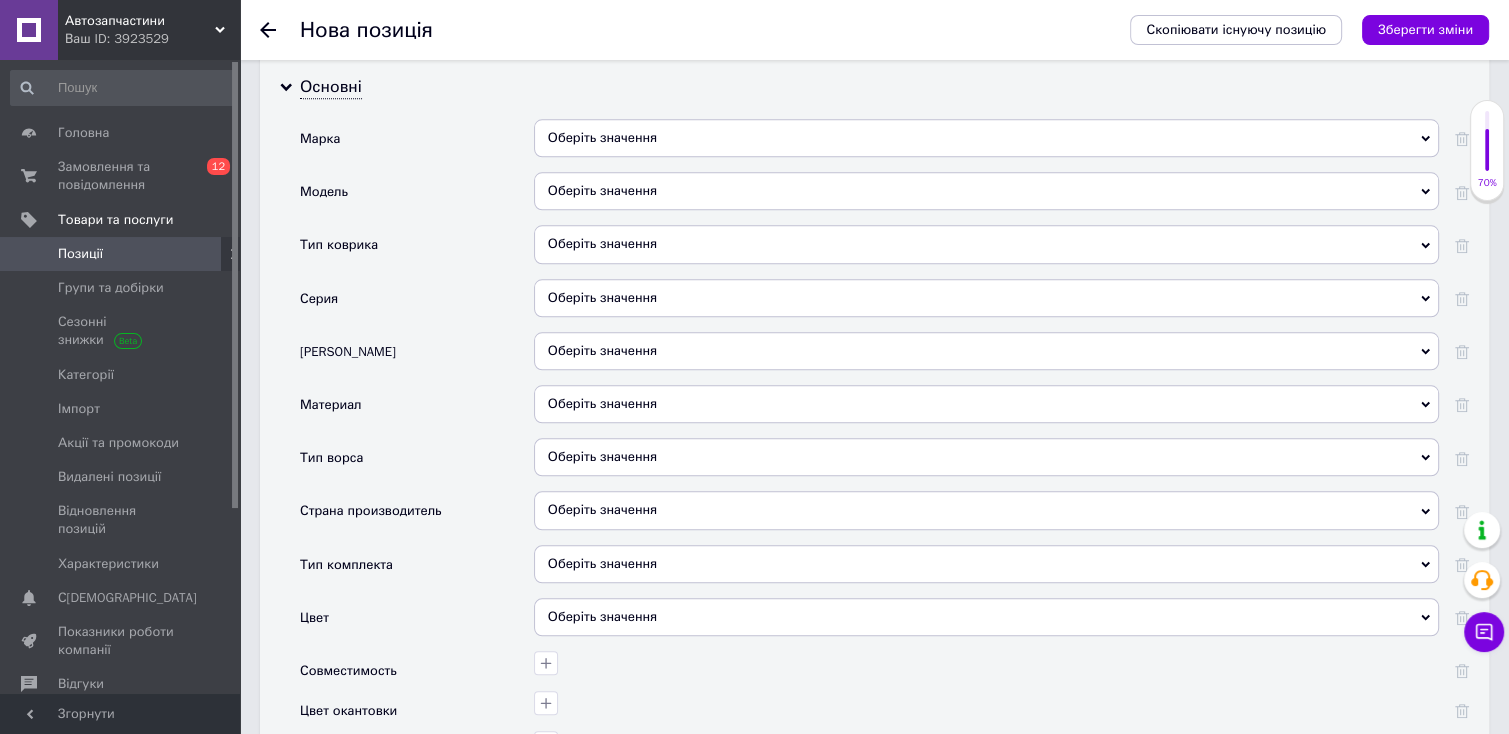 click on "Оберіть значення" at bounding box center [986, 138] 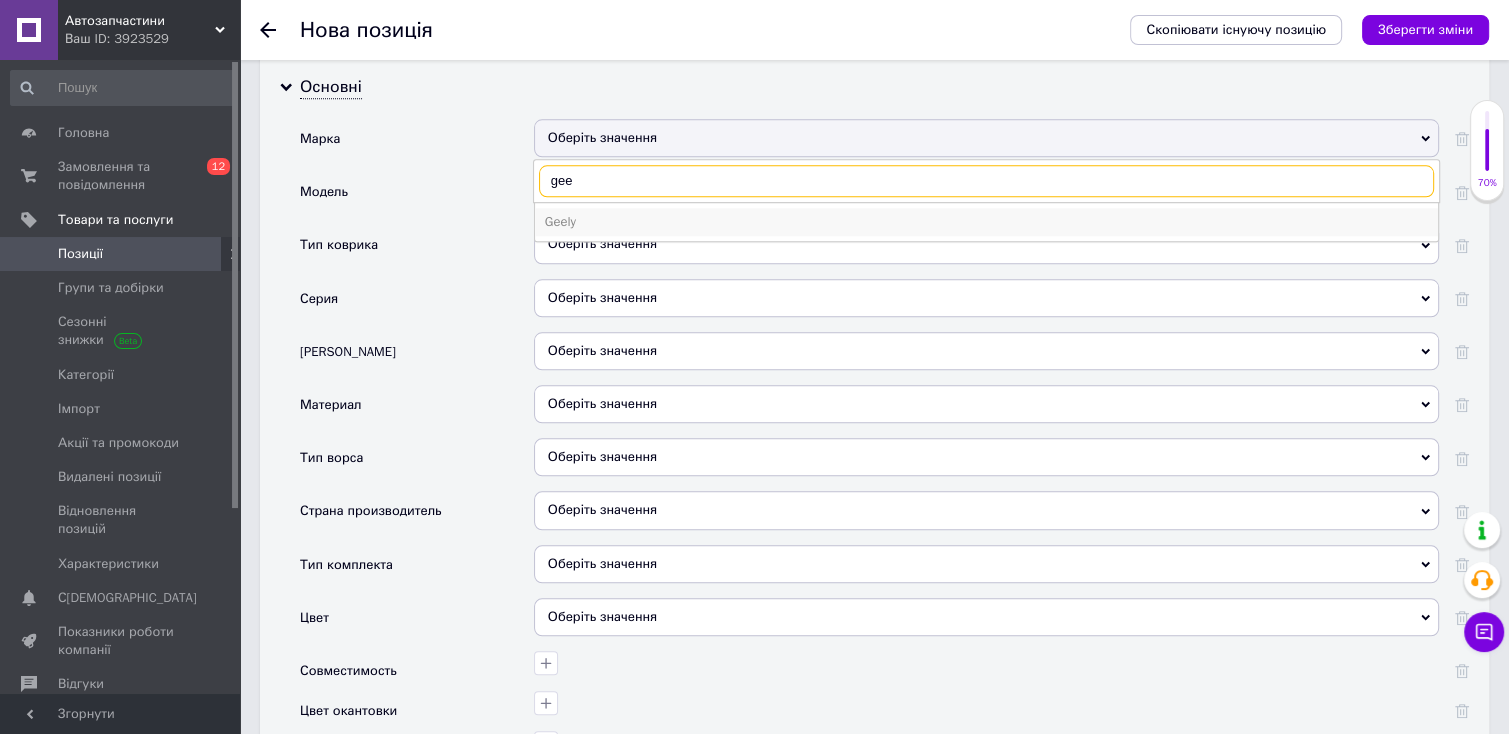 type on "gee" 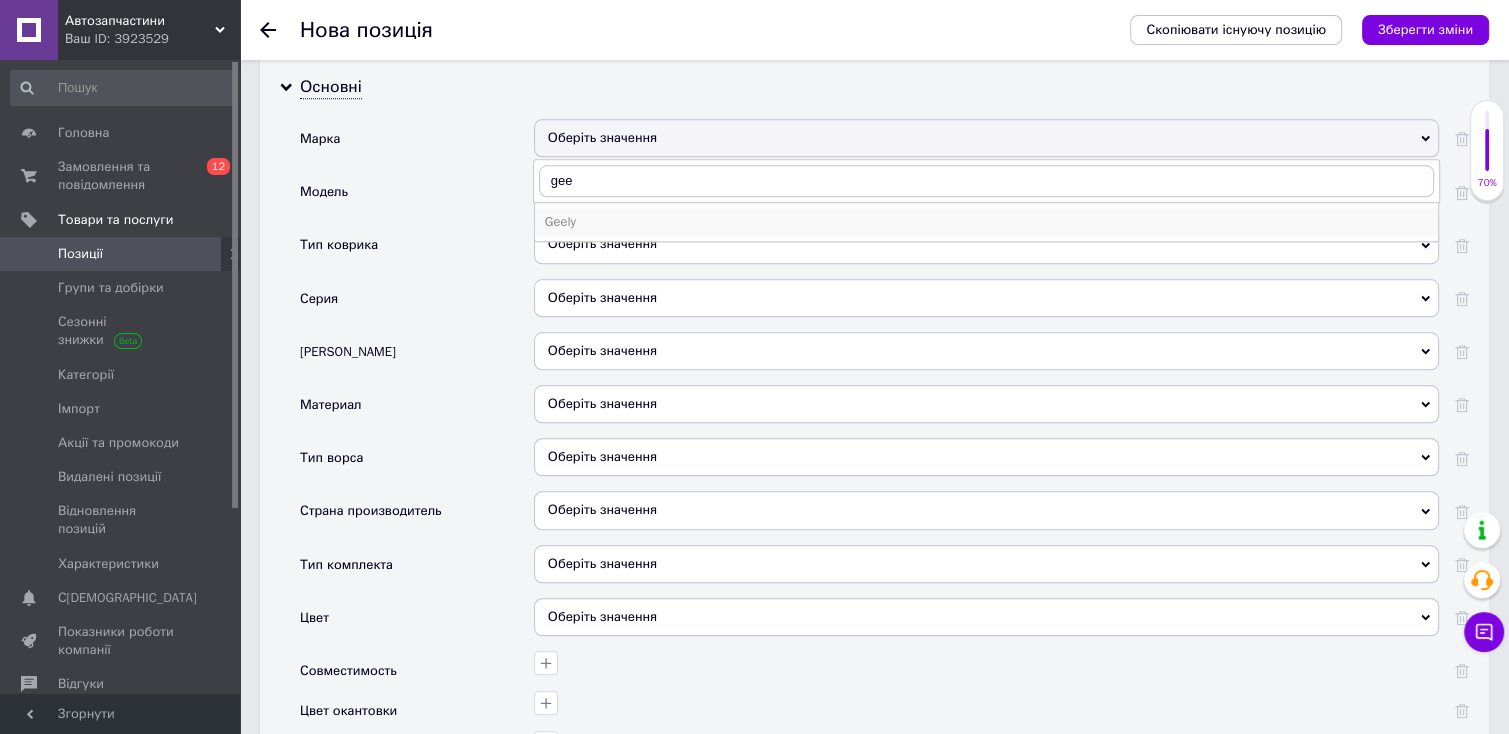 click on "Geely" at bounding box center (986, 222) 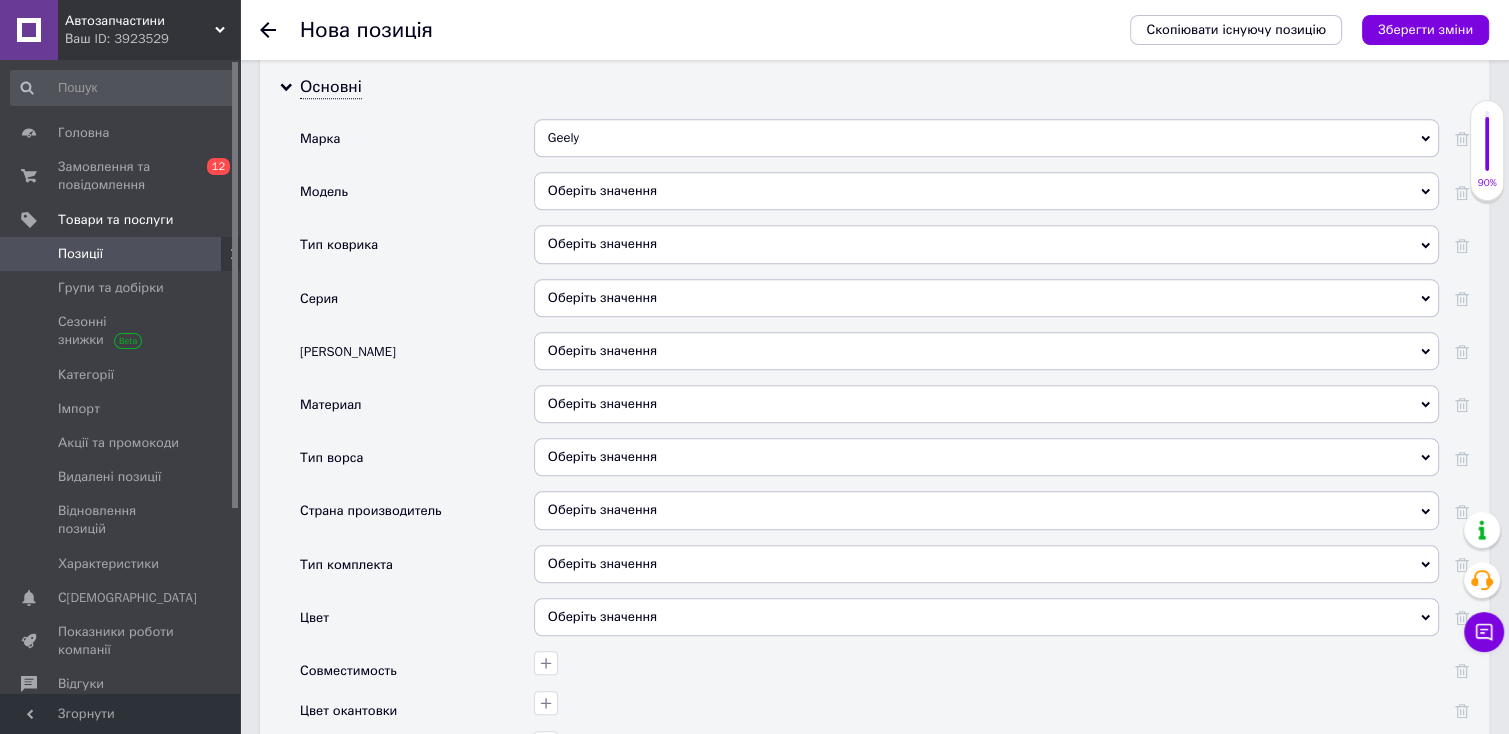 click on "Оберіть значення" at bounding box center [986, 191] 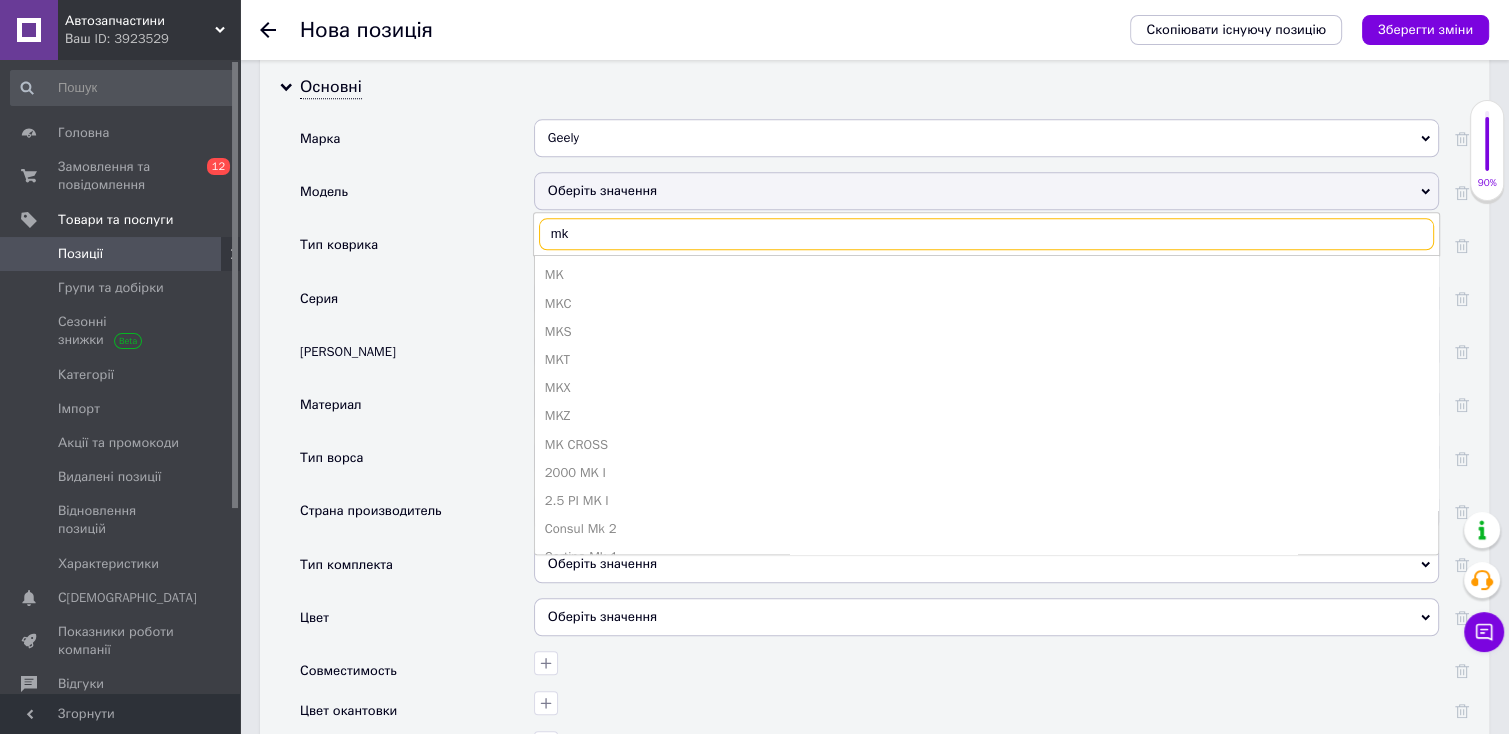type on "mk" 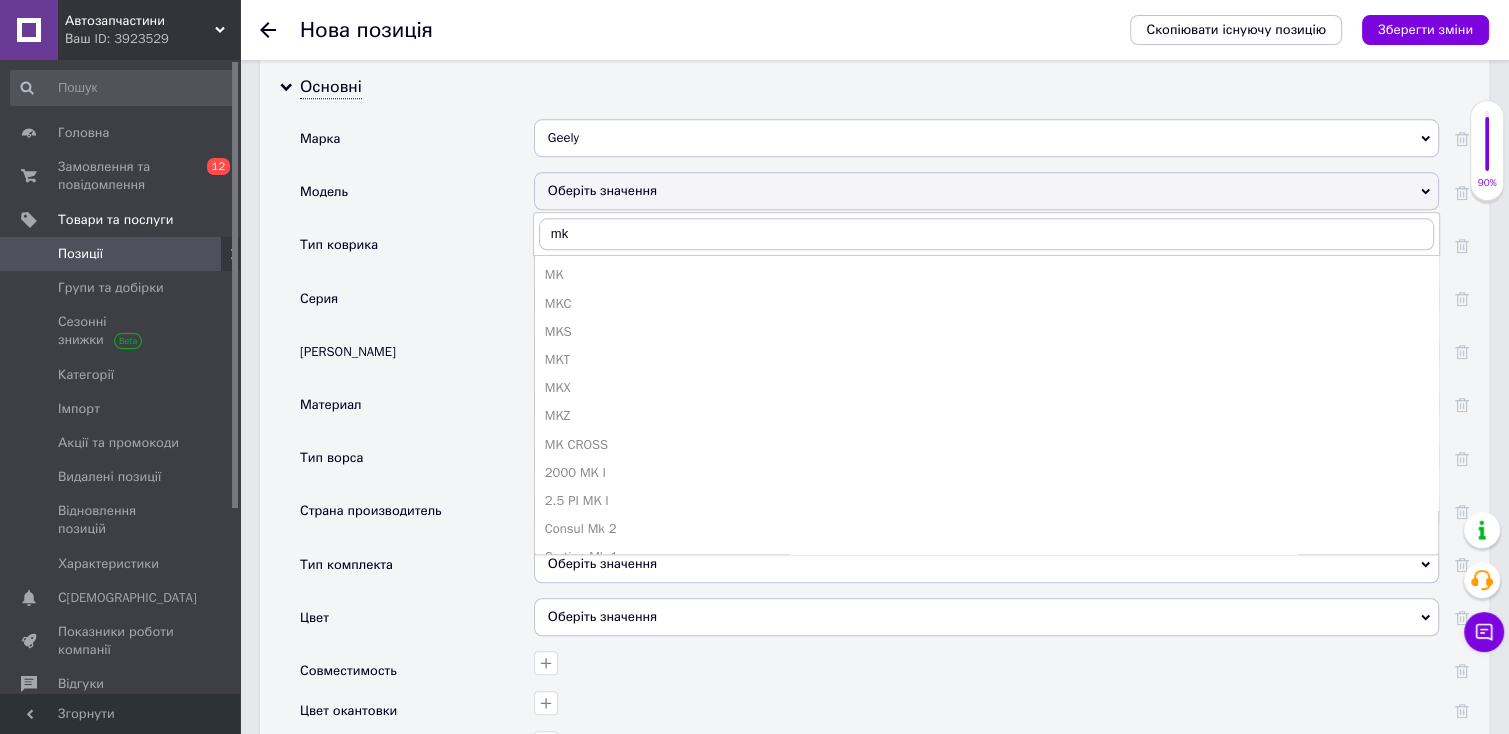 click on "MK" at bounding box center (986, 275) 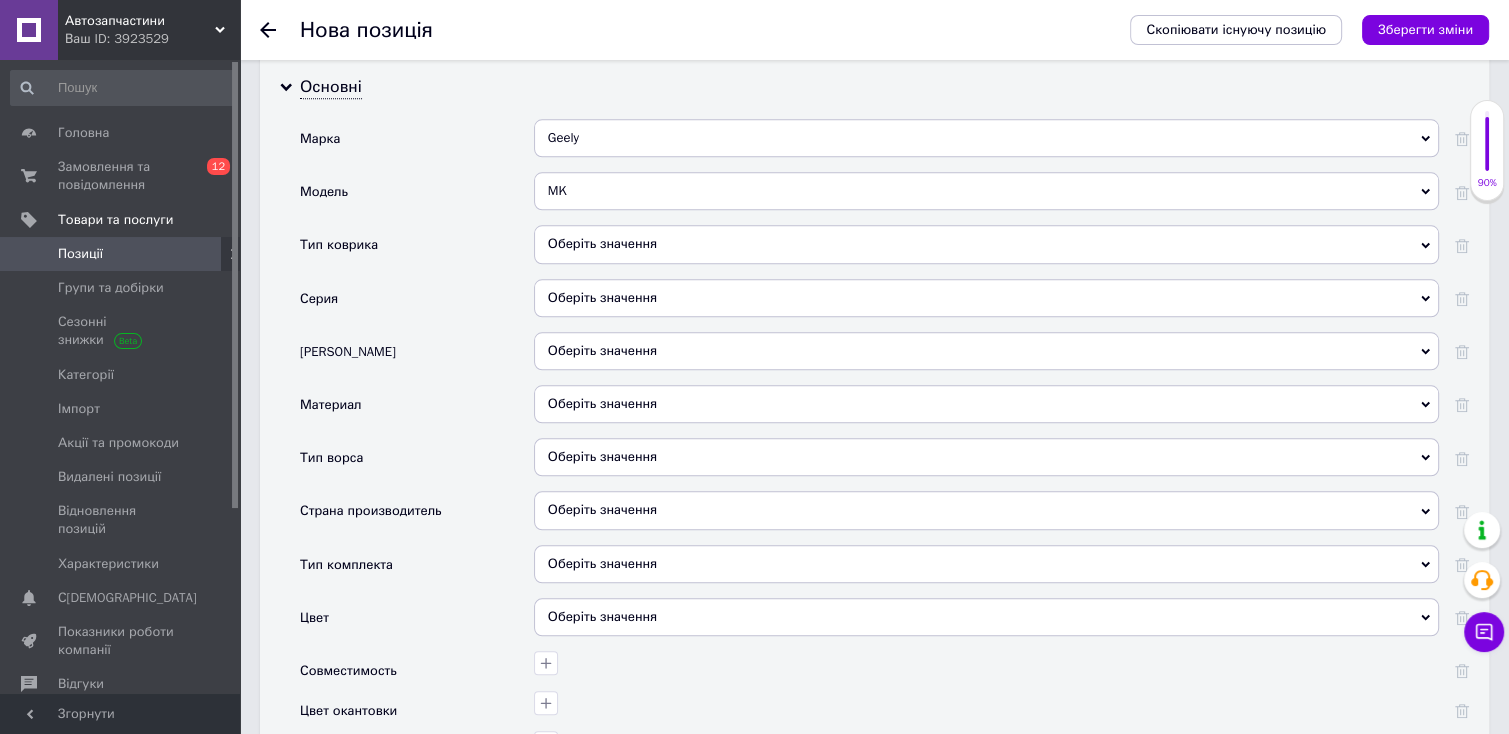 click on "Оберіть значення" at bounding box center [986, 404] 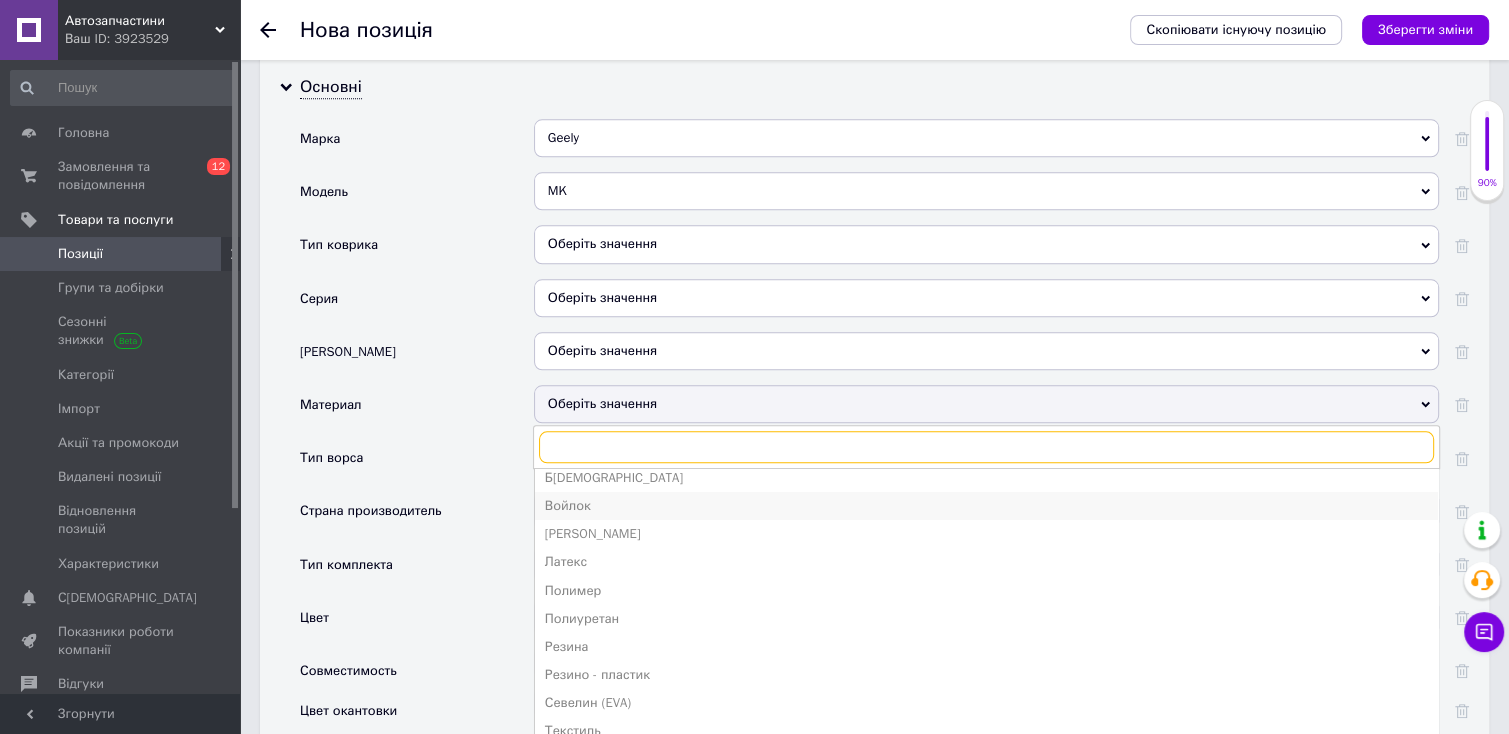 scroll, scrollTop: 134, scrollLeft: 0, axis: vertical 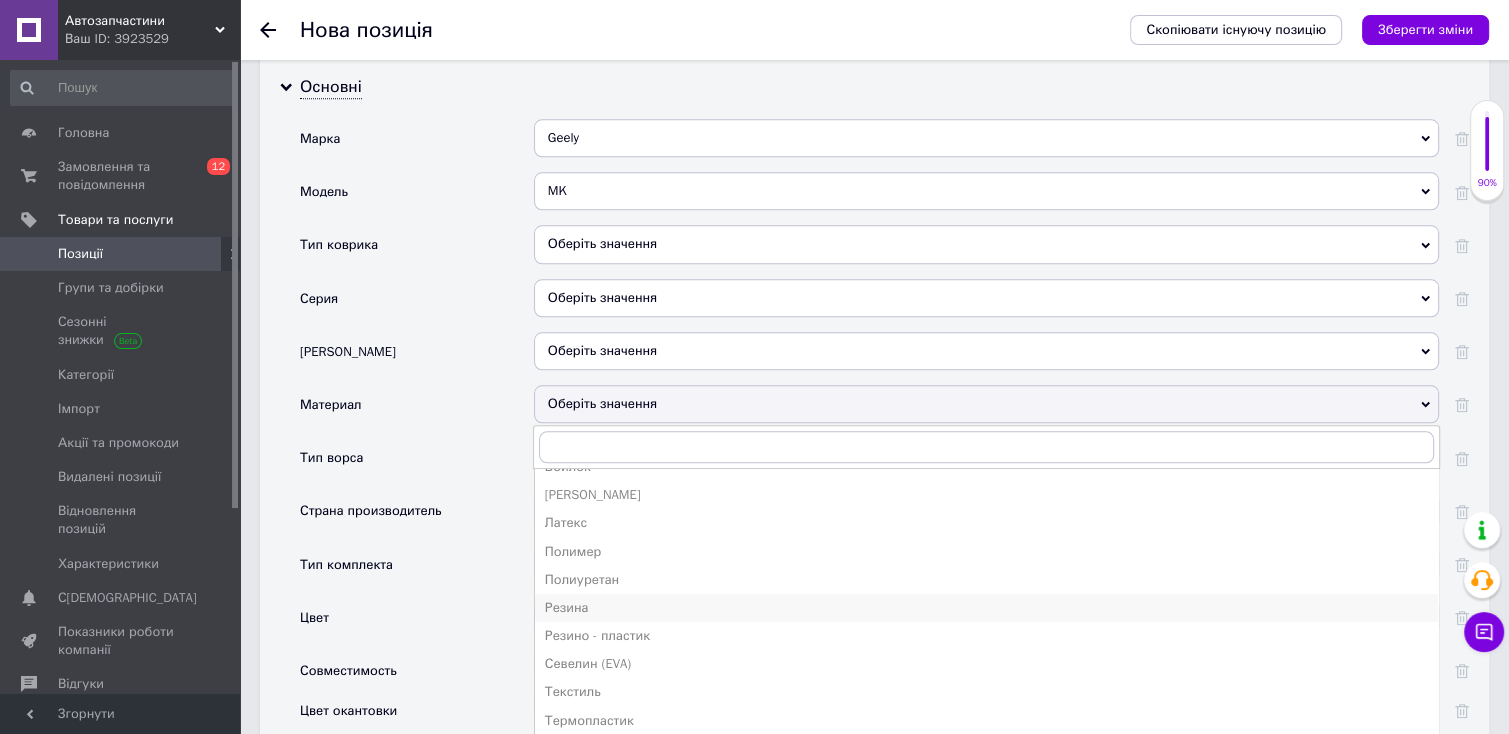 click on "Резина" at bounding box center [986, 608] 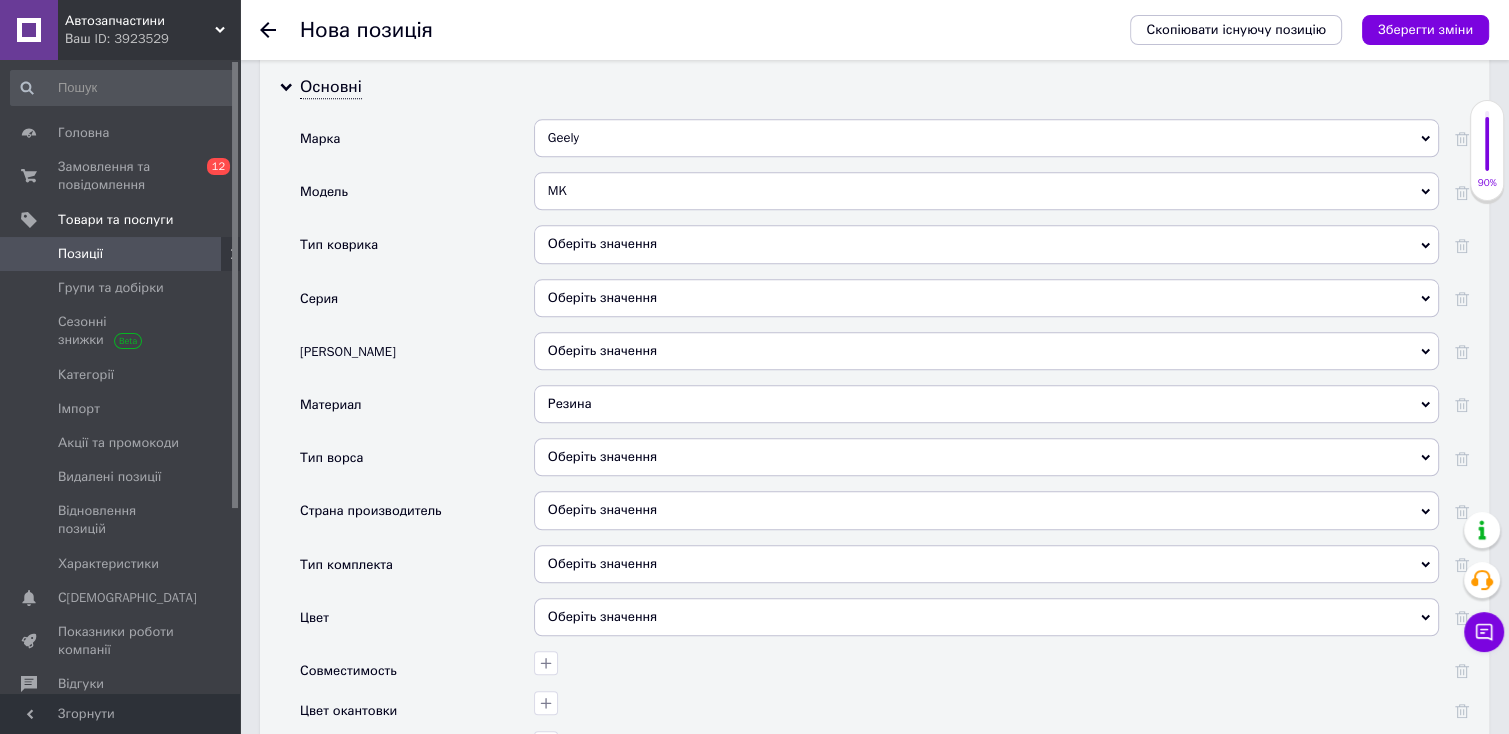 click on "Оберіть значення" at bounding box center (986, 564) 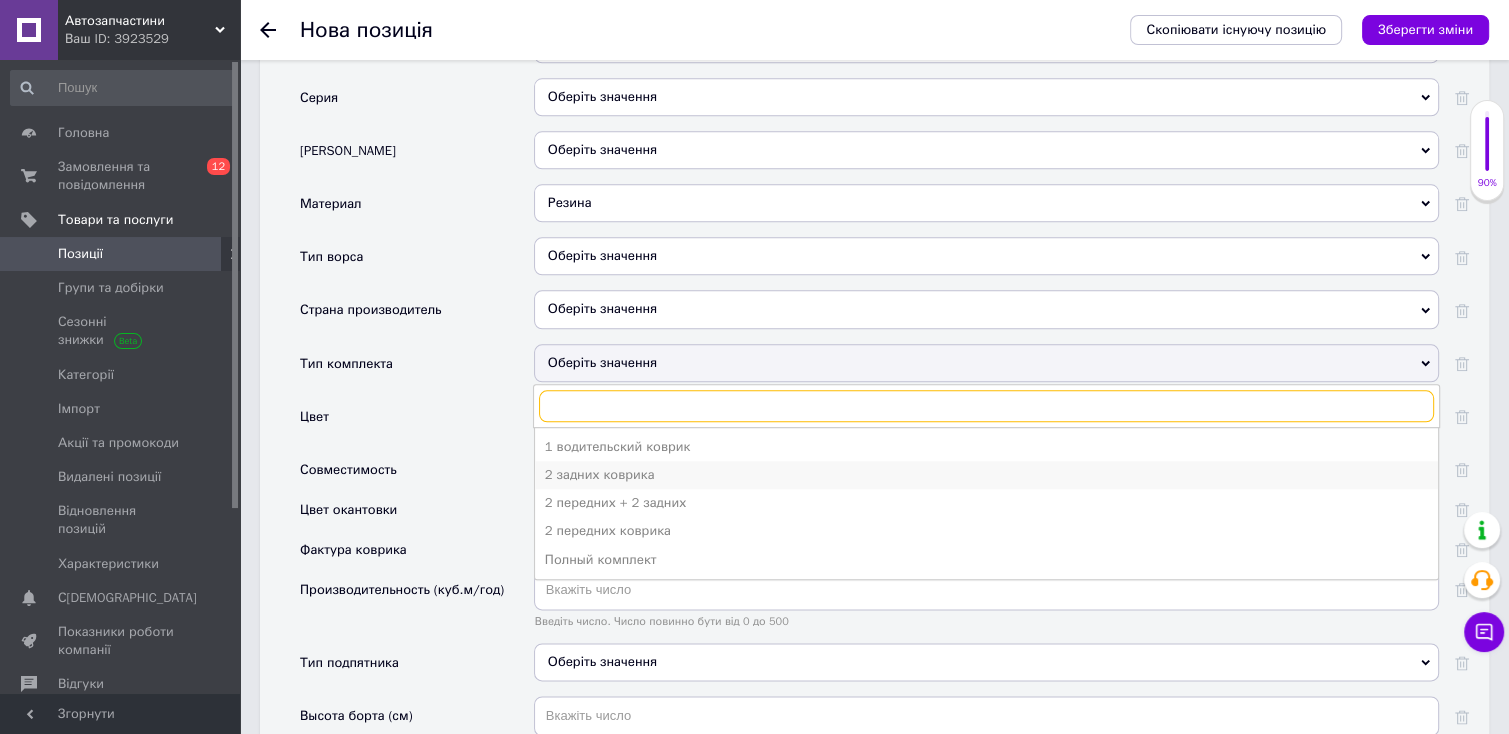 scroll, scrollTop: 2230, scrollLeft: 0, axis: vertical 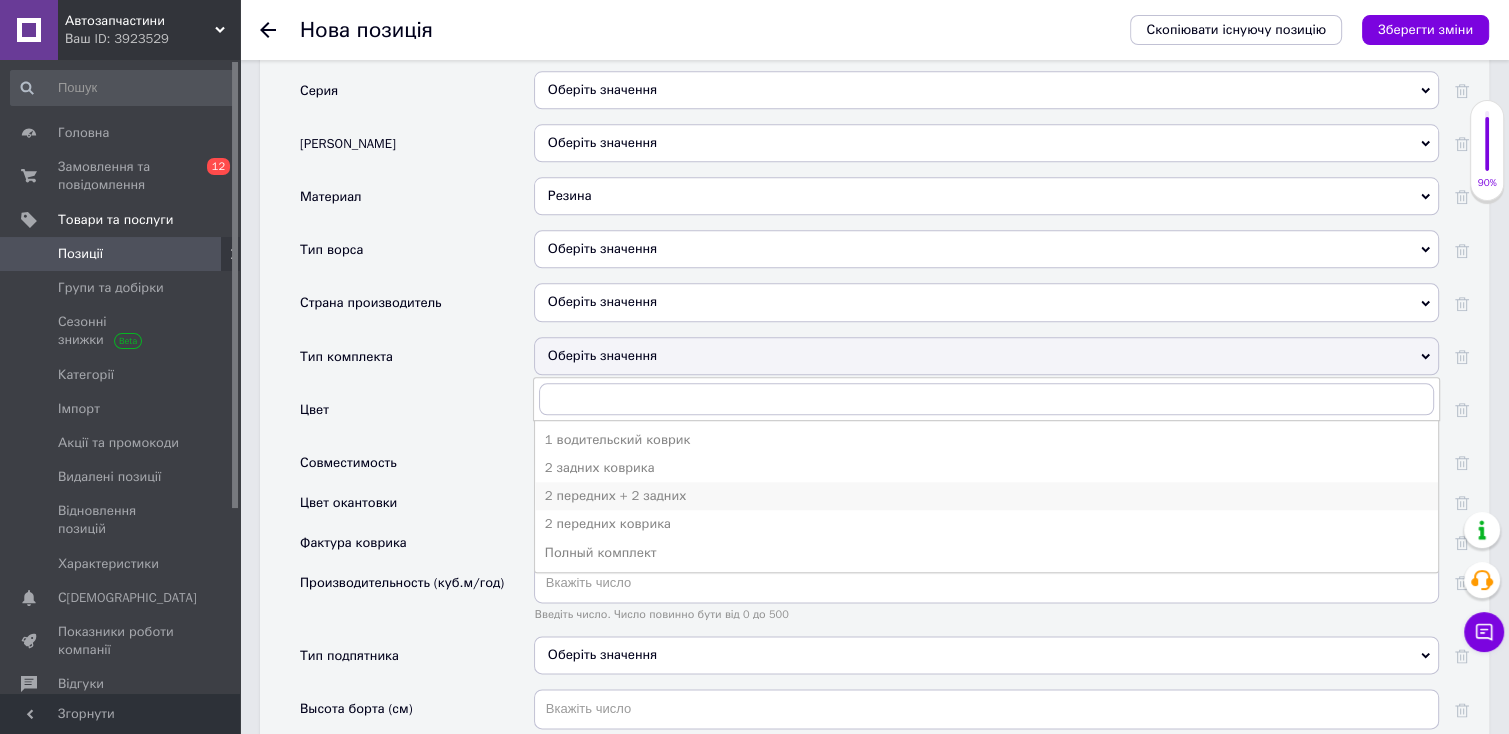 click on "2 передних + 2 задних" at bounding box center (986, 496) 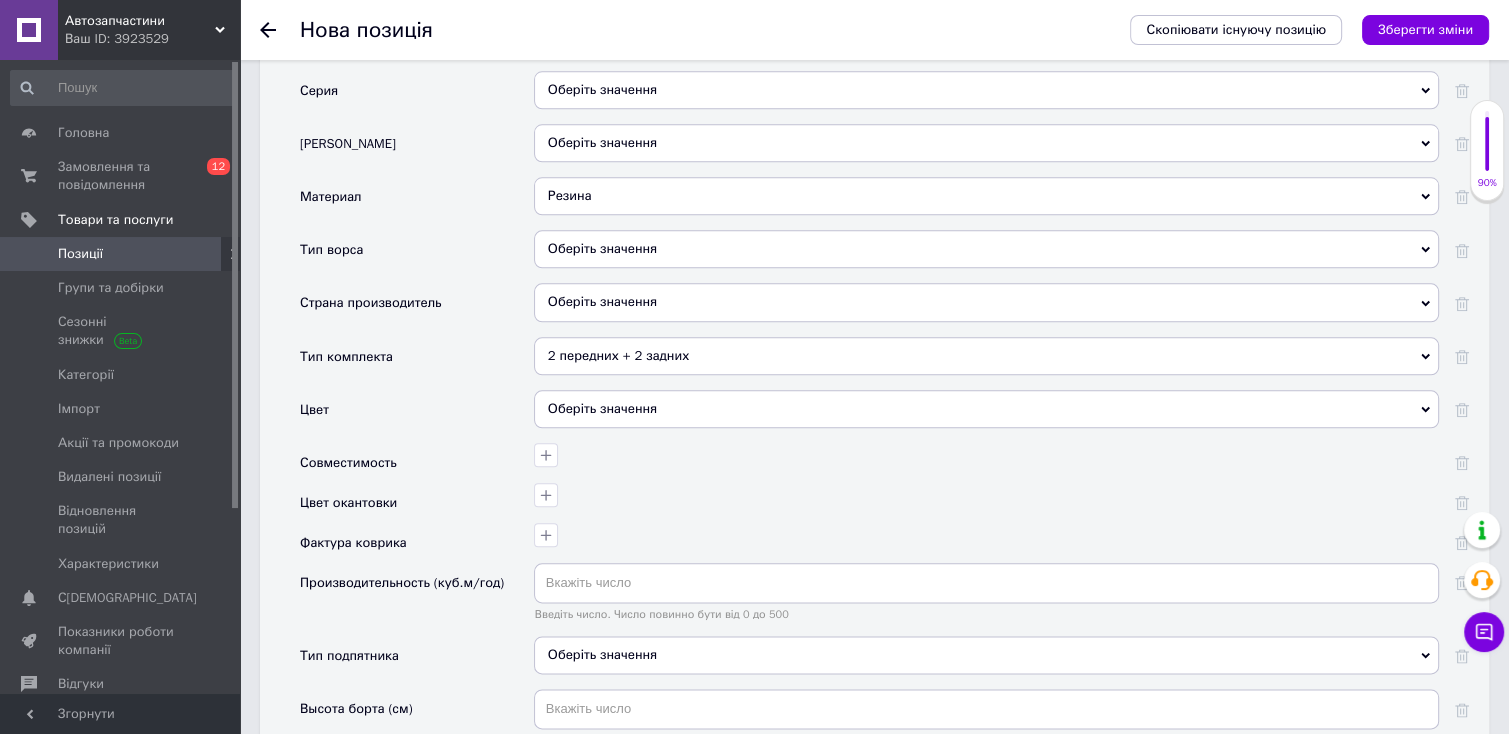 click on "Оберіть значення" at bounding box center (986, 409) 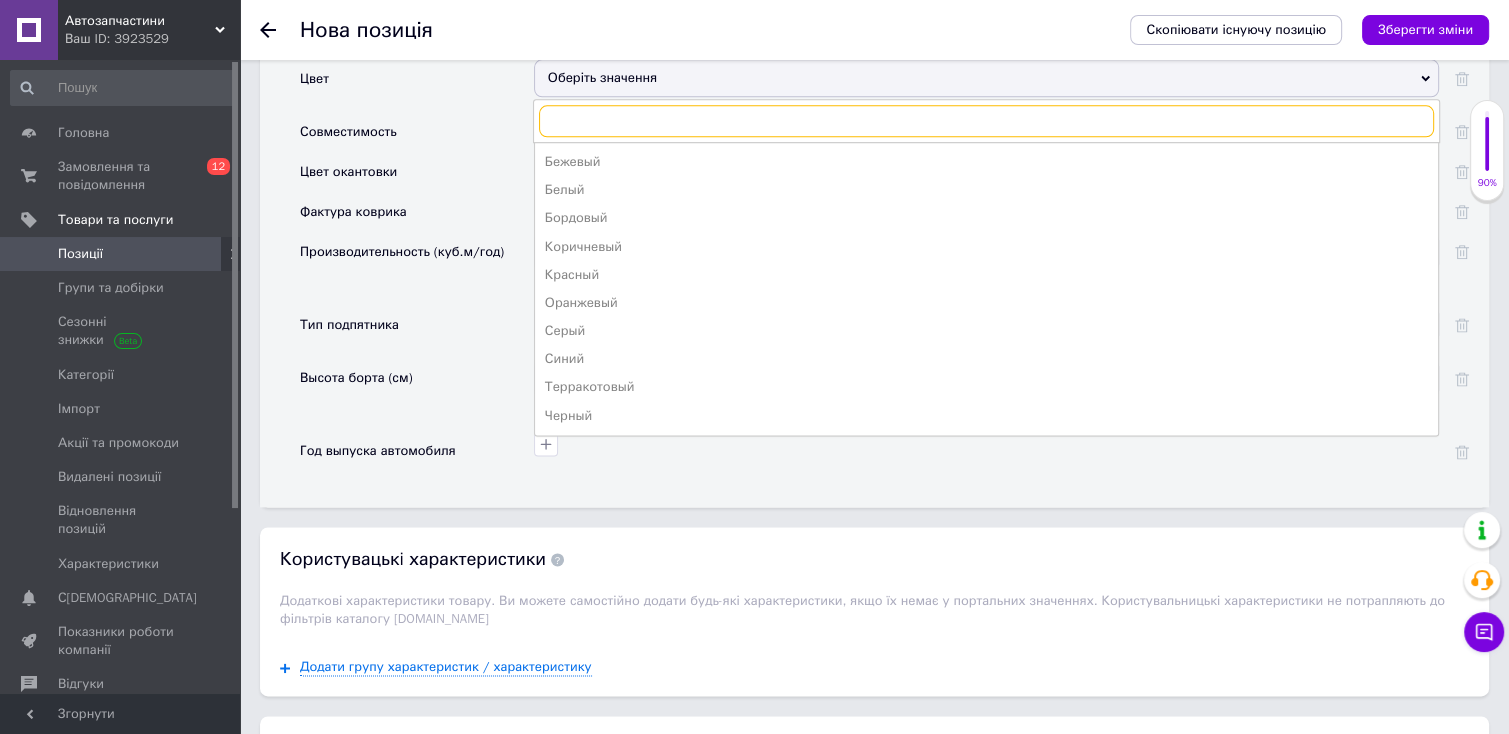 scroll, scrollTop: 2584, scrollLeft: 0, axis: vertical 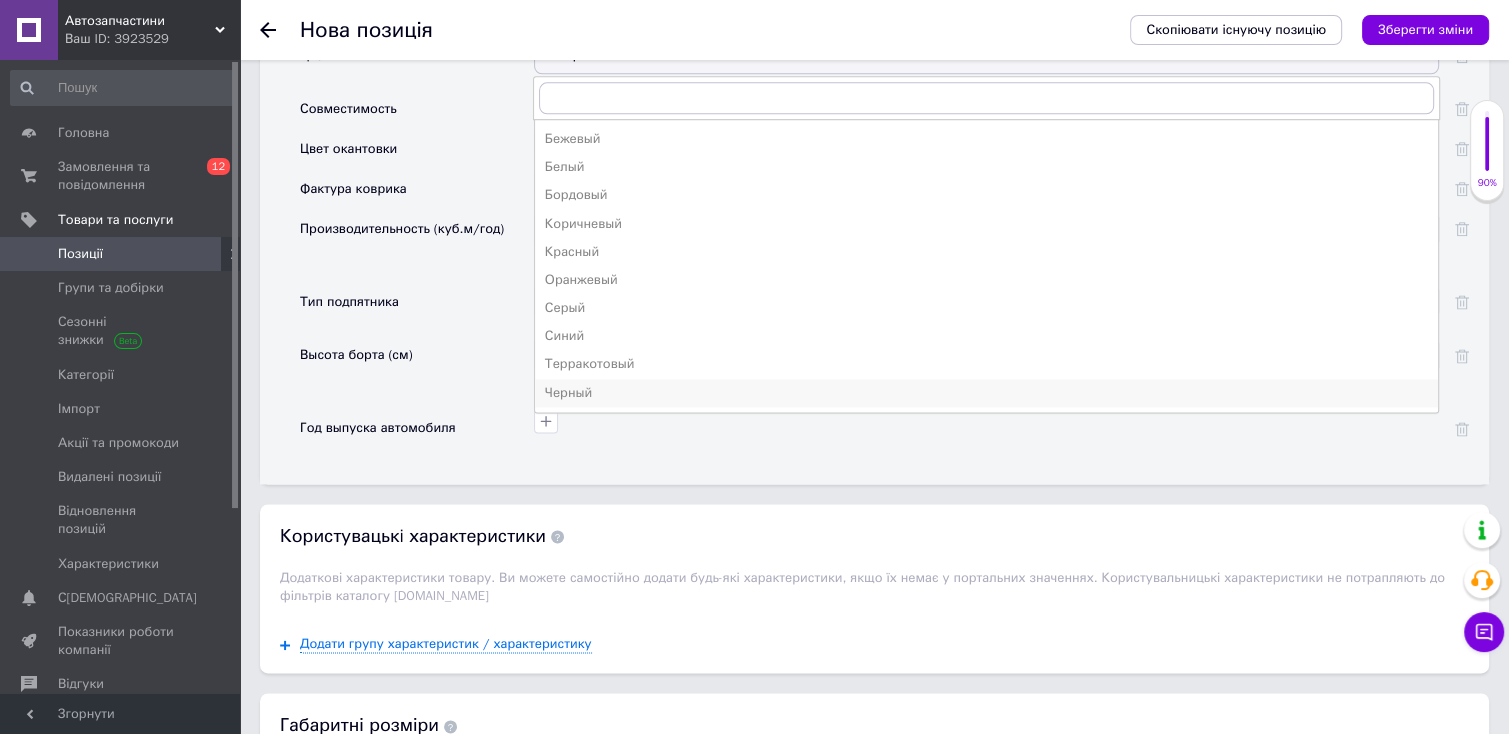 click on "Черный" at bounding box center (986, 393) 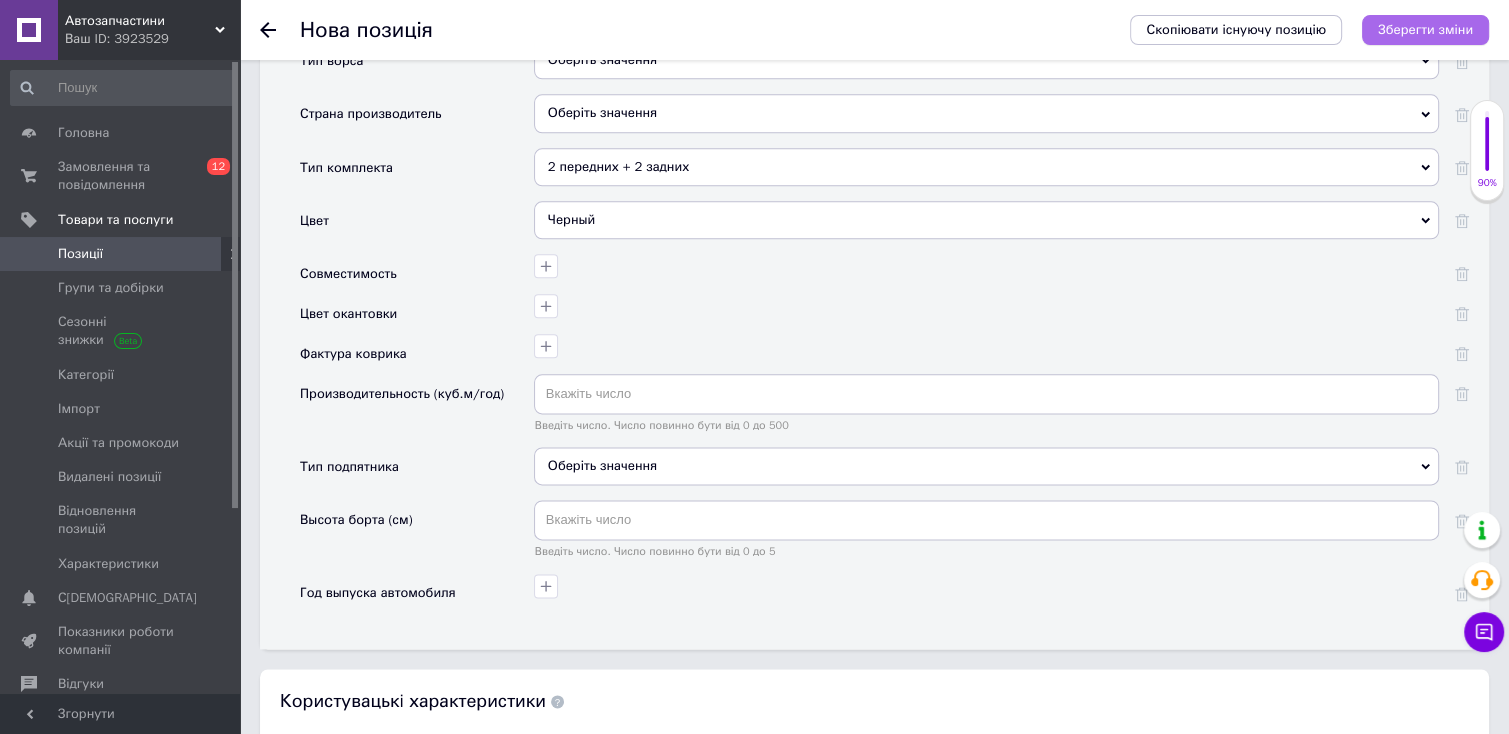 scroll, scrollTop: 2420, scrollLeft: 0, axis: vertical 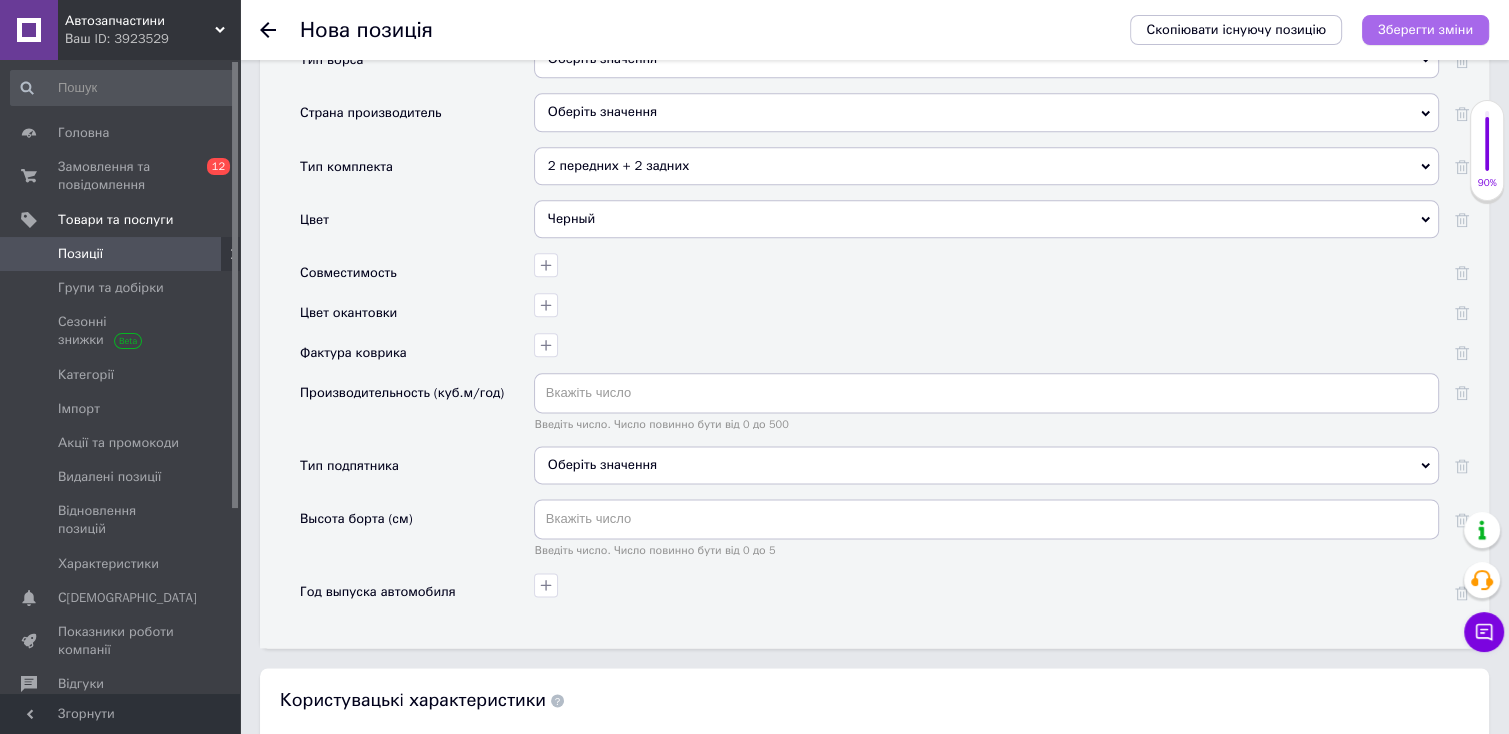 click on "Зберегти зміни" at bounding box center (1425, 29) 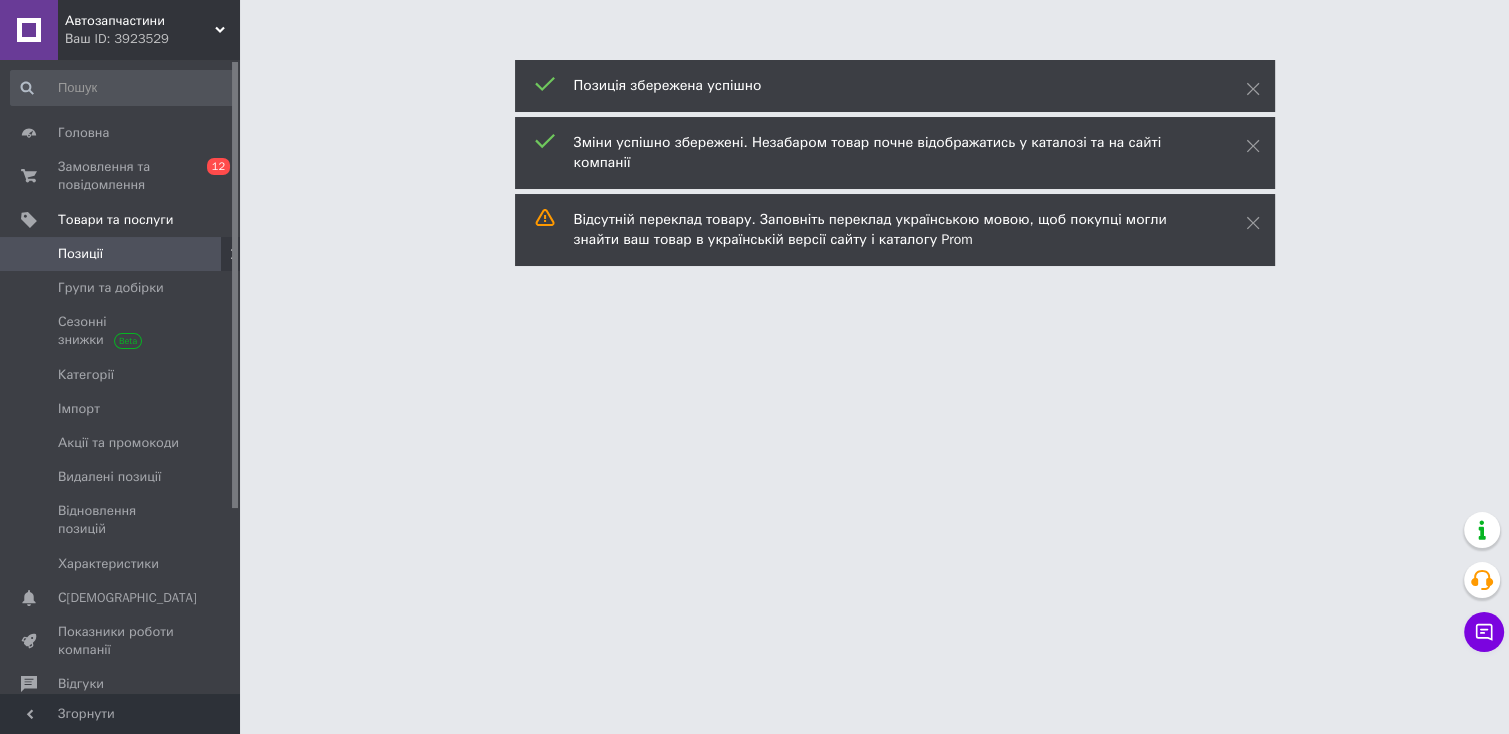 scroll, scrollTop: 0, scrollLeft: 0, axis: both 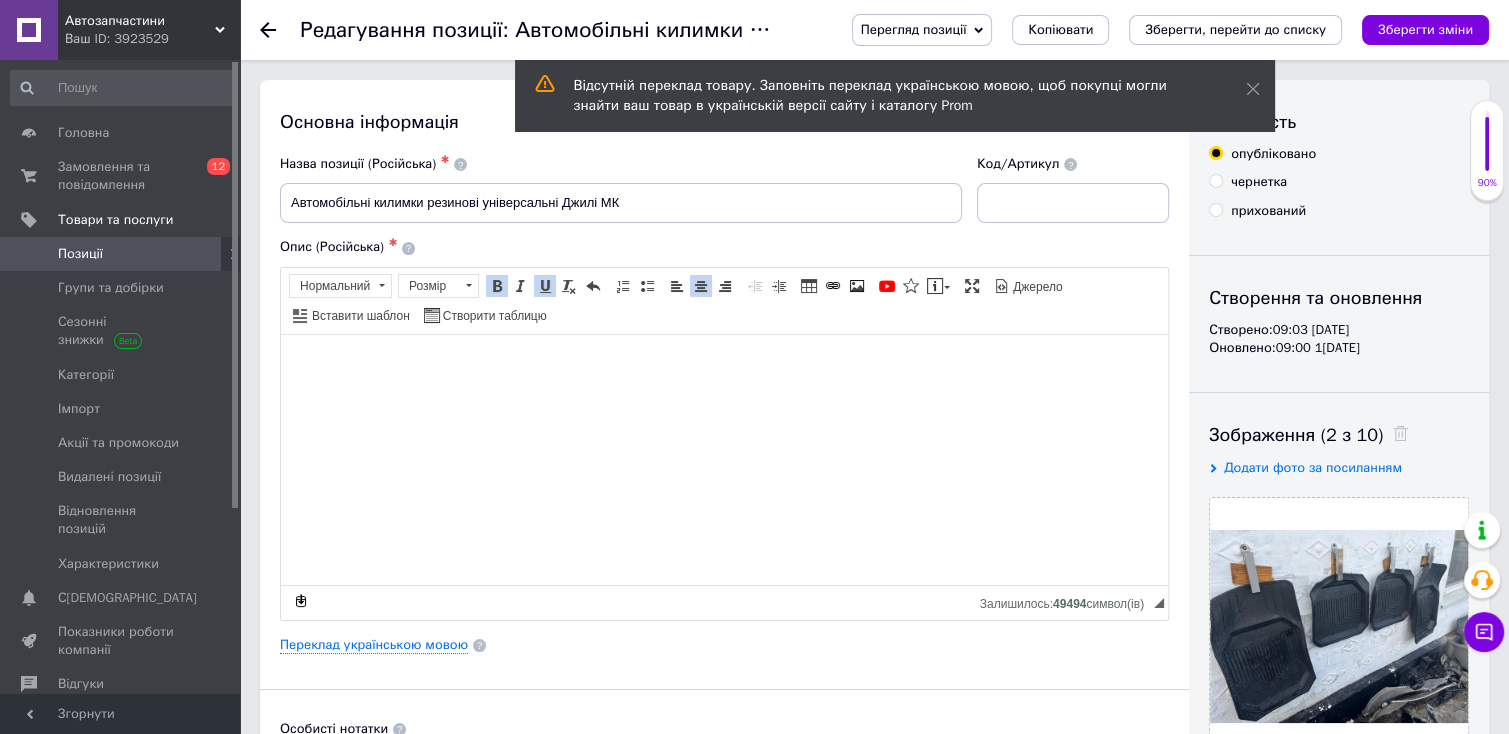 click on "Позиції" at bounding box center [123, 254] 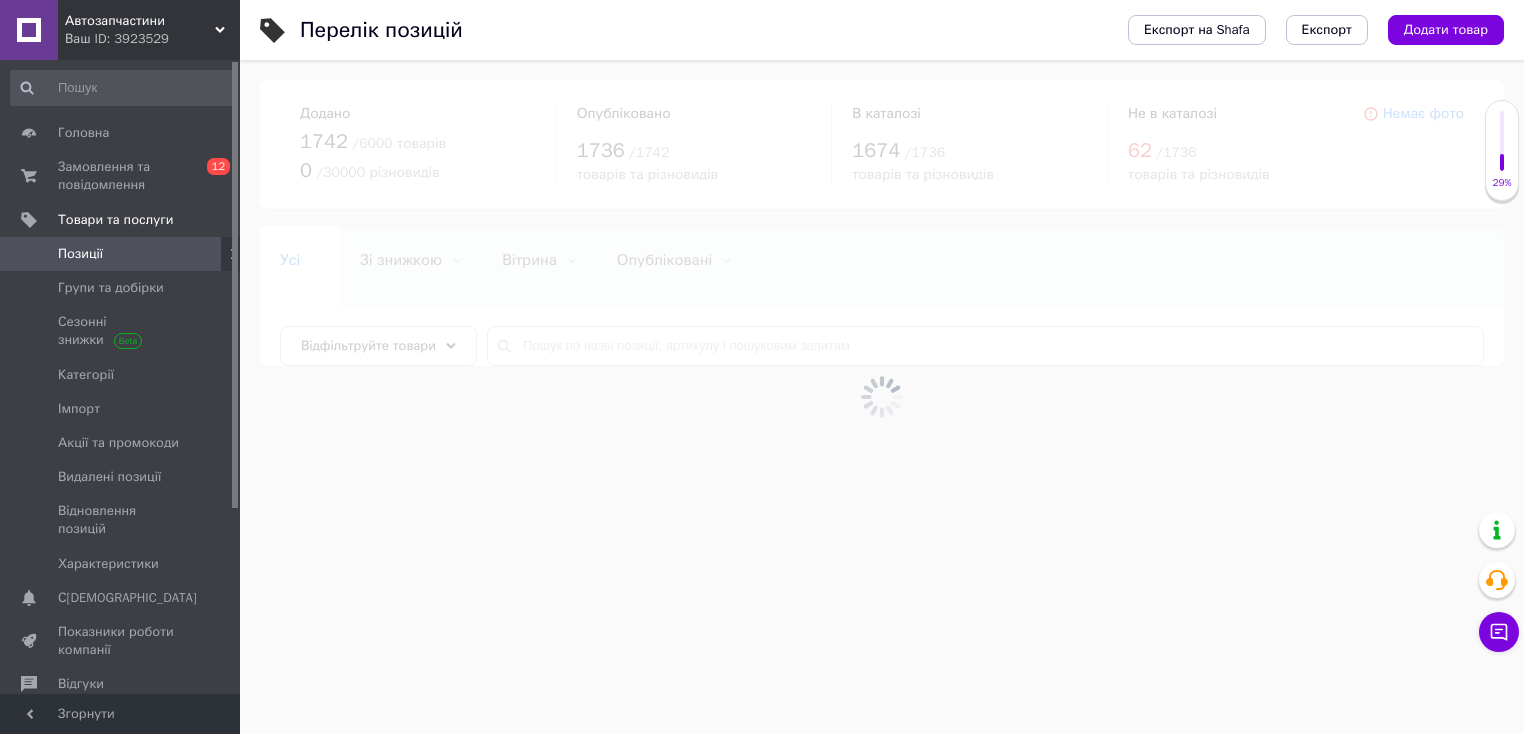click on "Додати товар" at bounding box center [1446, 30] 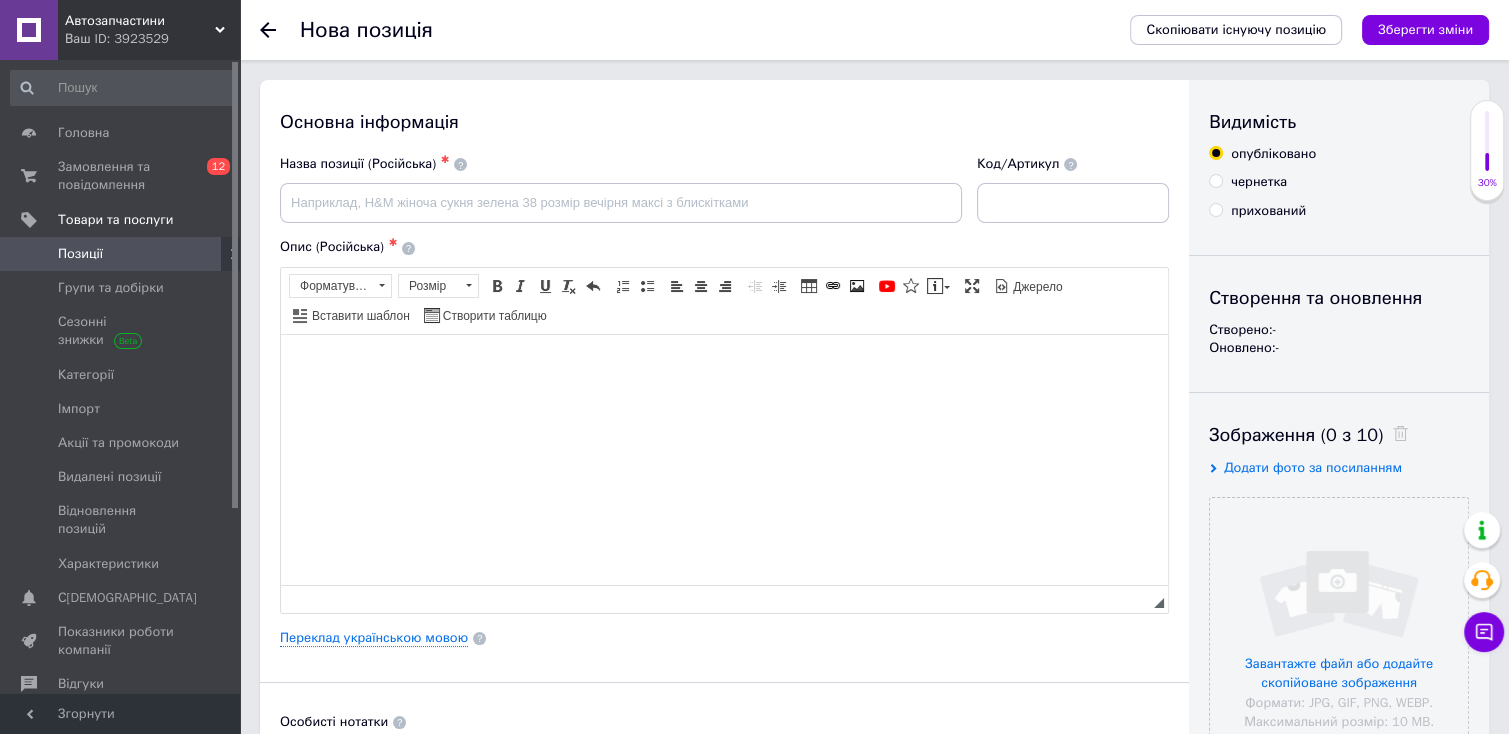 scroll, scrollTop: 0, scrollLeft: 0, axis: both 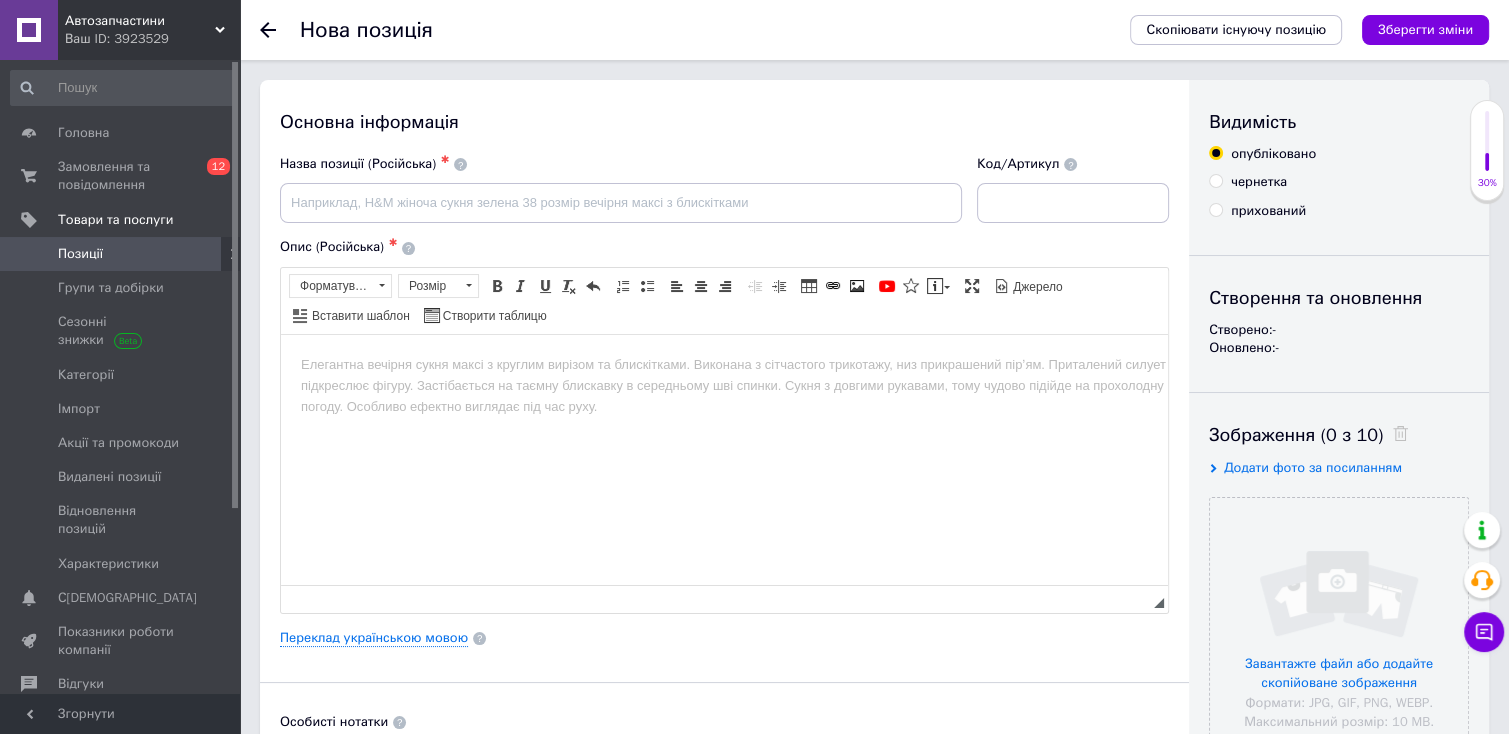 click on "Панель інструментів редактора Форматування Форматування Розмір Розмір   Жирний  Сполучення клавіш Ctrl+B   Курсив  Сполучення клавіш Ctrl+I   Підкреслений  Сполучення клавіш Ctrl+U   Видалити форматування   Повернути  Сполучення клавіш Ctrl+Z   Вставити/видалити нумерований список   Вставити/видалити маркований список   По лівому краю   По центру   По правому краю   Зменшити відступ   Збільшити відступ   Таблиця   Вставити/Редагувати посилання  Сполучення клавіш Ctrl+L   Зображення   YouTube   {label}   Вставити повідомлення   Максимізувати   [PERSON_NAME]   Вставити шаблон" at bounding box center [724, 301] 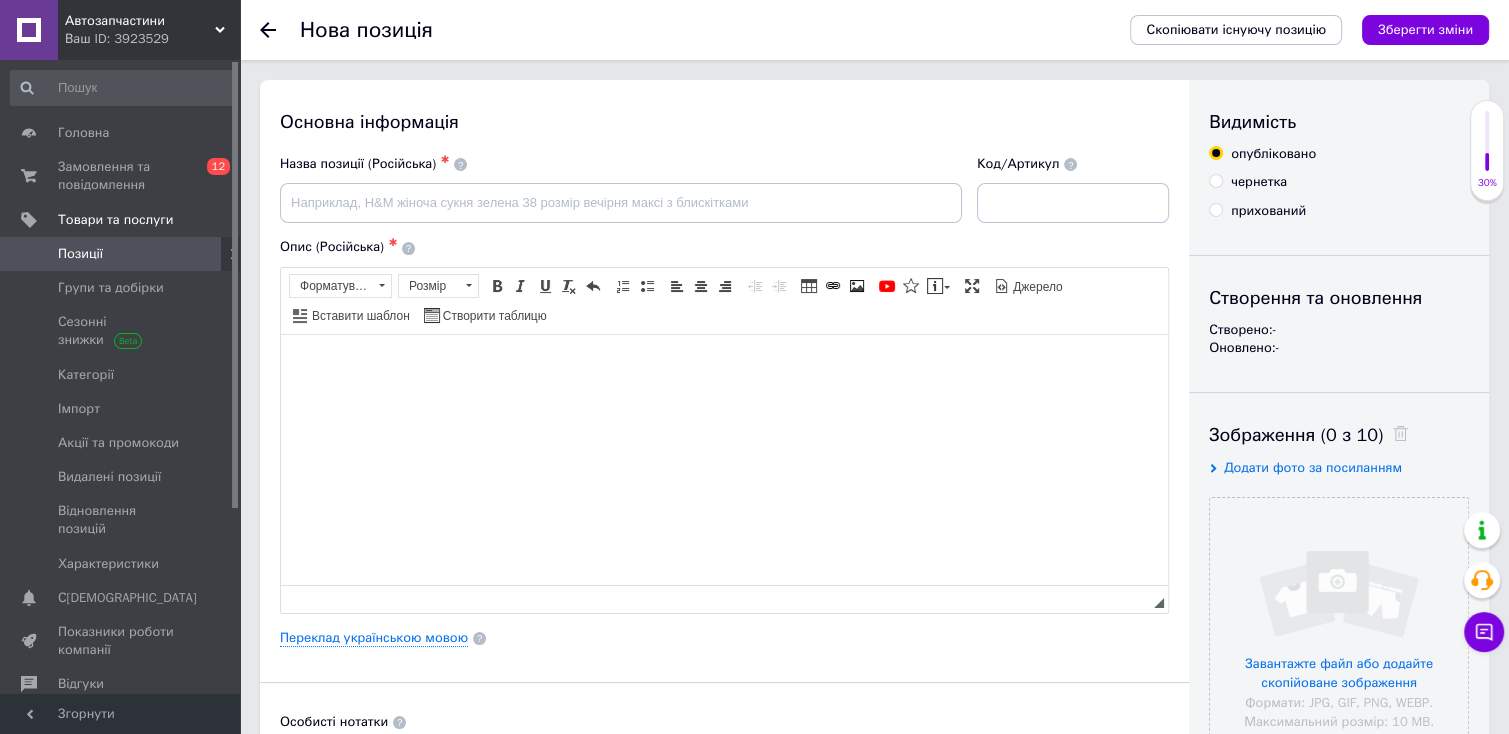 click at bounding box center [724, 364] 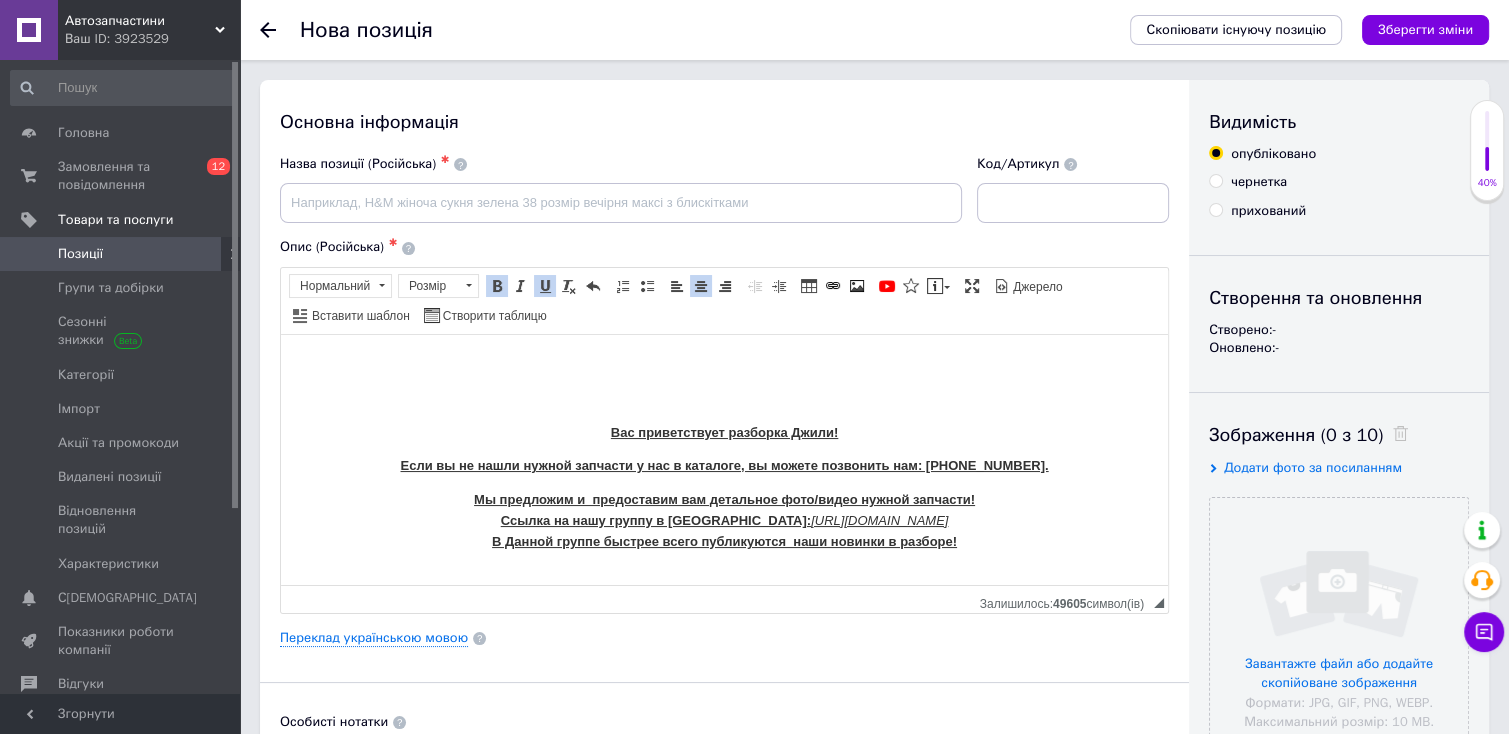 click at bounding box center (724, 364) 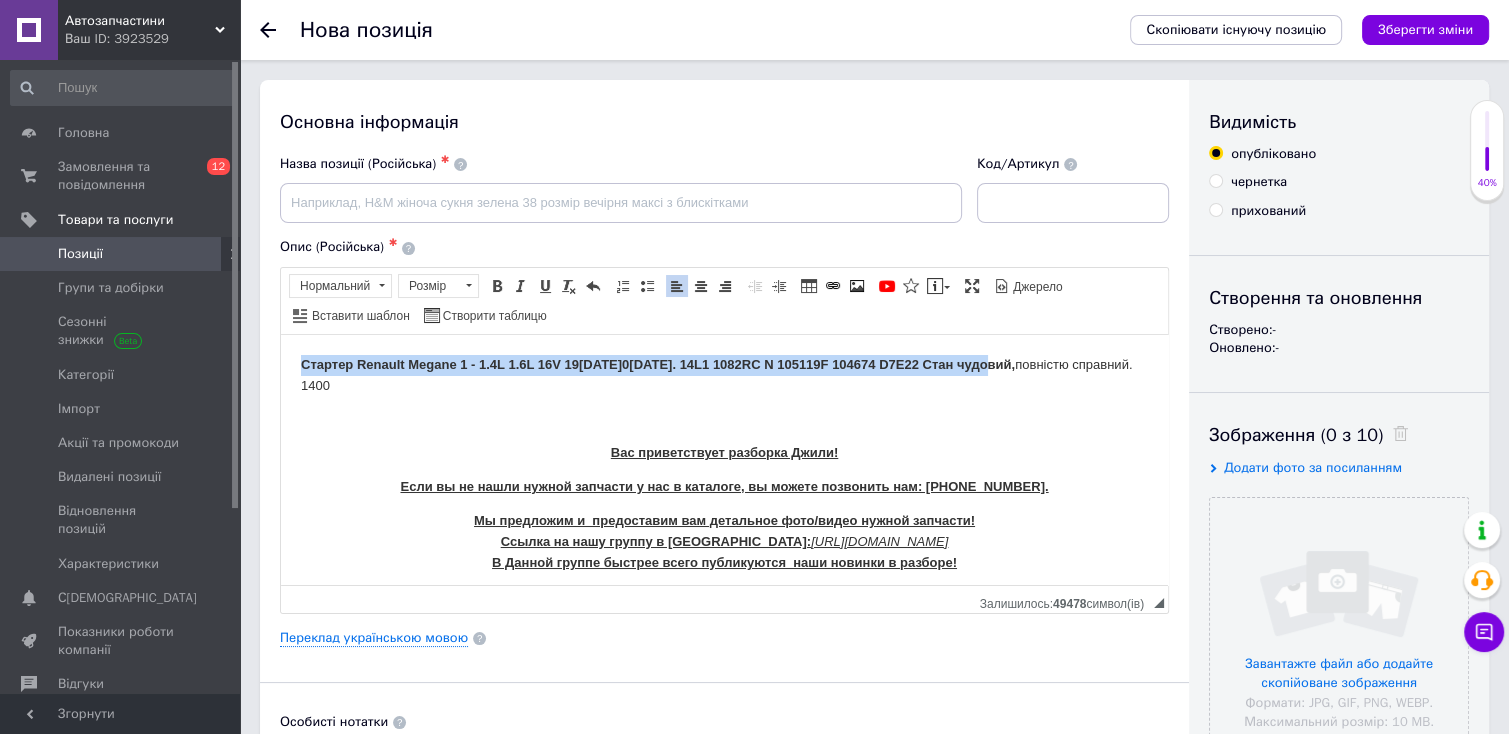 drag, startPoint x: 982, startPoint y: 362, endPoint x: 294, endPoint y: 346, distance: 688.18604 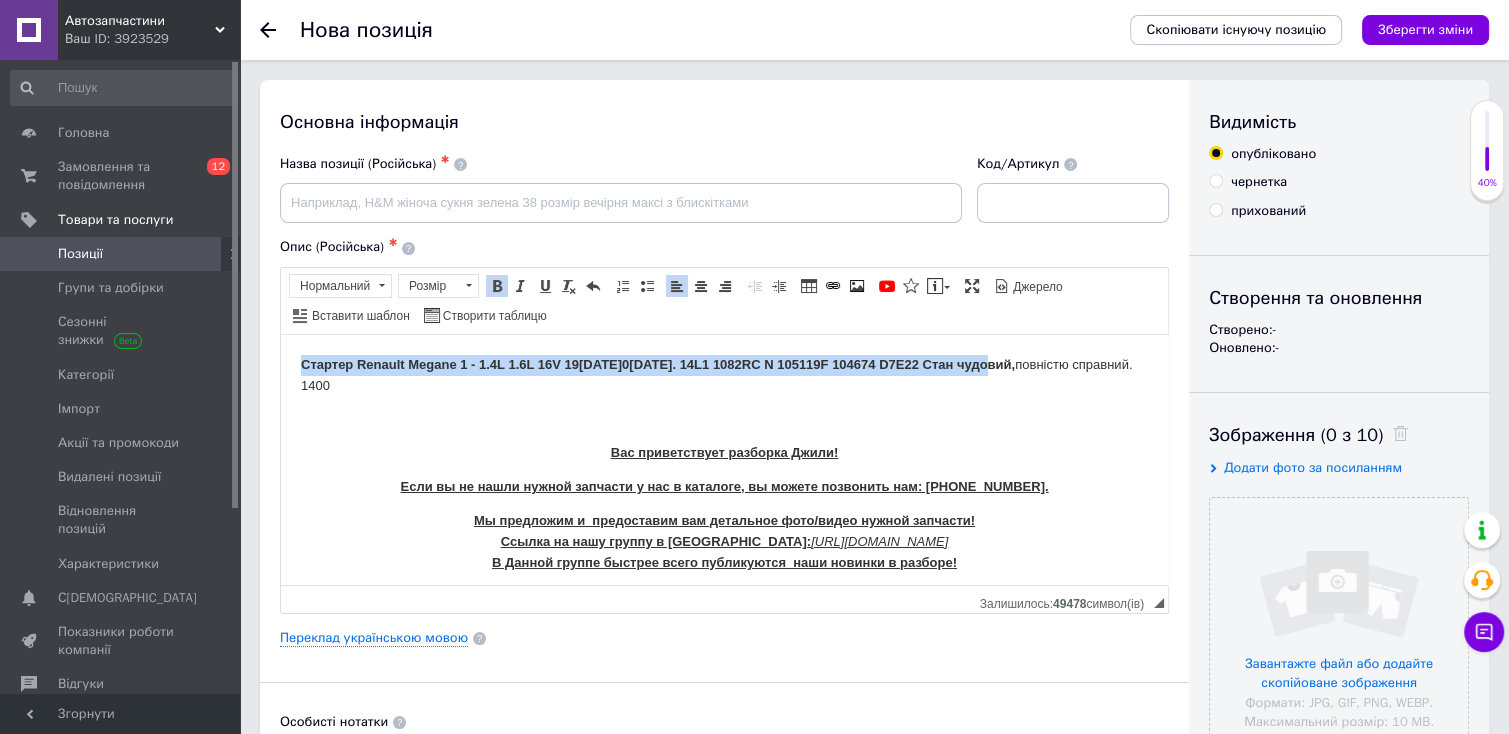 click at bounding box center (497, 286) 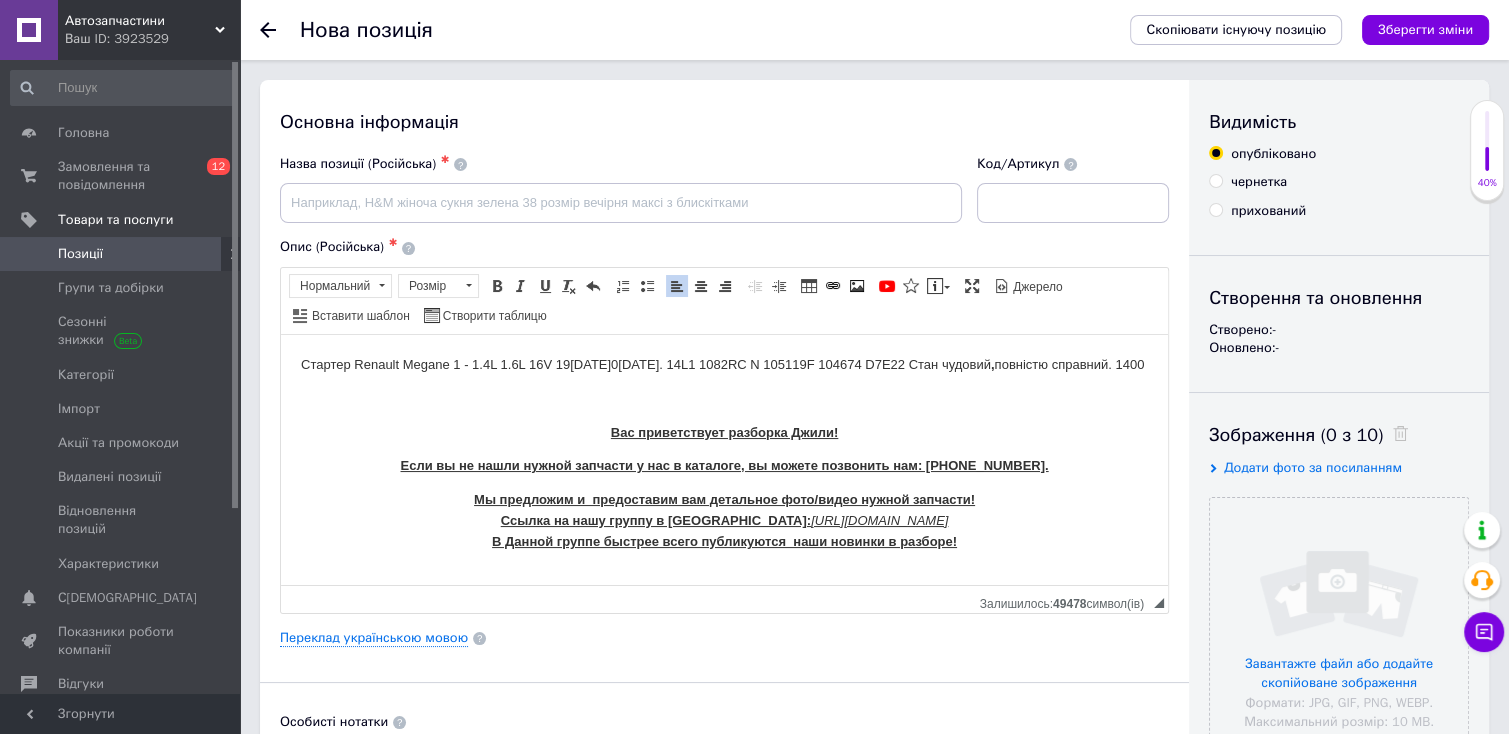 click at bounding box center (724, 398) 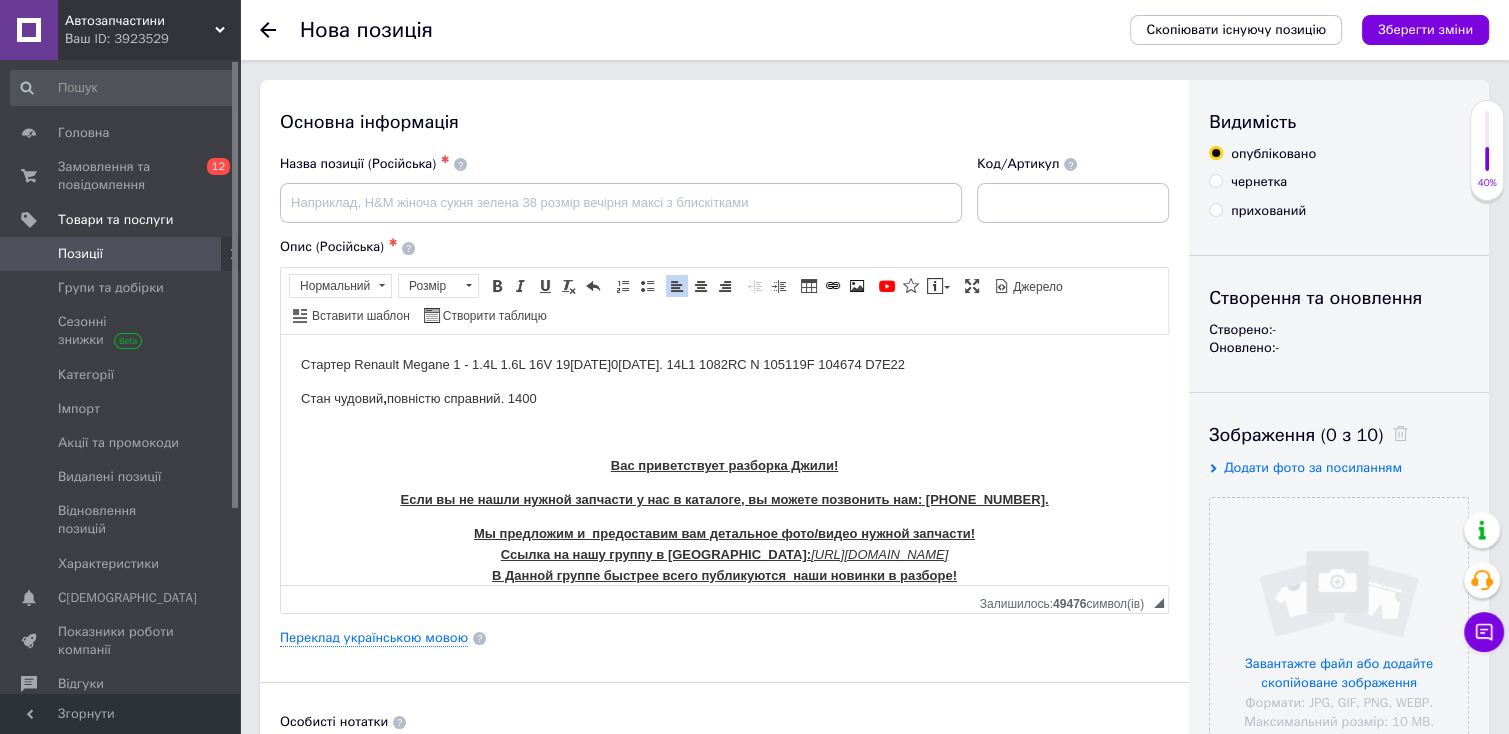 click on "Стан чудовий ,  повністю справний. 1400" at bounding box center [724, 398] 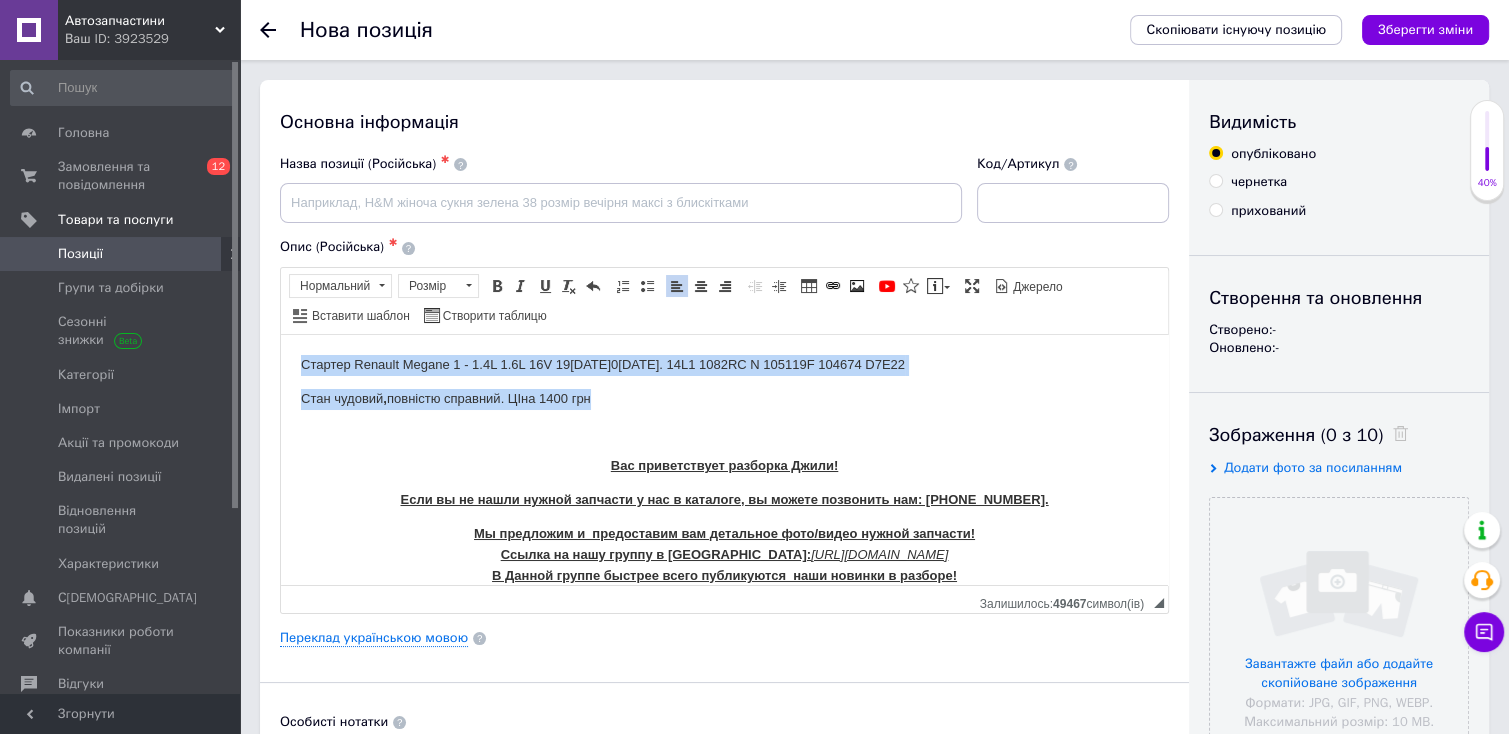 drag, startPoint x: 301, startPoint y: 358, endPoint x: 931, endPoint y: 377, distance: 630.28644 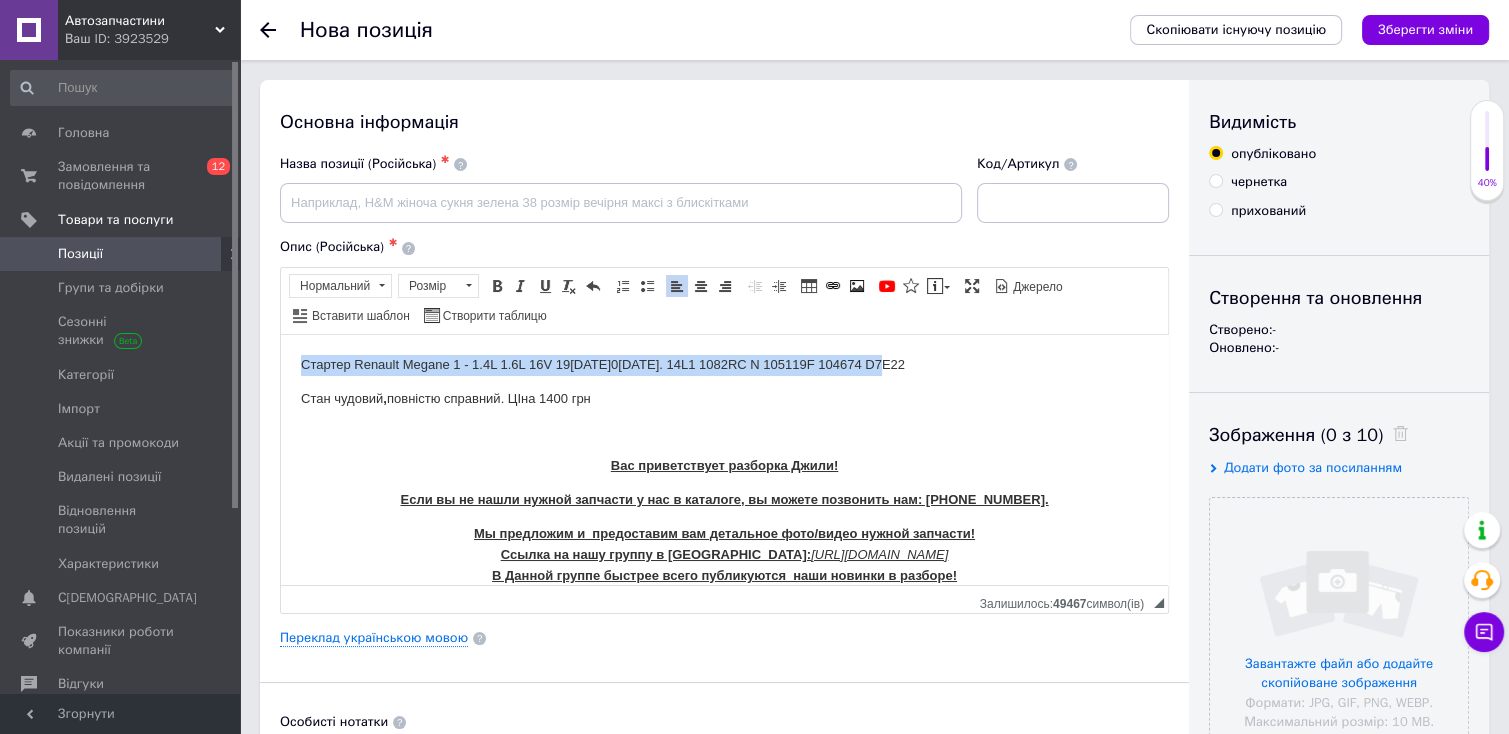 drag, startPoint x: 908, startPoint y: 356, endPoint x: 549, endPoint y: 696, distance: 494.4502 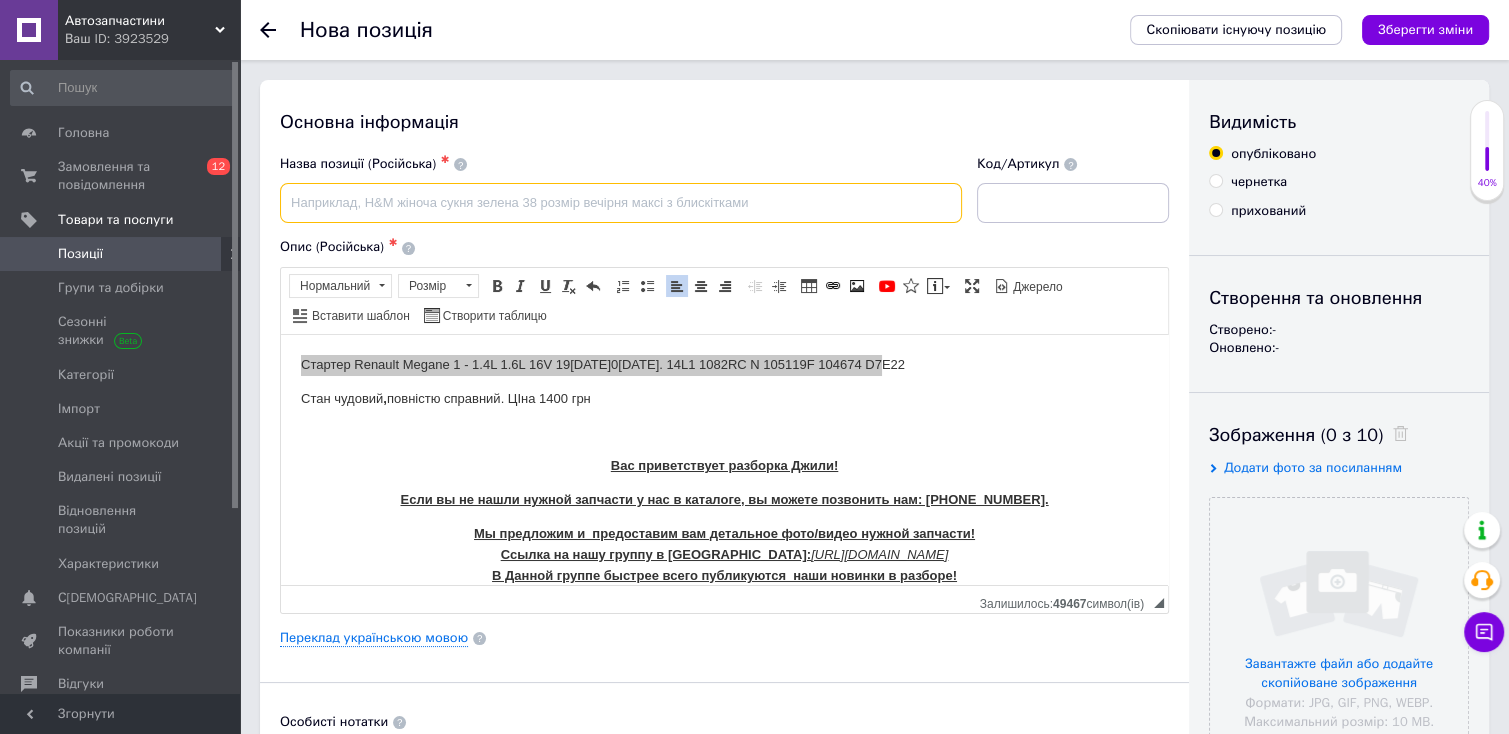 click at bounding box center [621, 203] 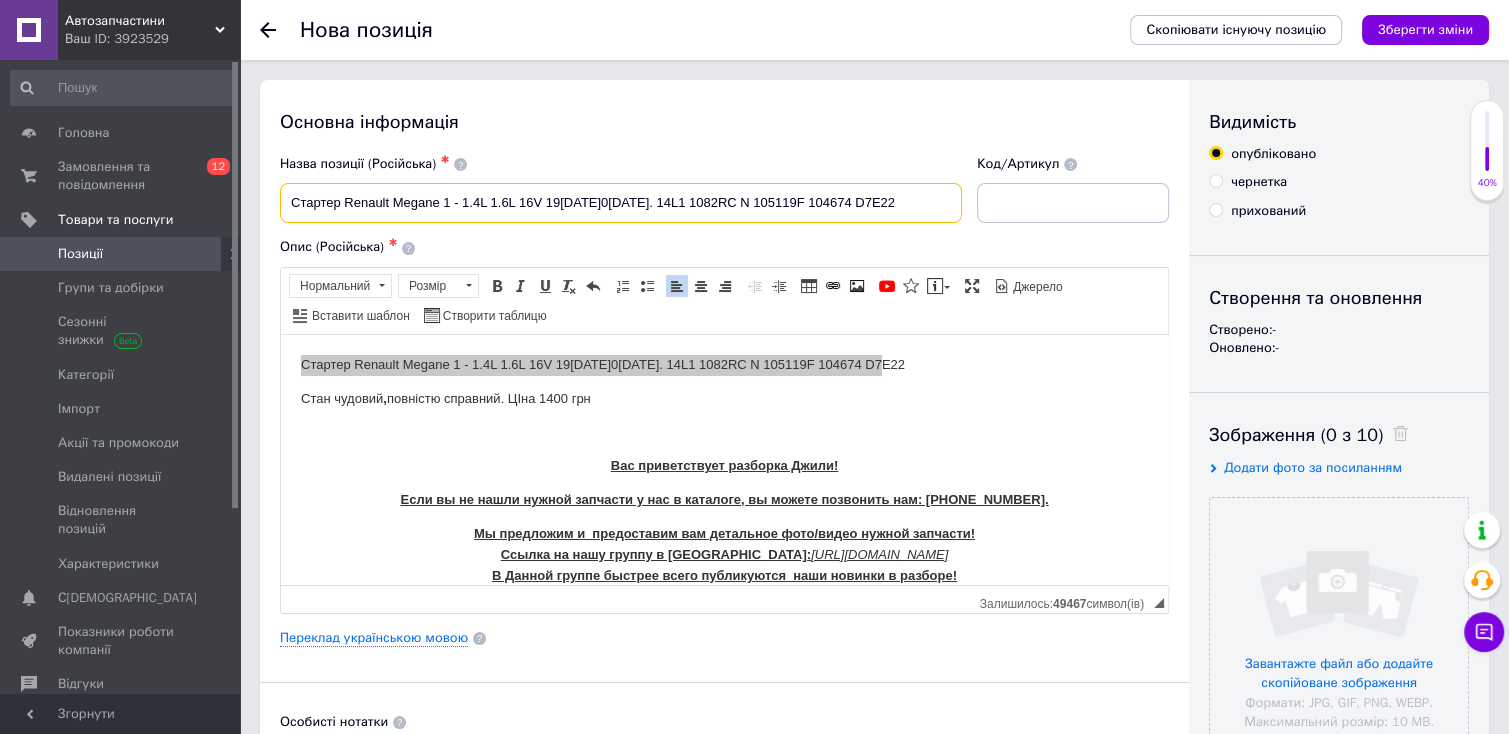 drag, startPoint x: 727, startPoint y: 201, endPoint x: 926, endPoint y: 215, distance: 199.49185 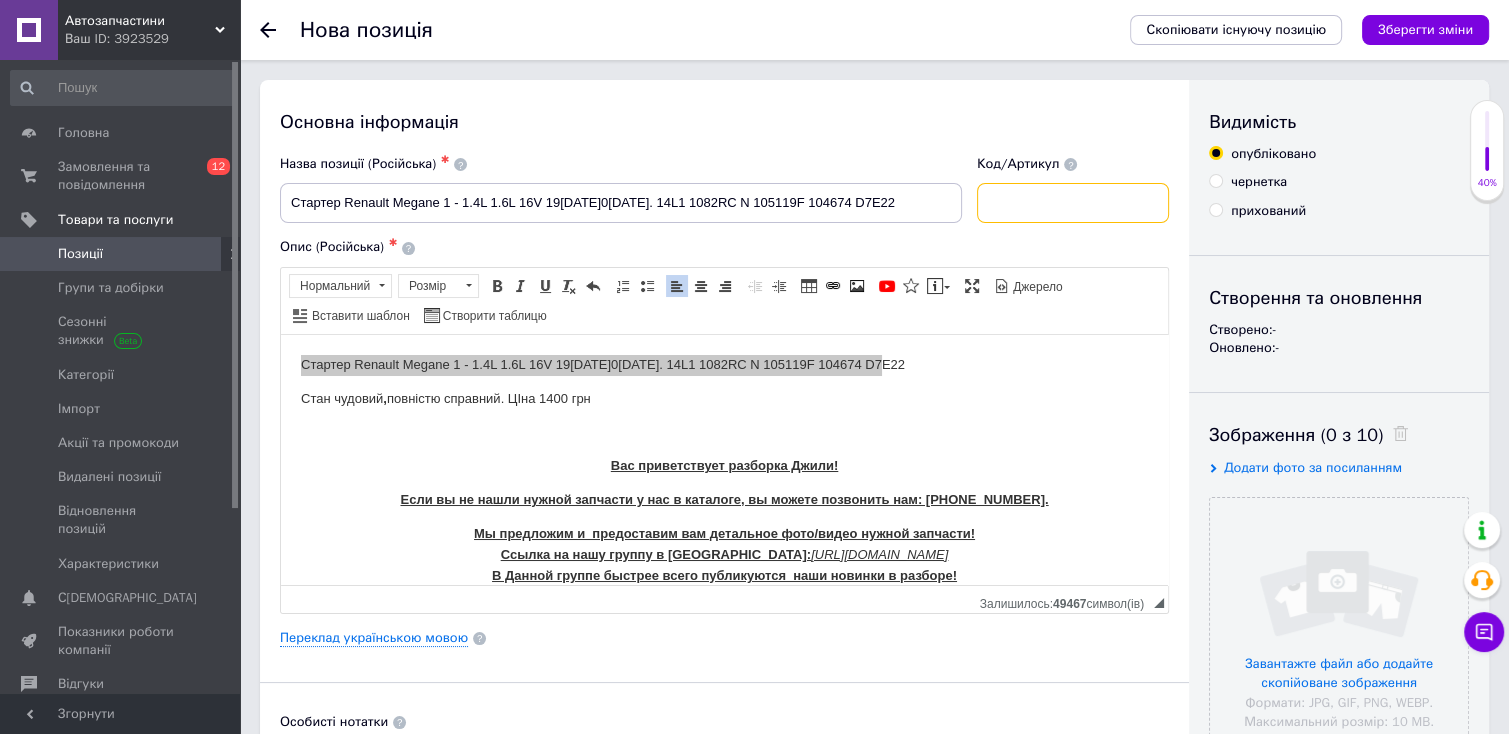 click at bounding box center (1073, 203) 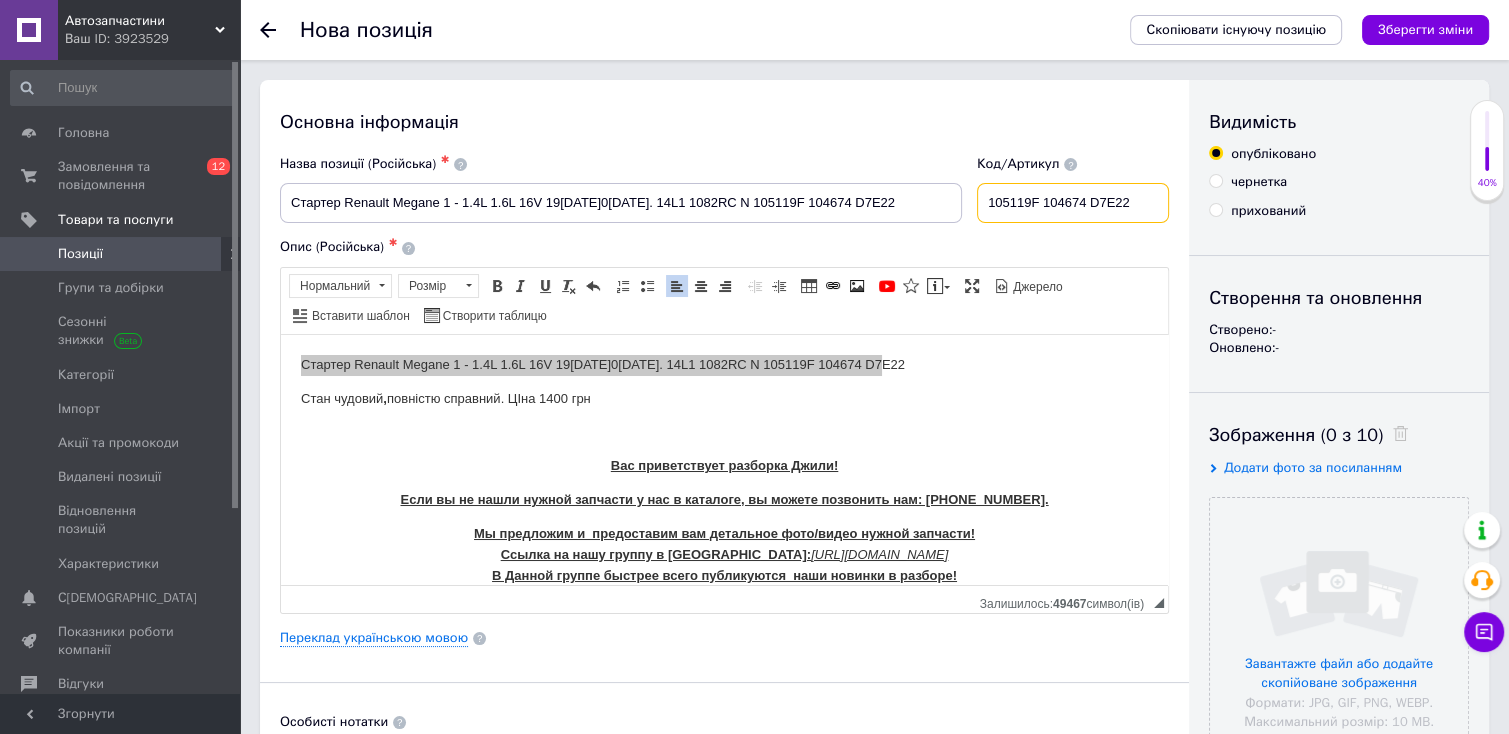 type on "105119F 104674 D7E22" 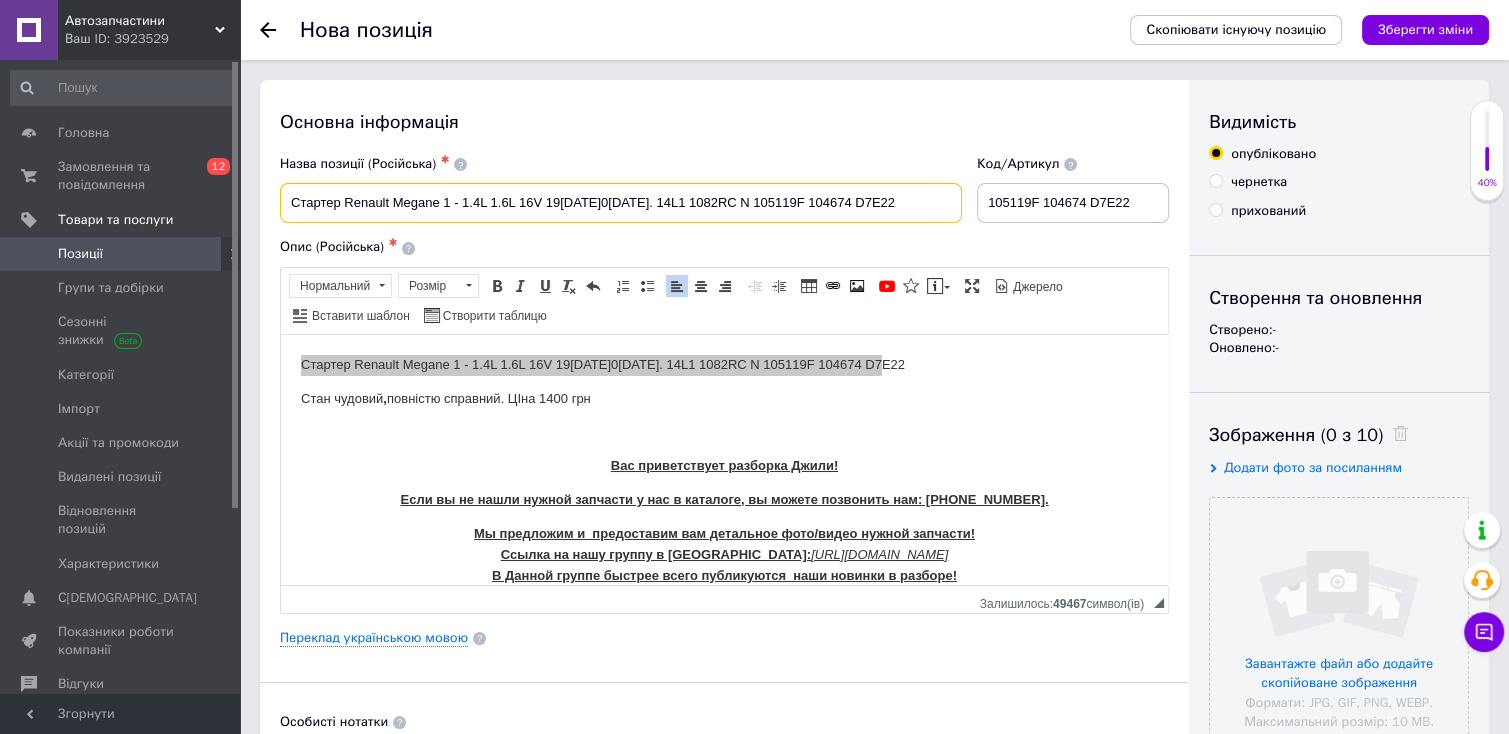 click on "Стартер Renault Megane 1 - 1.4L 1.6L 16V 19[DATE]0[DATE]. 14L1 1082RC N 105119F 104674 D7E22" at bounding box center (621, 203) 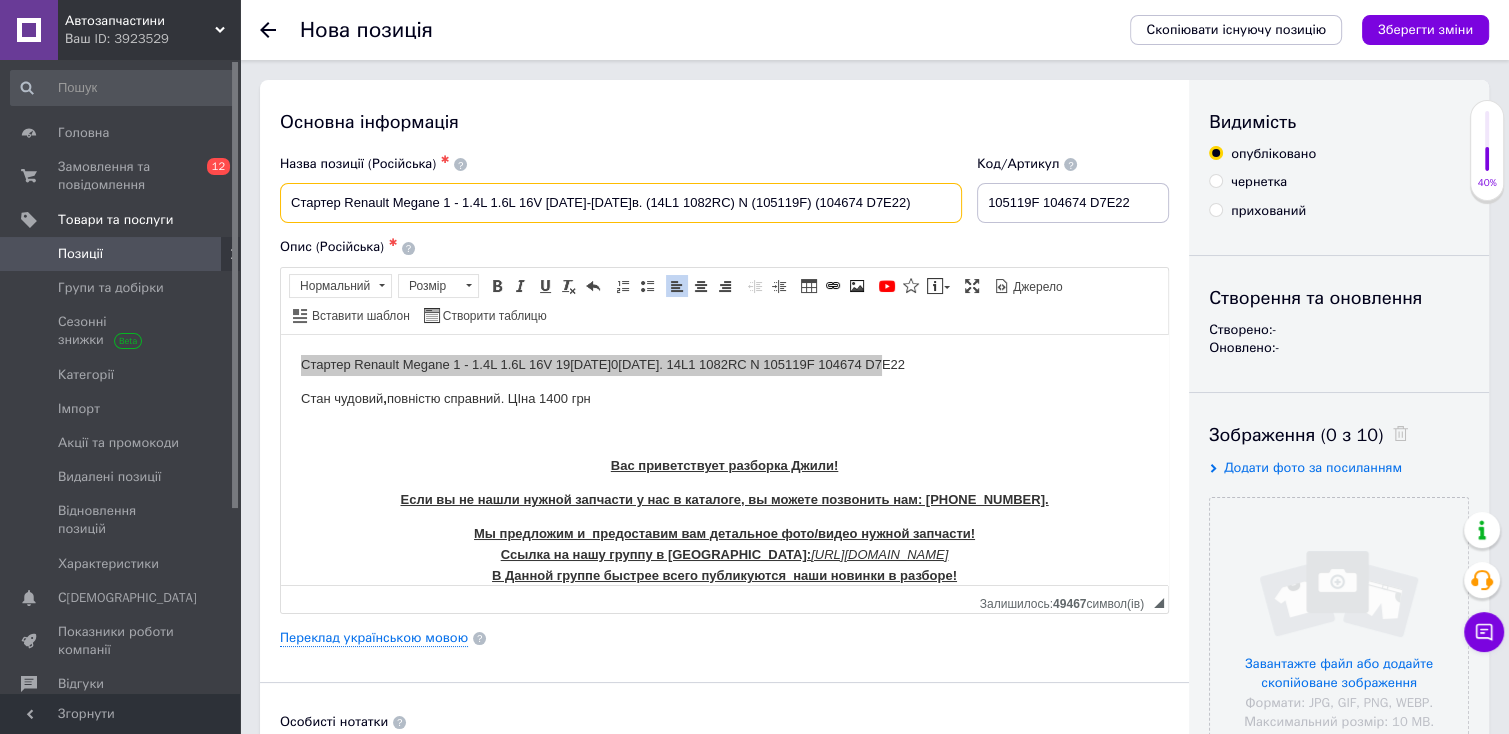 type on "Стартер Renault Megane 1 - 1.4L 1.6L 16V [DATE]-[DATE]в. (14L1 1082RC) N (105119F) (104674 D7E22)" 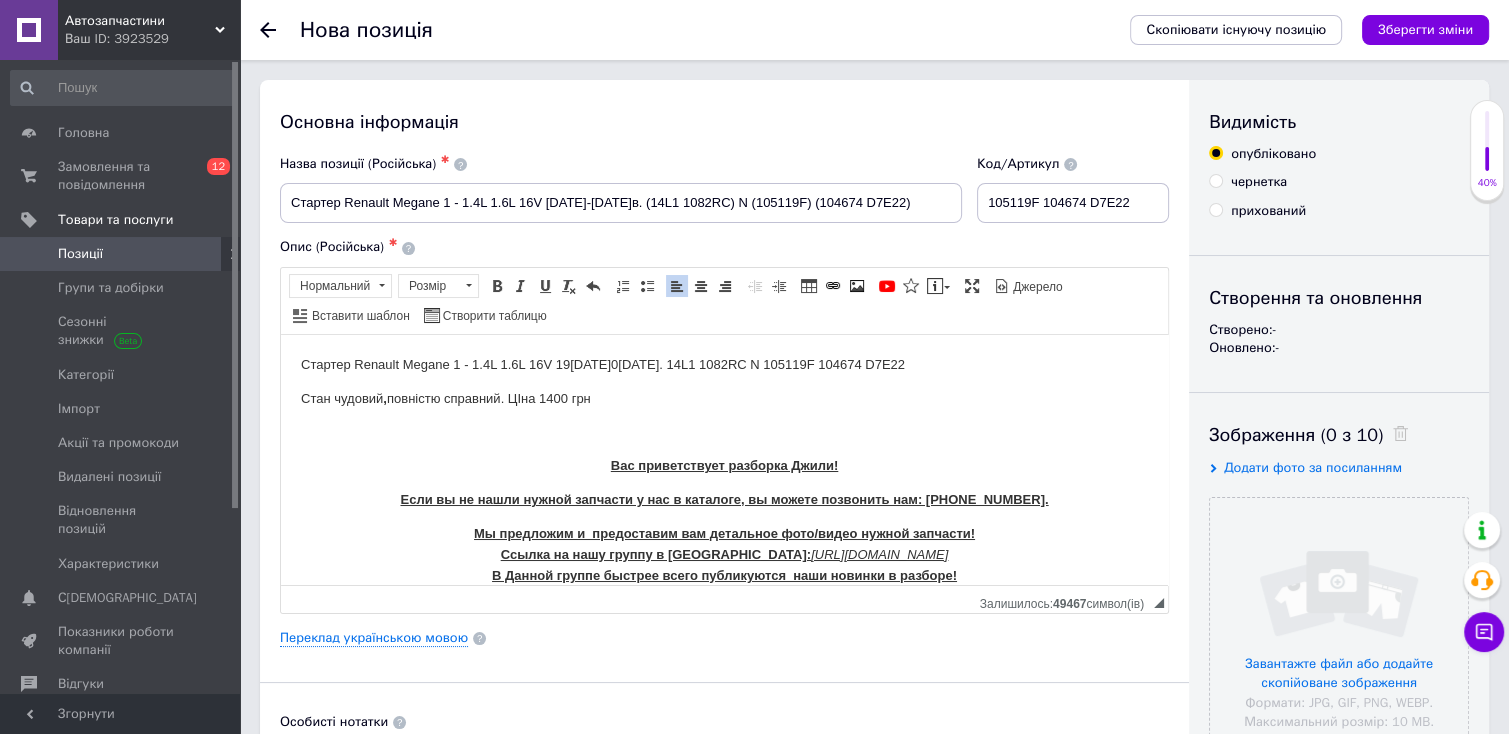 click on "Стан чудовий ,  повністю справний. ЦІна 1400 грн" at bounding box center (724, 398) 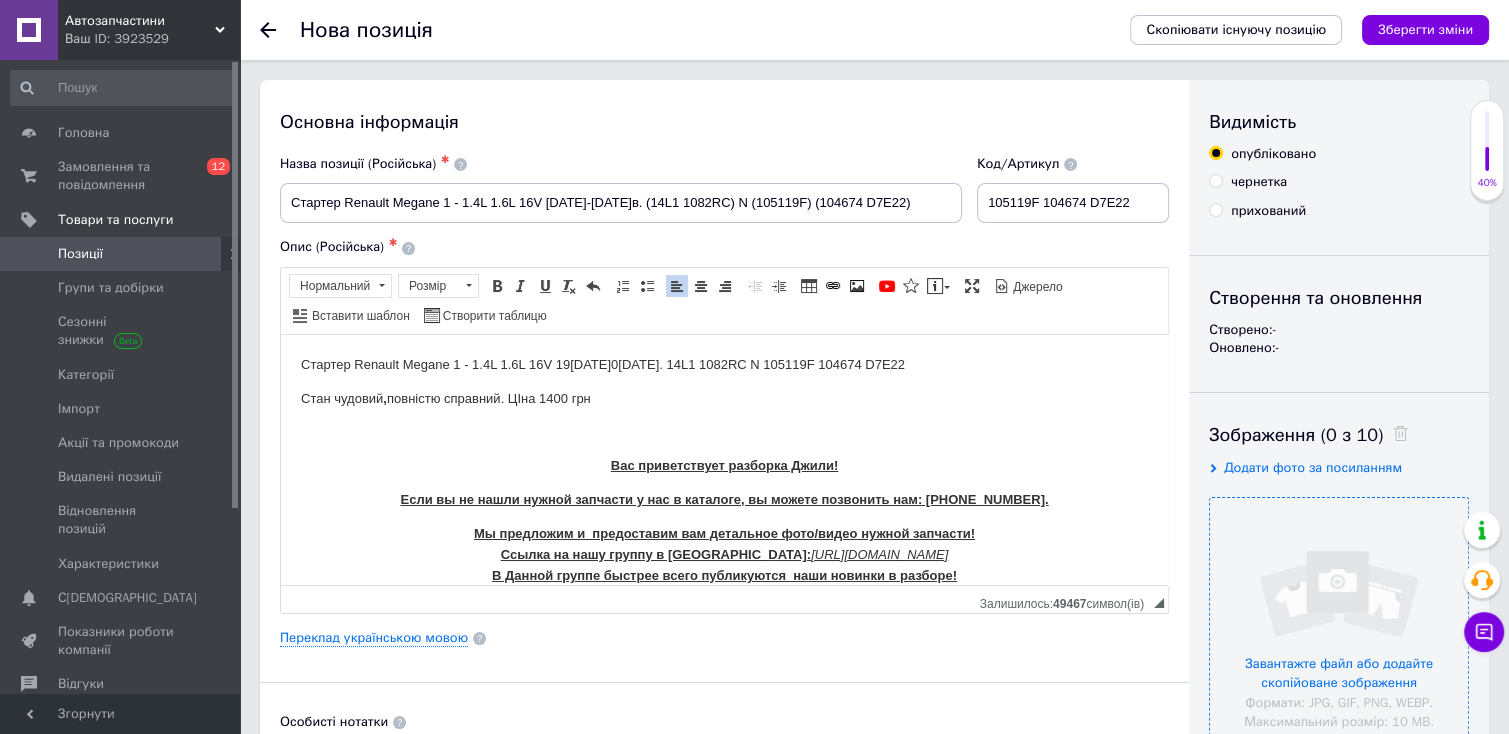 click at bounding box center (1339, 627) 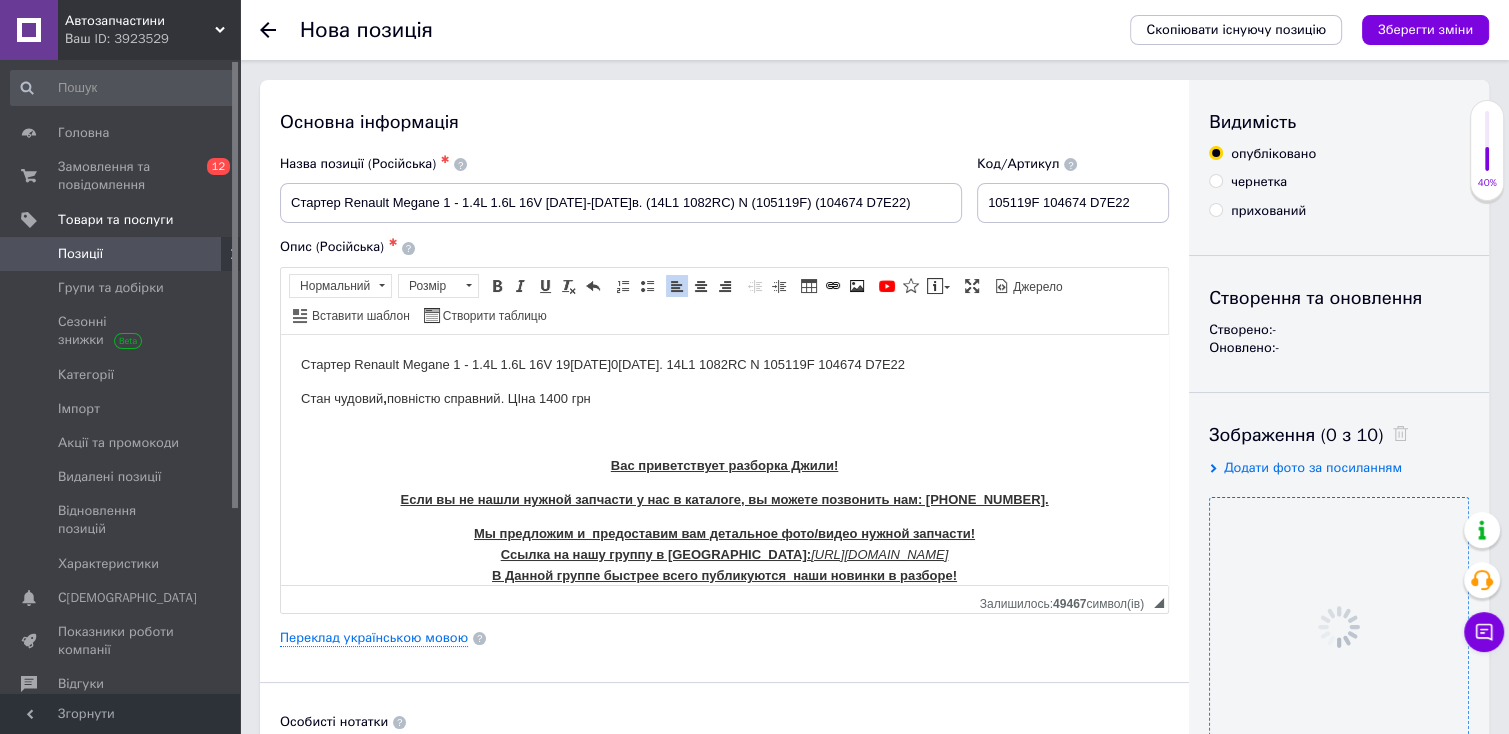 click on "Стартер Renault Megane 1 - 1.4L 1.6L 16V 19[DATE]0[DATE]. 14L1 1082RC N 105119F 104674 D7E22  Стан чудовий ,  повністю справний. ЦІна 1400 грн Вас приветствует разборка Джили! Если вы не нашли нужной запчасти у нас в каталоге, вы можете позвонить нам: [PHONE_NUMBER]. Мы предложим и  предоставим вам детальное фото/видео нужной запчасти!  Ссылка на нашу группу в Вайбер:  [URL][DOMAIN_NAME] В Данной группе быстрее всего публикуются  наши новинки в разборе!" at bounding box center [724, 469] 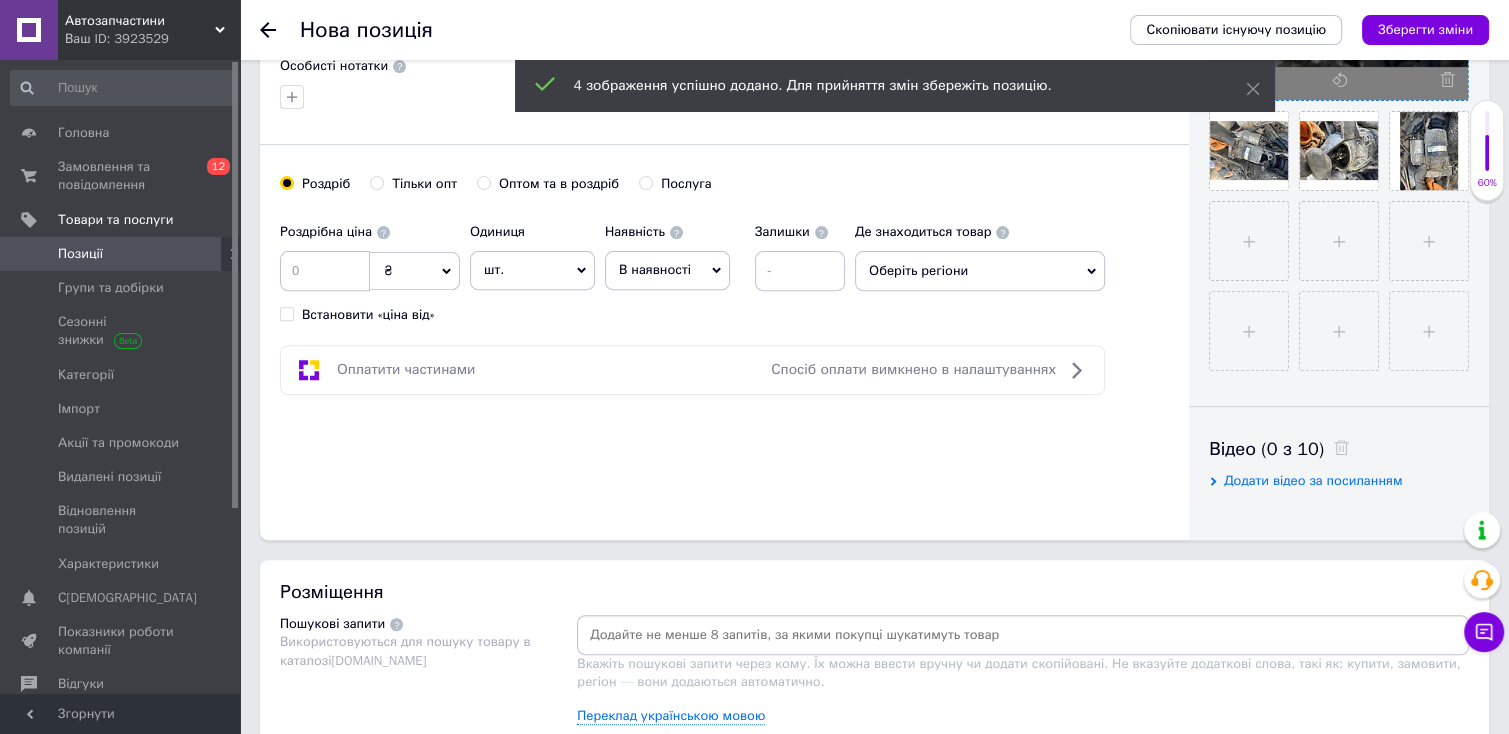 scroll, scrollTop: 793, scrollLeft: 0, axis: vertical 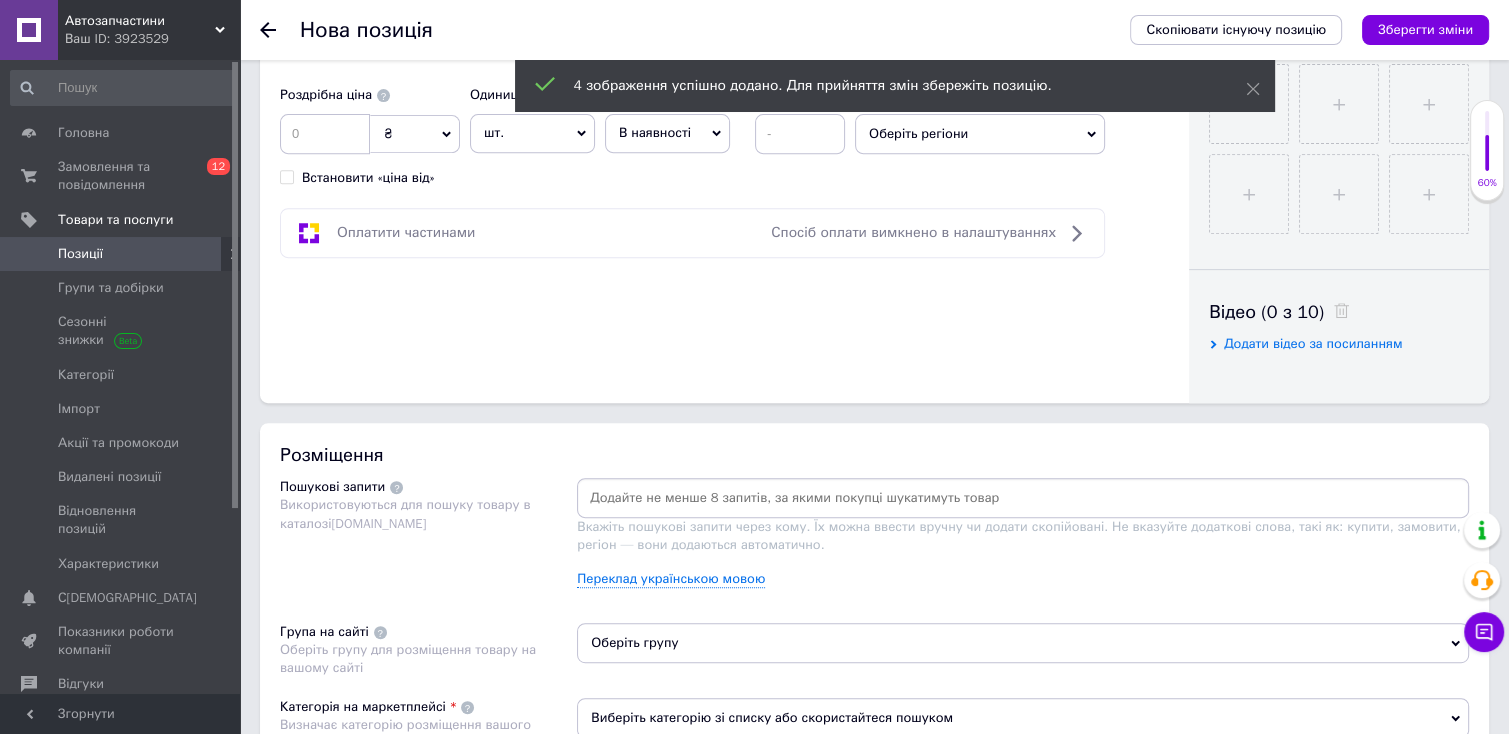 click at bounding box center (1023, 498) 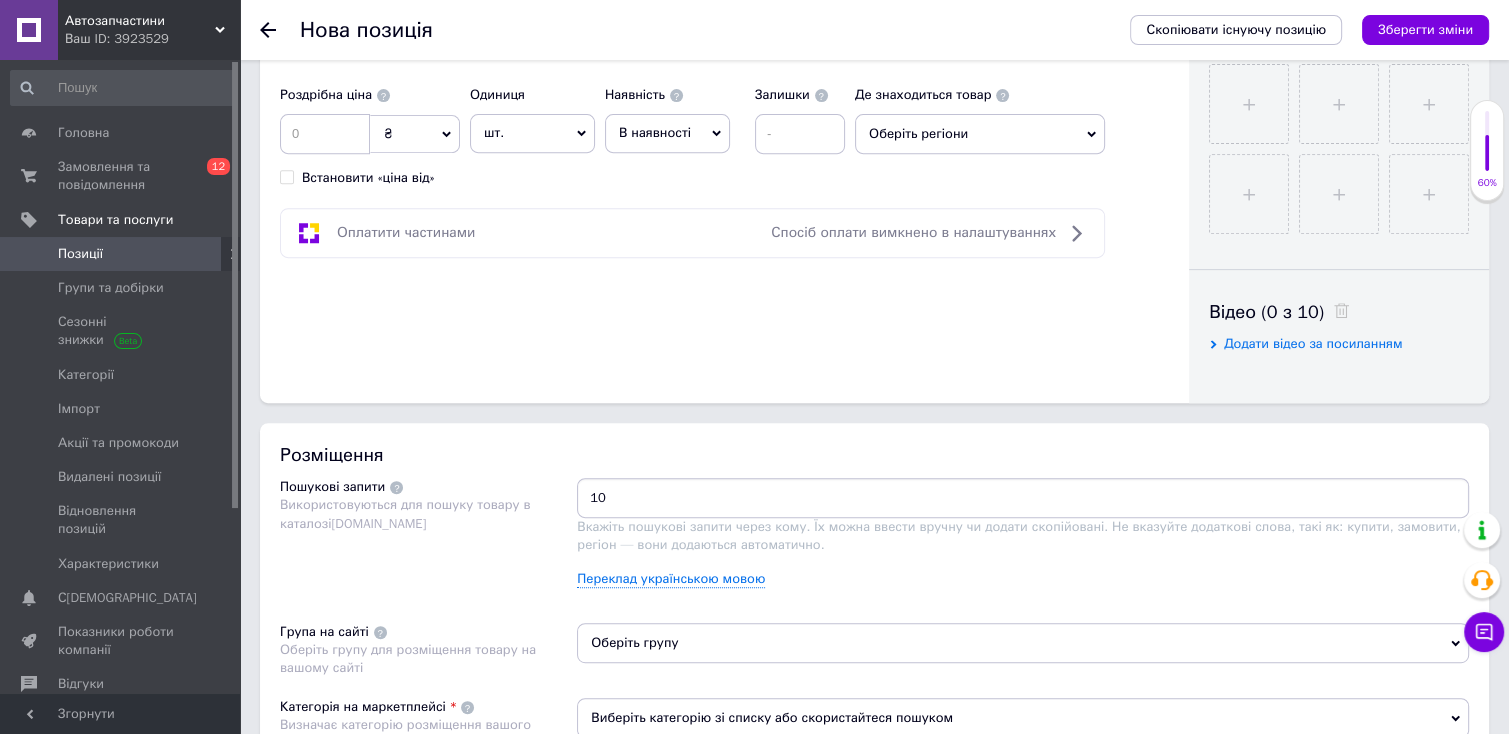 type on "1" 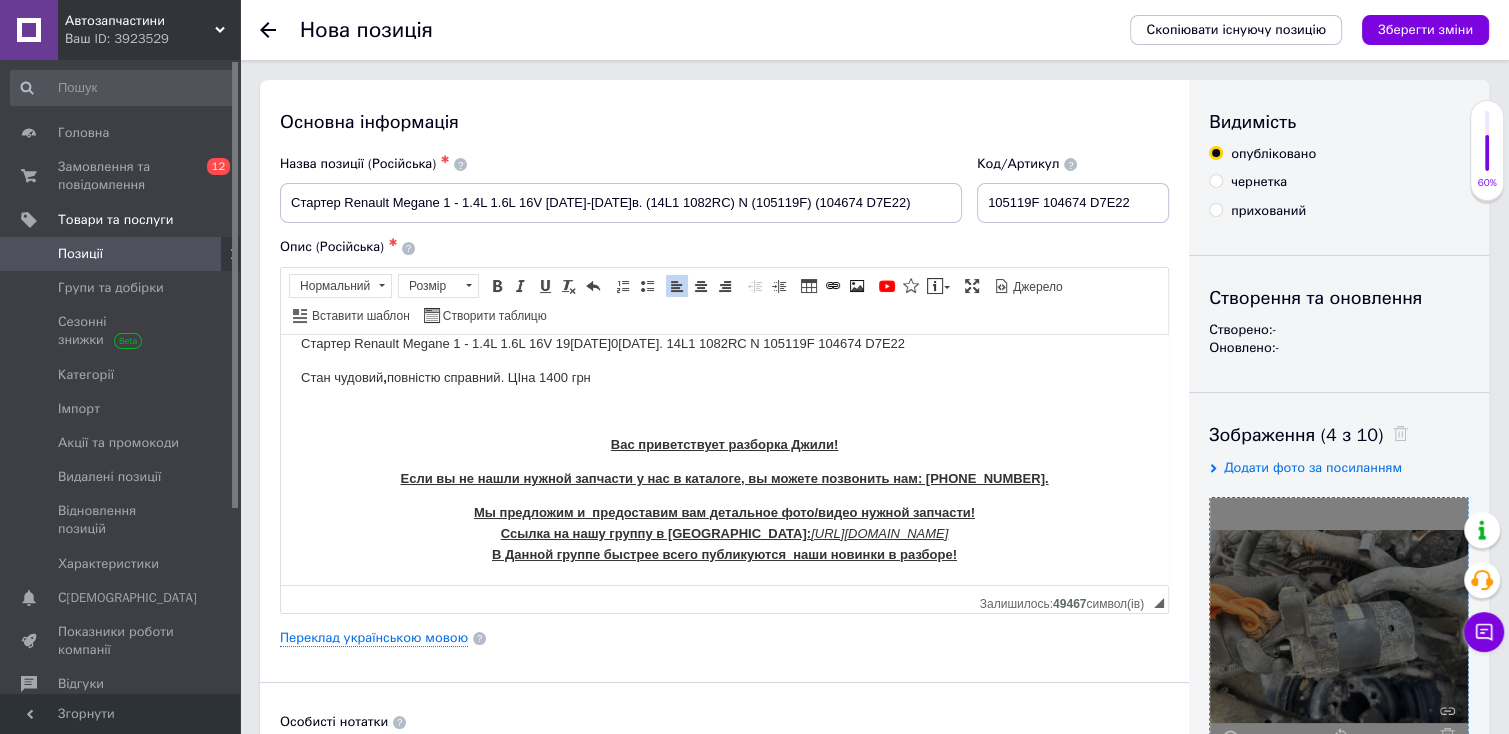 scroll, scrollTop: 0, scrollLeft: 0, axis: both 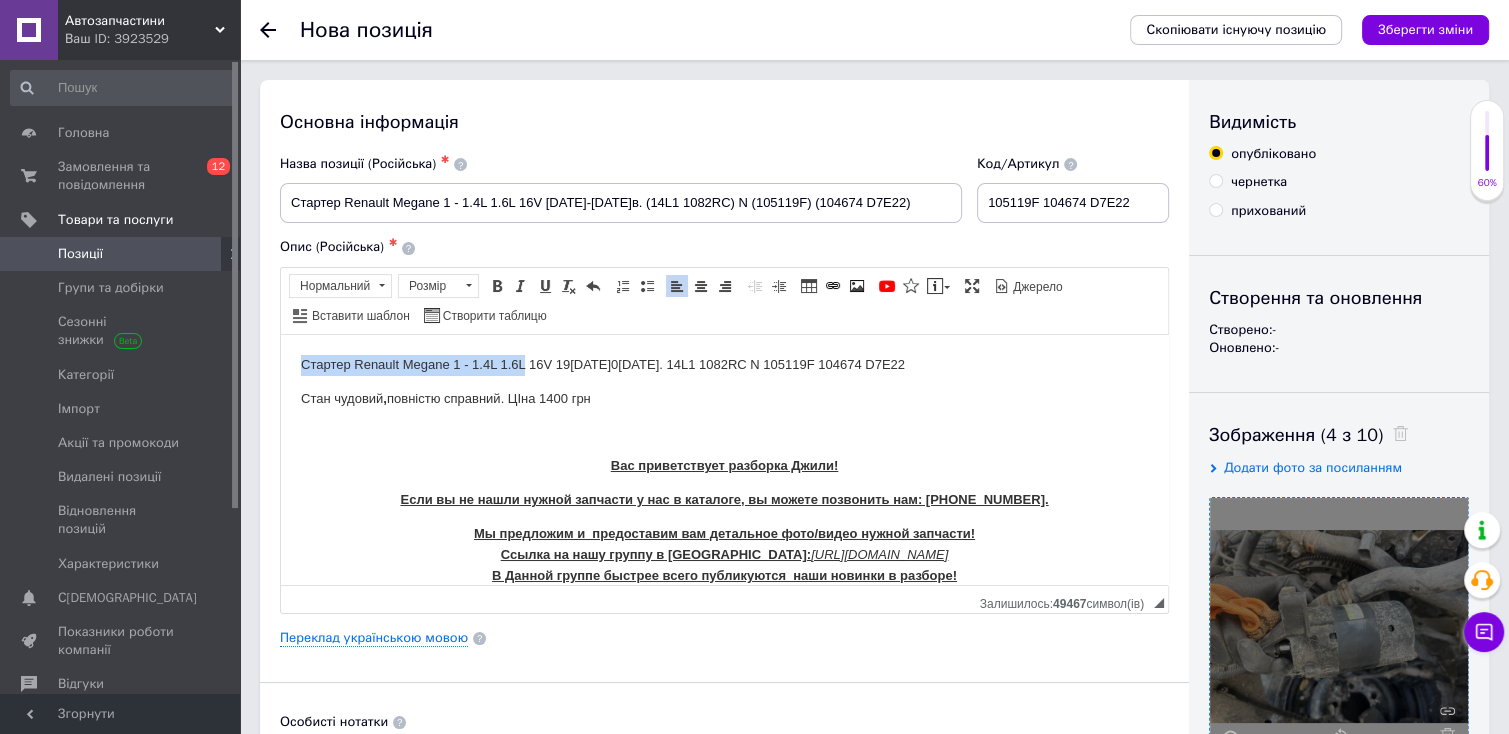 drag, startPoint x: 525, startPoint y: 363, endPoint x: 490, endPoint y: 681, distance: 319.9203 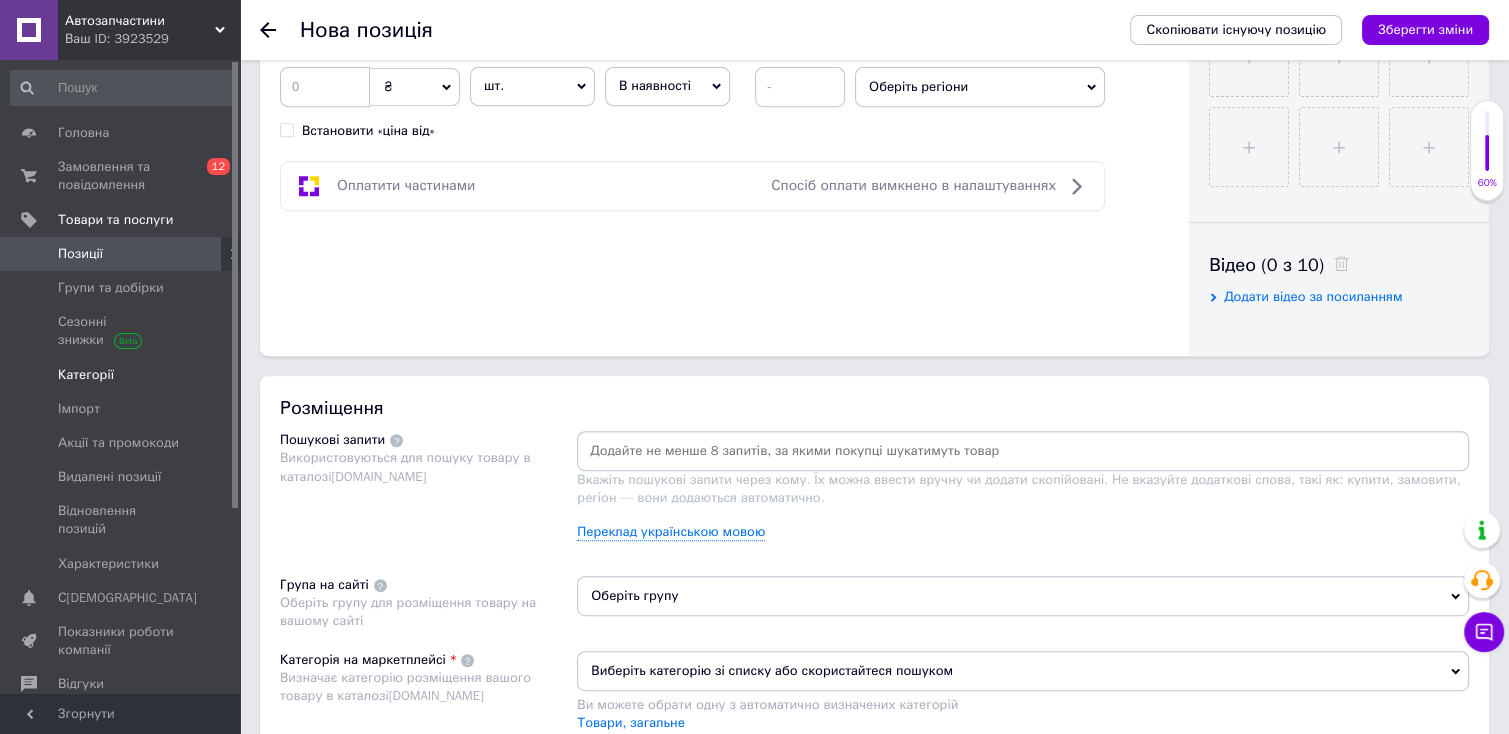 scroll, scrollTop: 959, scrollLeft: 0, axis: vertical 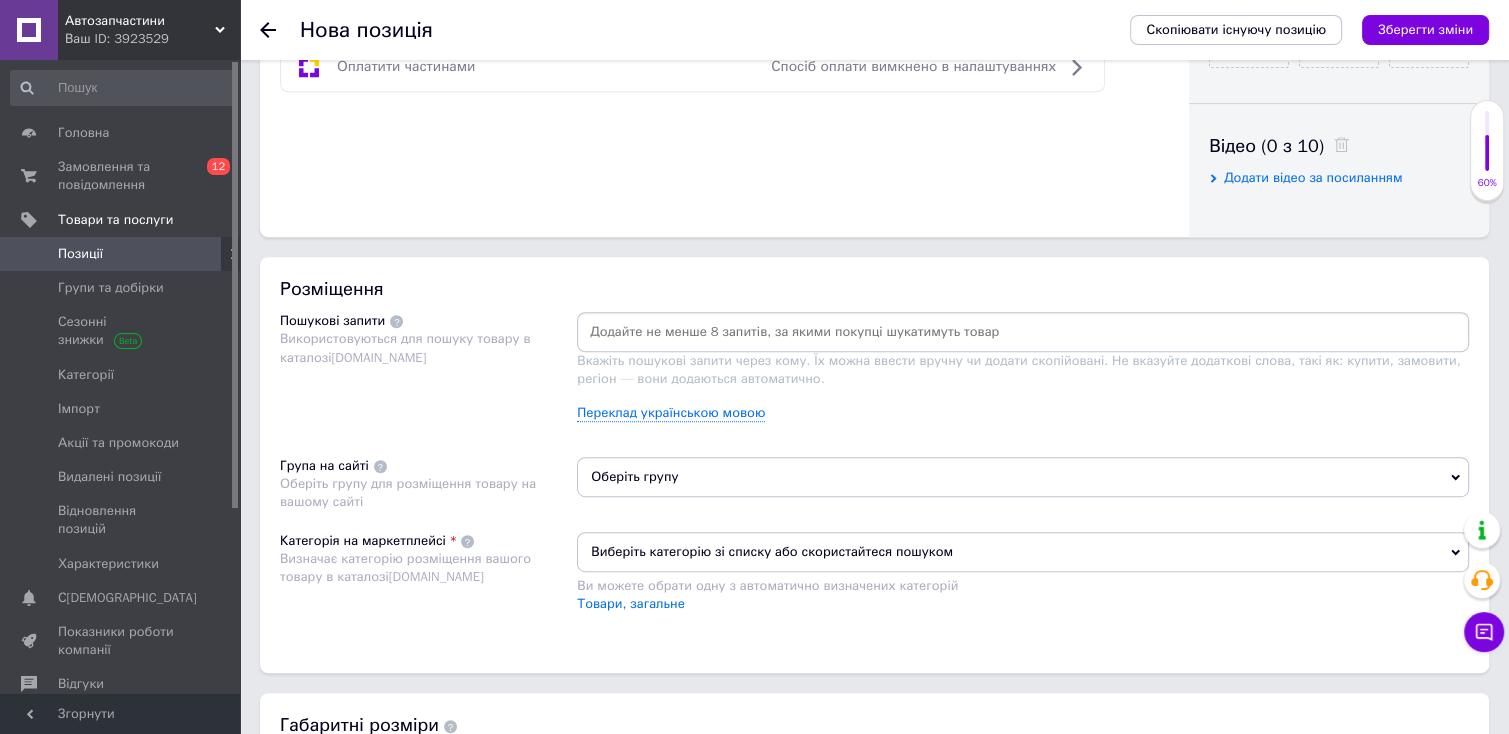 click at bounding box center [1023, 332] 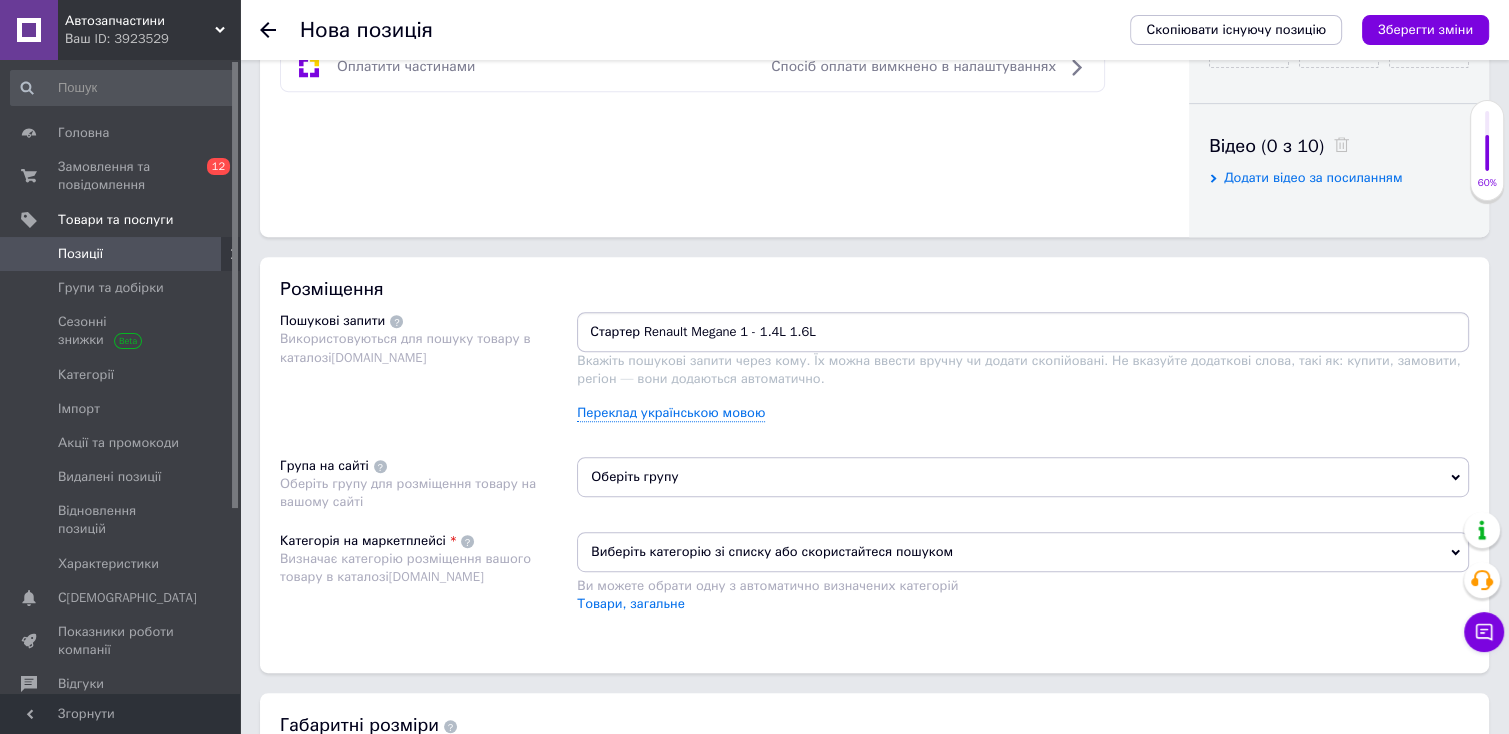 type 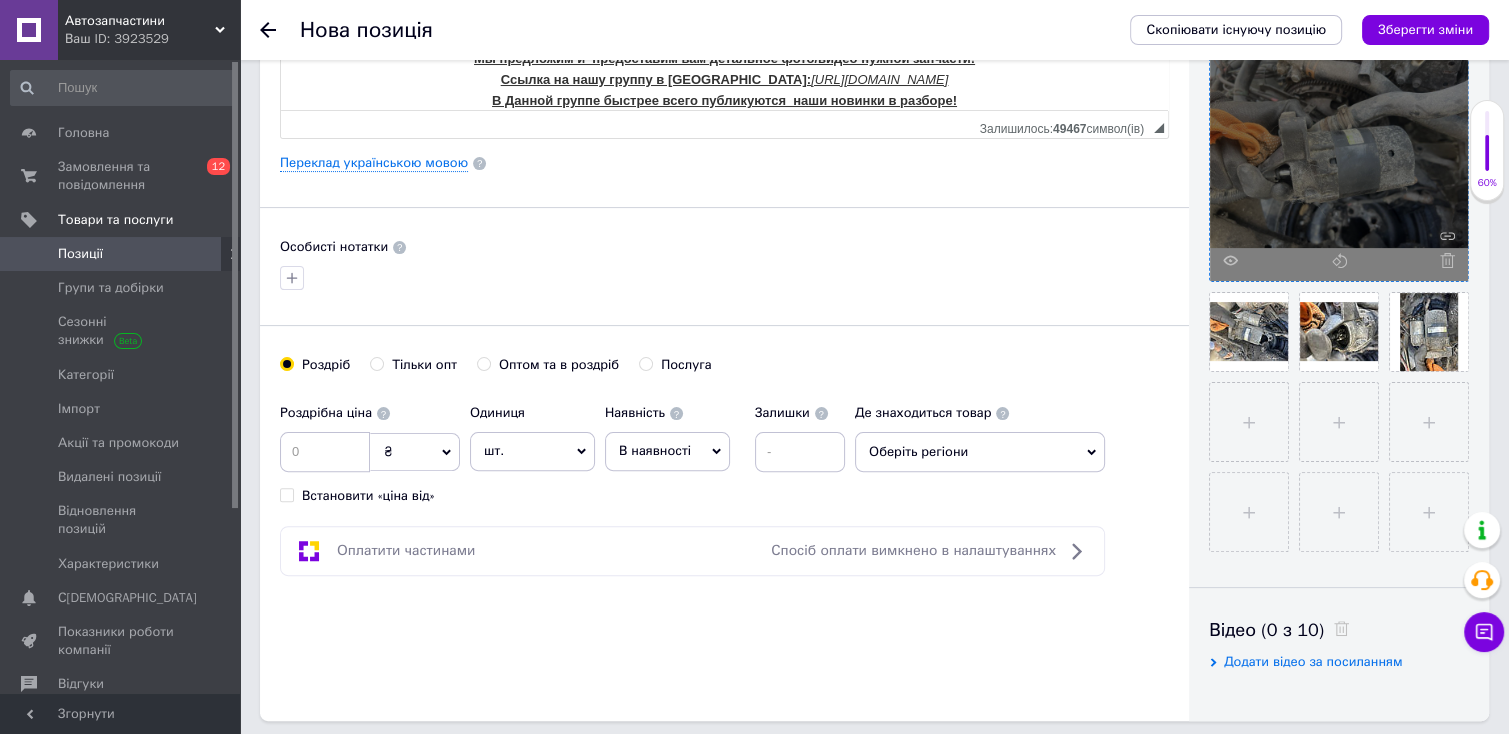 scroll, scrollTop: 0, scrollLeft: 0, axis: both 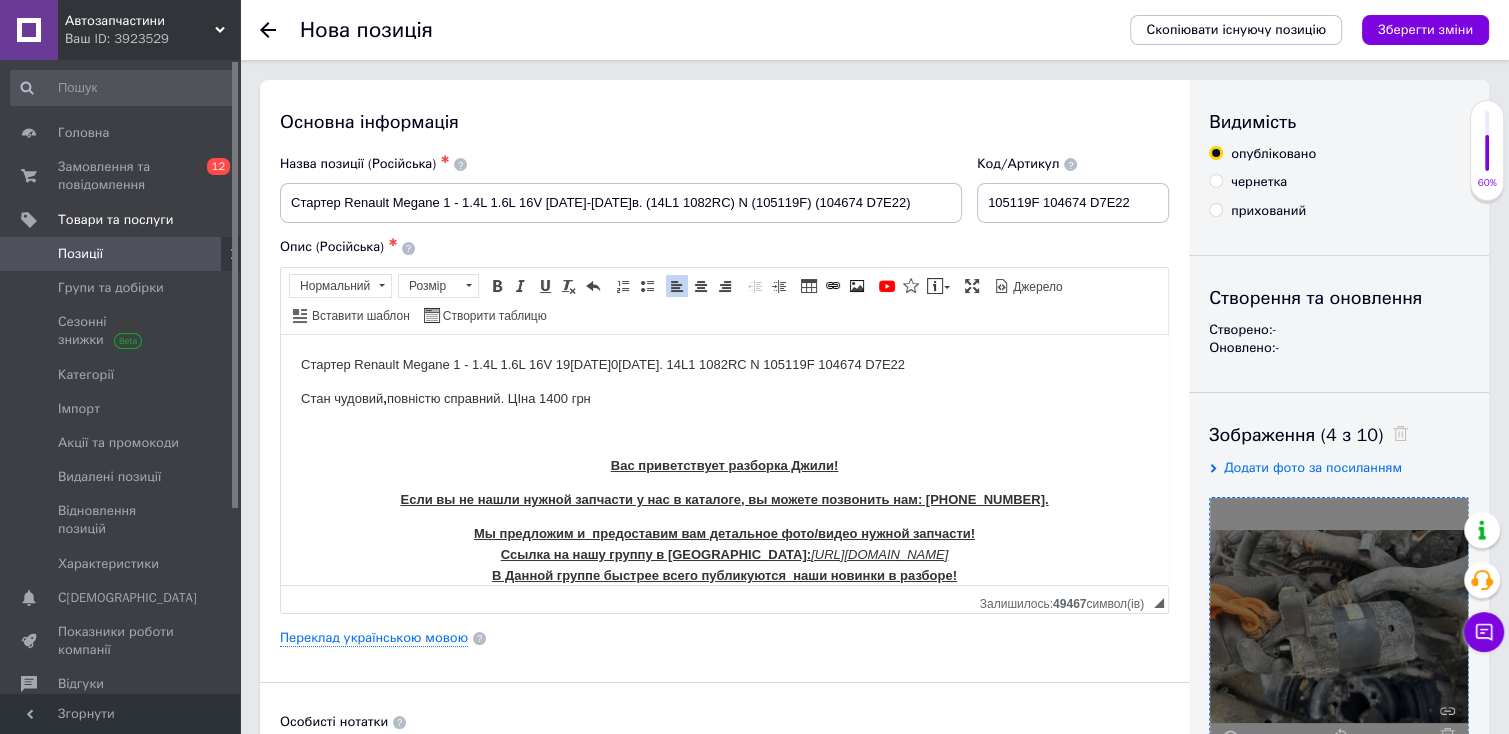 click at bounding box center (724, 432) 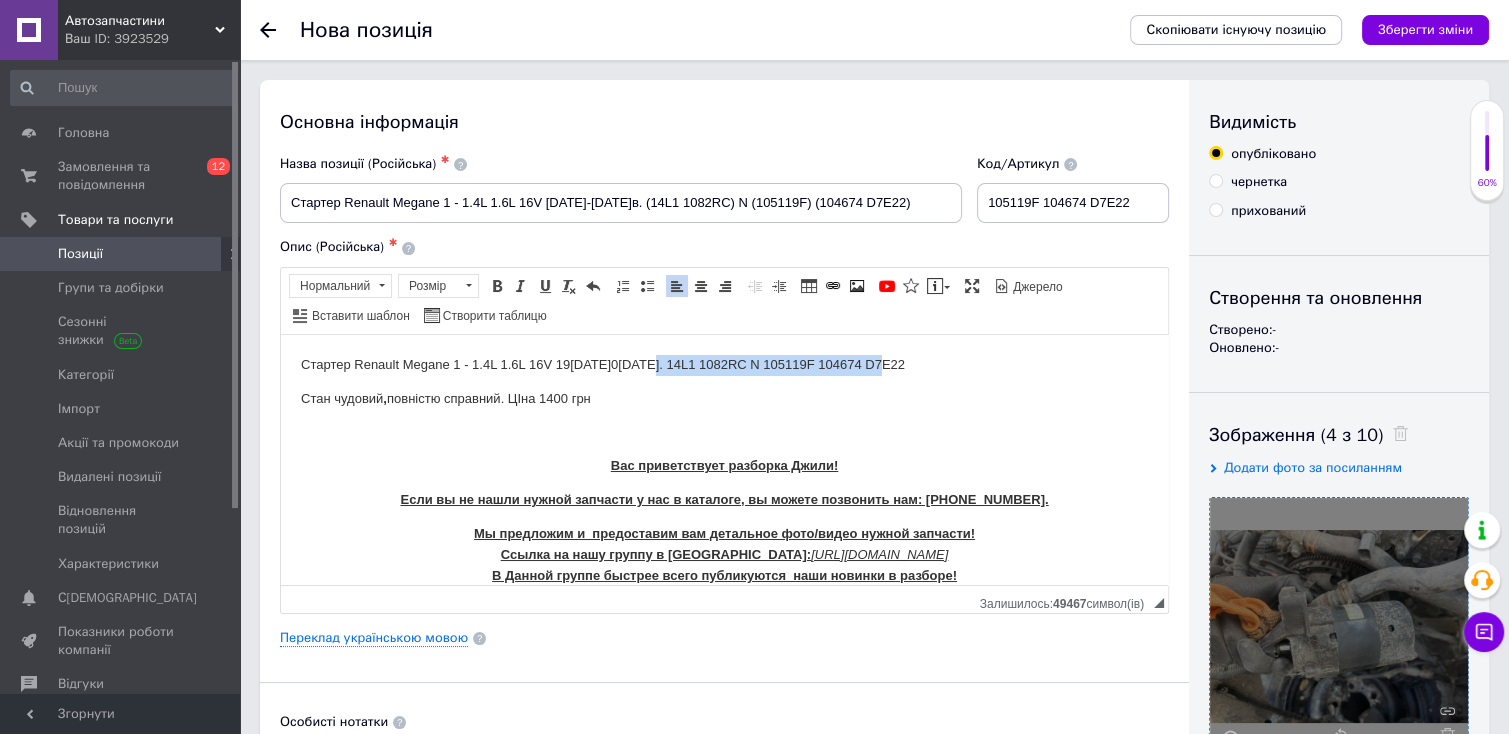 drag, startPoint x: 638, startPoint y: 360, endPoint x: 892, endPoint y: 365, distance: 254.04921 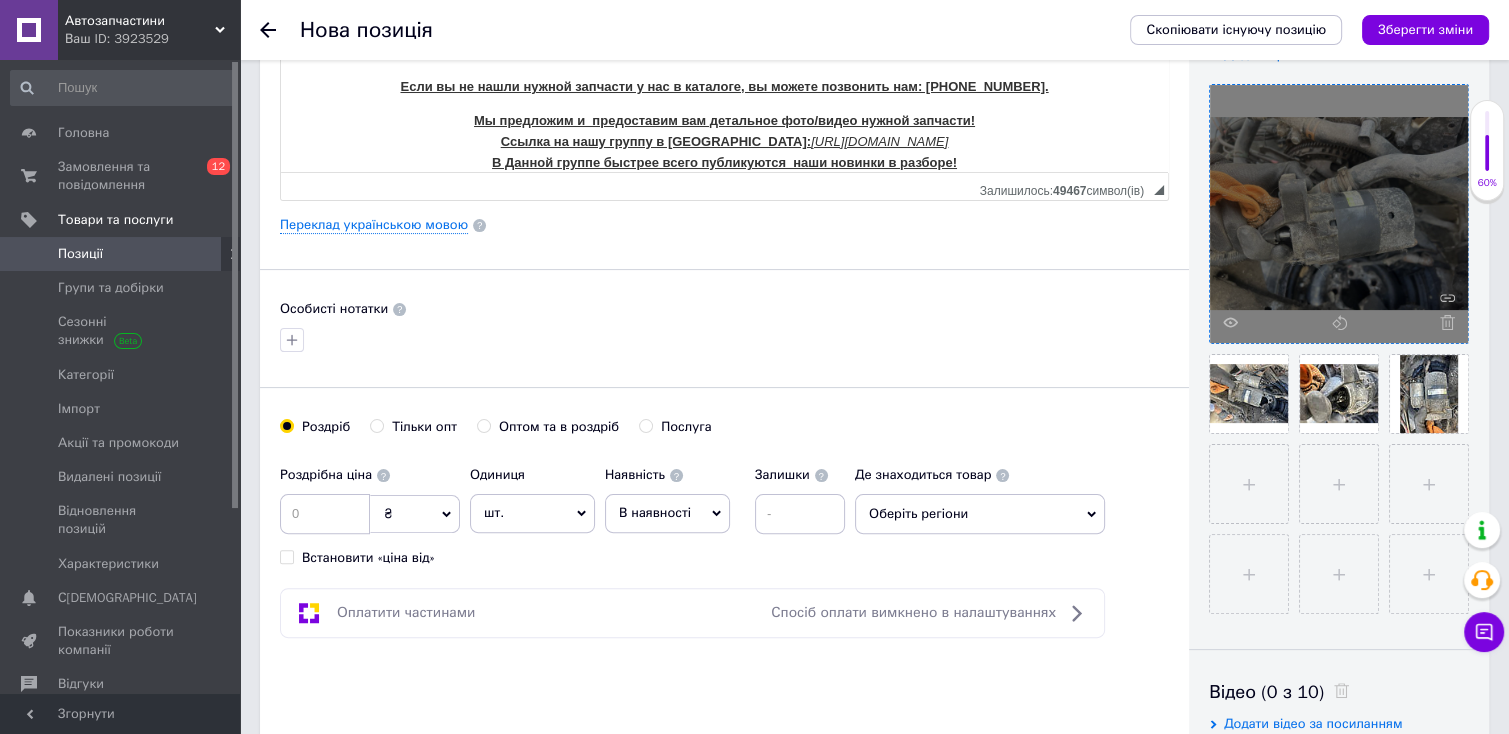 scroll, scrollTop: 421, scrollLeft: 0, axis: vertical 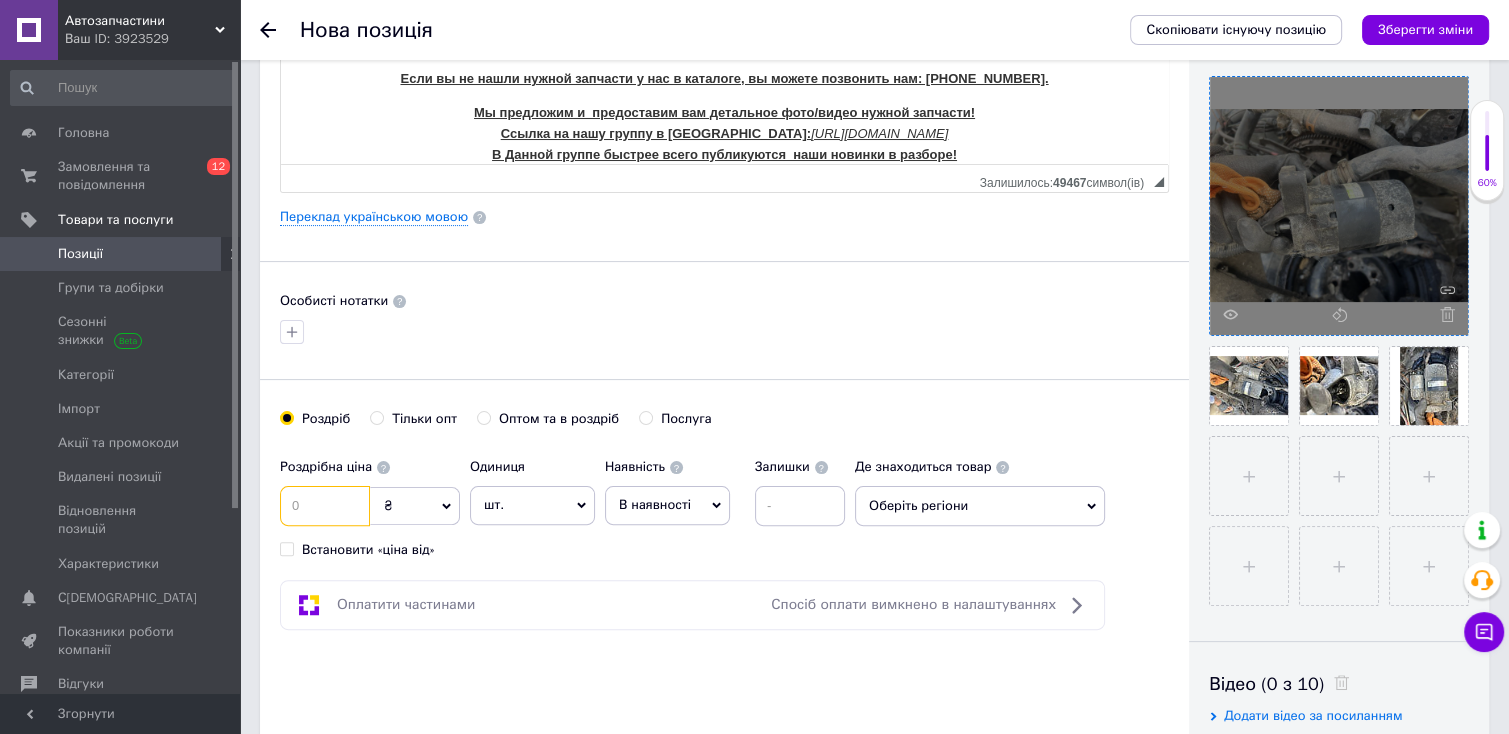 click at bounding box center [325, 506] 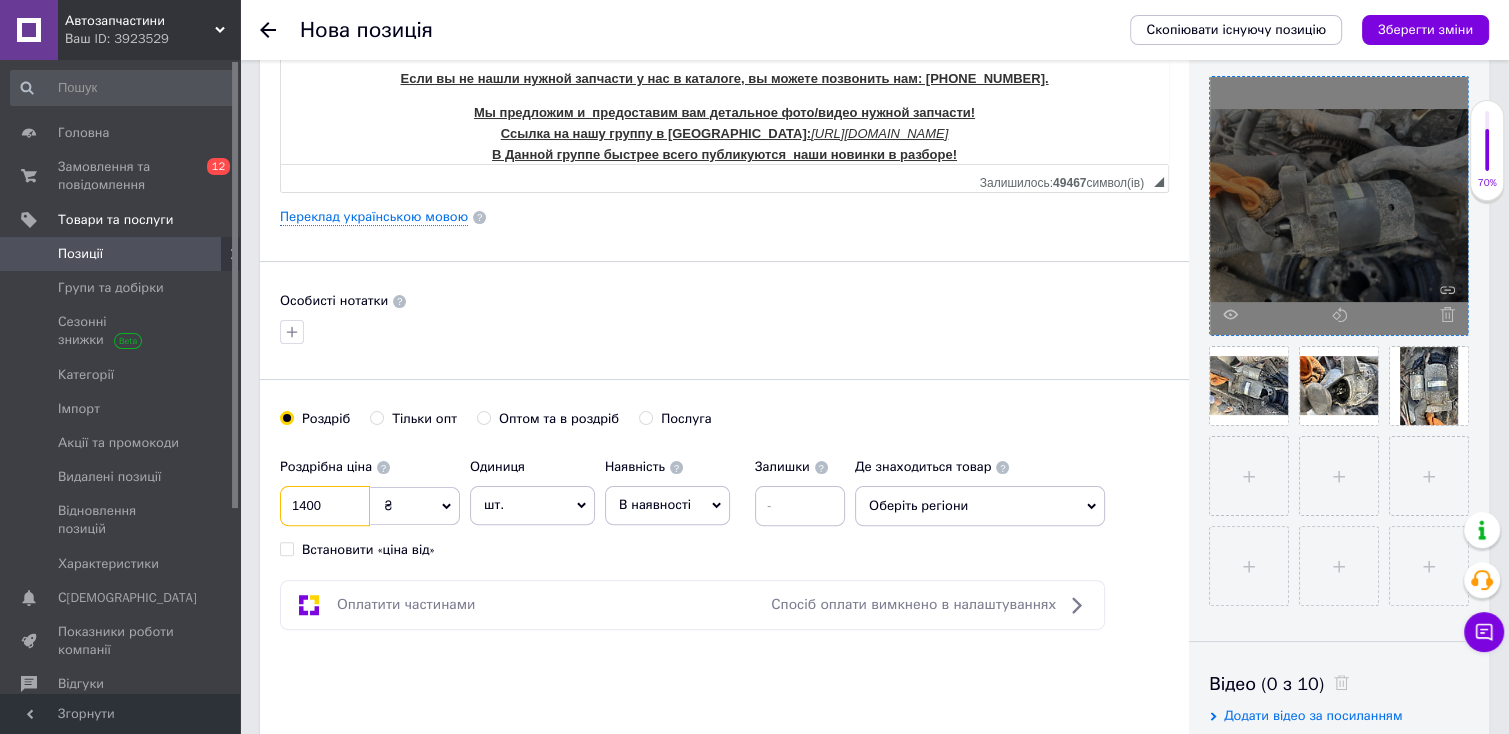 type on "1400" 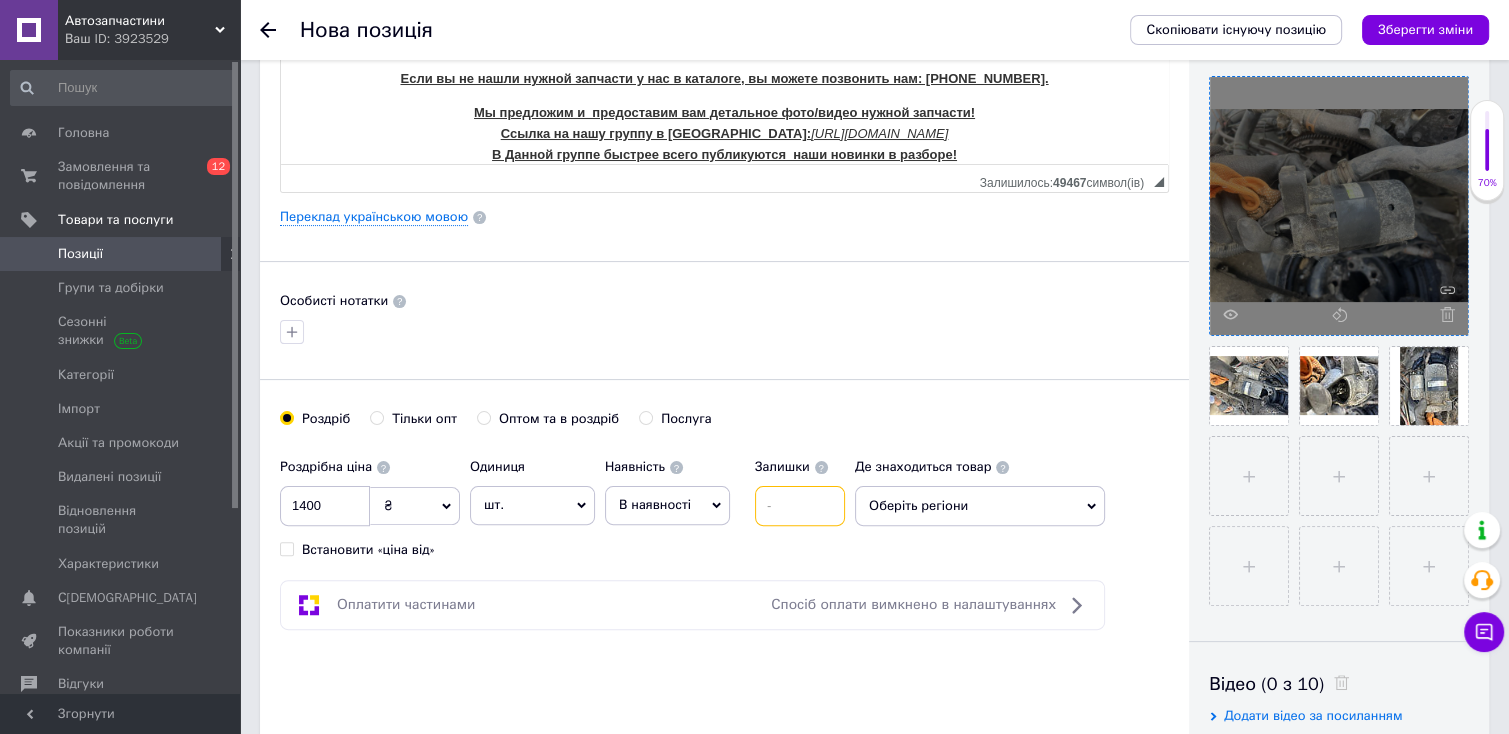 click at bounding box center (800, 506) 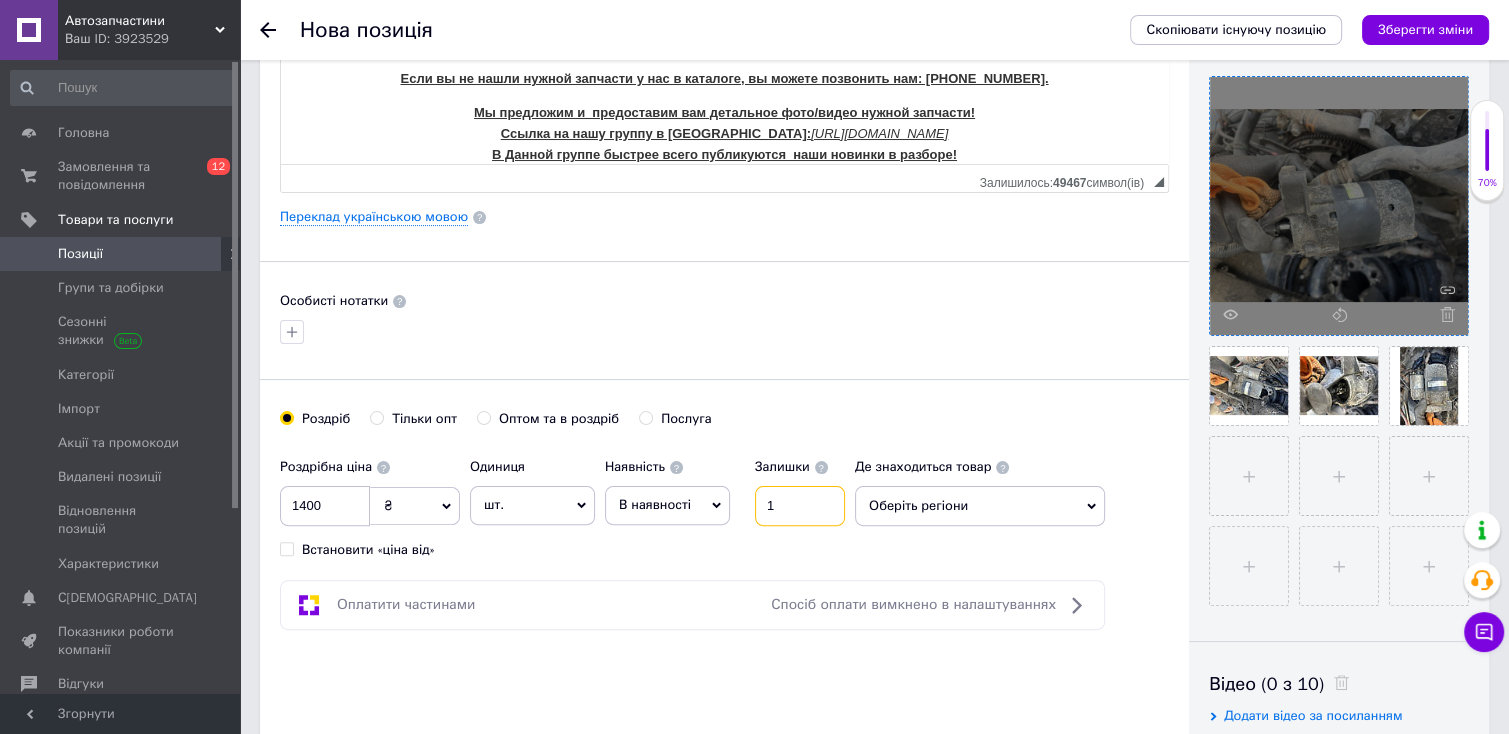 type on "1" 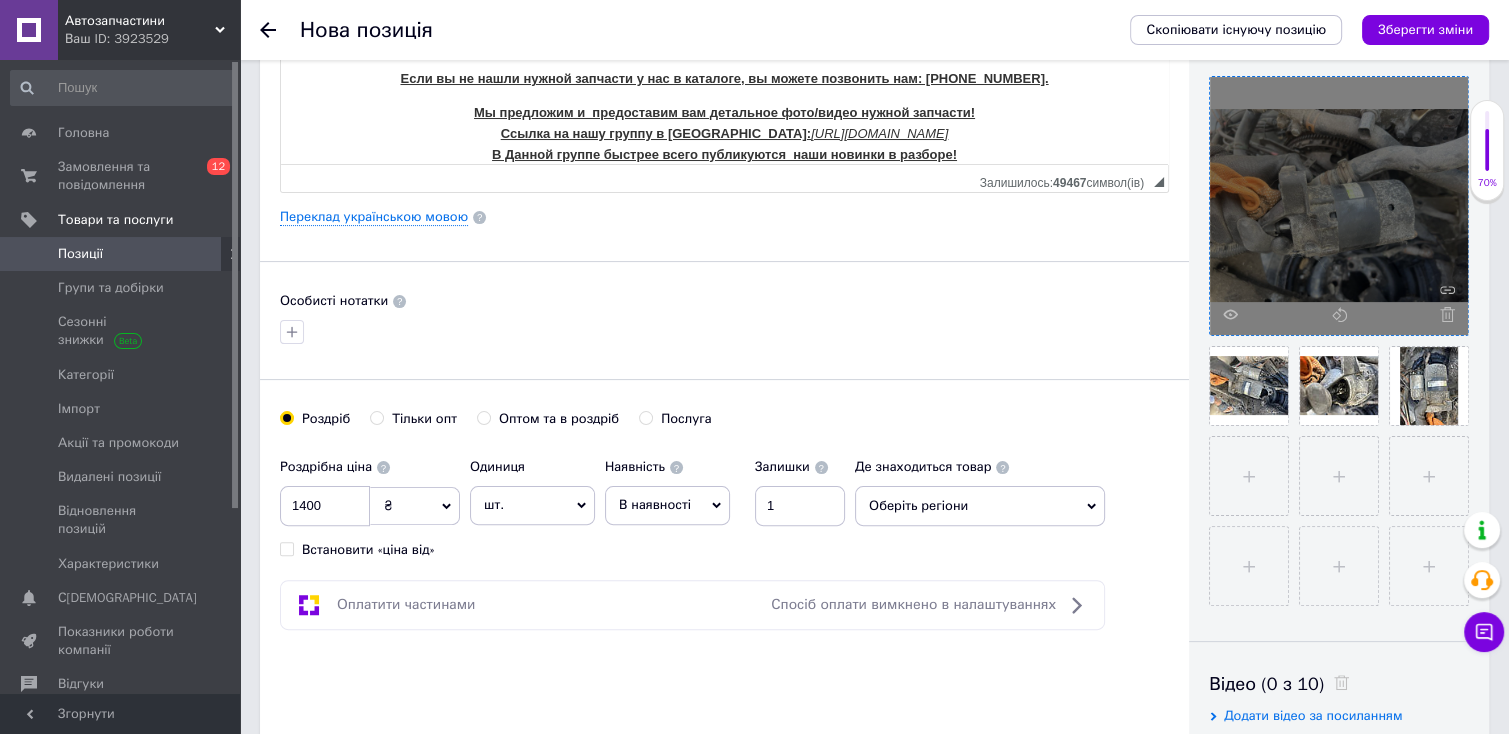 click on "Оберіть регіони" at bounding box center (980, 506) 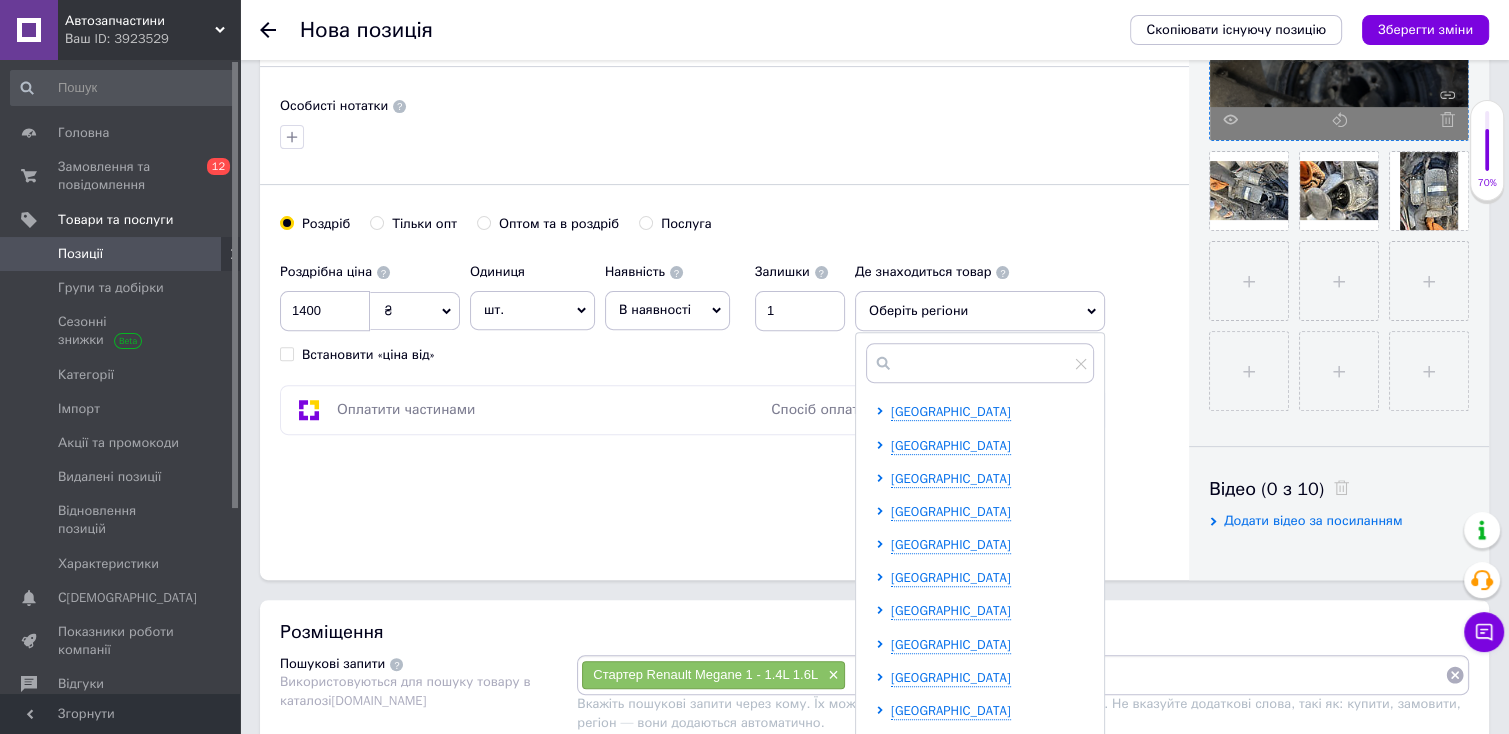 scroll, scrollTop: 616, scrollLeft: 0, axis: vertical 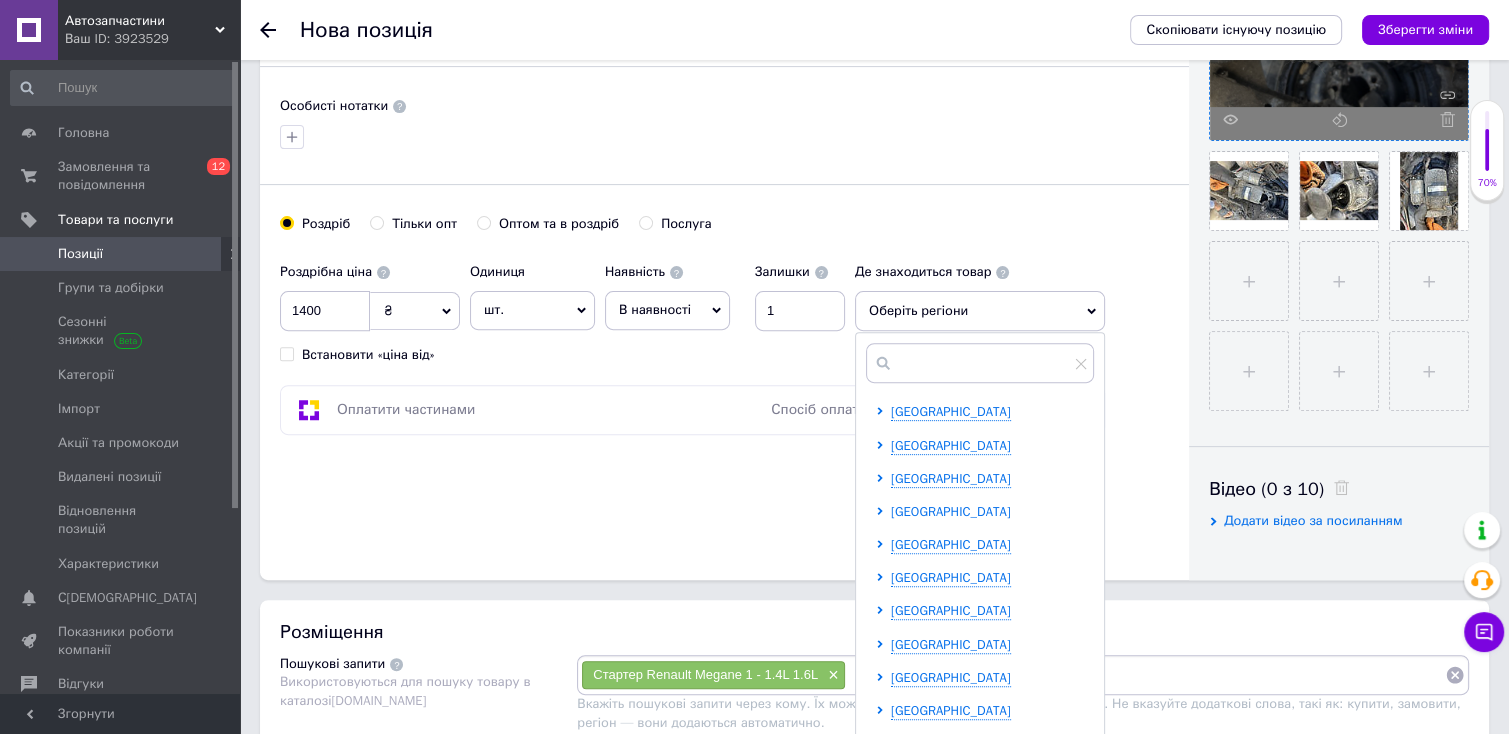 click on "[GEOGRAPHIC_DATA]" at bounding box center [951, 511] 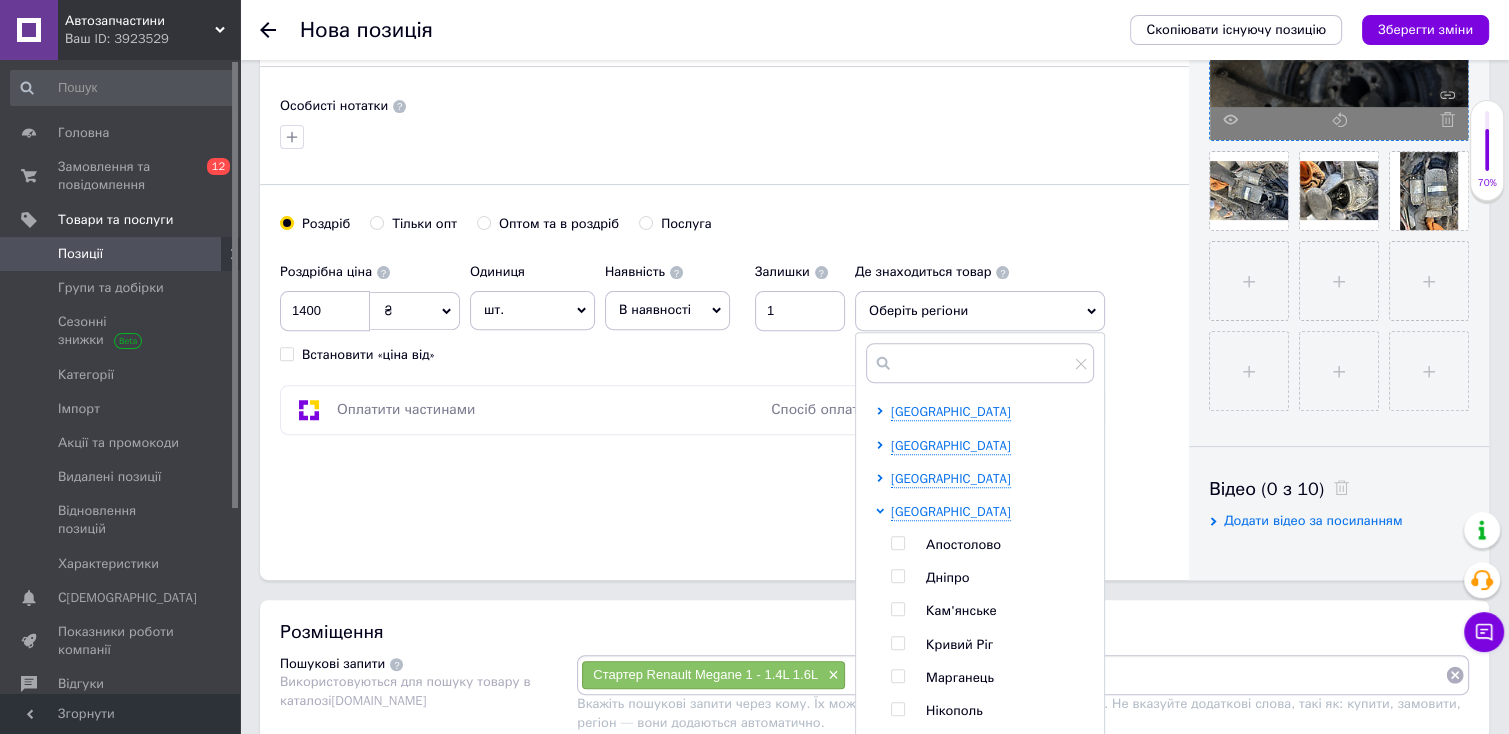 click on "Дніпро" at bounding box center [947, 577] 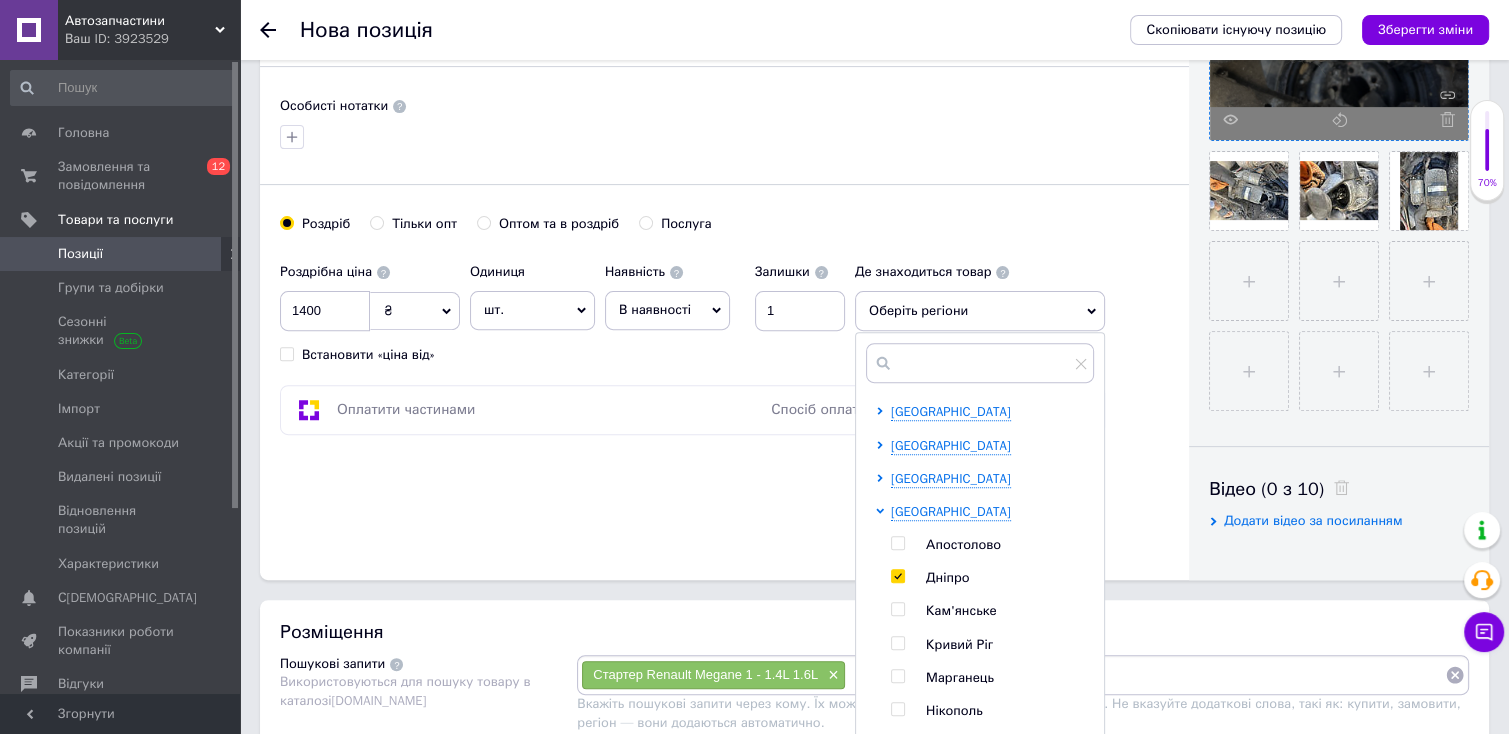 checkbox on "true" 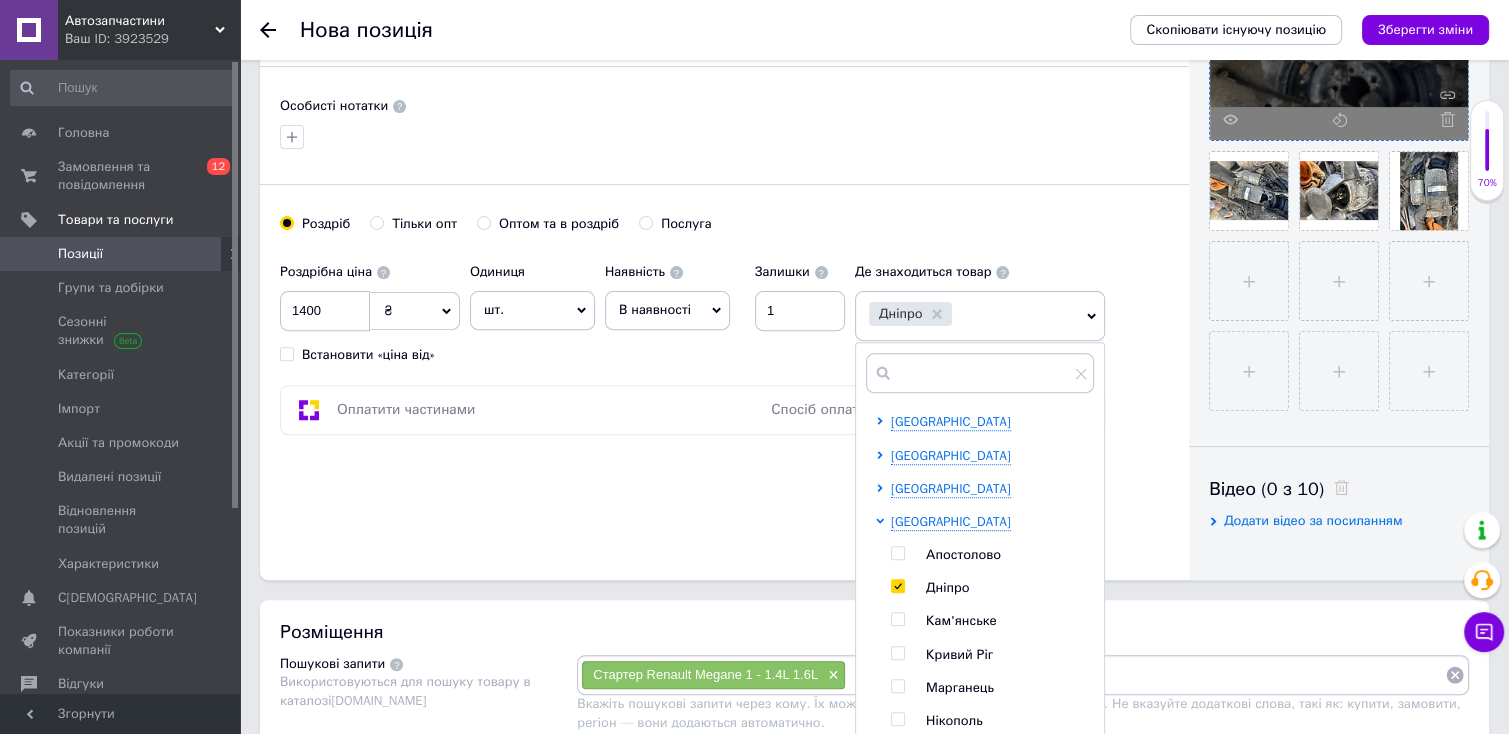 click on "Кам'янське" at bounding box center [961, 620] 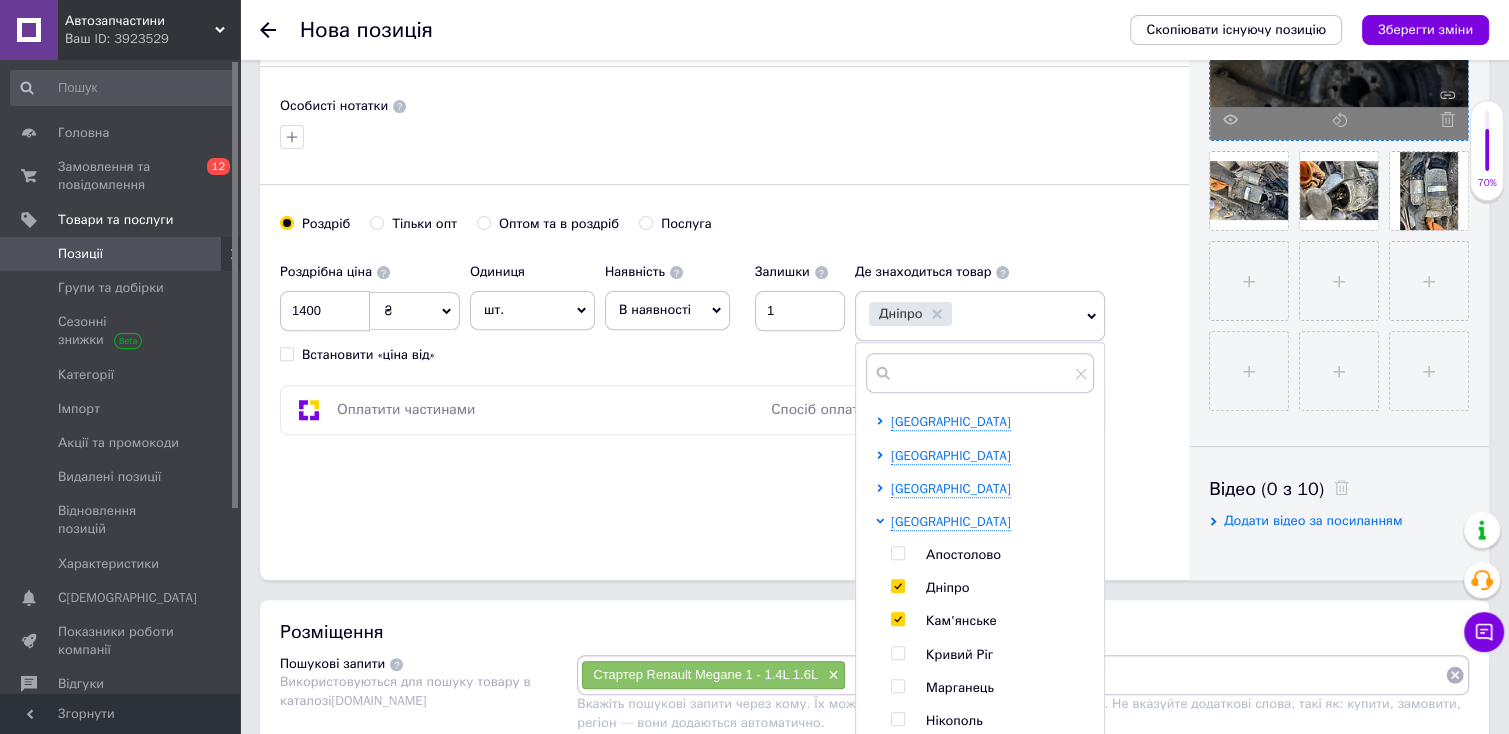 checkbox on "true" 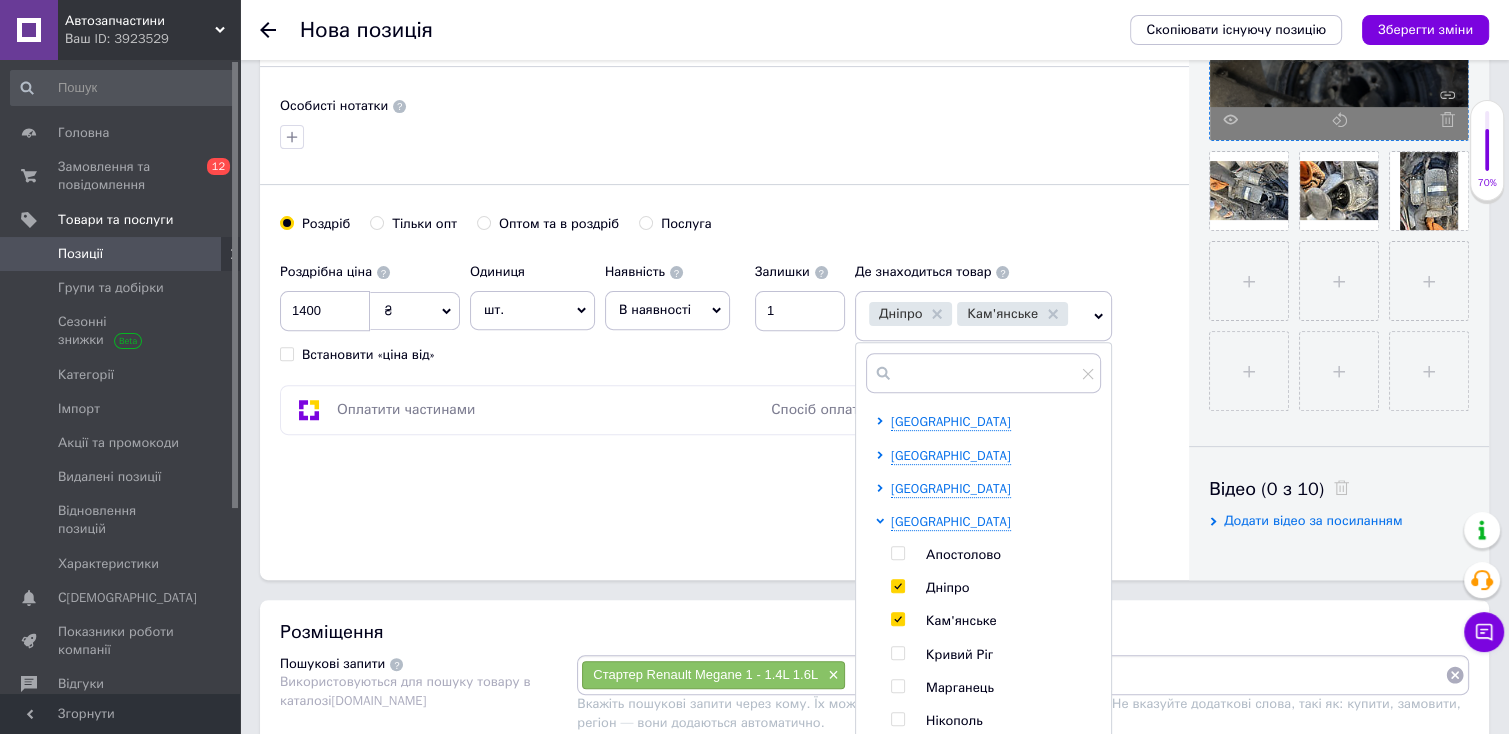 click on "Дніпро" at bounding box center [947, 587] 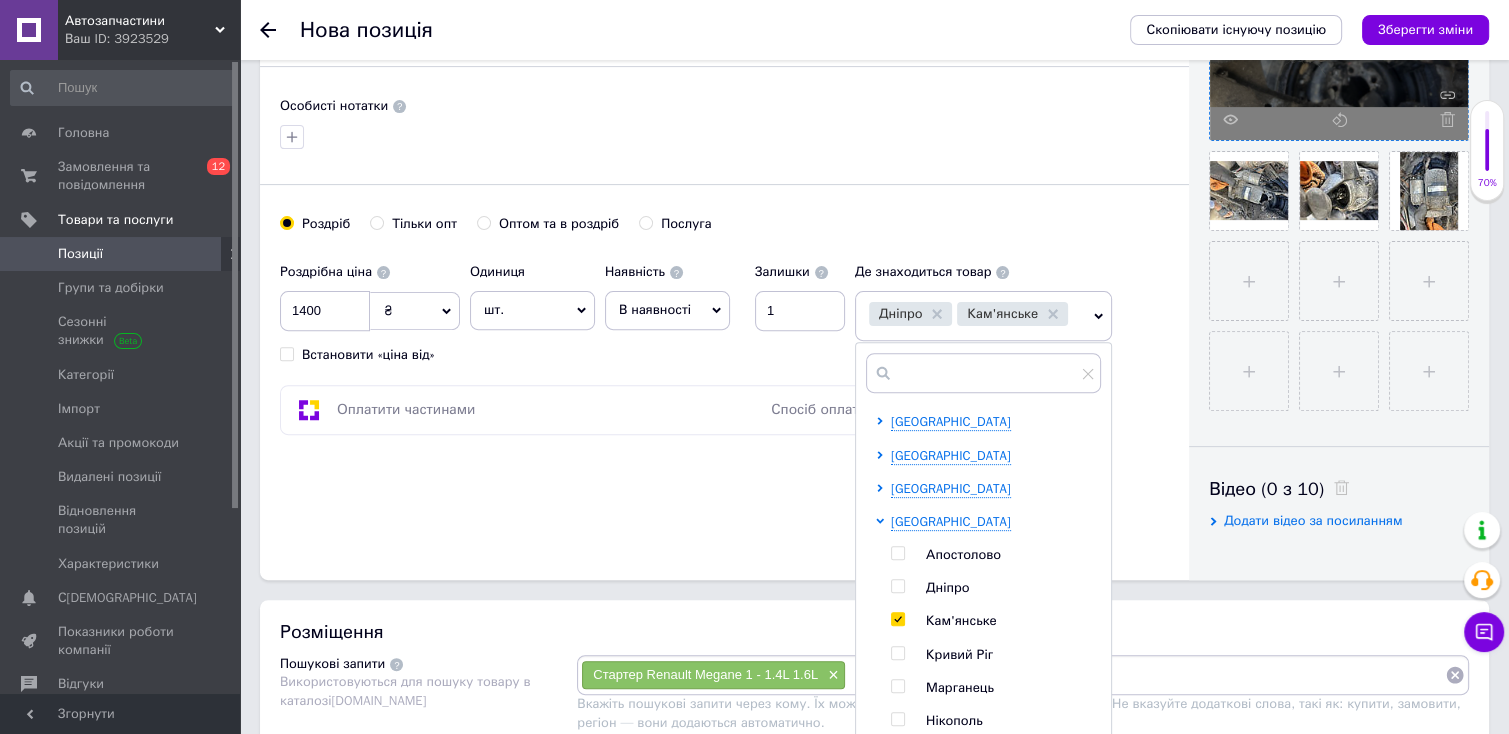 checkbox on "false" 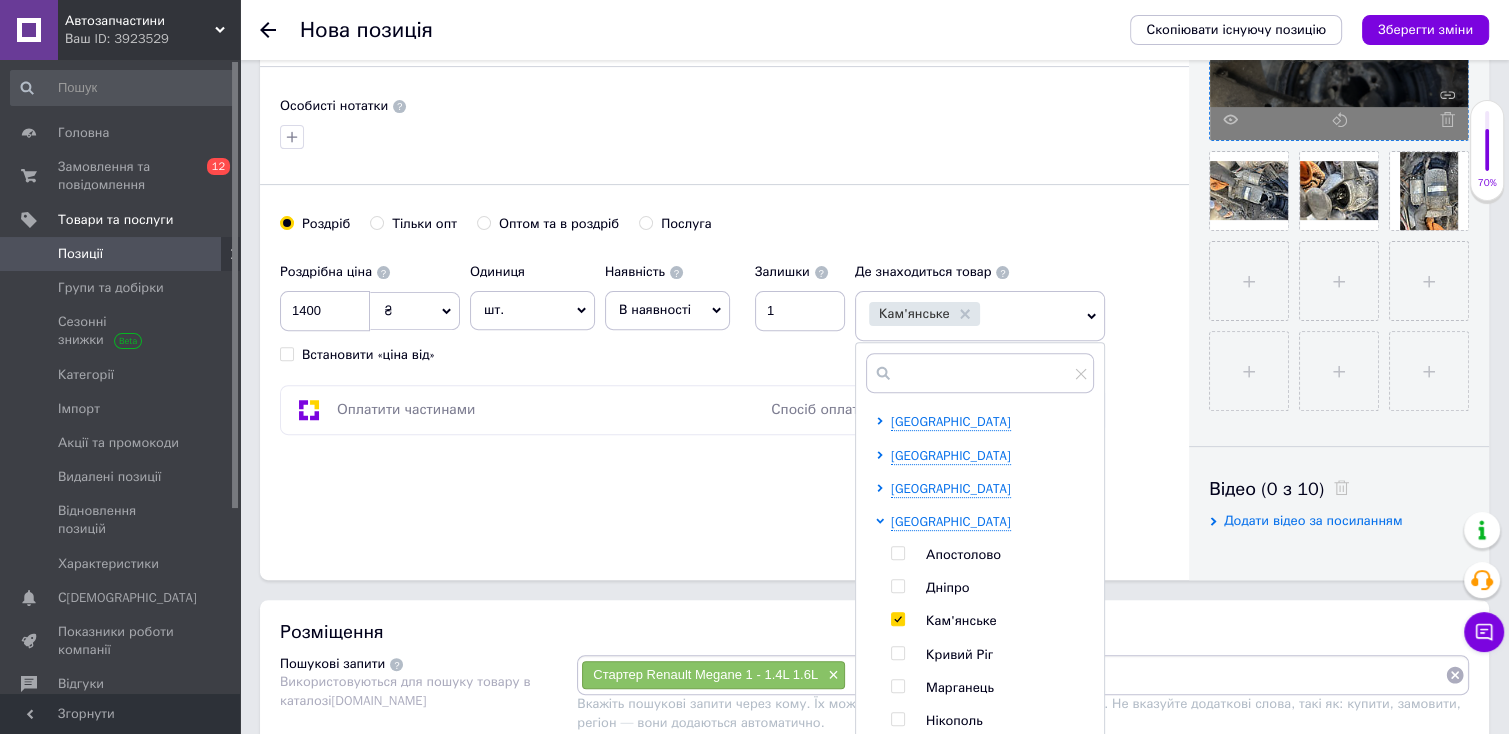 click on "Кам'янське" at bounding box center (961, 620) 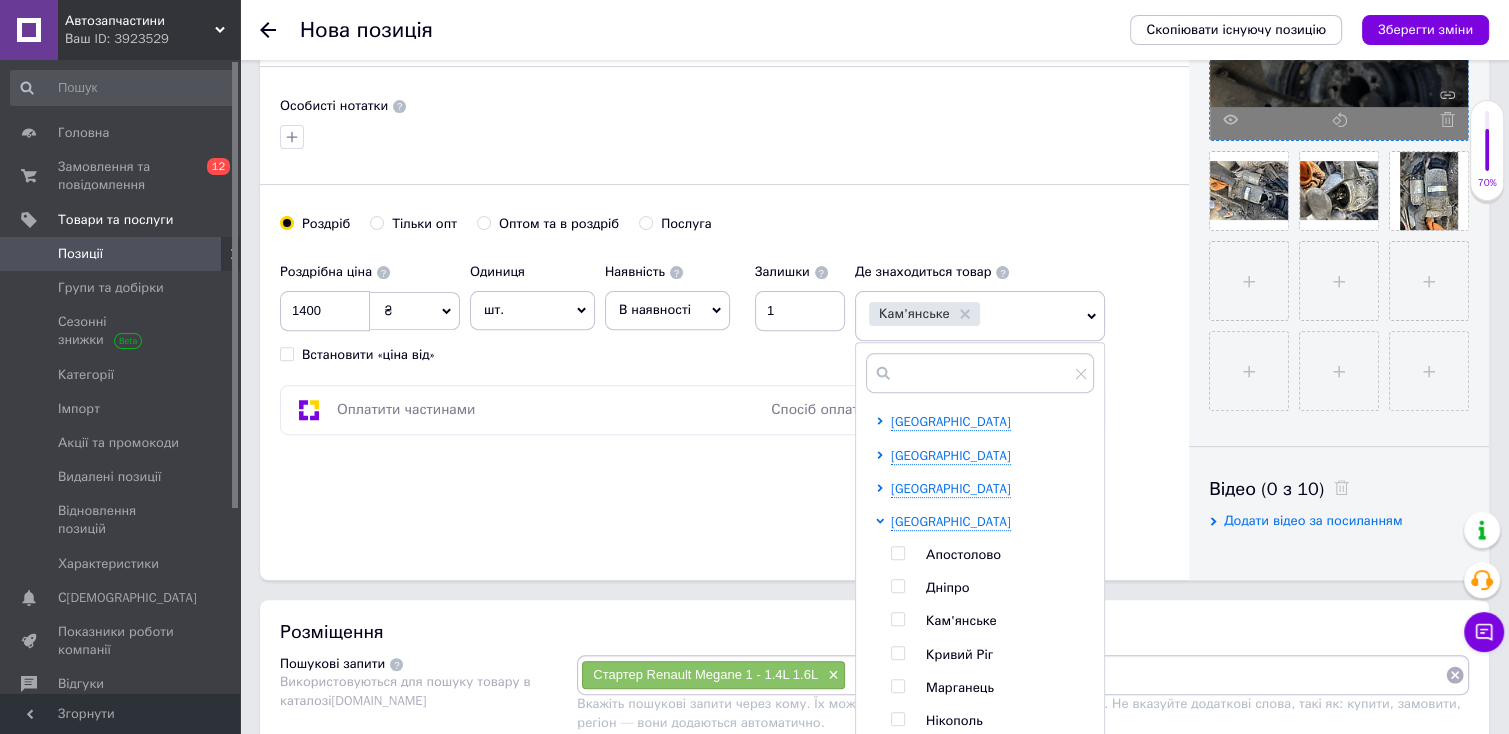 checkbox on "false" 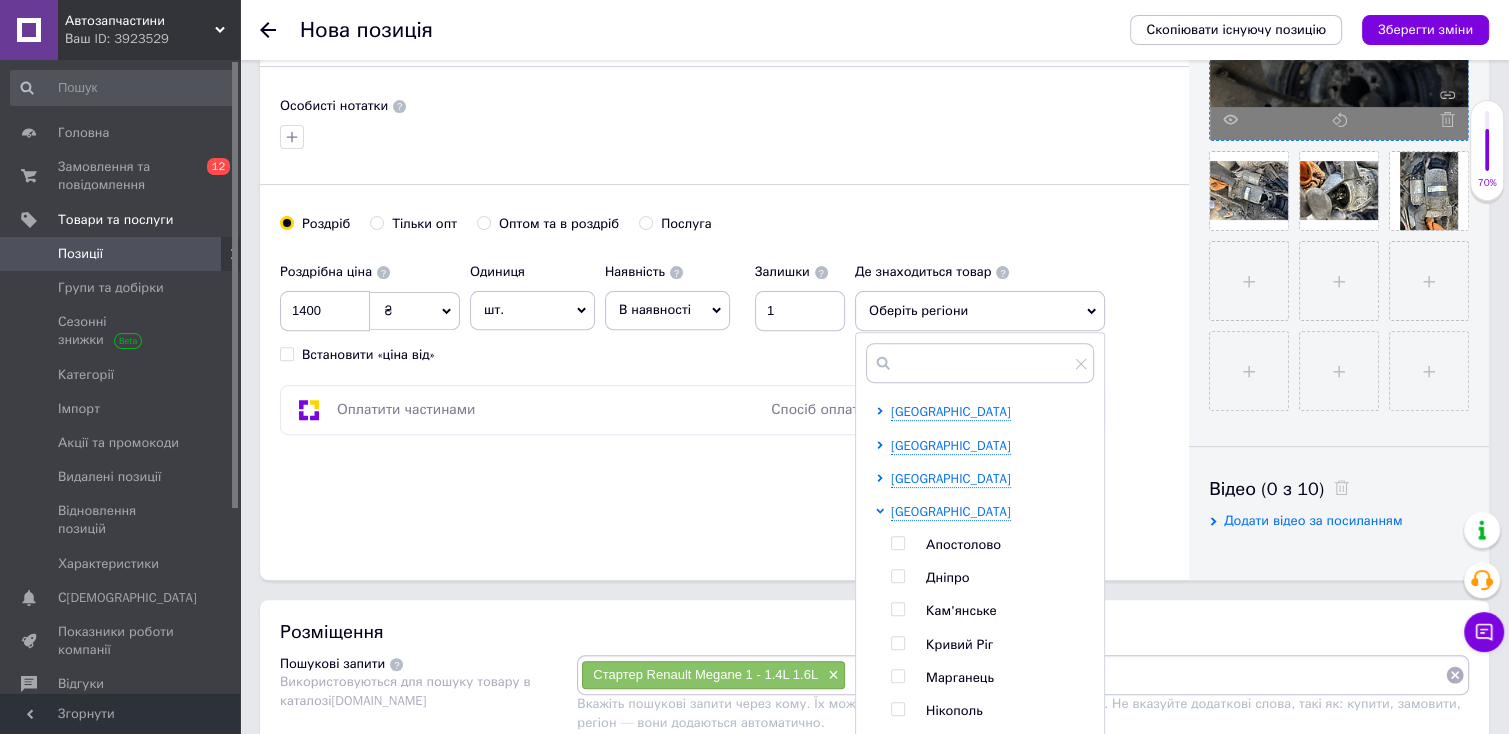 click on "Кривий Ріг" at bounding box center [959, 644] 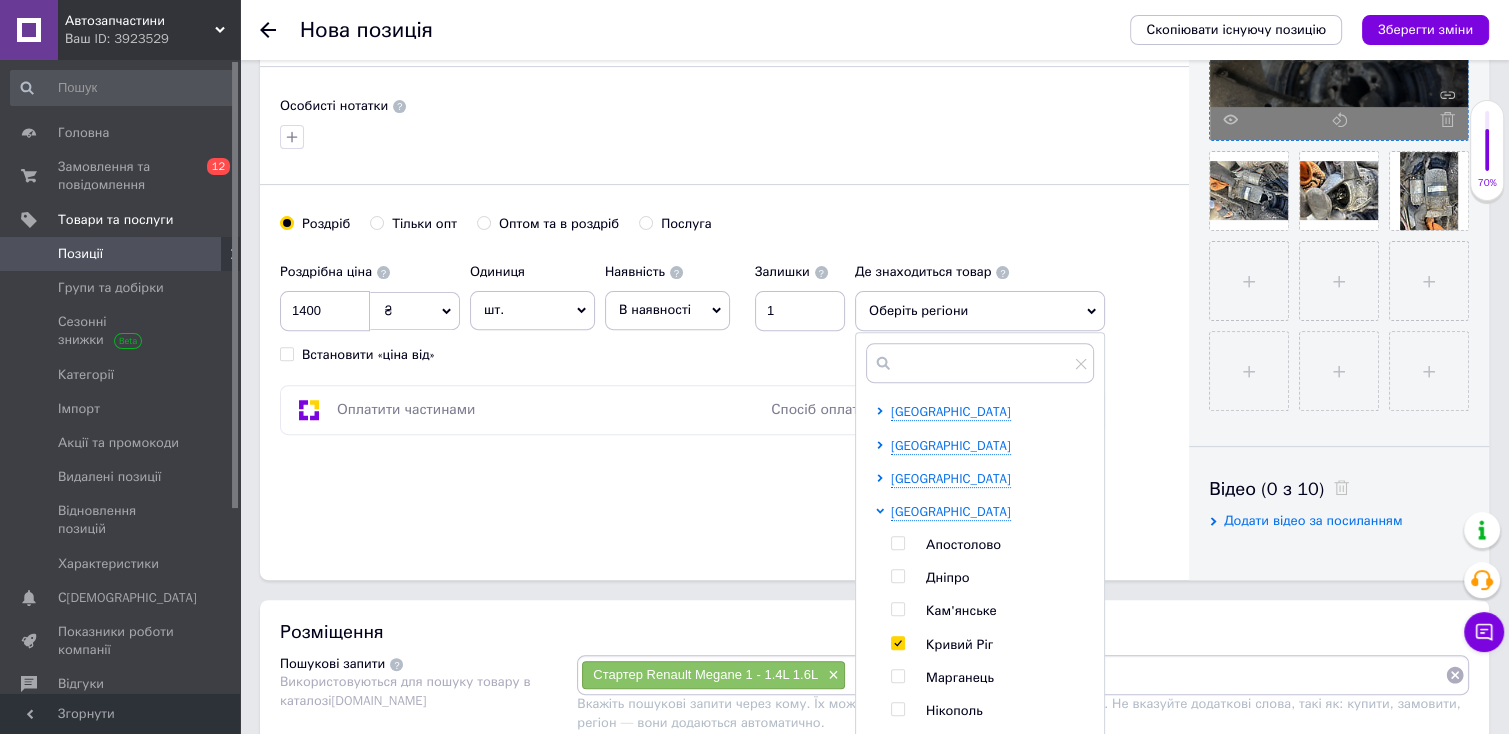 checkbox on "true" 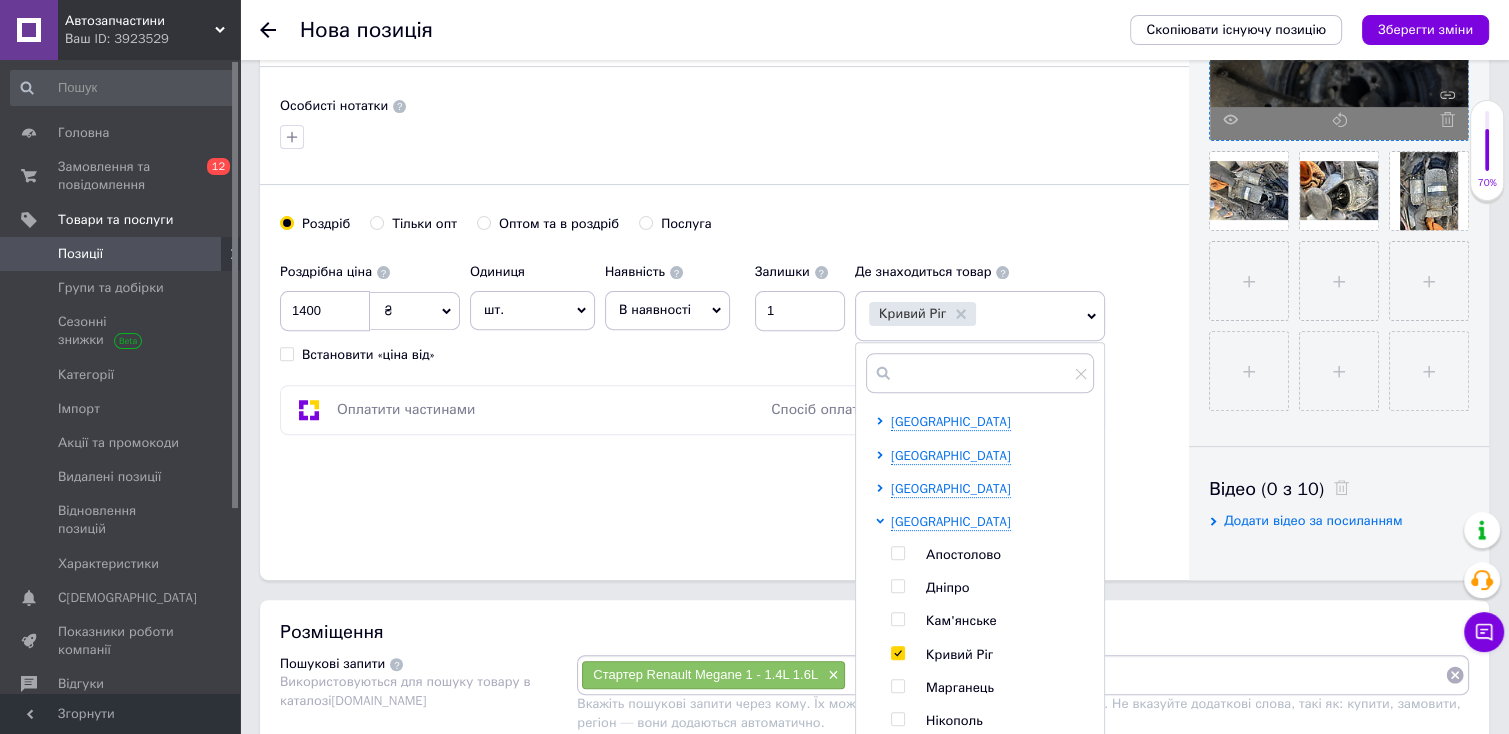 click on "Дніпро" at bounding box center (947, 587) 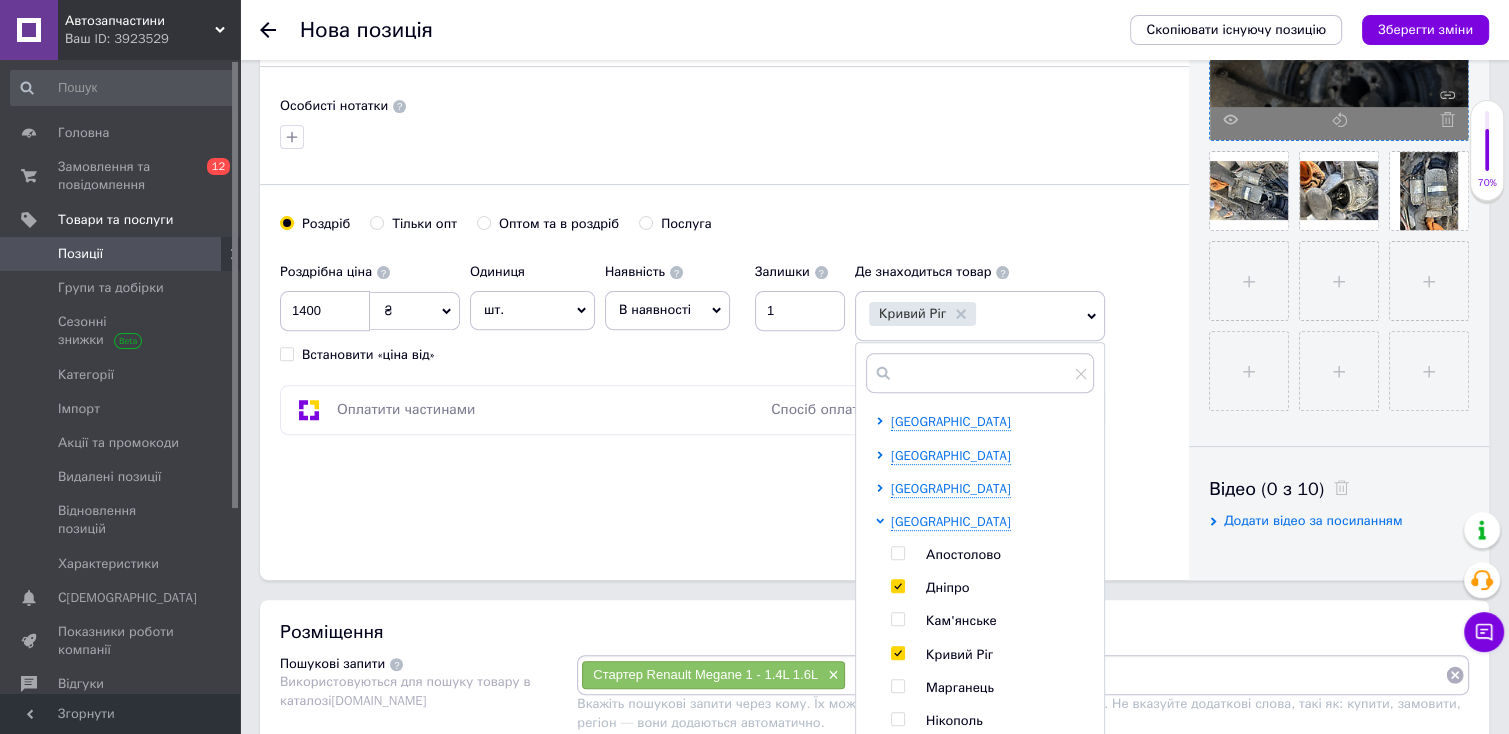 checkbox on "true" 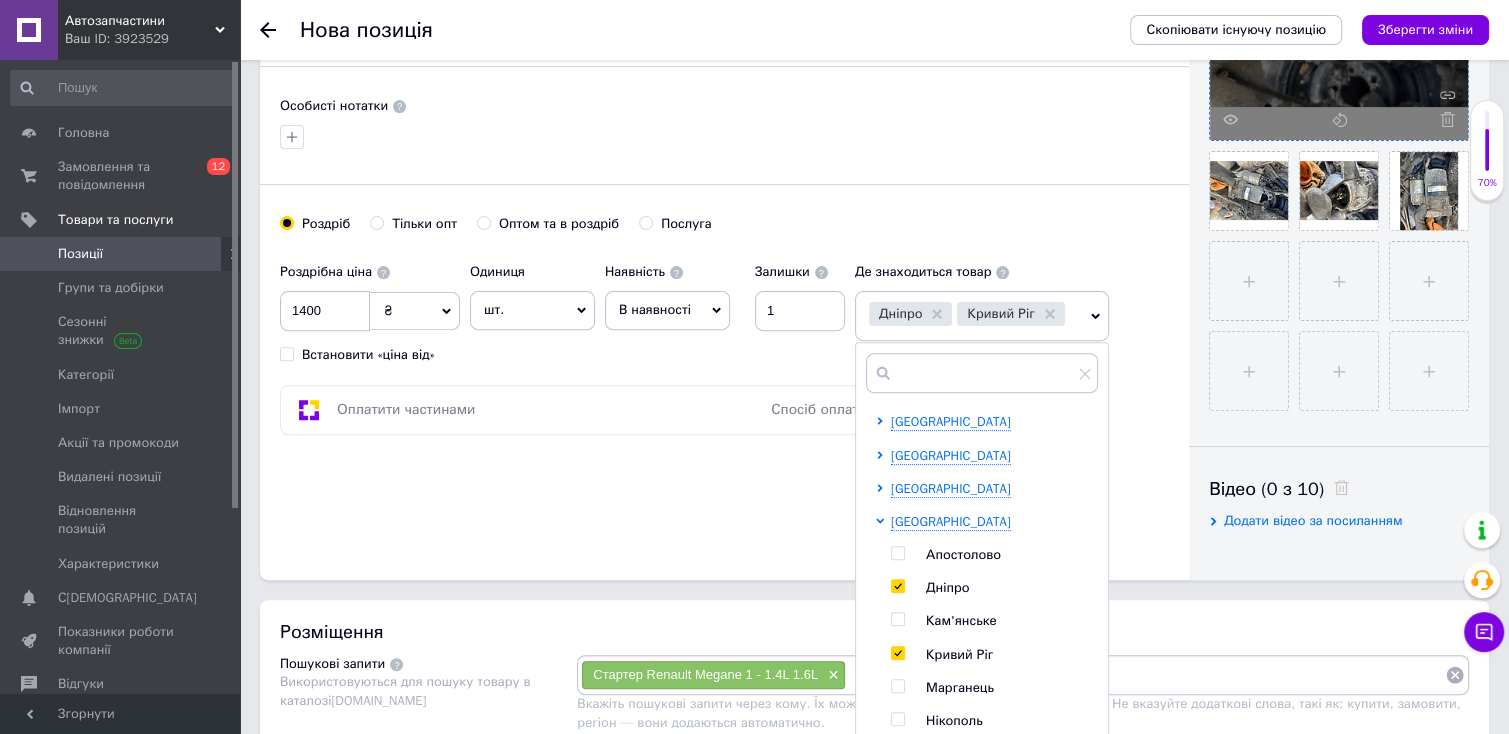click on "Кривий Ріг" at bounding box center [959, 654] 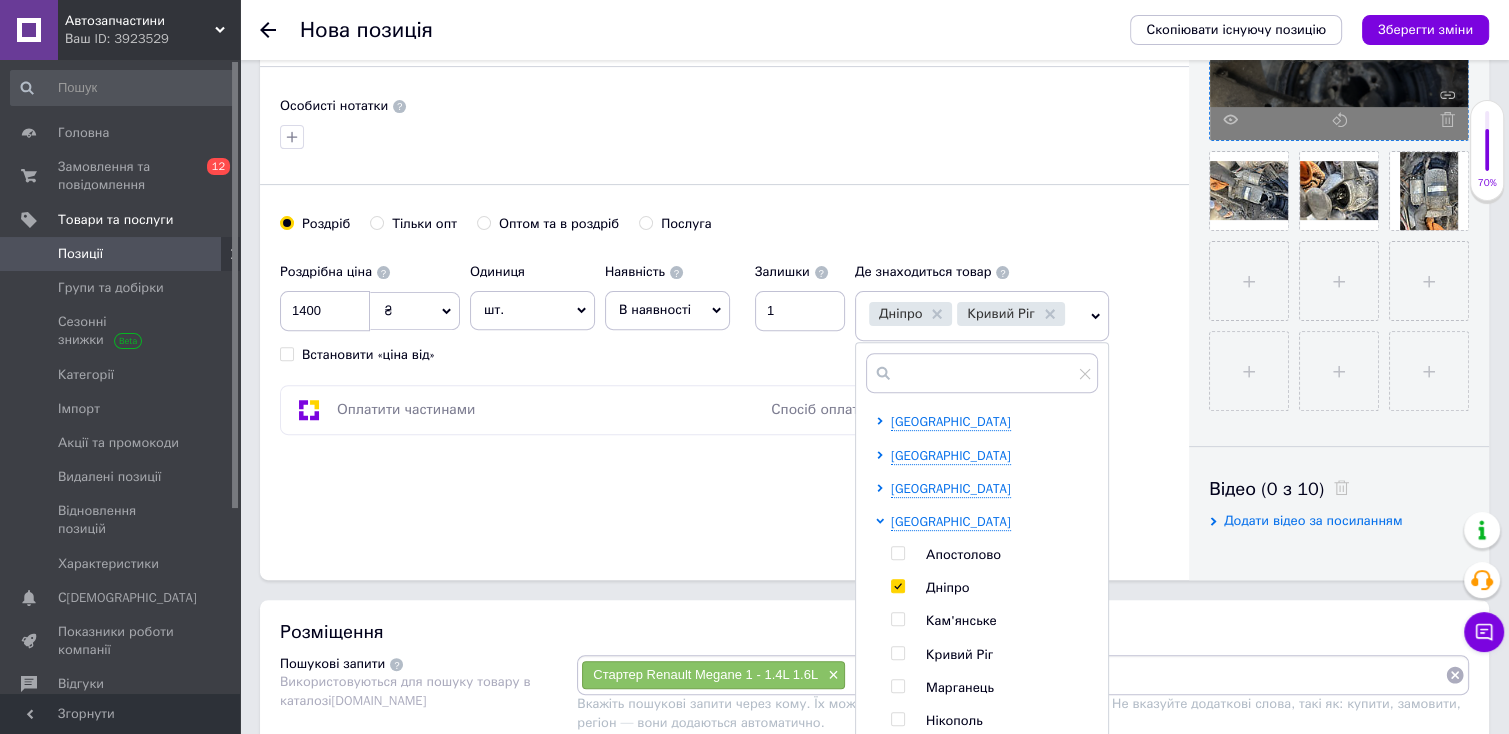 checkbox on "false" 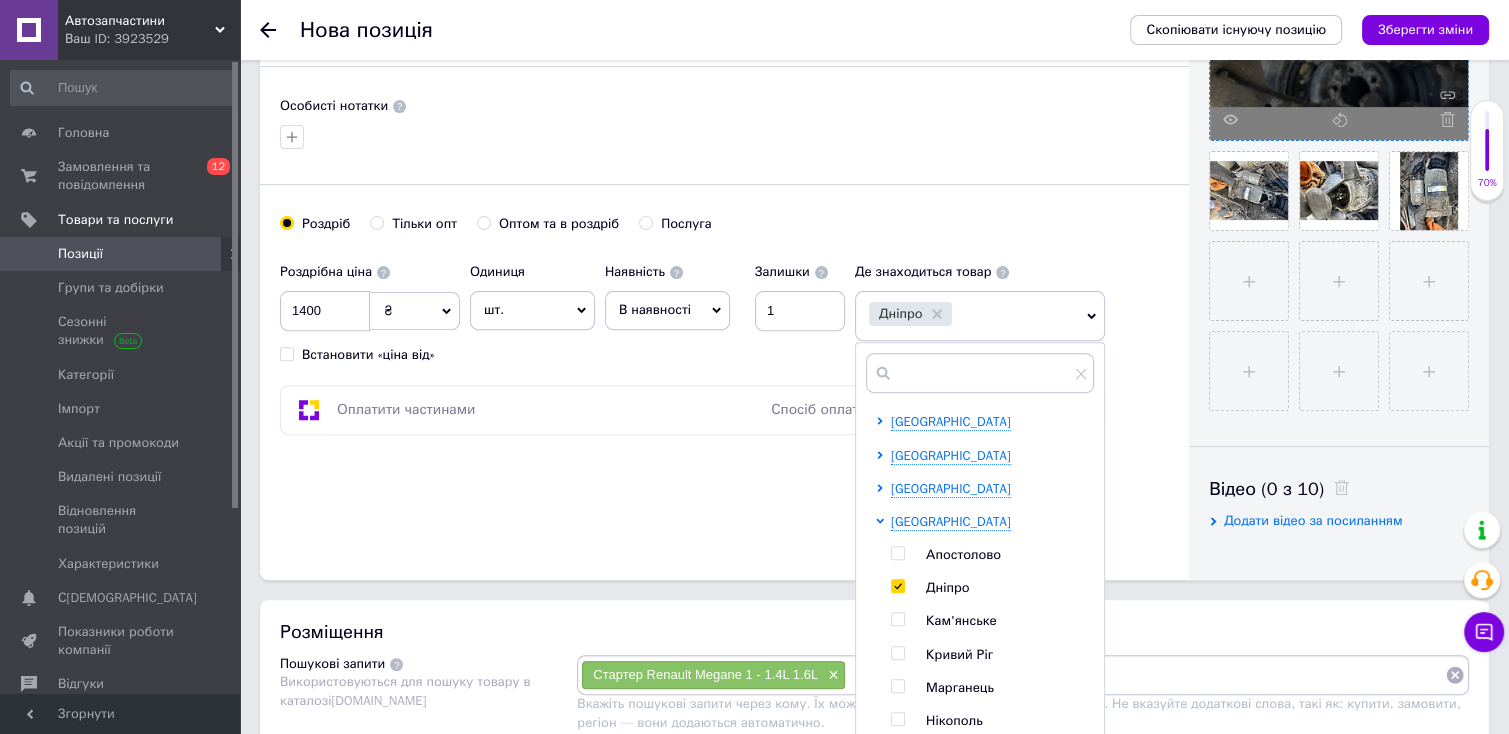 click on "Основна інформація Назва позиції (Російська) ✱ Стартер Renault Megane 1 - 1.4L 1.6L 16V [DATE]-[DATE]в. (14L1 1082RC) N (105119F) (104674 D7E22) Код/Артикул 105119F 104674 D7E22 Опис (Російська) ✱ Розширений текстовий редактор, CE47017A-B596-4493-8EAE-4471C85C3C4D Панель інструментів редактора Форматування Нормальний Розмір Розмір   Жирний  Сполучення клавіш Ctrl+B   Курсив  Сполучення клавіш Ctrl+I   Підкреслений  Сполучення клавіш Ctrl+U   Видалити форматування   Повернути  Сполучення клавіш Ctrl+Z   Вставити/видалити нумерований список   Вставити/видалити маркований список   По лівому краю   По центру   По правому краю" at bounding box center [724, 22] 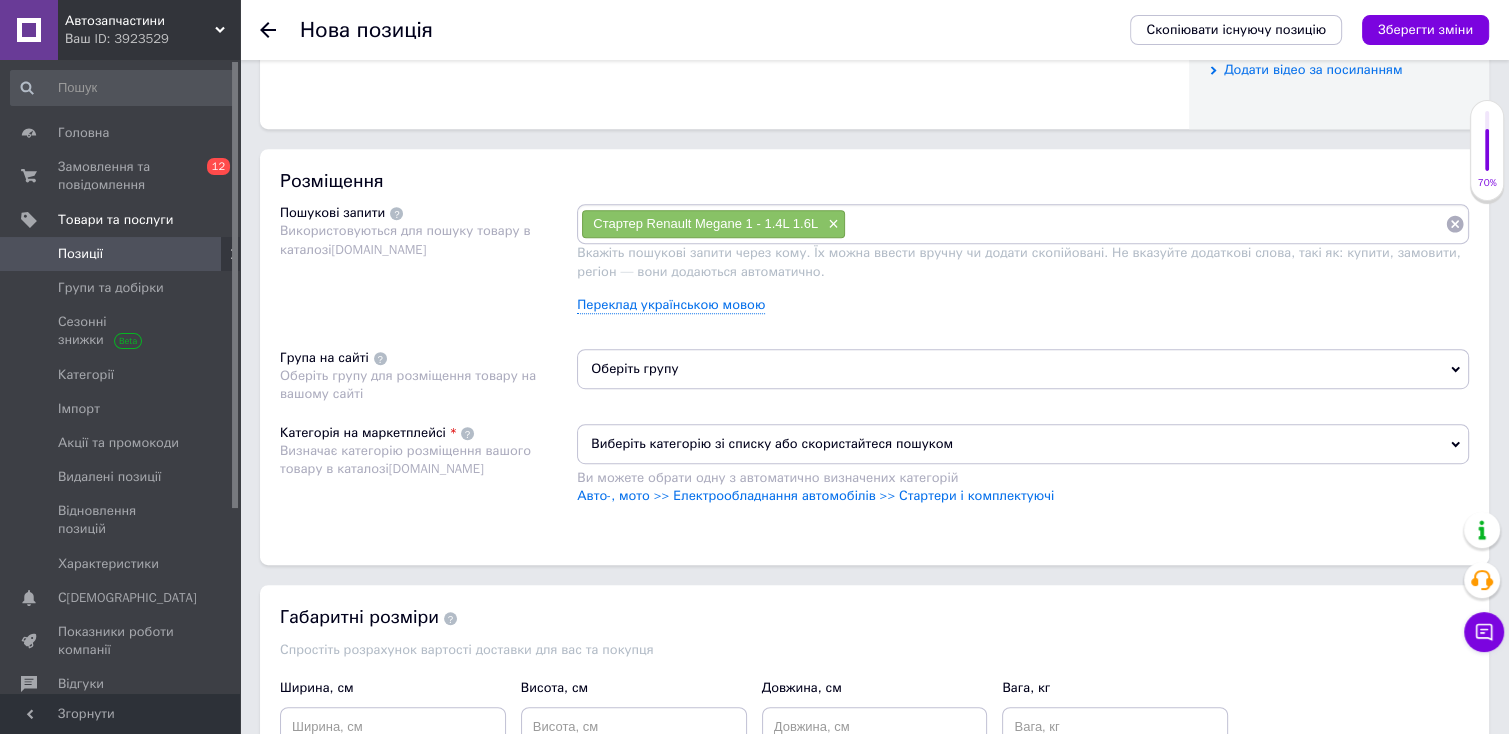 scroll, scrollTop: 1084, scrollLeft: 0, axis: vertical 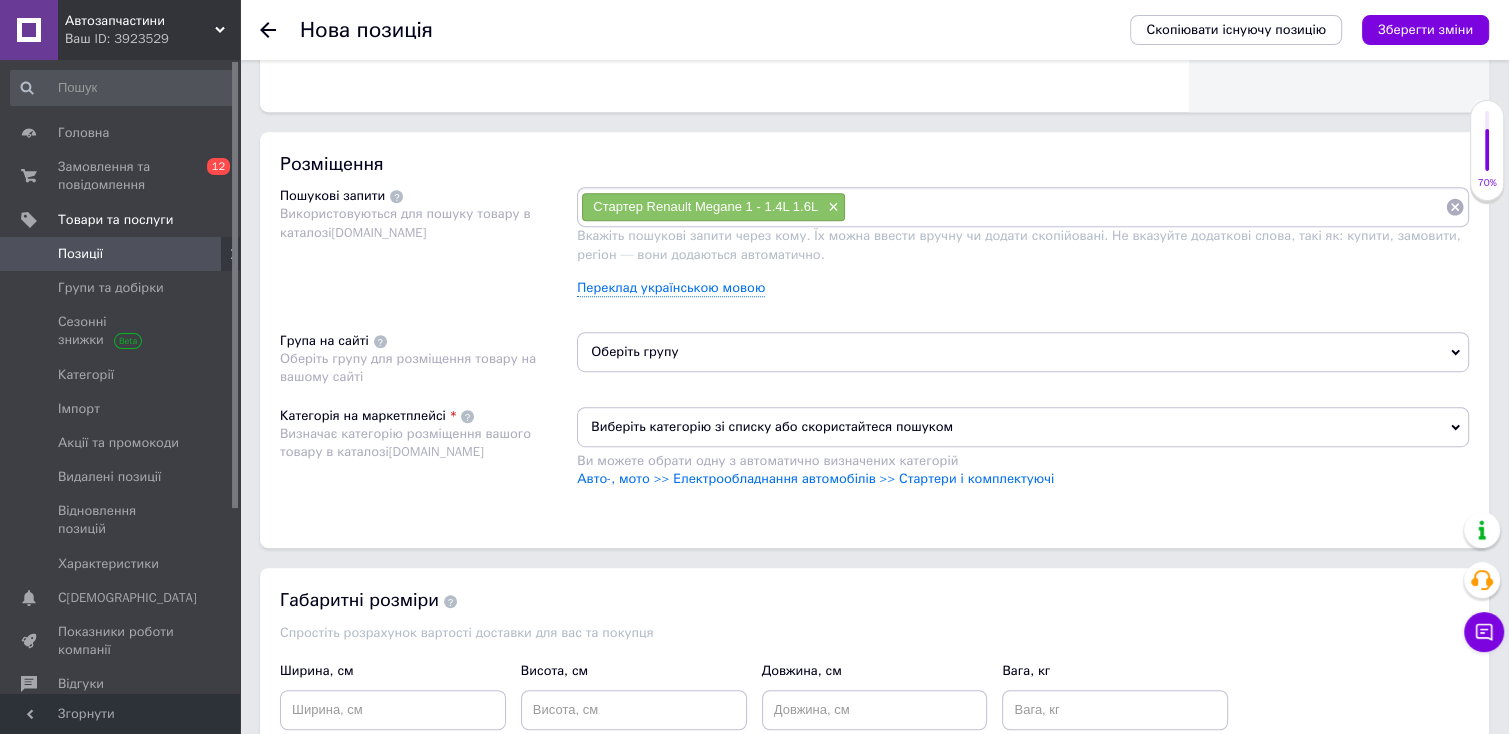 click on "Оберіть групу" at bounding box center [1023, 352] 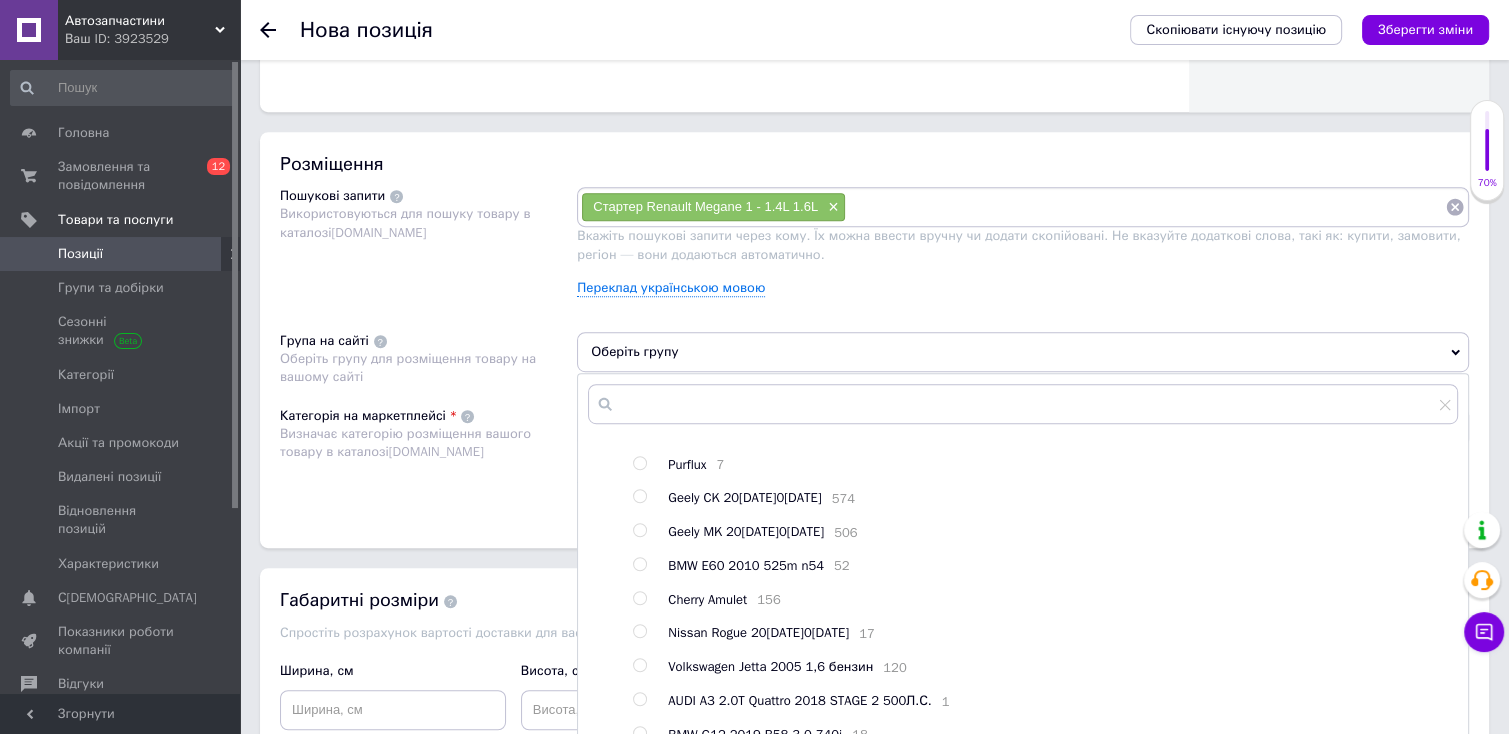 scroll, scrollTop: 106, scrollLeft: 0, axis: vertical 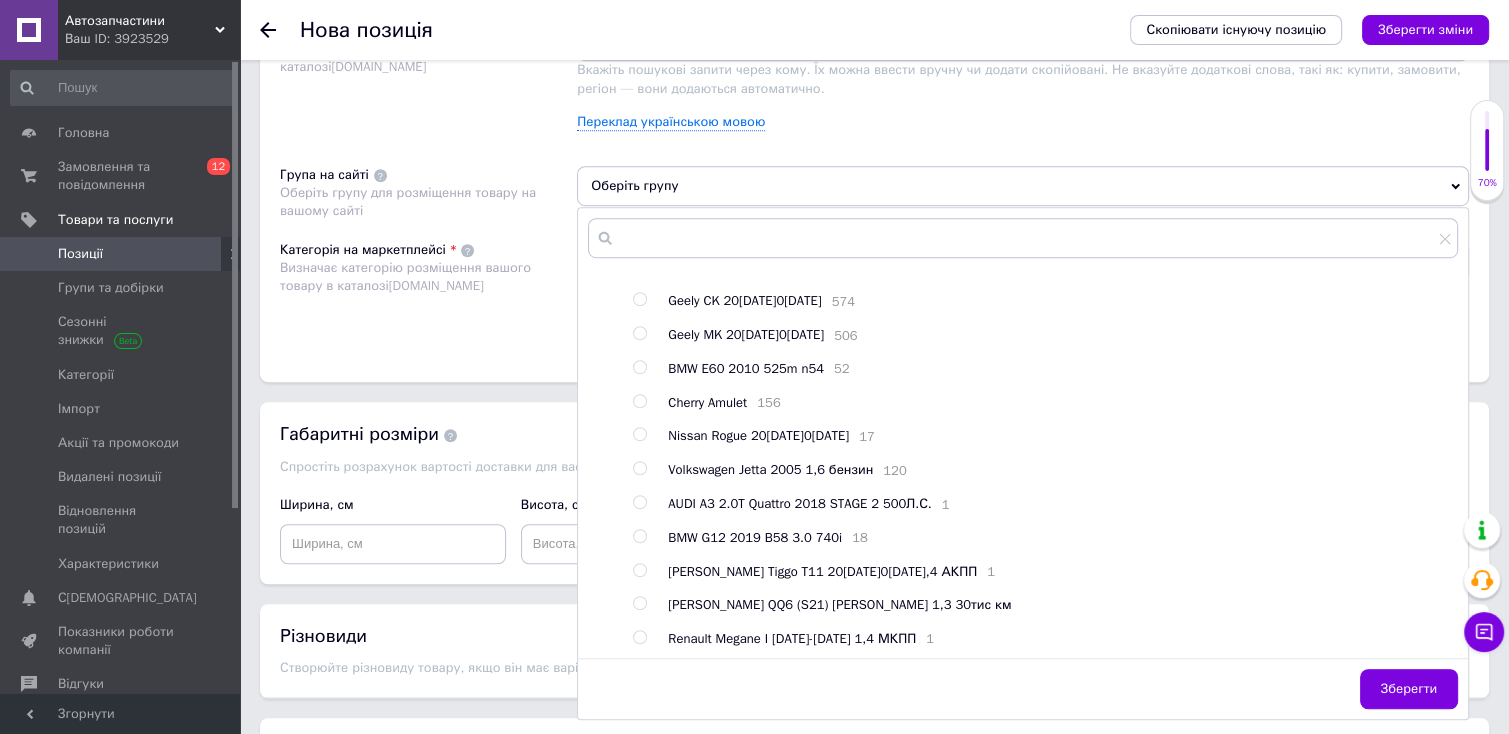 click on "Renault Megane I [DATE]-[DATE] 1,4 МКПП" at bounding box center (792, 638) 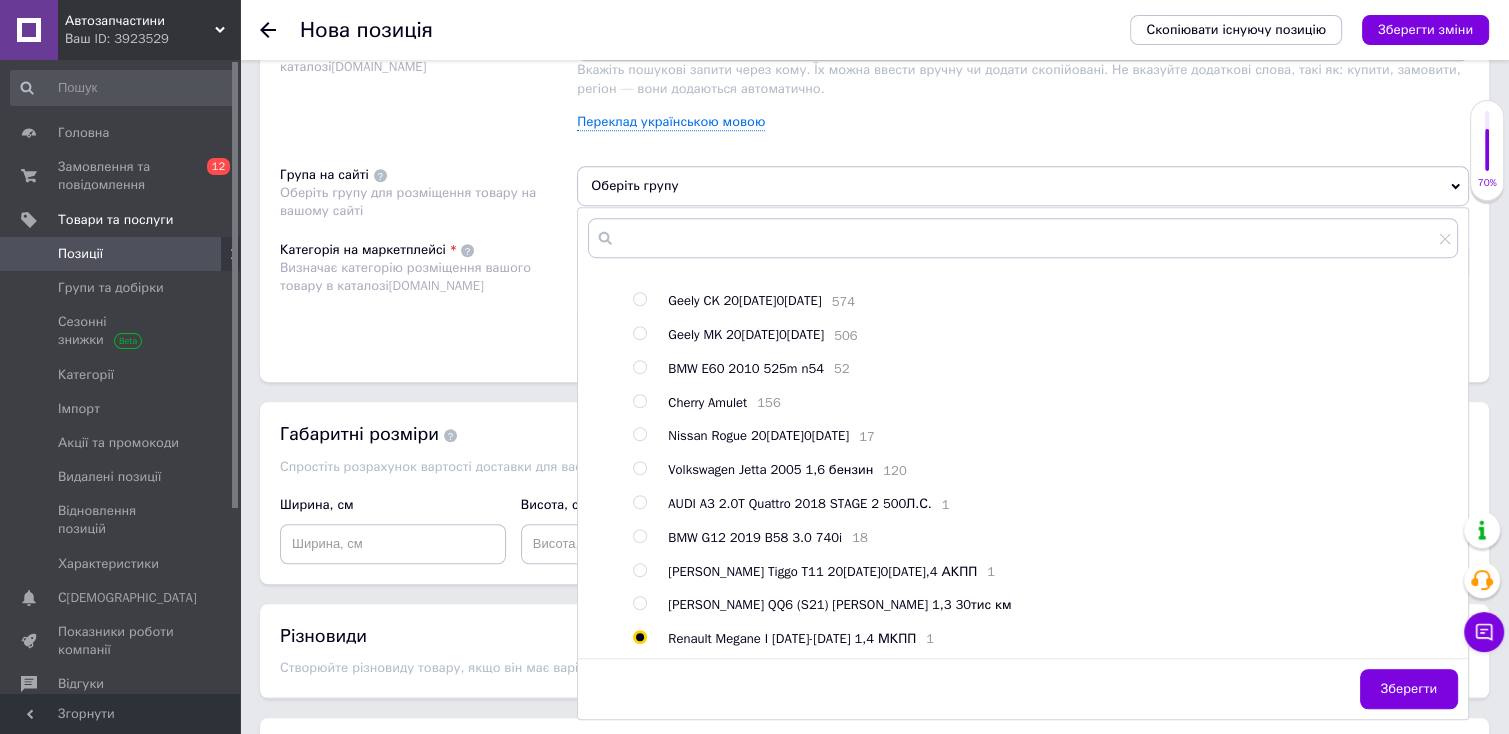 radio on "true" 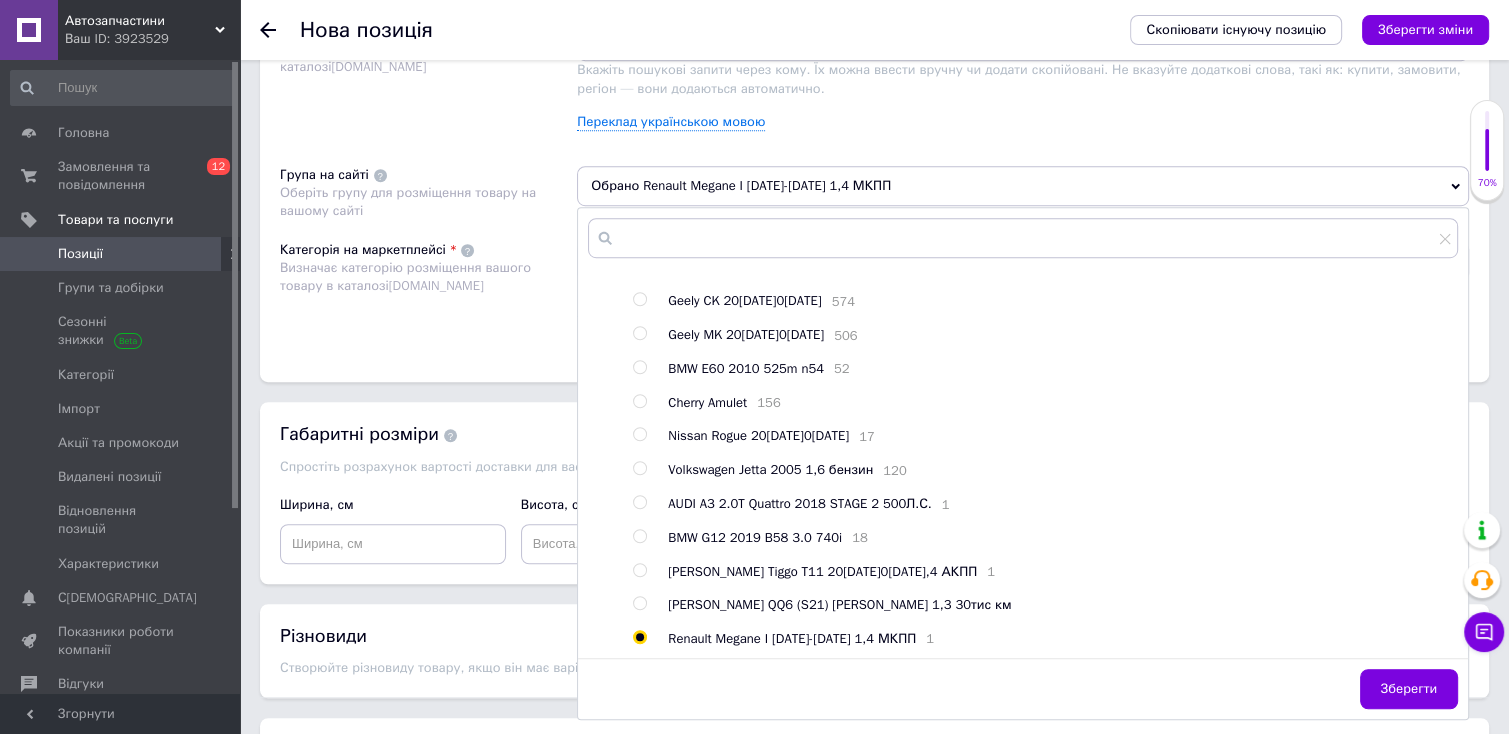 click on "Категорія на маркетплейсі Визначає категорію розміщення вашого товару в каталозі  [DOMAIN_NAME]" at bounding box center [428, 291] 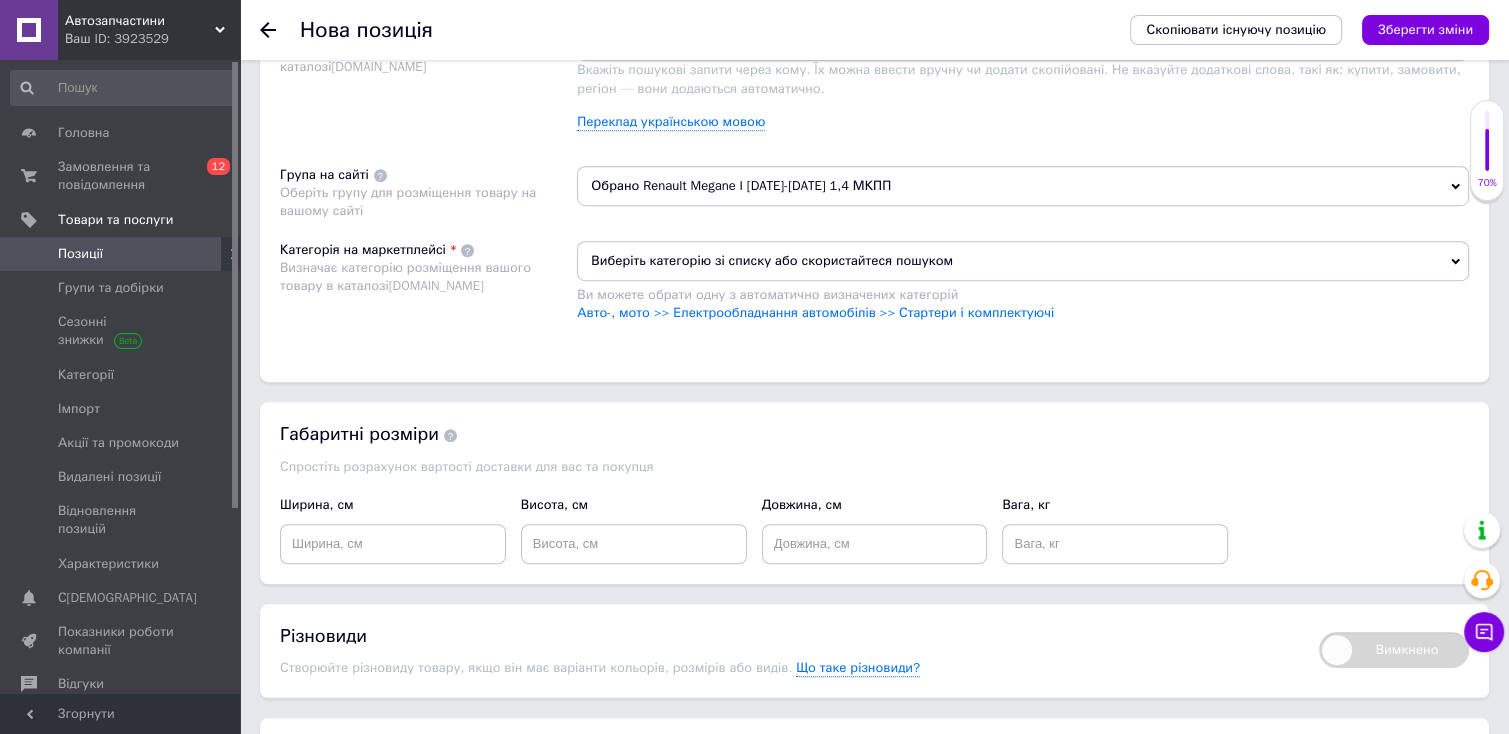 click on "Виберіть категорію зі списку або скористайтеся пошуком" at bounding box center [1023, 261] 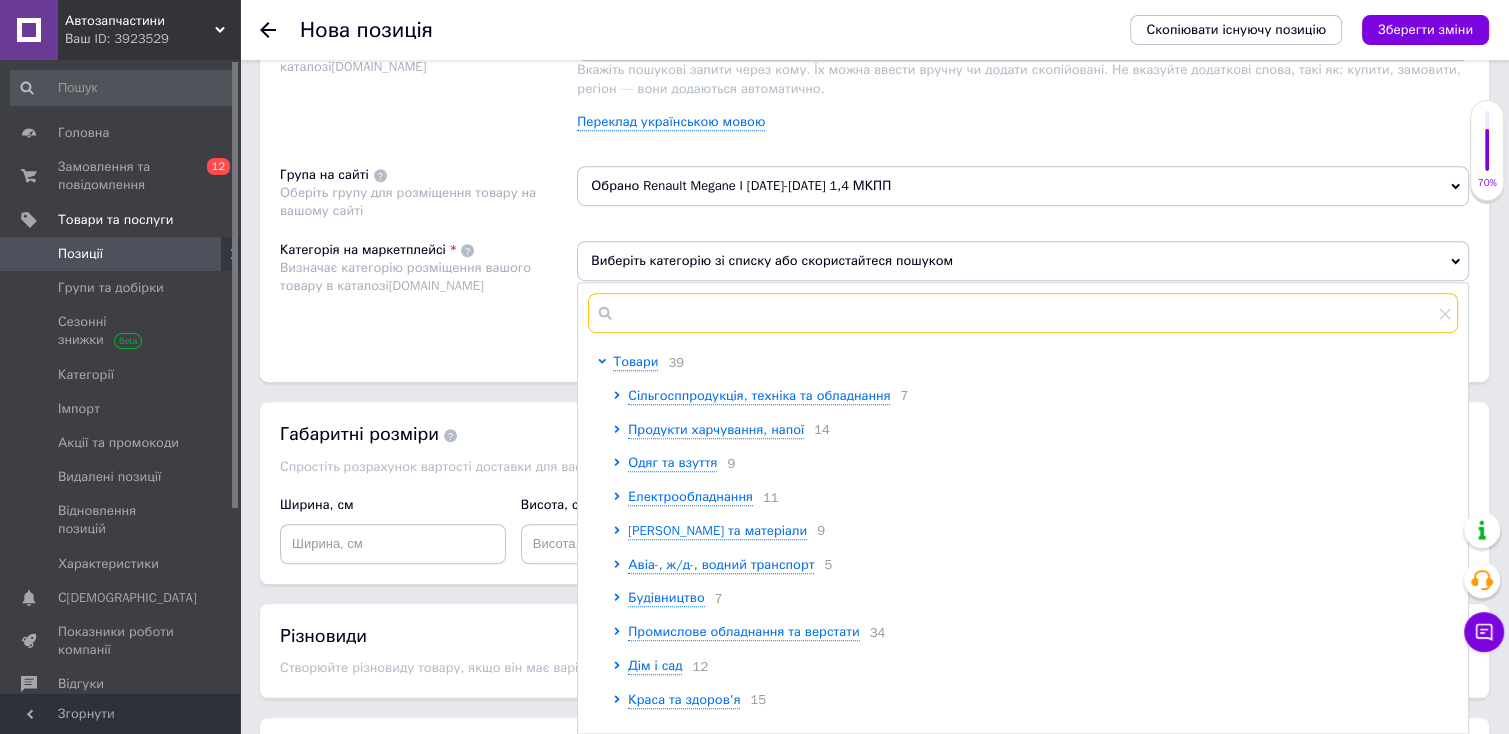 click at bounding box center (1023, 313) 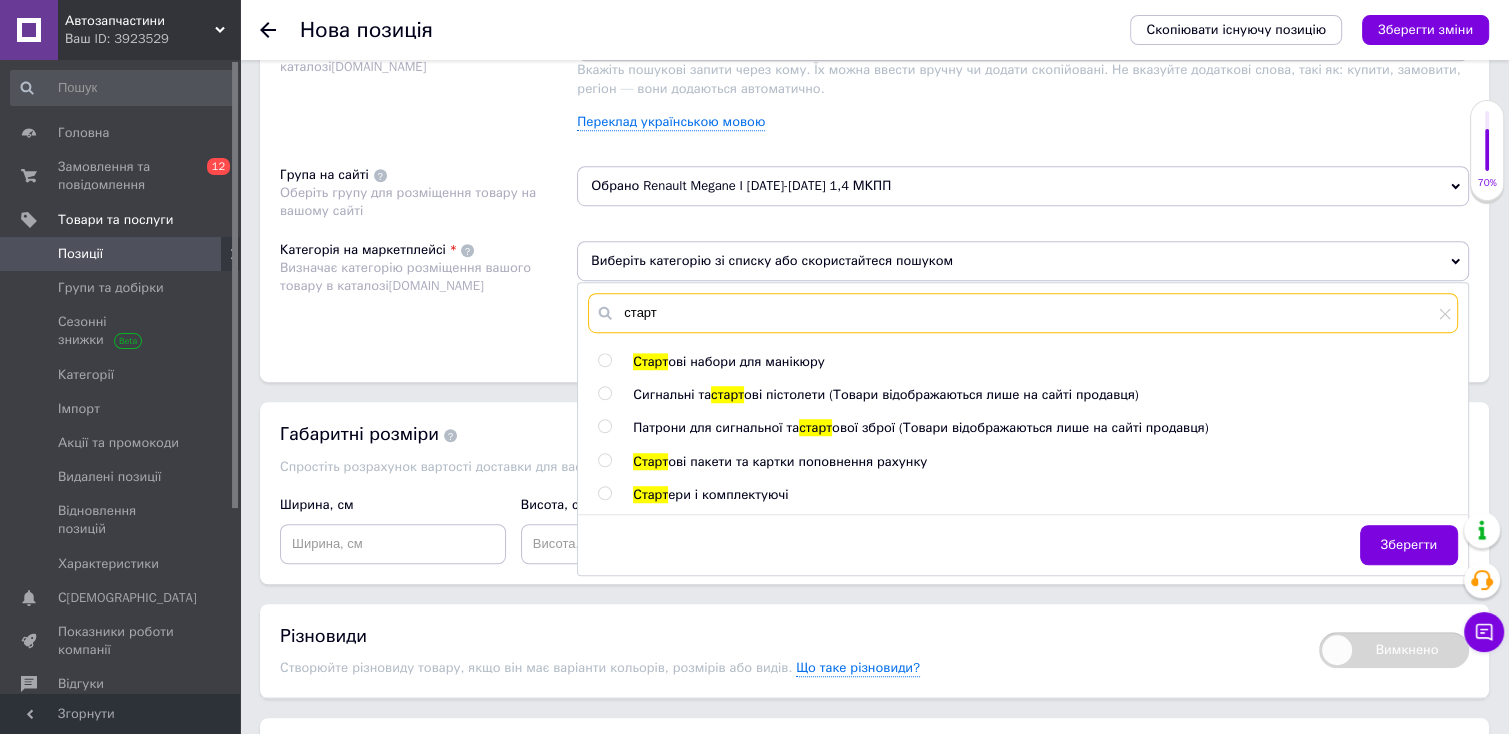 type on "старт" 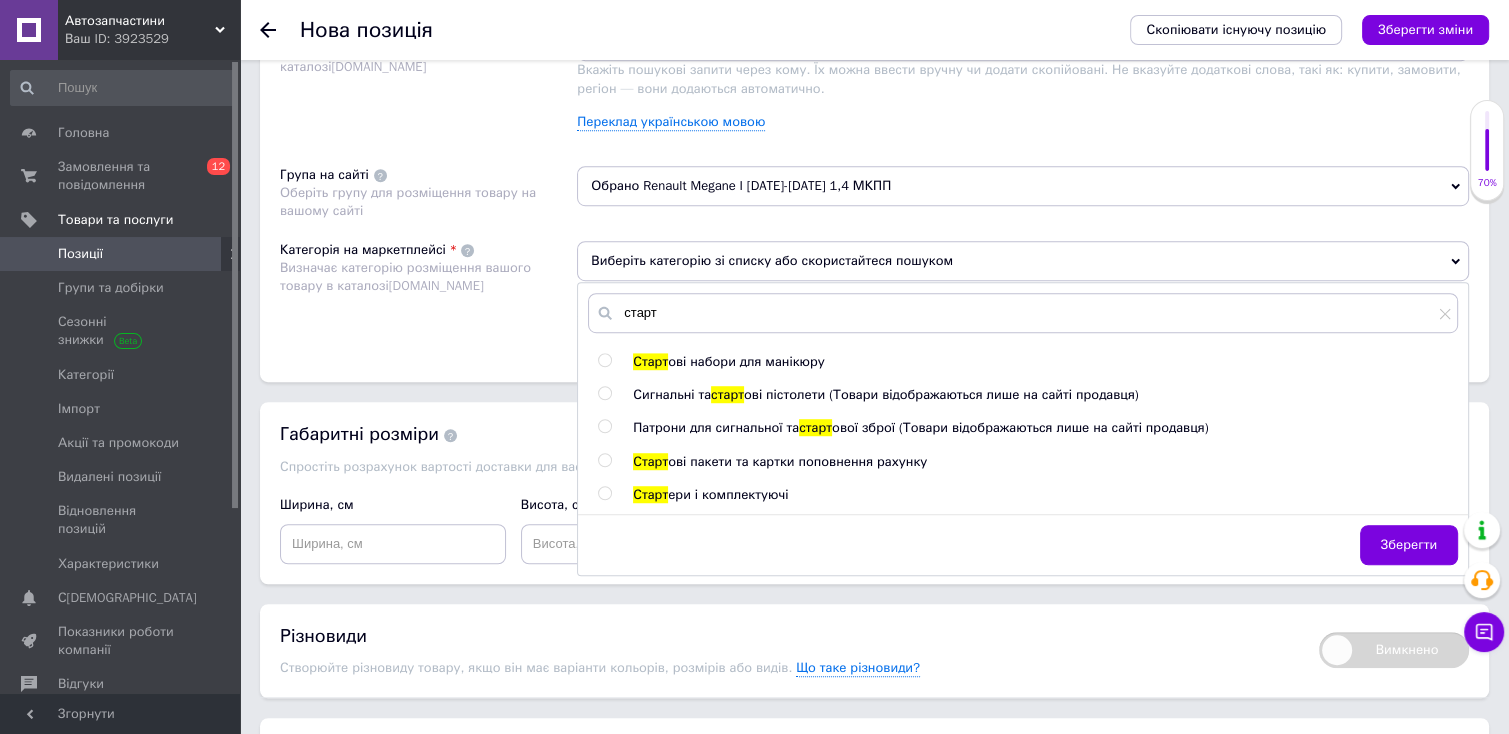 click at bounding box center [604, 493] 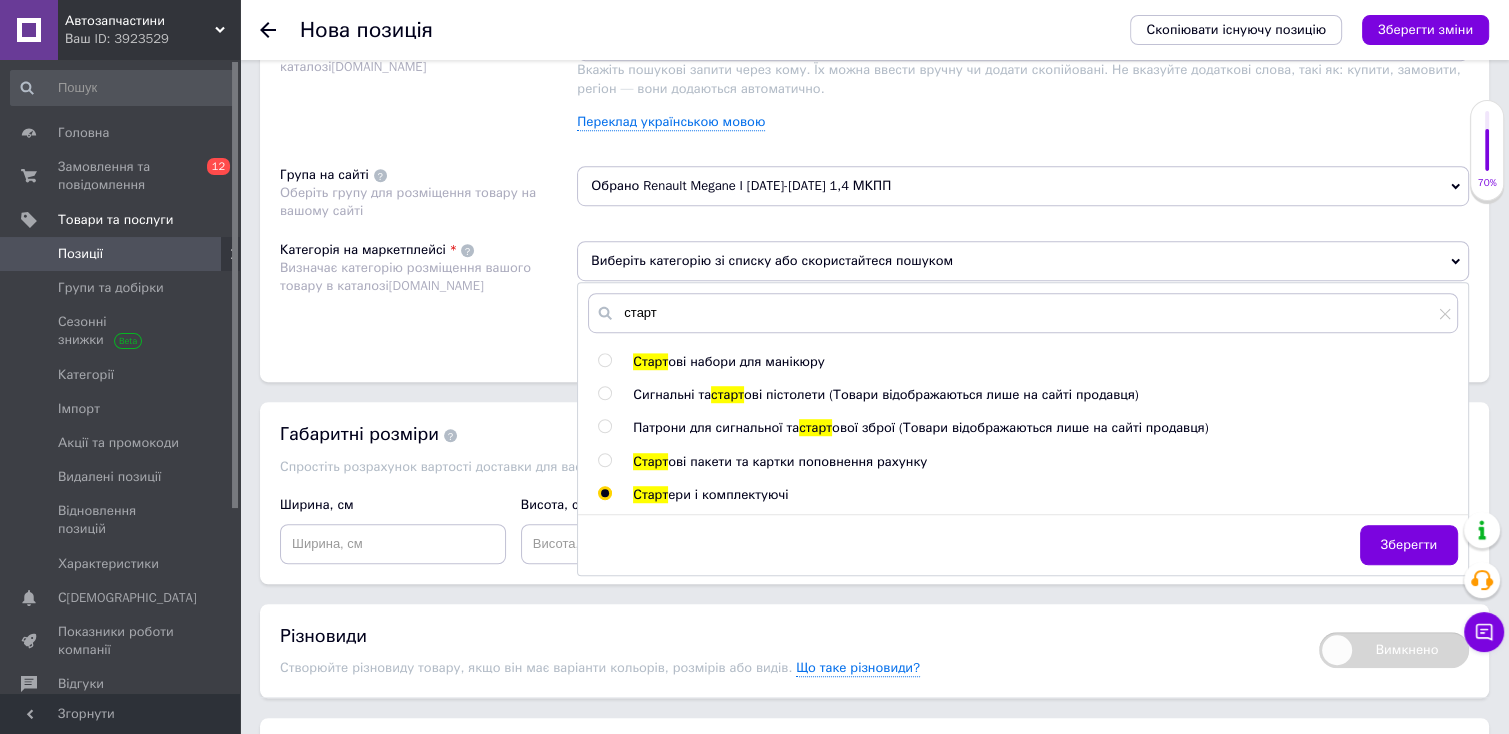 radio on "true" 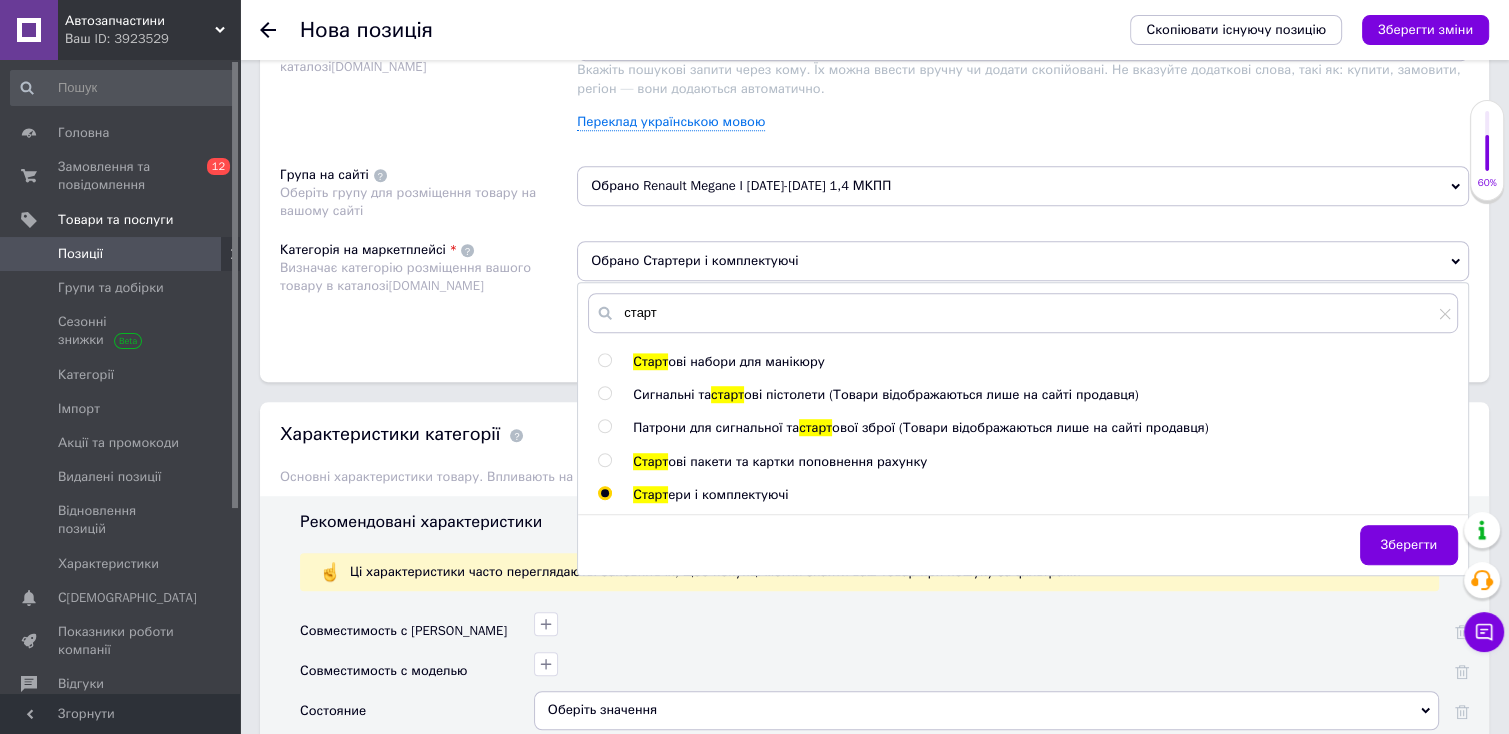 click on "Визначає категорію розміщення вашого товару в каталозі  [DOMAIN_NAME]" at bounding box center [423, 277] 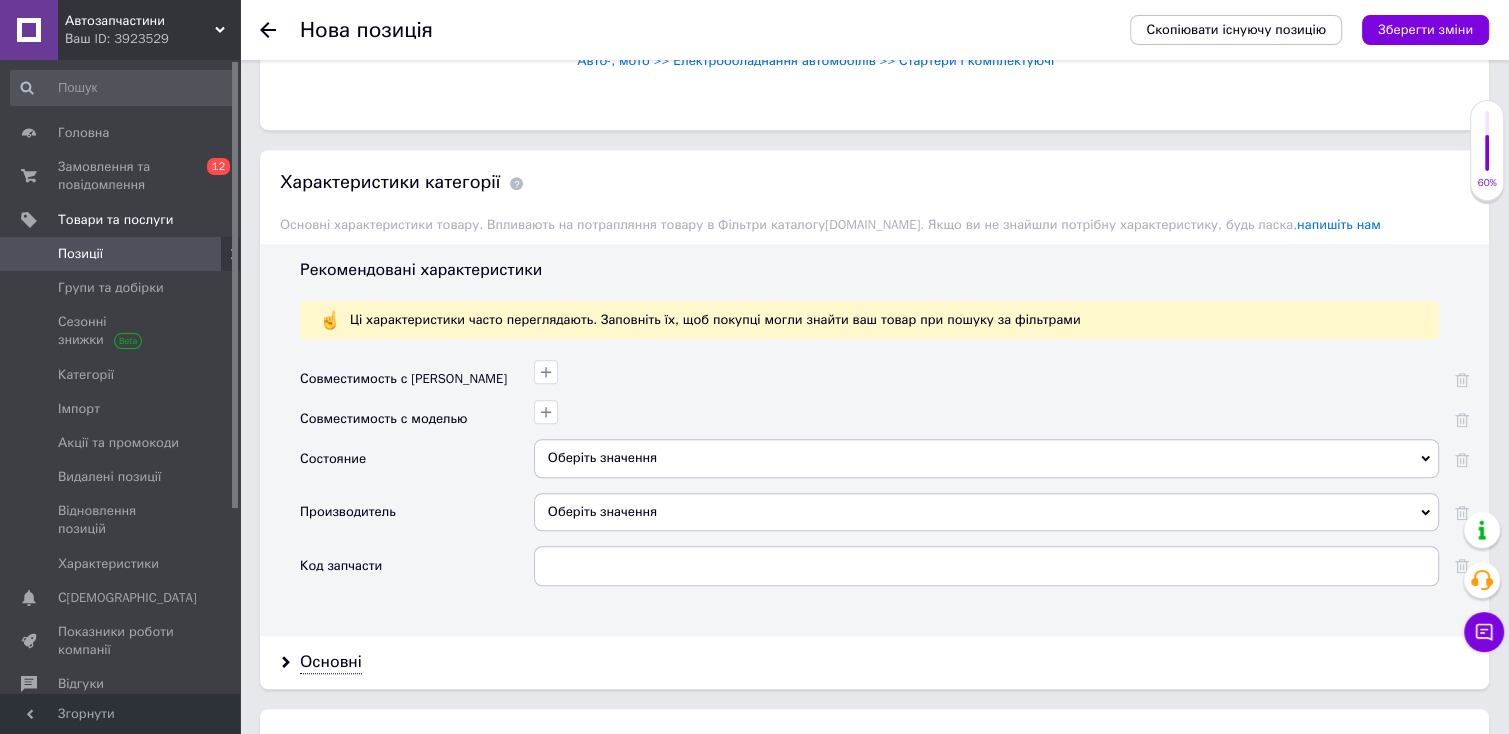 scroll, scrollTop: 1520, scrollLeft: 0, axis: vertical 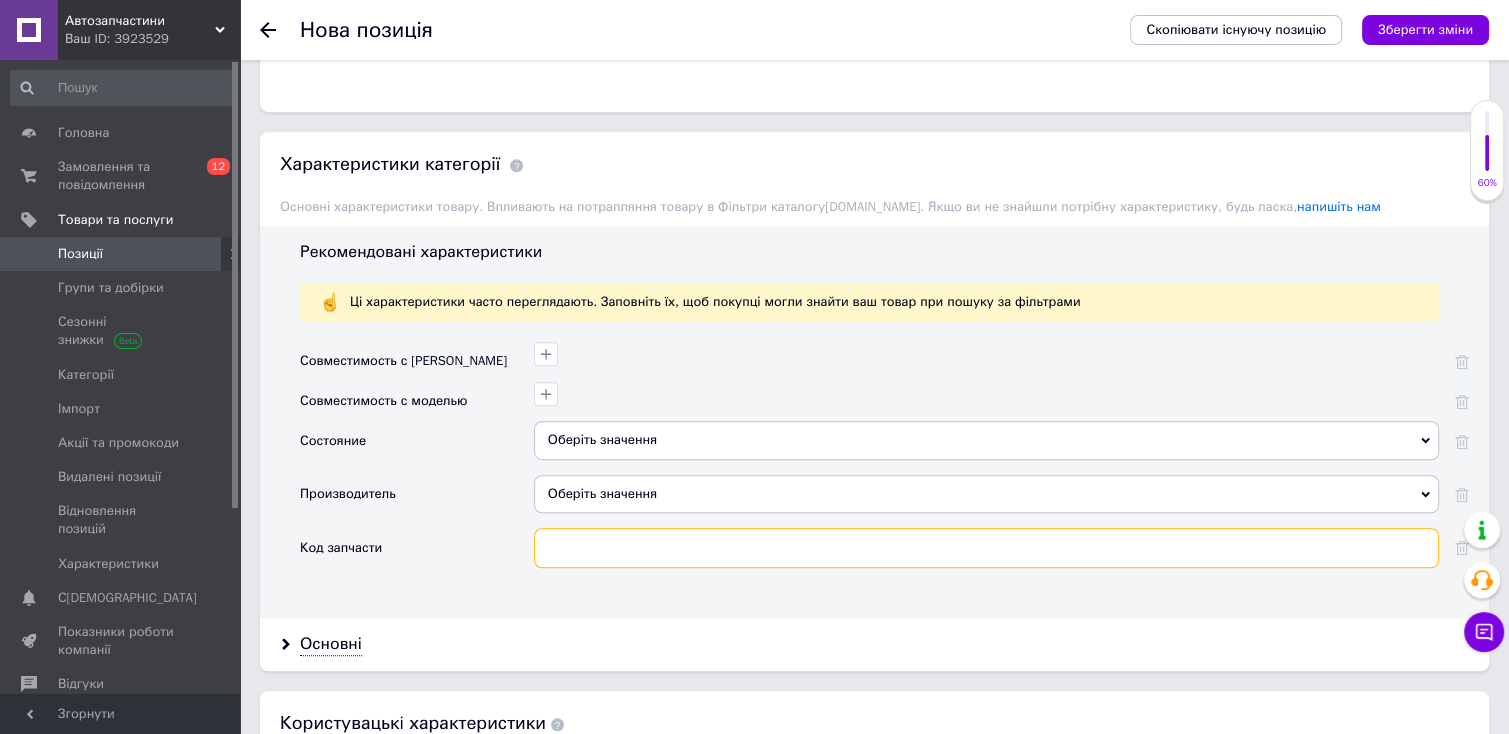 click at bounding box center (986, 548) 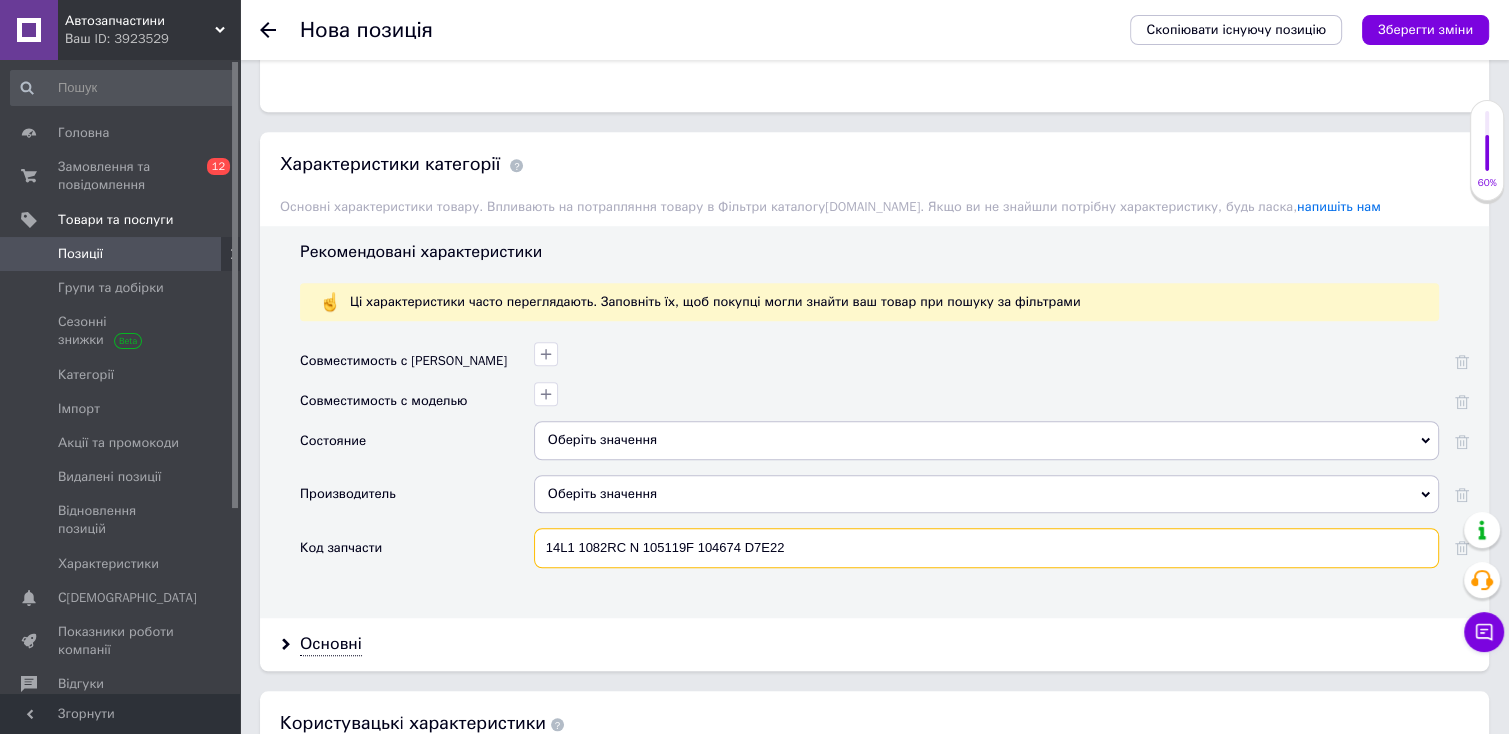 type on "14L1 1082RC N 105119F 104674 D7E22" 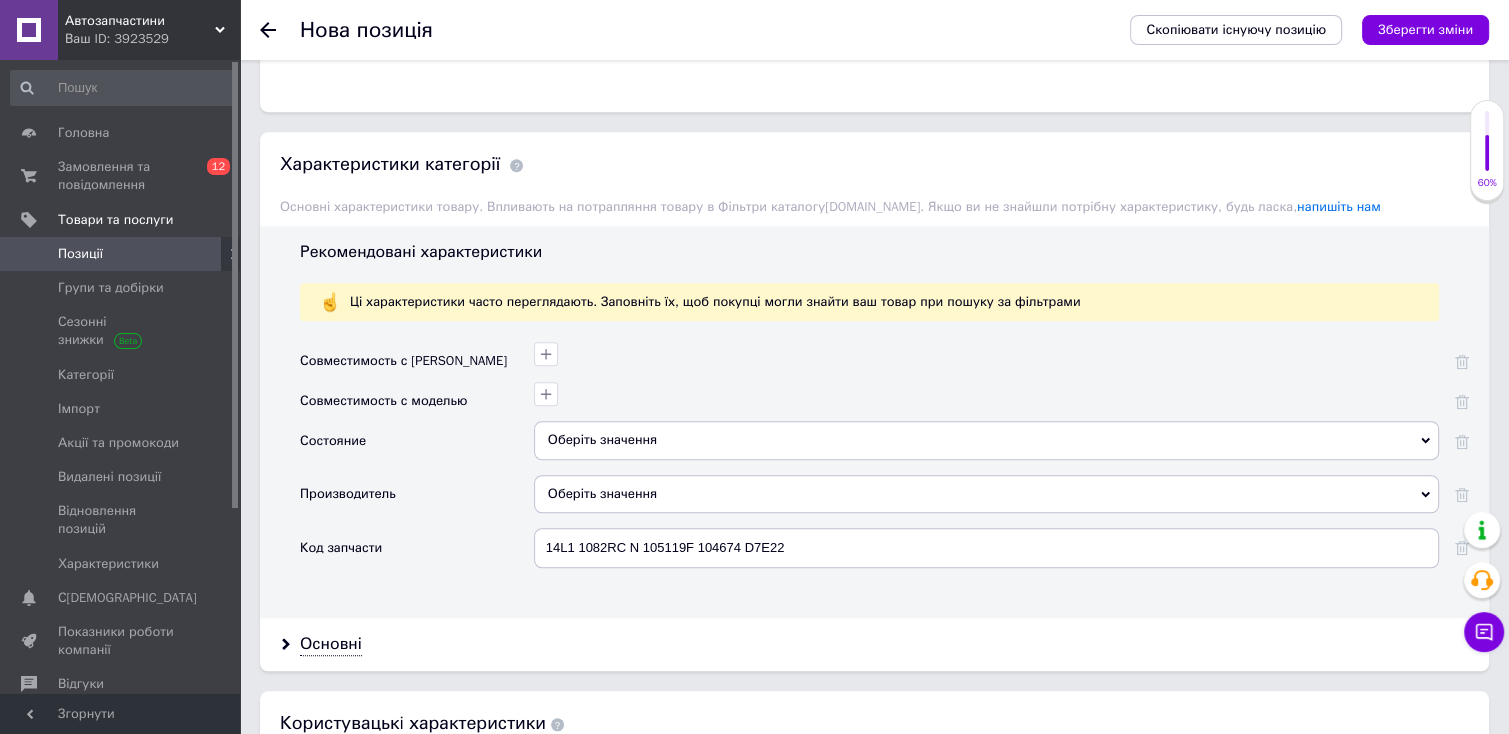 click on "Оберіть значення" at bounding box center (986, 447) 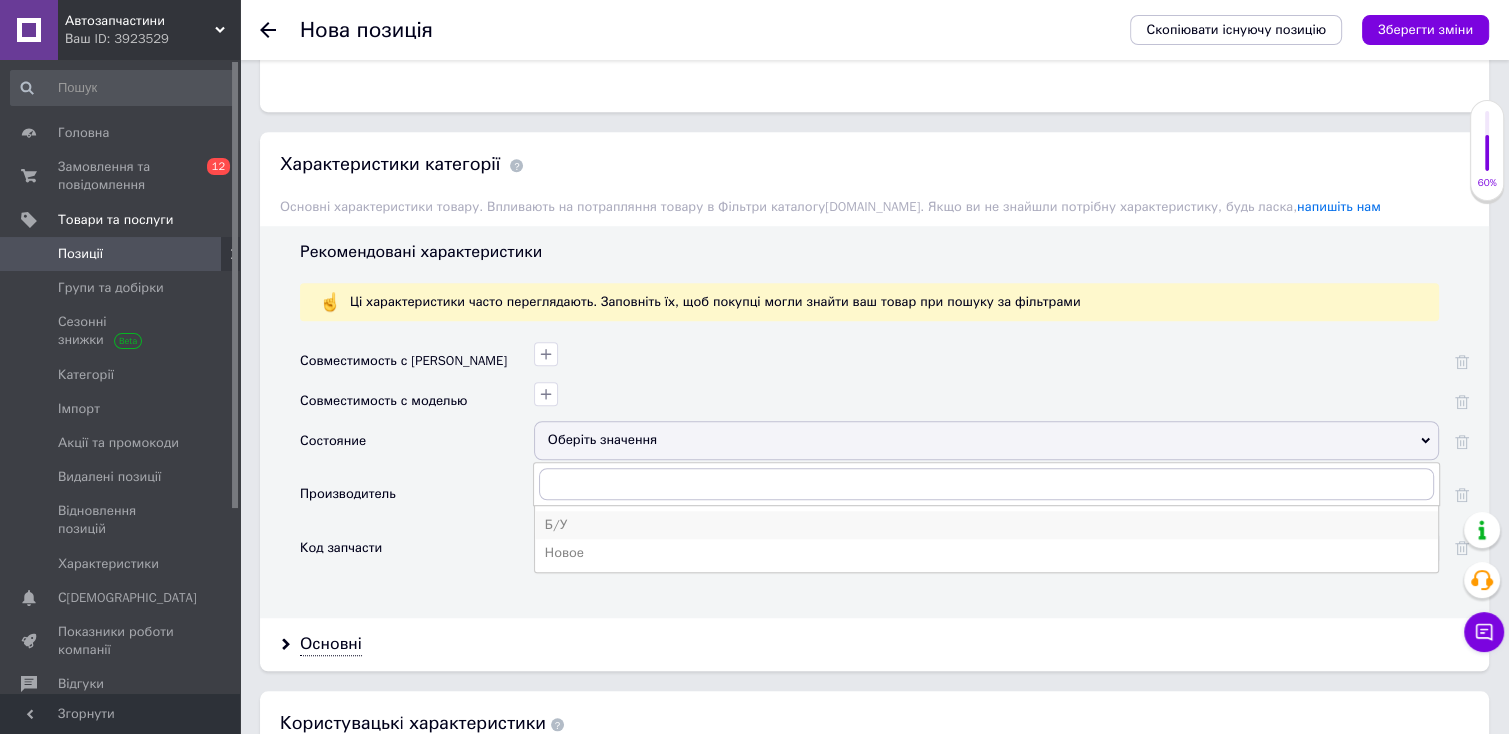 click on "Б/У" at bounding box center (986, 525) 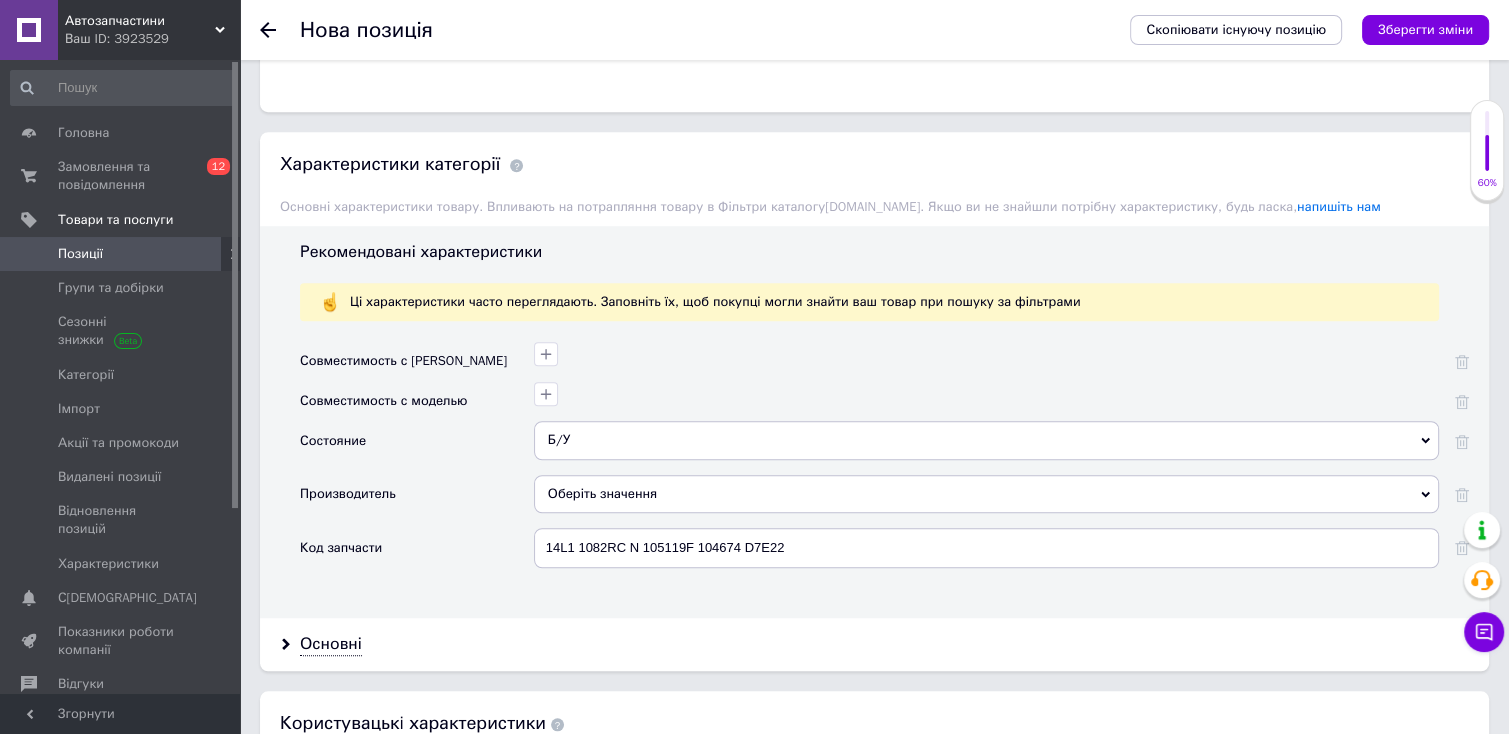 click on "Оберіть значення" at bounding box center [986, 494] 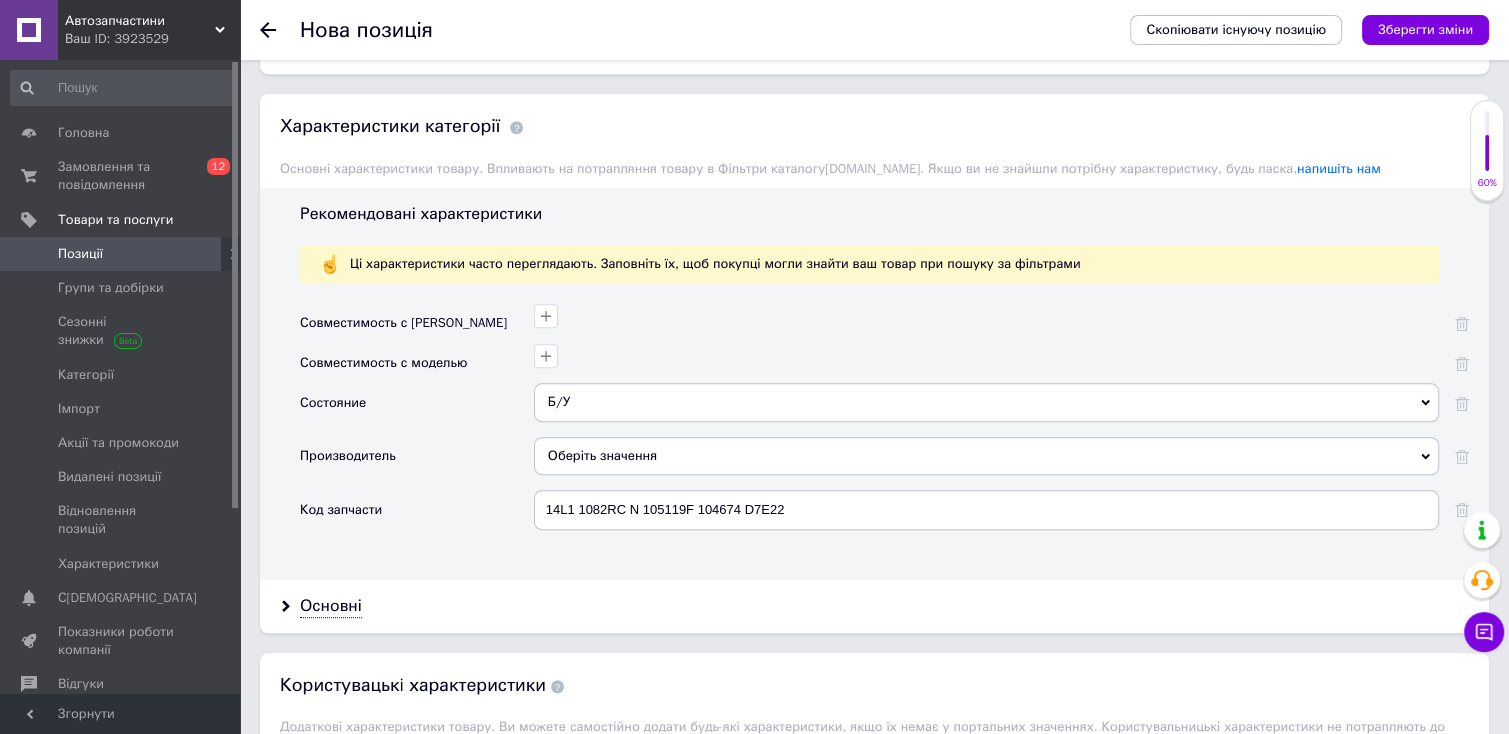 scroll, scrollTop: 1572, scrollLeft: 0, axis: vertical 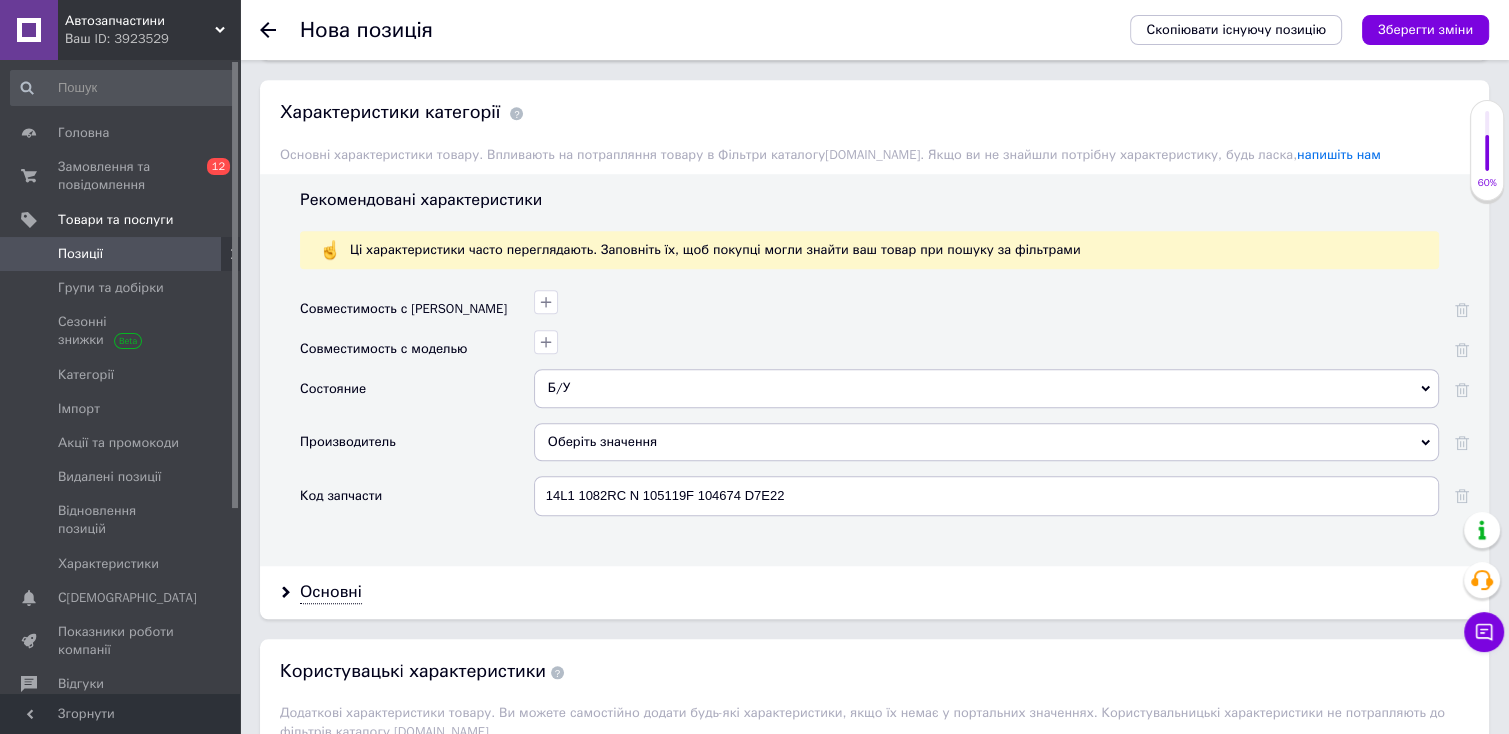 click on "Оберіть значення" at bounding box center (986, 442) 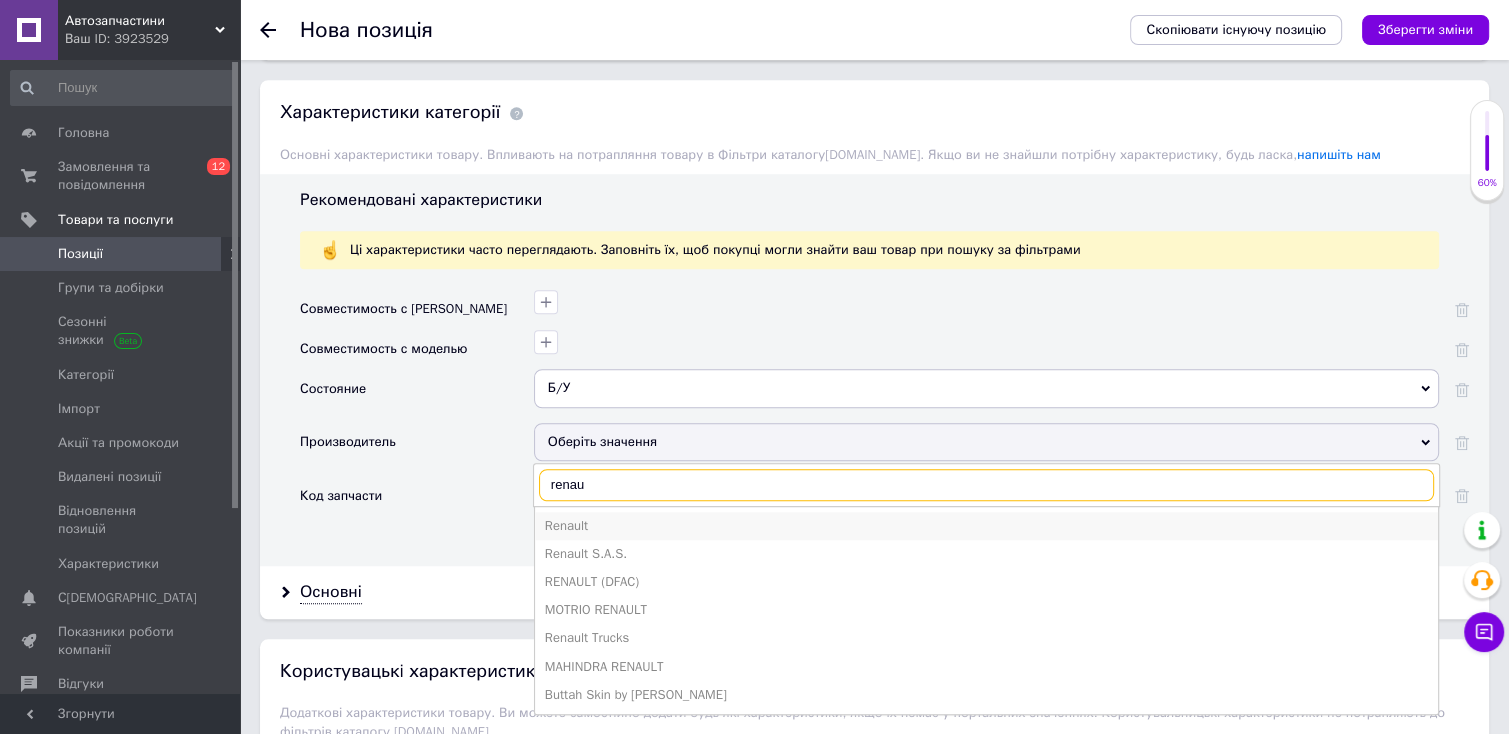 type on "renau" 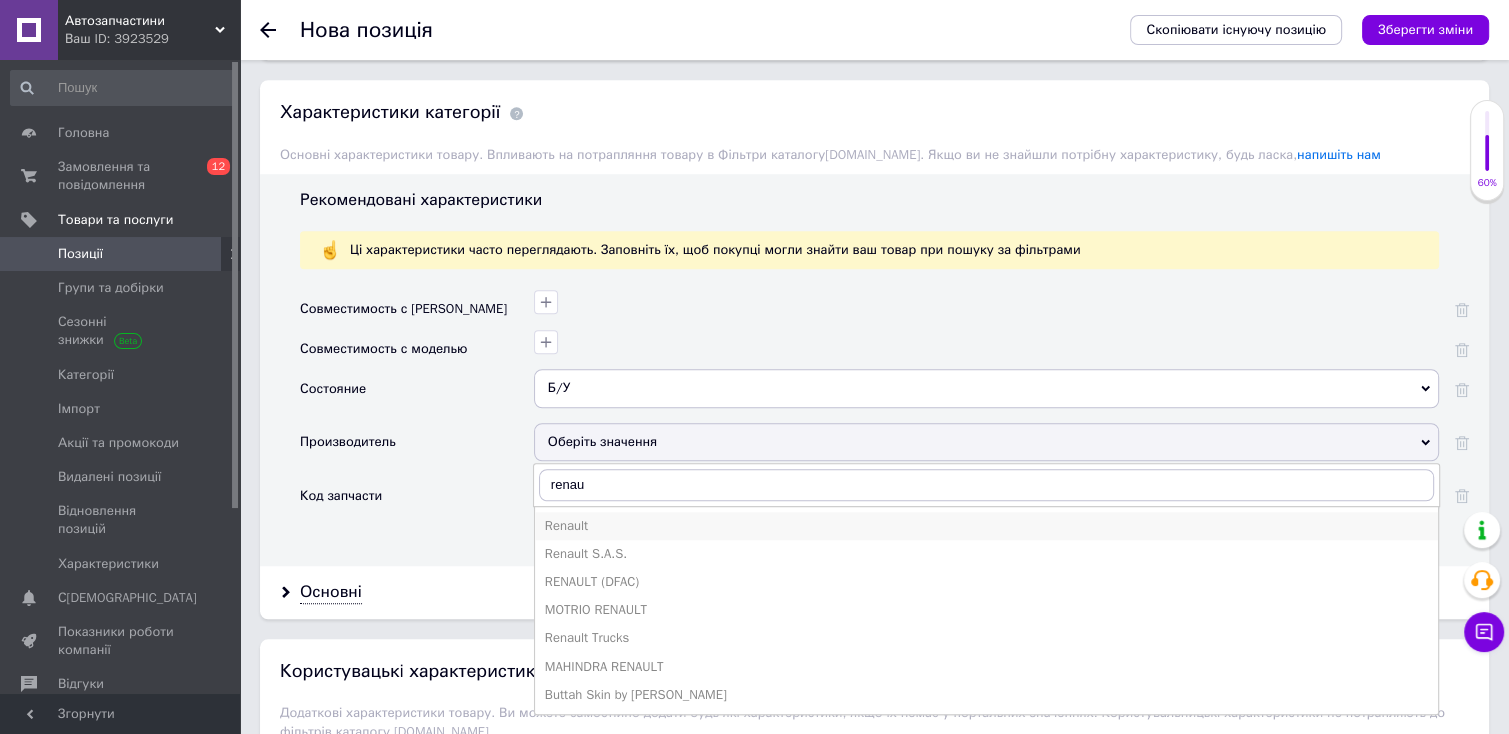 click on "Renault" at bounding box center (986, 526) 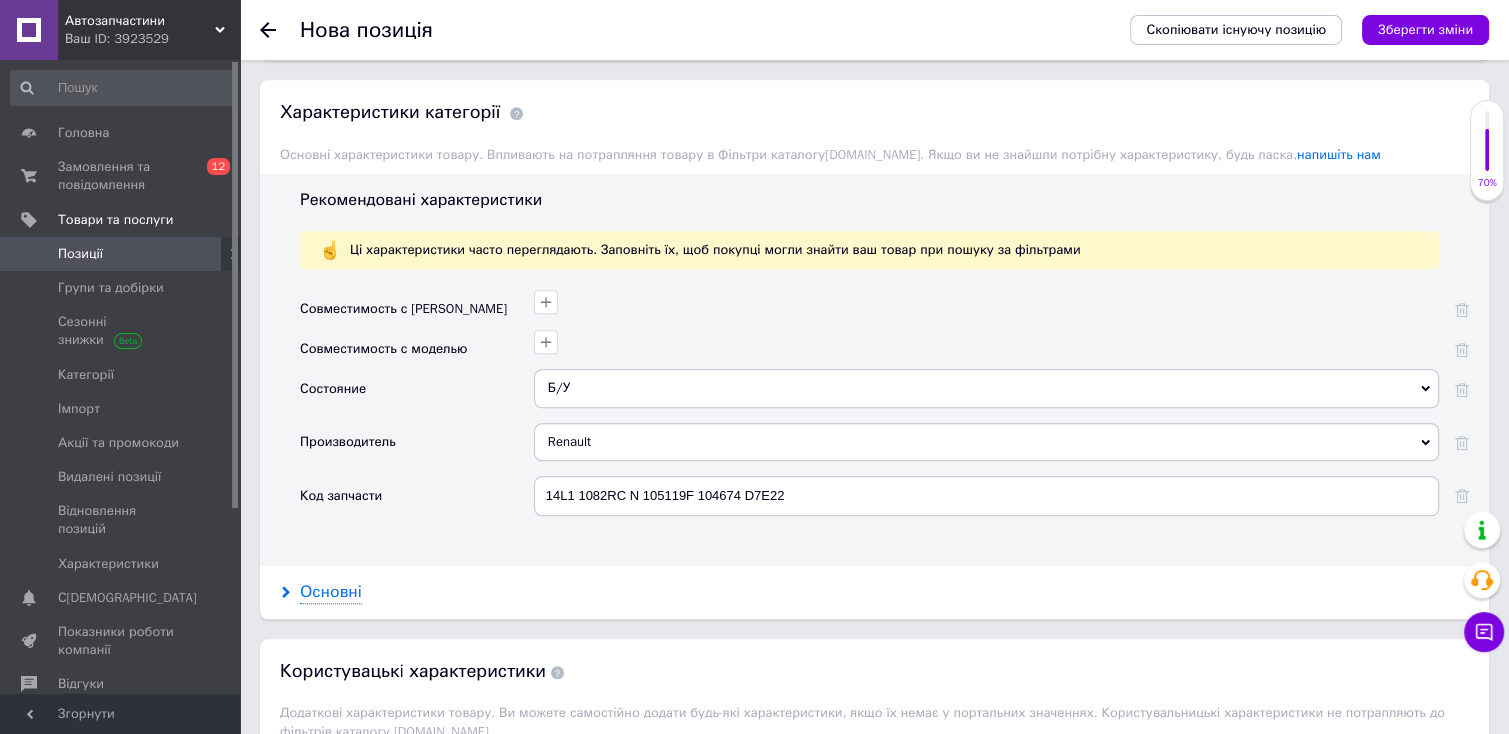 click on "Основні" at bounding box center [331, 592] 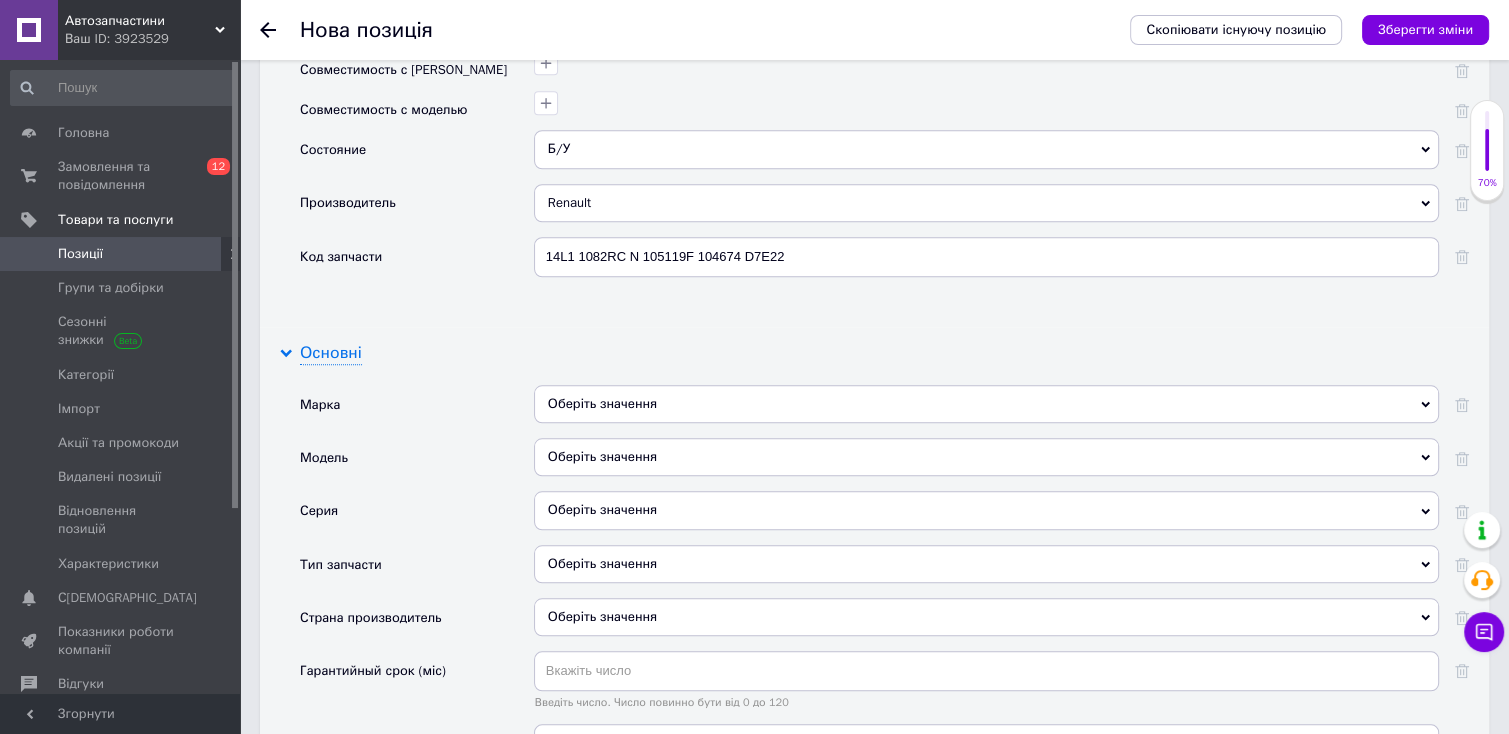 scroll, scrollTop: 1812, scrollLeft: 0, axis: vertical 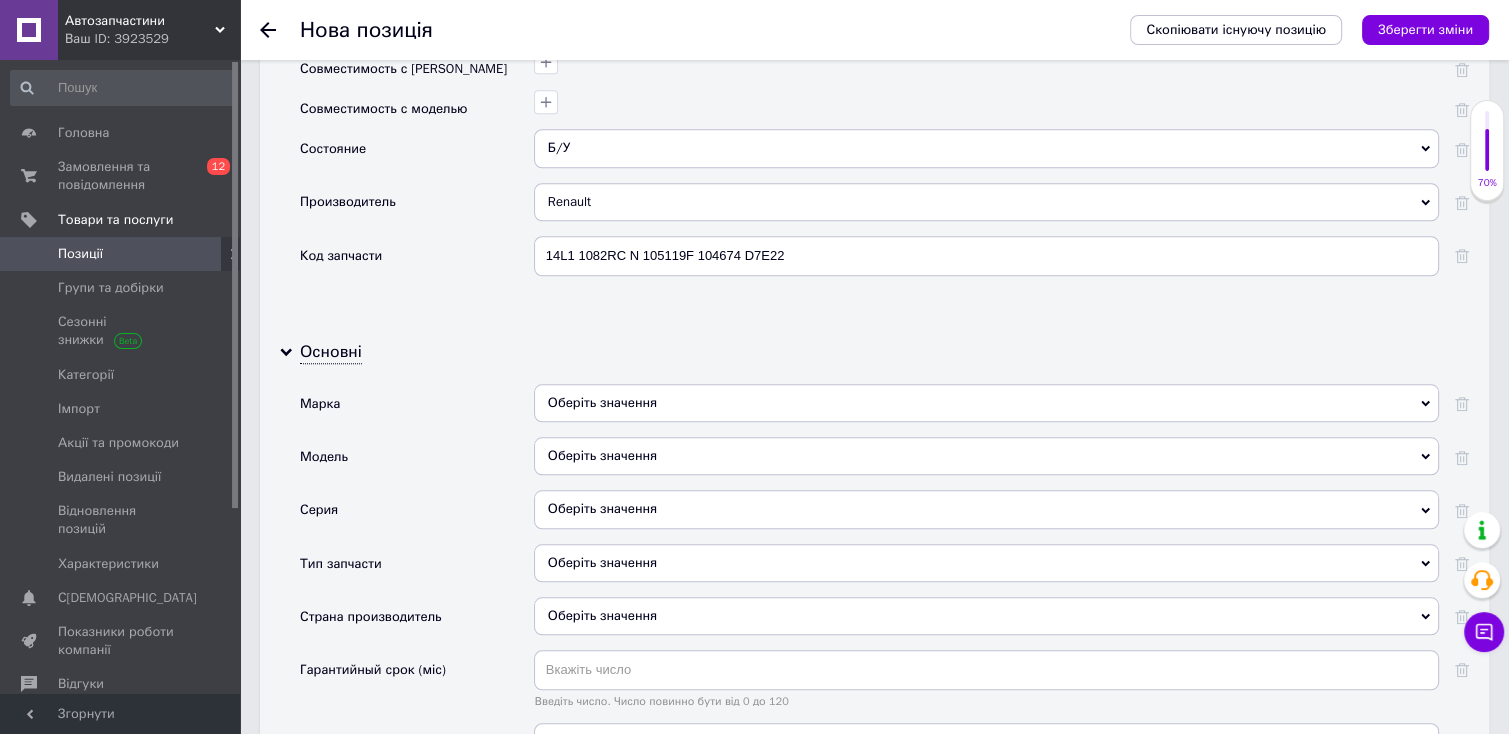 click on "Оберіть значення" at bounding box center (986, 403) 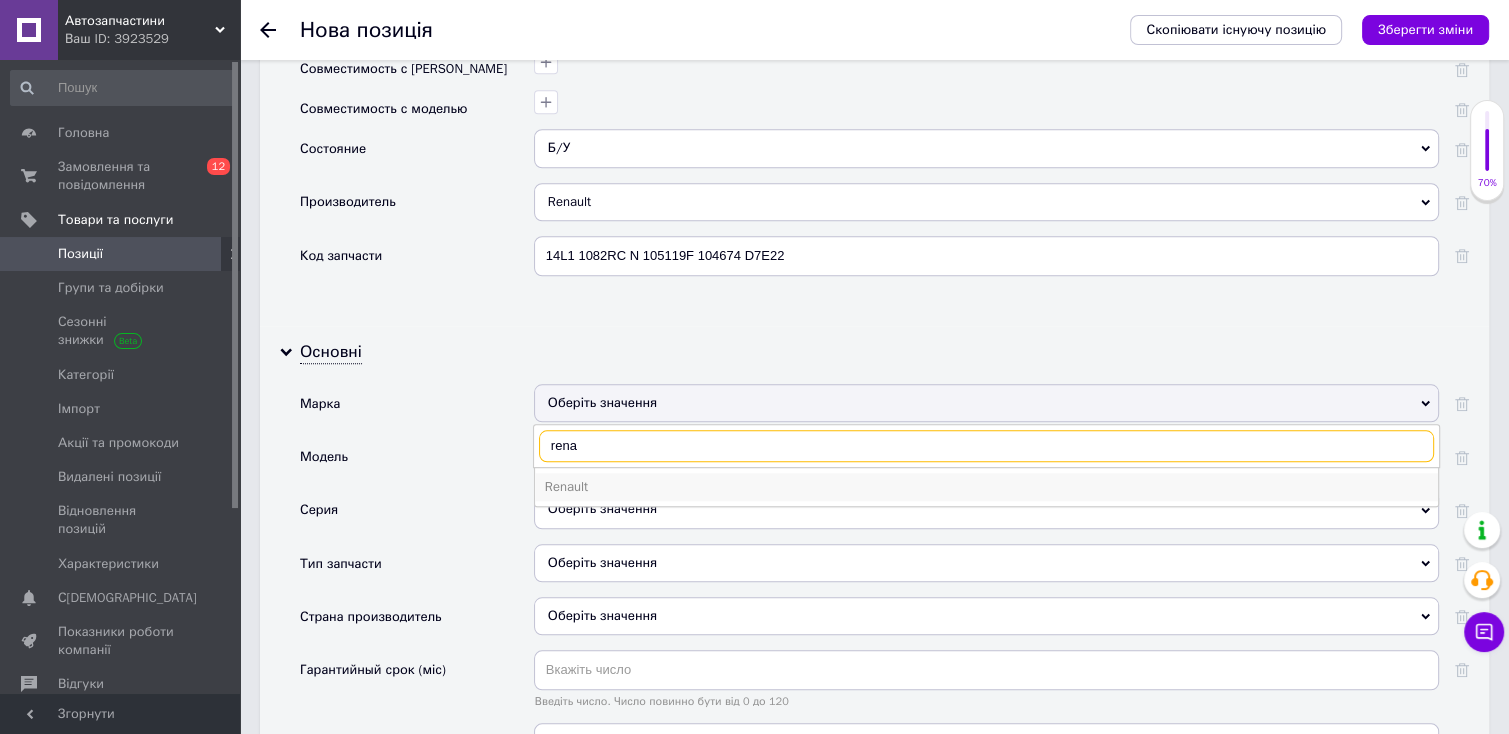 type on "rena" 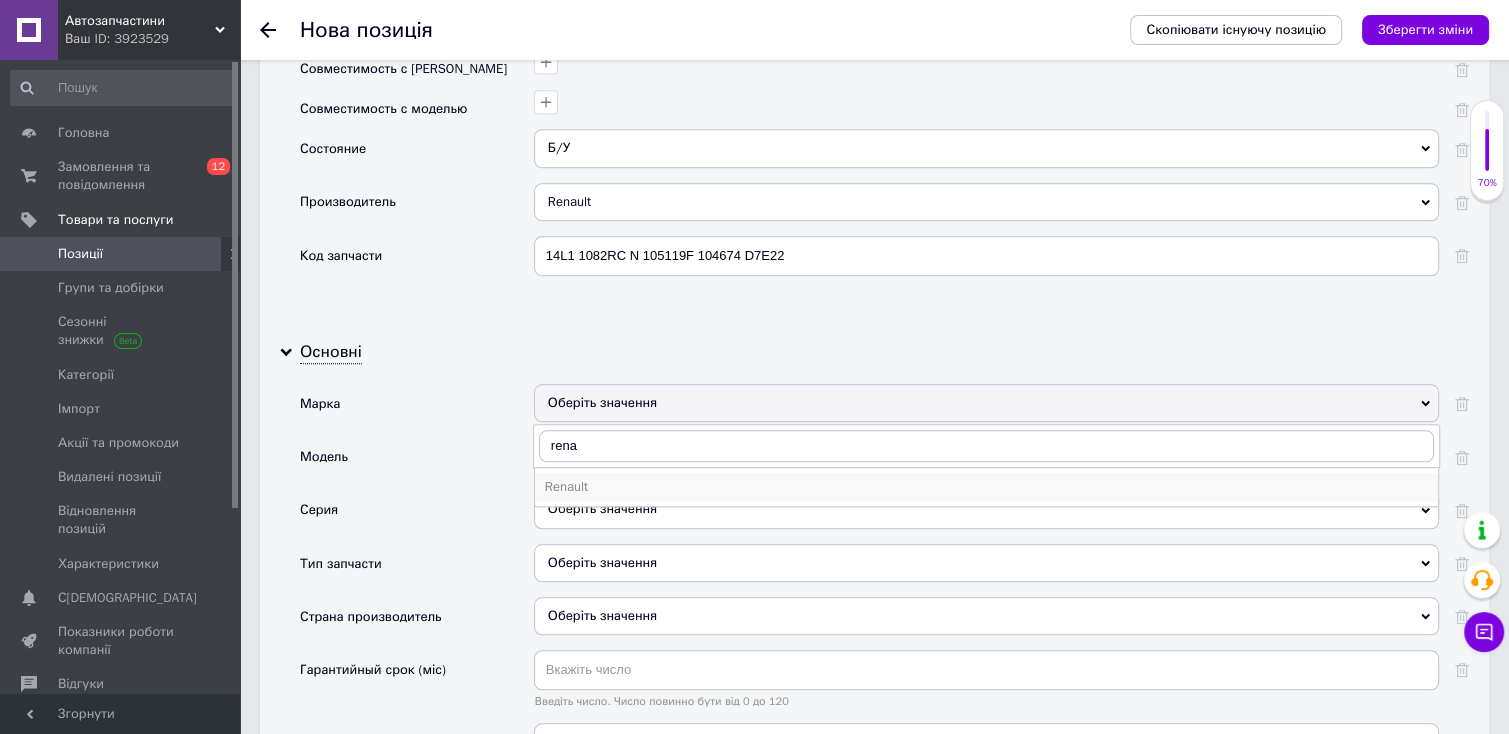click on "Renault" at bounding box center [986, 487] 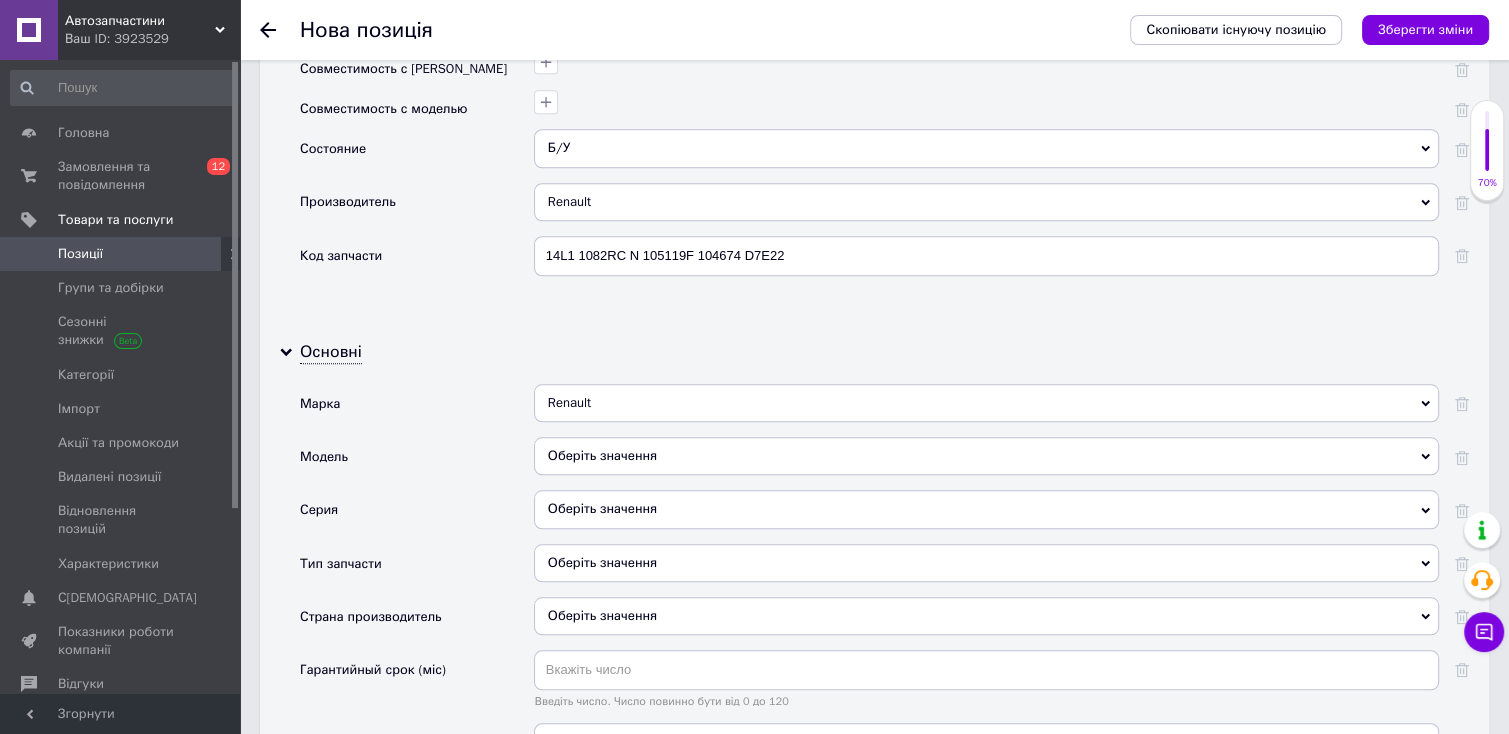 click on "Оберіть значення" at bounding box center (986, 563) 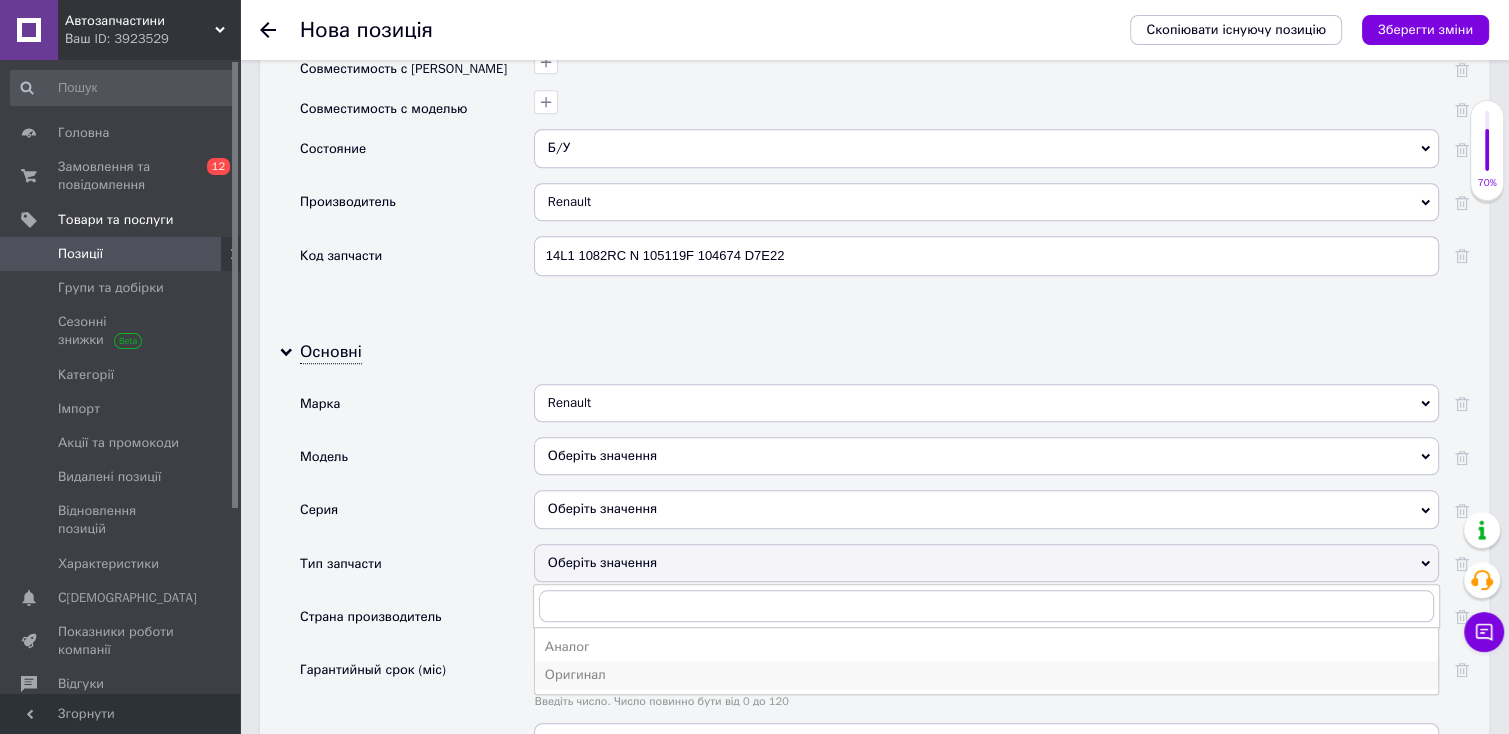 click on "Оригинал" at bounding box center [986, 675] 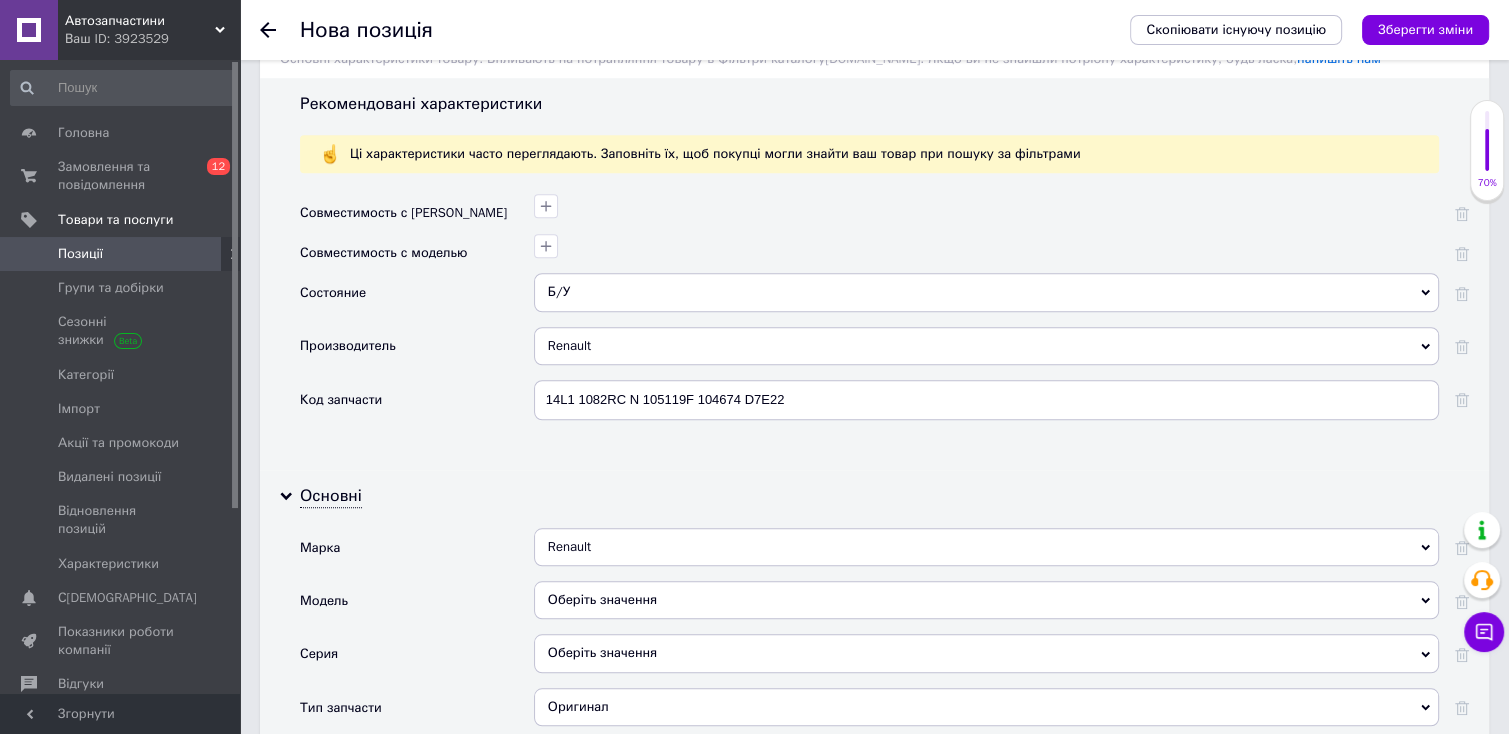 scroll, scrollTop: 1676, scrollLeft: 0, axis: vertical 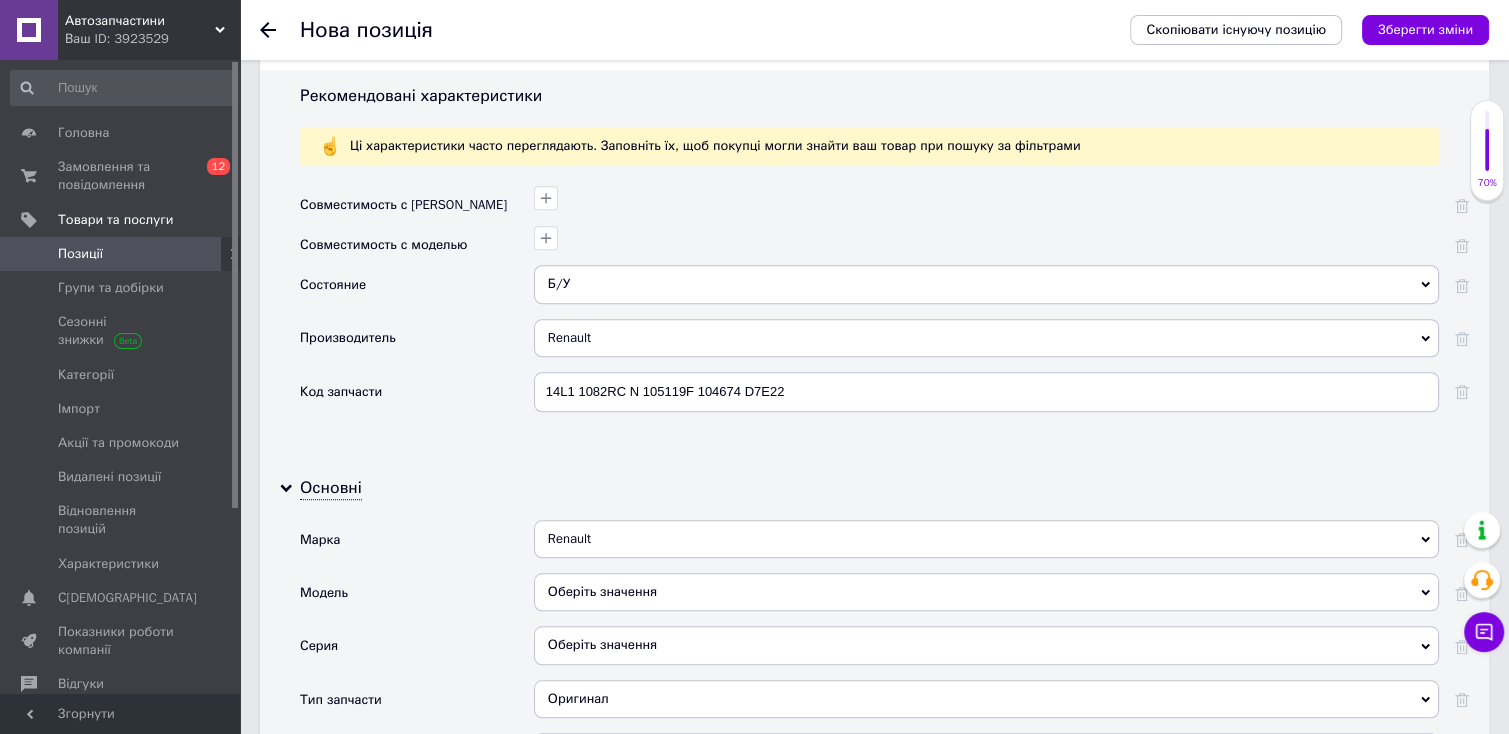 click on "Оберіть значення" at bounding box center [986, 592] 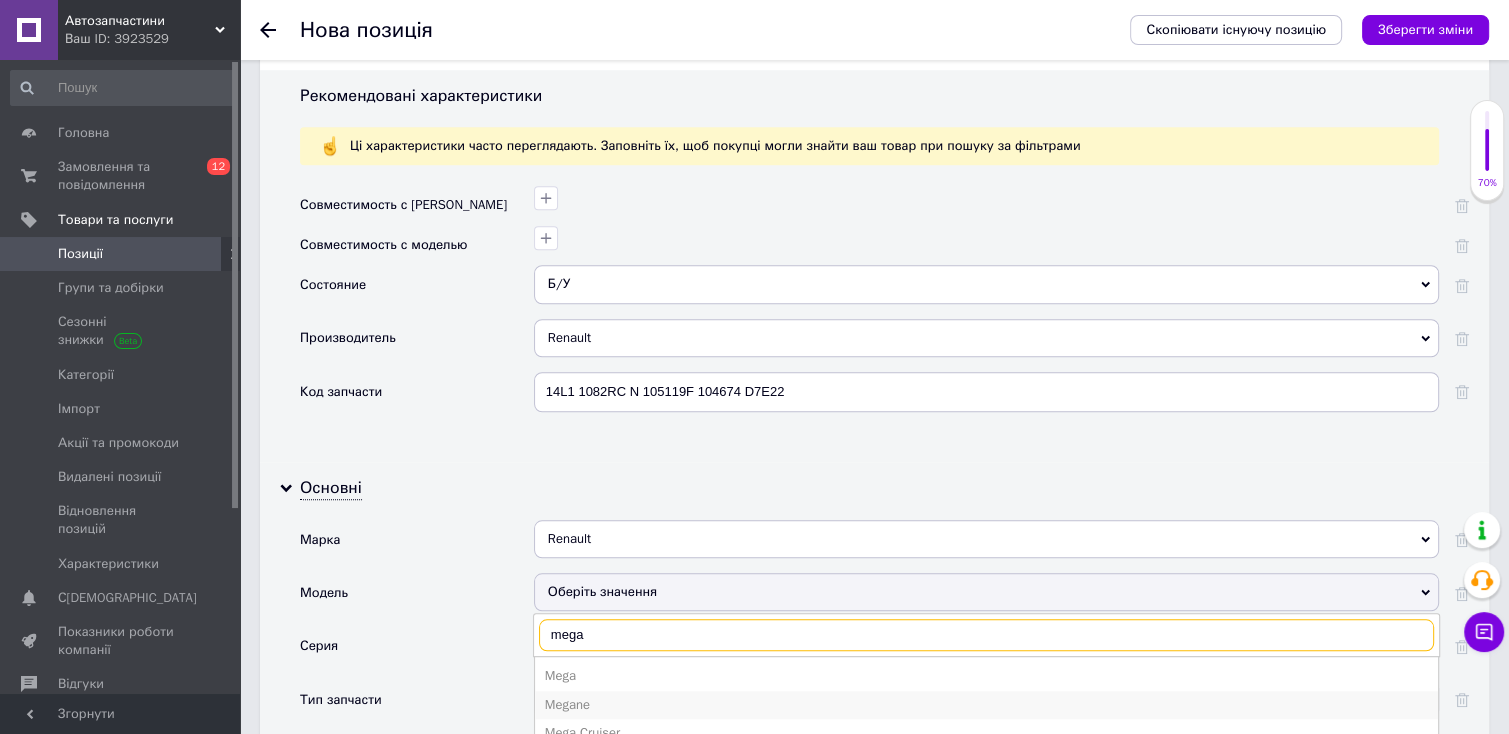 type on "mega" 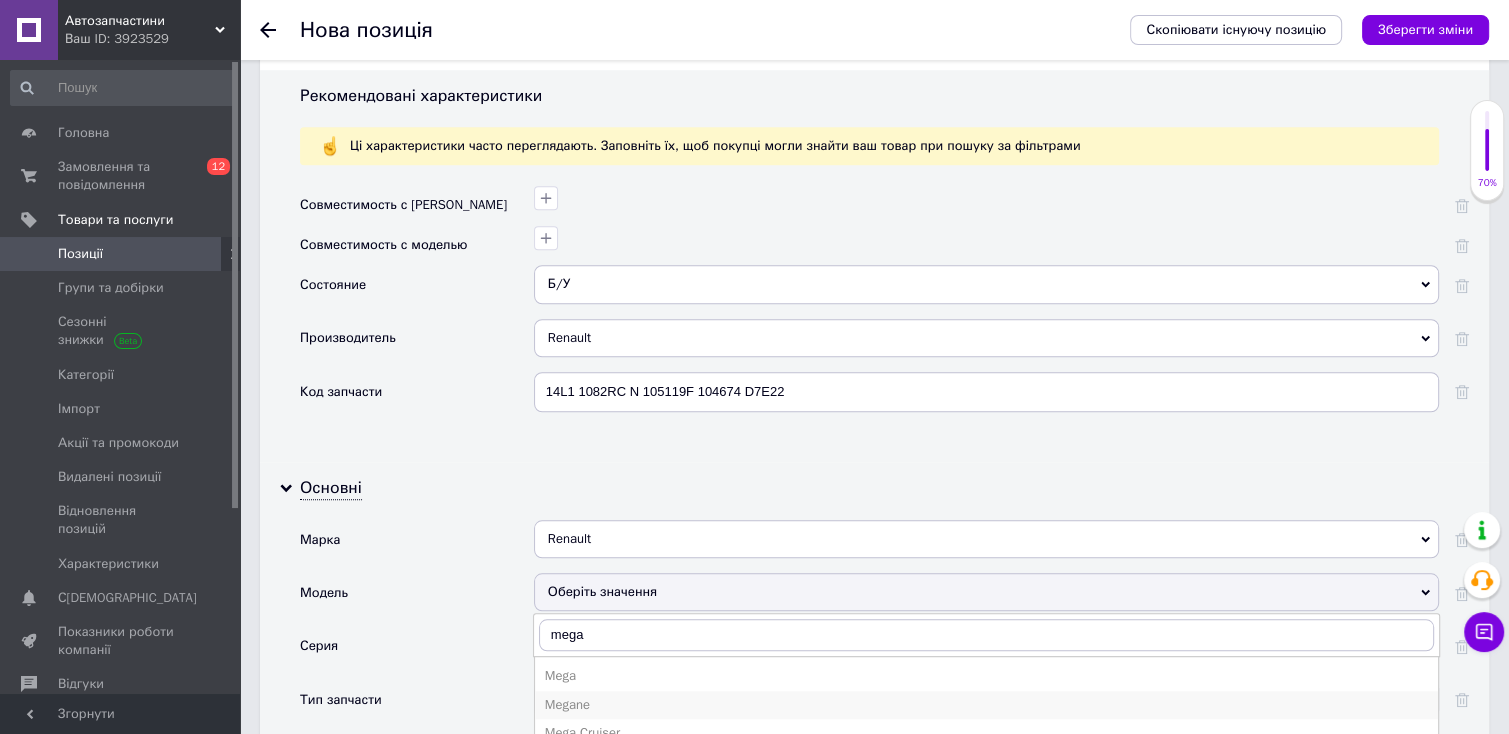 click on "Megane" at bounding box center (986, 705) 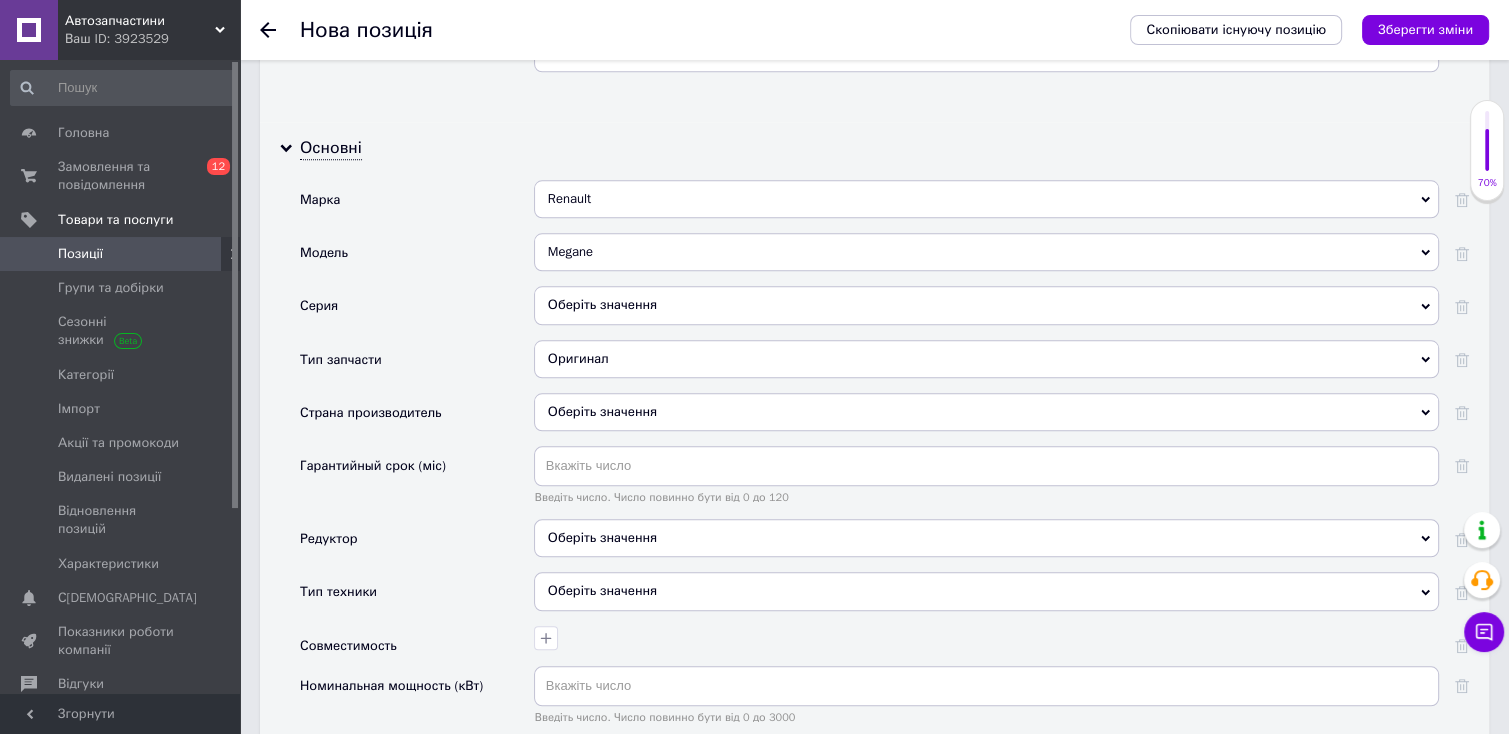scroll, scrollTop: 2017, scrollLeft: 0, axis: vertical 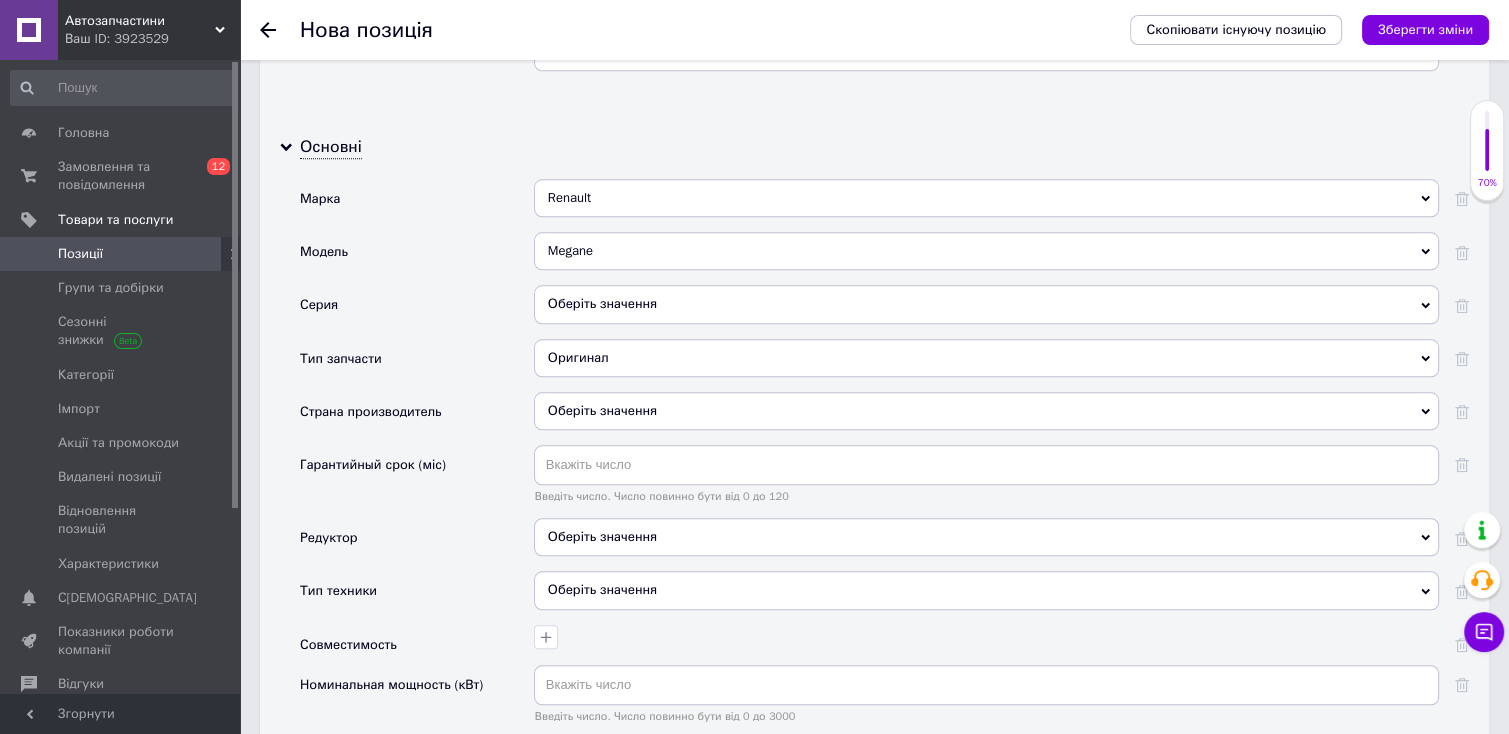 click on "Оригинал" at bounding box center (986, 358) 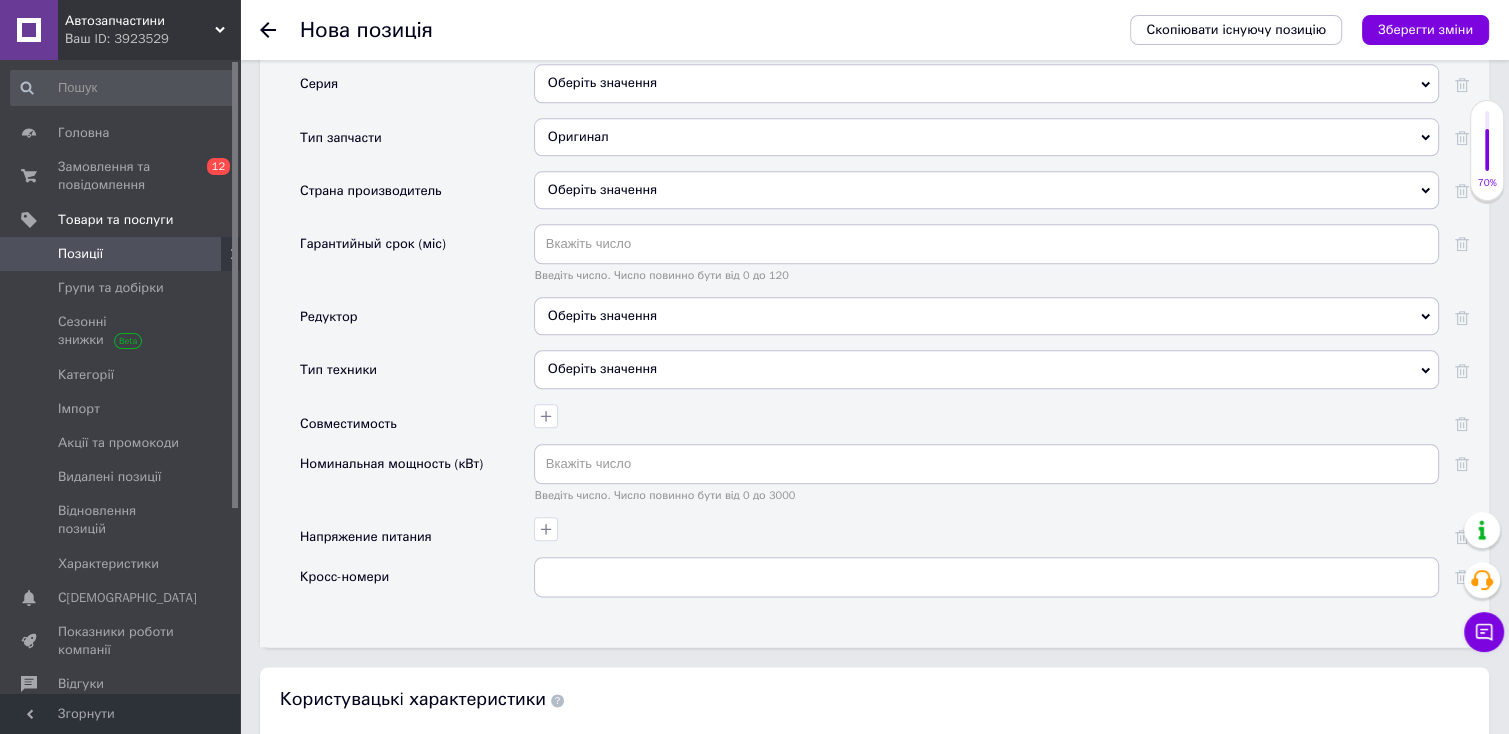 scroll, scrollTop: 2239, scrollLeft: 0, axis: vertical 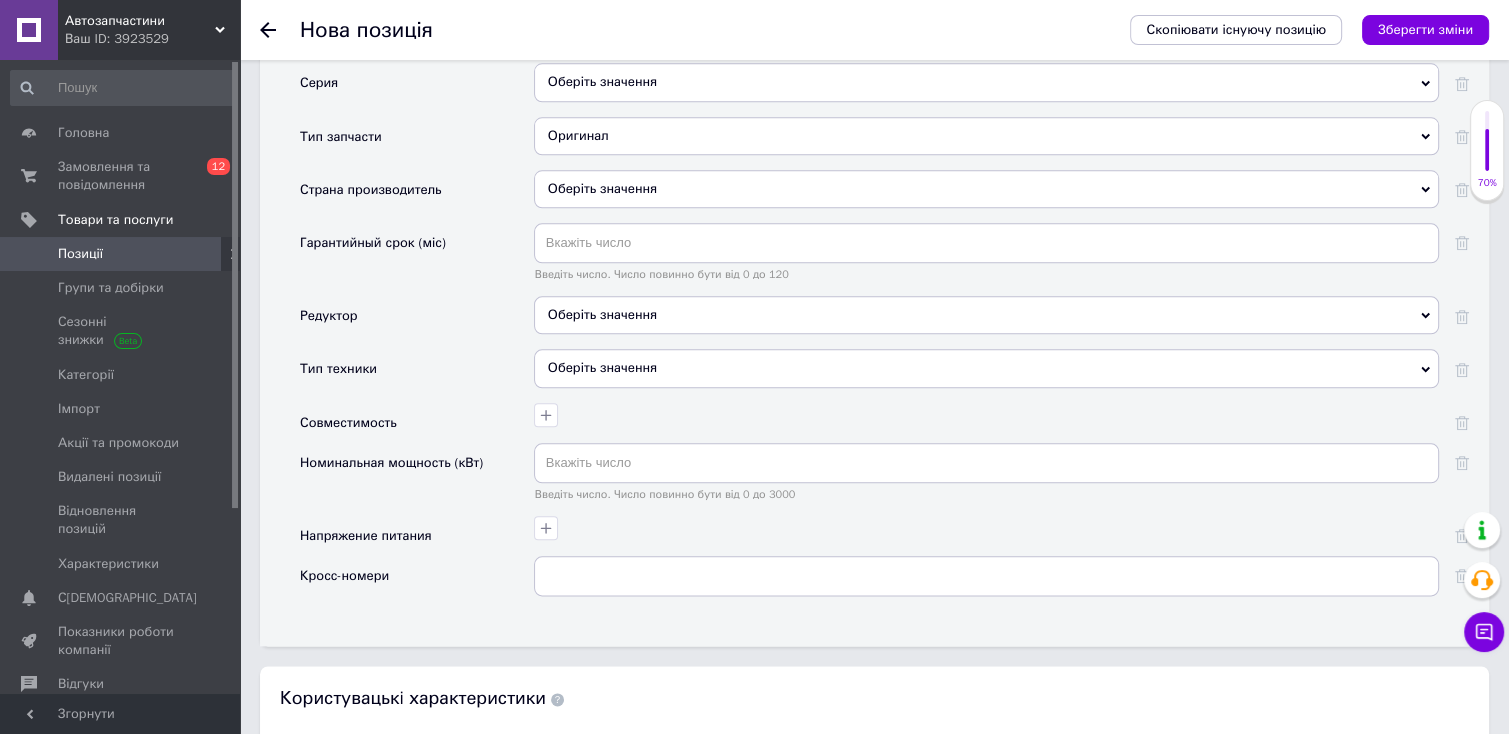 click on "Оберіть значення" at bounding box center [986, 368] 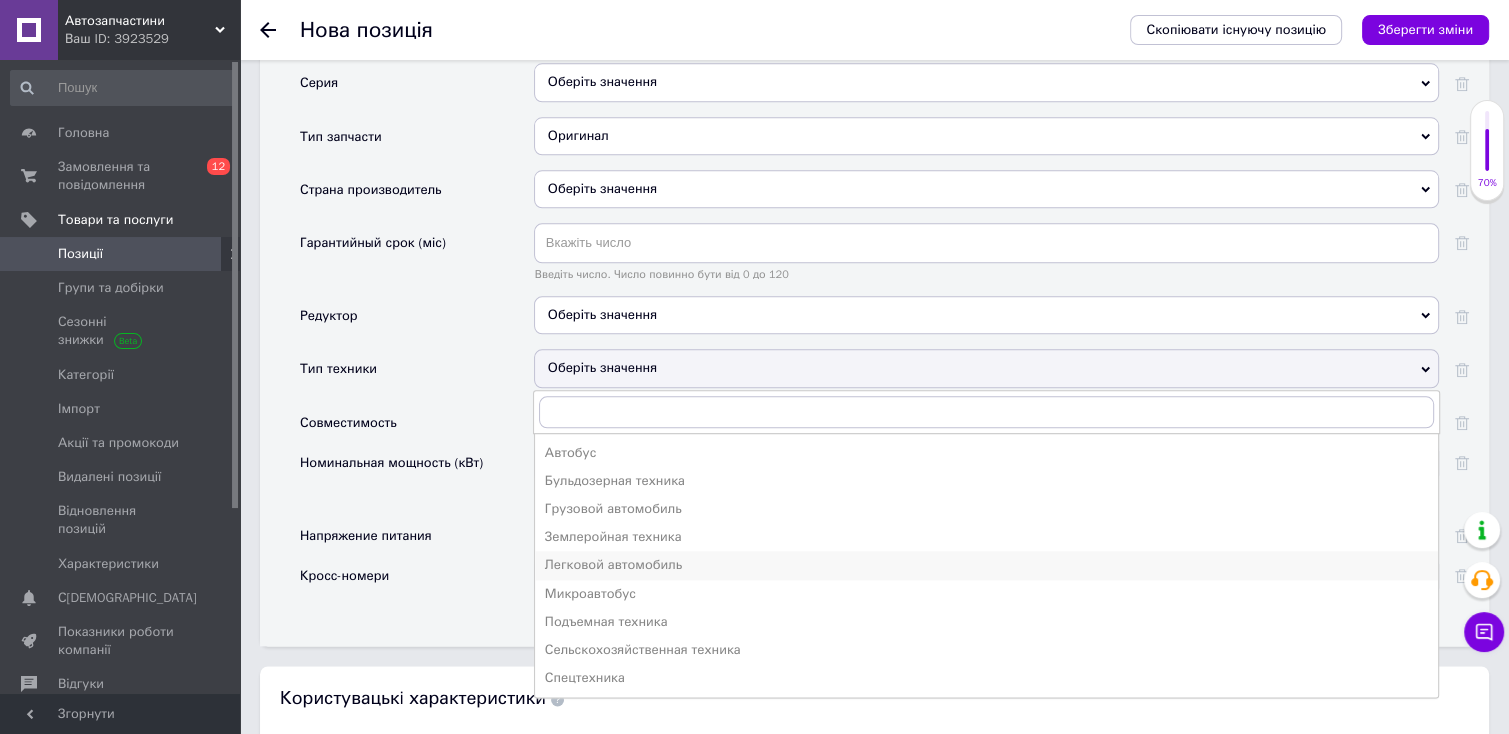 click on "Легковой автомобиль" at bounding box center [986, 565] 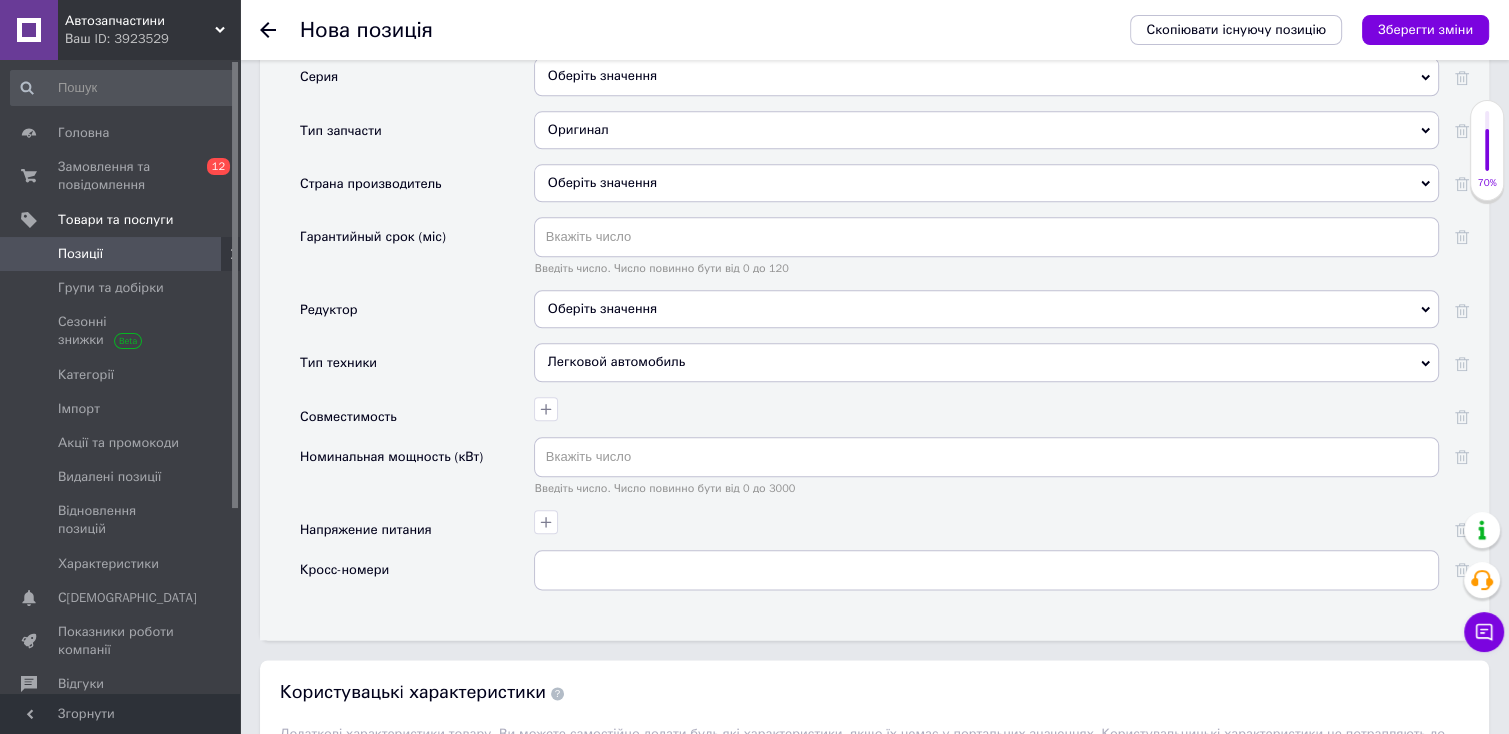 scroll, scrollTop: 2235, scrollLeft: 0, axis: vertical 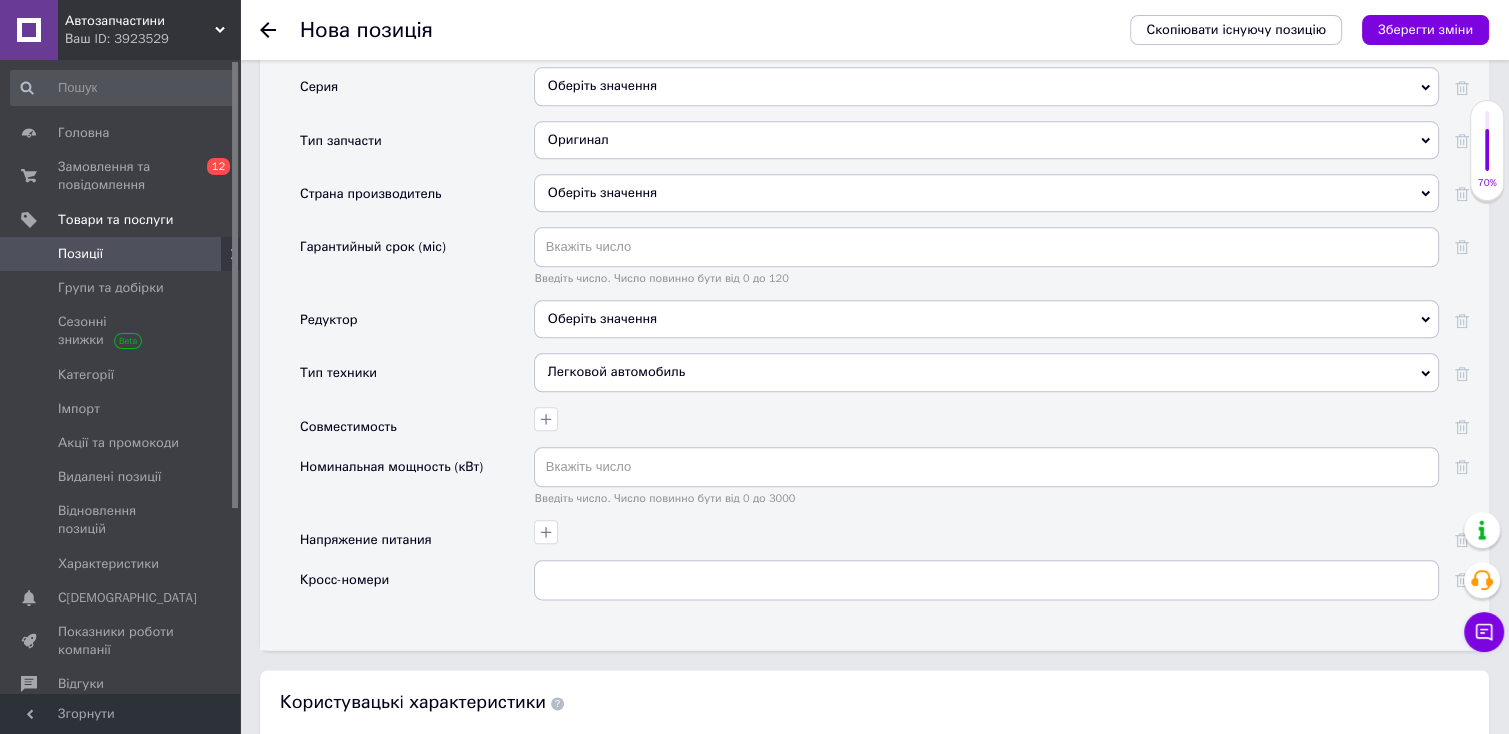 click on "Оберіть значення" at bounding box center [986, 319] 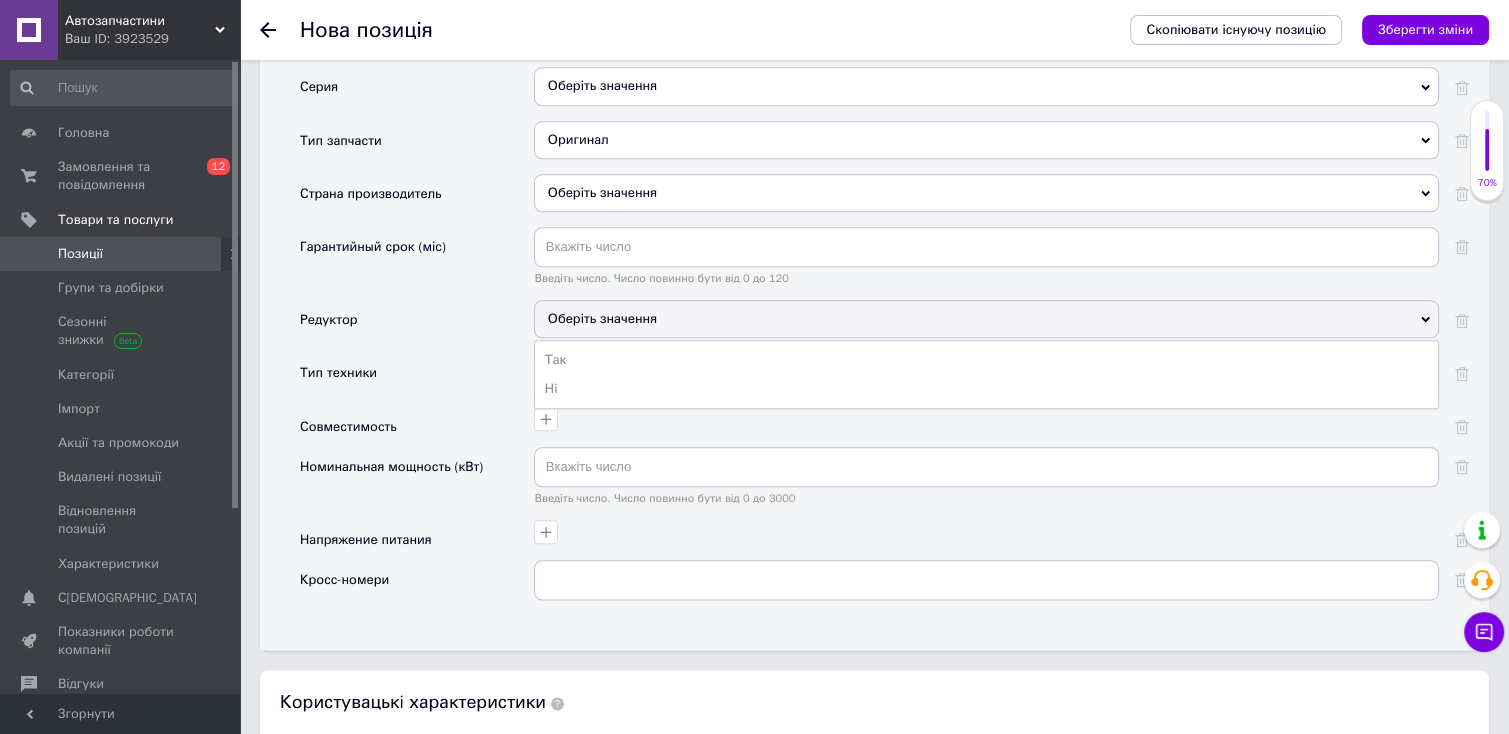 click on "Тип техники" at bounding box center (417, 379) 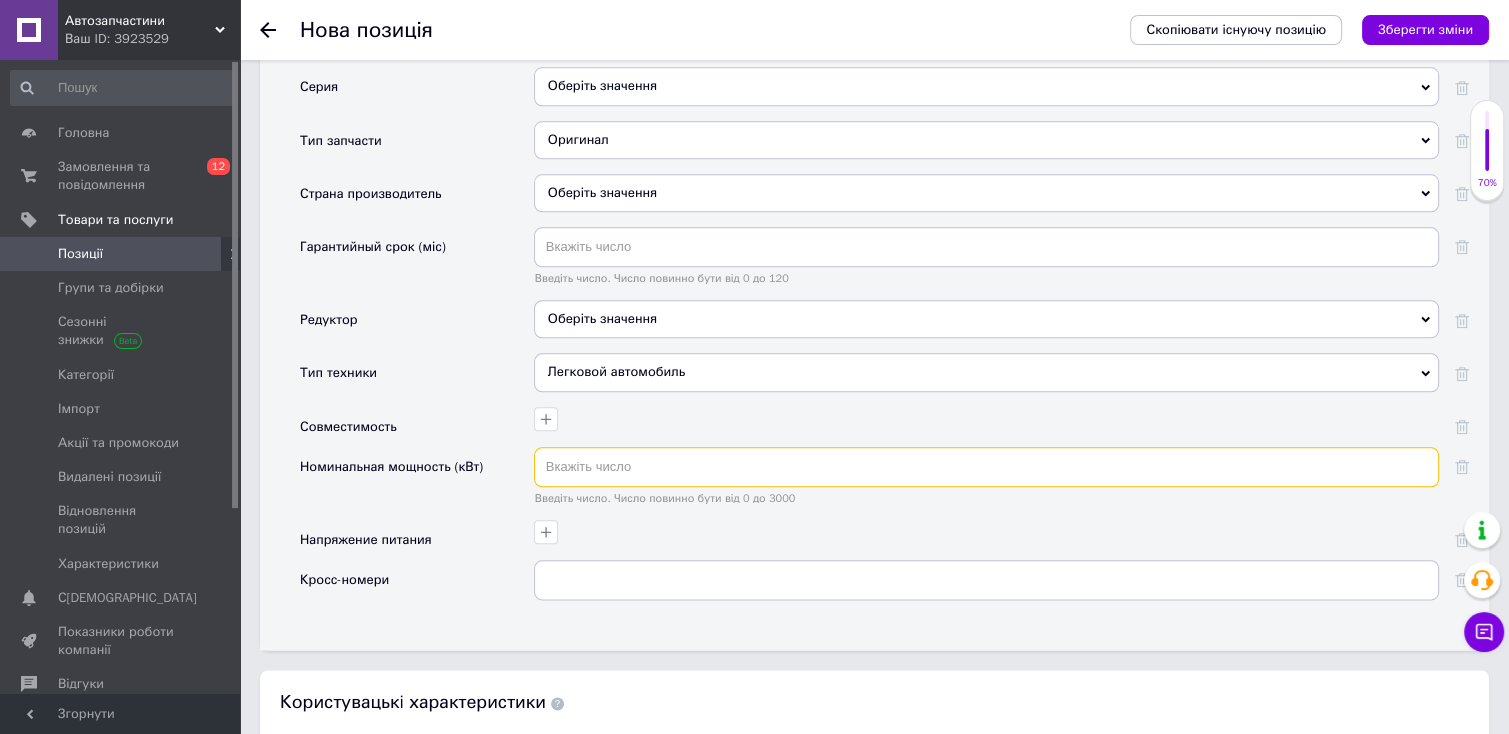 click at bounding box center [986, 467] 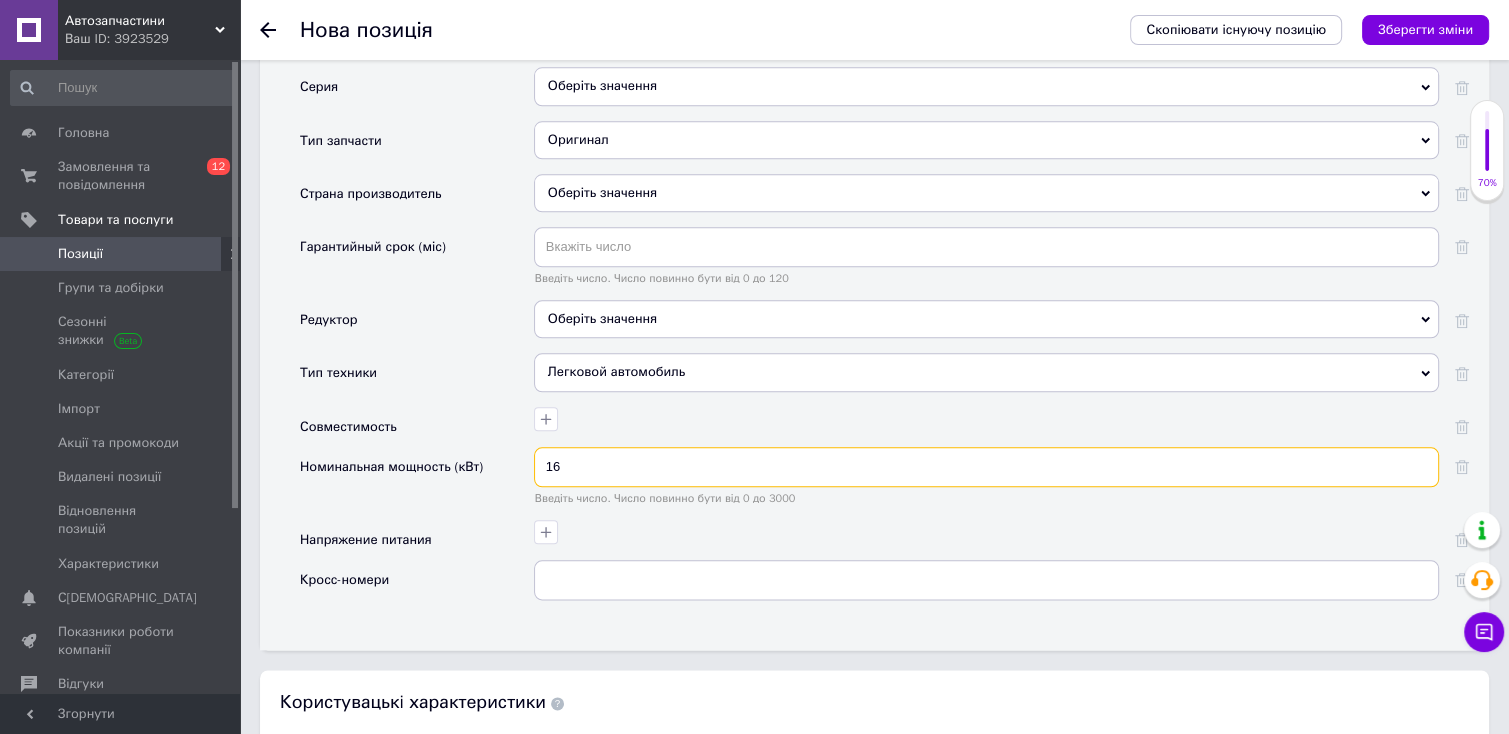 type on "1" 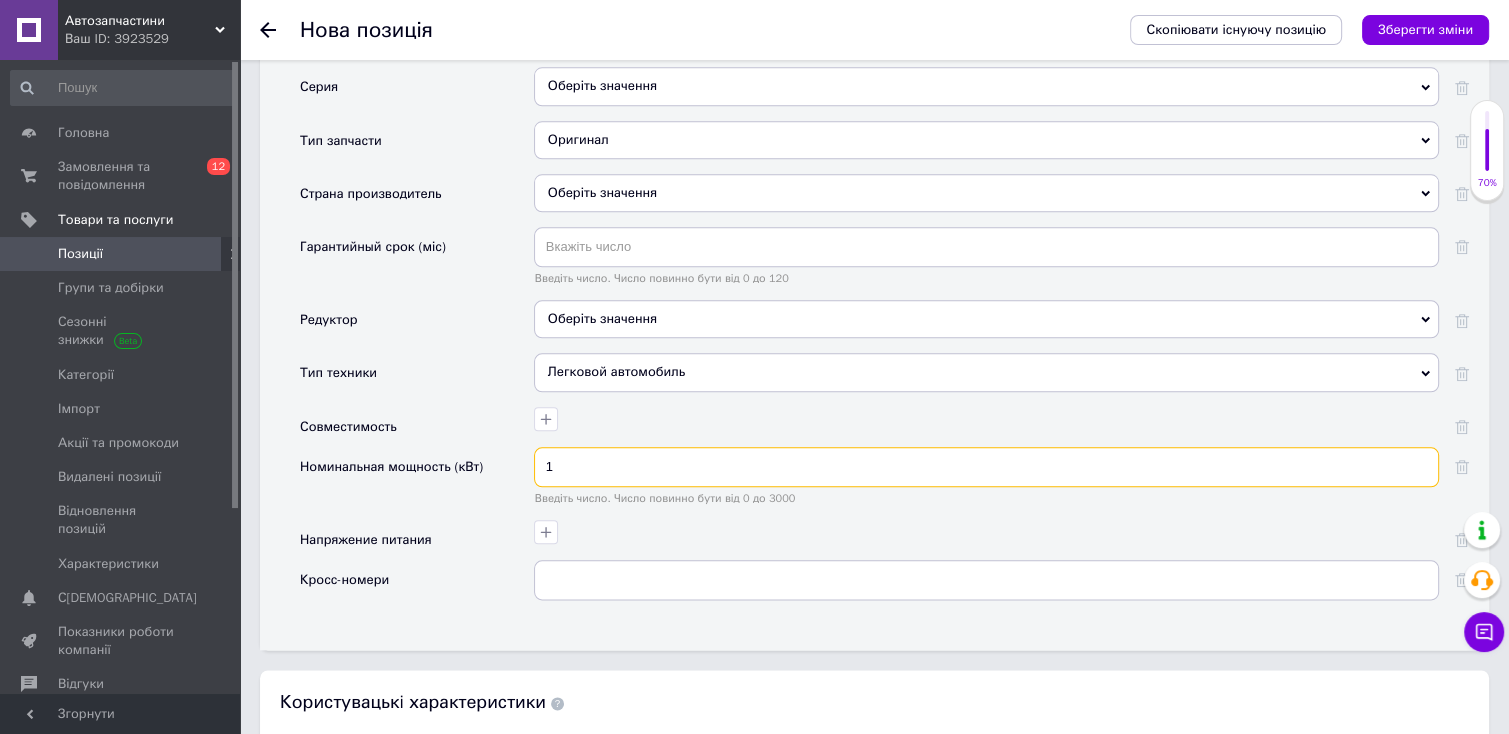 type 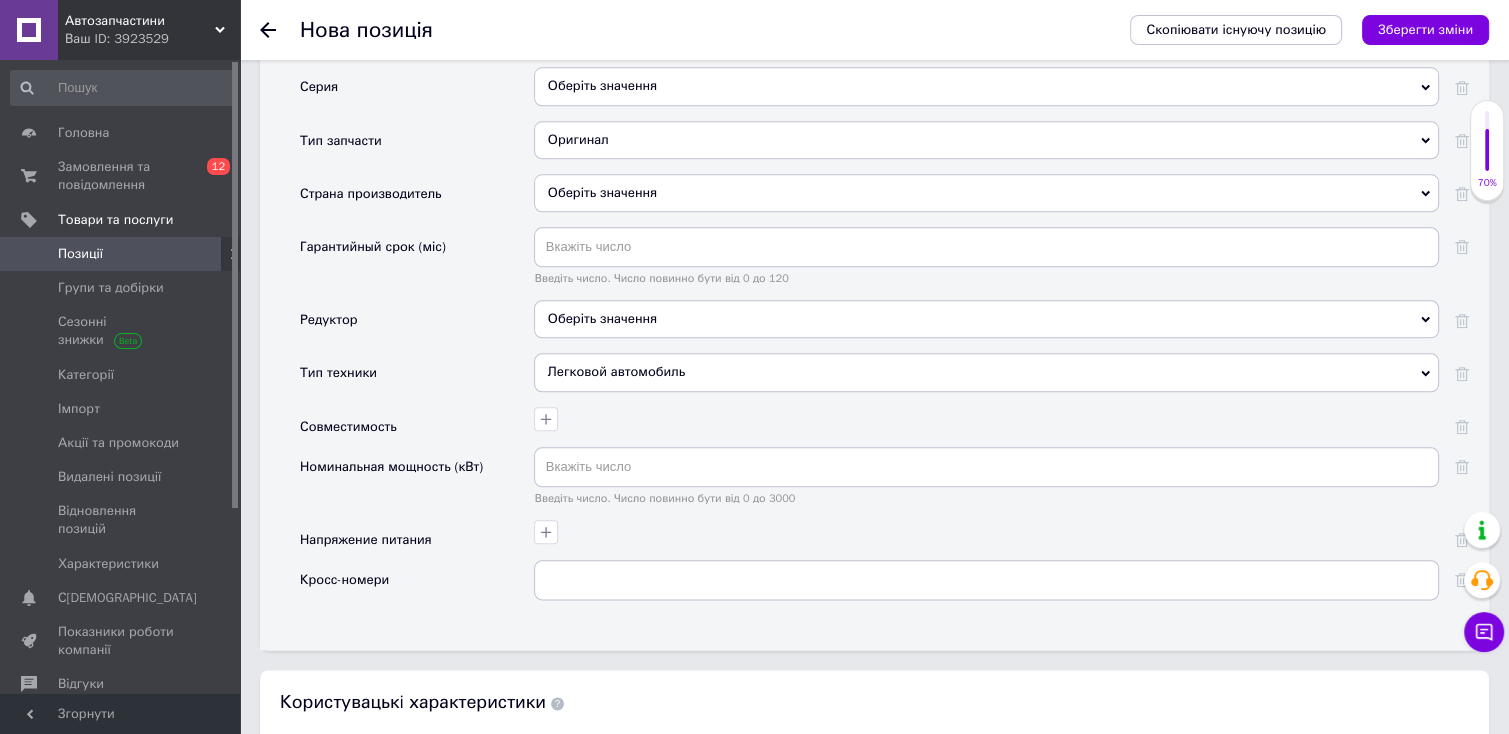 click at bounding box center [984, 529] 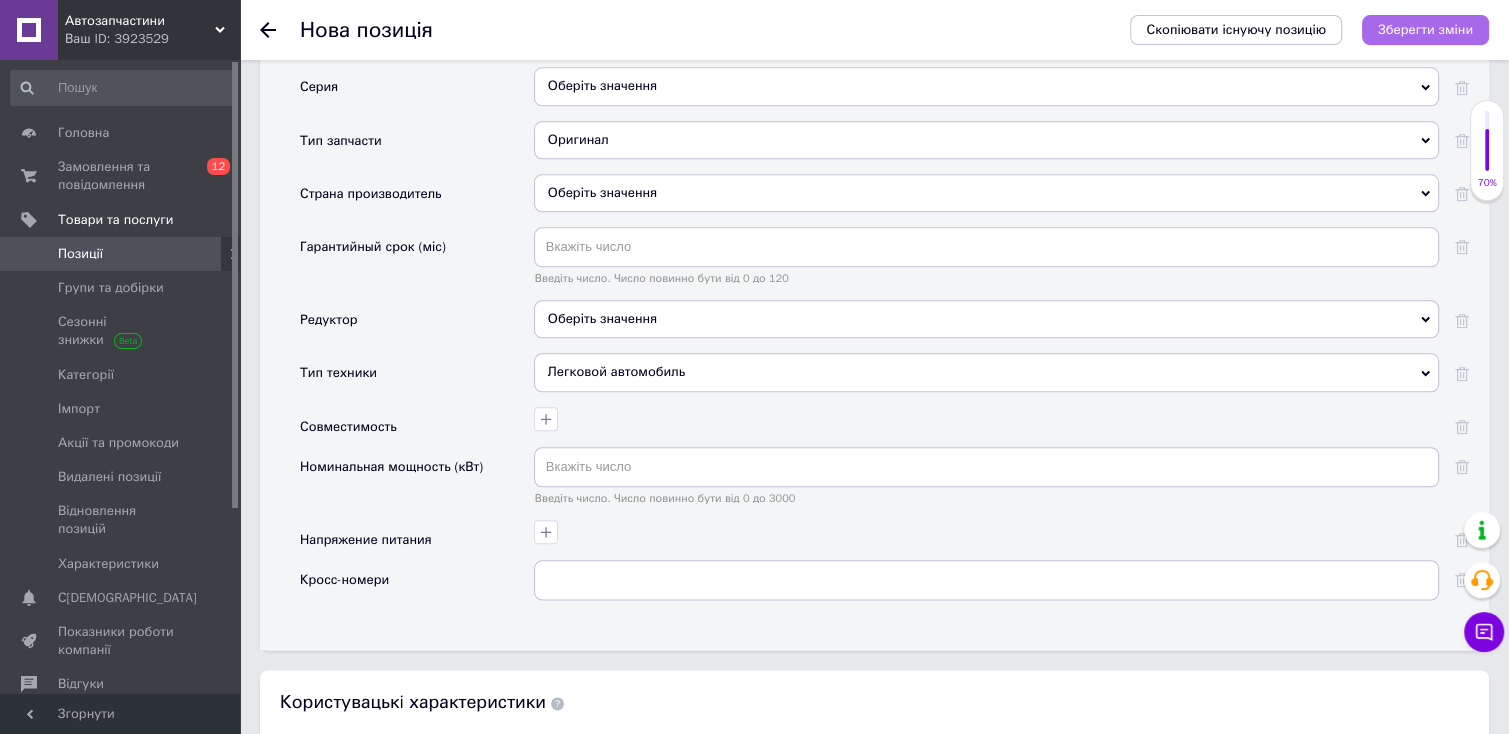 click on "Зберегти зміни" at bounding box center (1425, 29) 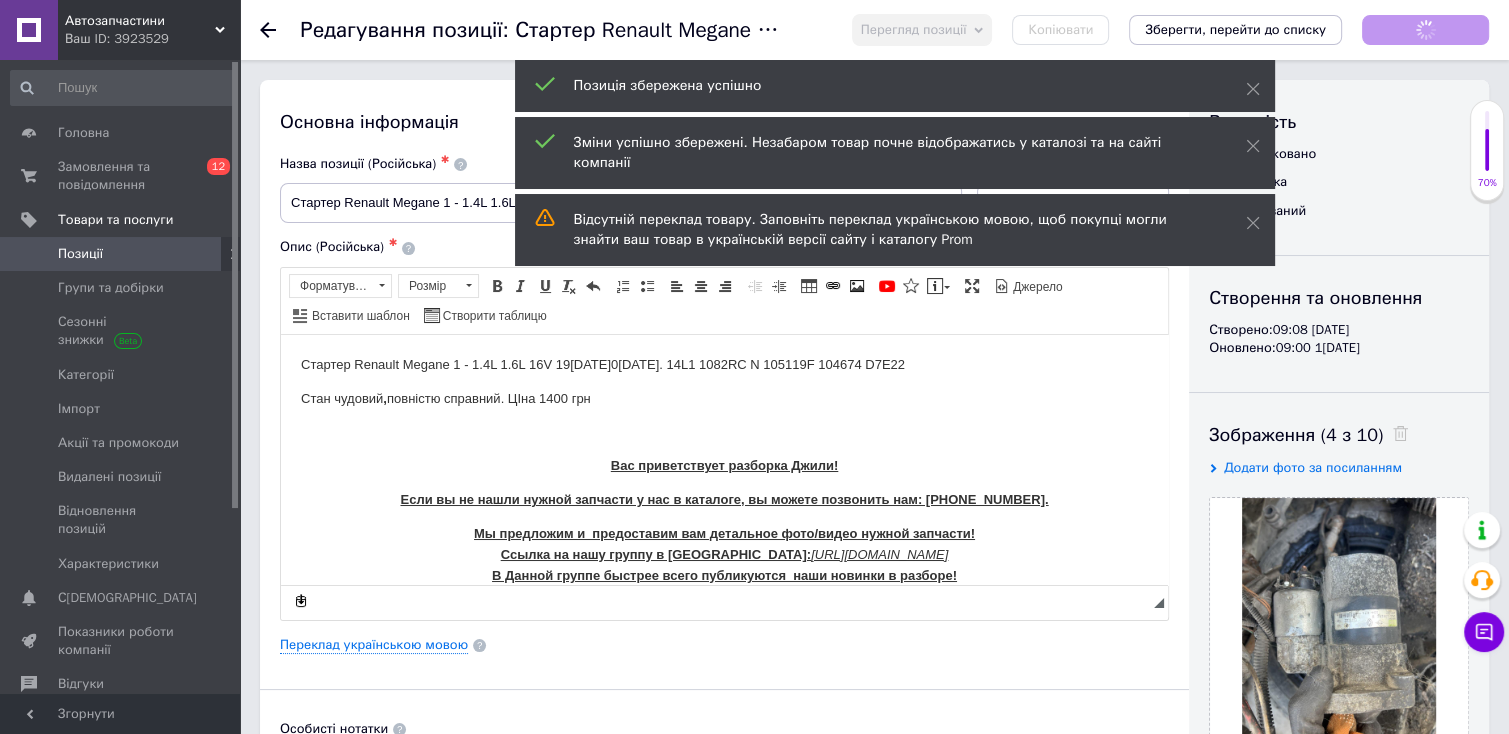scroll, scrollTop: 0, scrollLeft: 0, axis: both 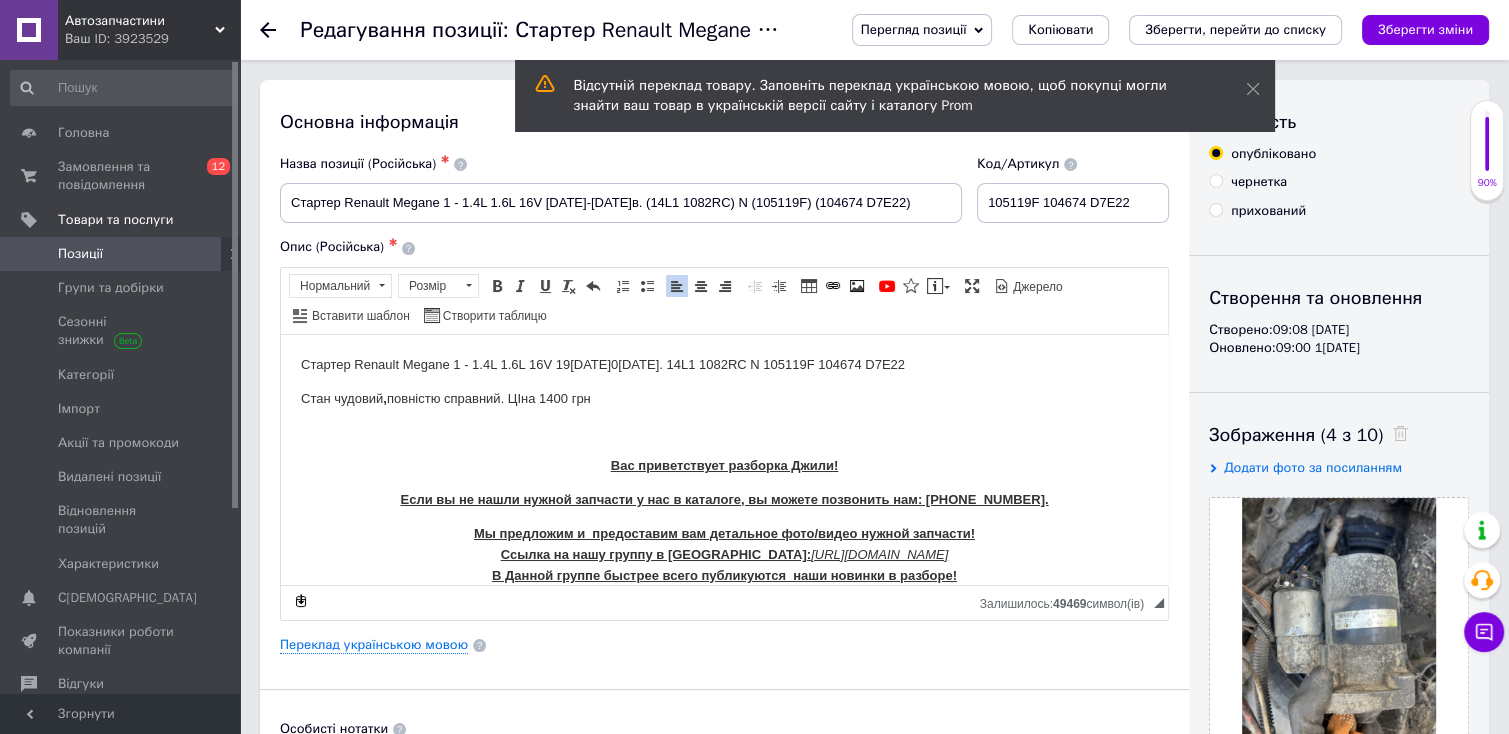 click on "Стартер Renault Megane 1 - 1.4L 1.6L 16V [DATE]-[DATE]в. 14L1 1082RC N 105119F 104674 D7E22 Стан чудовий ,  повністю справний. ЦІна 1400 грн Вас приветствует разборка Джили! Если вы не нашли нужной запчасти у нас в каталоге, вы можете позвонить нам: [PHONE_NUMBER]. Мы предложим и  предоставим вам детальное фото/видео нужной запчасти!  Ссылка на нашу группу в Вайбер:  [URL][DOMAIN_NAME] В Данной группе быстрее всего публикуются  наши новинки в разборе!" at bounding box center [724, 469] 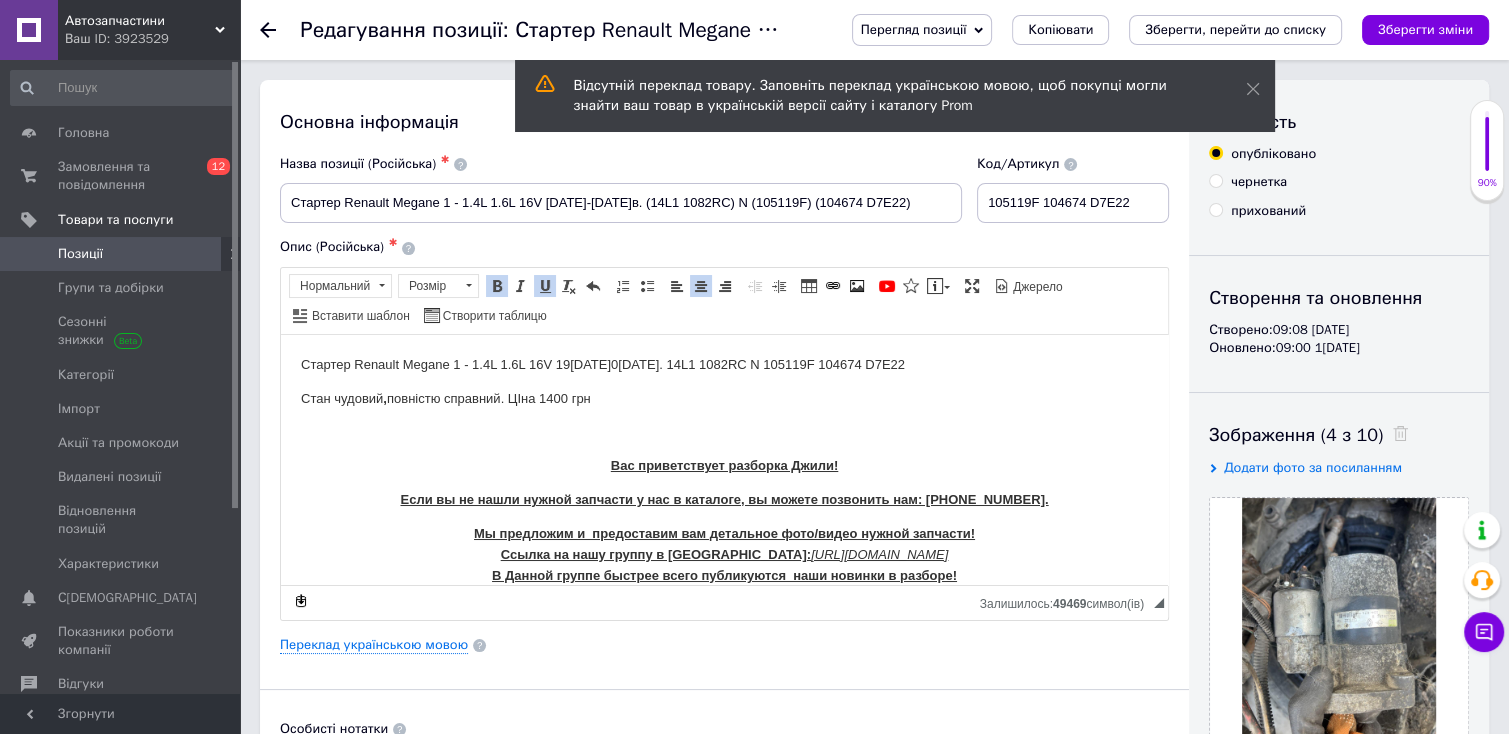 click on "Стартер Renault Megane 1 - 1.4L 1.6L 16V [DATE]-[DATE]в. 14L1 1082RC N 105119F 104674 D7E22 Стан чудовий ,  повністю справний. ЦІна 1400 грн Вас приветствует разборка Джили! Если вы не нашли нужной запчасти у нас в каталоге, вы можете позвонить нам: [PHONE_NUMBER]. Мы предложим и  предоставим вам детальное фото/видео нужной запчасти!  Ссылка на нашу группу в Вайбер:  [URL][DOMAIN_NAME] В Данной группе быстрее всего публикуются  наши новинки в разборе!" at bounding box center [724, 469] 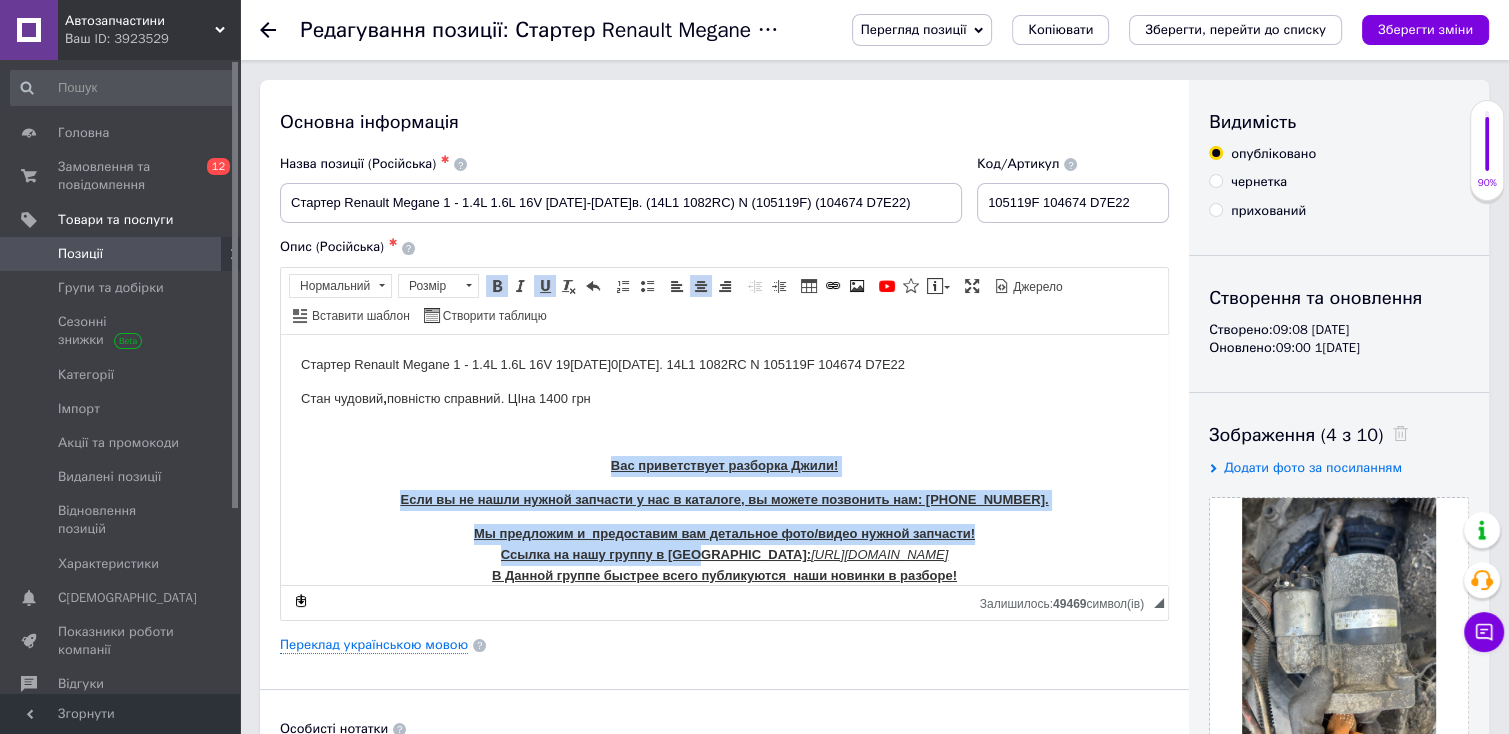 scroll, scrollTop: 41, scrollLeft: 0, axis: vertical 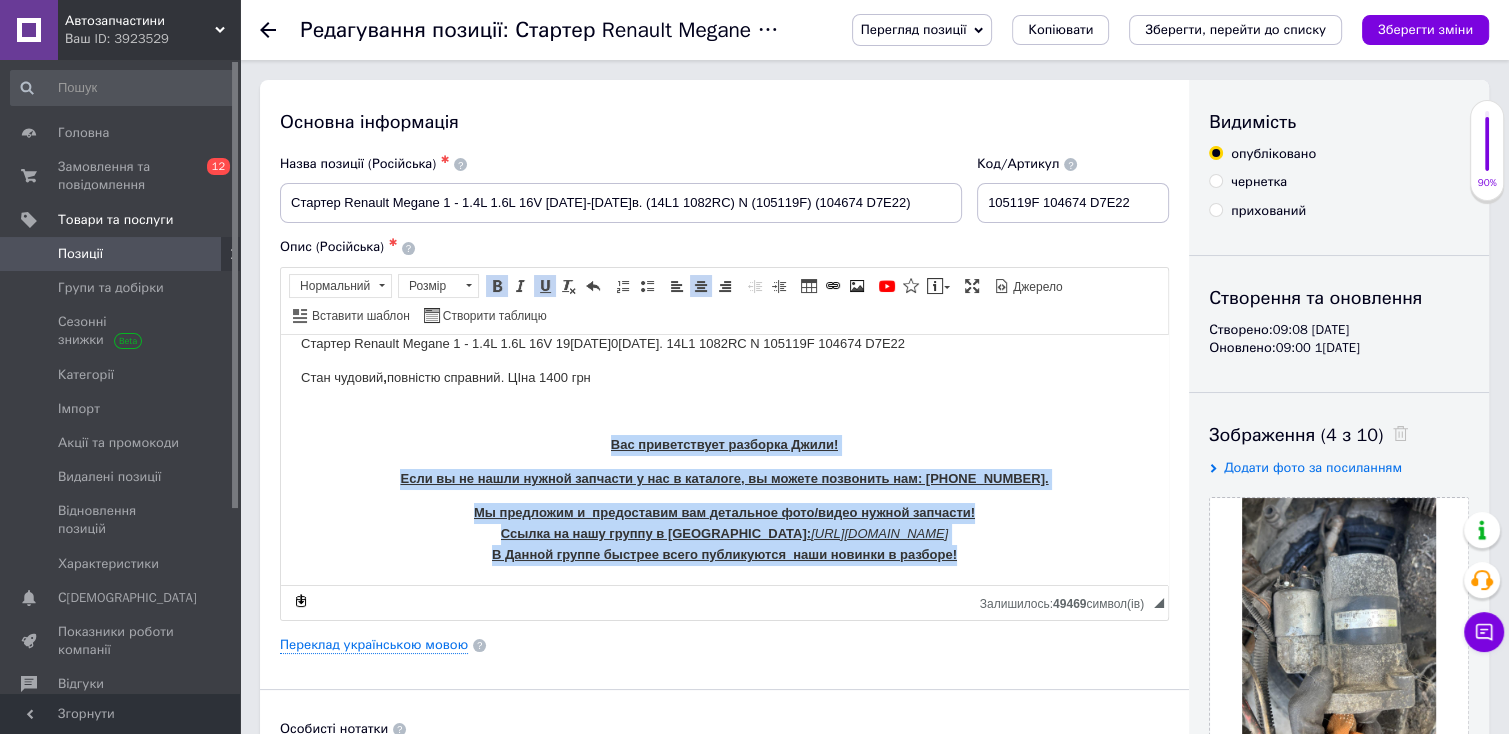 drag, startPoint x: 600, startPoint y: 463, endPoint x: 1249, endPoint y: 980, distance: 829.753 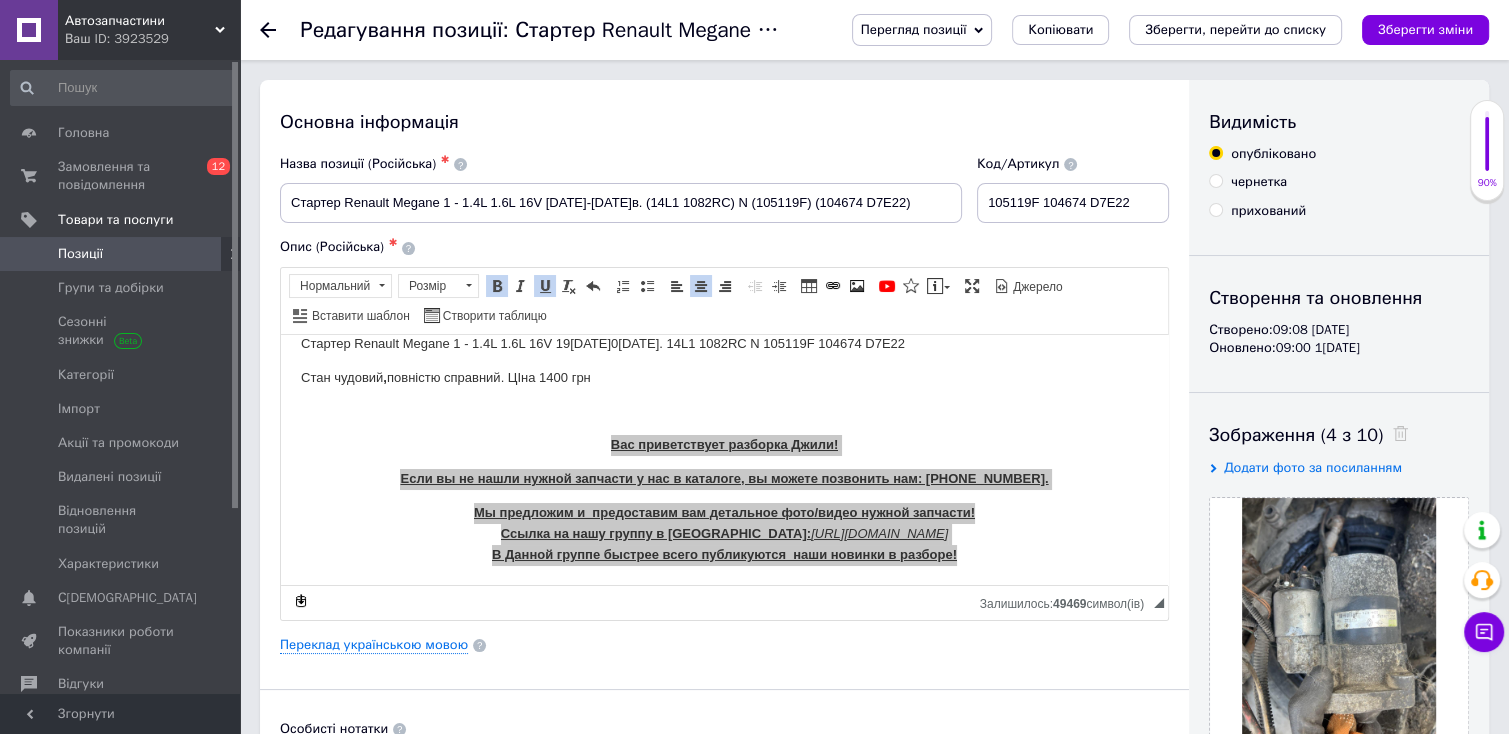 click on "Позиції" at bounding box center (123, 254) 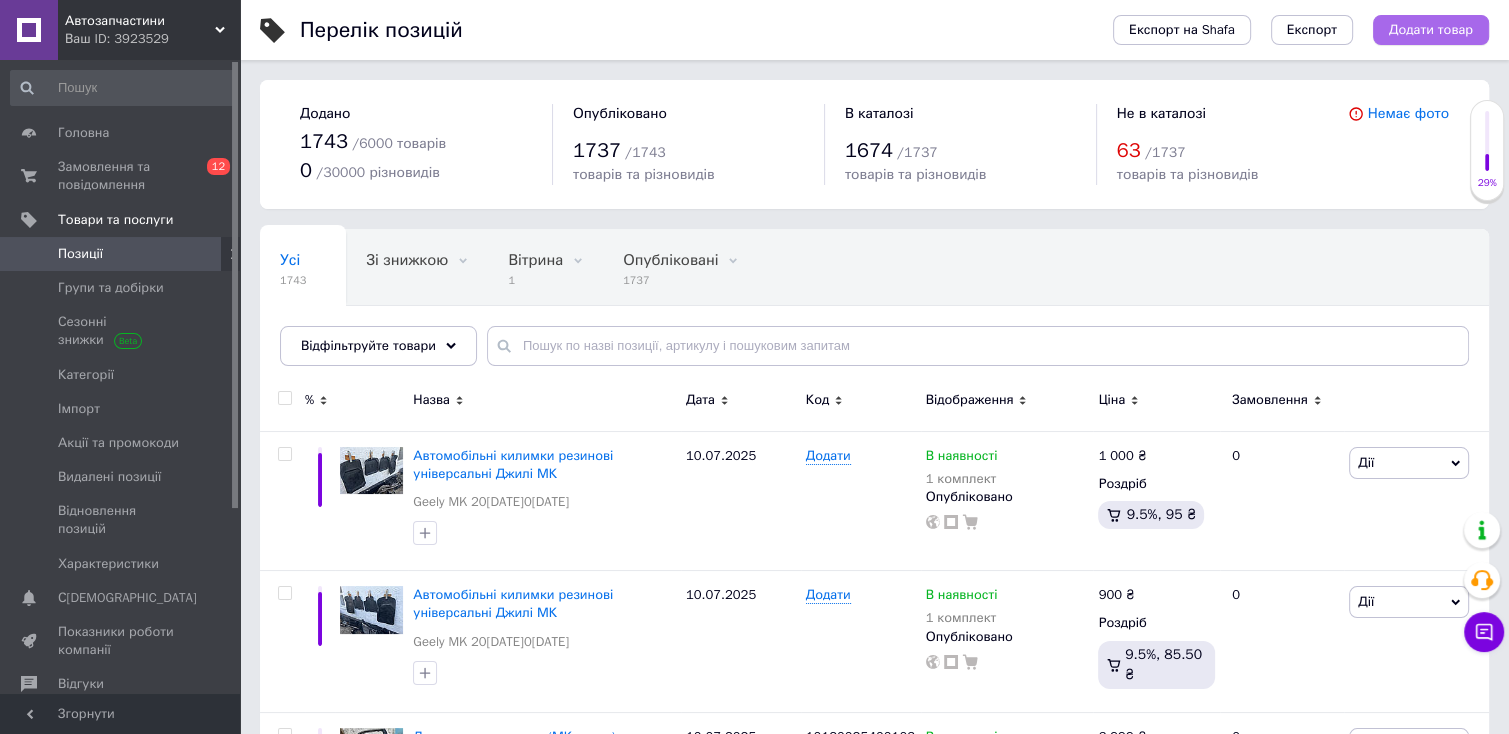 click on "Додати товар" at bounding box center (1431, 30) 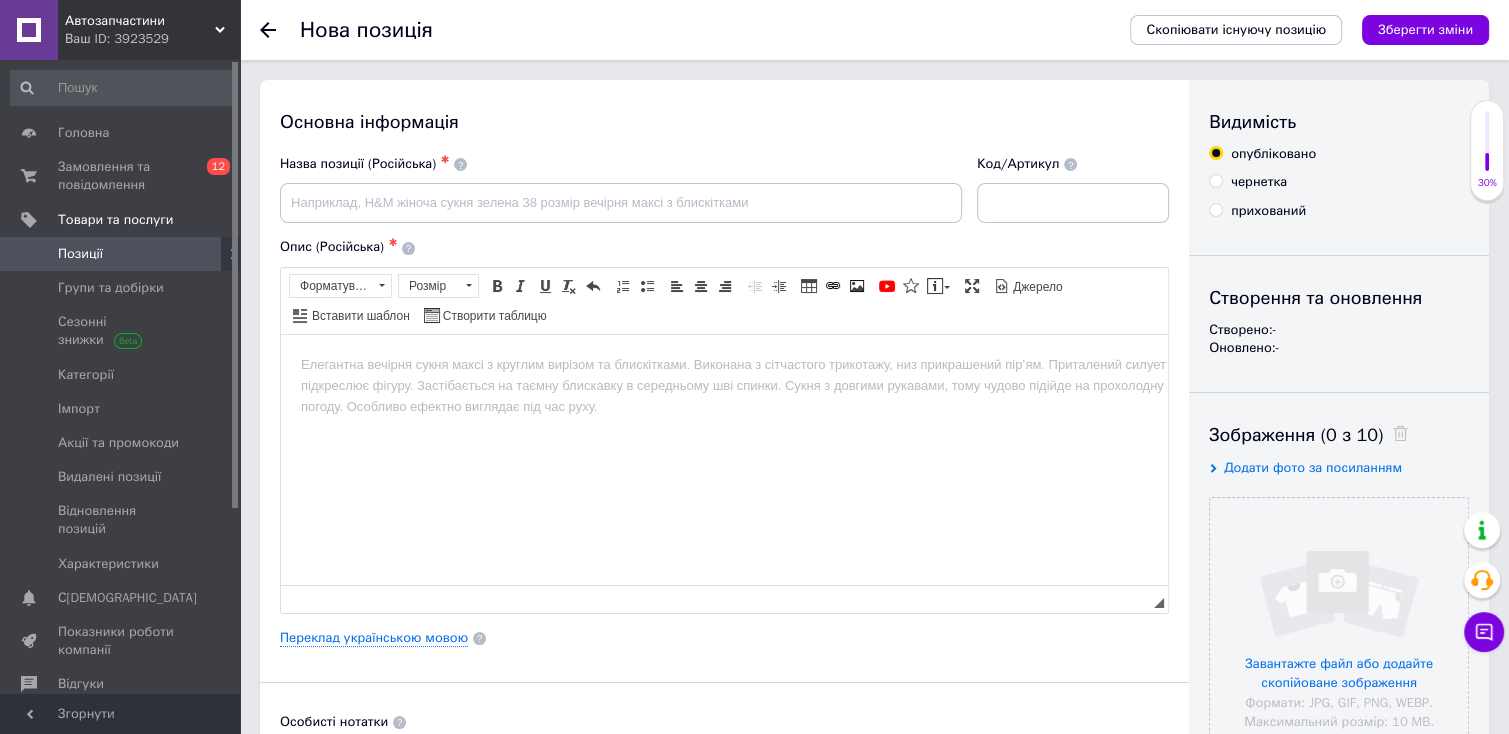 scroll, scrollTop: 0, scrollLeft: 0, axis: both 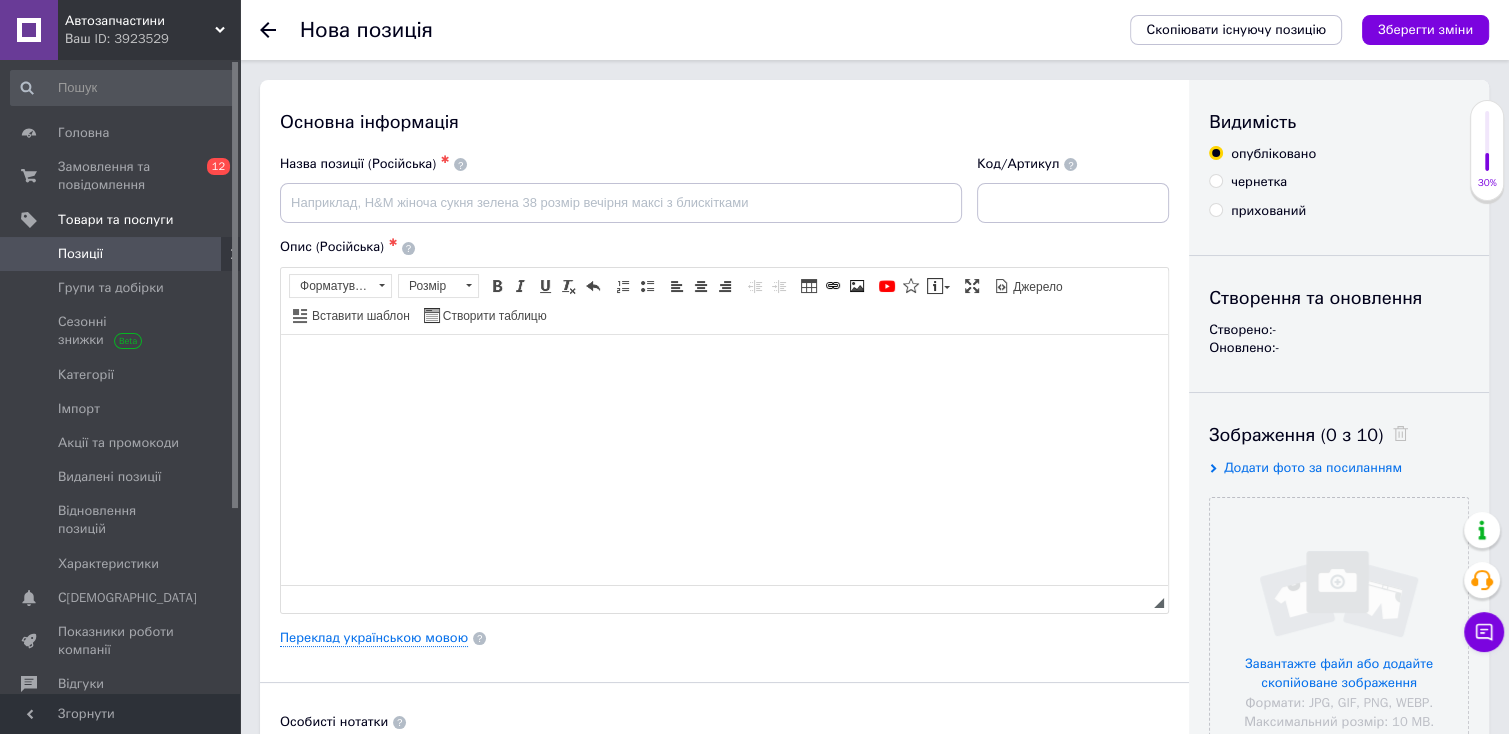 click at bounding box center [724, 364] 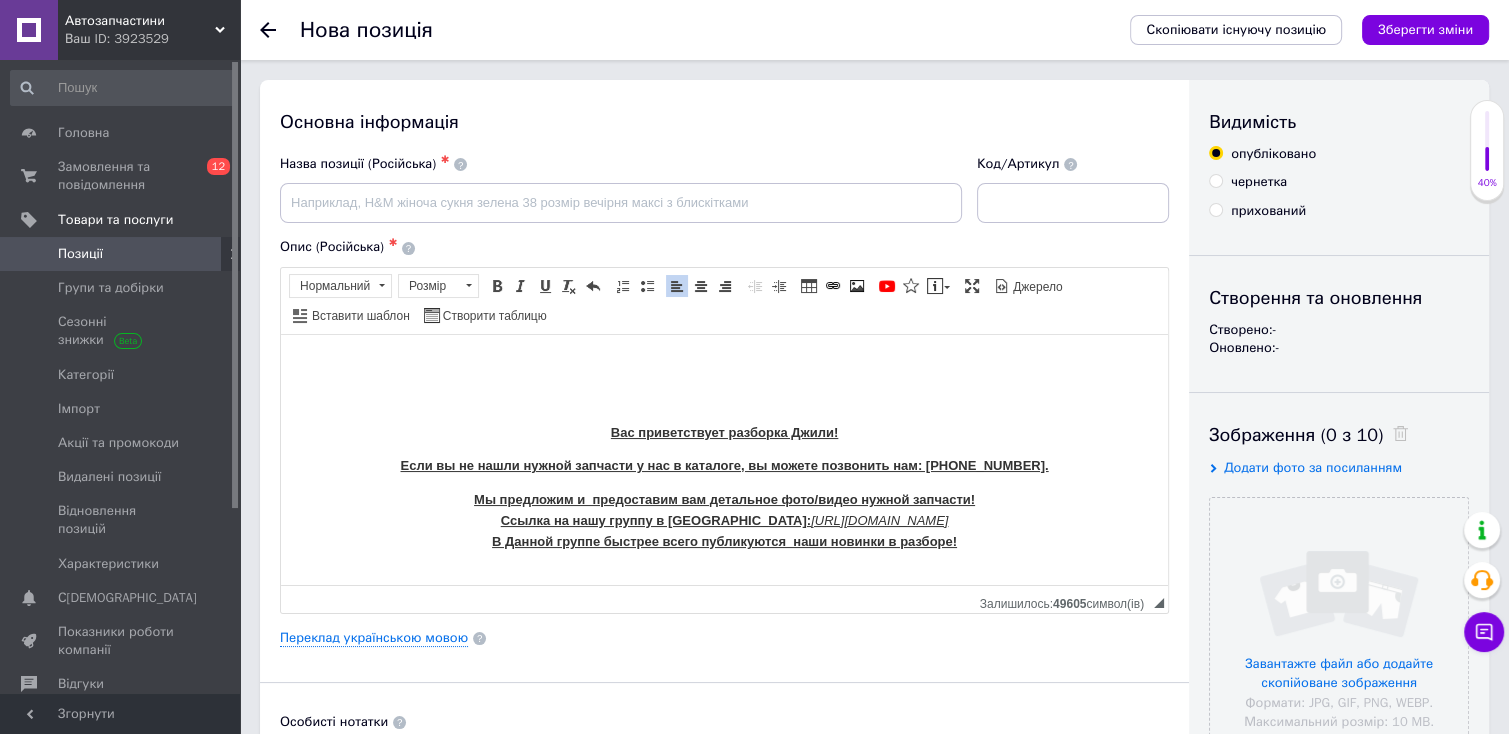 click on "Вас приветствует разборка Джили! Если вы не нашли нужной запчасти у нас в каталоге, вы можете позвонить нам: [PHONE_NUMBER]. Мы предложим и  предоставим вам детальное фото/видео нужной запчасти!  Ссылка на нашу группу в Вайбер:  [URL][DOMAIN_NAME] В Данной группе быстрее всего публикуются  наши новинки в разборе!" at bounding box center [724, 453] 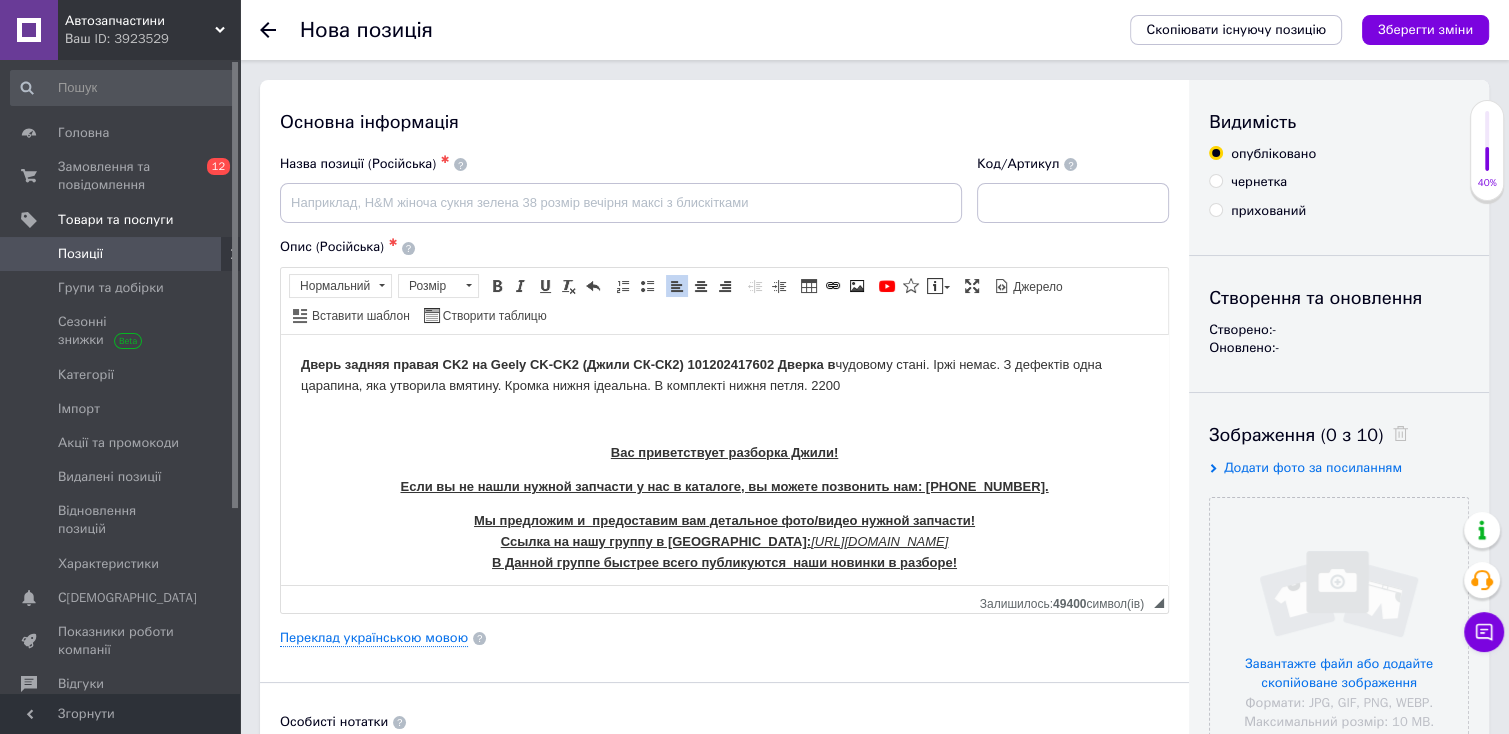 drag, startPoint x: 839, startPoint y: 366, endPoint x: 241, endPoint y: 344, distance: 598.40454 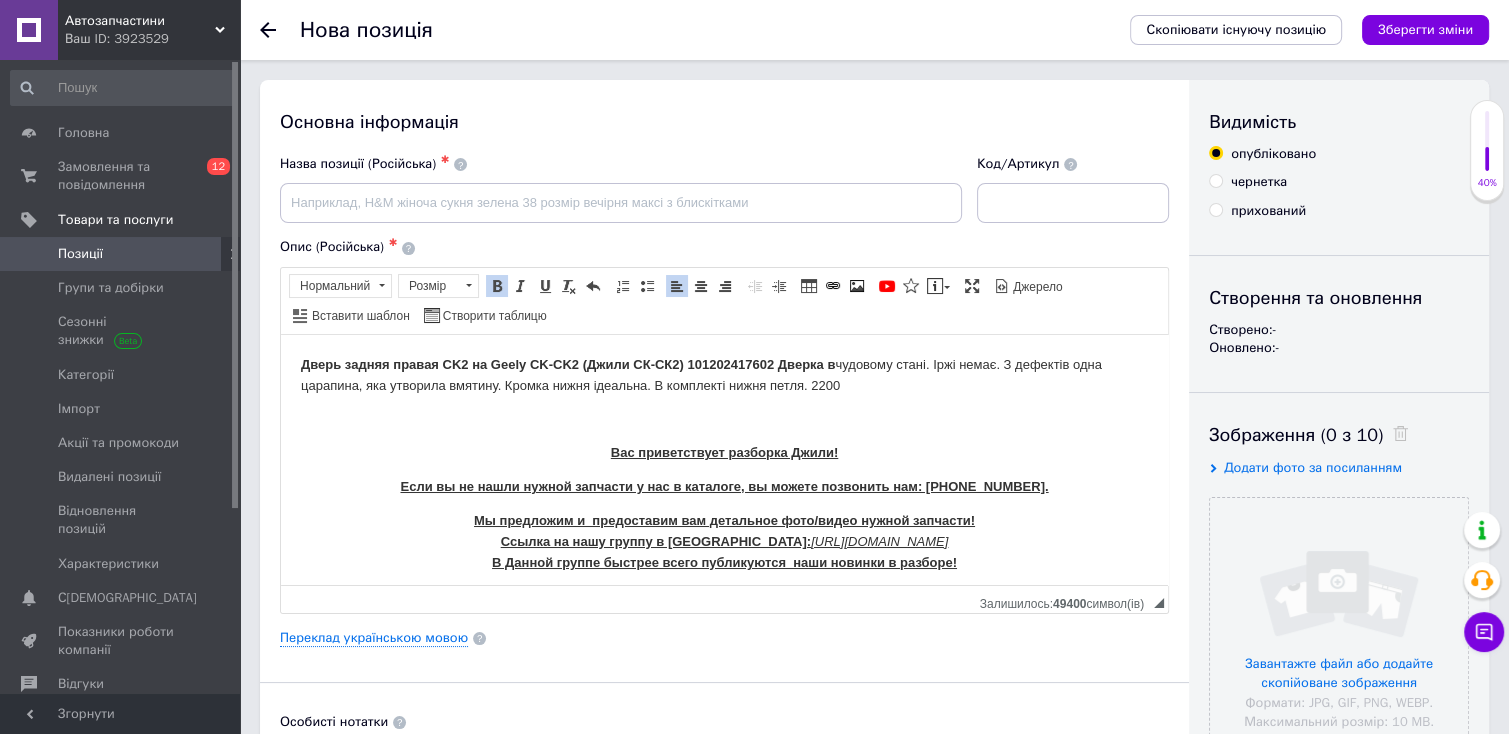click at bounding box center [497, 286] 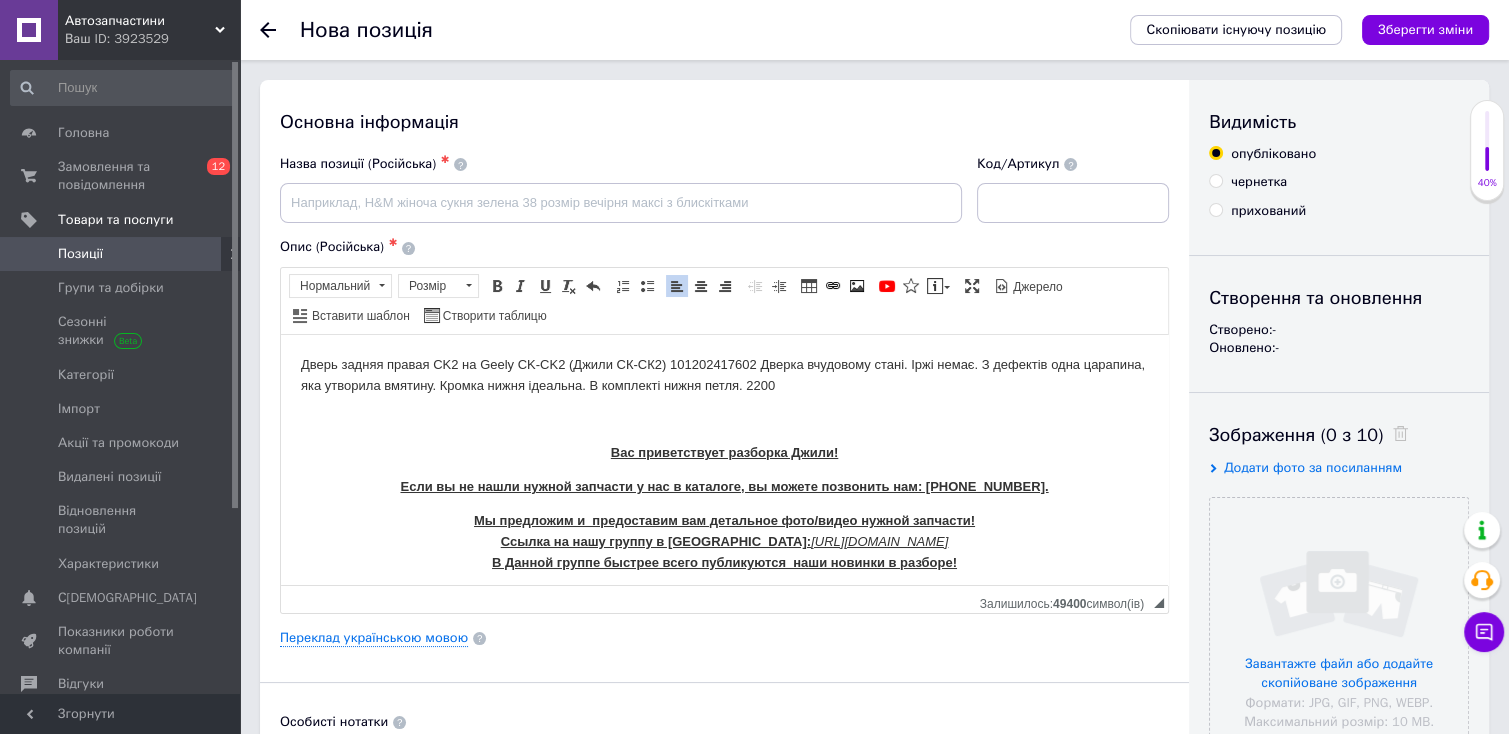 click on "Дверь задняя правая CK2 на Geely CK-CK2 (Джили СК-СК2) 101202417602 Дверка в  чудовому стані. Іржі немає. З дефектів одна царапина, яка утворила вмятину. Кромка нижня ідеальна. В комплекті нижня петля. 2200" at bounding box center [724, 375] 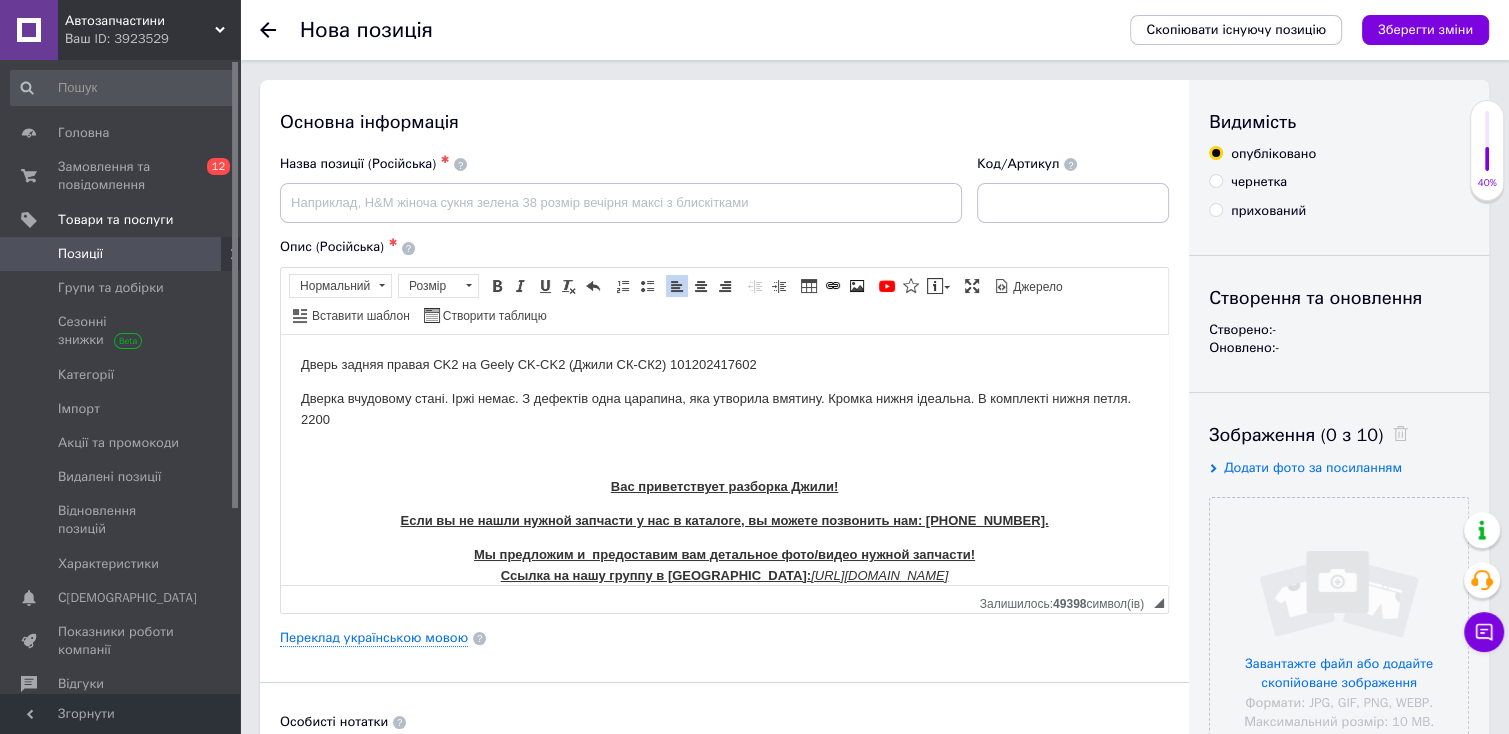click on "Дверь задняя правая CK2 на Geely CK-CK2 (Джили СК-СК2) 101202417602" at bounding box center [724, 364] 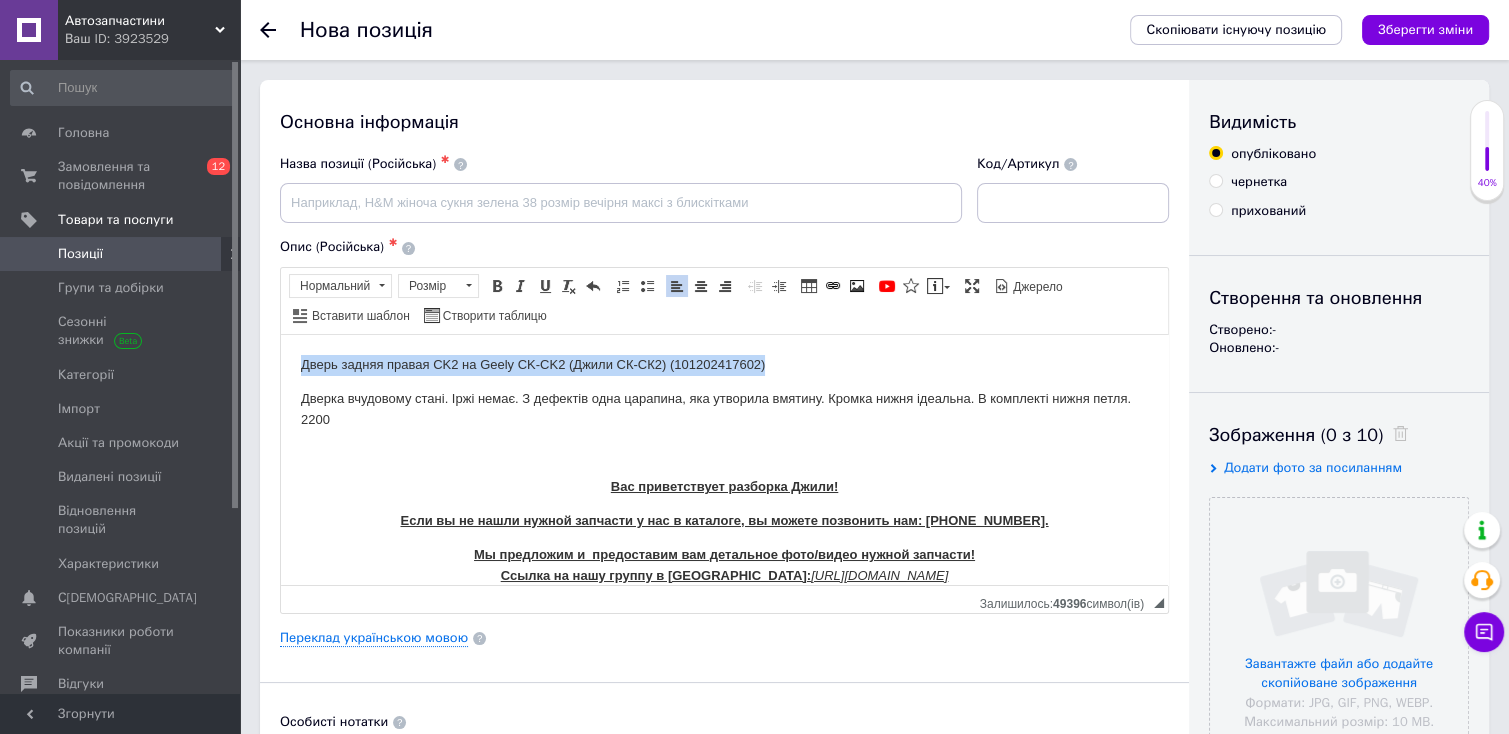 drag, startPoint x: 772, startPoint y: 368, endPoint x: 491, endPoint y: 698, distance: 433.42935 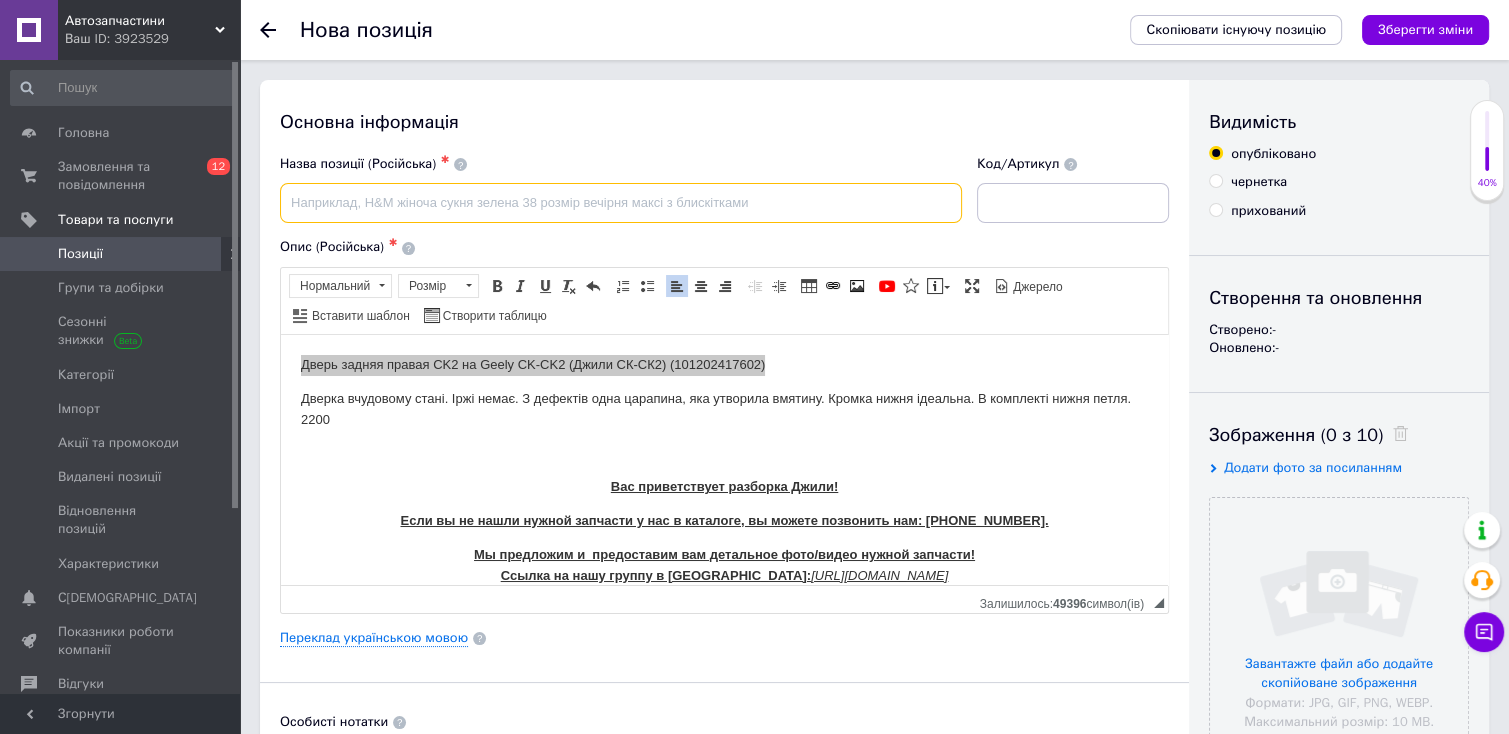 click at bounding box center (621, 203) 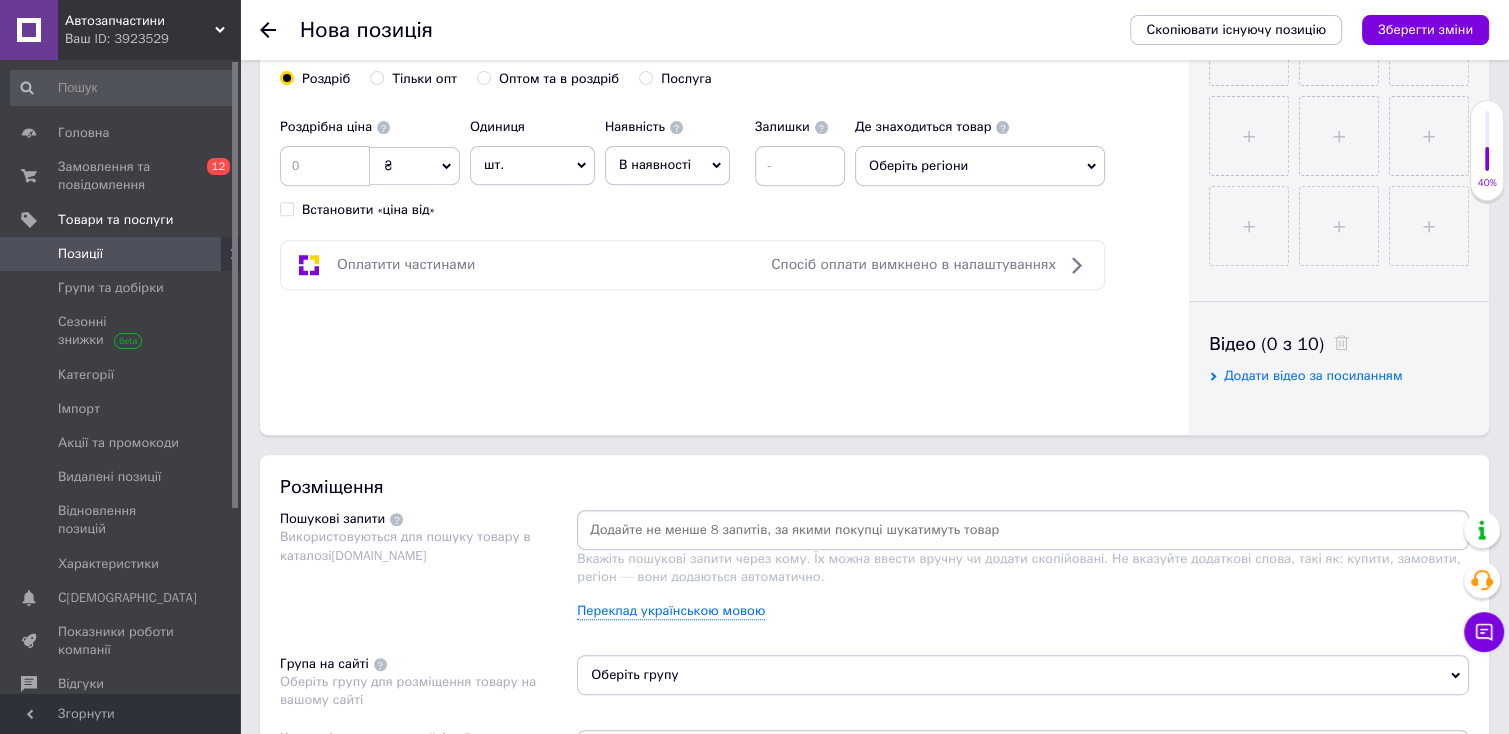 scroll, scrollTop: 797, scrollLeft: 0, axis: vertical 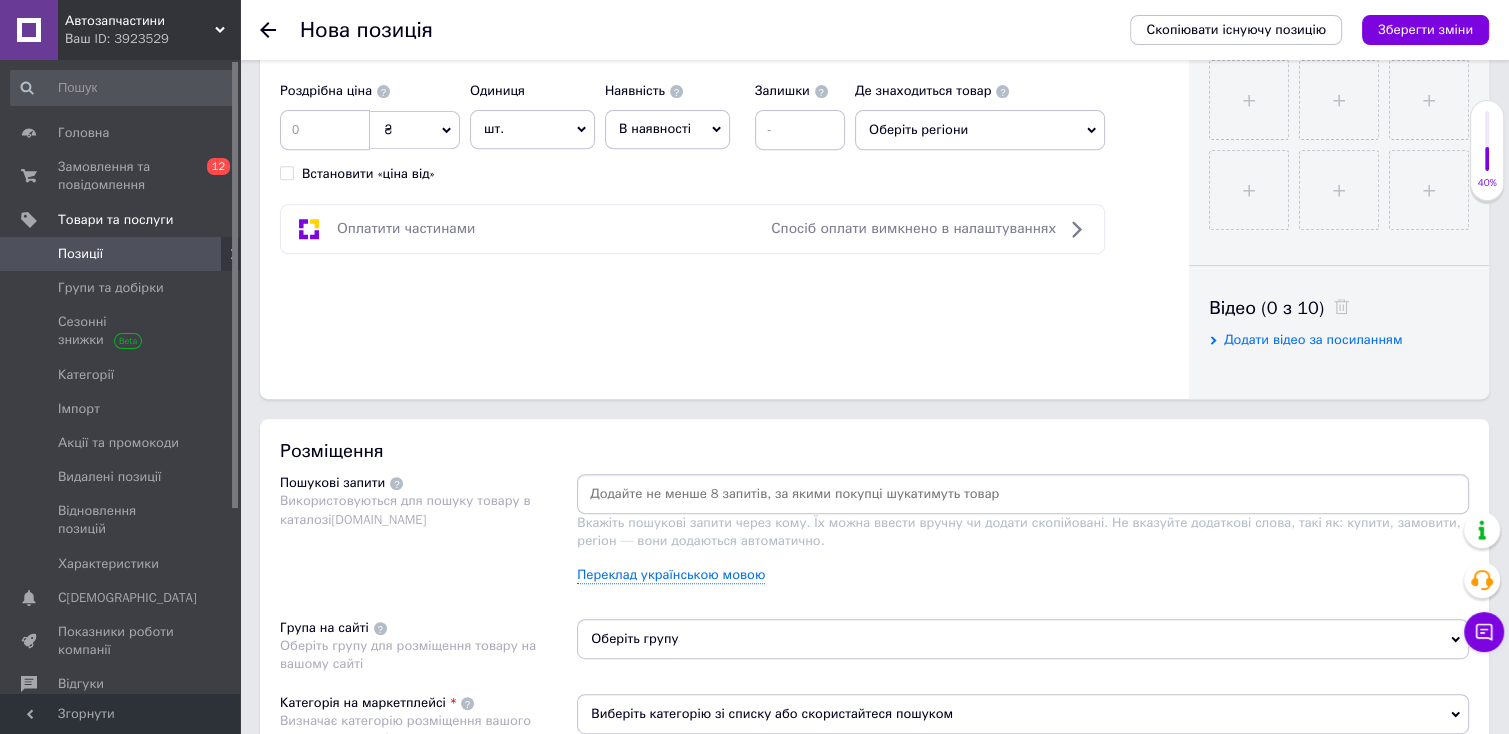 type on "Дверь задняя правая CK2 на Geely CK-CK2 (Джили СК-СК2) (101202417602)" 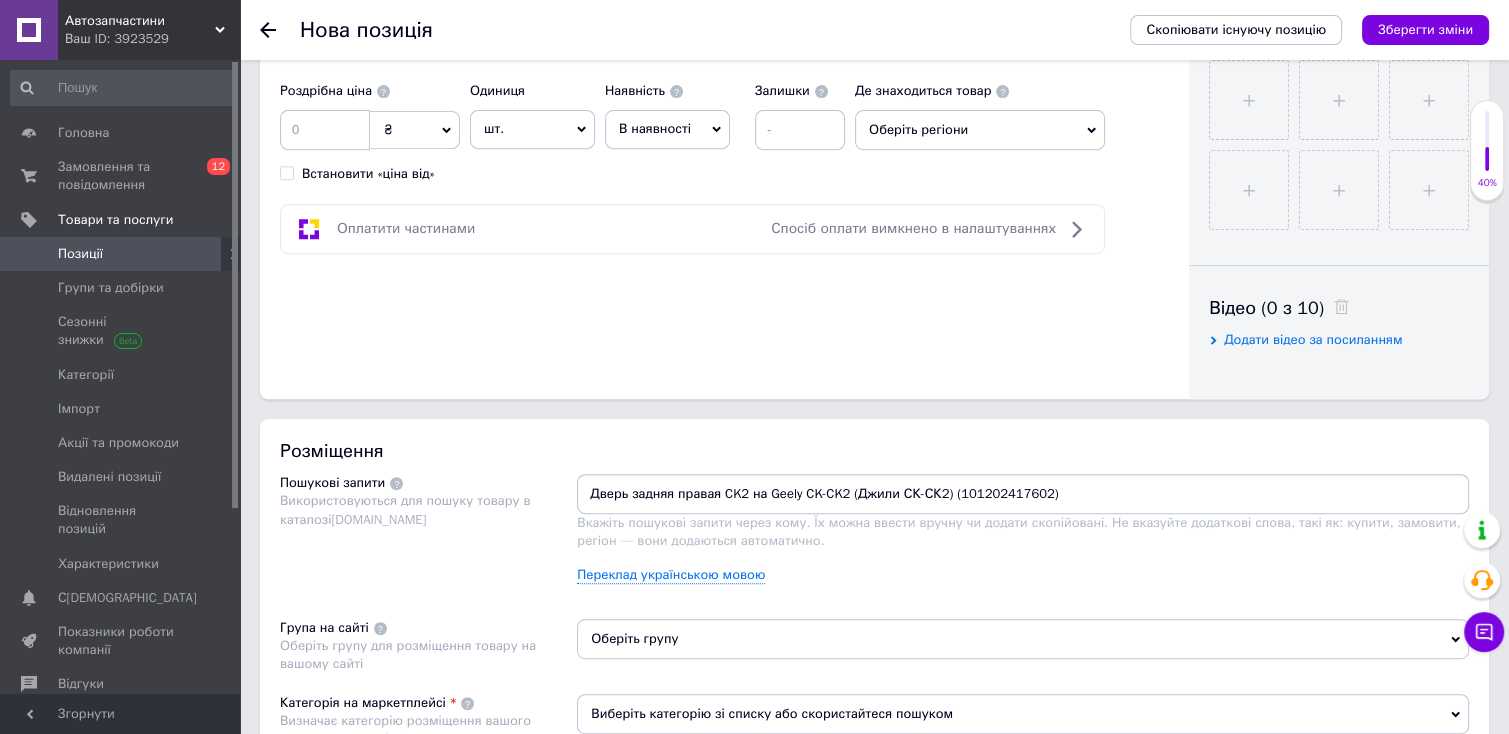 type 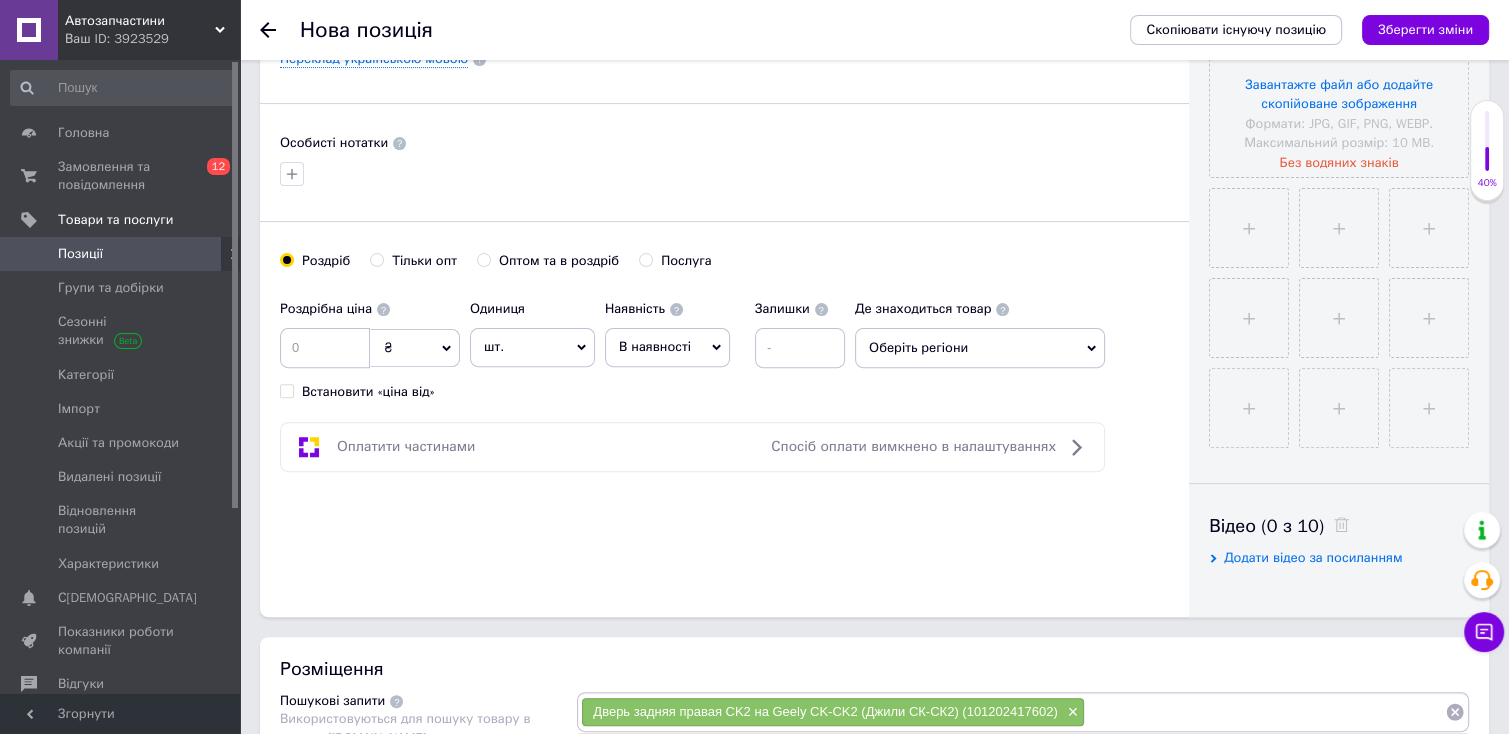 scroll, scrollTop: 0, scrollLeft: 0, axis: both 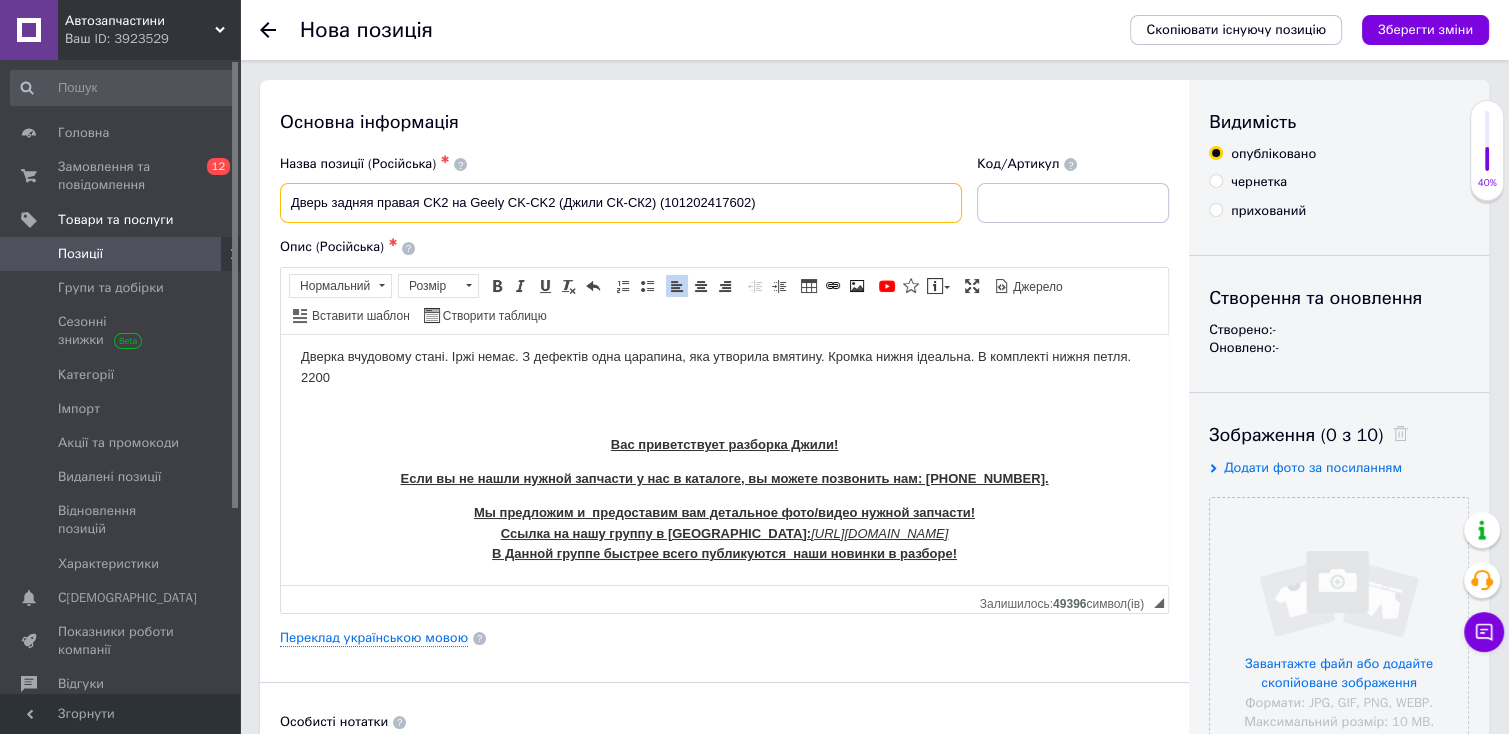 click on "Дверь задняя правая CK2 на Geely CK-CK2 (Джили СК-СК2) (101202417602)" at bounding box center [621, 203] 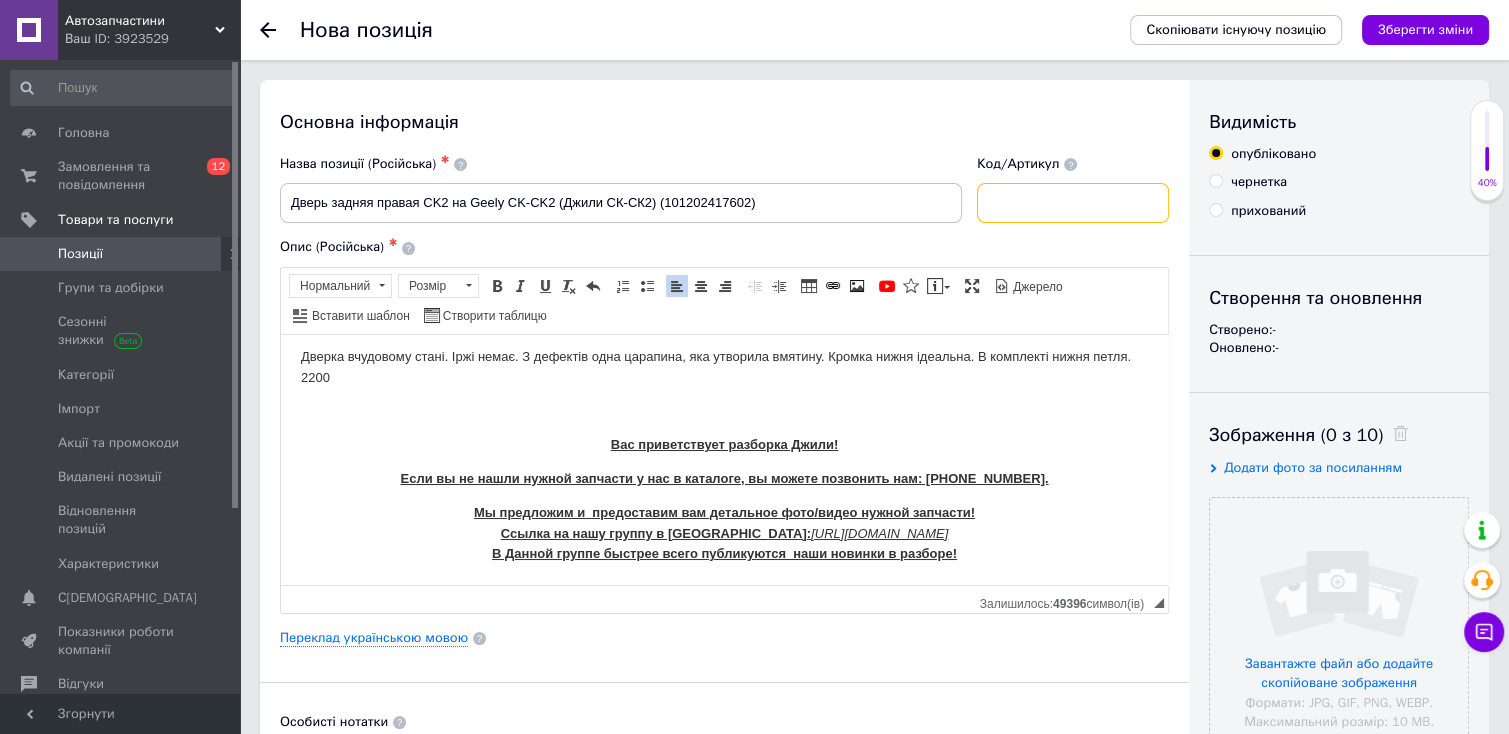 click at bounding box center (1073, 203) 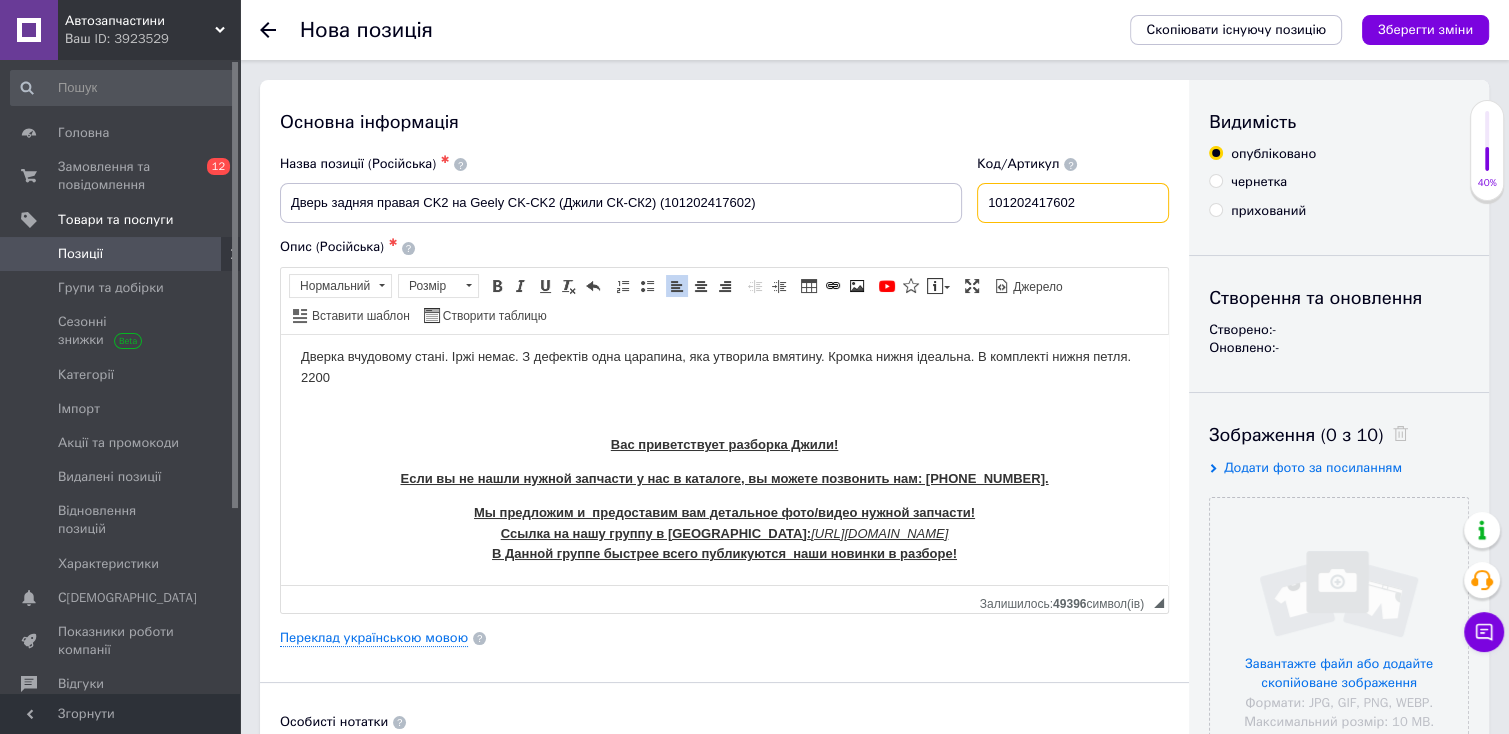 type on "101202417602" 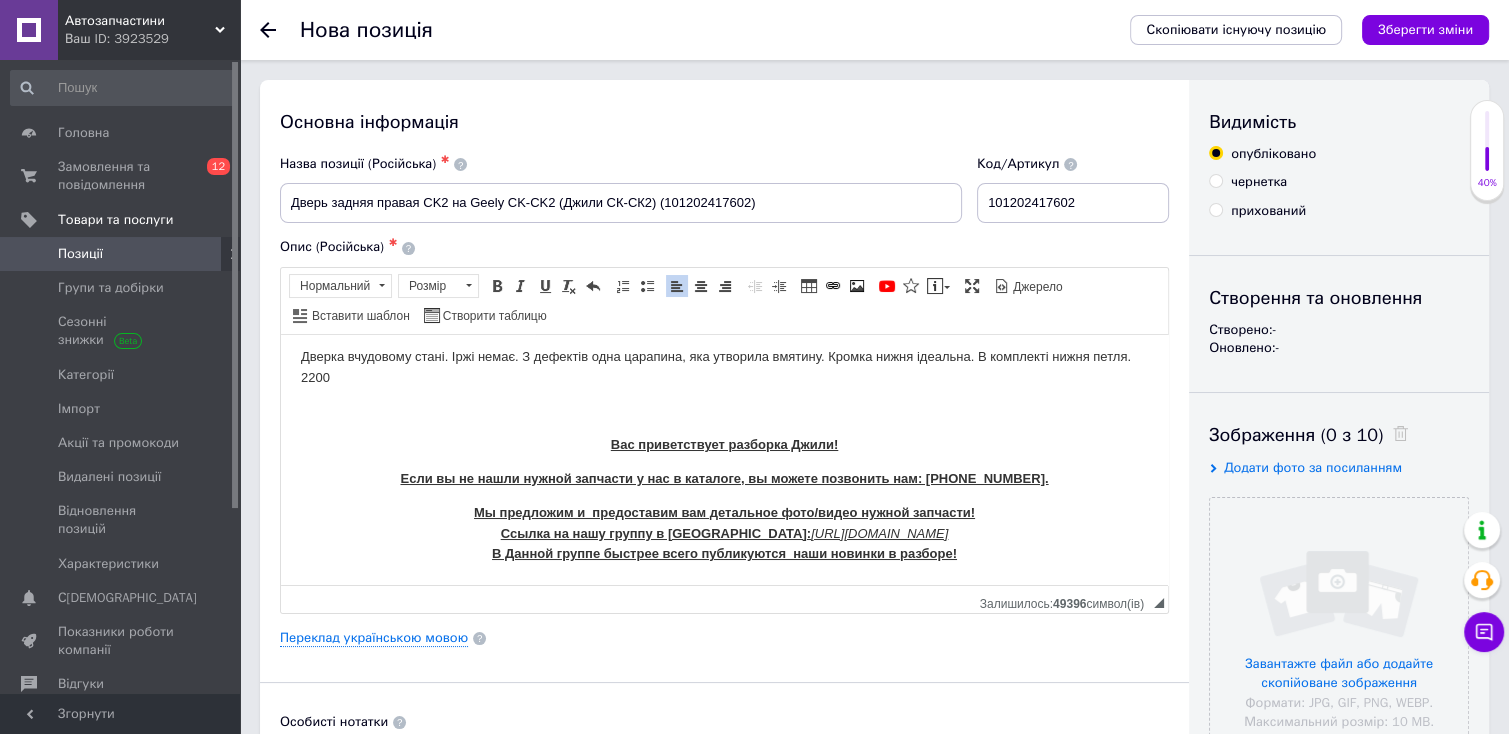 click on "Дверка в  чудовому стані. Іржі немає. З дефектів одна царапина, яка утворила вмятину. Кромка нижня ідеальна. В комплекті нижня петля. 2200" at bounding box center (724, 367) 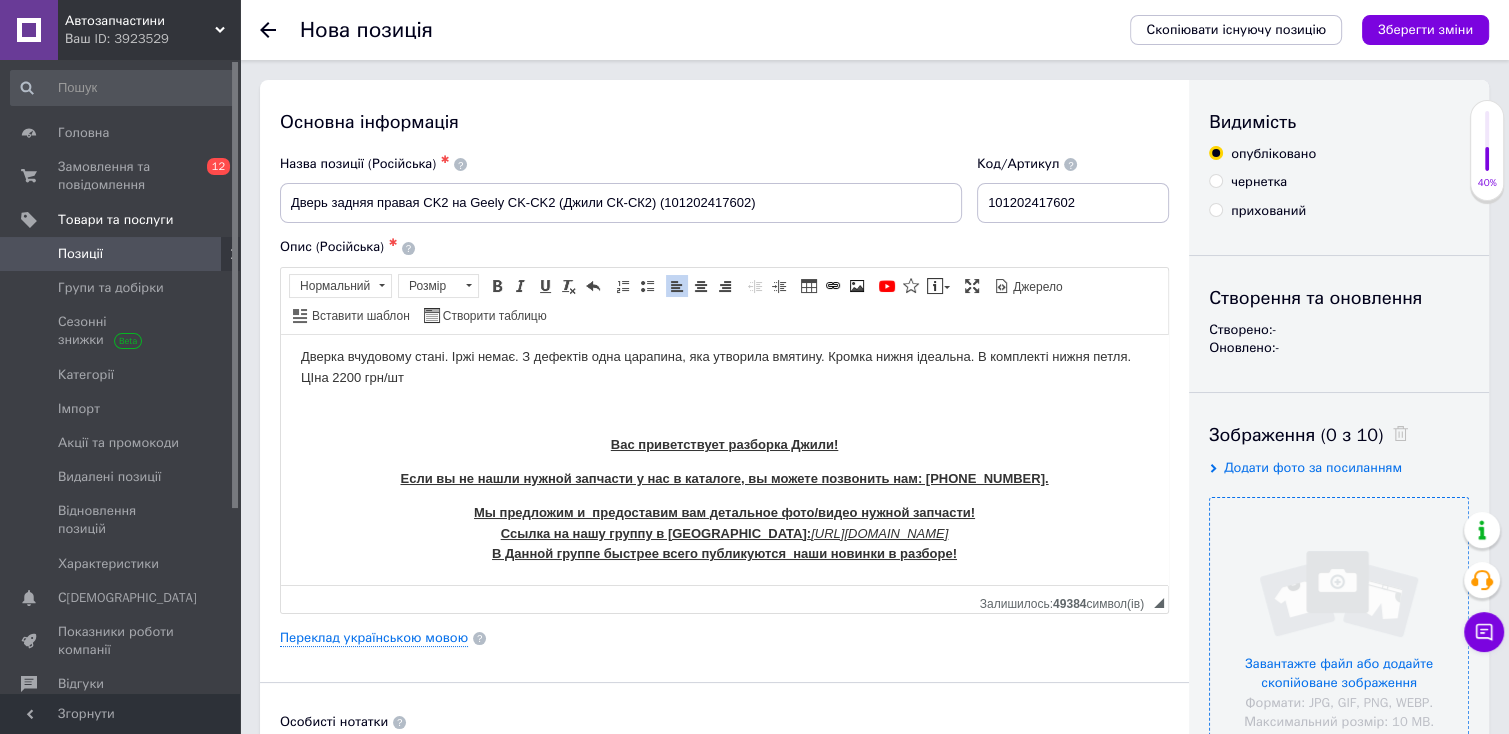 click at bounding box center [1339, 627] 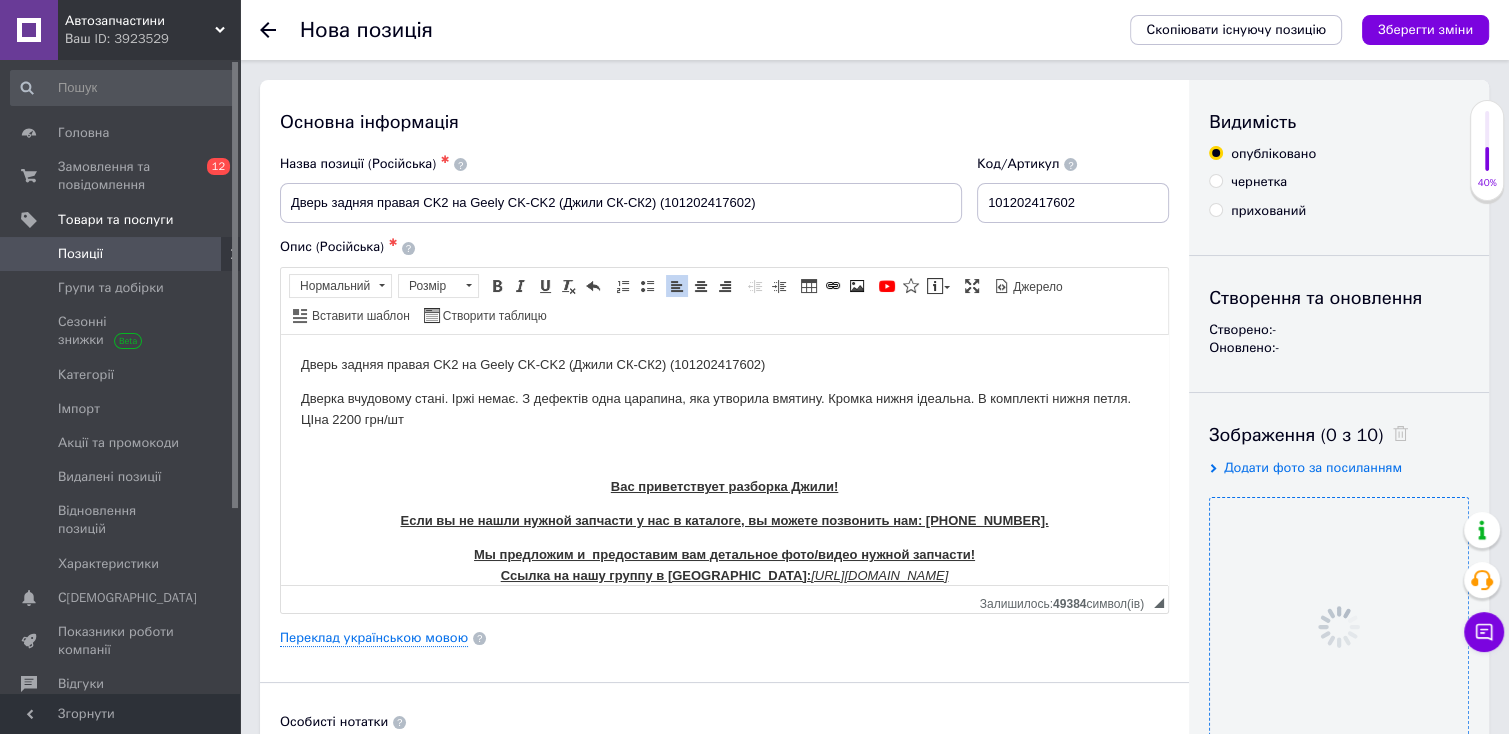 scroll, scrollTop: 0, scrollLeft: 0, axis: both 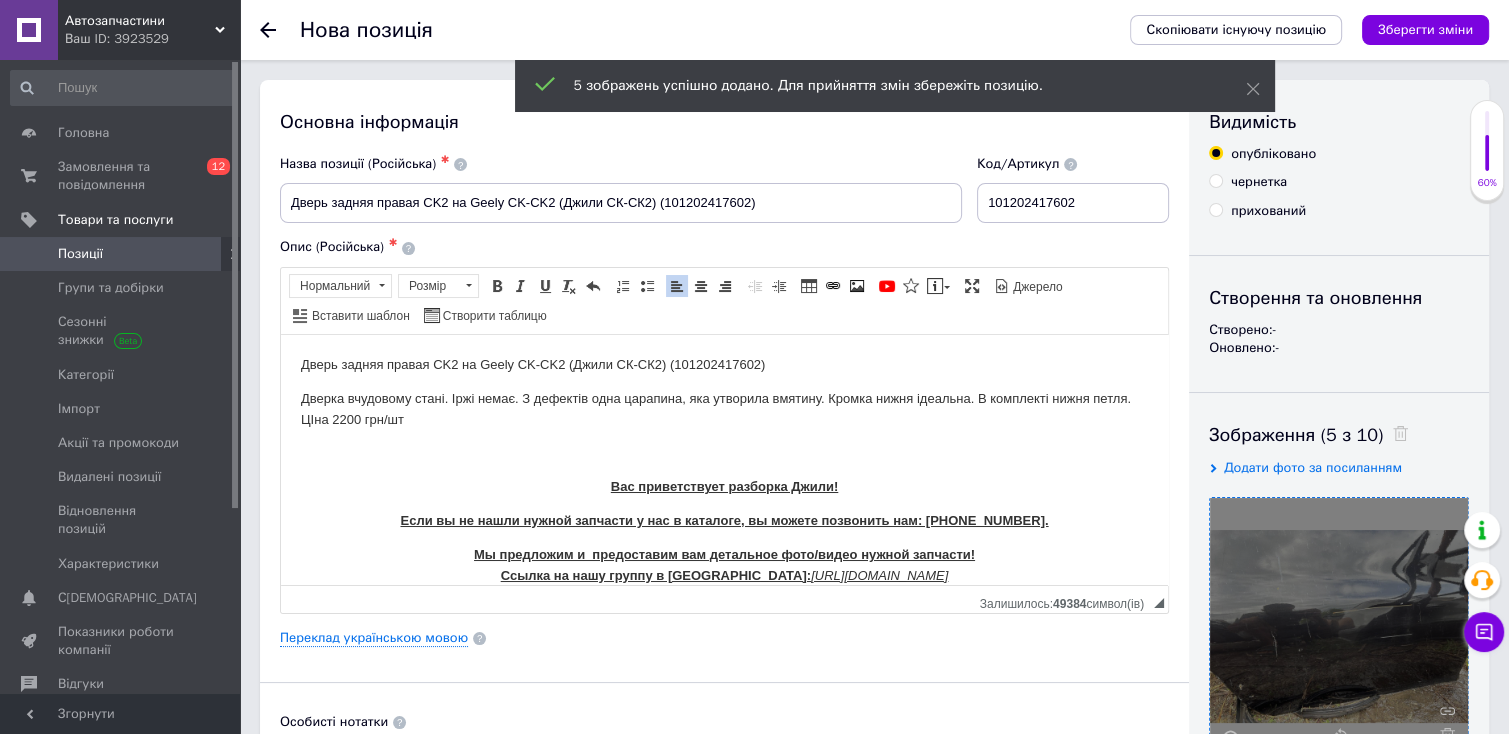 click on "Дверь задняя правая CK2 на Geely CK-CK2 (Джили СК-СК2) (101202417602)" at bounding box center (724, 364) 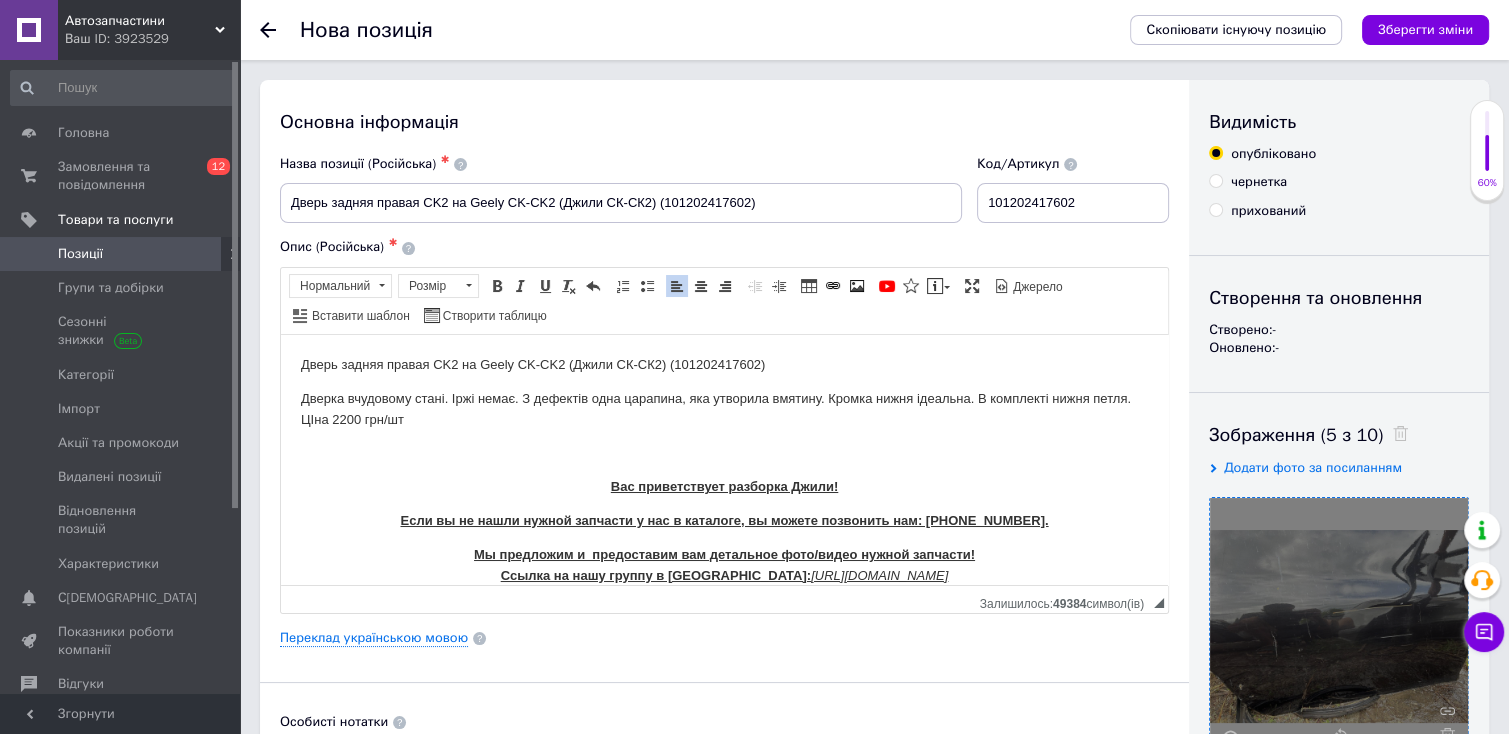 click on "Дверка в  чудовому стані. Іржі немає. З дефектів одна царапина, яка утворила вмятину. Кромка нижня ідеальна. В комплекті нижня петля. ЦІна 2200 грн/шт" at bounding box center [724, 409] 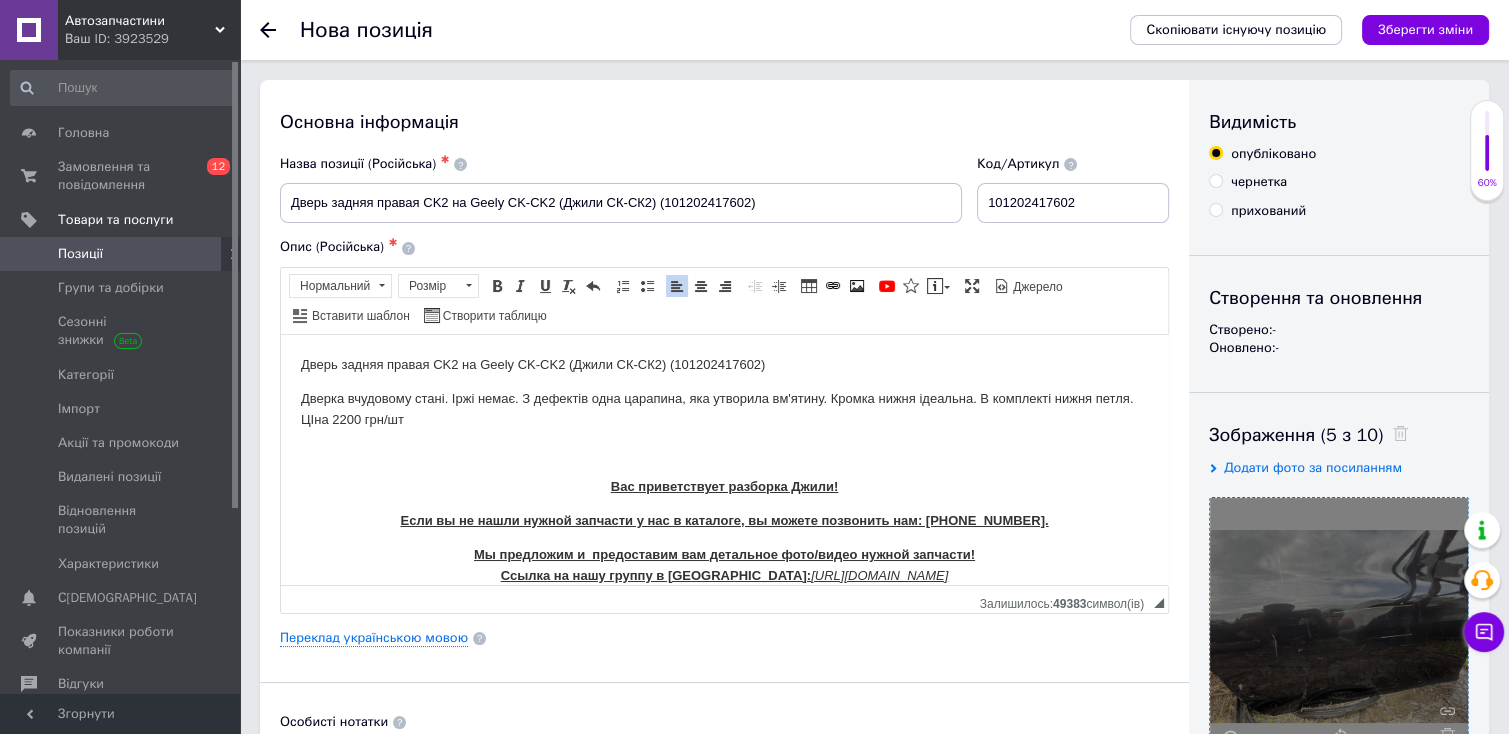 click at bounding box center [724, 452] 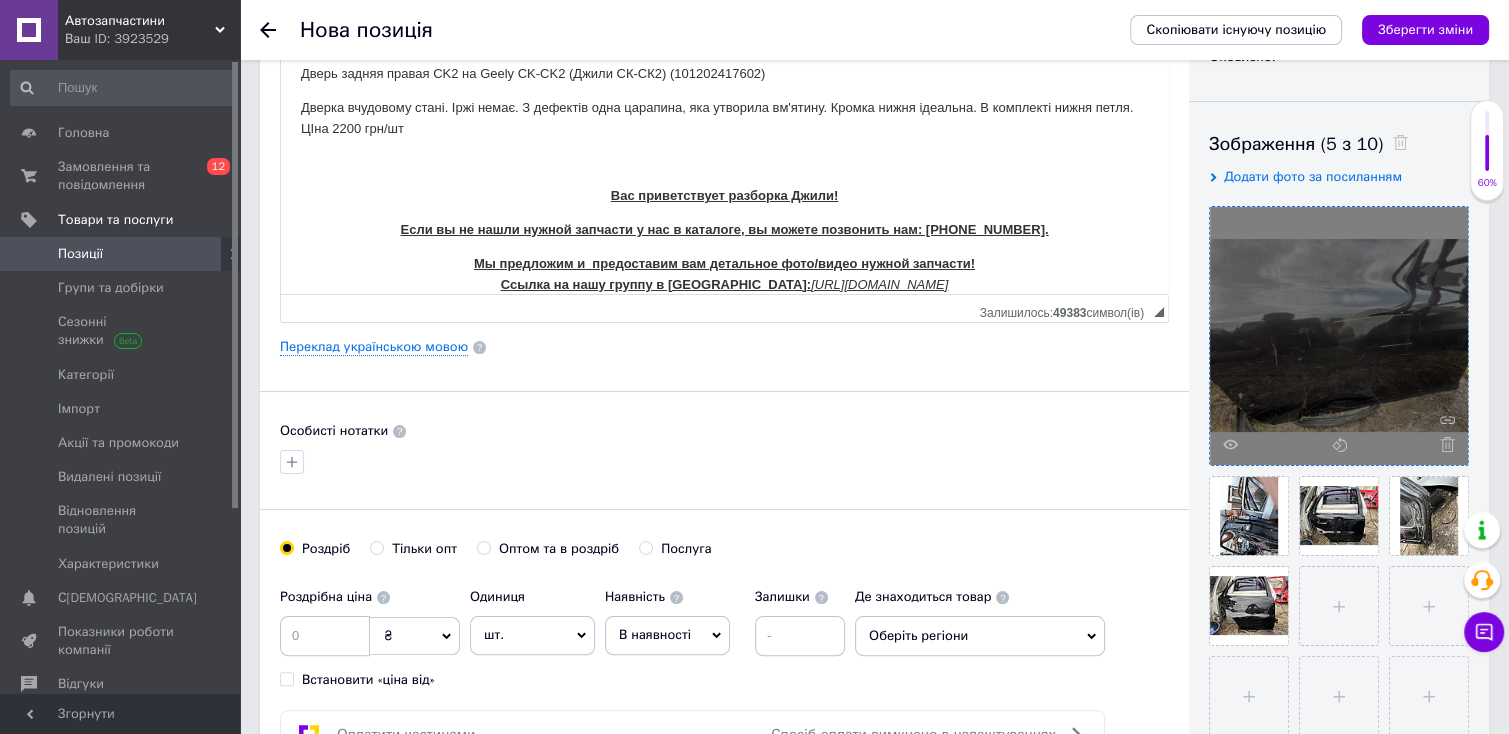 scroll, scrollTop: 313, scrollLeft: 0, axis: vertical 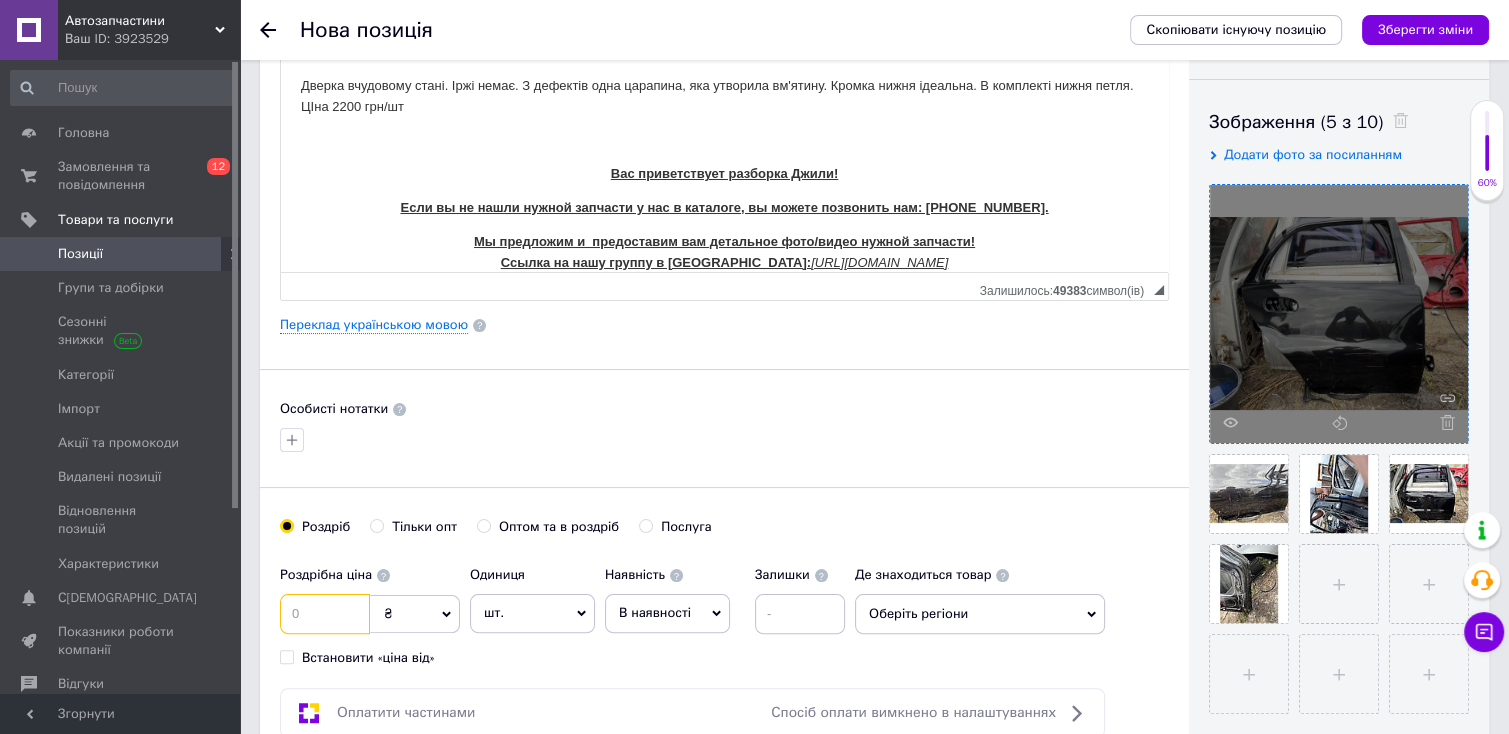 click at bounding box center [325, 614] 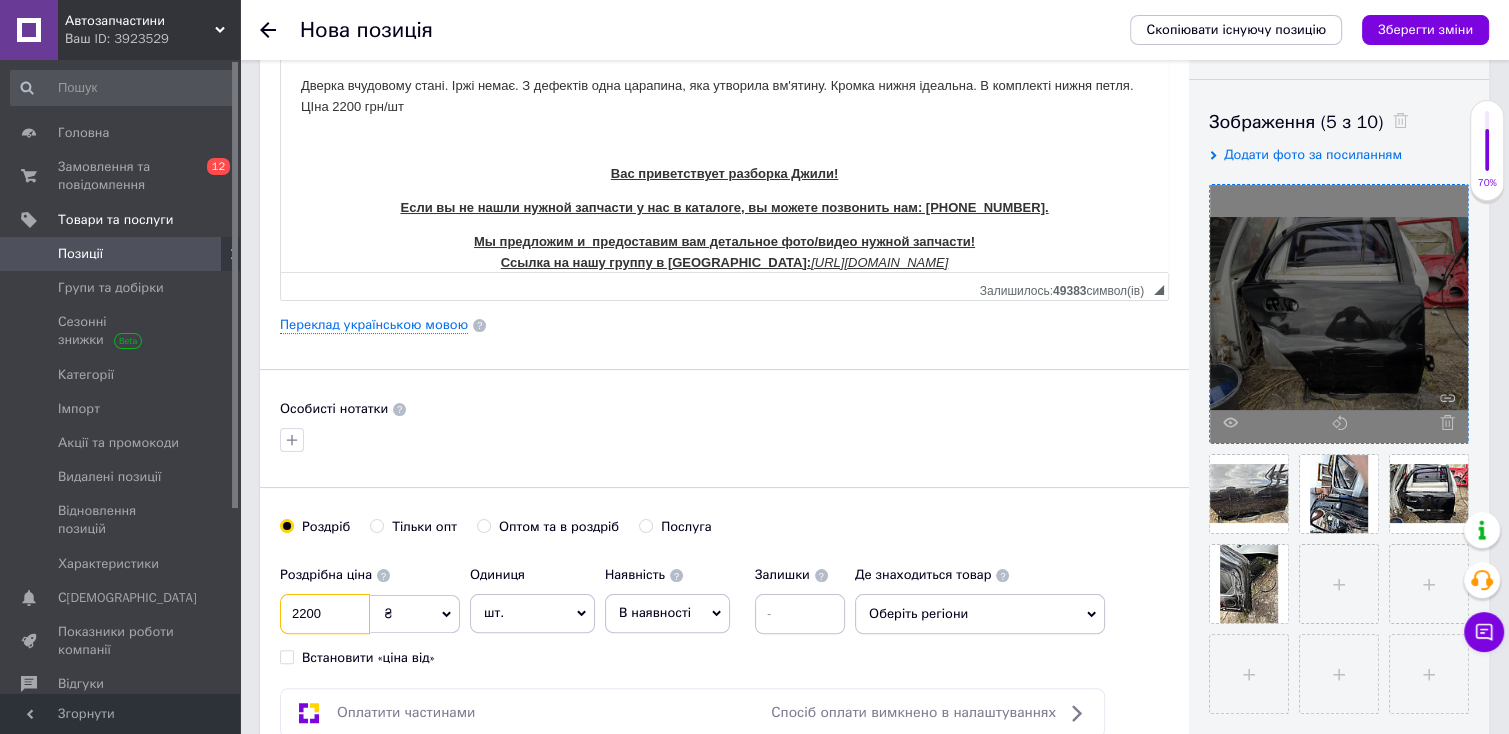 type on "2200" 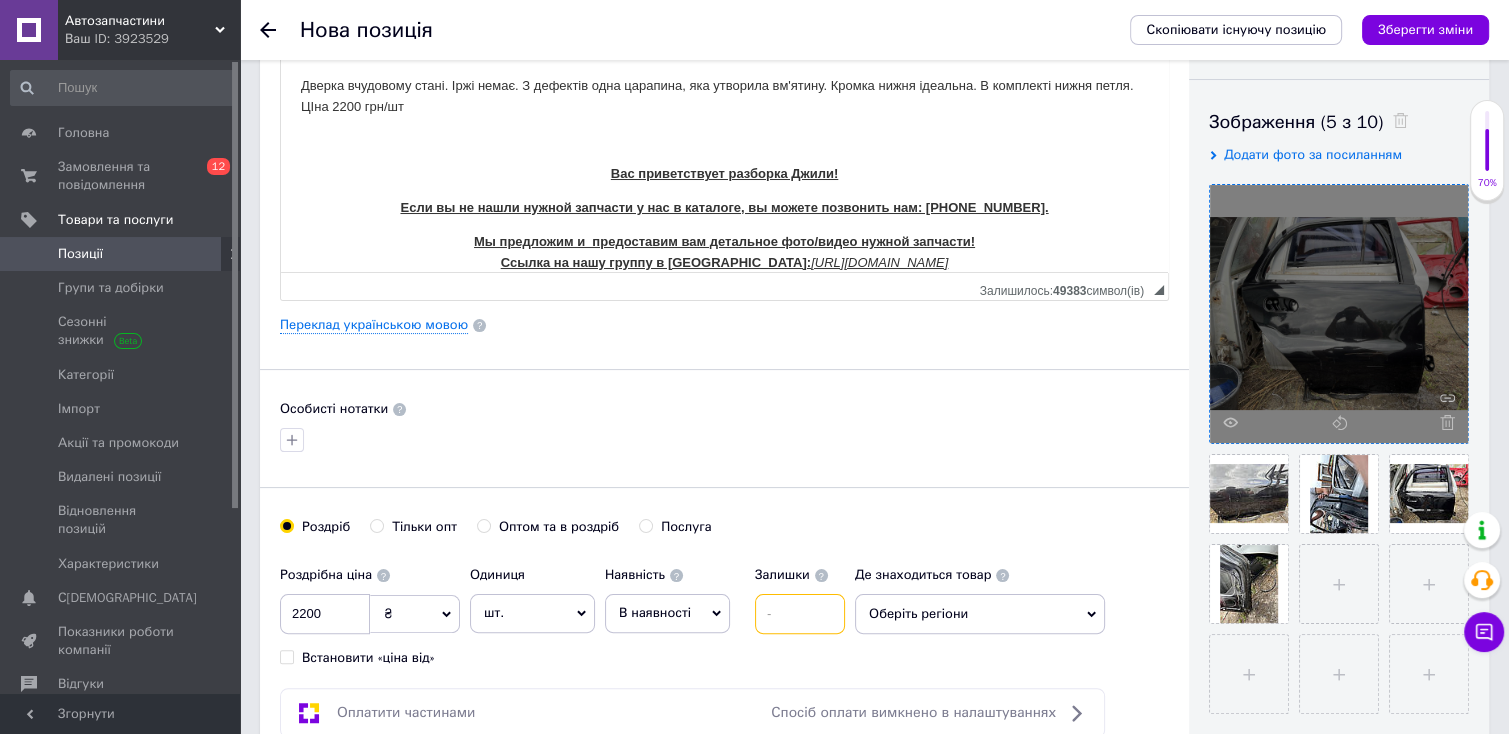 click at bounding box center (800, 614) 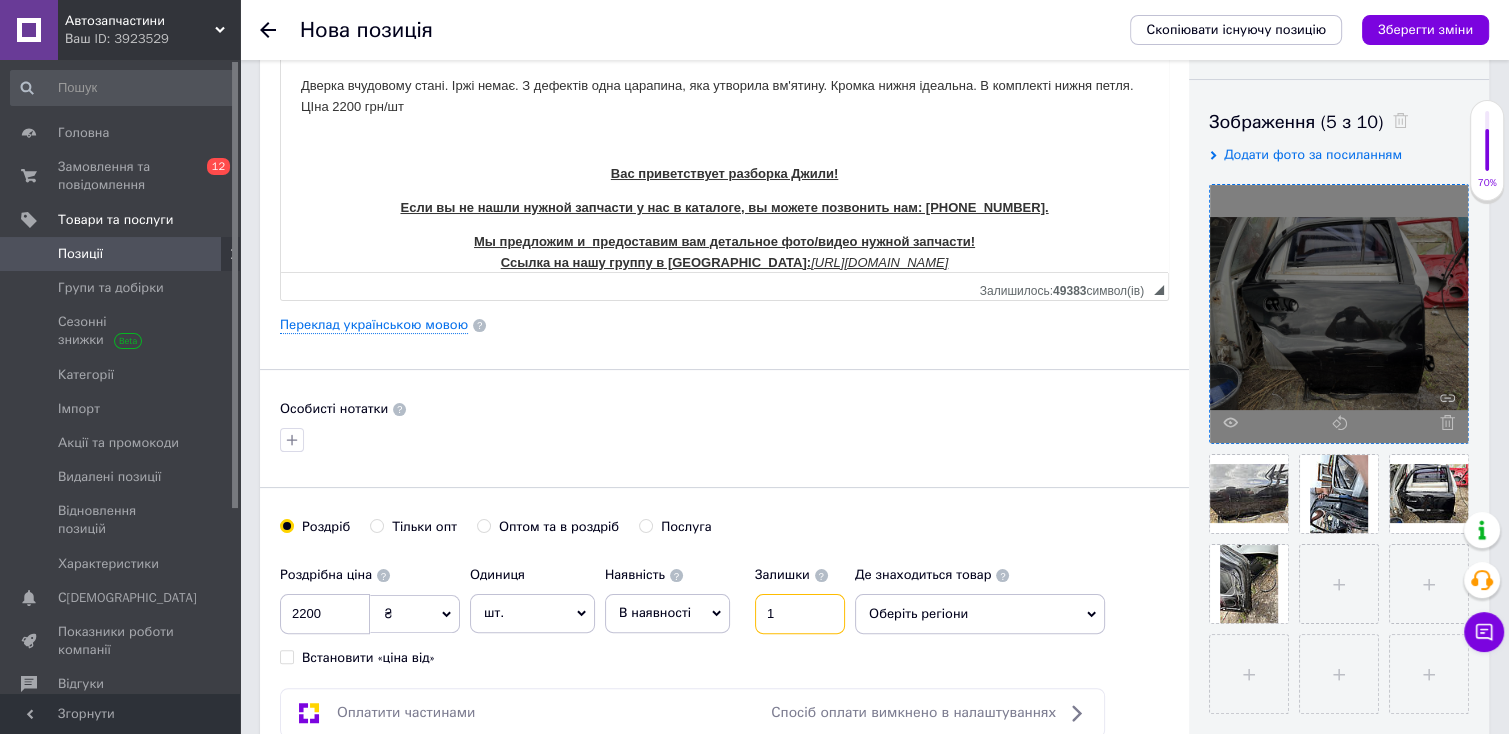 type on "1" 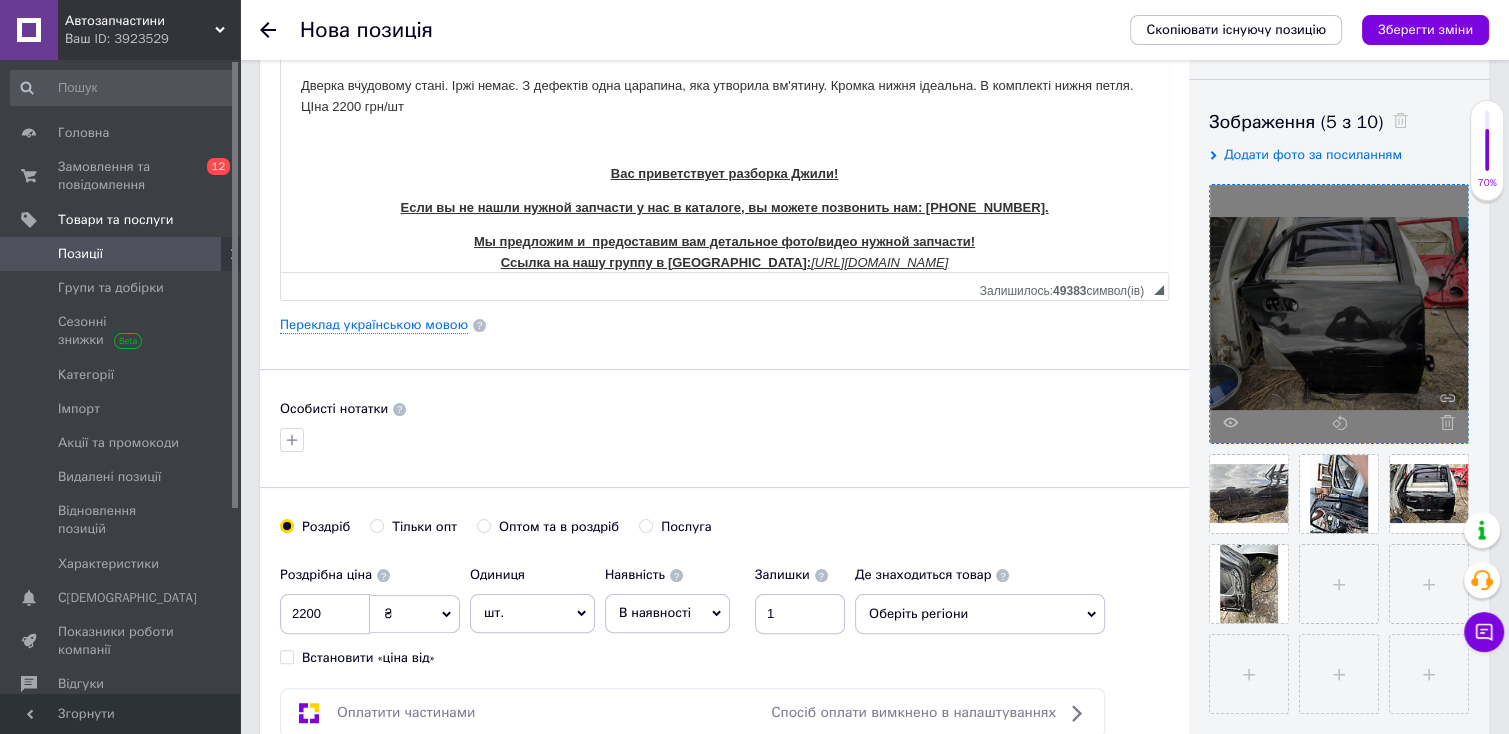 click on "Оберіть регіони" at bounding box center (980, 614) 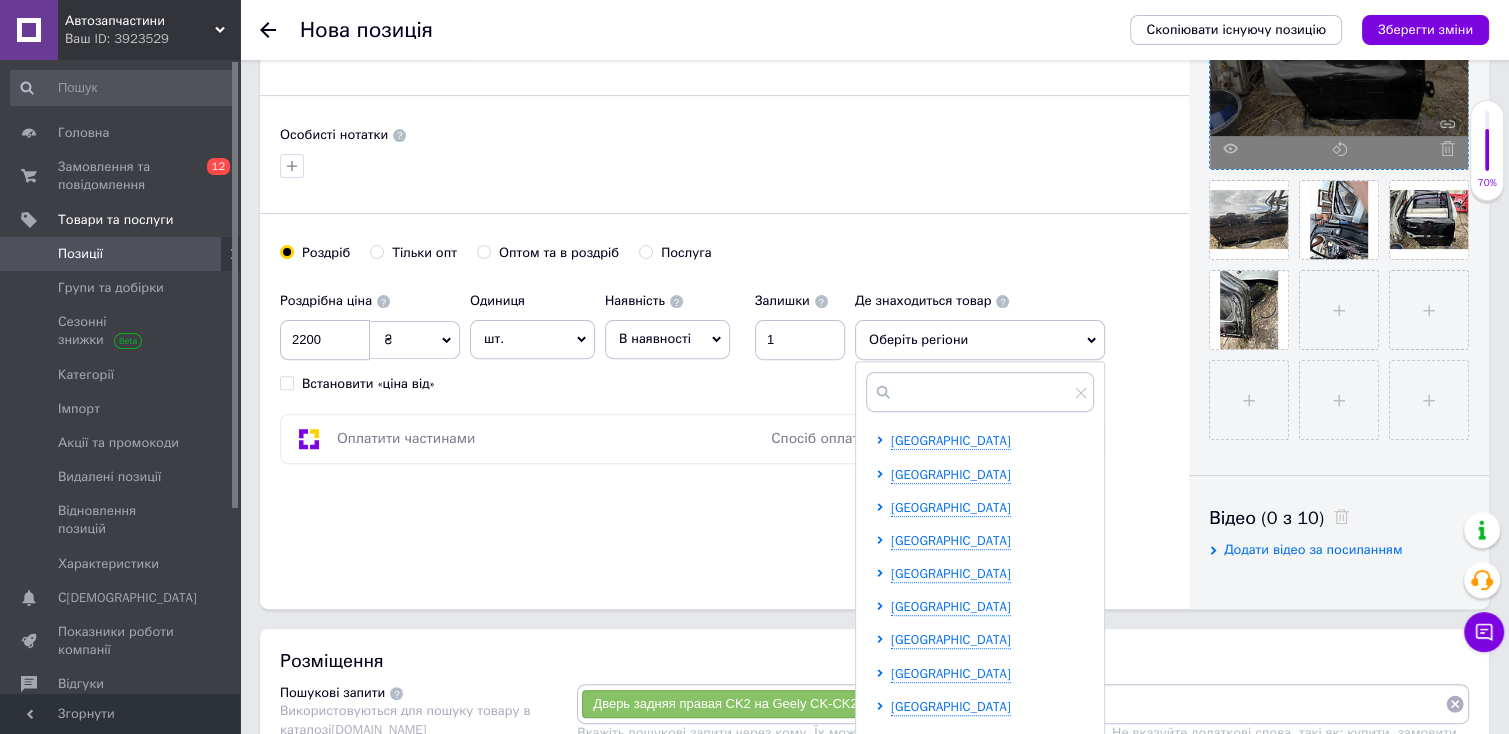 scroll, scrollTop: 588, scrollLeft: 0, axis: vertical 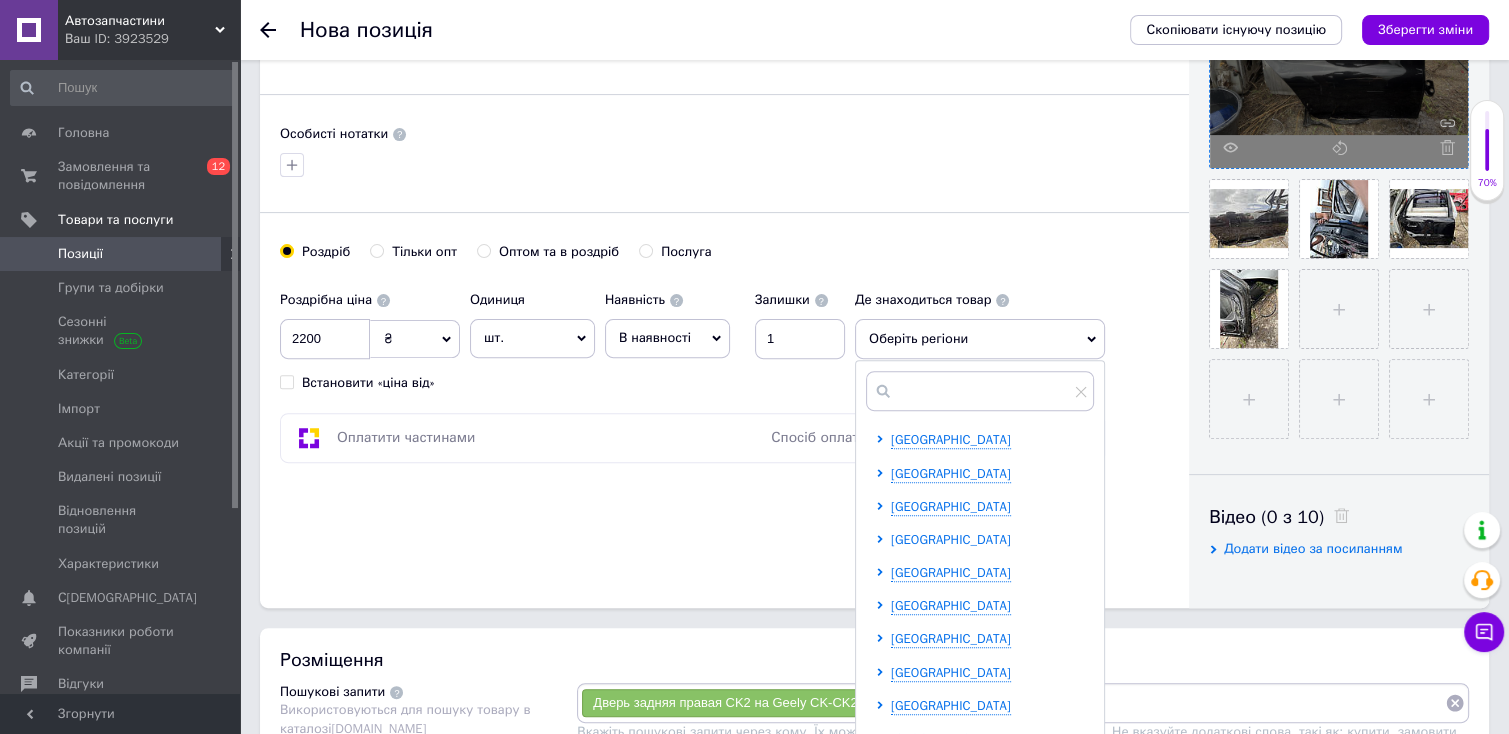 click on "[GEOGRAPHIC_DATA]" at bounding box center [951, 539] 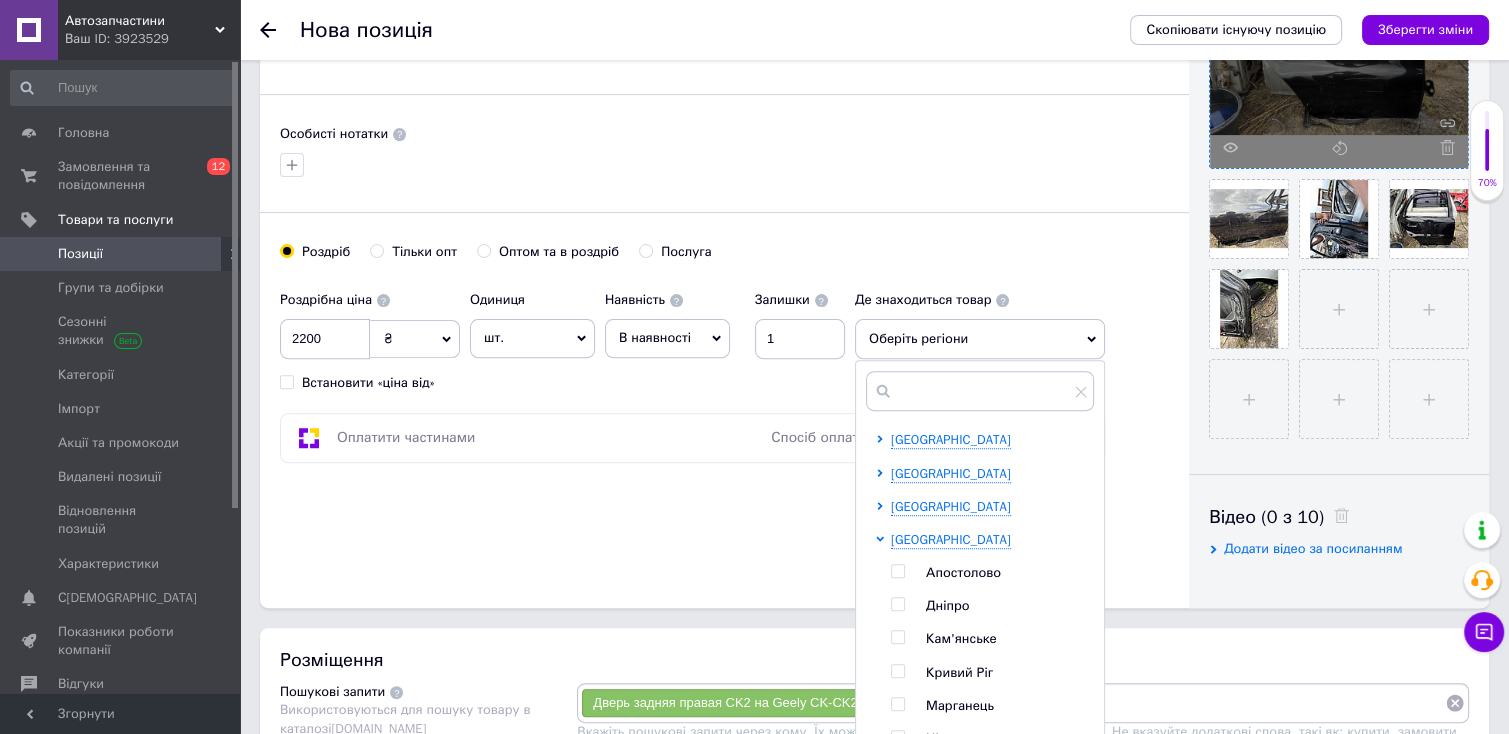 click on "Дніпро" at bounding box center [947, 605] 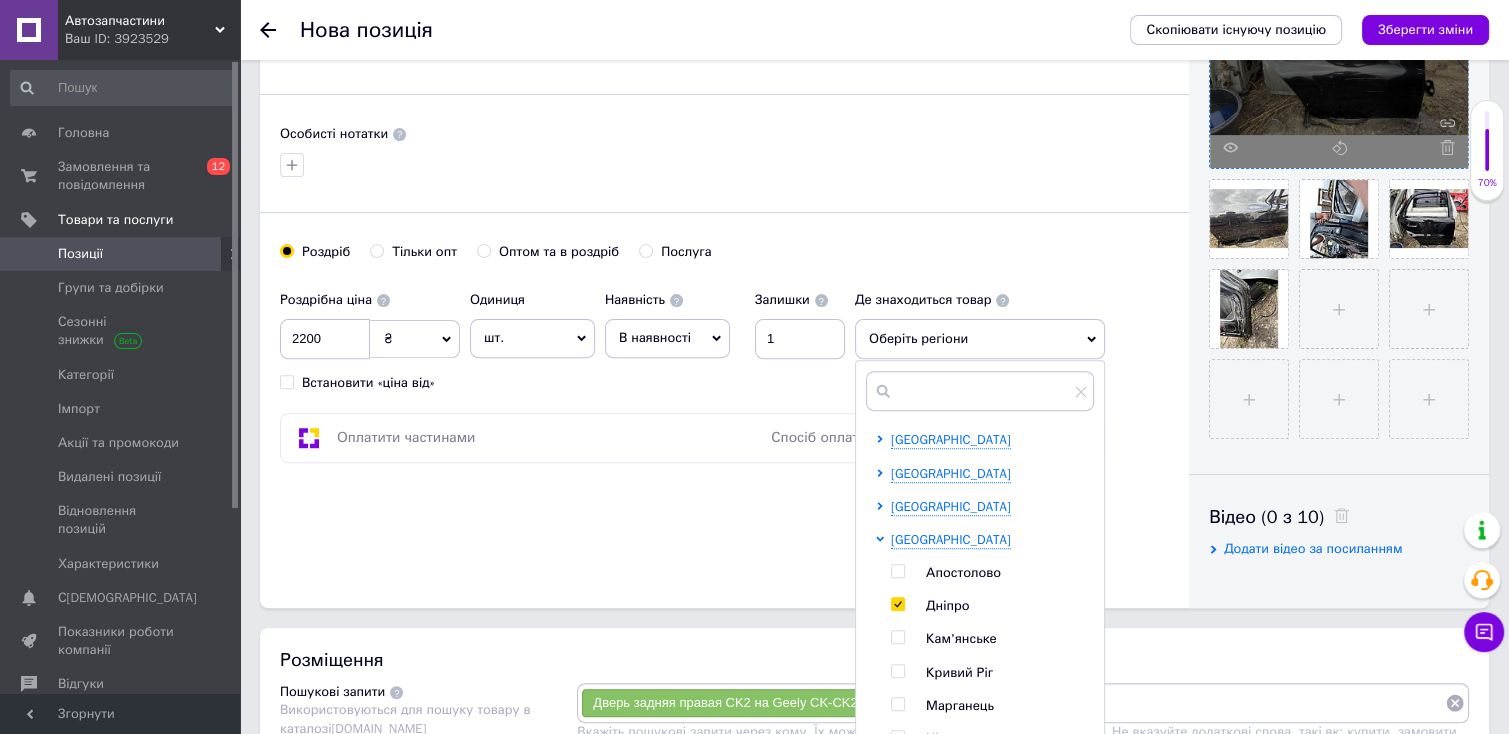 checkbox on "true" 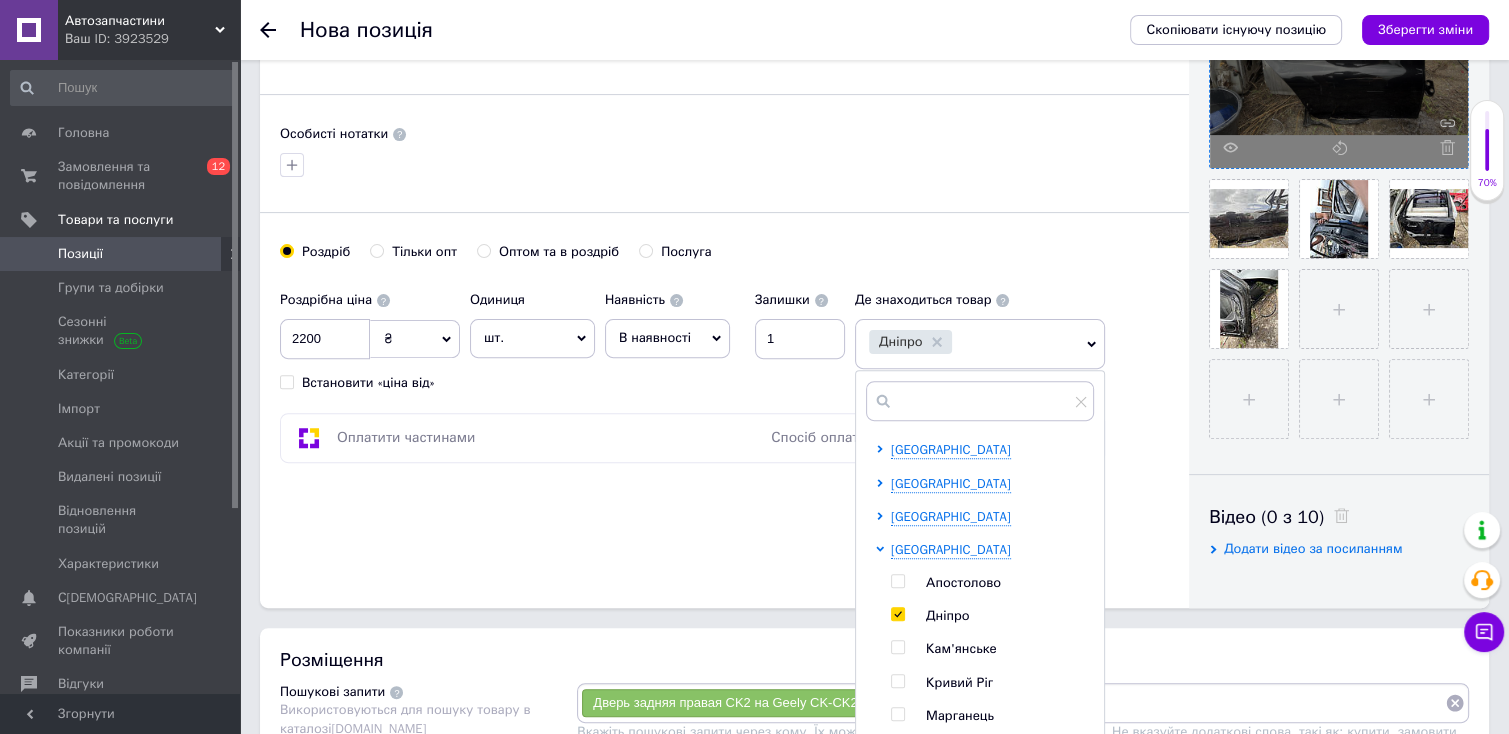 click on "Основна інформація Назва позиції (Російська) ✱ Дверь задняя правая CK2 на Geely CK-CK2 (Джили СК-СК2) (101202417602) Код/Артикул 101202417602 Опис (Російська) ✱ Дверь задняя правая CK2 на Geely CK-CK2 (Джили СК-СК2) (101202417602)
Дверка в чудовому стані. Іржі немає. З дефектів одна царапина, яка утворила вм'ятину. Кромка нижня ідеальна. В комплекті нижня петля. ЦІна 2200 грн/шт
Вас приветствует разборка Джили!
Если вы не нашли нужной запчасти у нас в каталоге, вы можете позвонить нам: [PHONE_NUMBER].
Мы предложим и  предоставим вам детальное фото/видео нужной запчасти!
Форматування Розмір" at bounding box center (724, 50) 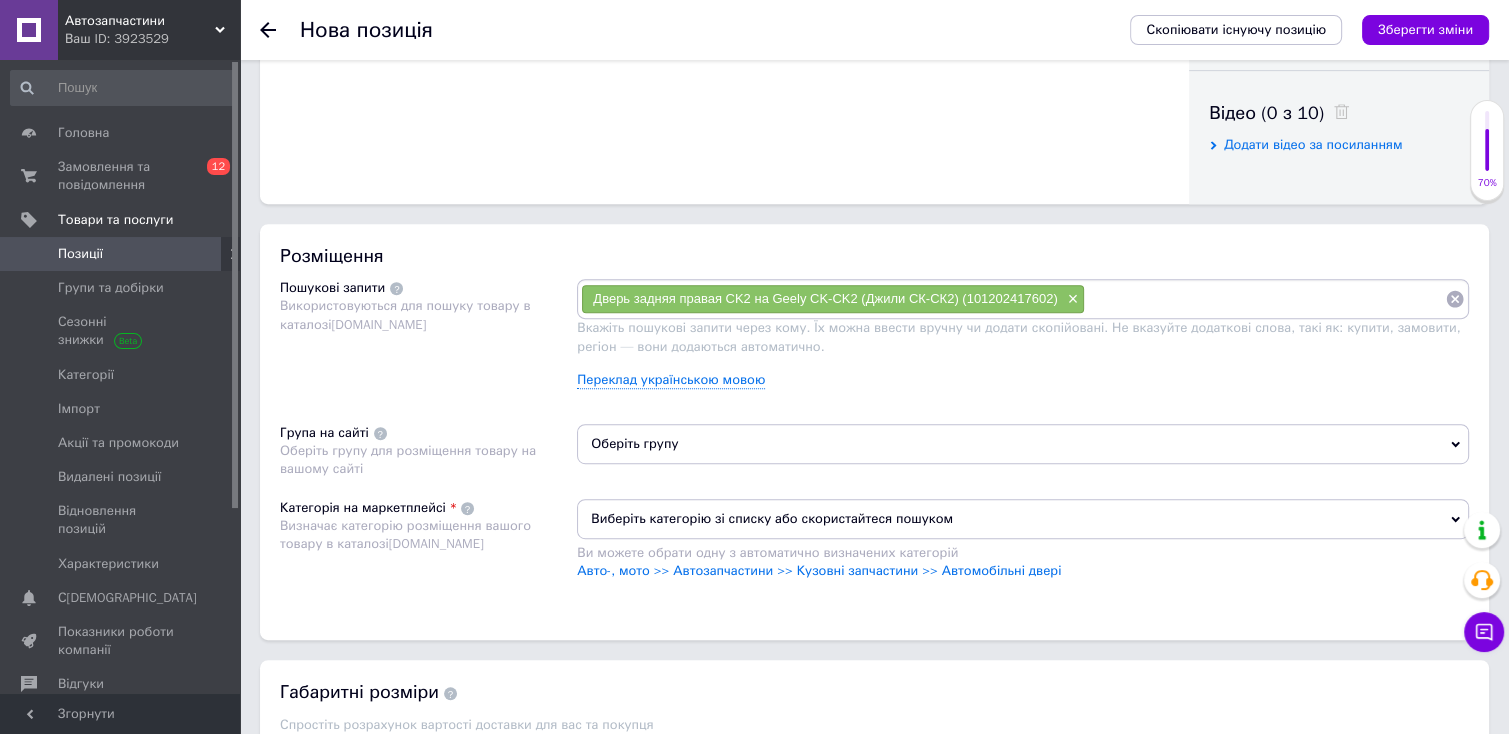 scroll, scrollTop: 1063, scrollLeft: 0, axis: vertical 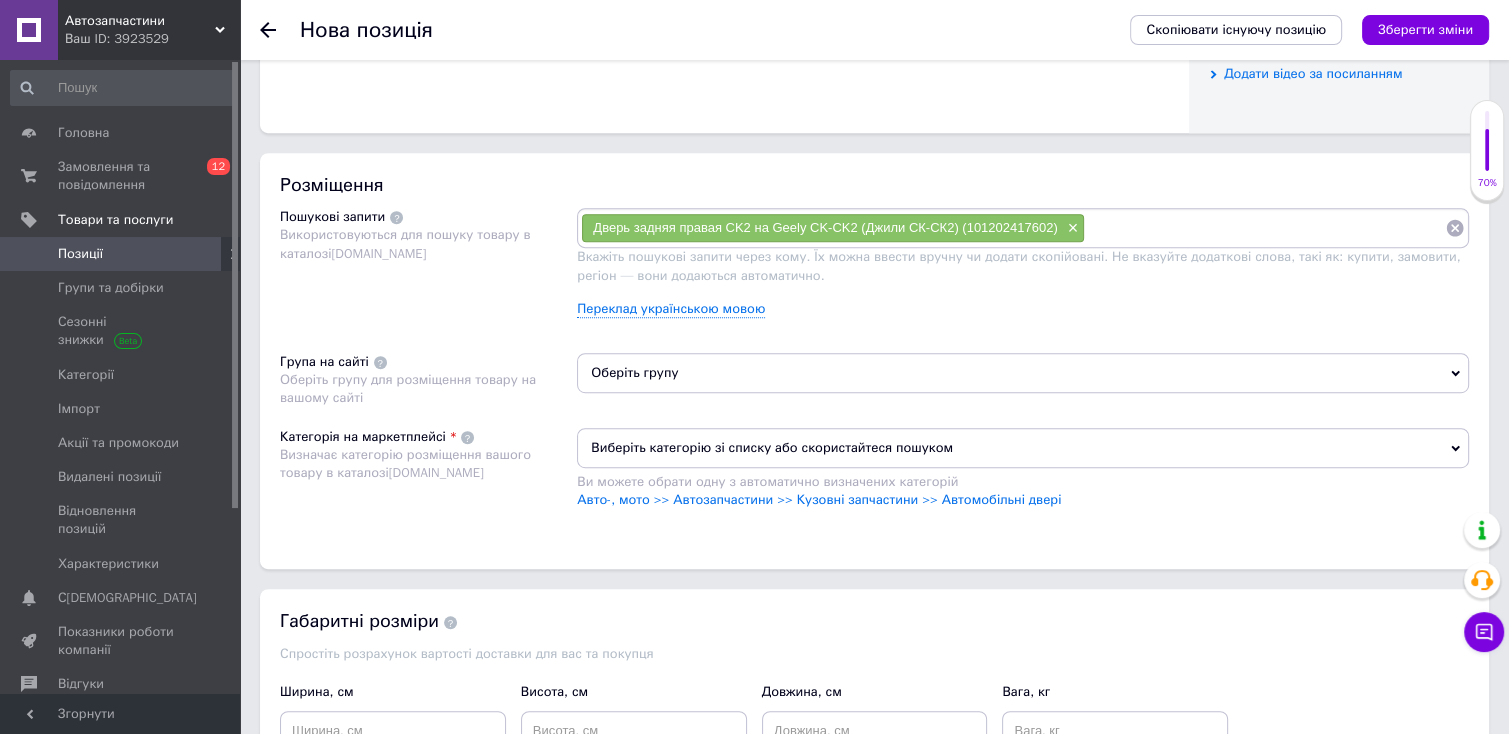 click on "Оберіть групу" at bounding box center [1023, 373] 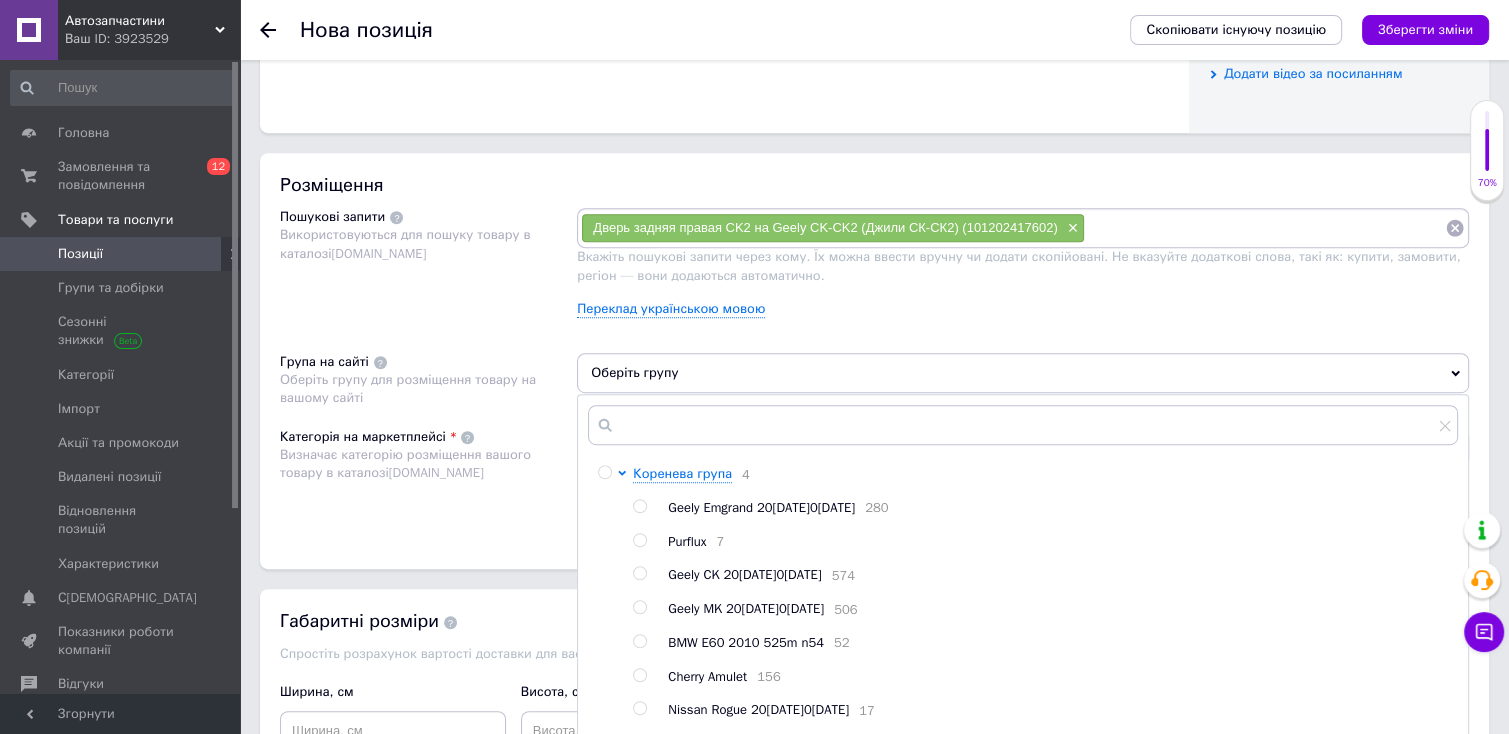 click on "Geely CK 20[DATE]0[DATE]" at bounding box center [744, 574] 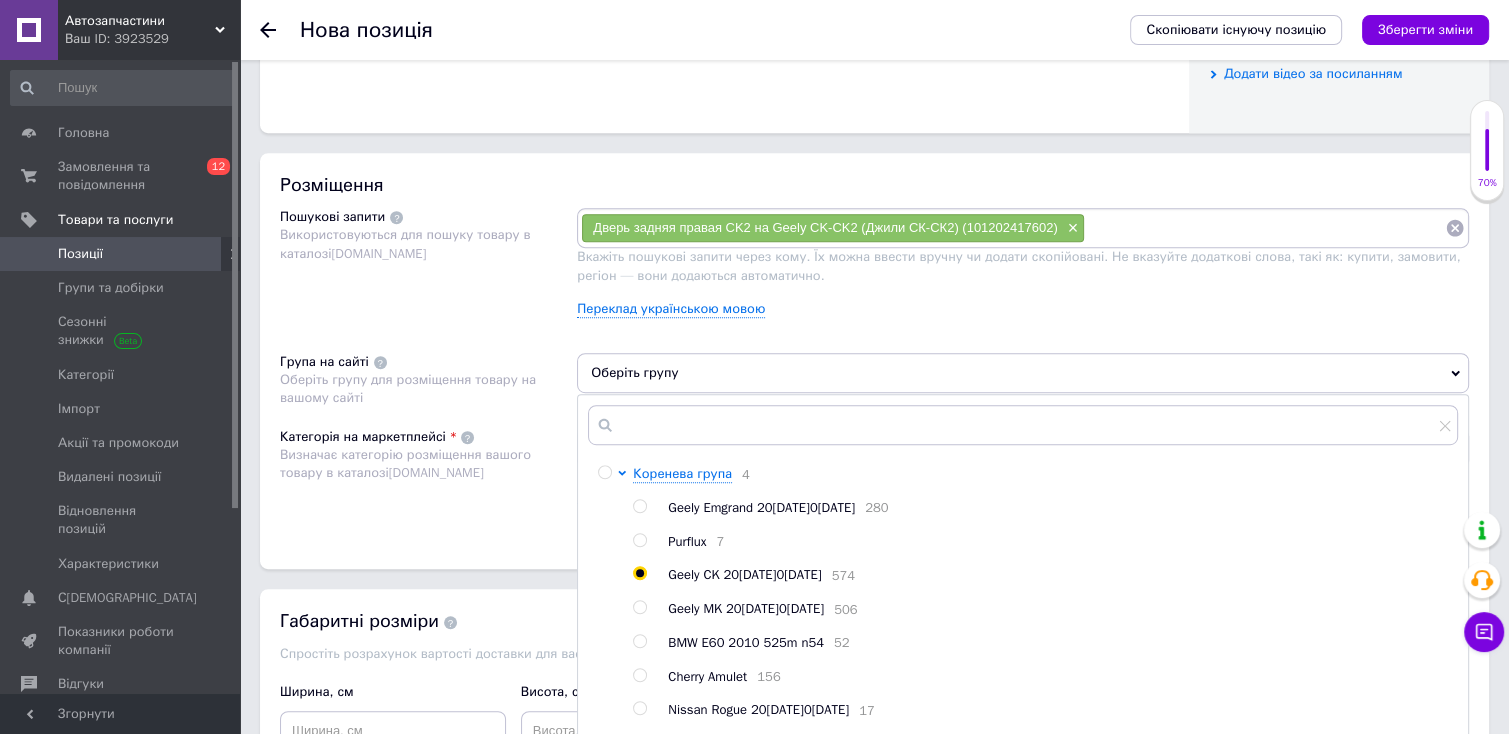 radio on "true" 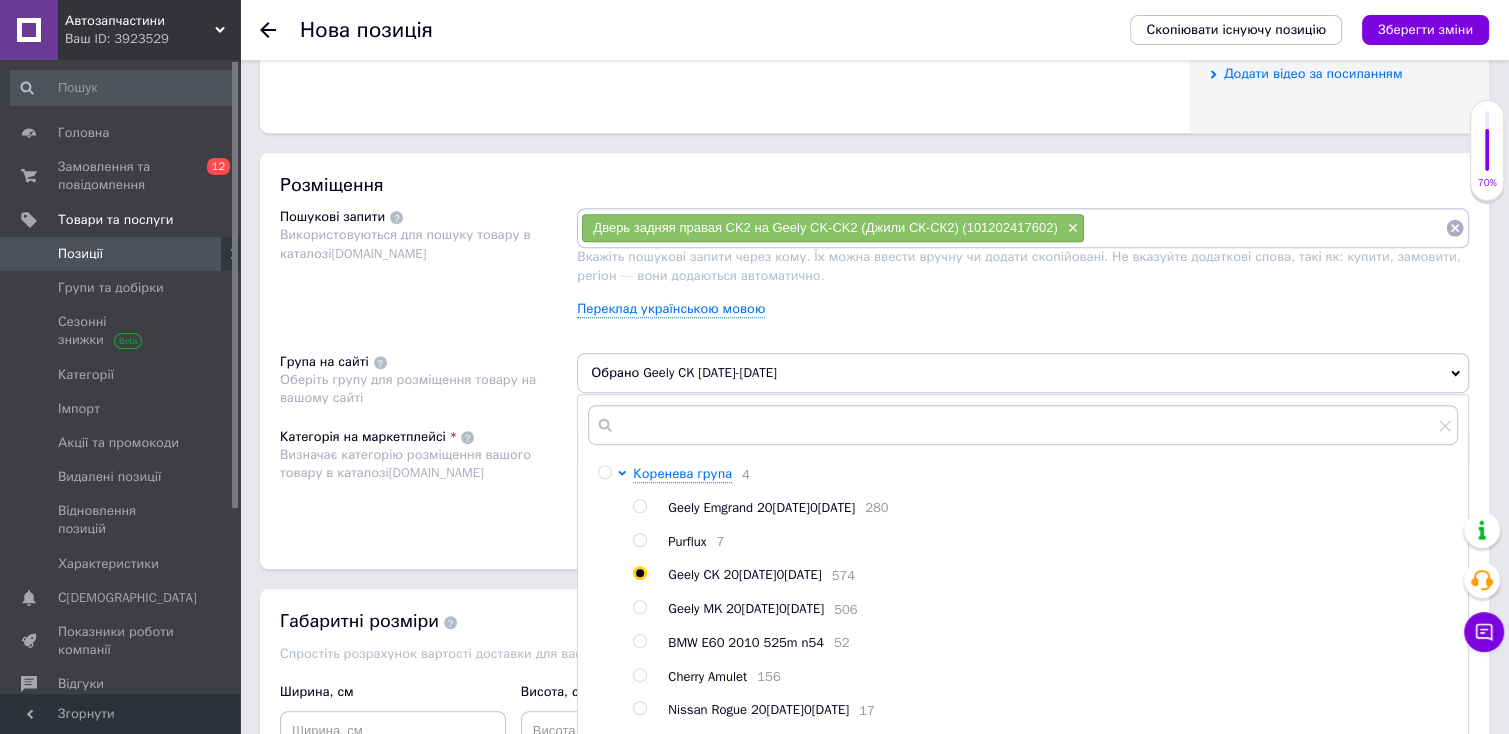 click on "Категорія на маркетплейсі Визначає категорію розміщення вашого товару в каталозі  [DOMAIN_NAME]" at bounding box center (428, 478) 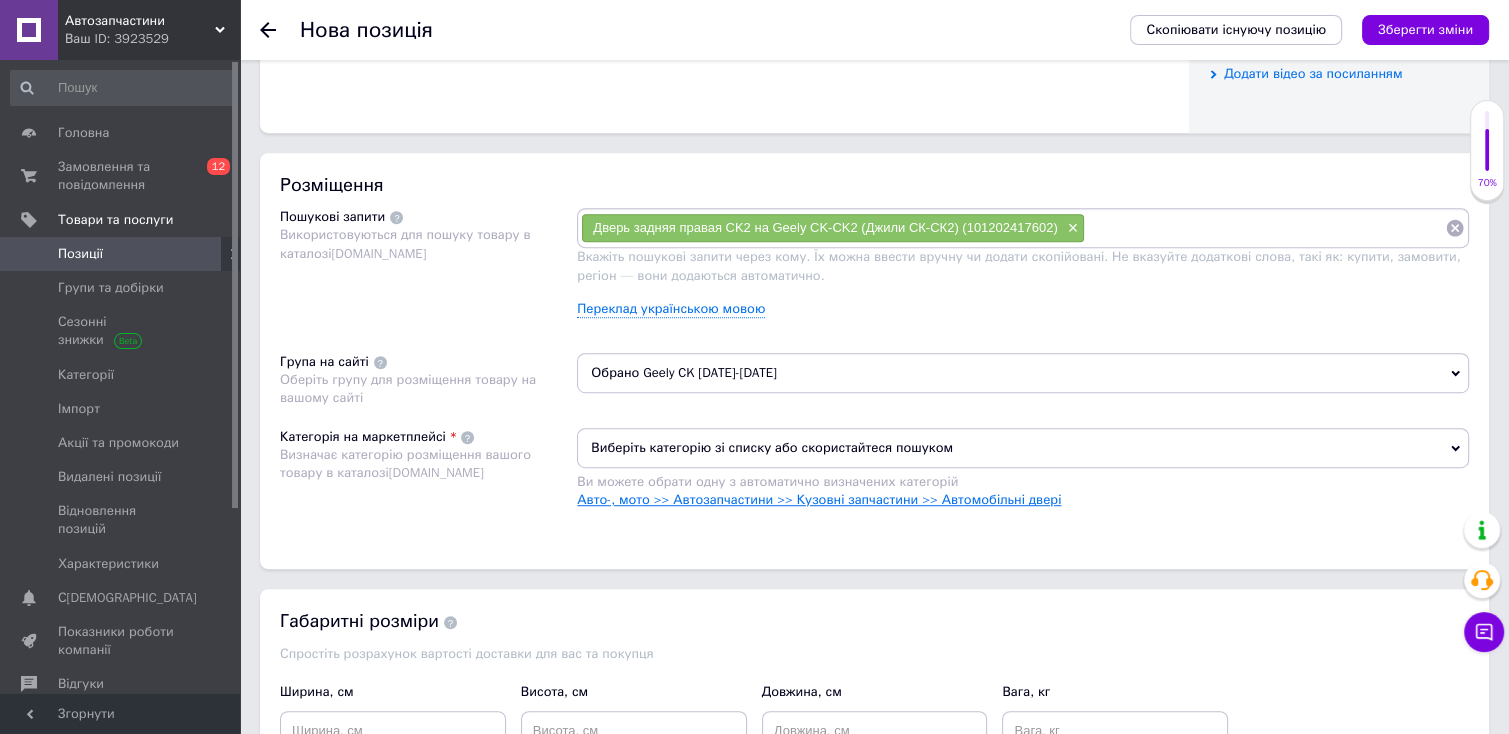 click on "Авто-, мото >> Автозапчастини >> Кузовні запчастини >> Автомобільні двері" at bounding box center (819, 499) 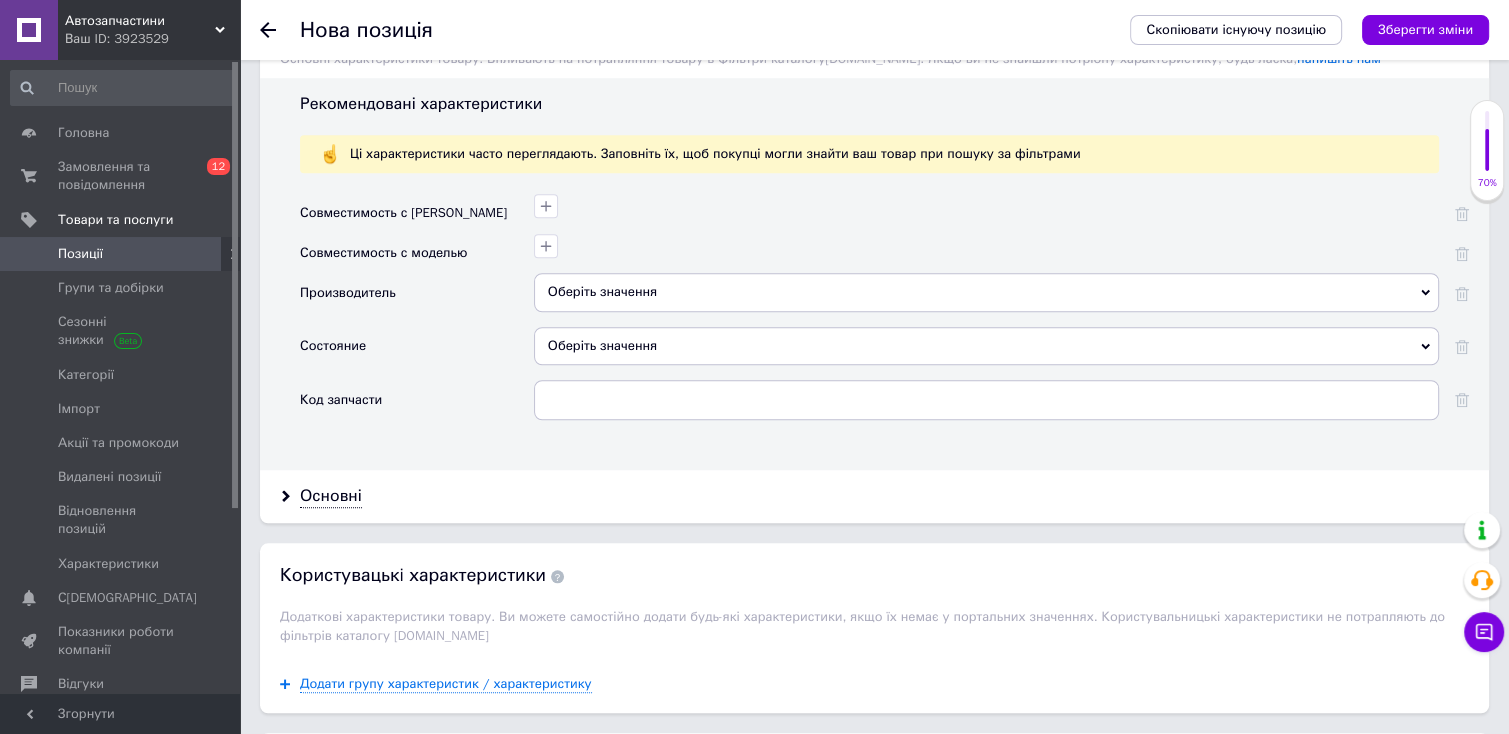 scroll, scrollTop: 1669, scrollLeft: 0, axis: vertical 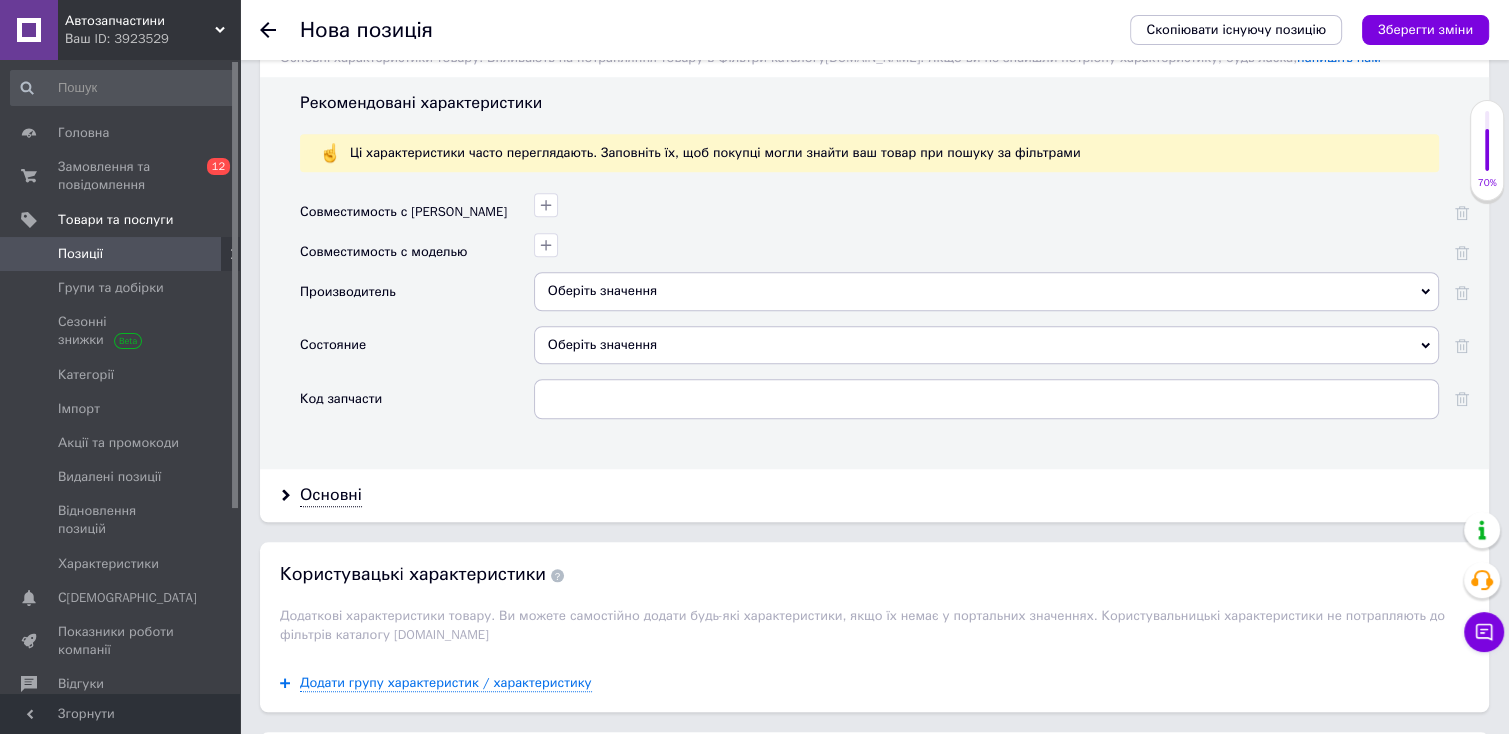 click on "Оберіть значення" at bounding box center (986, 352) 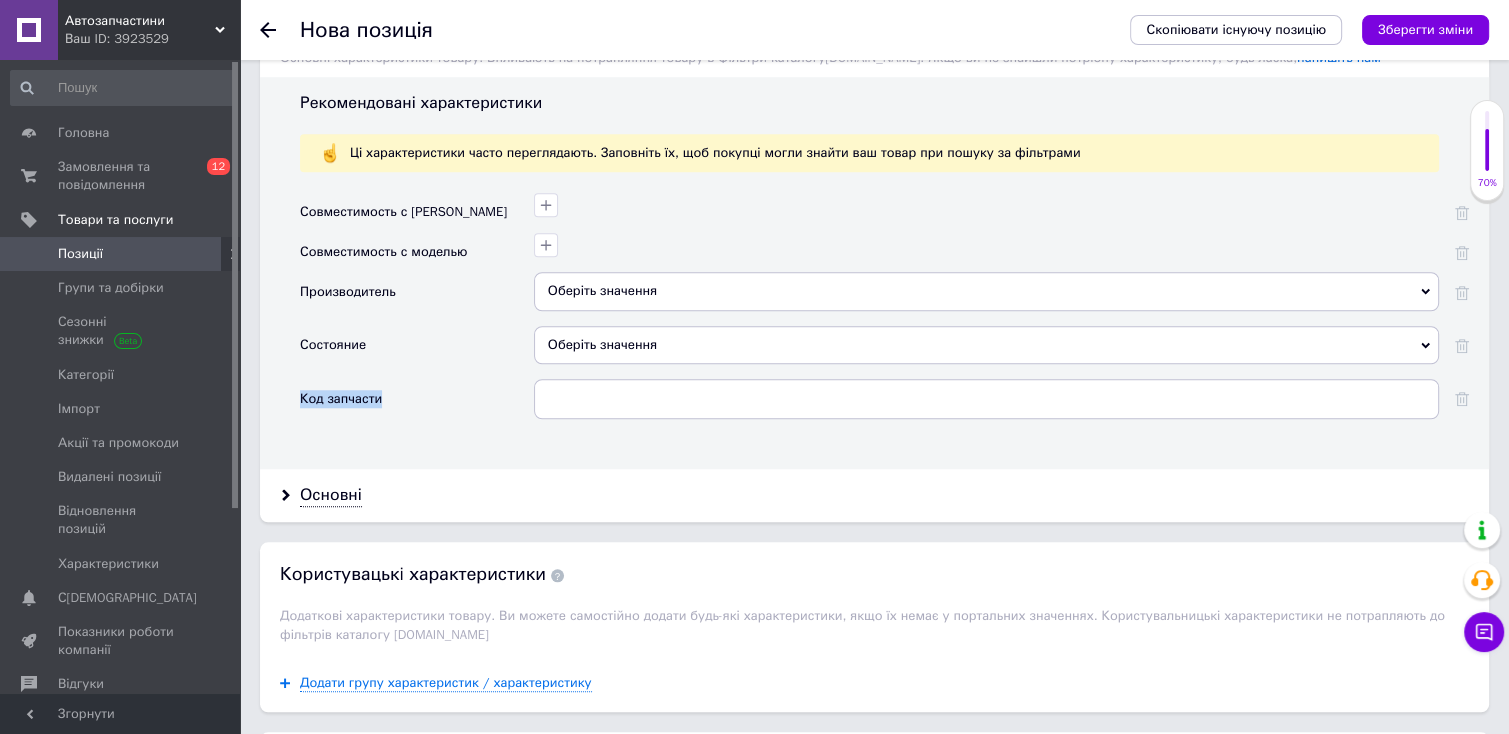 drag, startPoint x: 896, startPoint y: 369, endPoint x: 896, endPoint y: 380, distance: 11 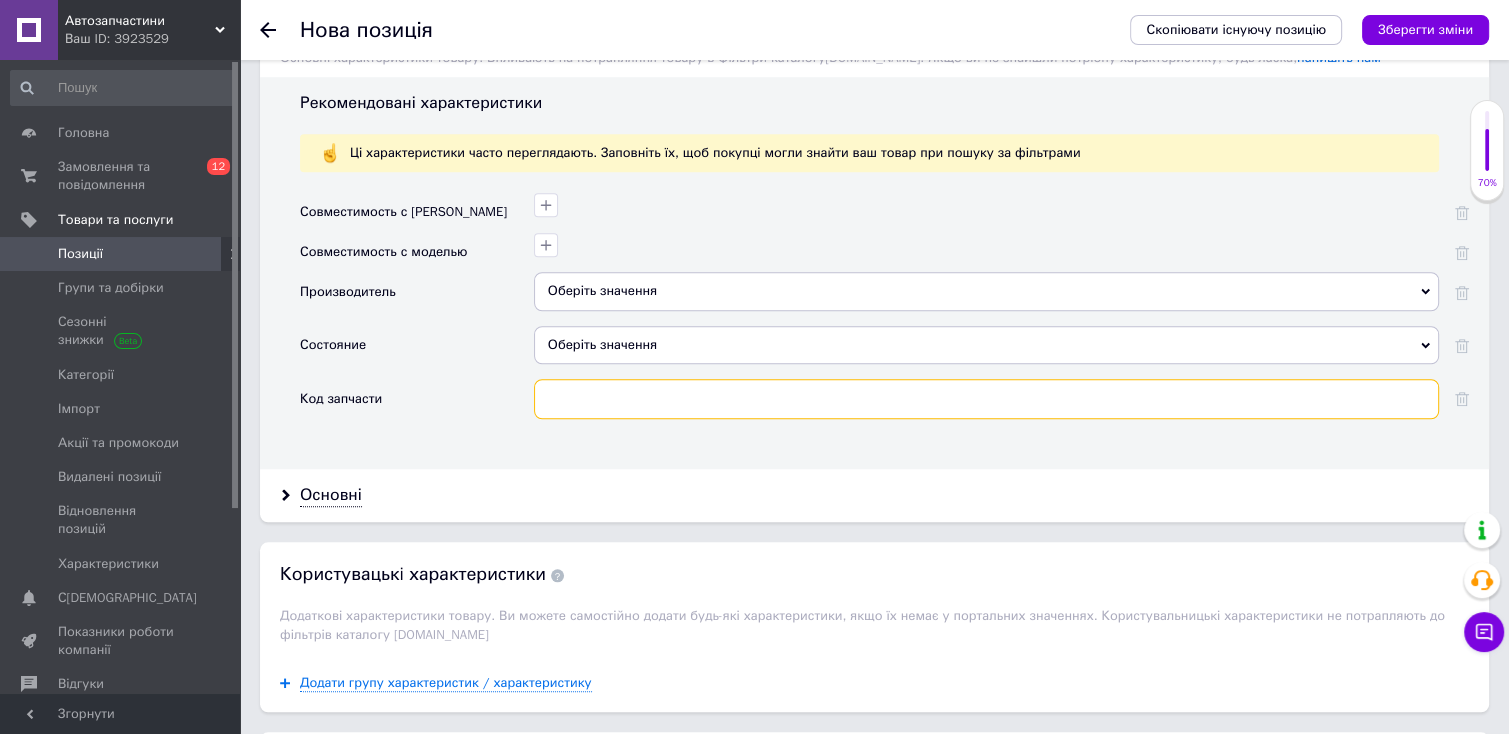click at bounding box center (986, 399) 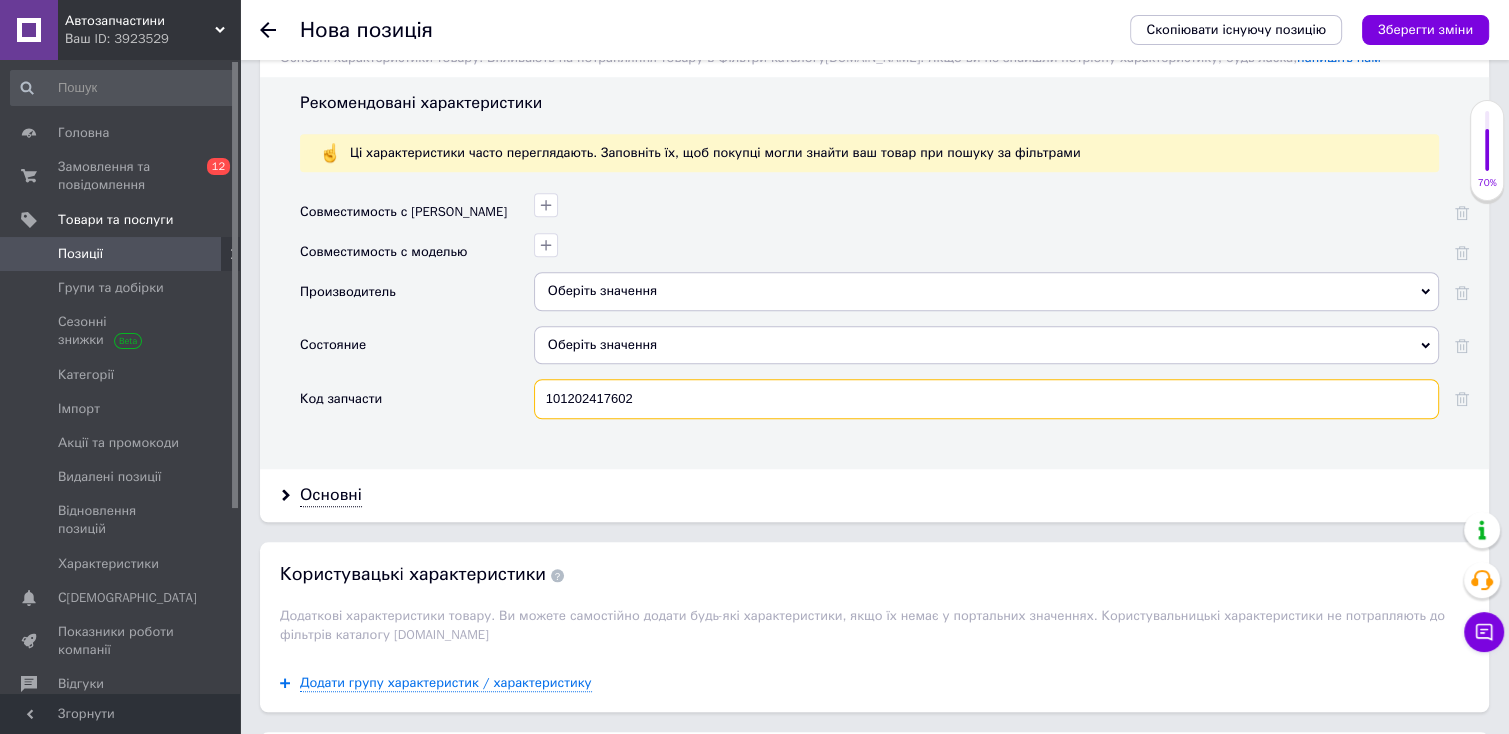 type on "101202417602" 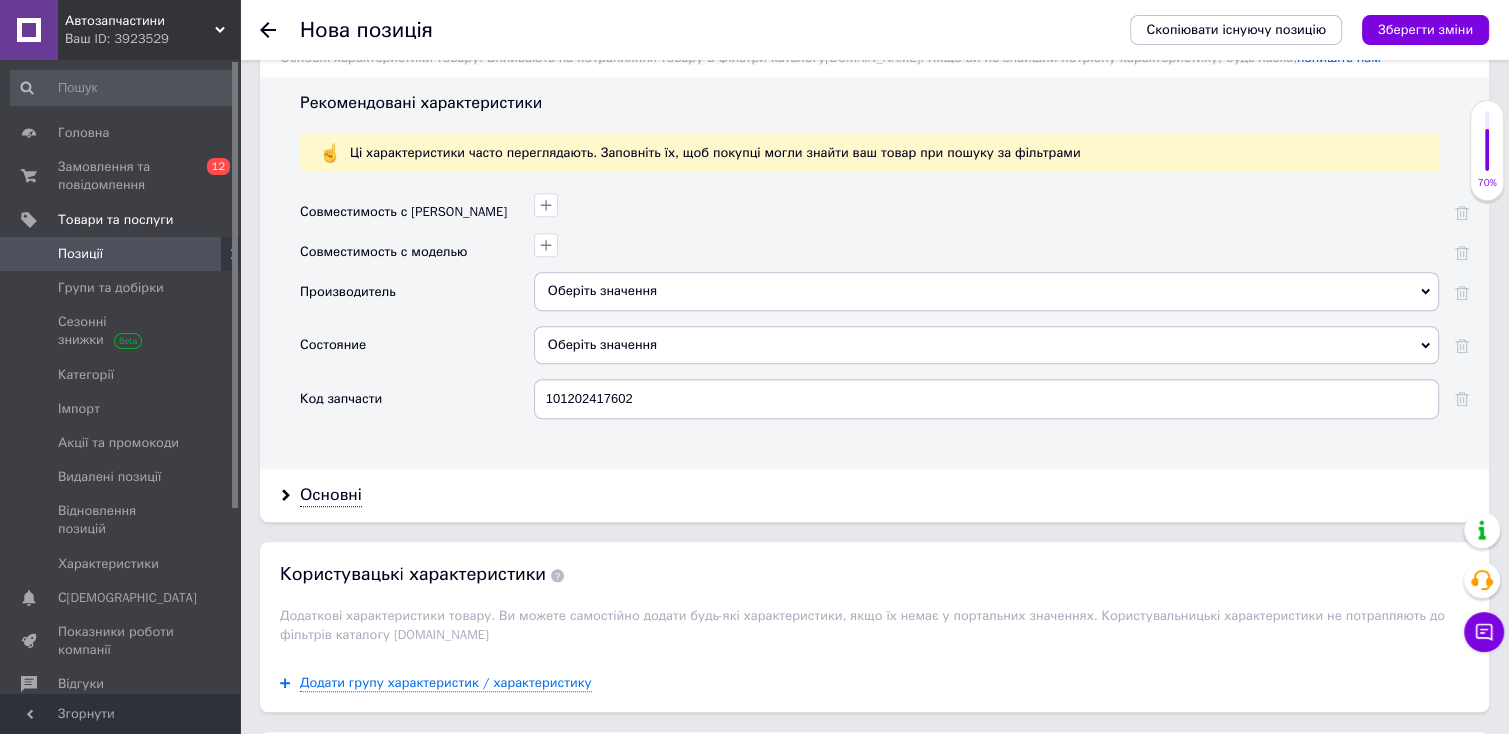 click on "Оберіть значення" at bounding box center [986, 291] 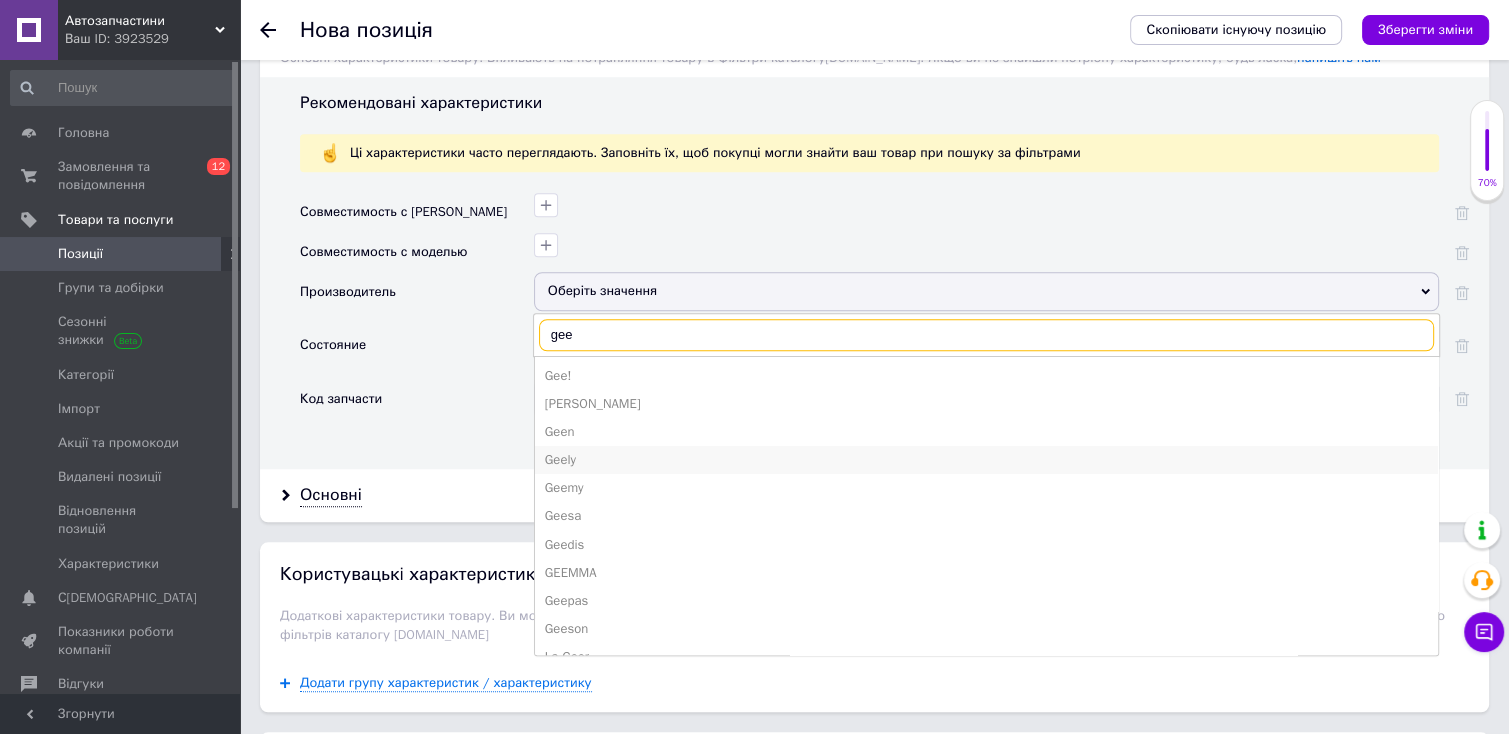 type on "gee" 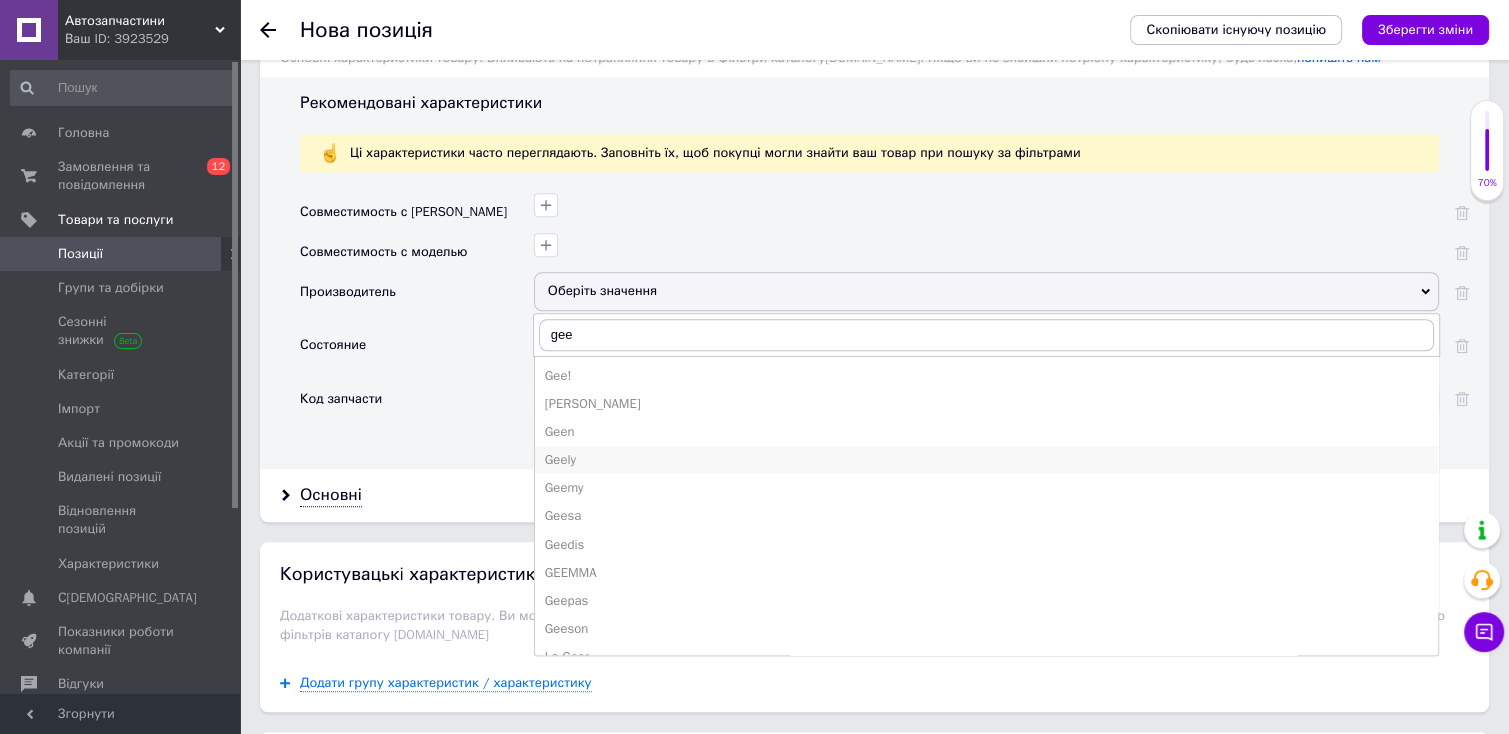 click on "Geely" at bounding box center (986, 460) 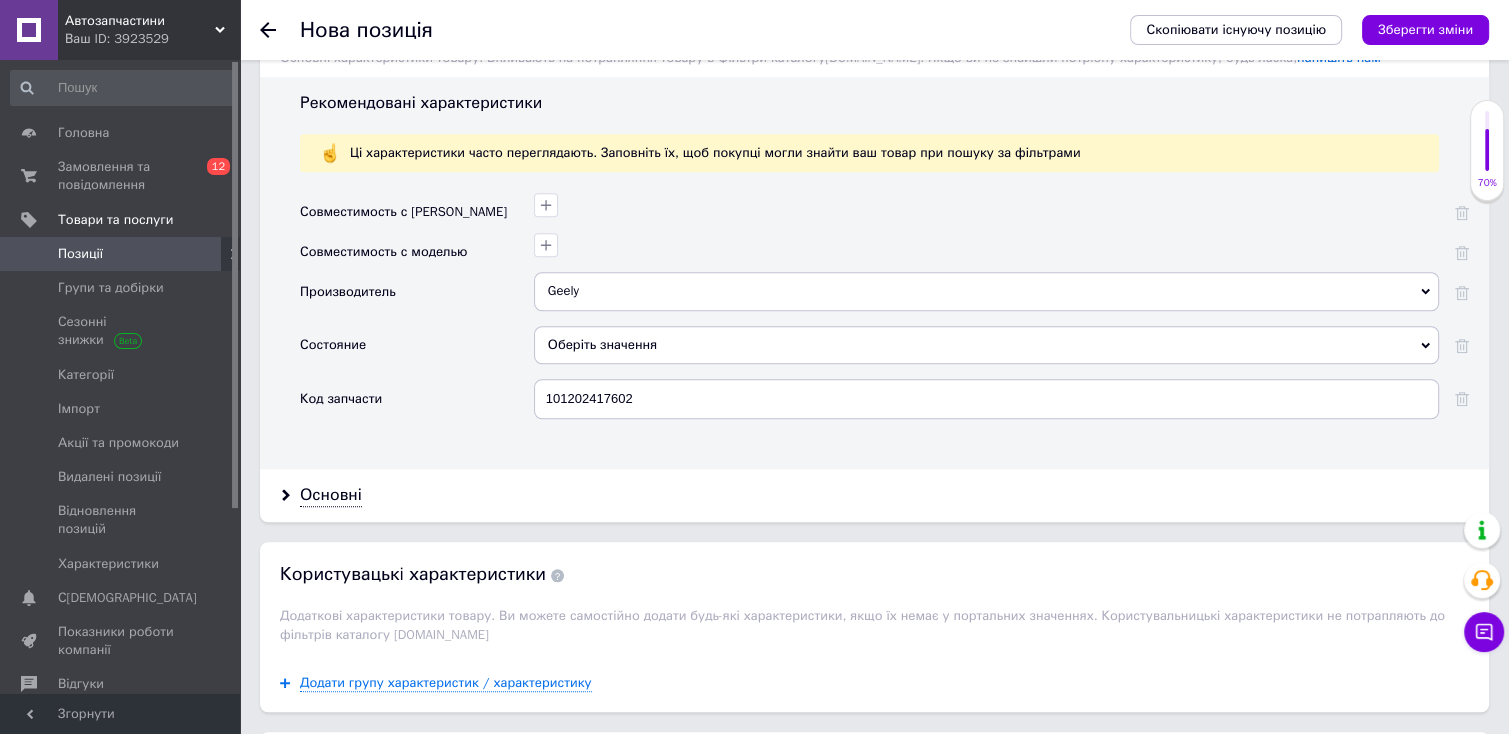 click on "Оберіть значення" at bounding box center (986, 345) 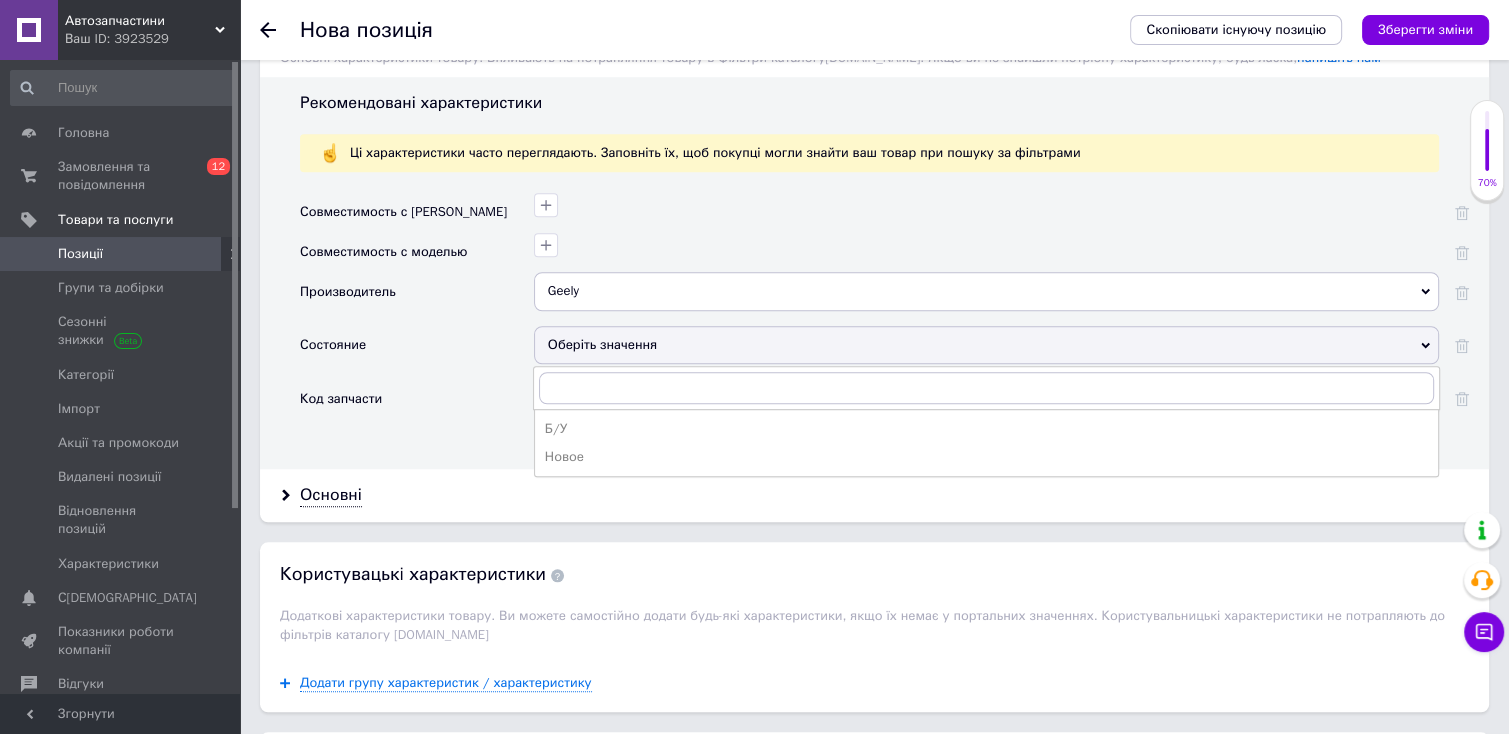 click on "Б/У" at bounding box center (986, 429) 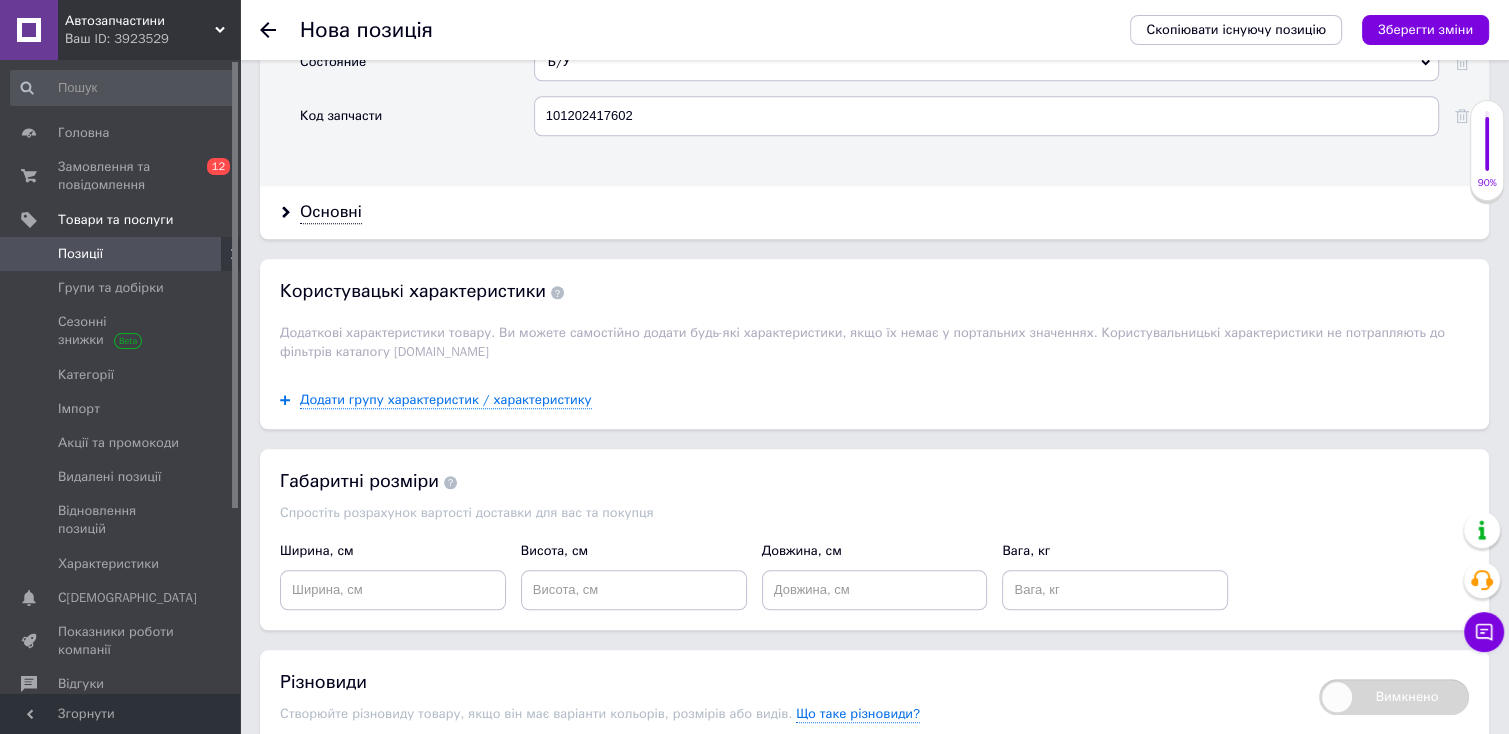 scroll, scrollTop: 1980, scrollLeft: 0, axis: vertical 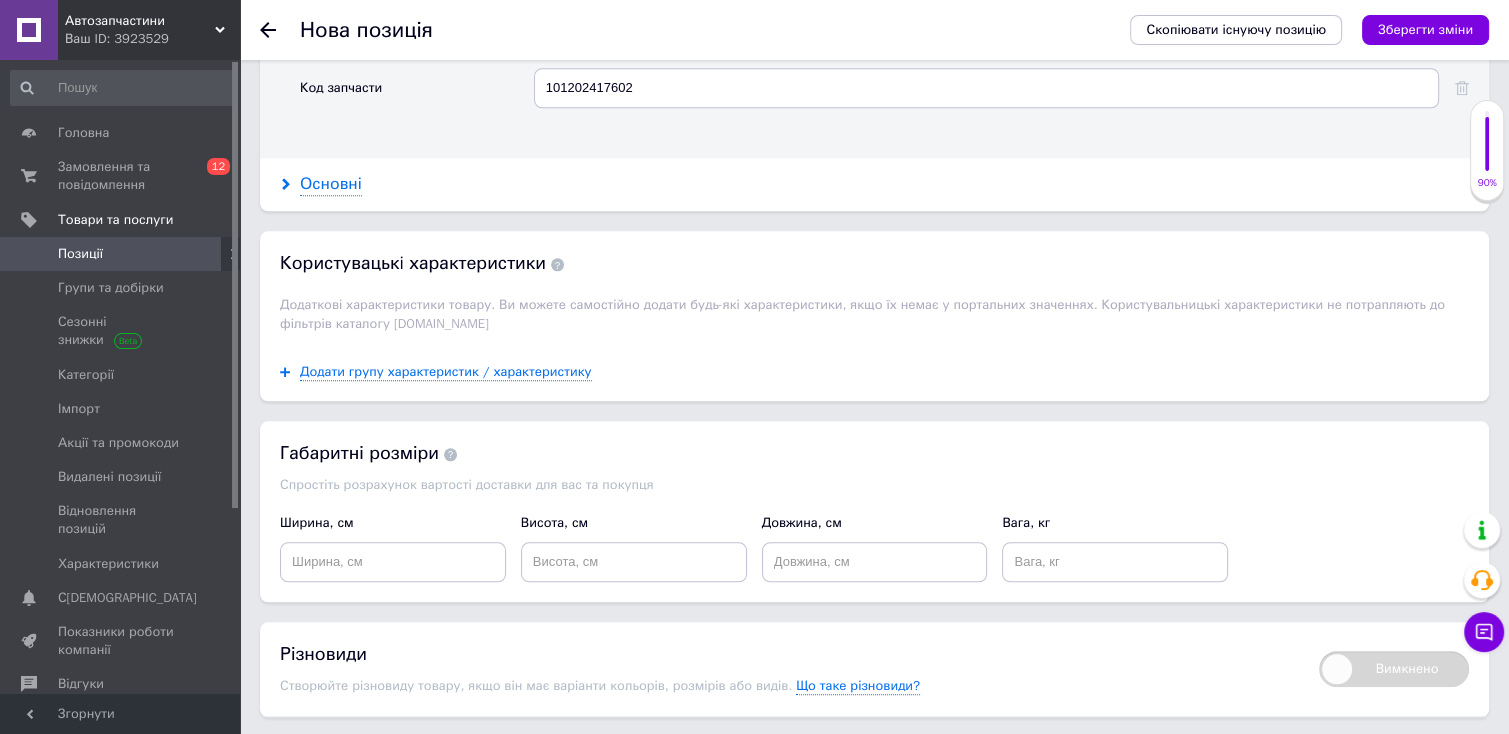 click on "Основні" at bounding box center [331, 184] 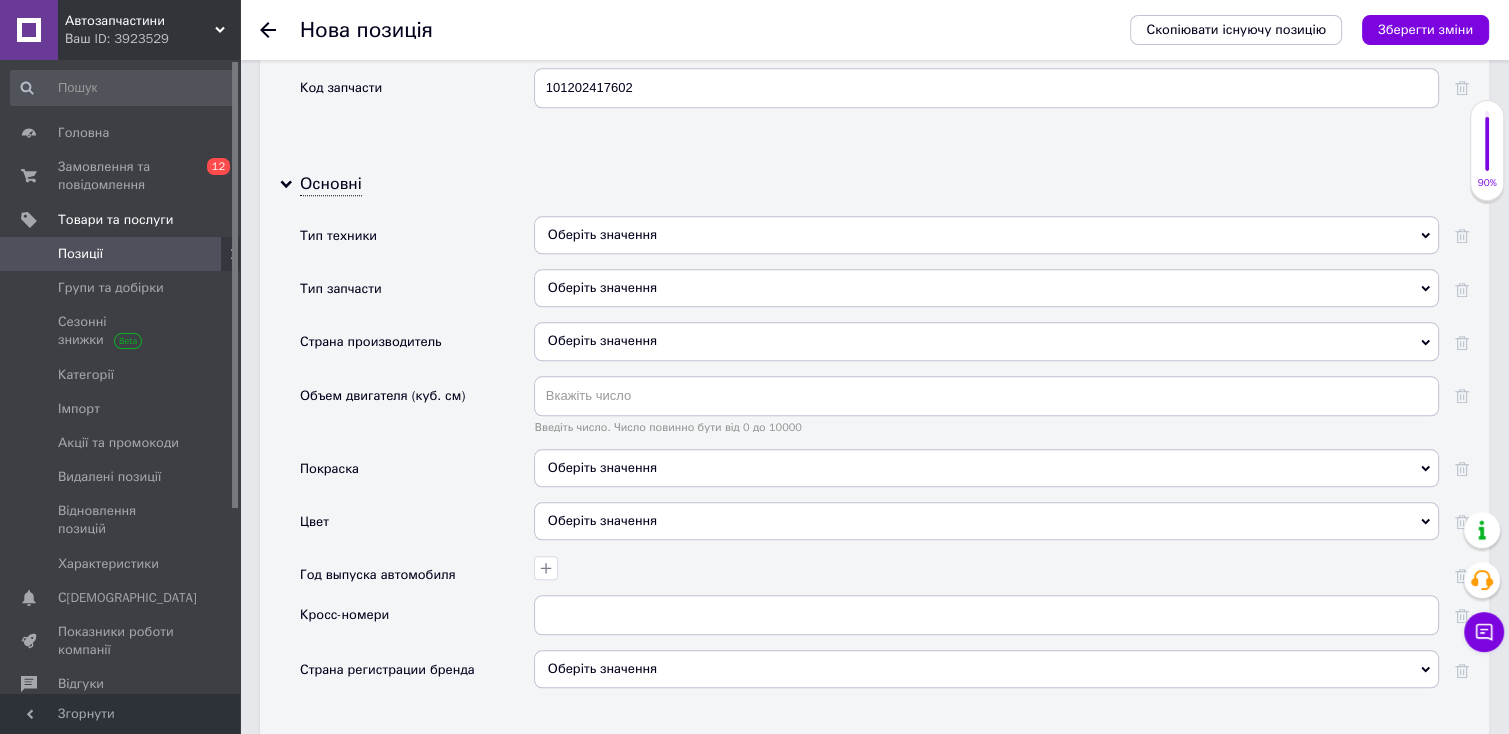 click on "Оберіть значення" at bounding box center [986, 235] 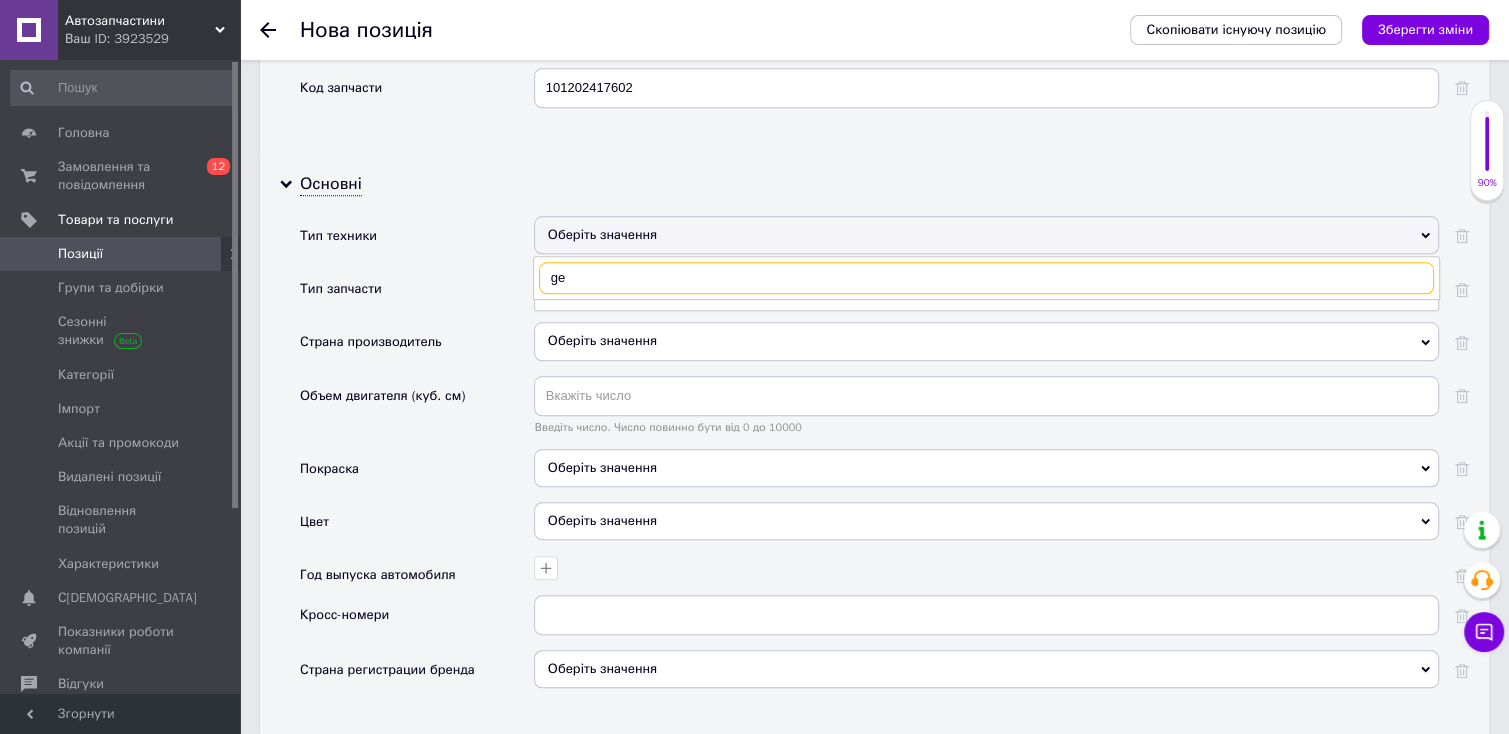 type on "g" 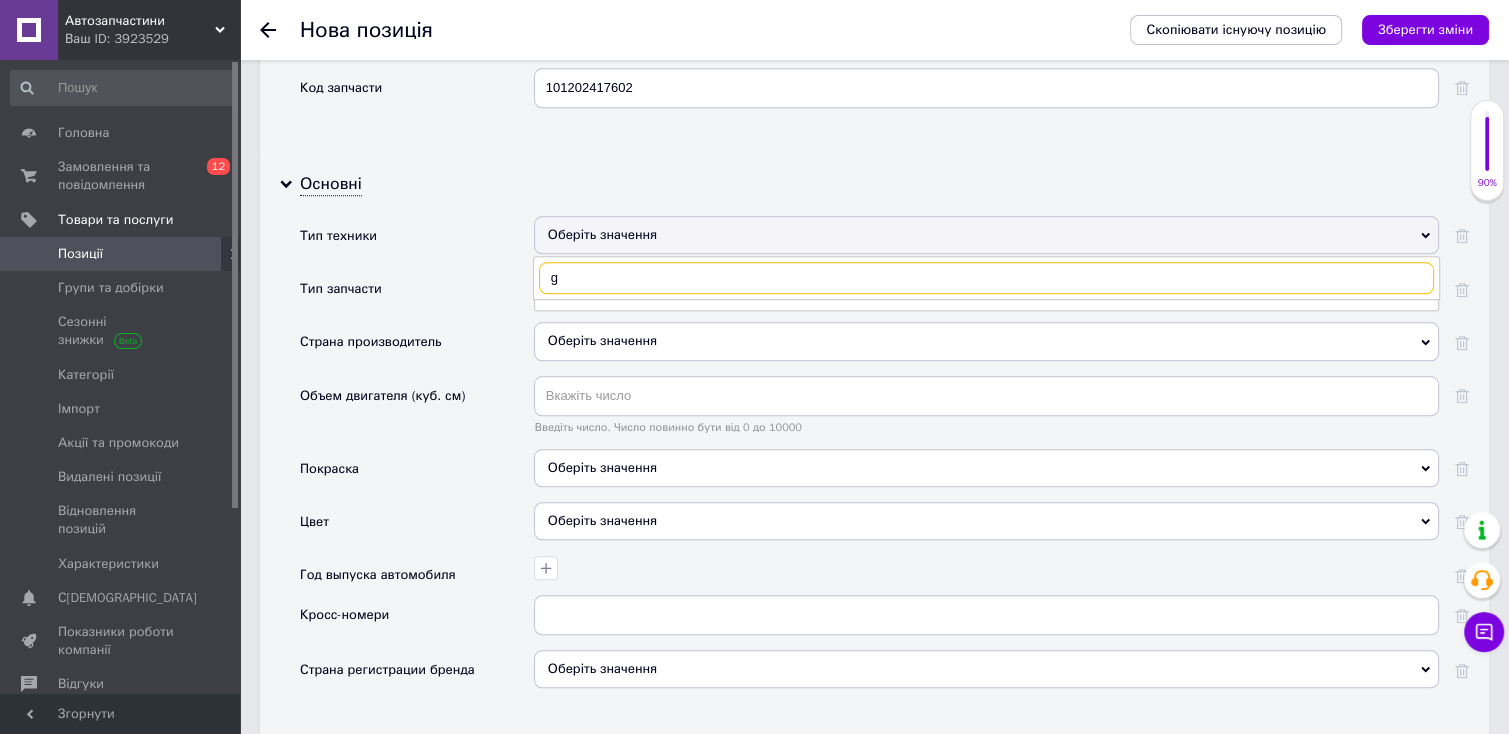 type 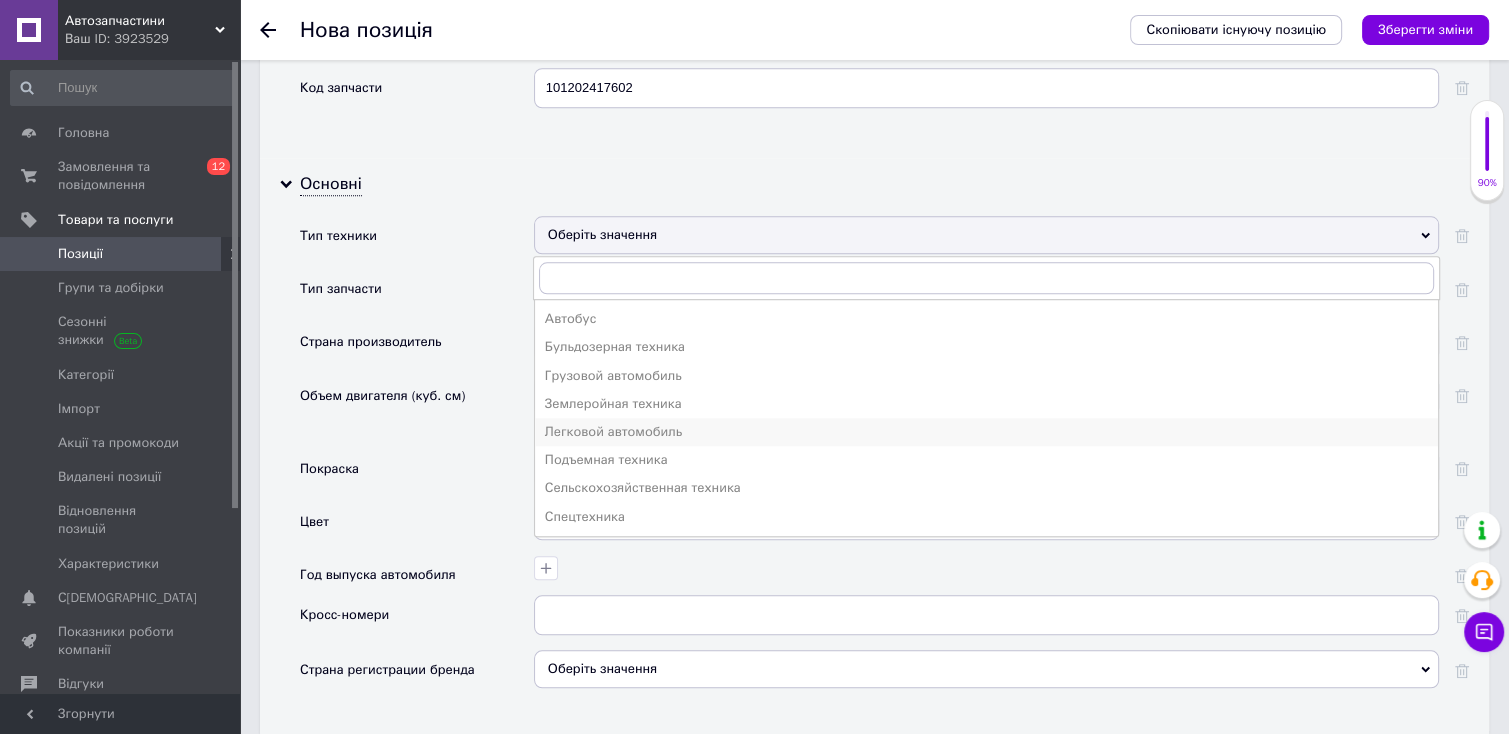 click on "Легковой автомобиль" at bounding box center [986, 432] 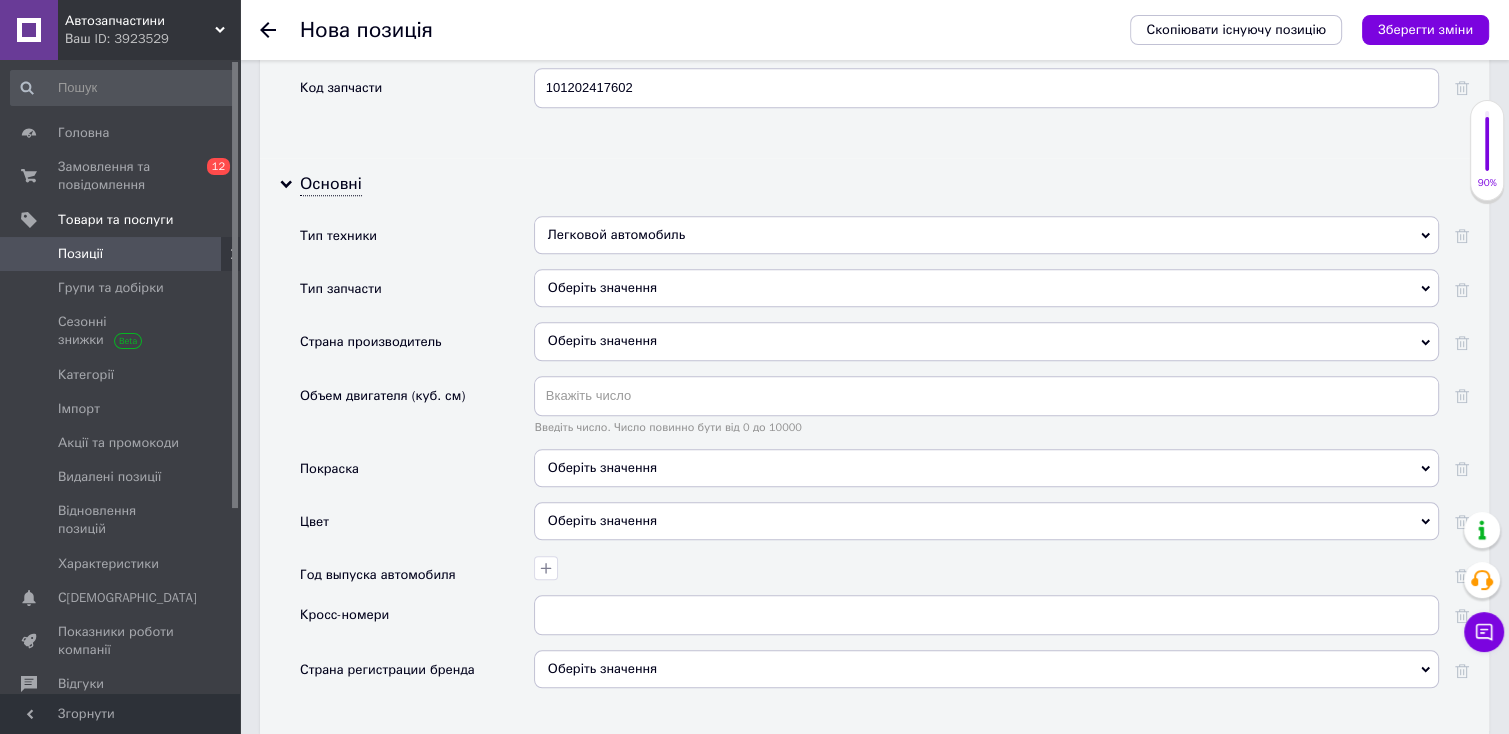 click on "Оберіть значення" at bounding box center [986, 288] 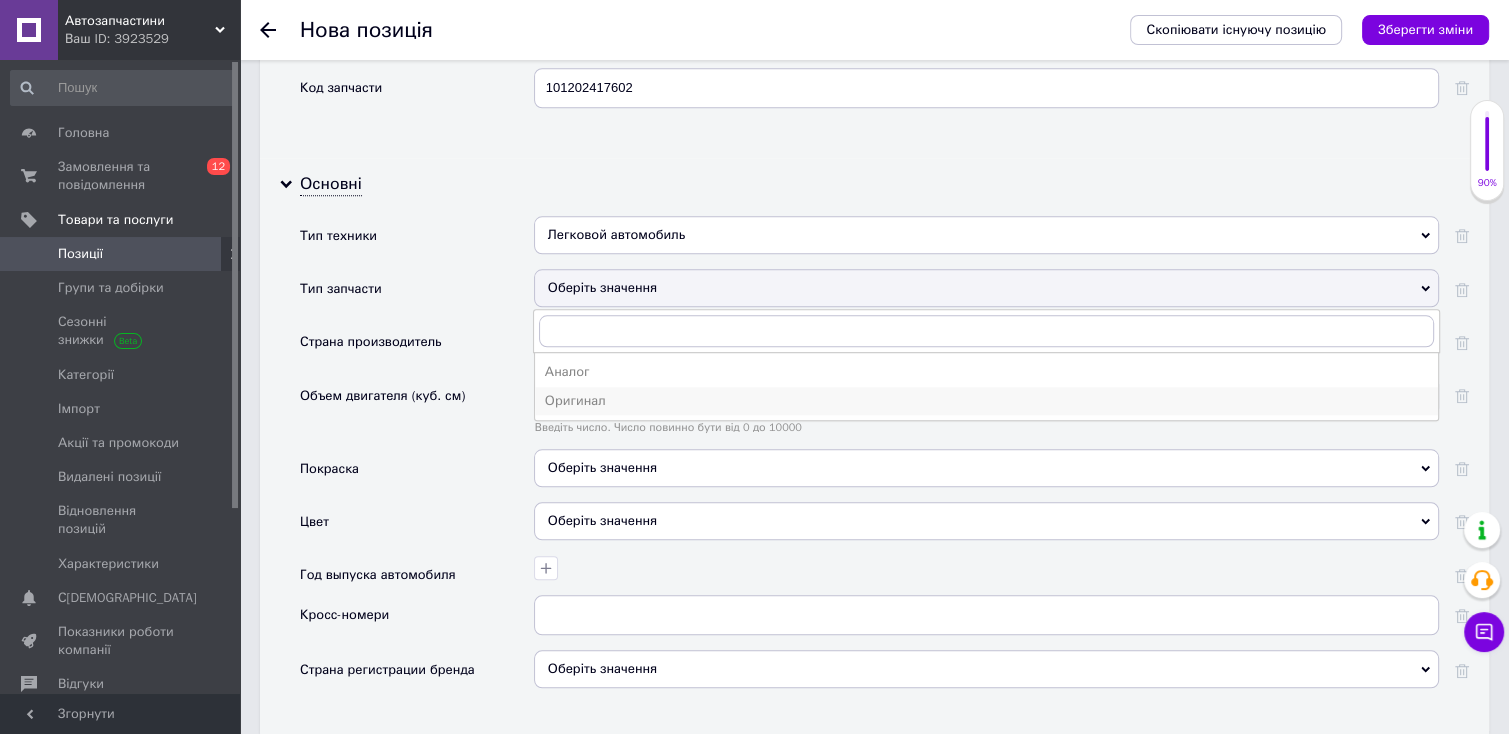 click on "Оригинал" at bounding box center [986, 401] 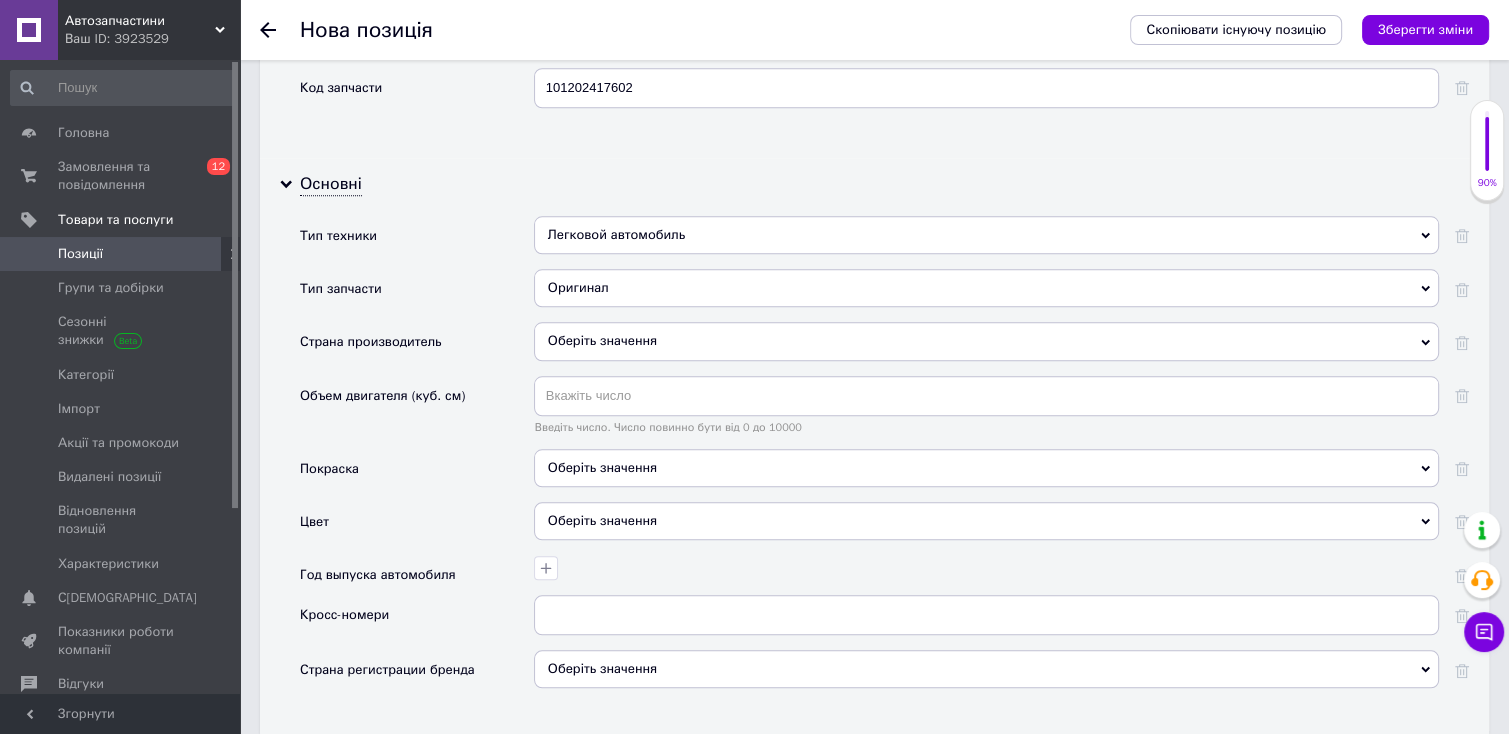 click on "Оберіть значення" at bounding box center (986, 521) 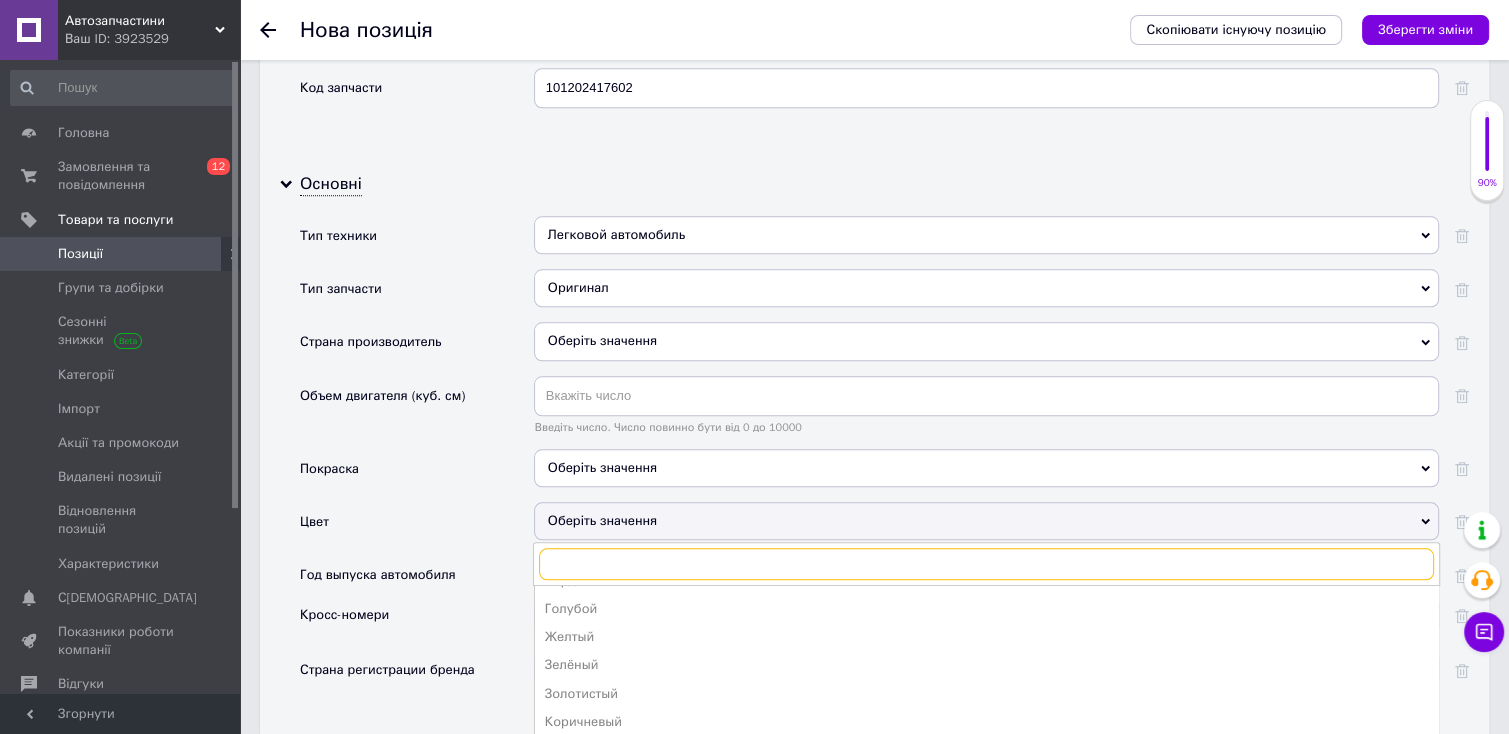 scroll, scrollTop: 304, scrollLeft: 0, axis: vertical 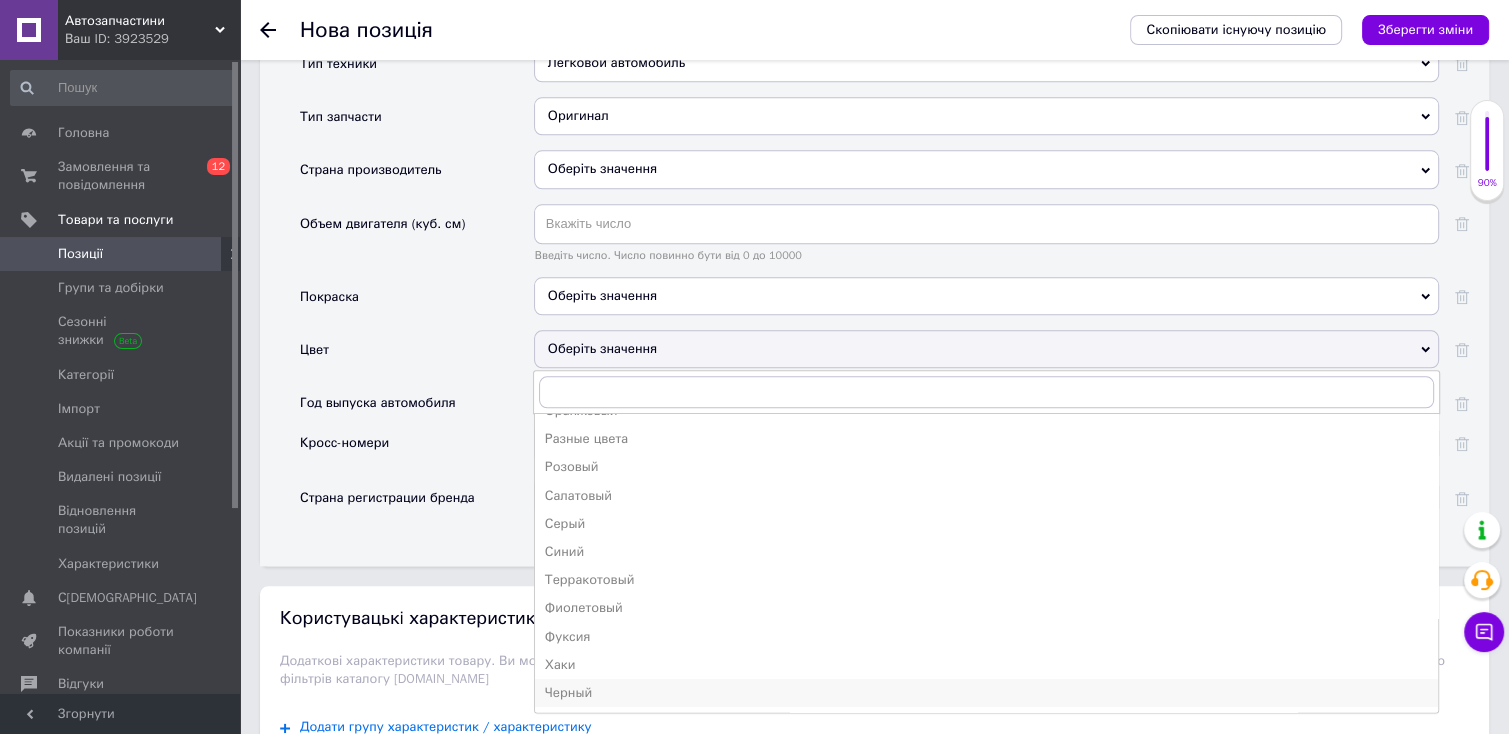 click on "Черный" at bounding box center [986, 693] 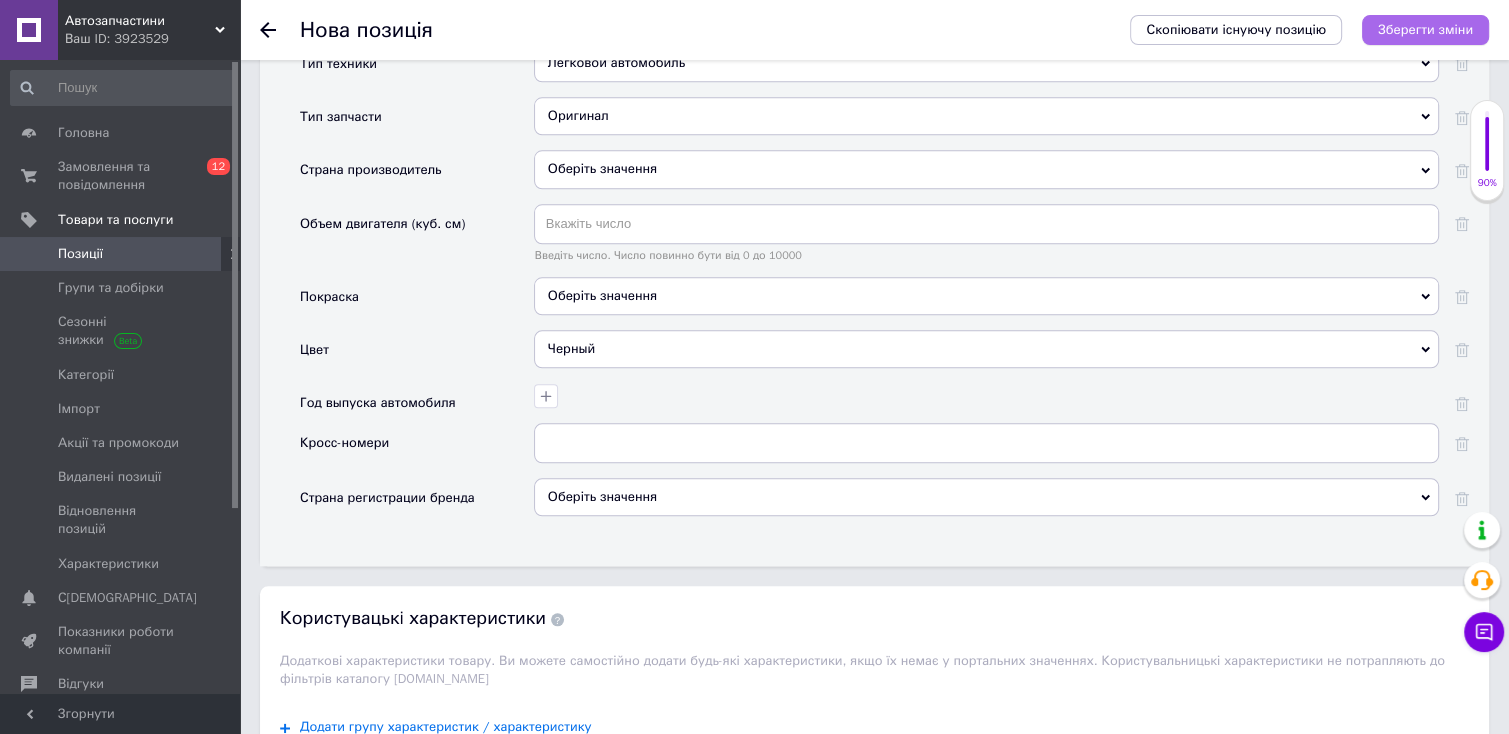 click on "Зберегти зміни" at bounding box center (1425, 29) 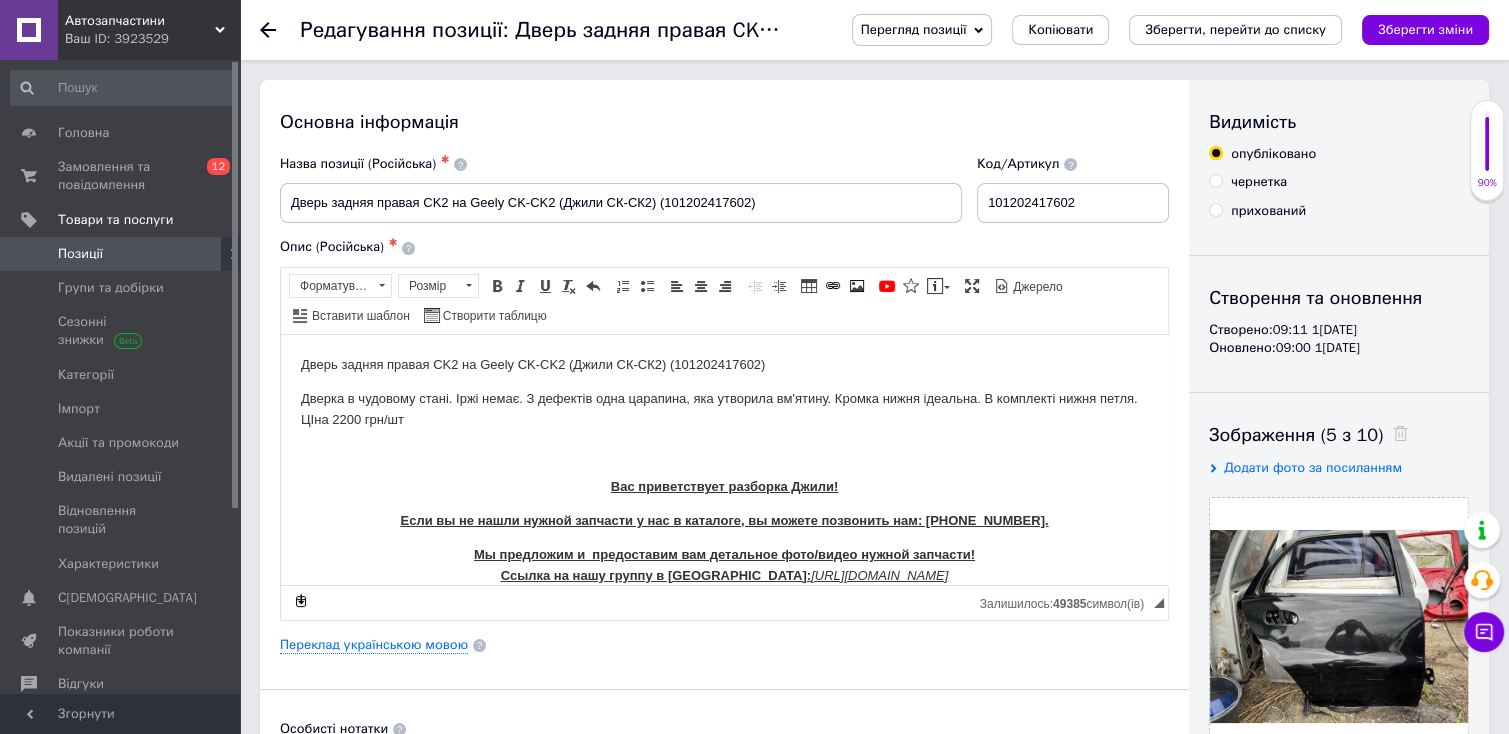 scroll, scrollTop: 0, scrollLeft: 0, axis: both 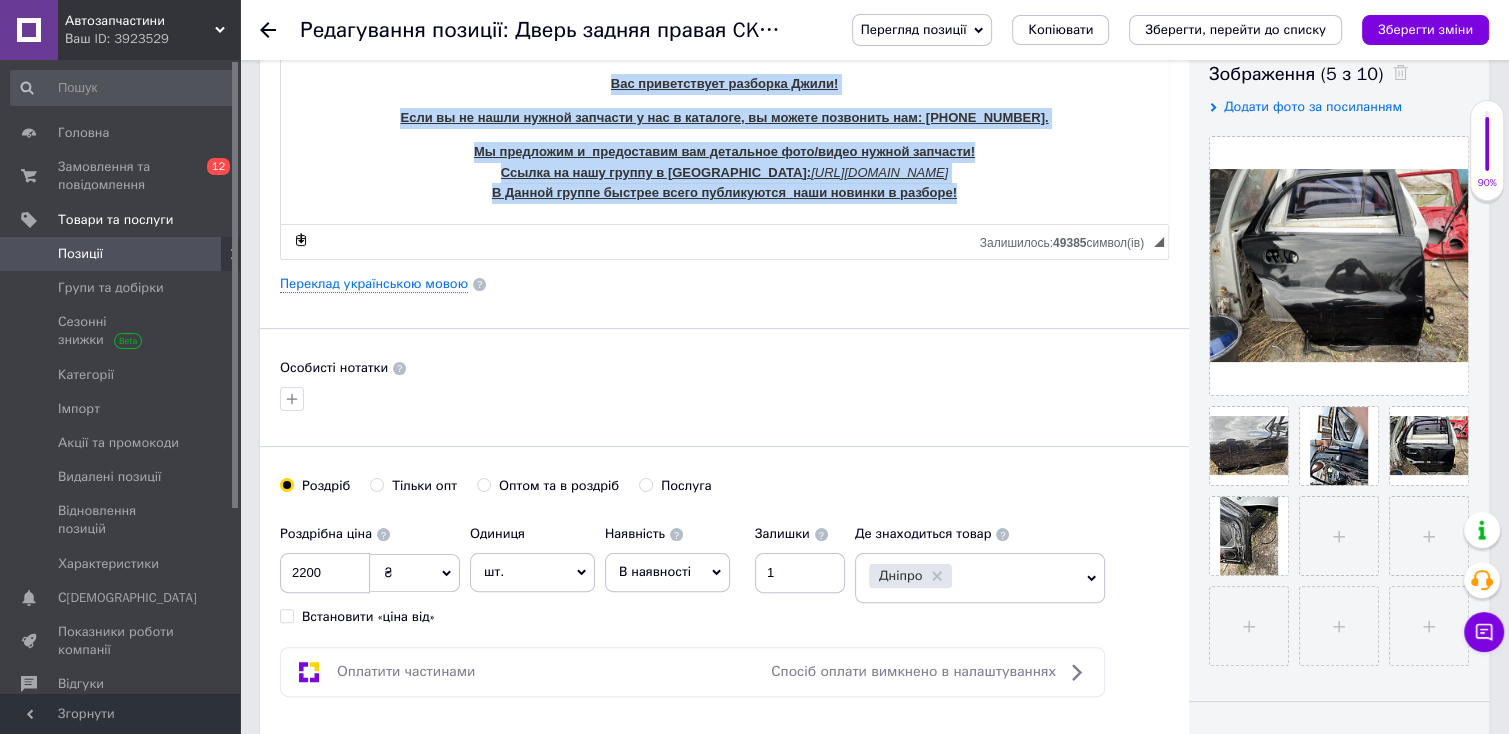drag, startPoint x: 595, startPoint y: 117, endPoint x: 1251, endPoint y: 411, distance: 718.8685 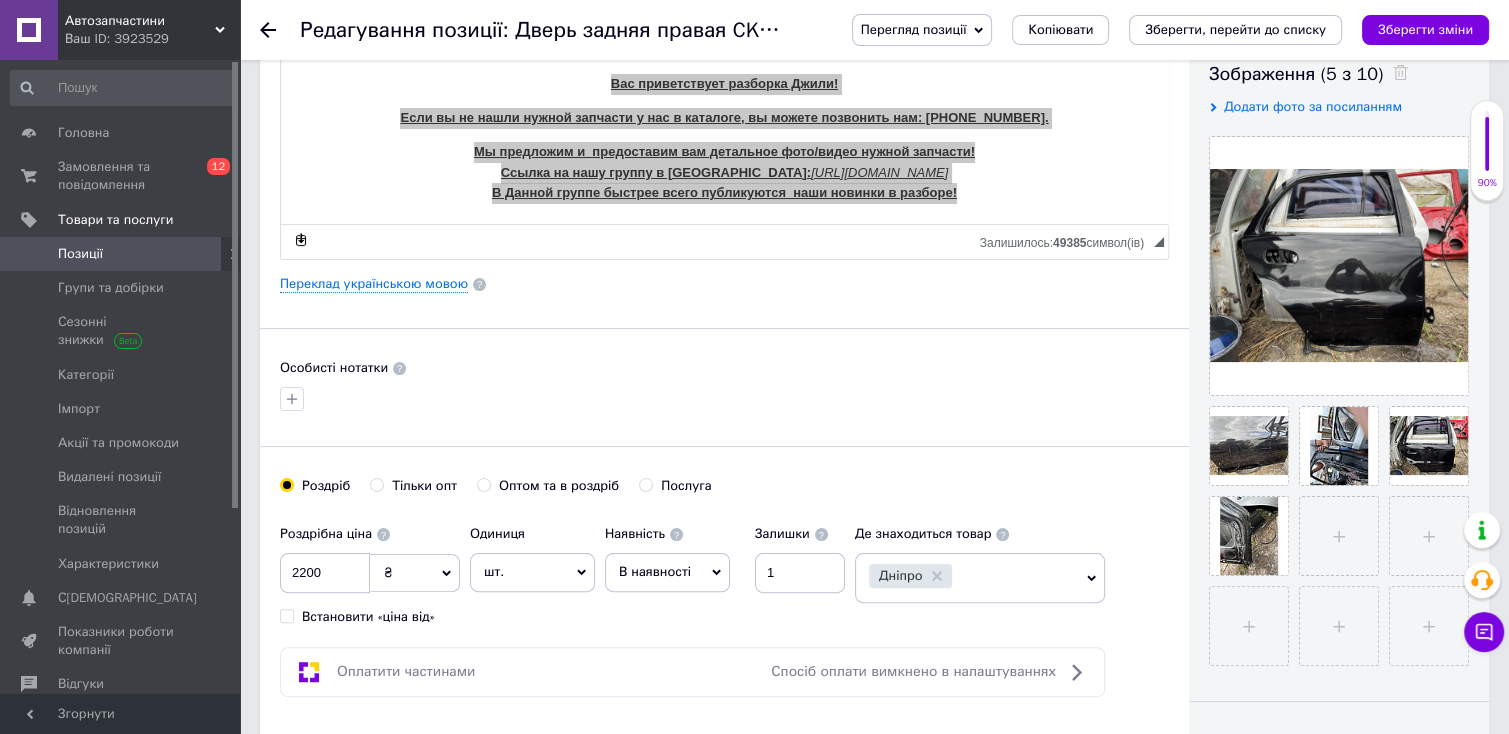 click on "Позиції" at bounding box center [123, 254] 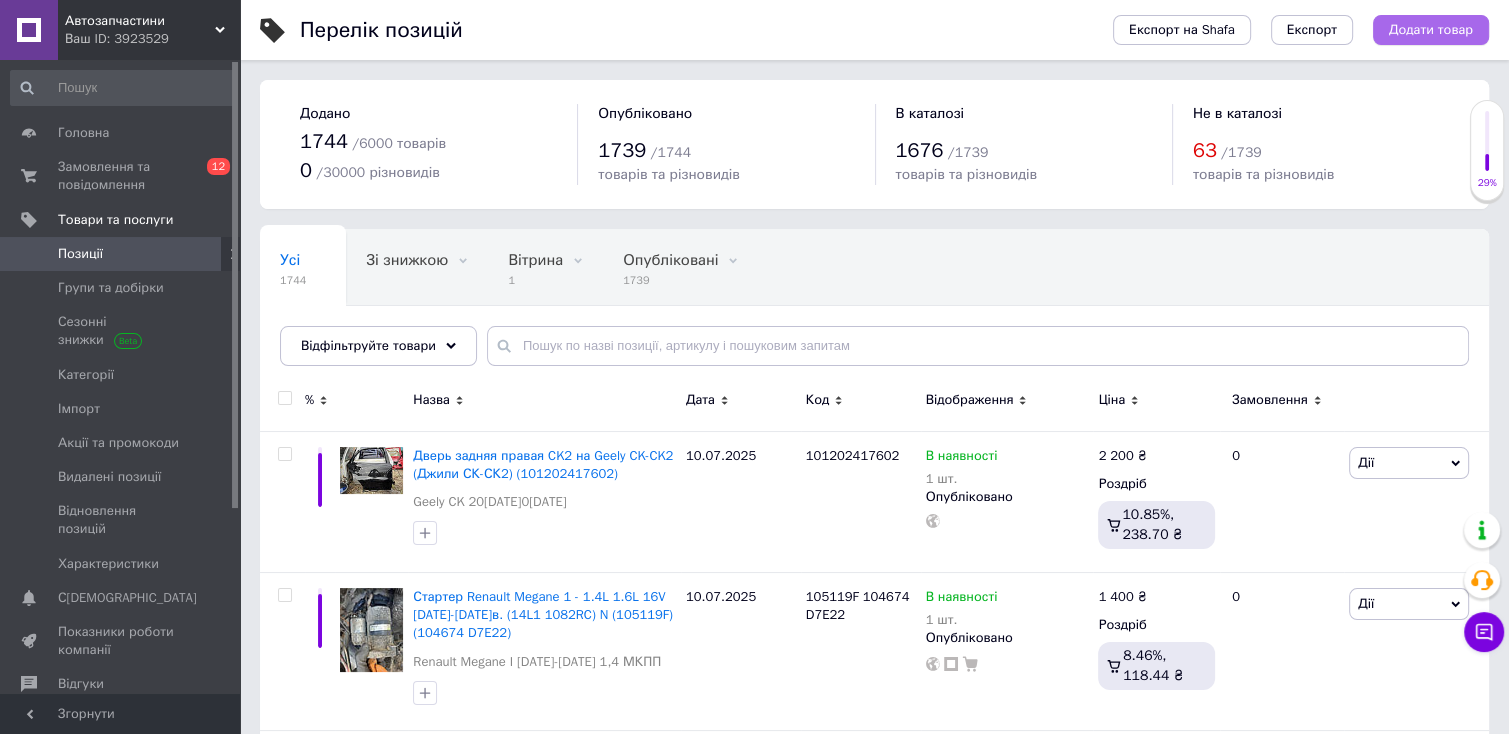 click on "Додати товар" at bounding box center [1431, 30] 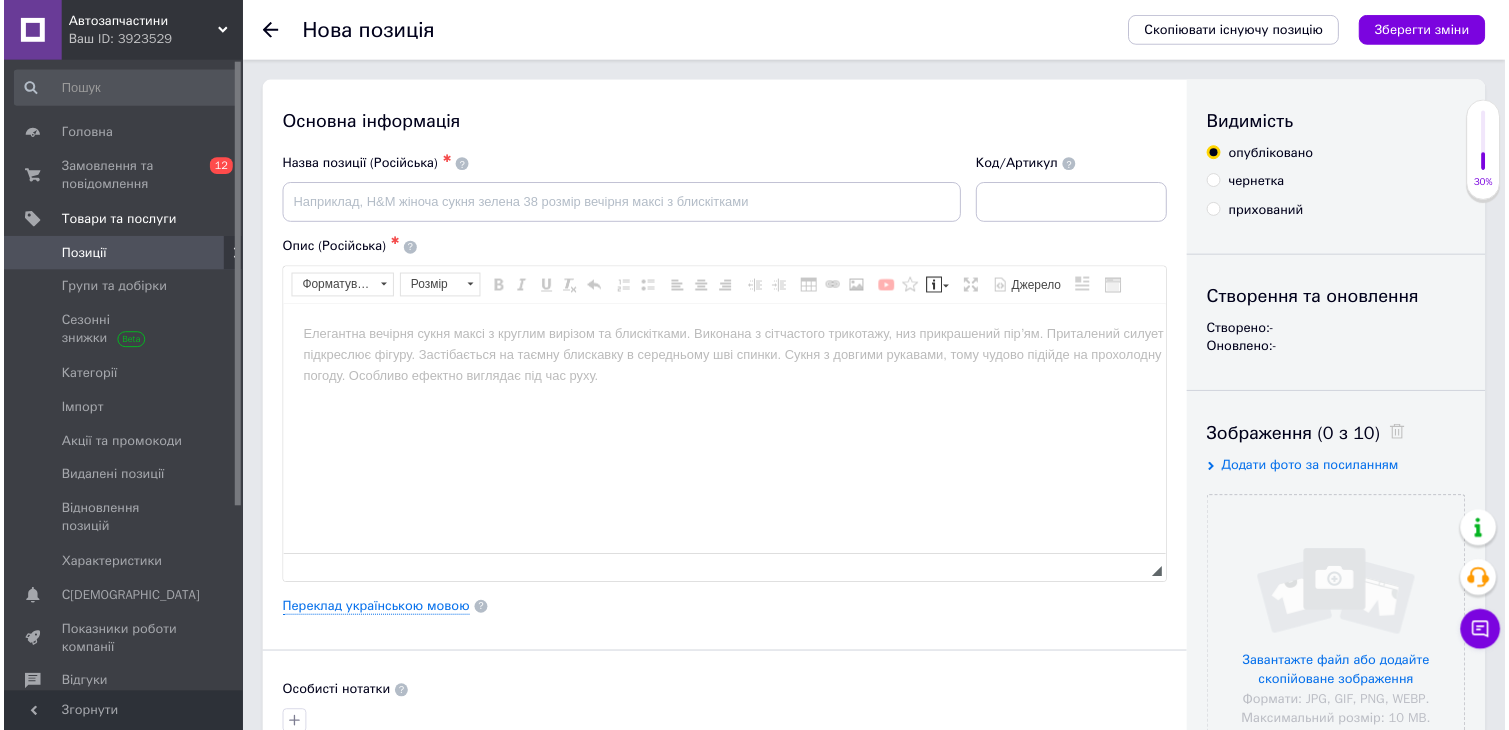 scroll, scrollTop: 0, scrollLeft: 0, axis: both 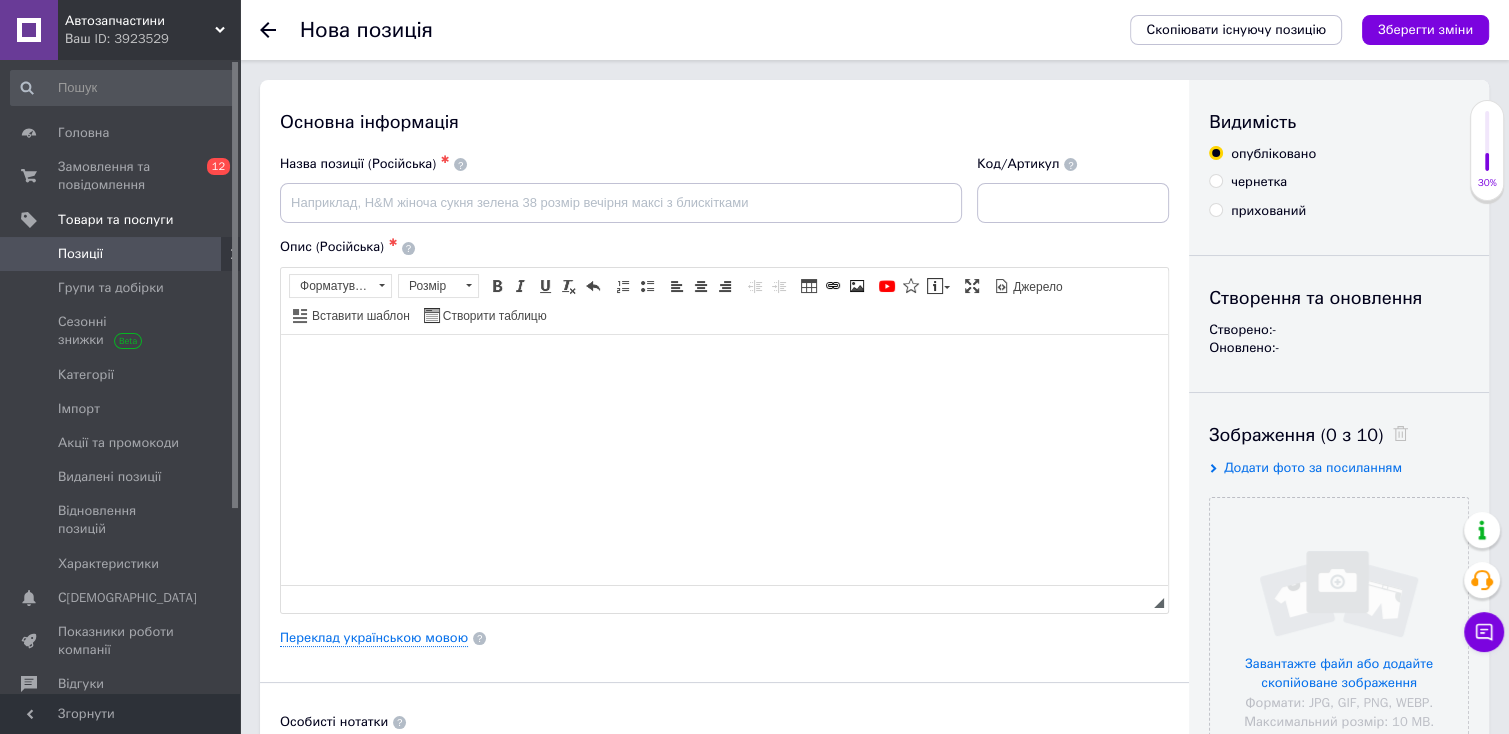 click at bounding box center (724, 364) 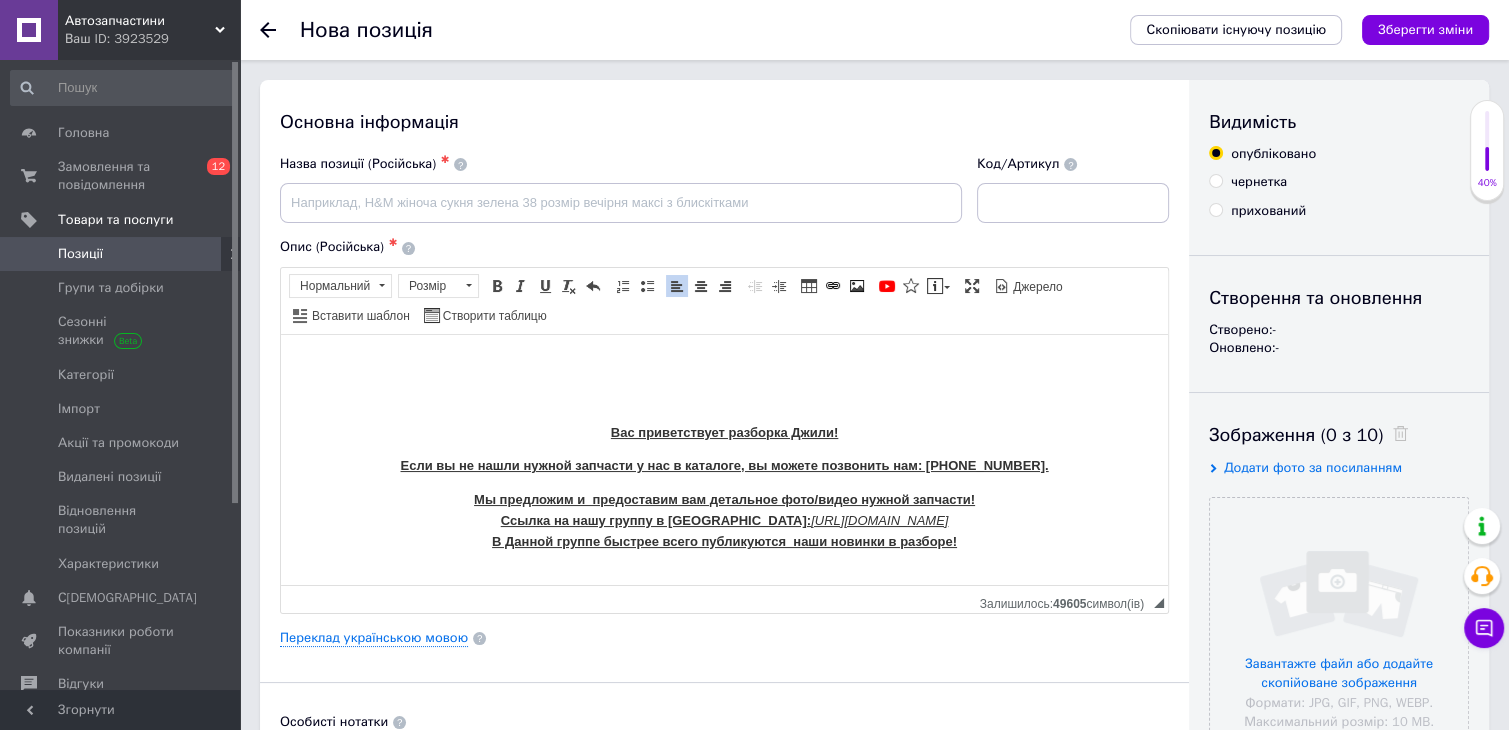 click on "Вас приветствует разборка Джили! Если вы не нашли нужной запчасти у нас в каталоге, вы можете позвонить нам: [PHONE_NUMBER]. Мы предложим и  предоставим вам детальное фото/видео нужной запчасти!  Ссылка на нашу группу в Вайбер:  [URL][DOMAIN_NAME] В Данной группе быстрее всего публикуются  наши новинки в разборе!" at bounding box center [724, 453] 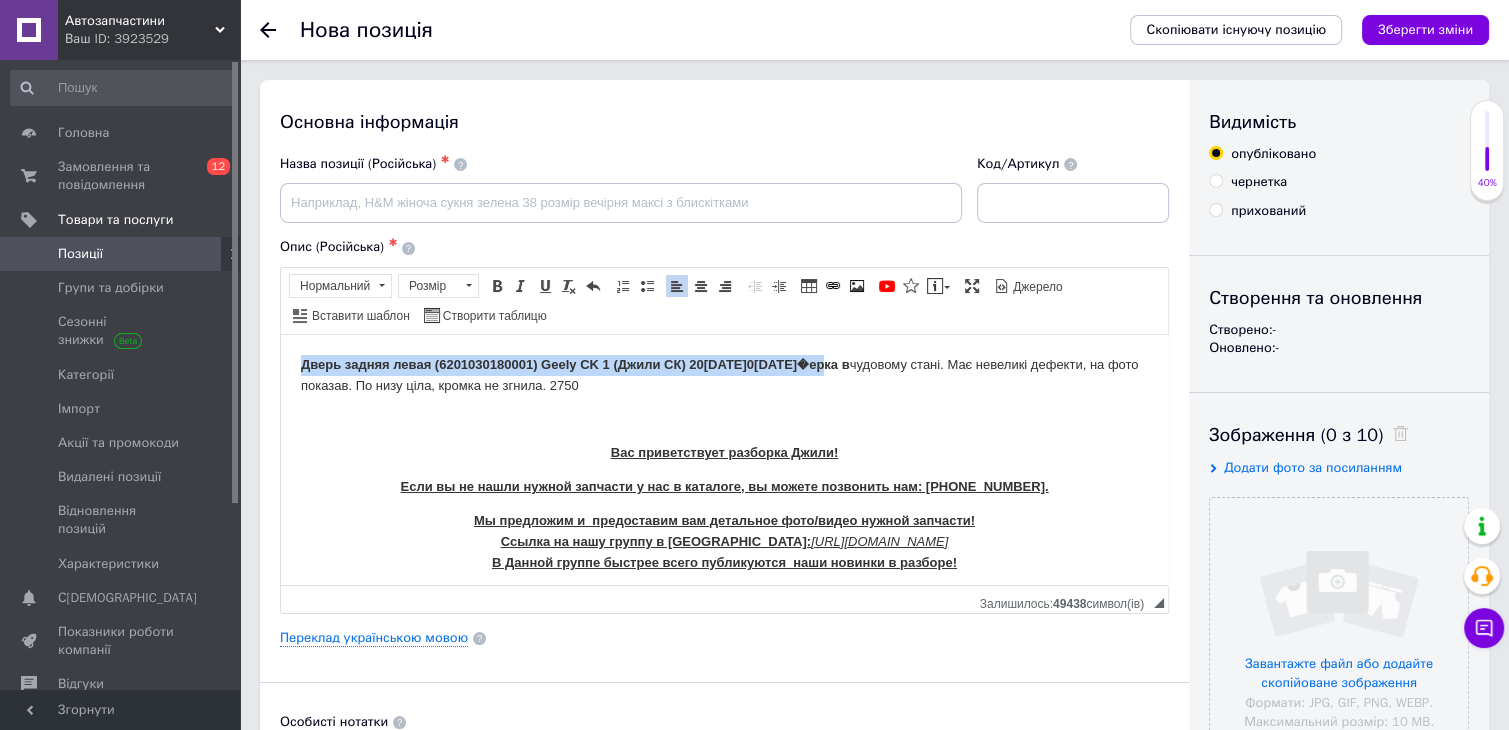 drag, startPoint x: 813, startPoint y: 362, endPoint x: 277, endPoint y: 344, distance: 536.3021 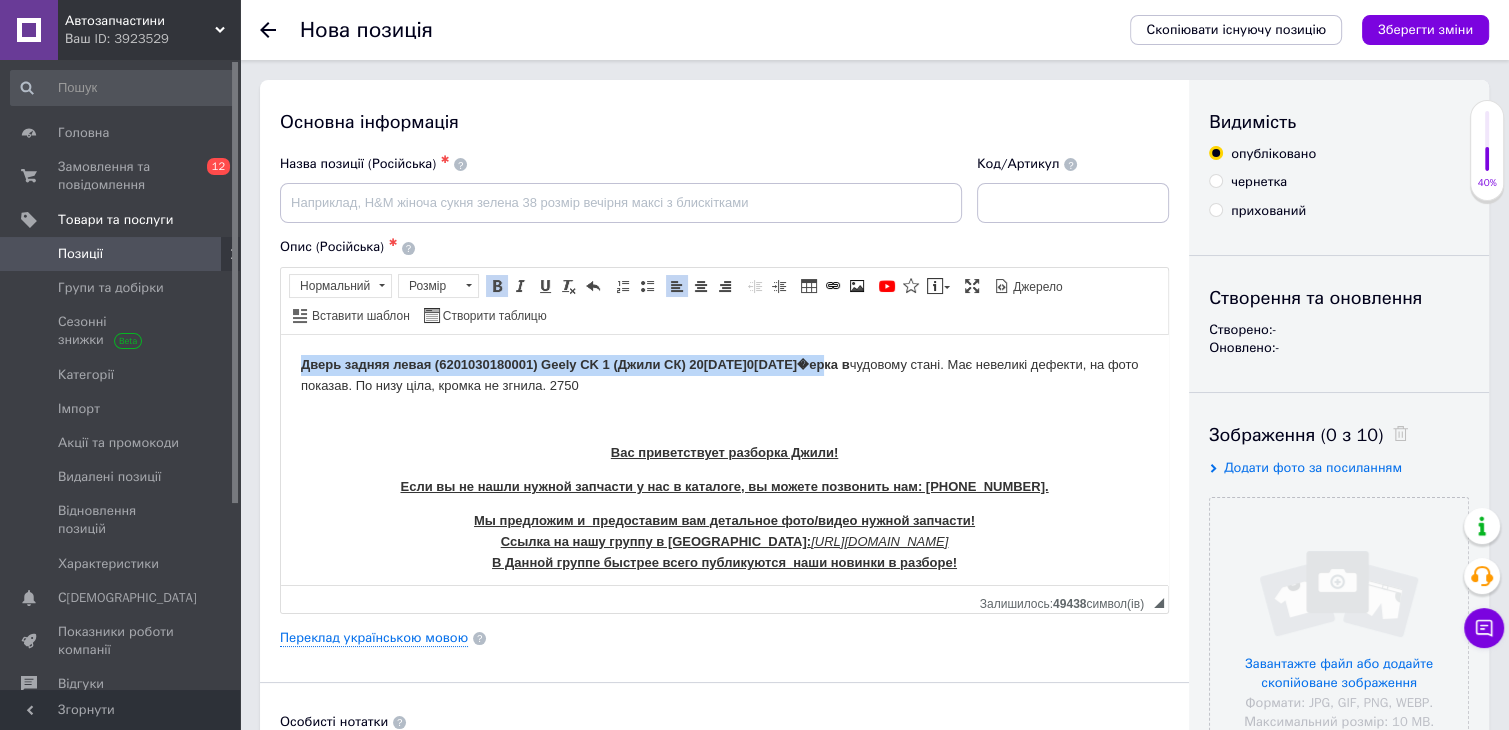 click on "Жирний  Сполучення клавіш Ctrl+B" at bounding box center [497, 286] 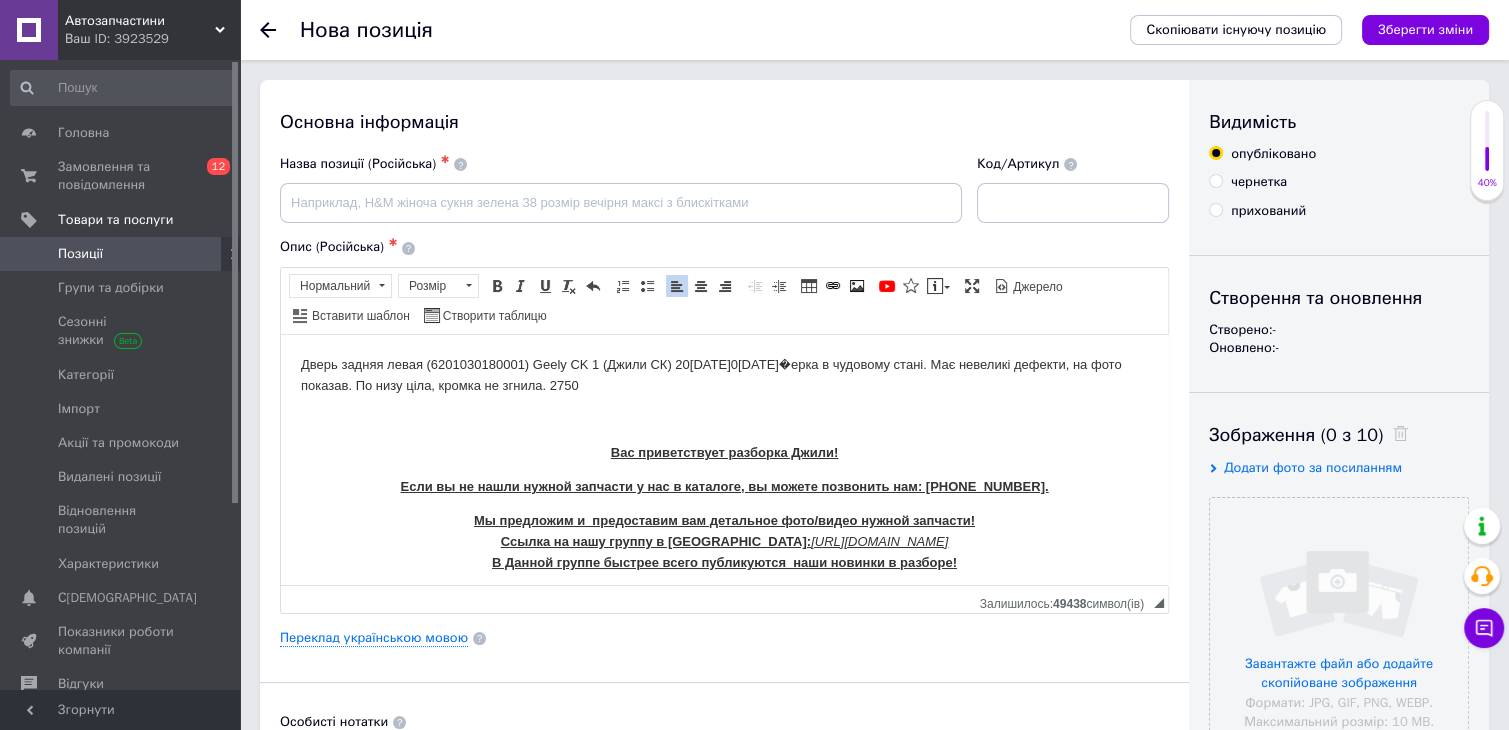 click at bounding box center (724, 419) 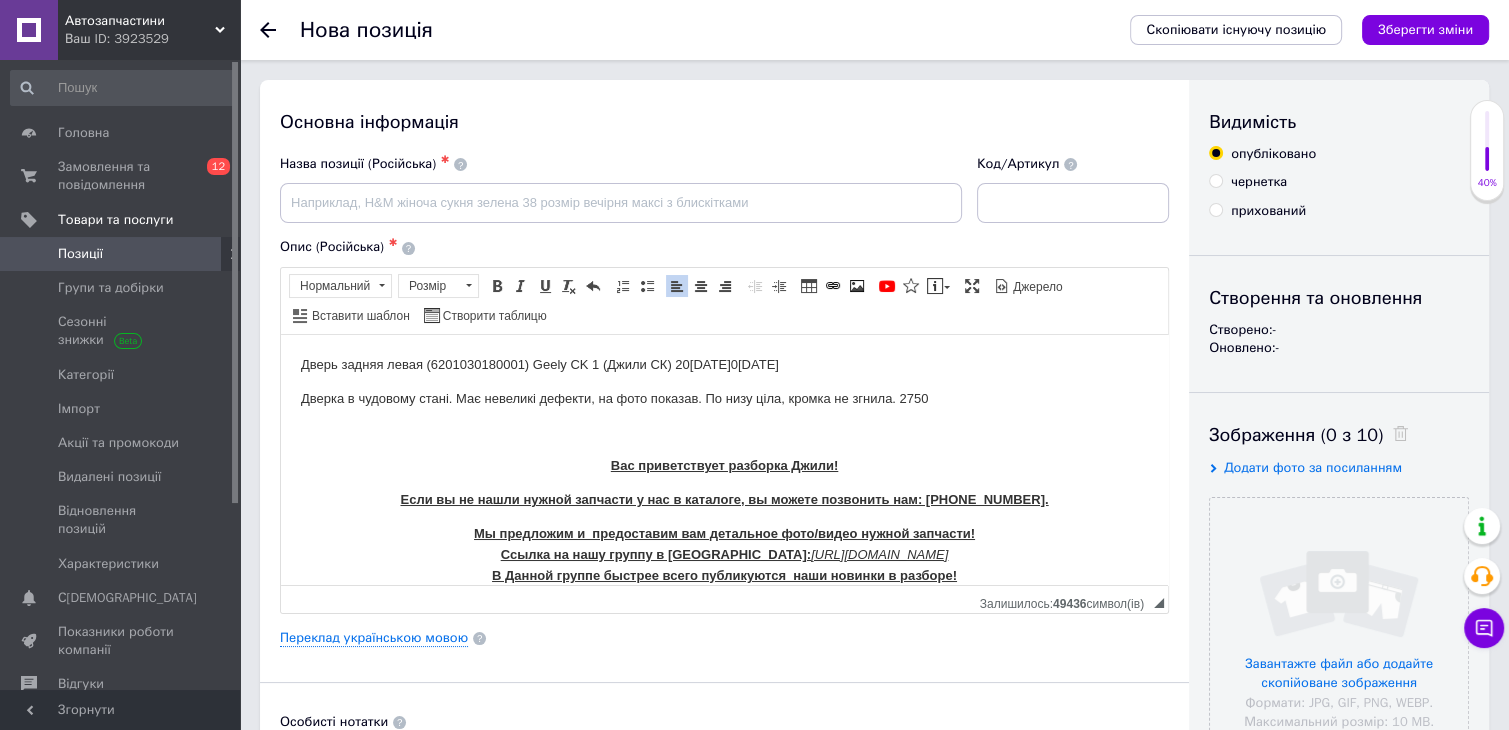 click on "Дверка в   чудовому стані. Має невеликі дефекти, на фото показав. По низу ціла, кромка не згнила. 2750" at bounding box center [724, 398] 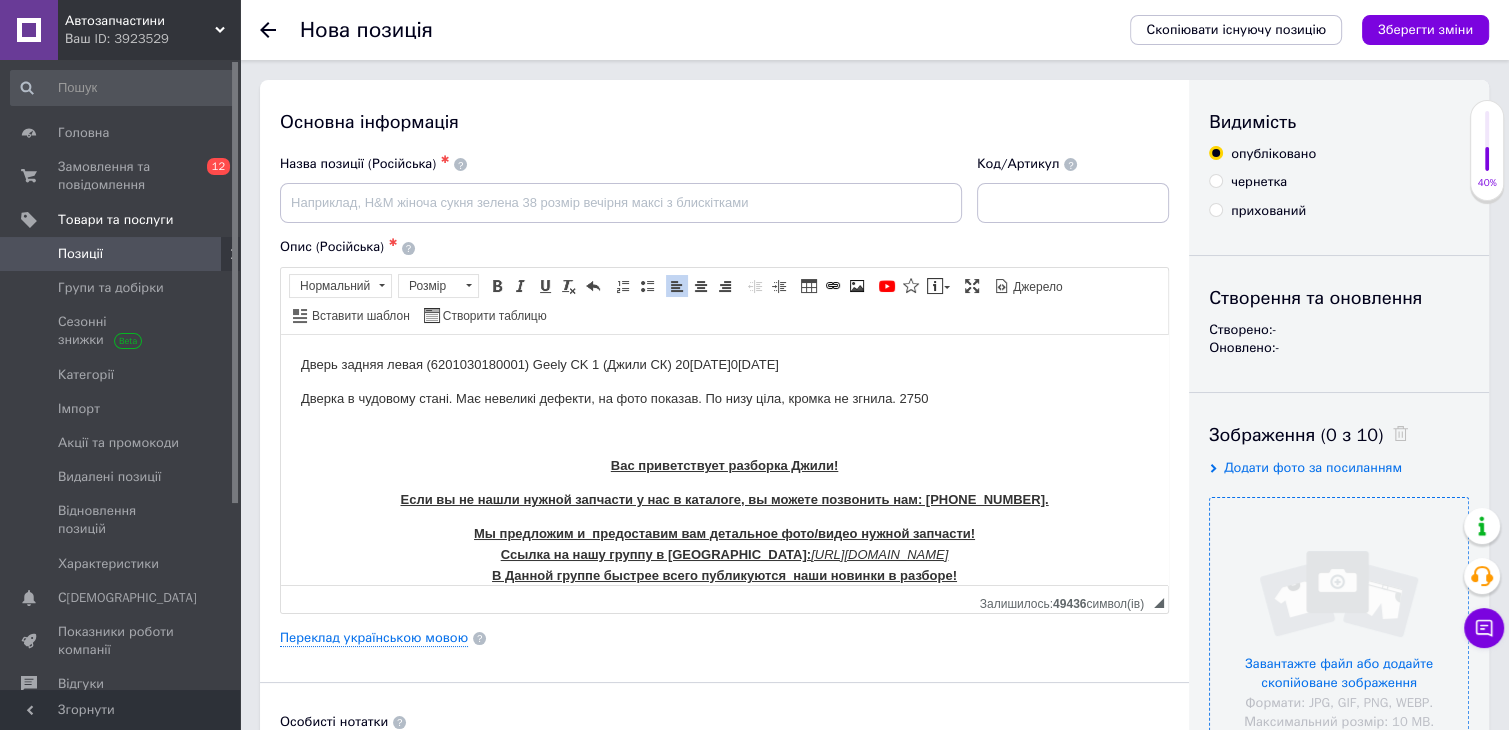 type 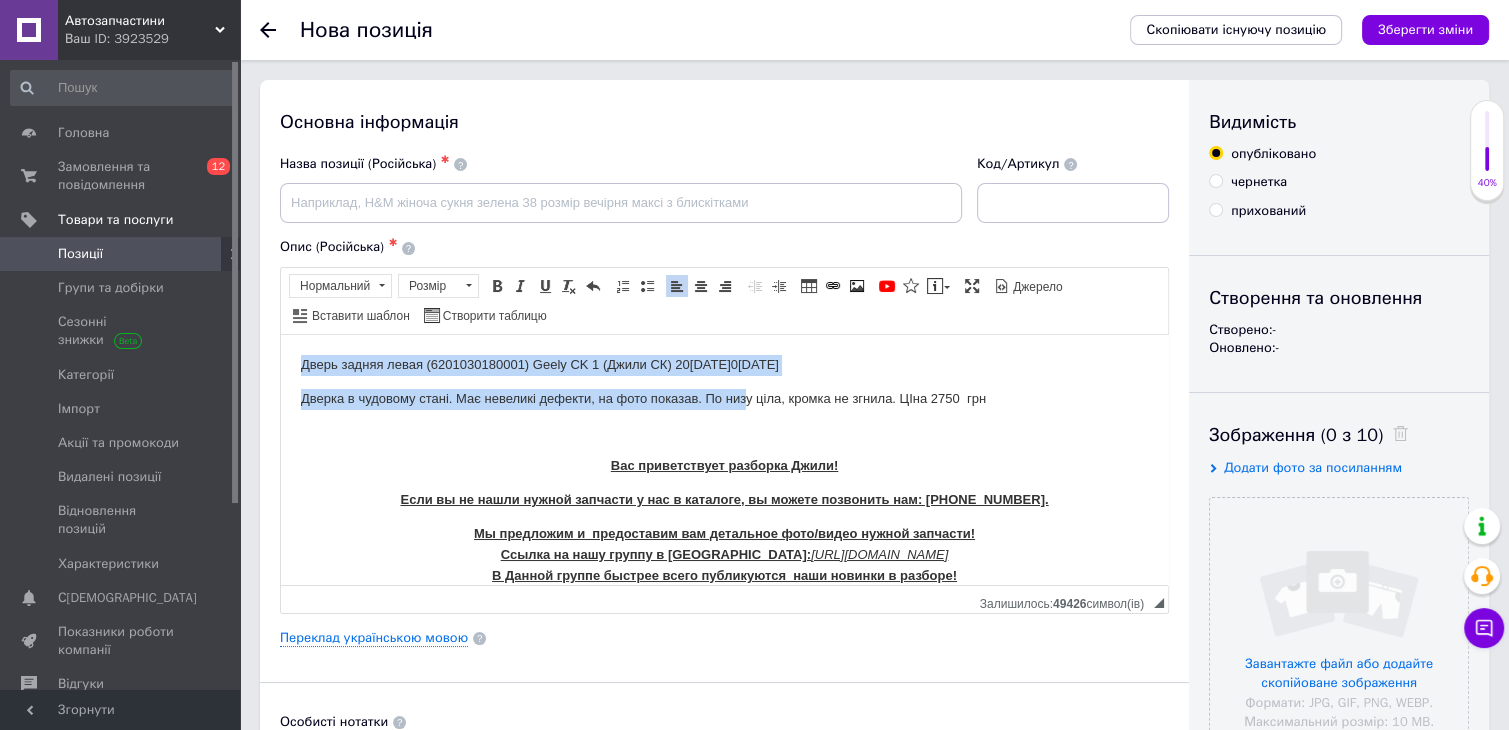 drag, startPoint x: 745, startPoint y: 376, endPoint x: 176, endPoint y: 327, distance: 571.10596 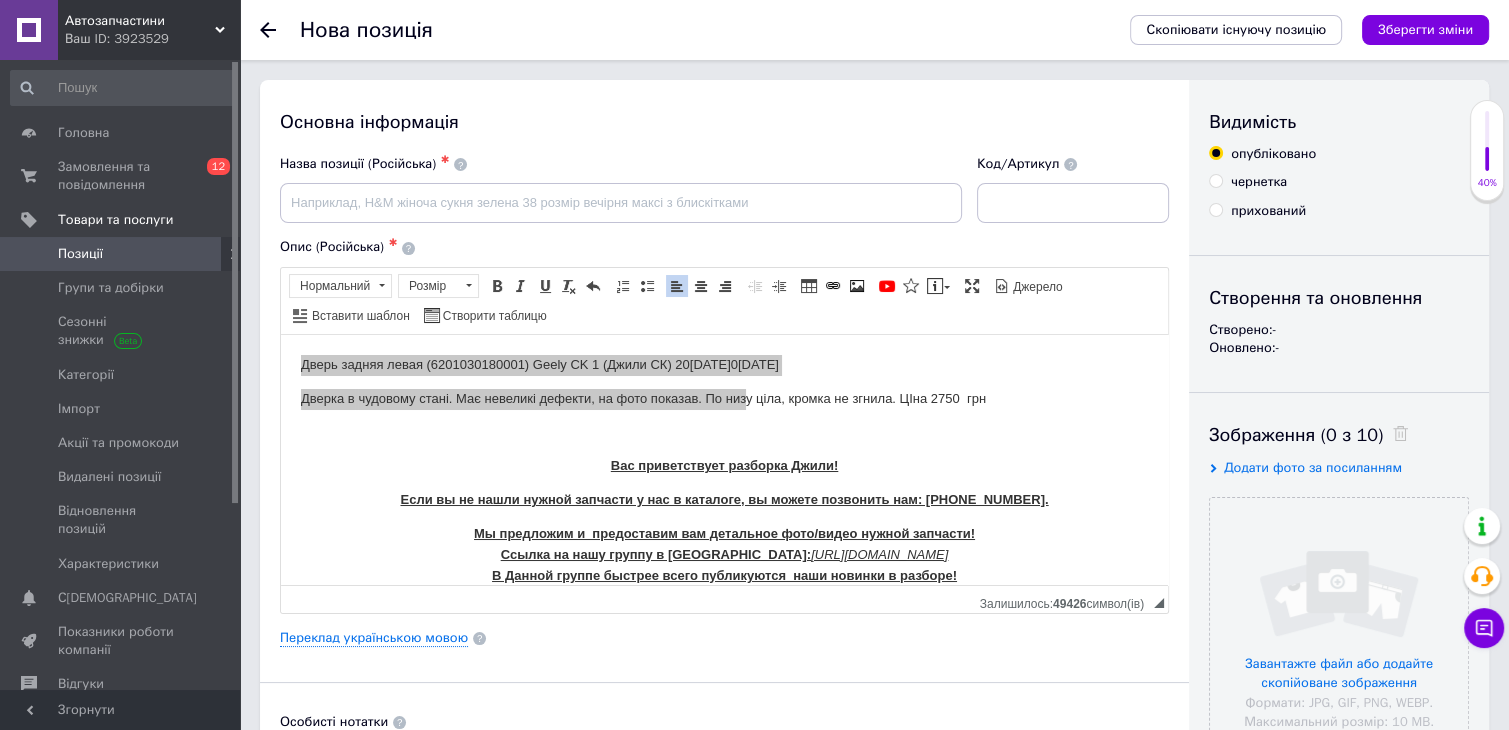 click on "Панель інструментів редактора Форматування Нормальний Розмір Розмір   Жирний  Сполучення клавіш Ctrl+B   Курсив  Сполучення клавіш Ctrl+I   Підкреслений  Сполучення клавіш Ctrl+U   Видалити форматування   Повернути  Сполучення клавіш Ctrl+Z   Вставити/видалити нумерований список   Вставити/видалити маркований список   По лівому краю   По центру   По правому краю   Зменшити відступ   Збільшити відступ   Таблиця   Вставити/Редагувати посилання  Сполучення клавіш Ctrl+L   Зображення   YouTube   {label}   Вставити повідомлення   Максимізувати   [PERSON_NAME]   Вставити шаблон" at bounding box center (724, 301) 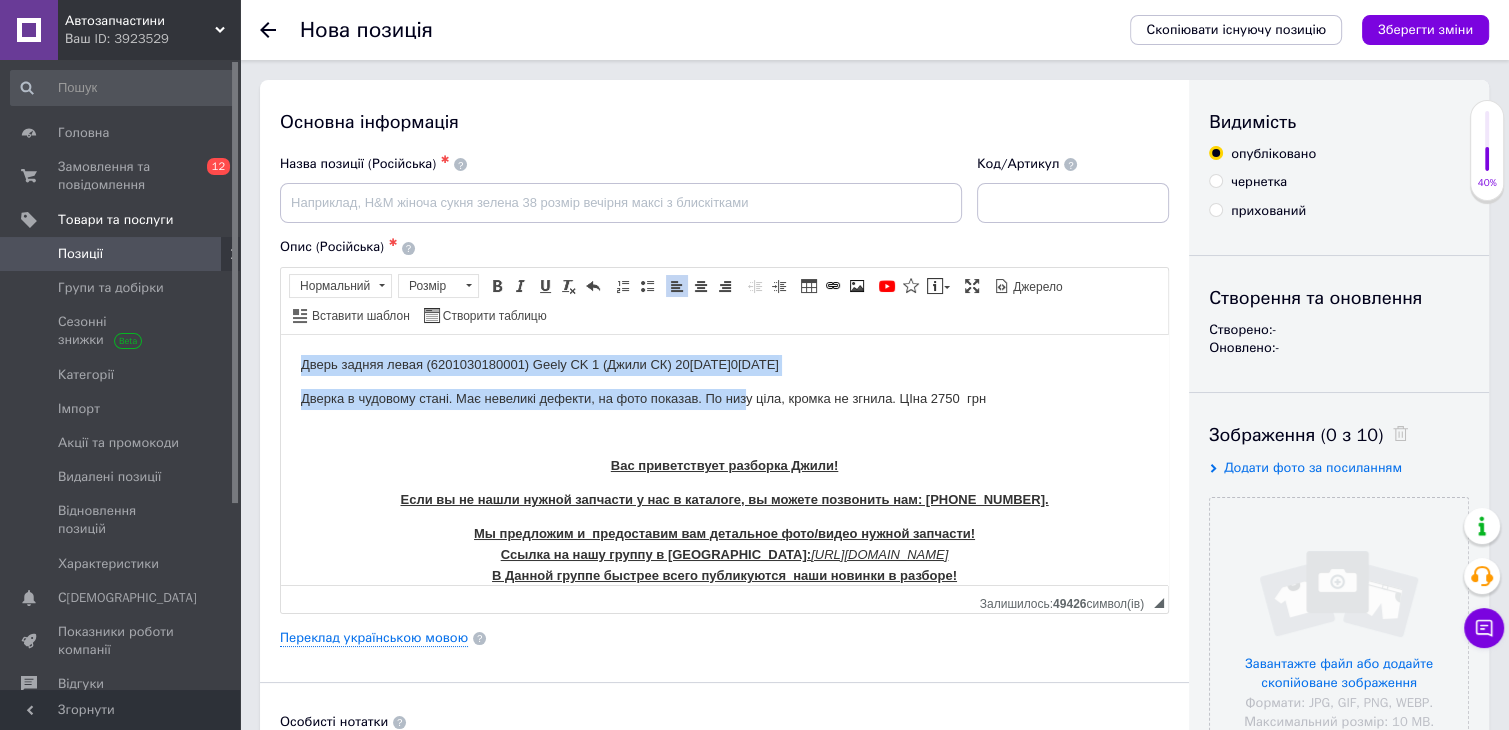 click on "Дверь задняя левая (6201030180001) Geely CK 1 (Джили СК) 20[DATE]0[DATE]" at bounding box center [724, 364] 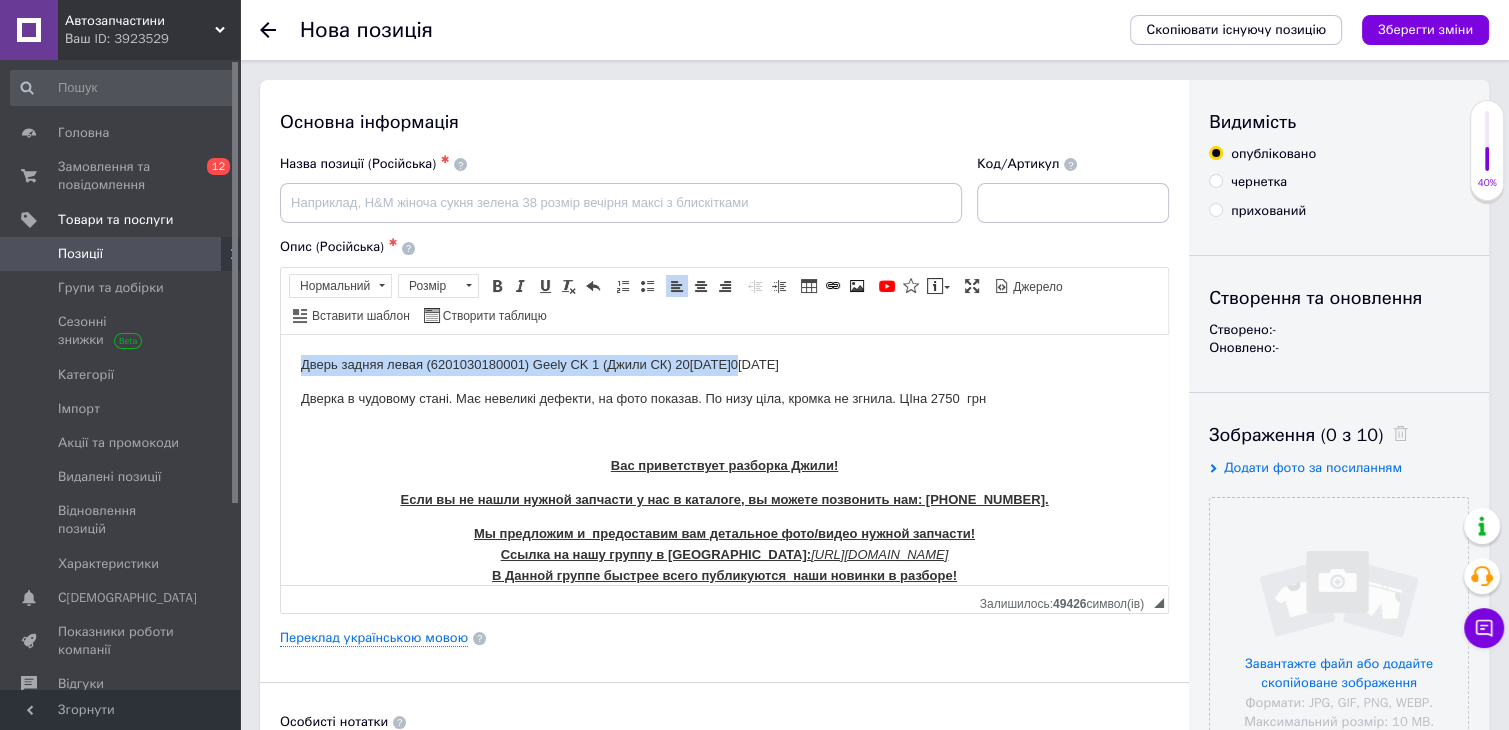 drag, startPoint x: 761, startPoint y: 354, endPoint x: 550, endPoint y: 634, distance: 350.60092 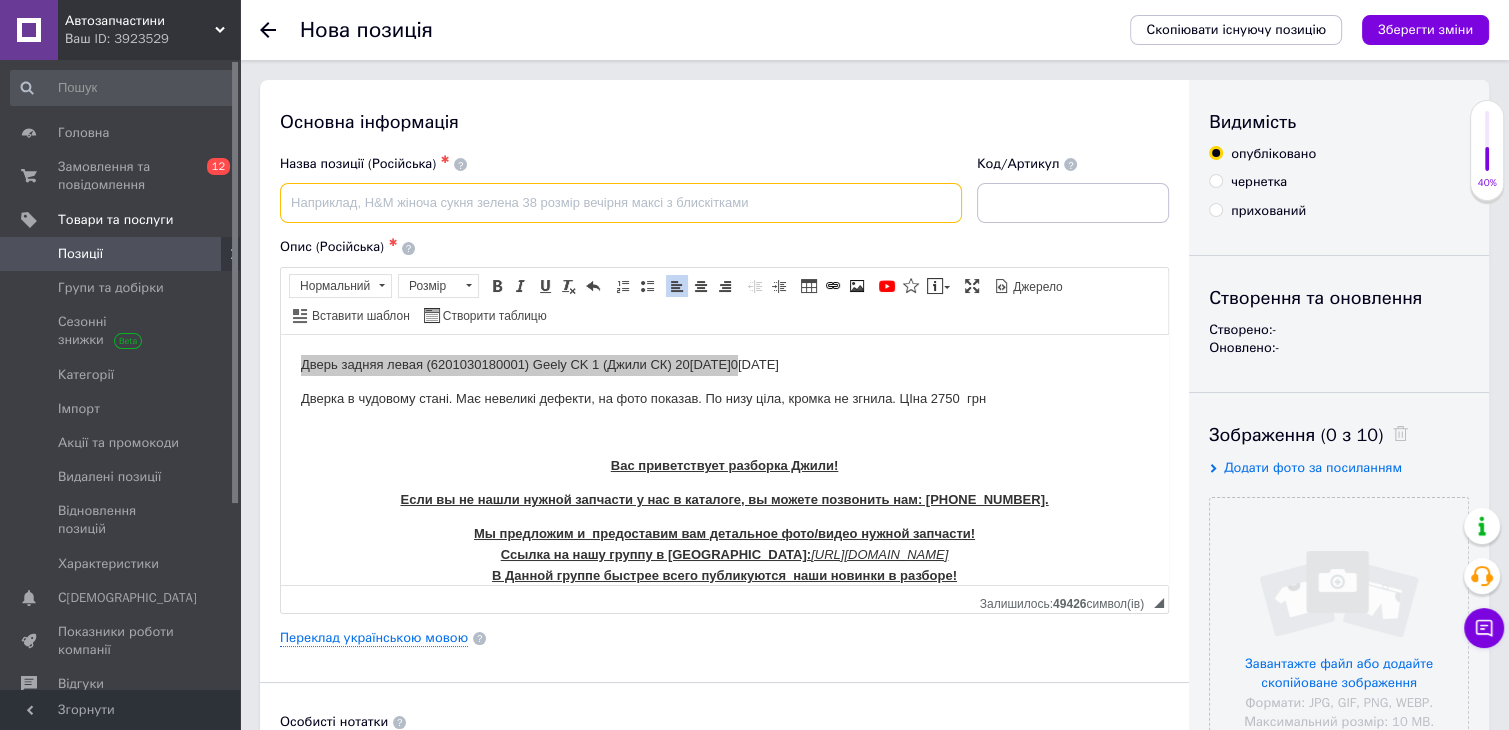 click at bounding box center [621, 203] 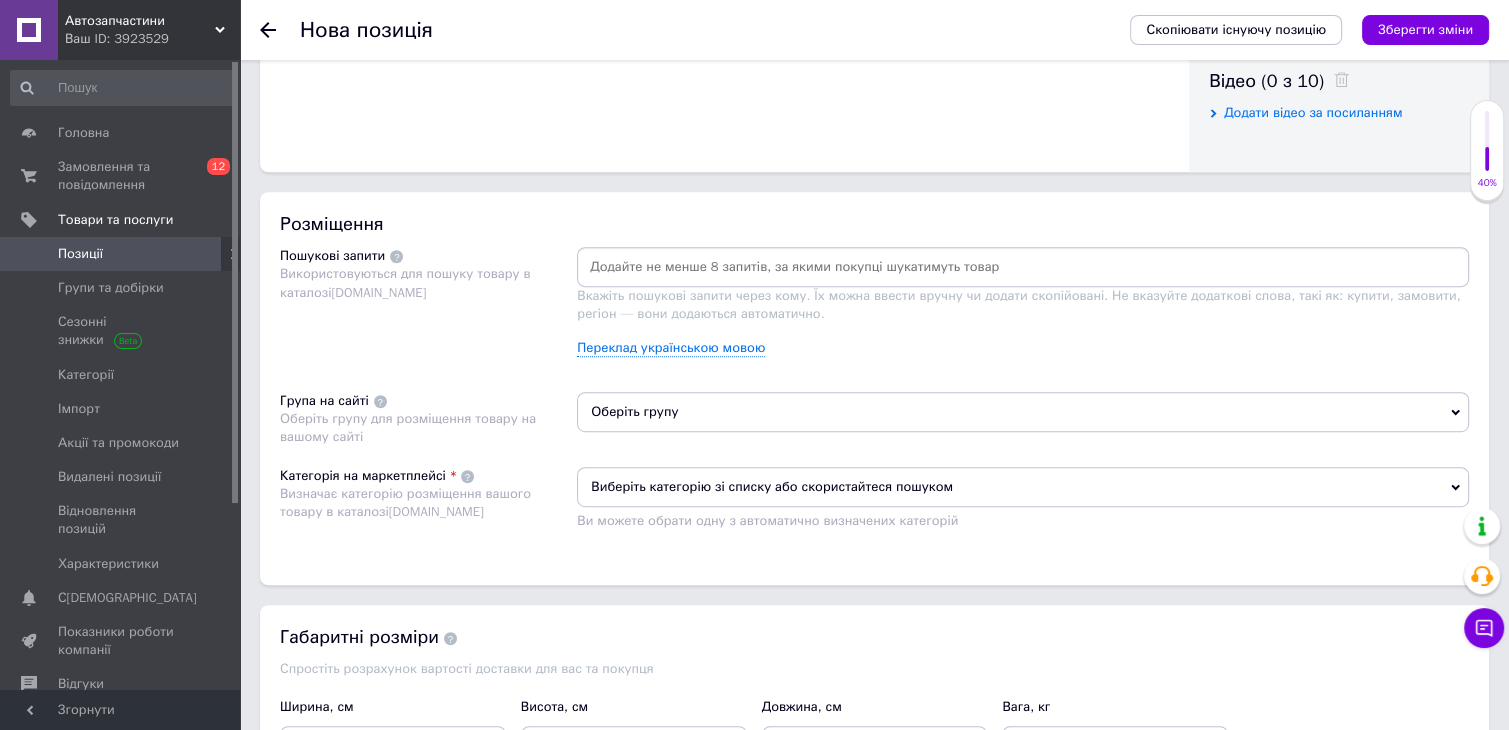 scroll, scrollTop: 1027, scrollLeft: 0, axis: vertical 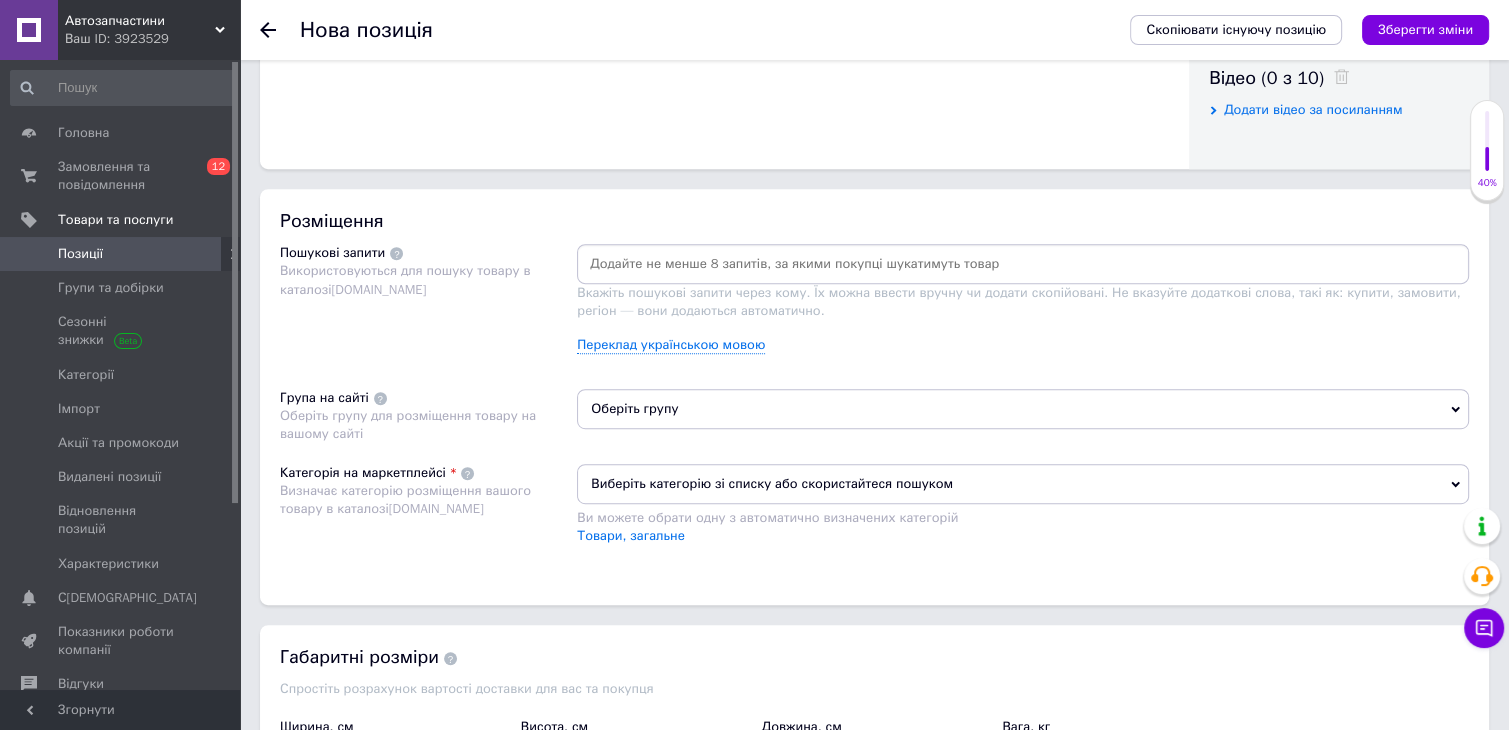 type on "Дверь задняя левая (6201030180001) Geely CK 1 (Джили СК) 20[DATE]0[DATE]" 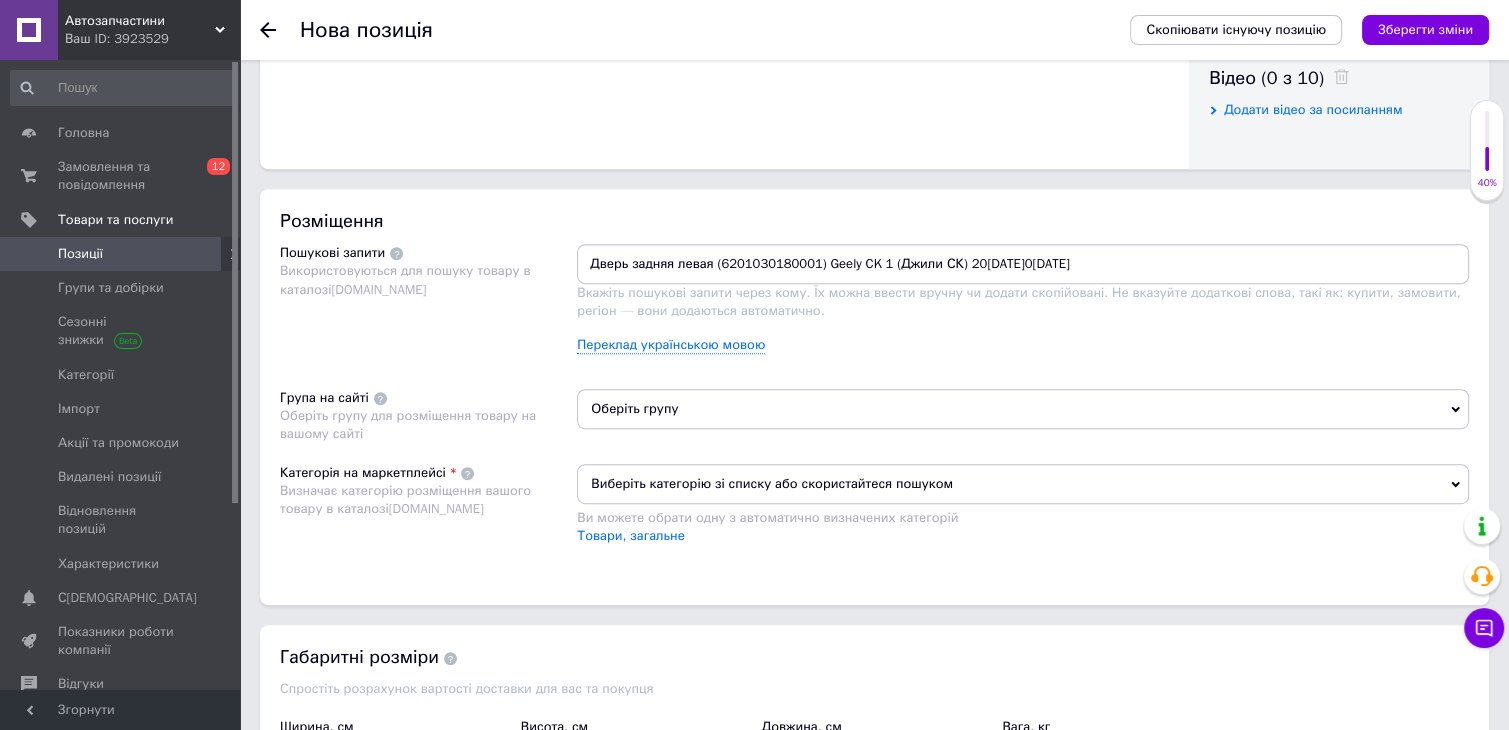 type 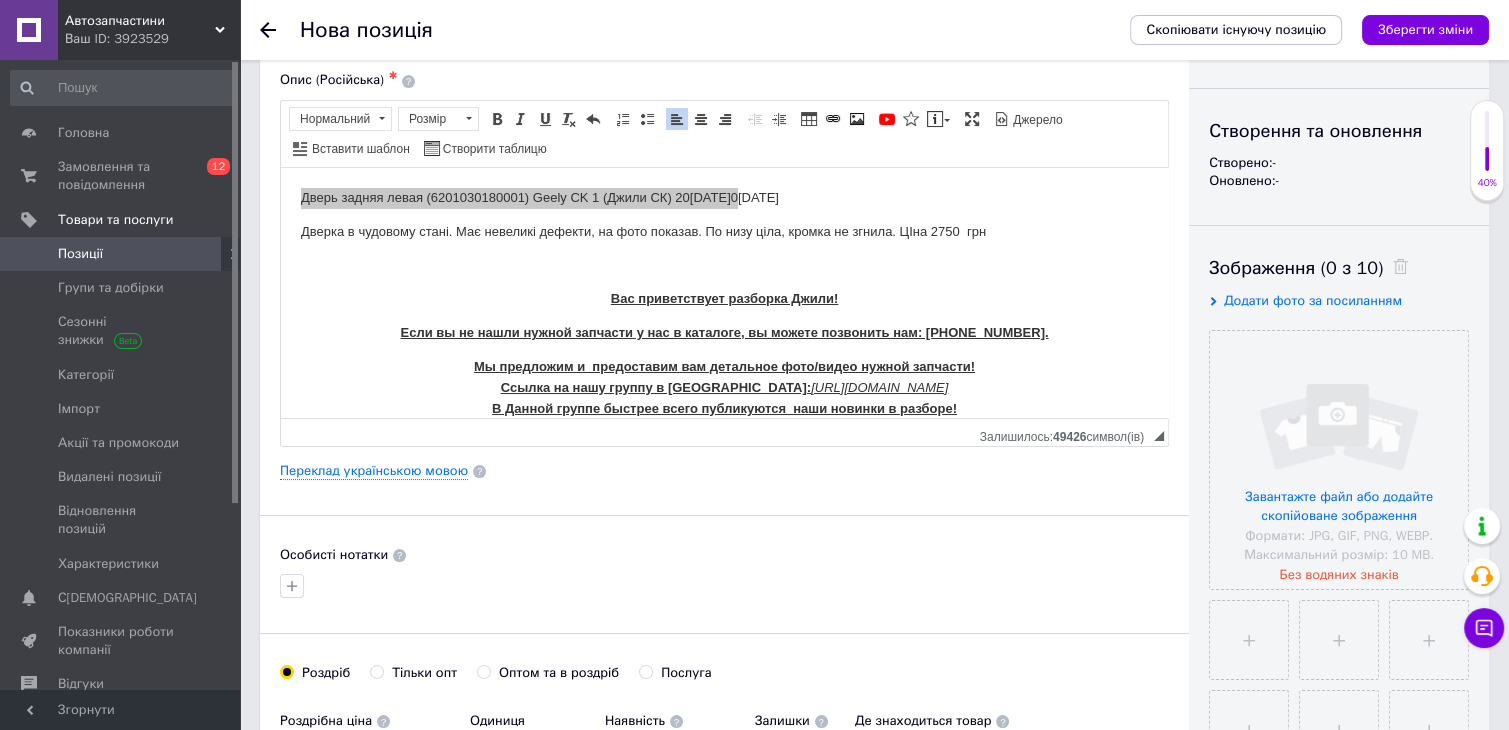scroll, scrollTop: 0, scrollLeft: 0, axis: both 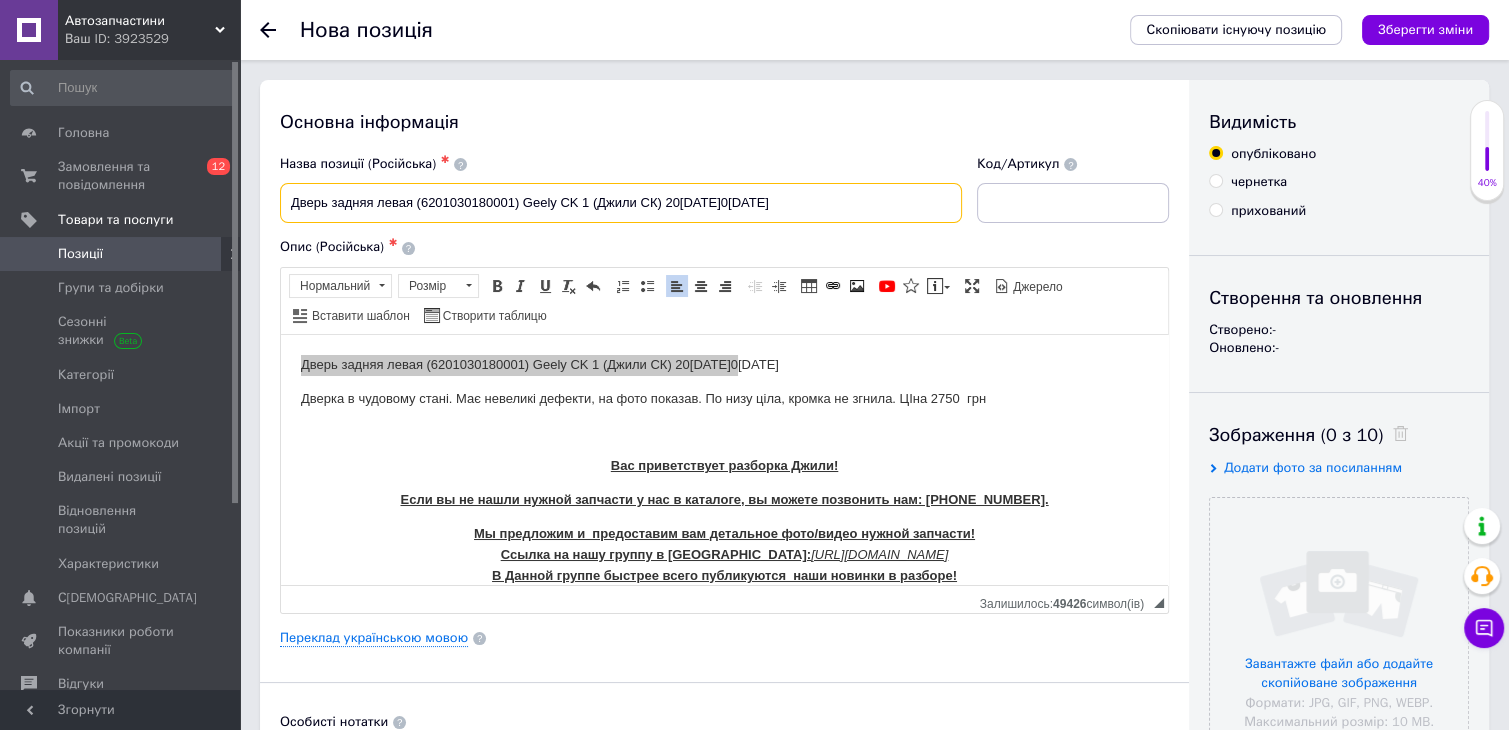 click on "Дверь задняя левая (6201030180001) Geely CK 1 (Джили СК) 20[DATE]0[DATE]" at bounding box center (621, 203) 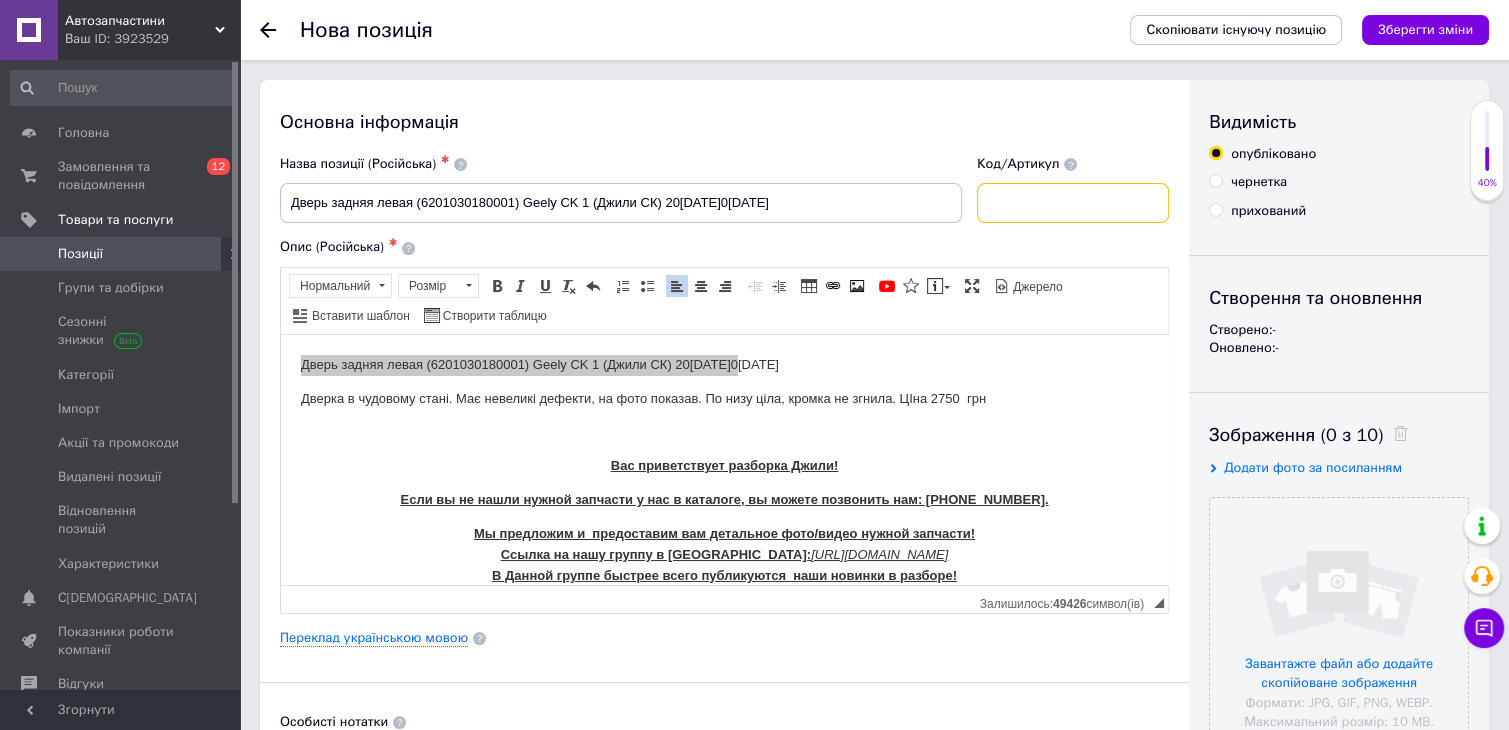 click at bounding box center [1073, 203] 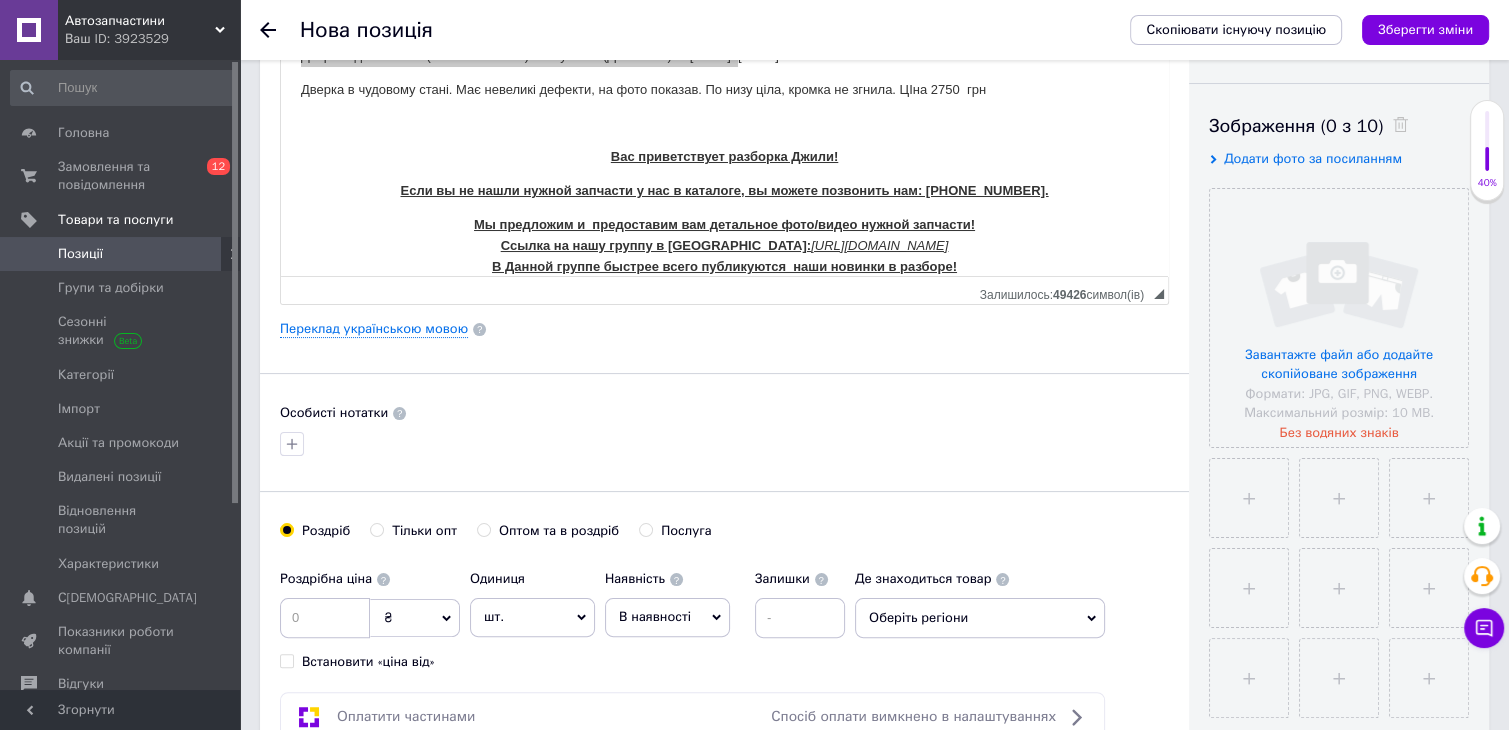 scroll, scrollTop: 322, scrollLeft: 0, axis: vertical 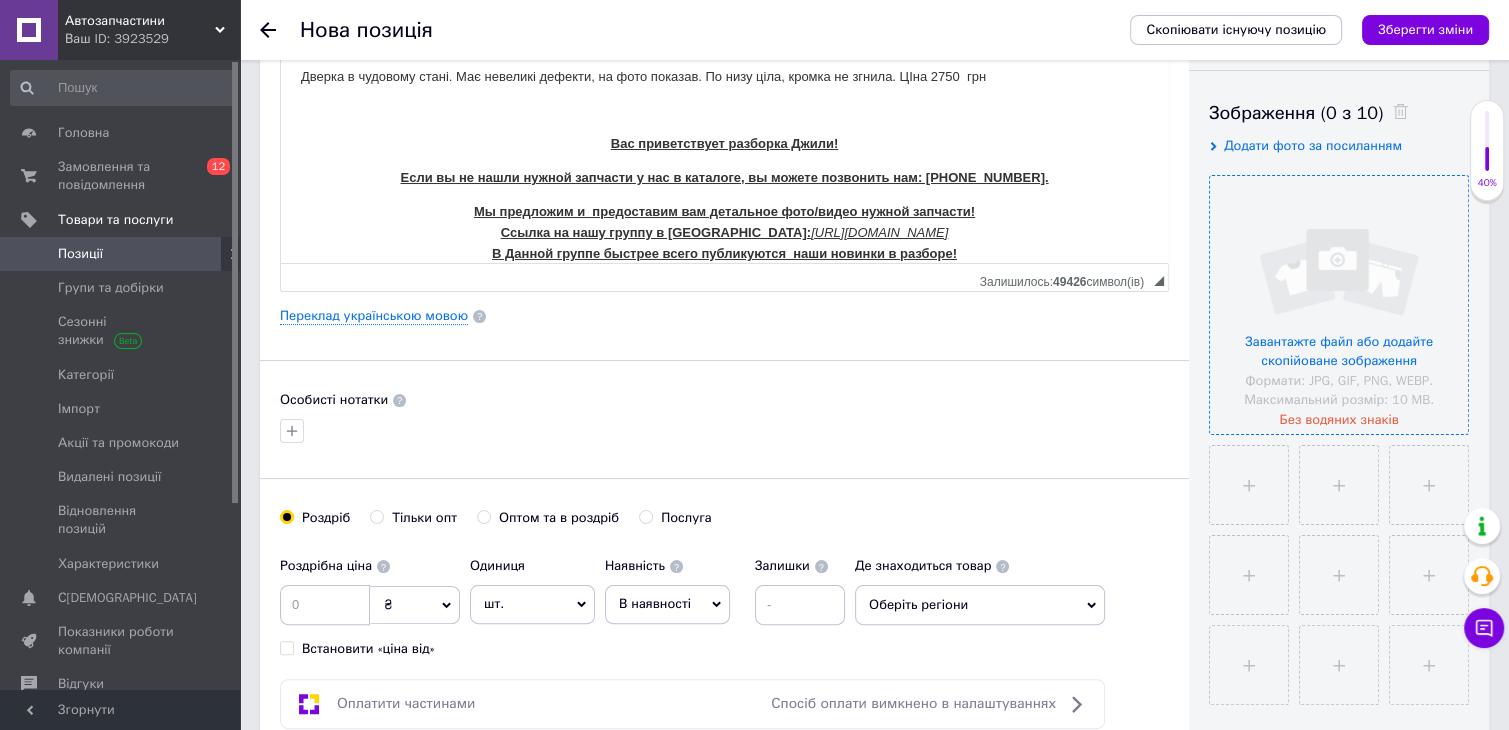 type on "6201030180001" 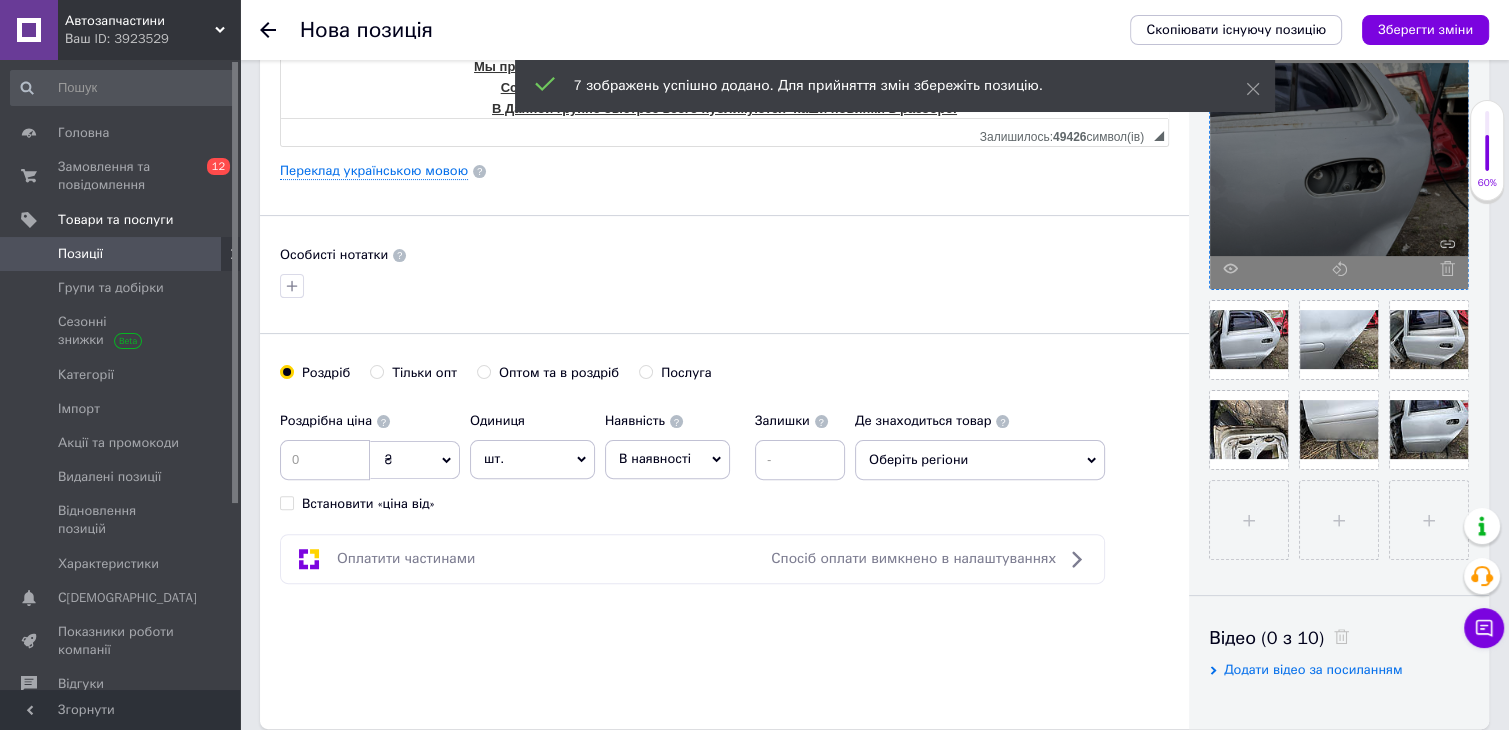 scroll, scrollTop: 473, scrollLeft: 0, axis: vertical 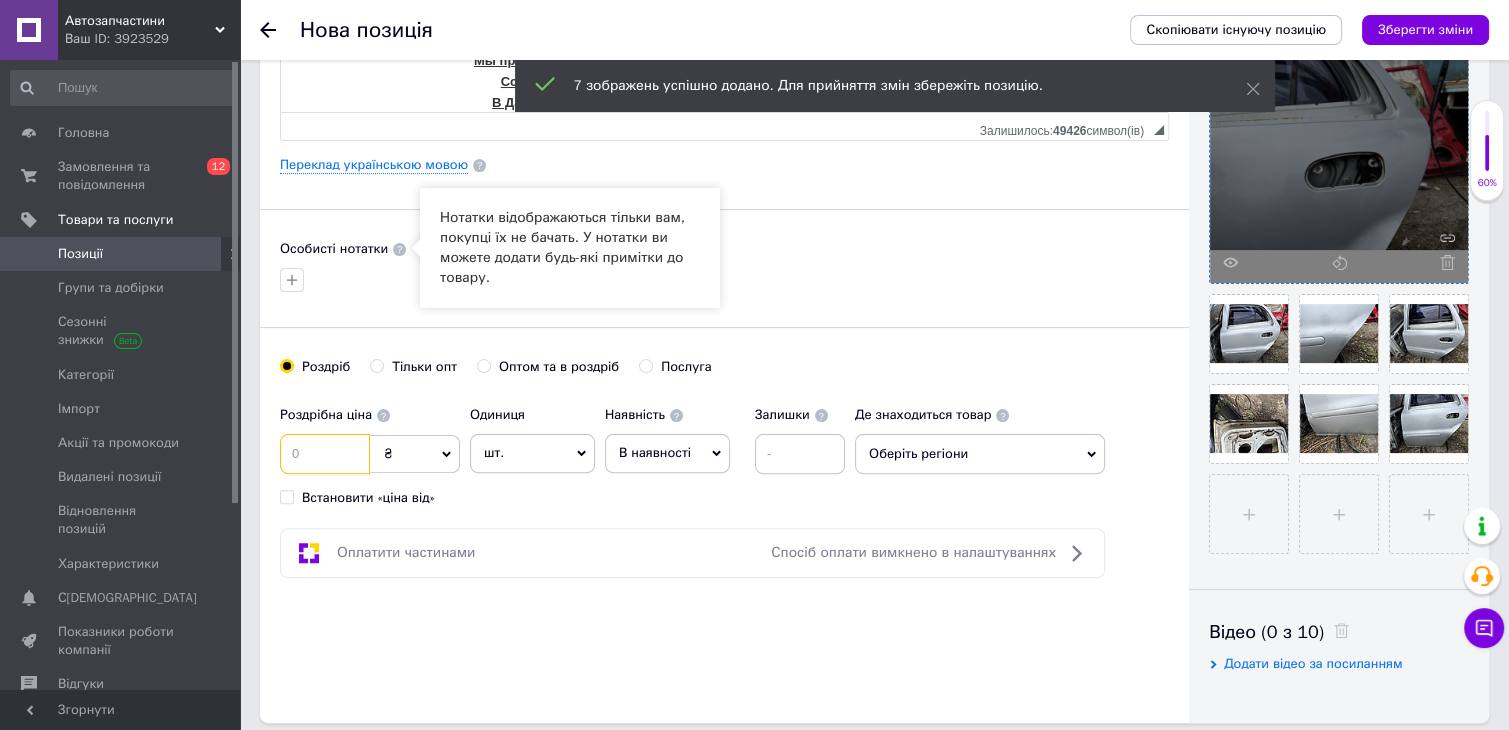 click at bounding box center [325, 454] 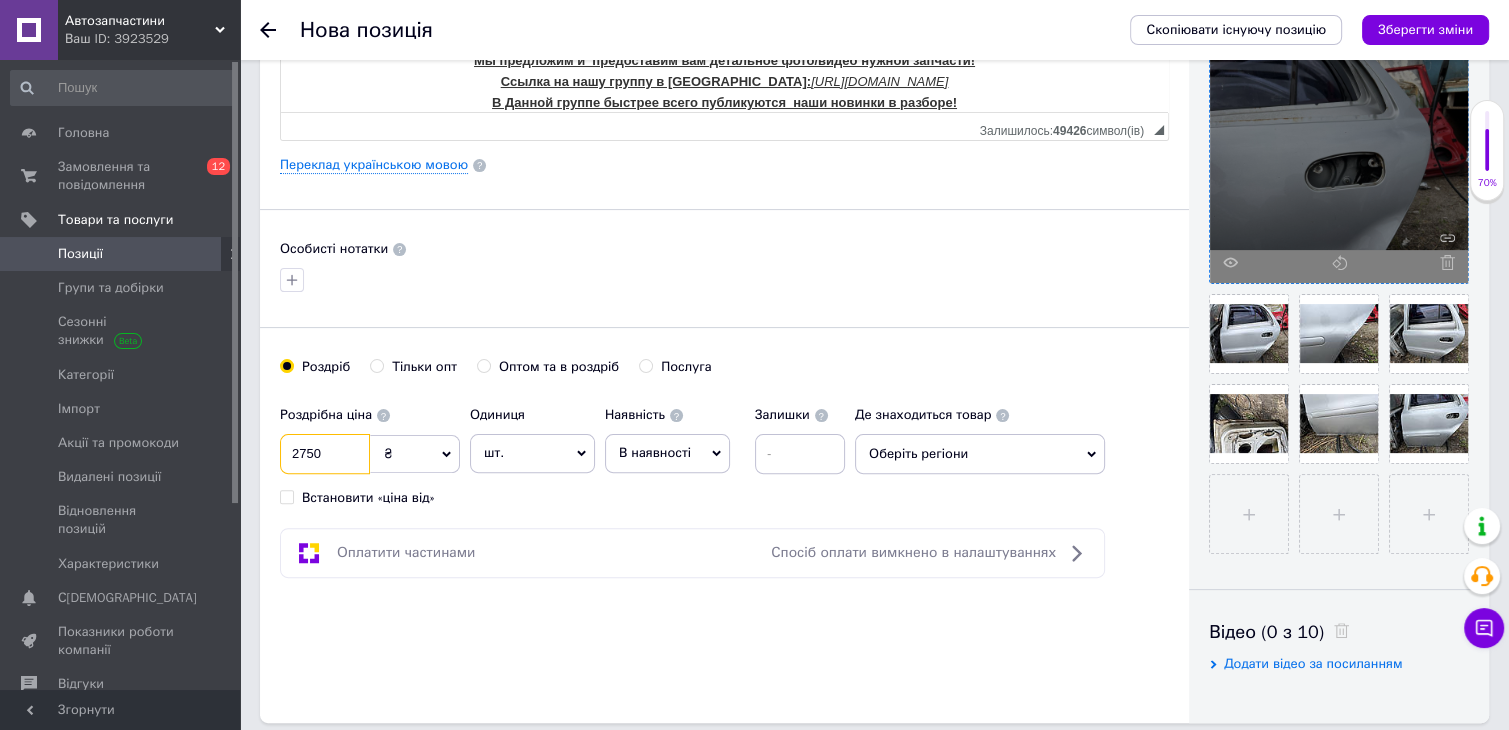 type on "2750" 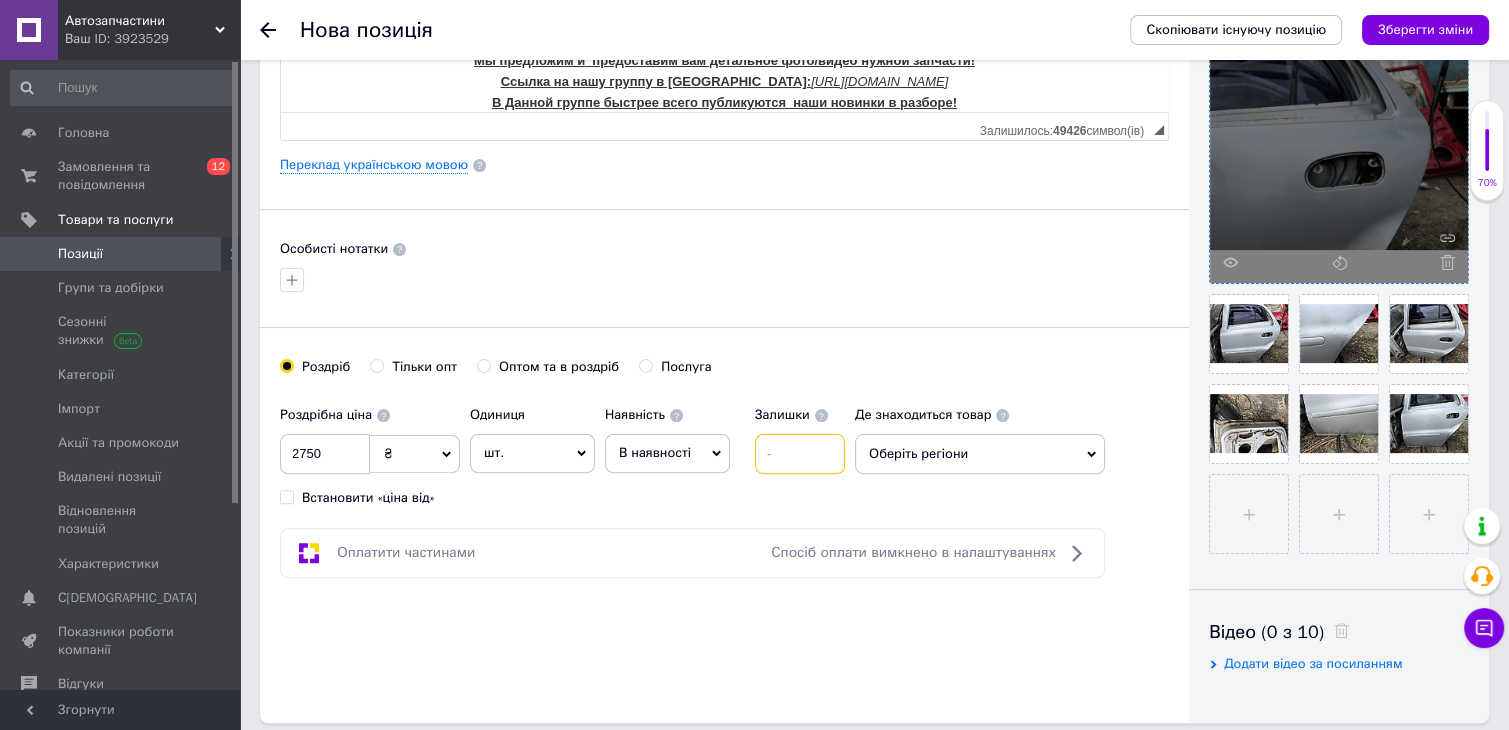 click at bounding box center (800, 454) 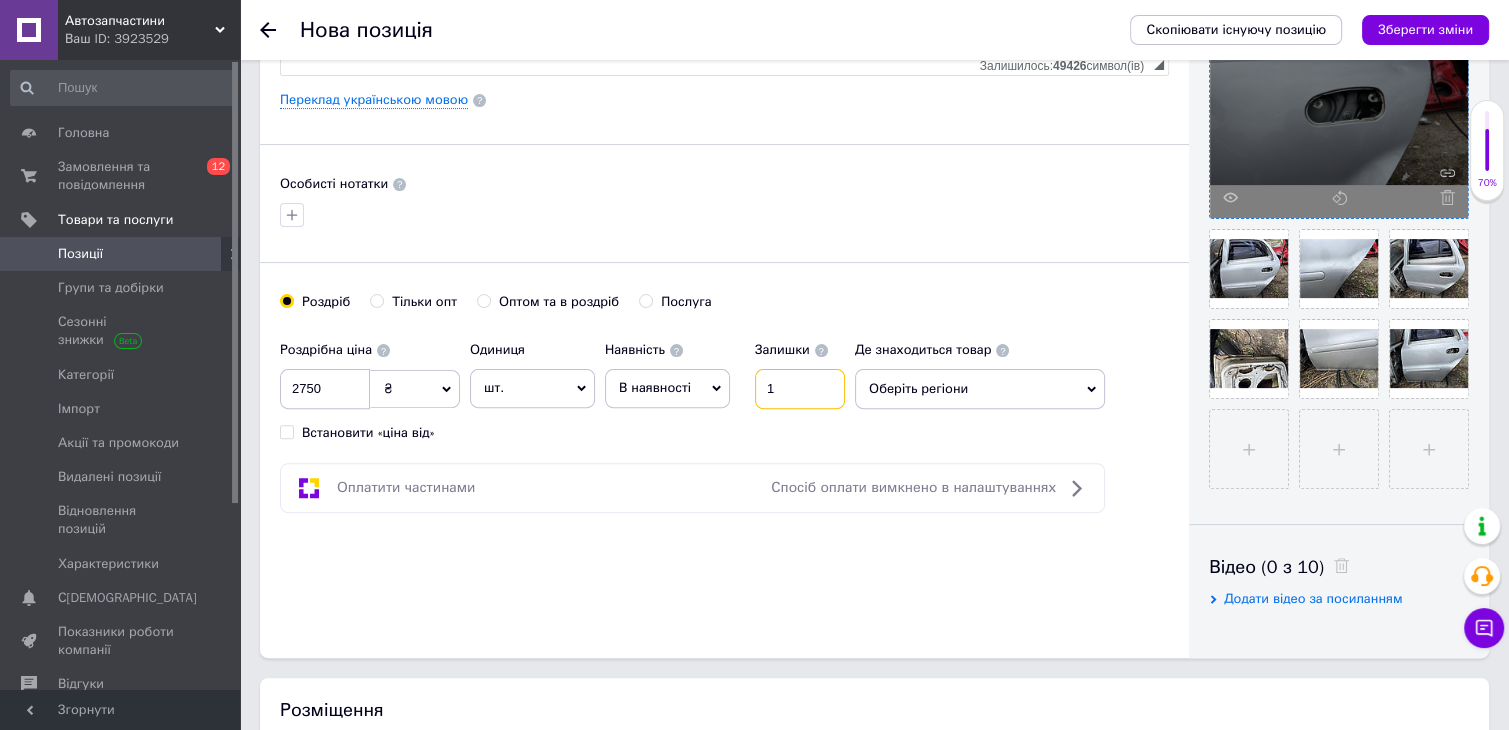scroll, scrollTop: 614, scrollLeft: 0, axis: vertical 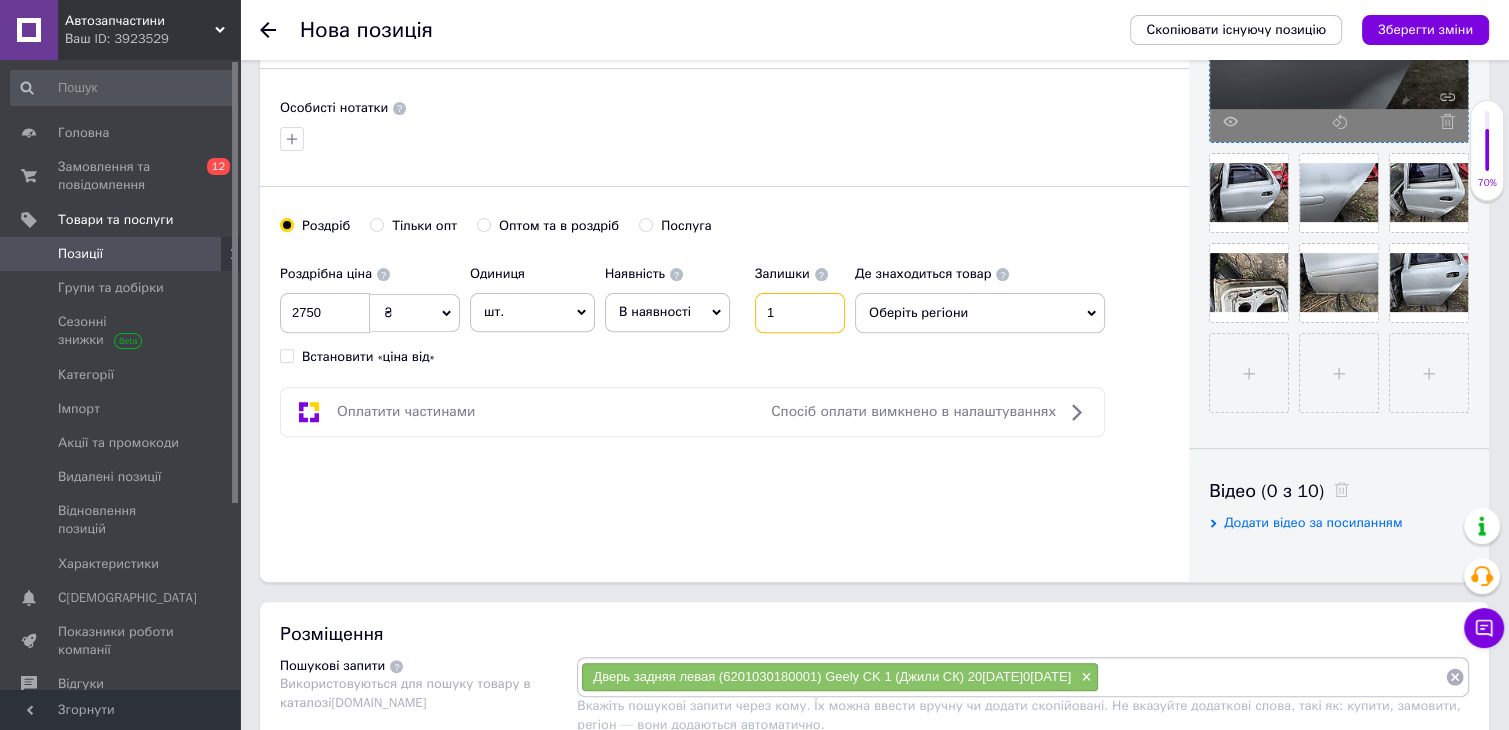 type on "1" 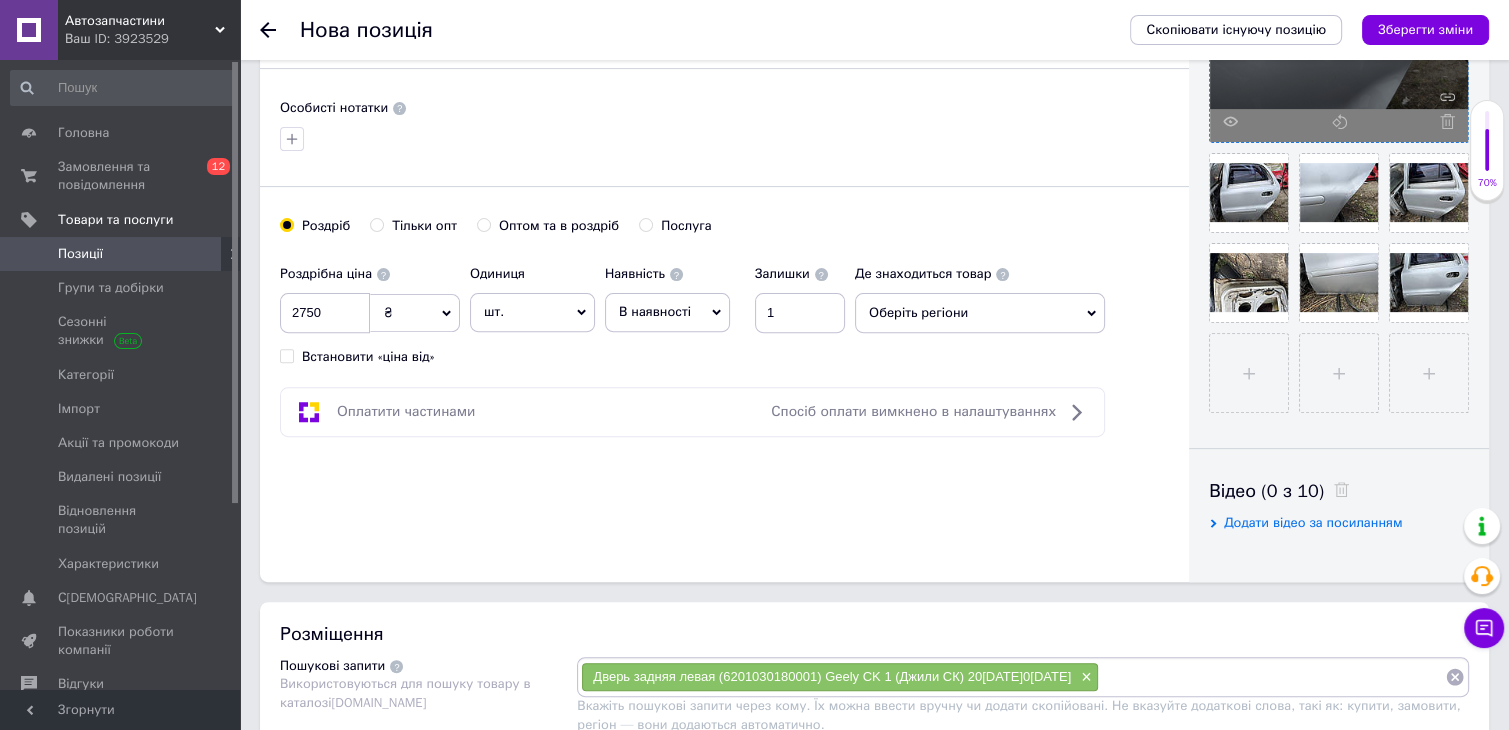 click on "Оберіть регіони" at bounding box center (980, 313) 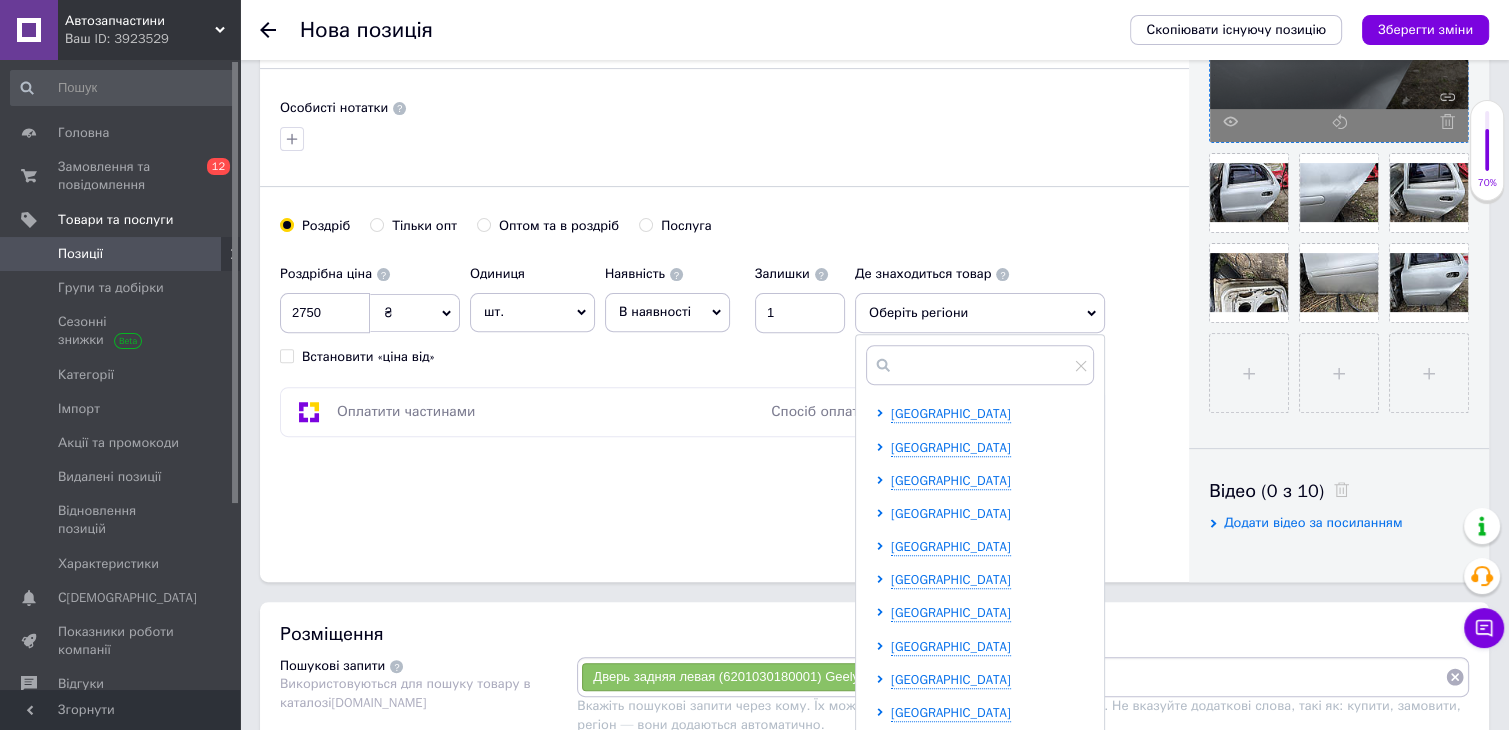 click on "[GEOGRAPHIC_DATA]" at bounding box center [951, 513] 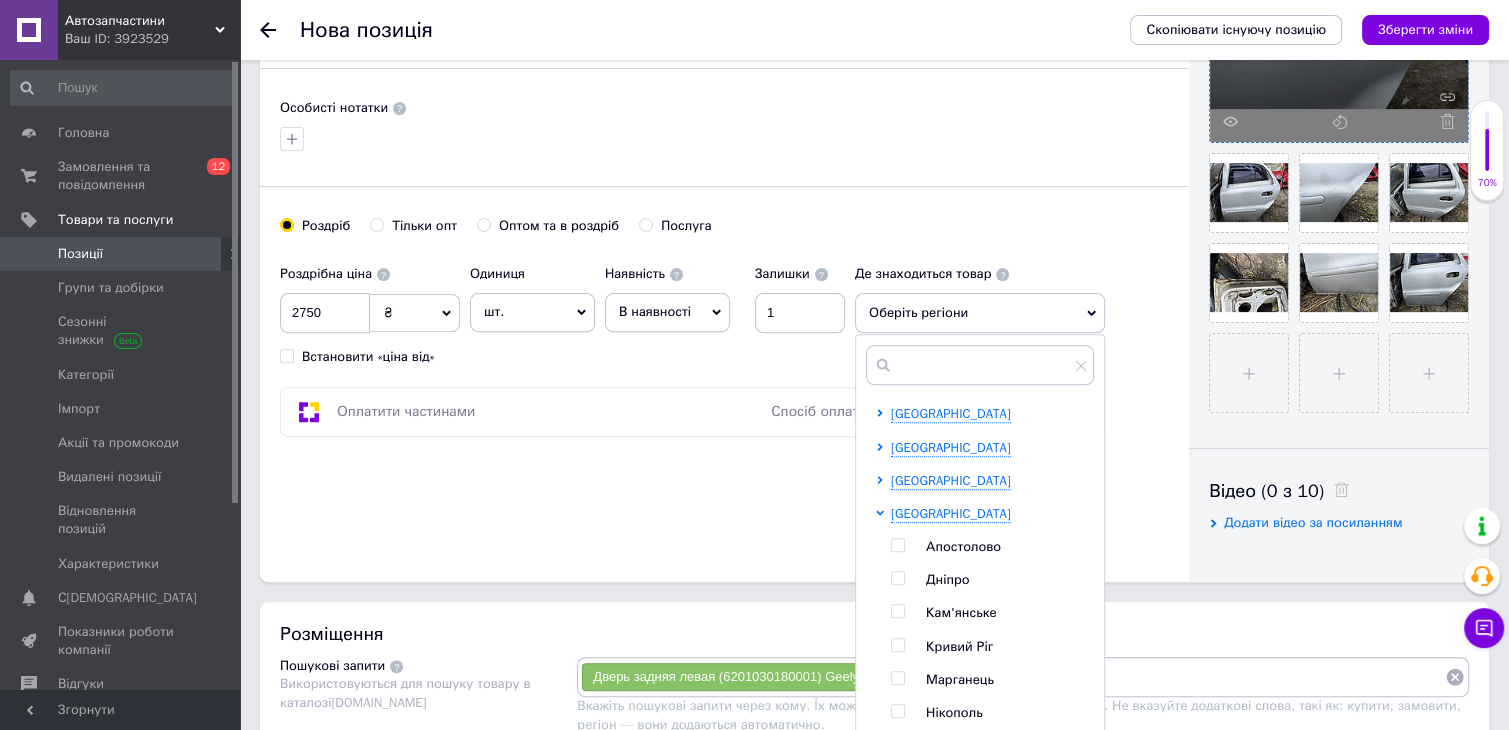 click on "Дніпро" at bounding box center [947, 579] 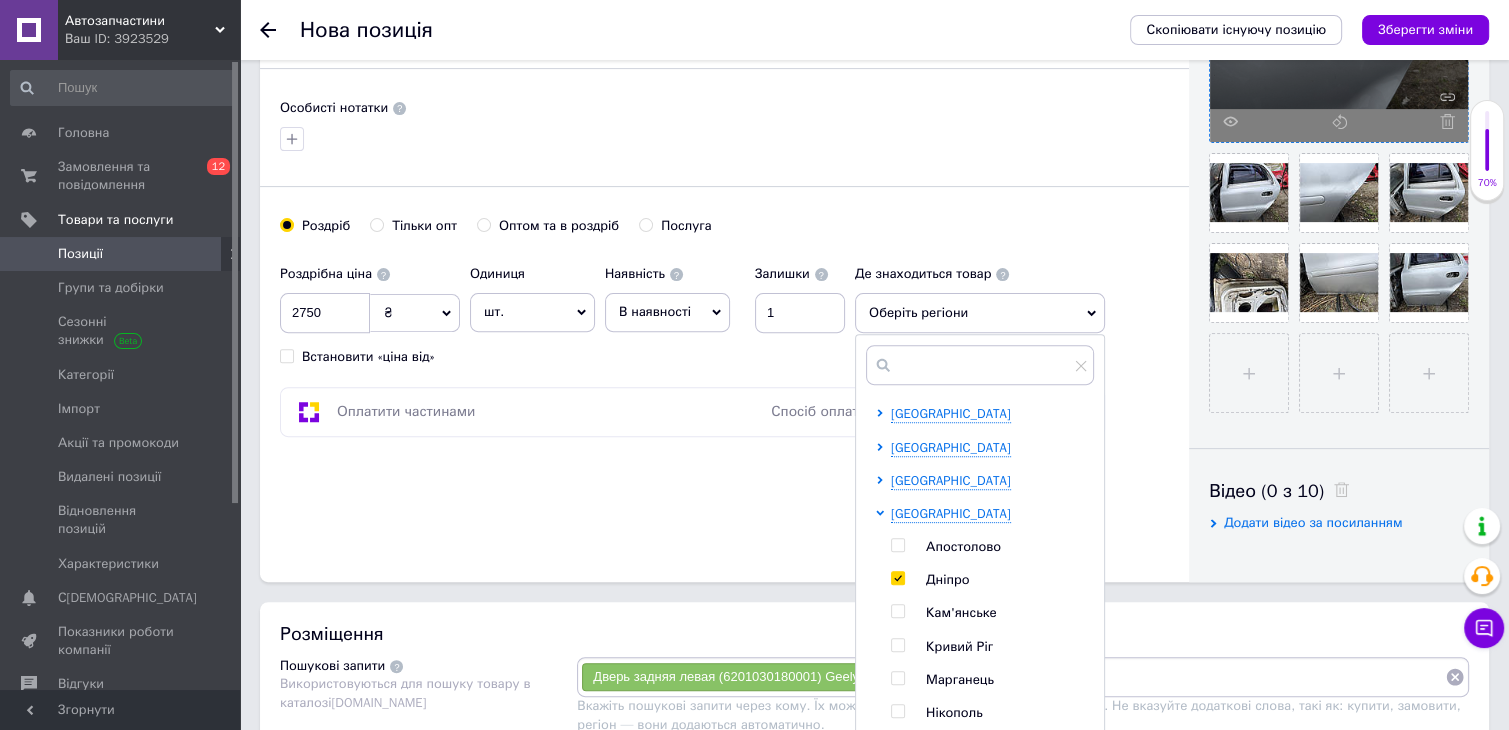 checkbox on "true" 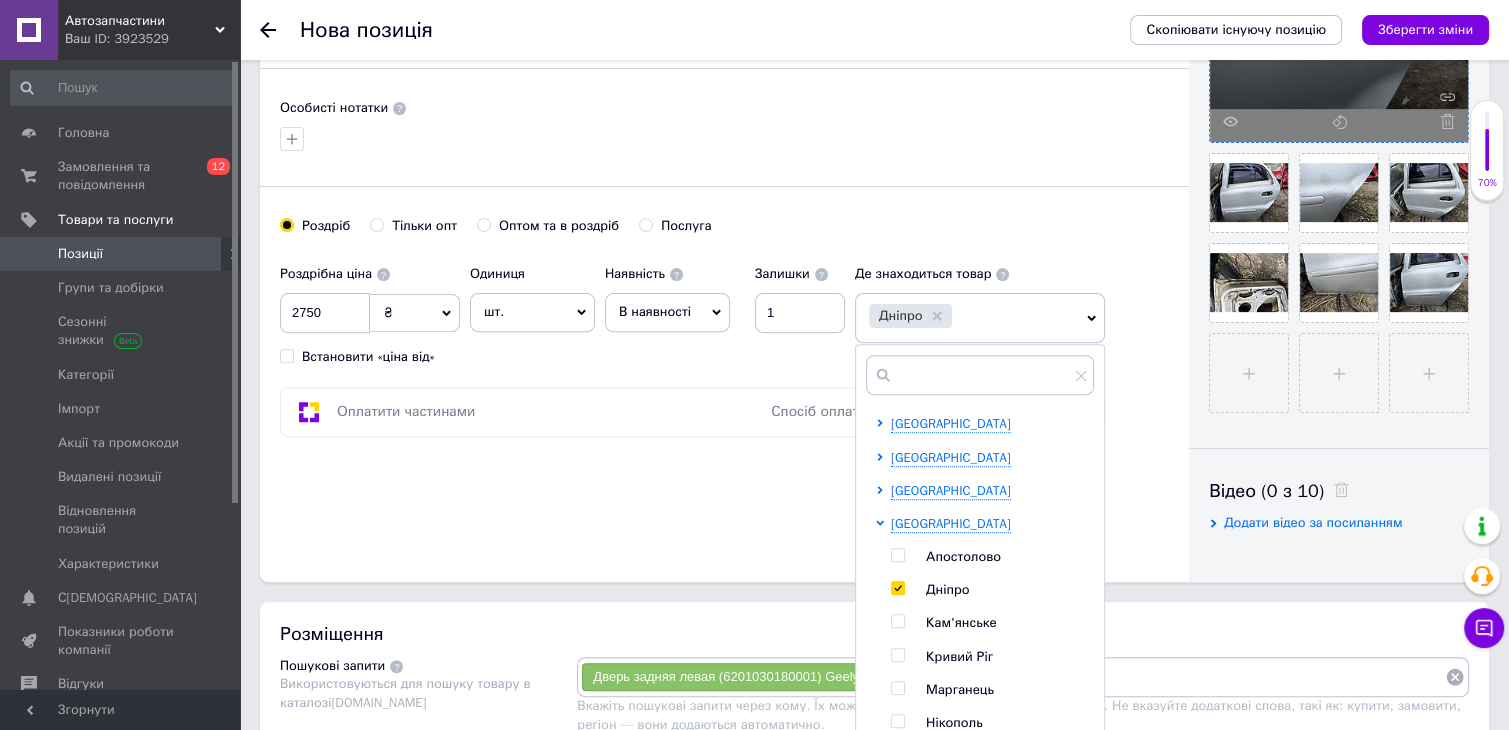 click on "Основна інформація Назва позиції (Російська) ✱ Дверь задняя левая (6201030180001) Geely CK 1 (Джили СК) [DATE]-[DATE] Код/Артикул 6201030180001 Опис (Російська) ✱ Розширений текстовий редактор, F7BBFFCF-9997-4BBC-A68F-1D3760E90831 Панель інструментів редактора Форматування Нормальний Розмір Розмір   Жирний  Сполучення клавіш Ctrl+B   Курсив  Сполучення клавіш Ctrl+I   Підкреслений  Сполучення клавіш Ctrl+U   Видалити форматування   Повернути  Сполучення клавіш Ctrl+Z   Вставити/видалити нумерований список   Вставити/видалити маркований список   По лівому краю   По центру   По правому краю       Таблиця" at bounding box center [724, 24] 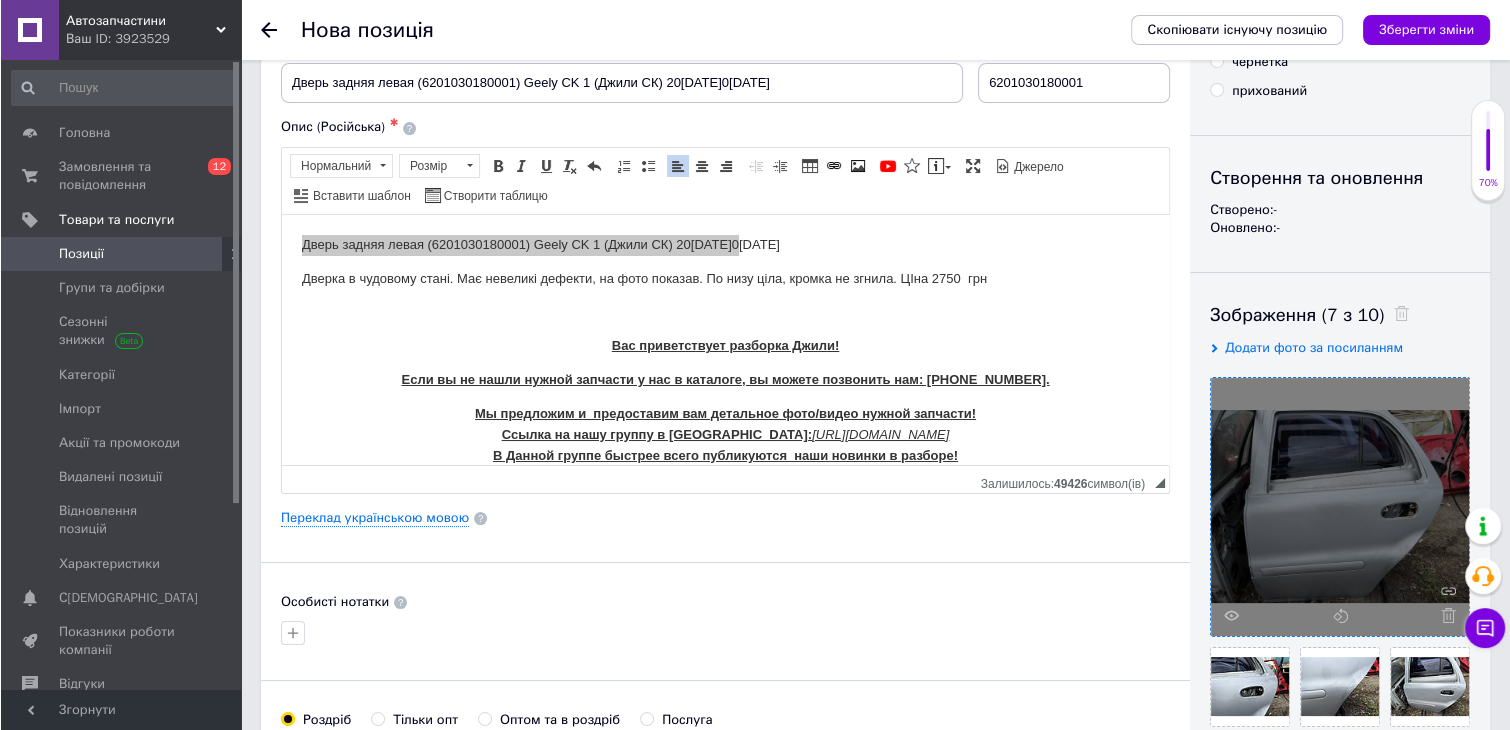 scroll, scrollTop: 0, scrollLeft: 0, axis: both 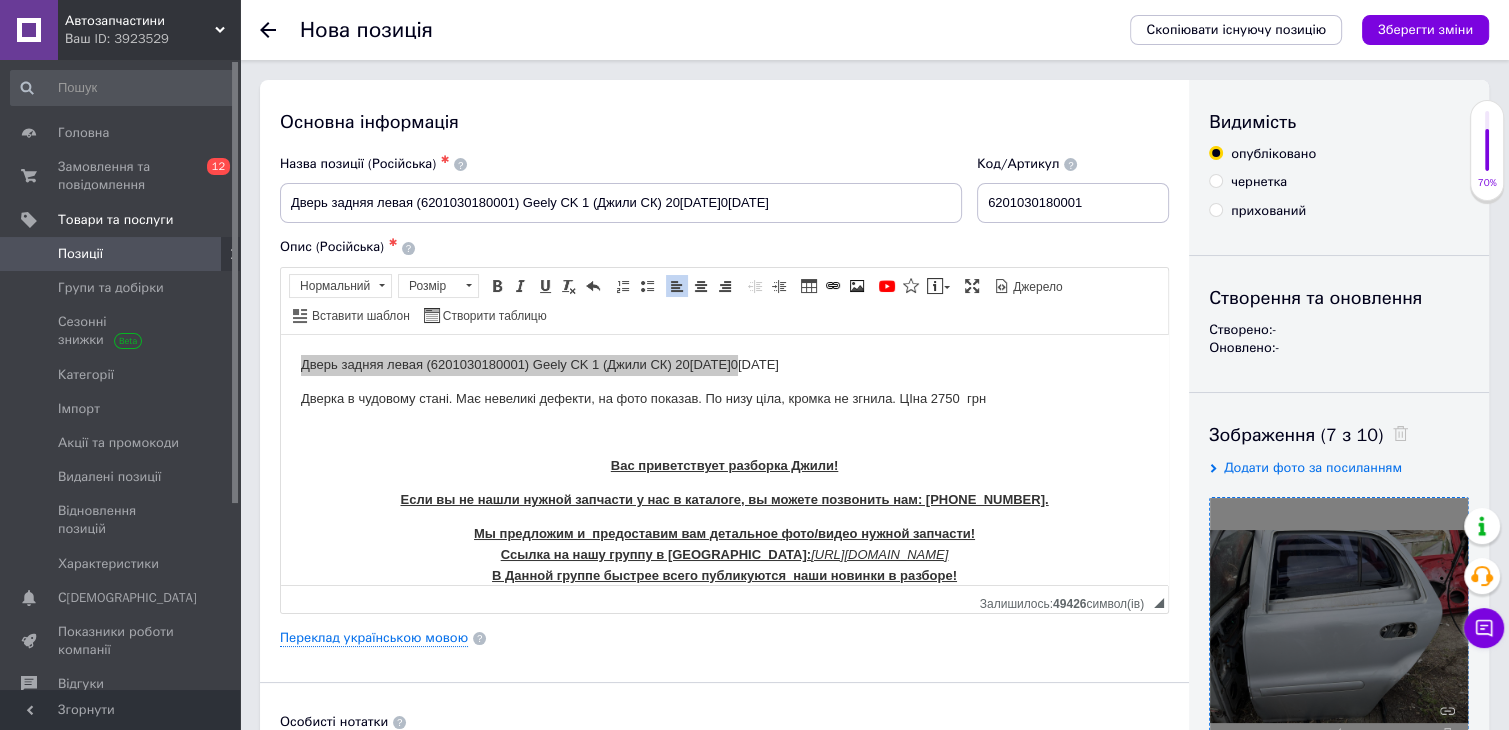 drag, startPoint x: 1507, startPoint y: 105, endPoint x: 1515, endPoint y: 113, distance: 11.313708 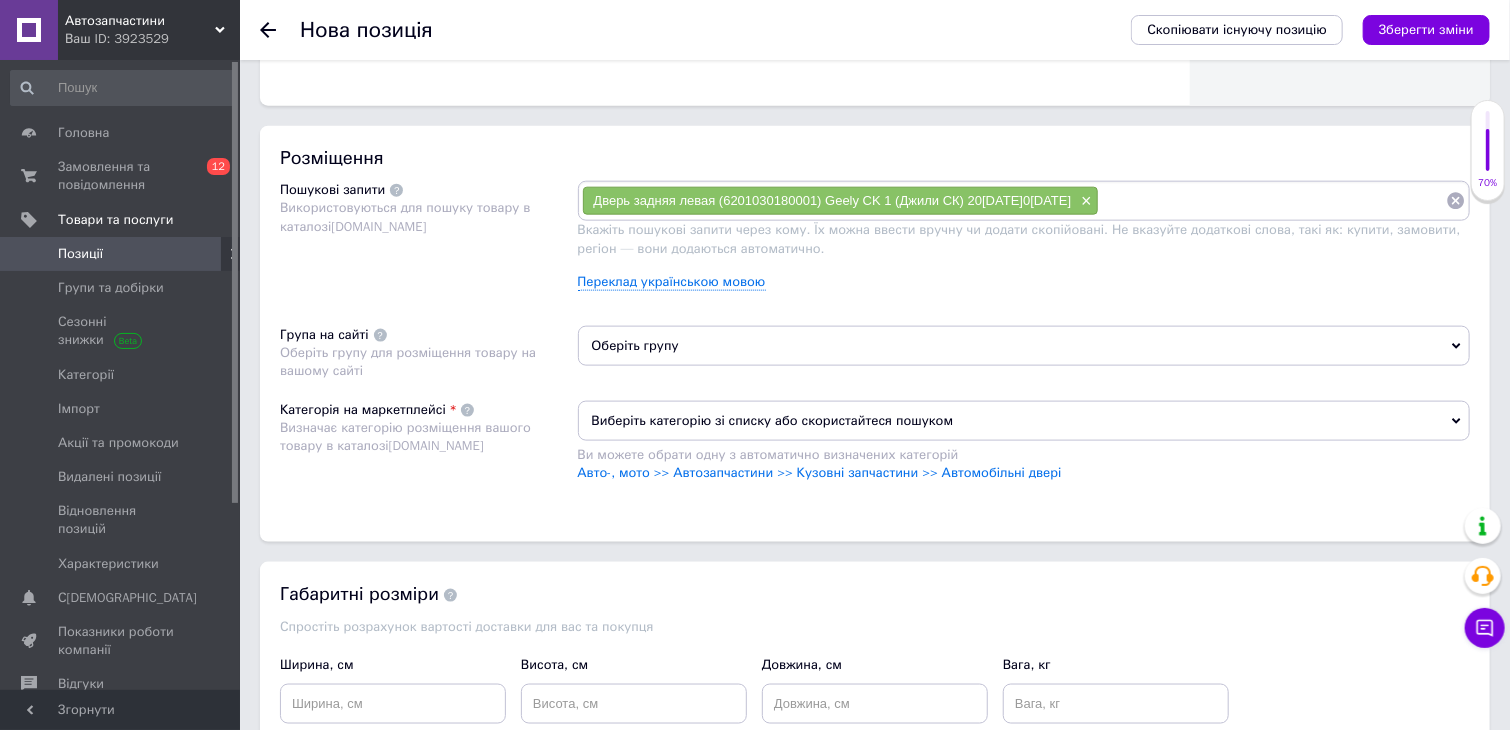 scroll, scrollTop: 1092, scrollLeft: 0, axis: vertical 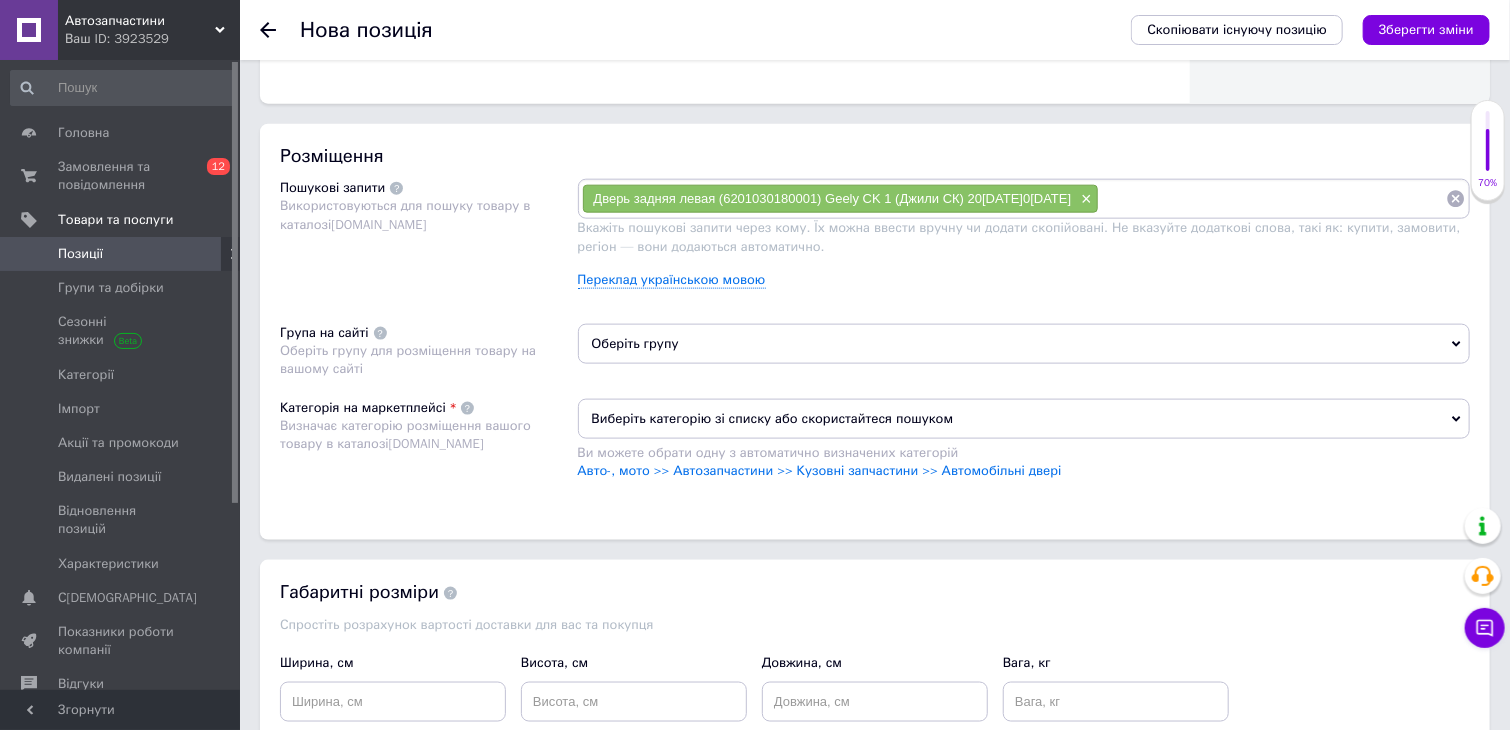 click on "Оберіть групу" at bounding box center (1024, 344) 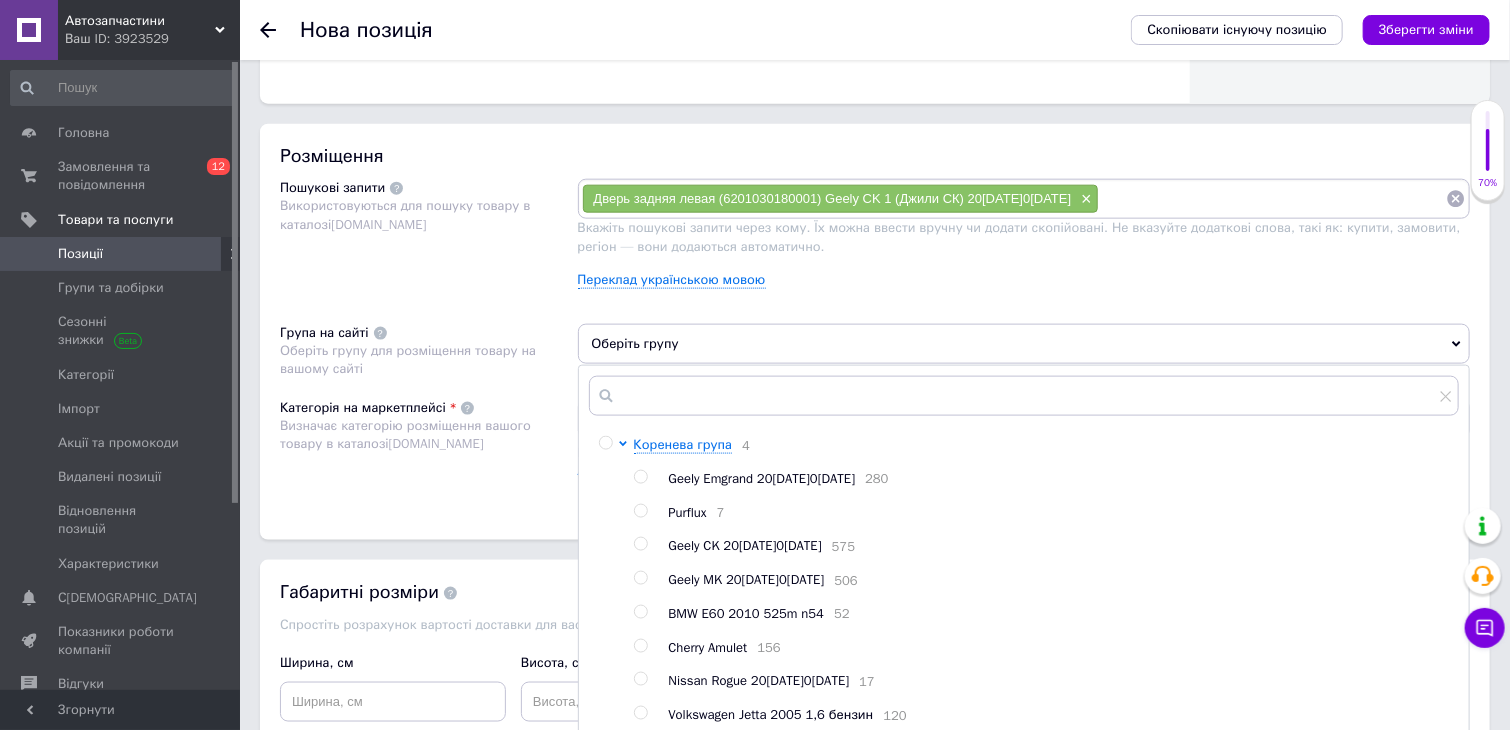 click on "Geely CK 20[DATE]0[DATE]" at bounding box center [745, 545] 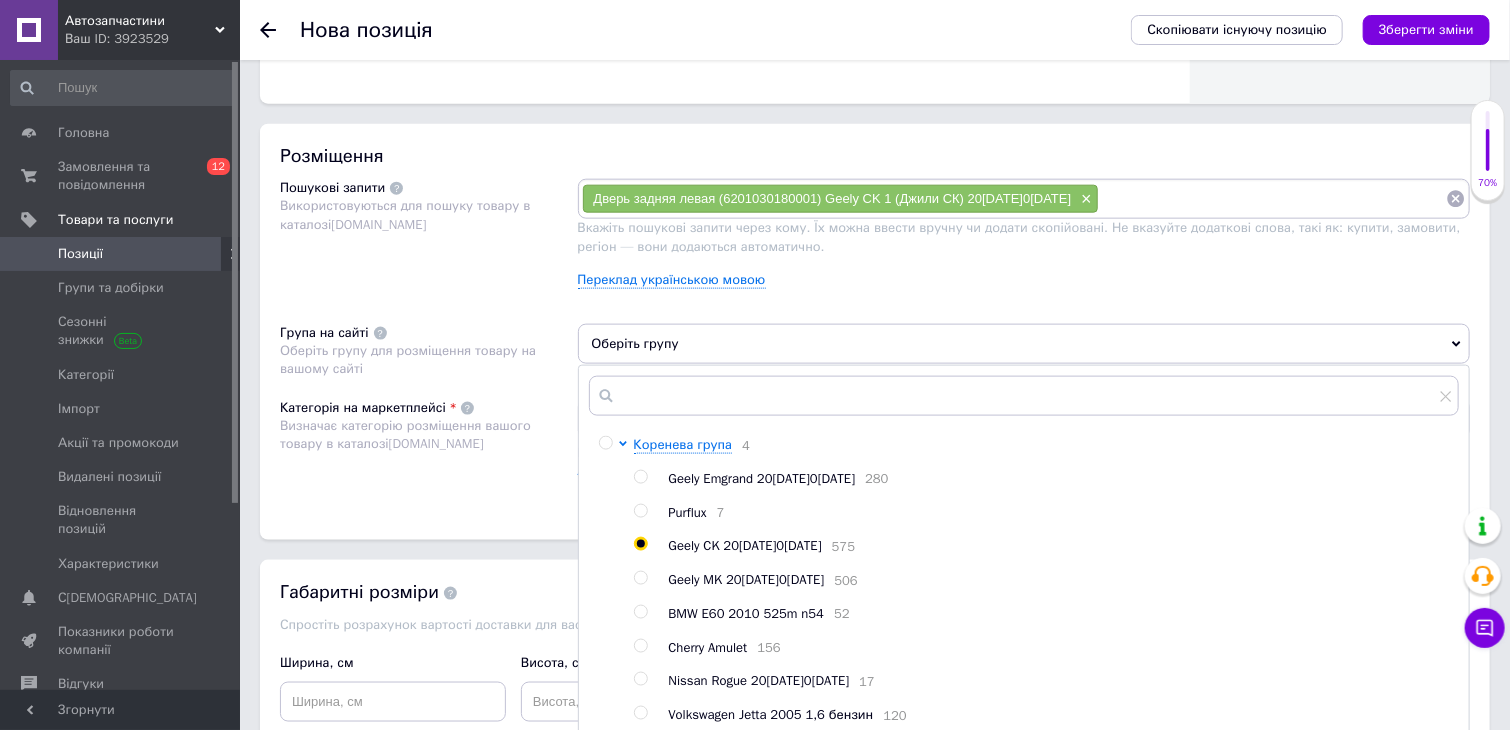 radio on "true" 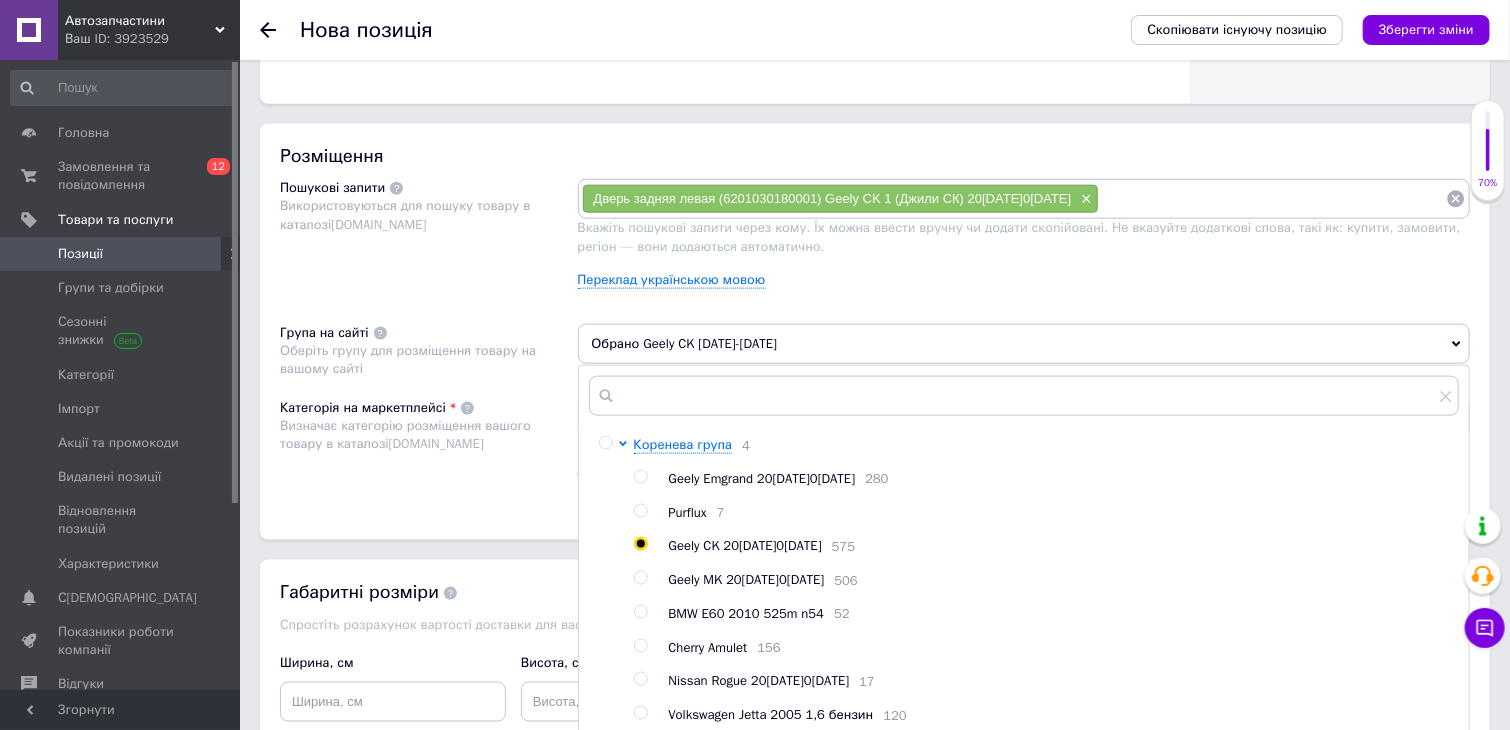 click on "Визначає категорію розміщення вашого товару в каталозі  [DOMAIN_NAME]" at bounding box center (424, 435) 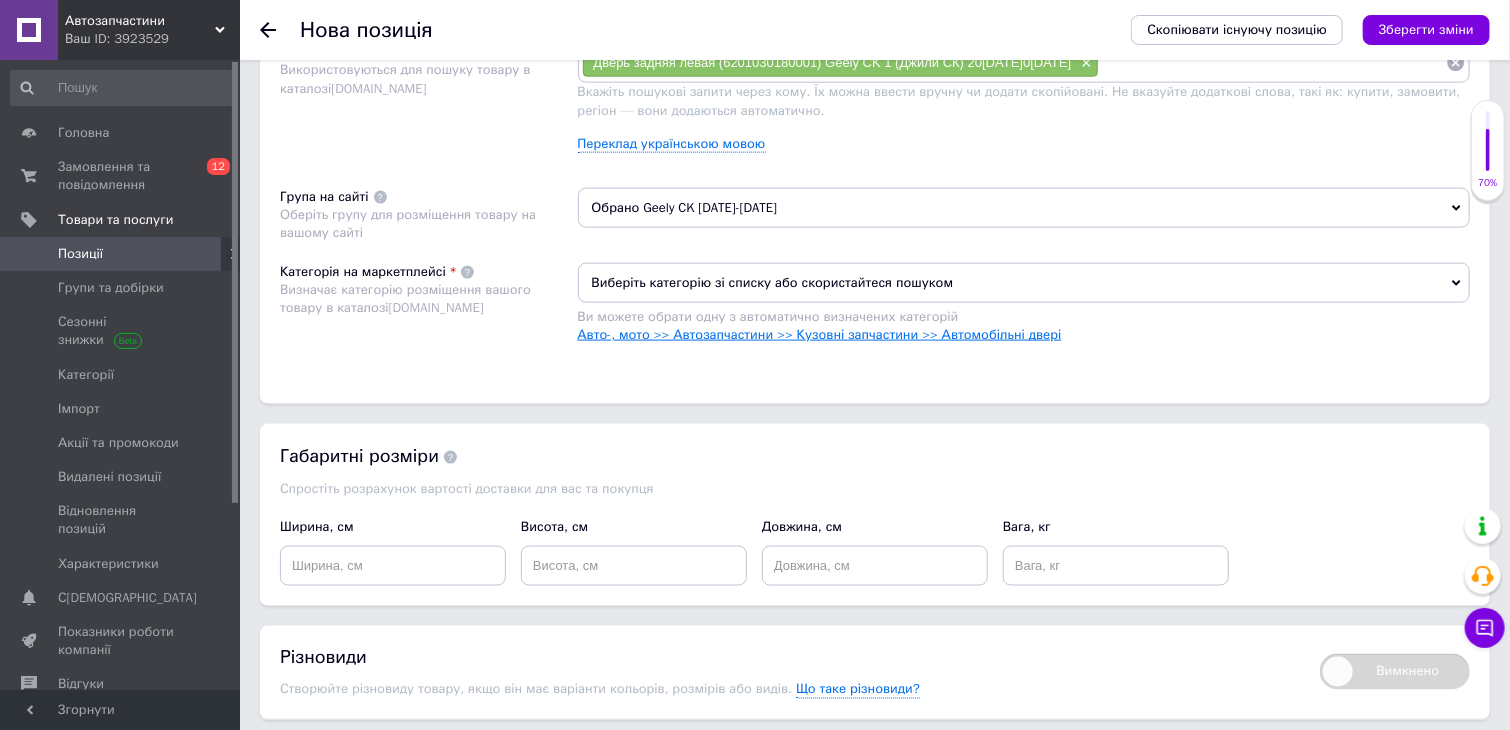 click on "Авто-, мото >> Автозапчастини >> Кузовні запчастини >> Автомобільні двері" at bounding box center [820, 334] 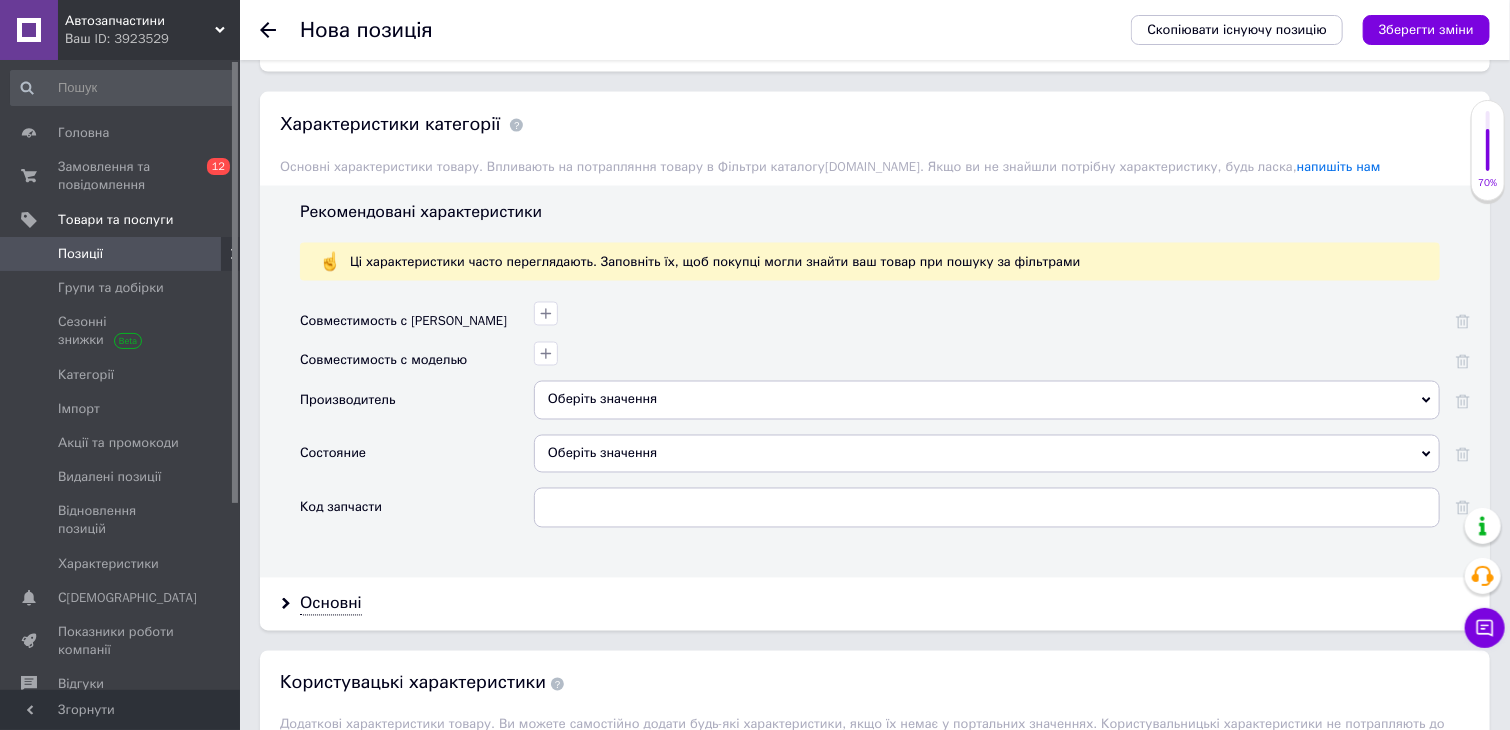 scroll, scrollTop: 1561, scrollLeft: 0, axis: vertical 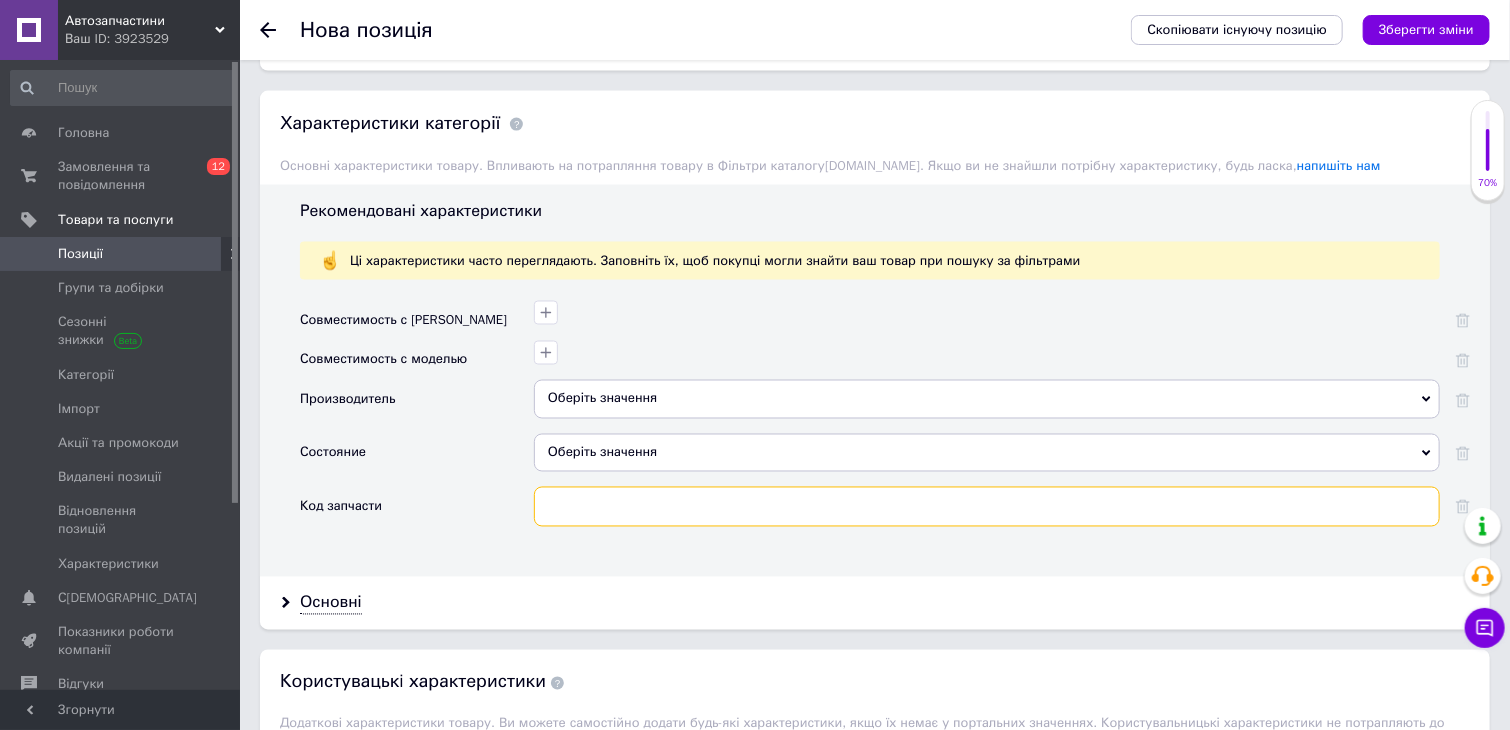 click at bounding box center [987, 507] 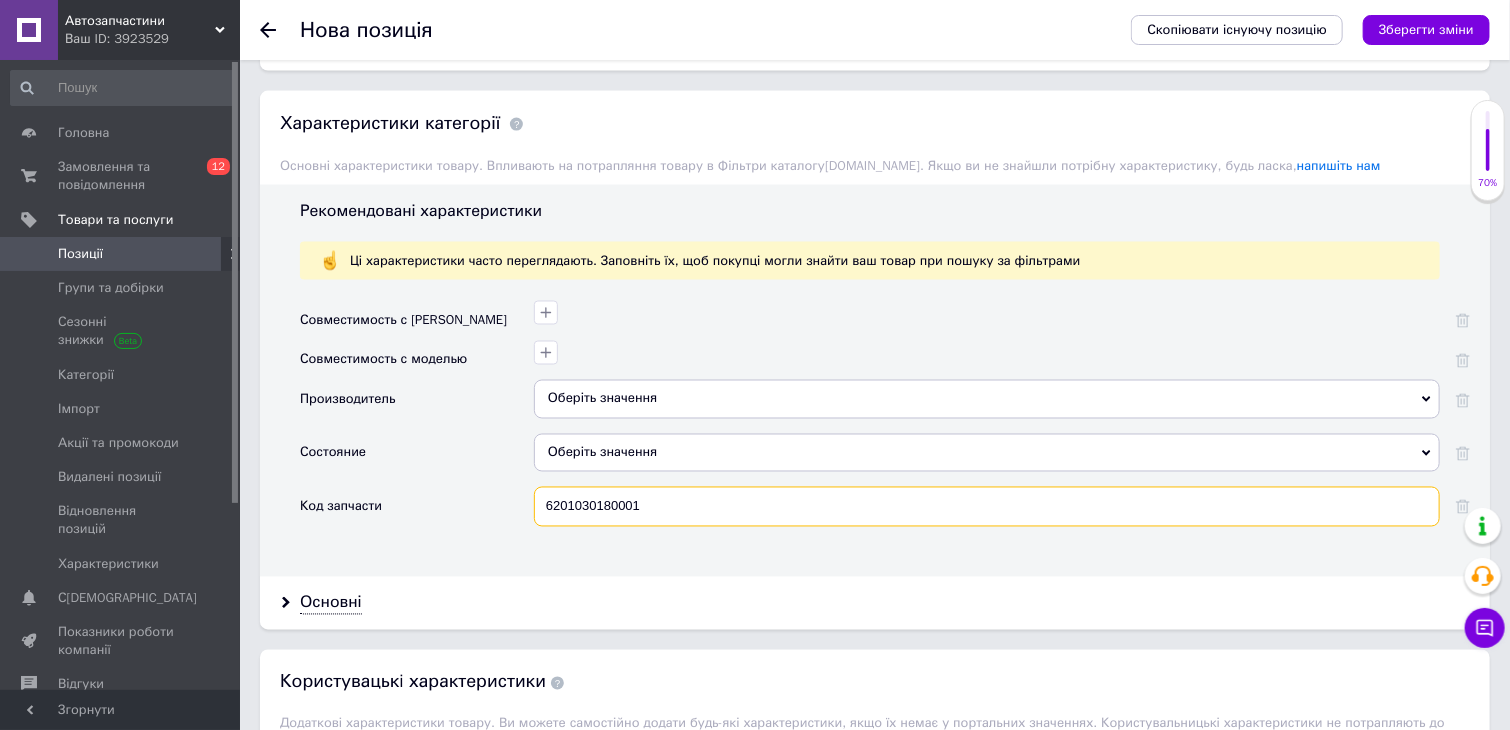 type on "6201030180001" 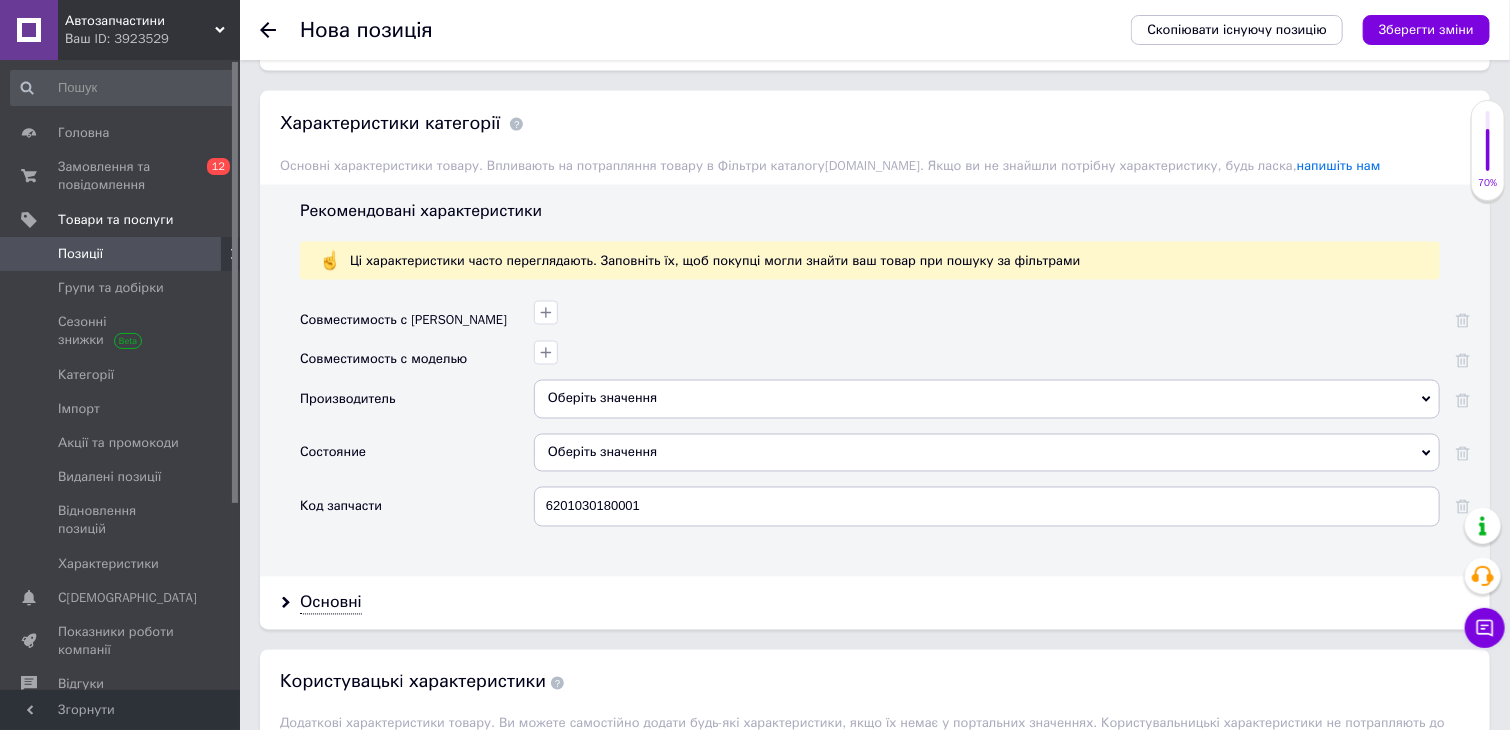 click on "Оберіть значення" at bounding box center [987, 399] 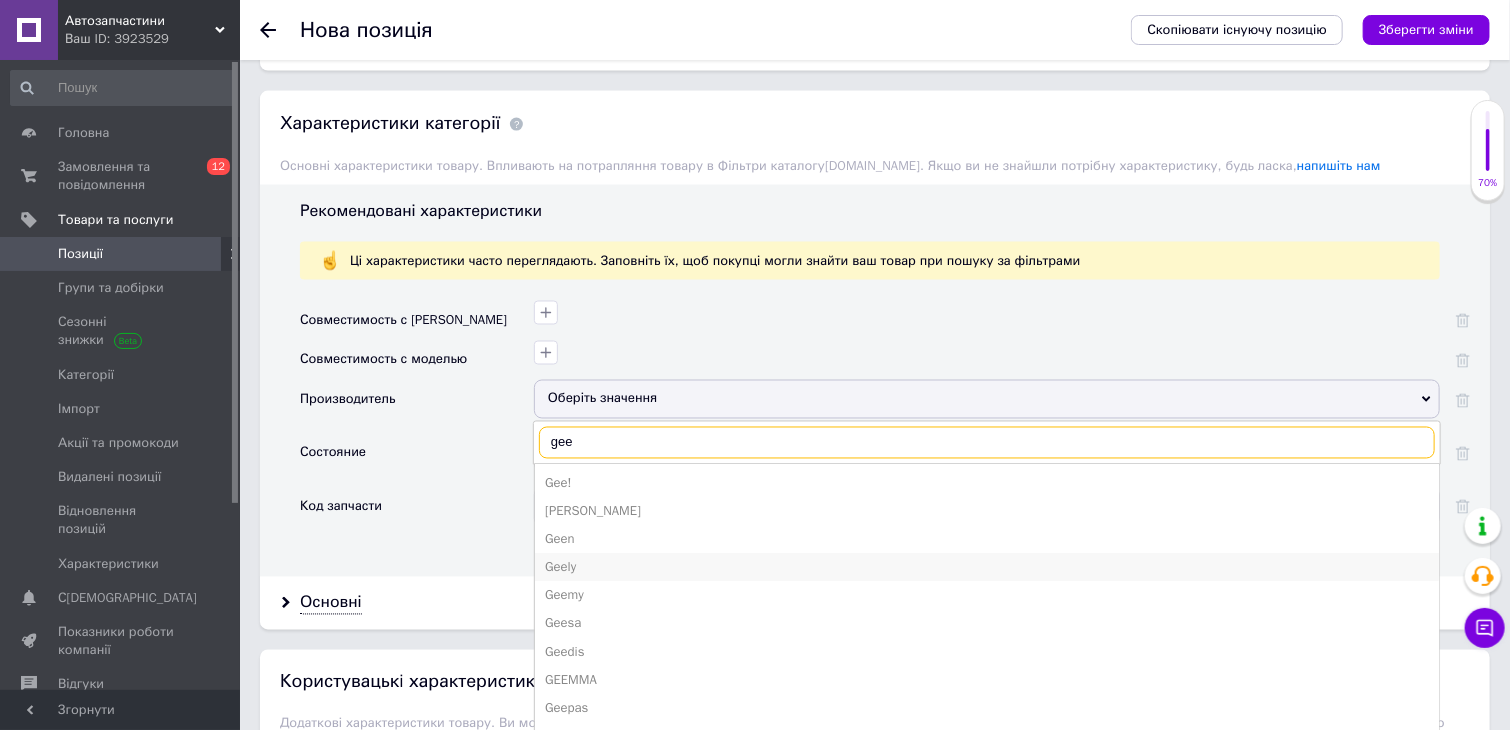 type on "gee" 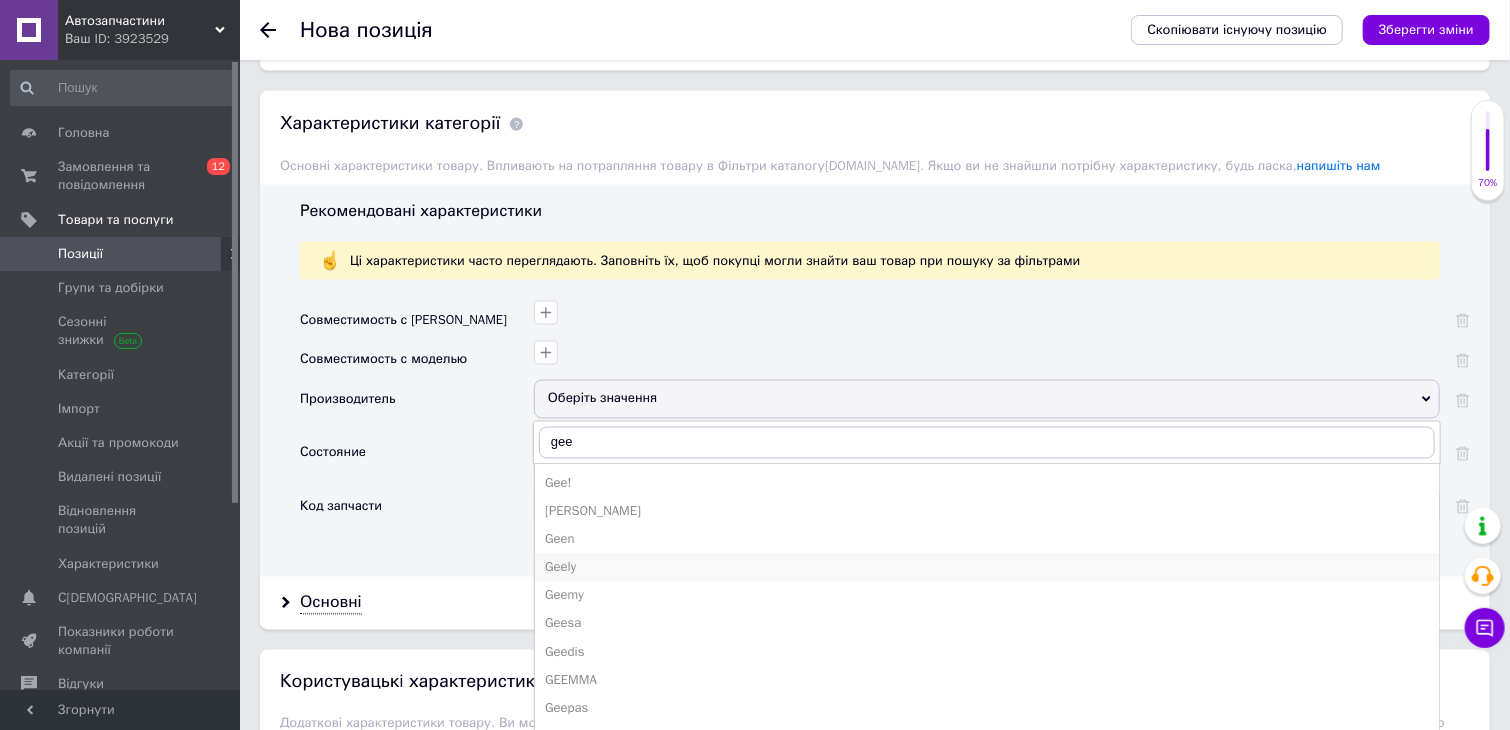 click on "Geely" at bounding box center (987, 568) 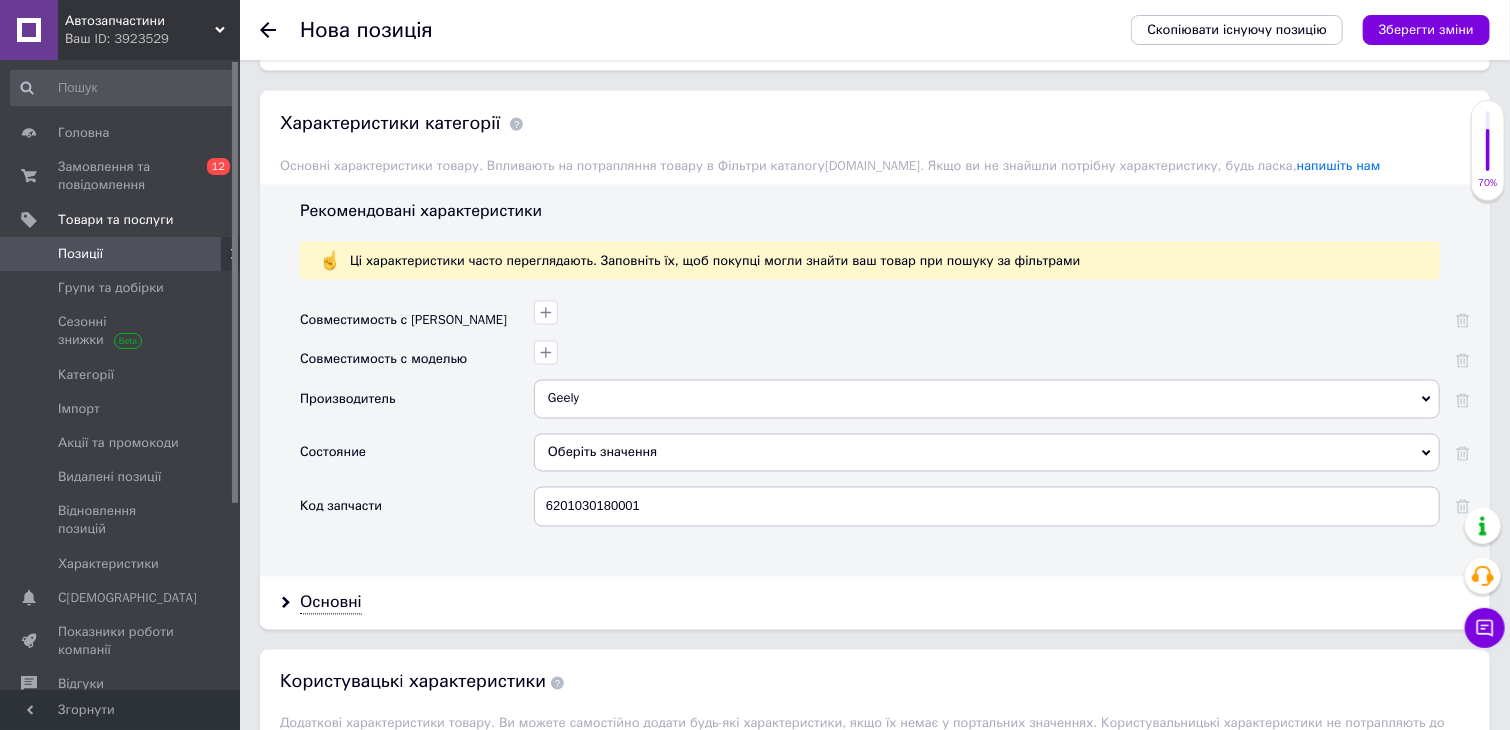 click on "Оберіть значення" at bounding box center (987, 460) 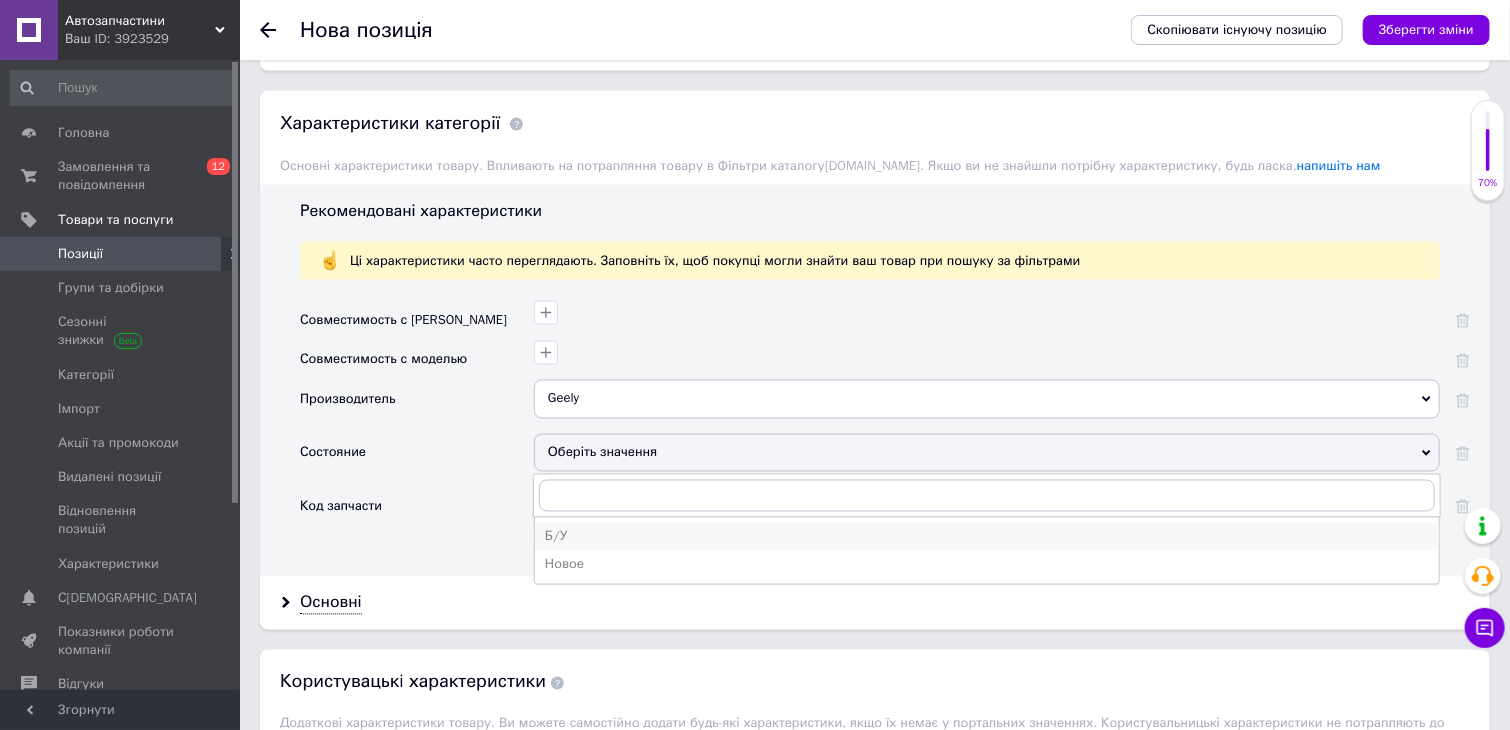 click on "Б/У" at bounding box center (987, 537) 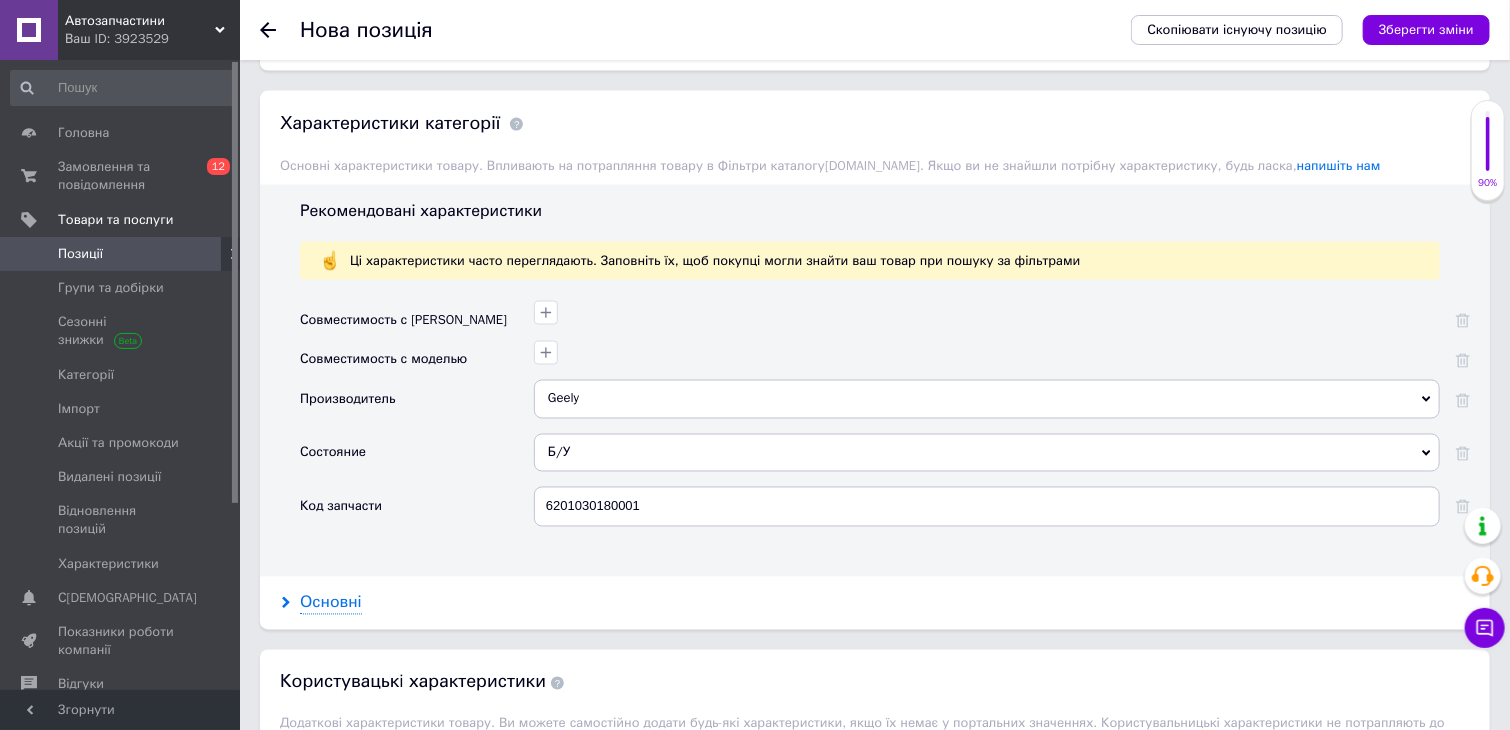click on "Основні" at bounding box center (331, 603) 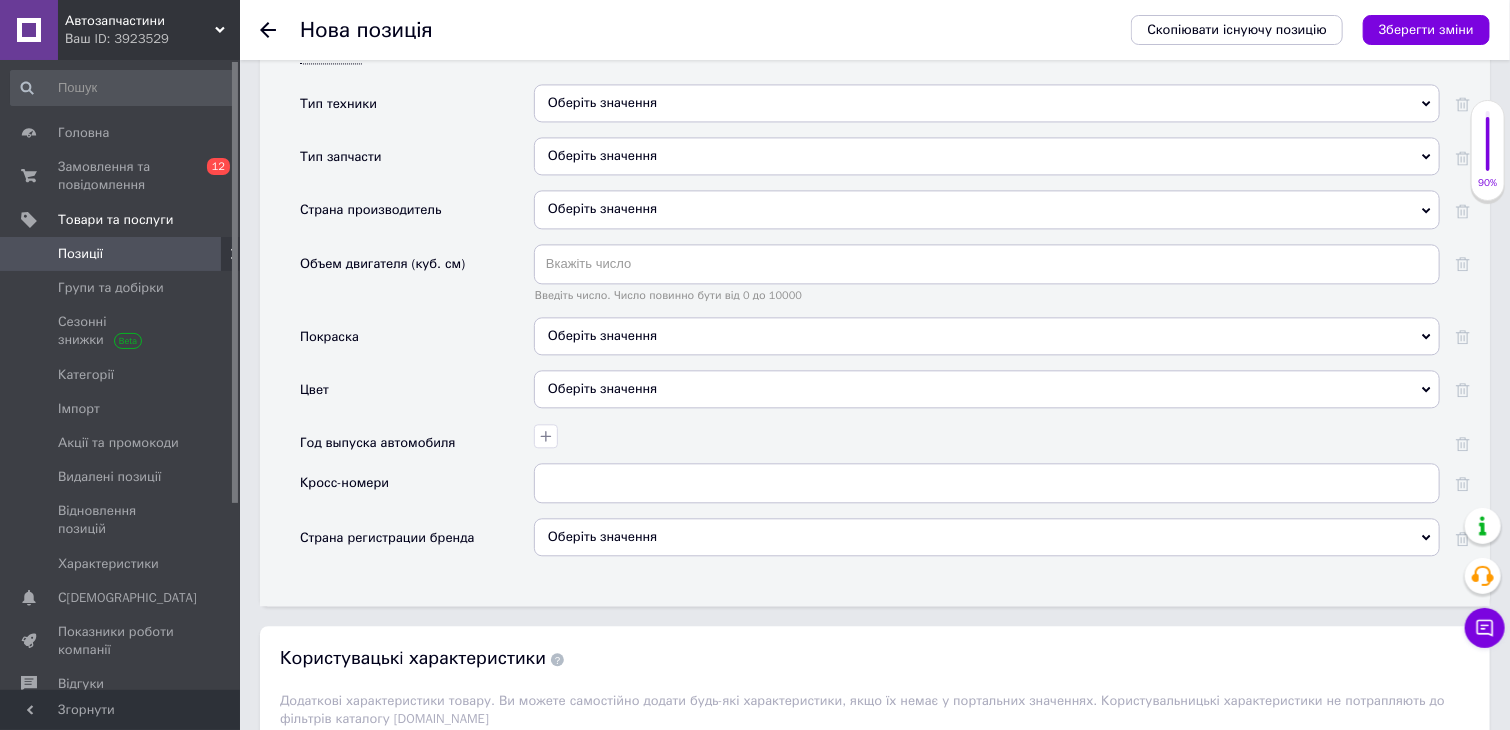 scroll, scrollTop: 2065, scrollLeft: 0, axis: vertical 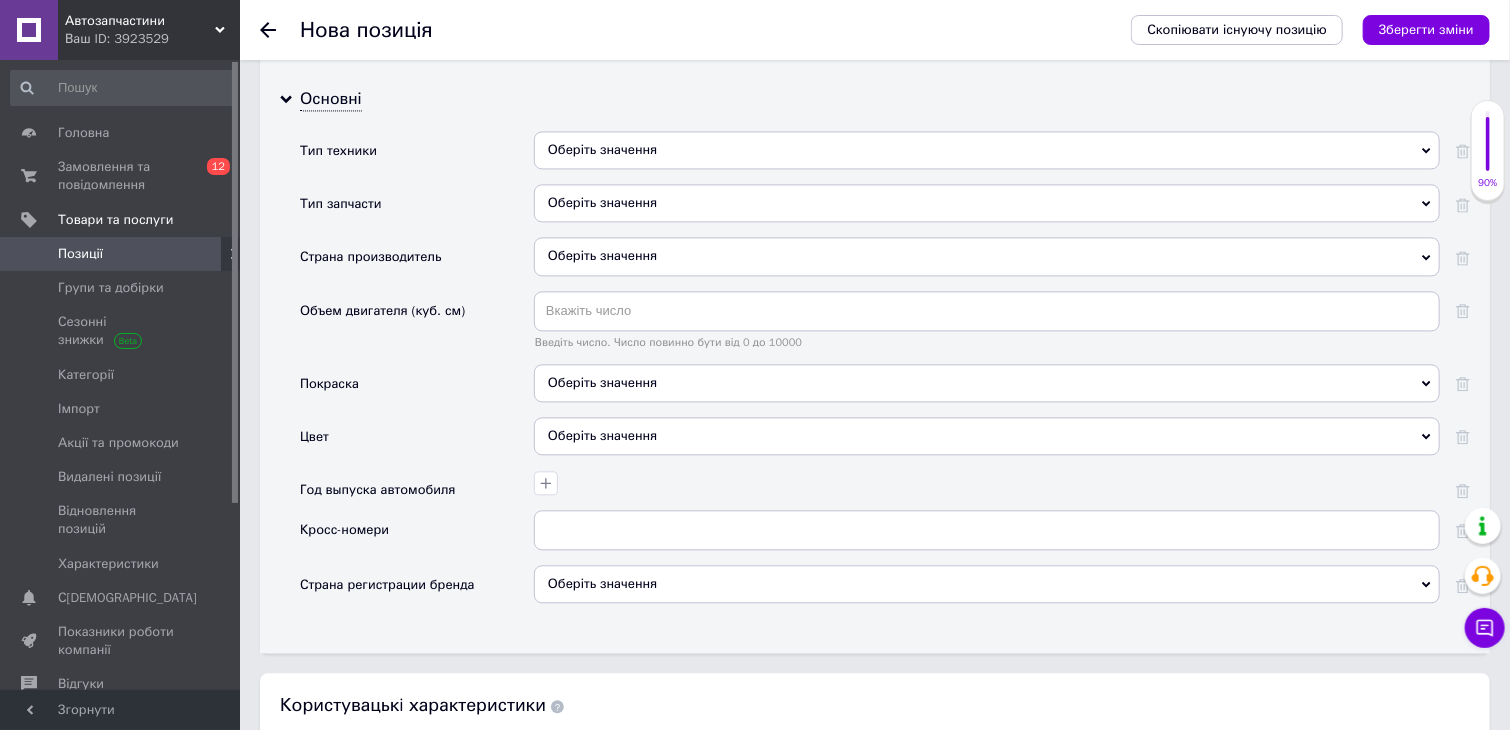 click on "Оберіть значення" at bounding box center (987, 150) 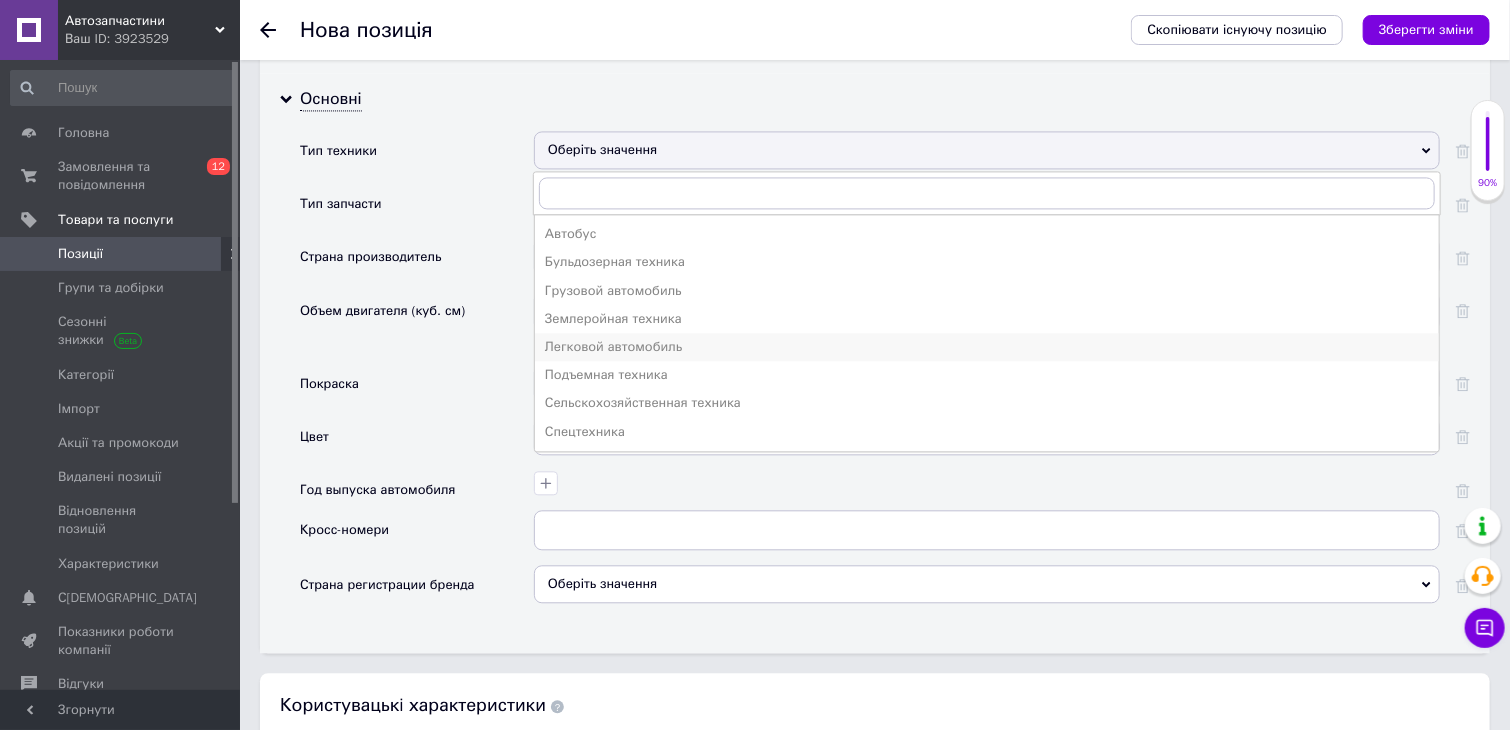 click on "Легковой автомобиль" at bounding box center (987, 347) 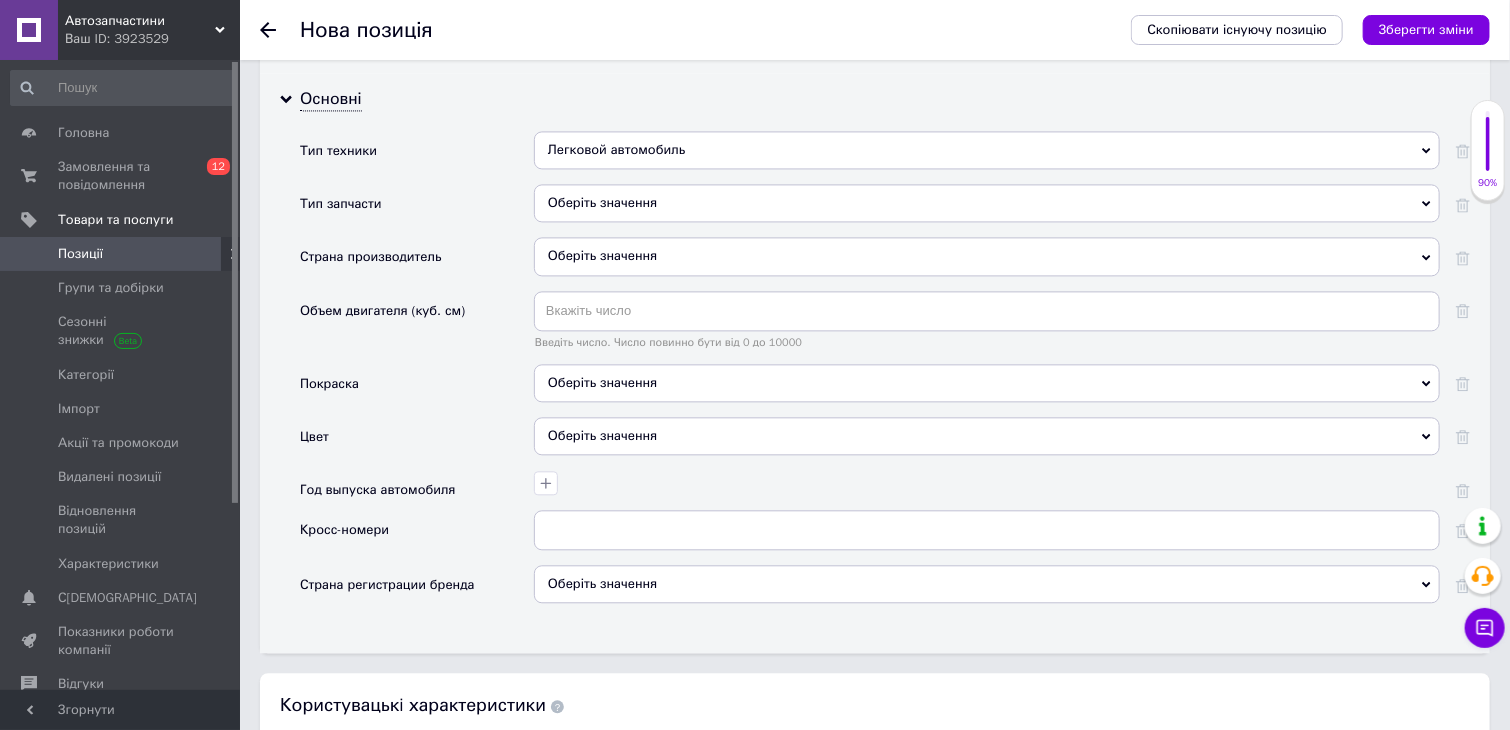 click on "Оберіть значення" at bounding box center (987, 203) 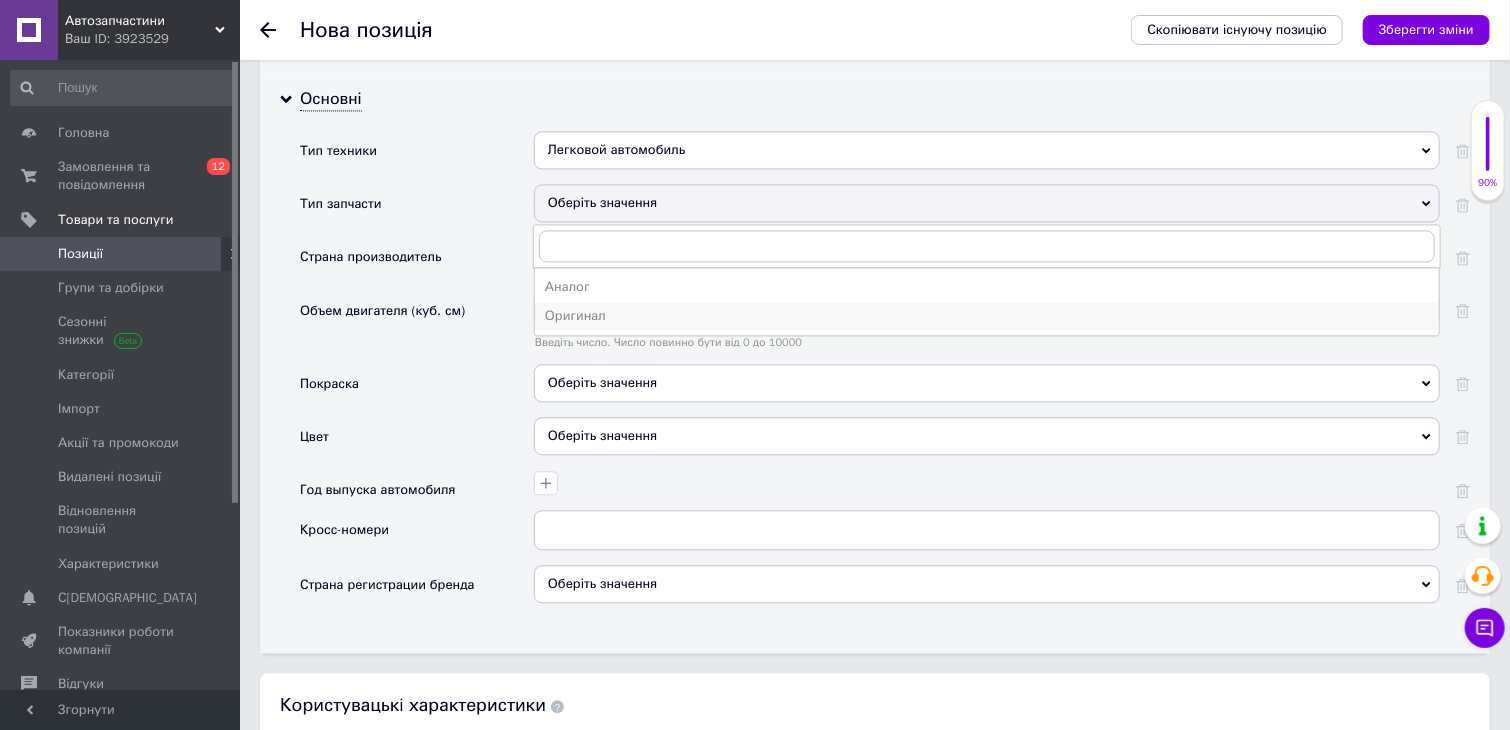 click on "Оригинал" at bounding box center (987, 316) 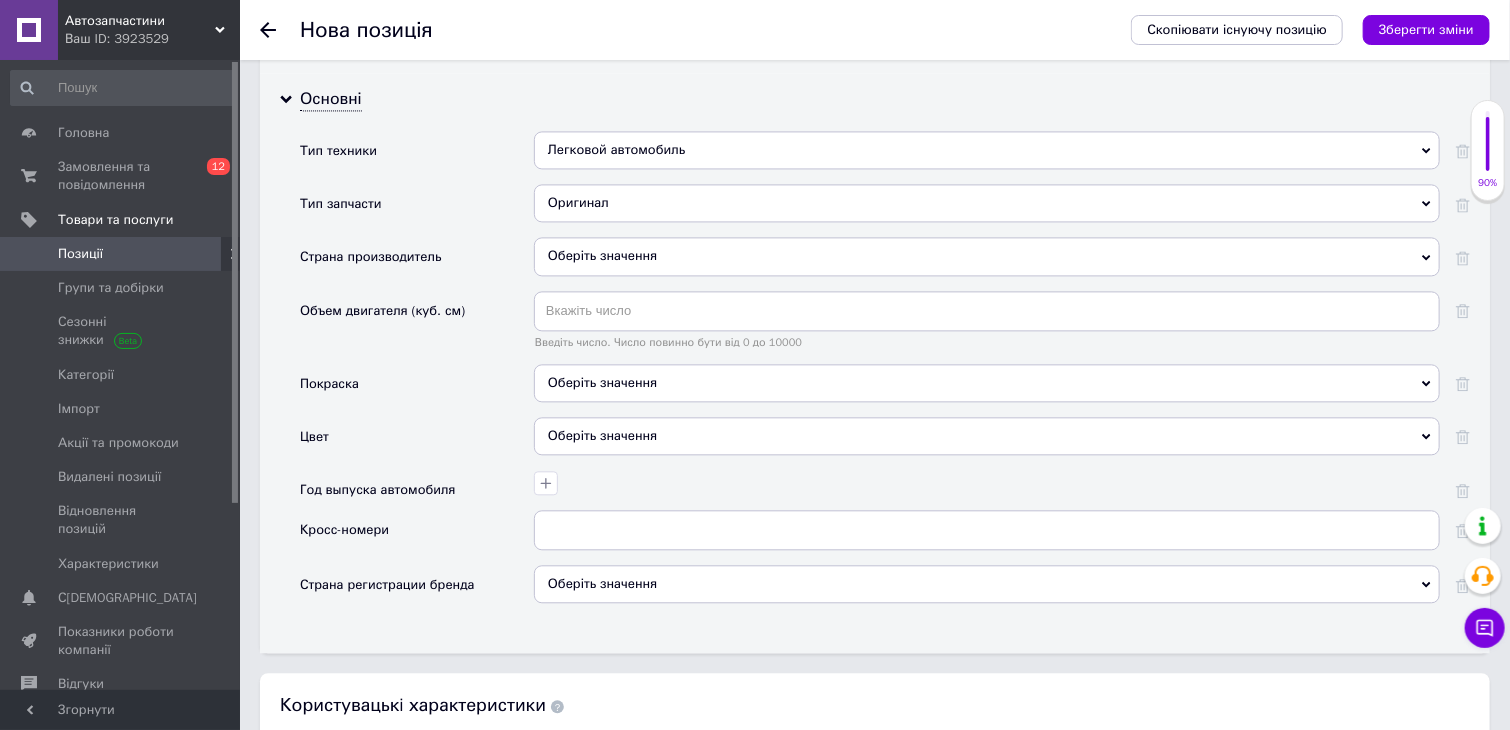 click on "Оберіть значення" at bounding box center (987, 436) 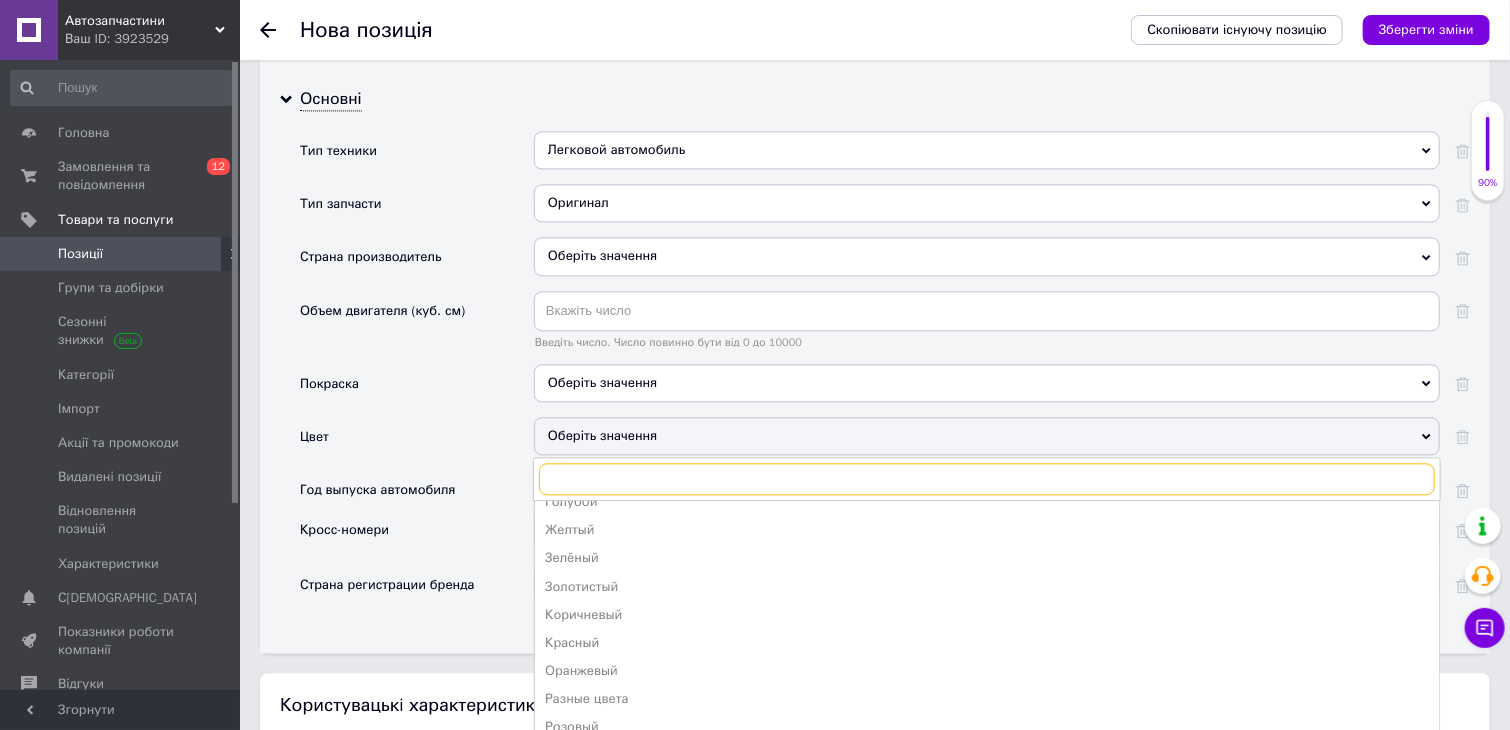 scroll, scrollTop: 304, scrollLeft: 0, axis: vertical 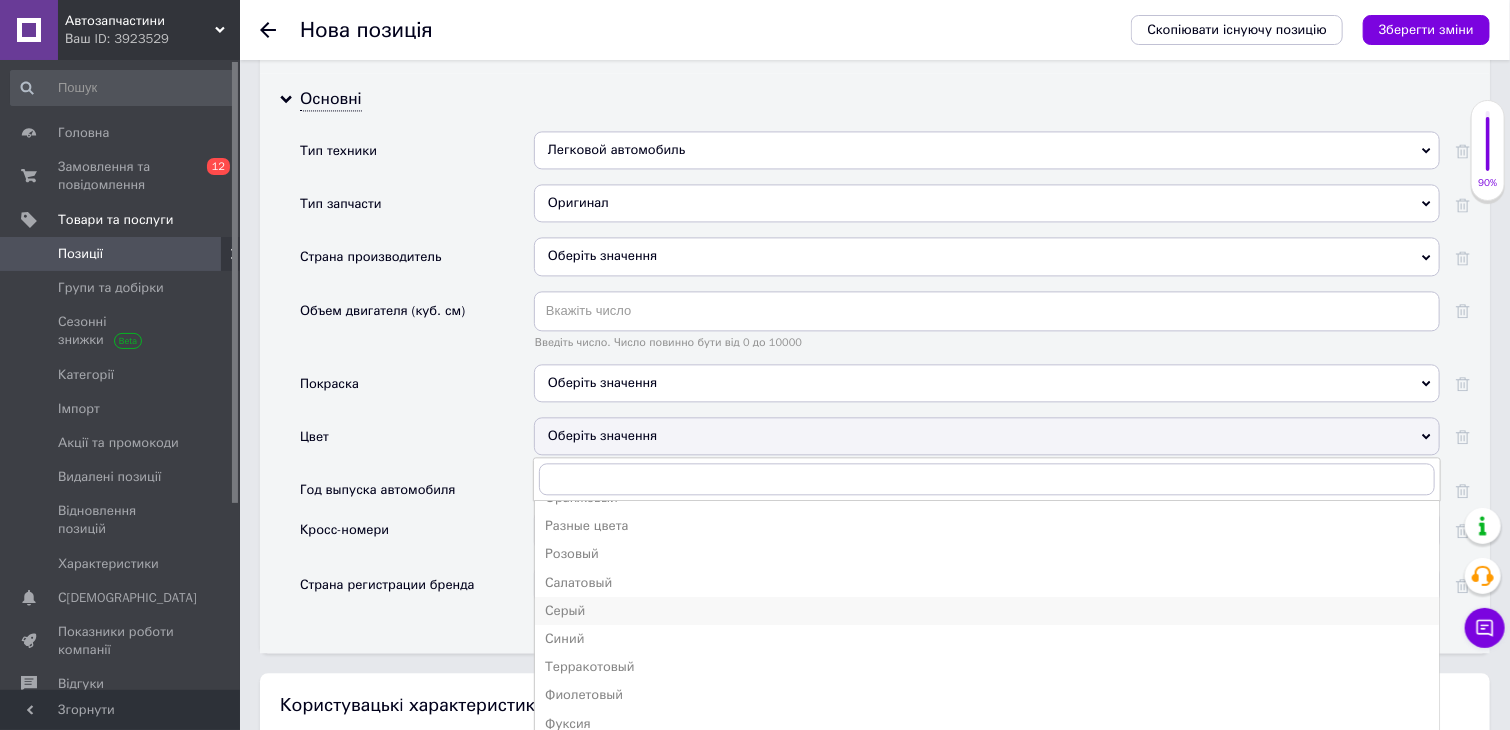 click on "Серый" at bounding box center (987, 611) 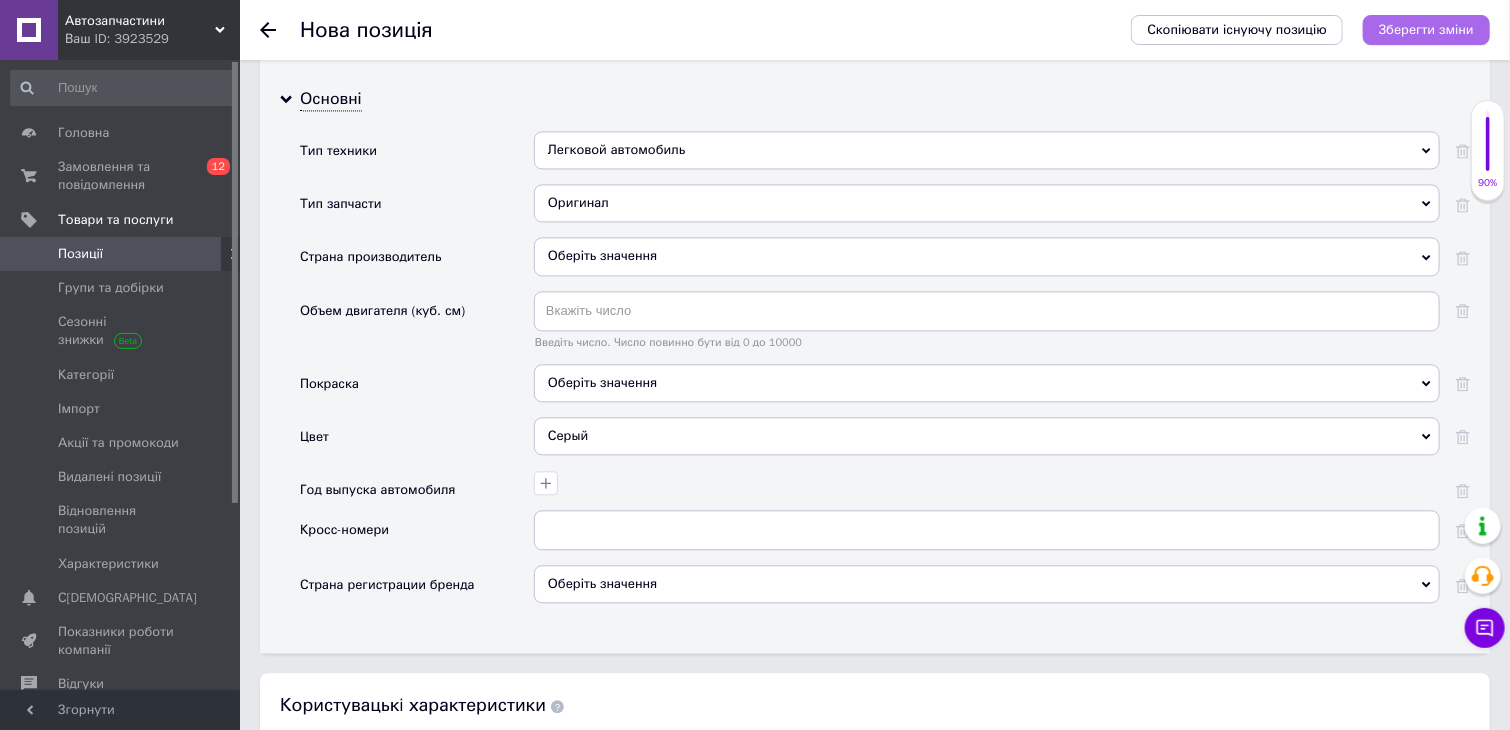 click on "Зберегти зміни" at bounding box center (1426, 29) 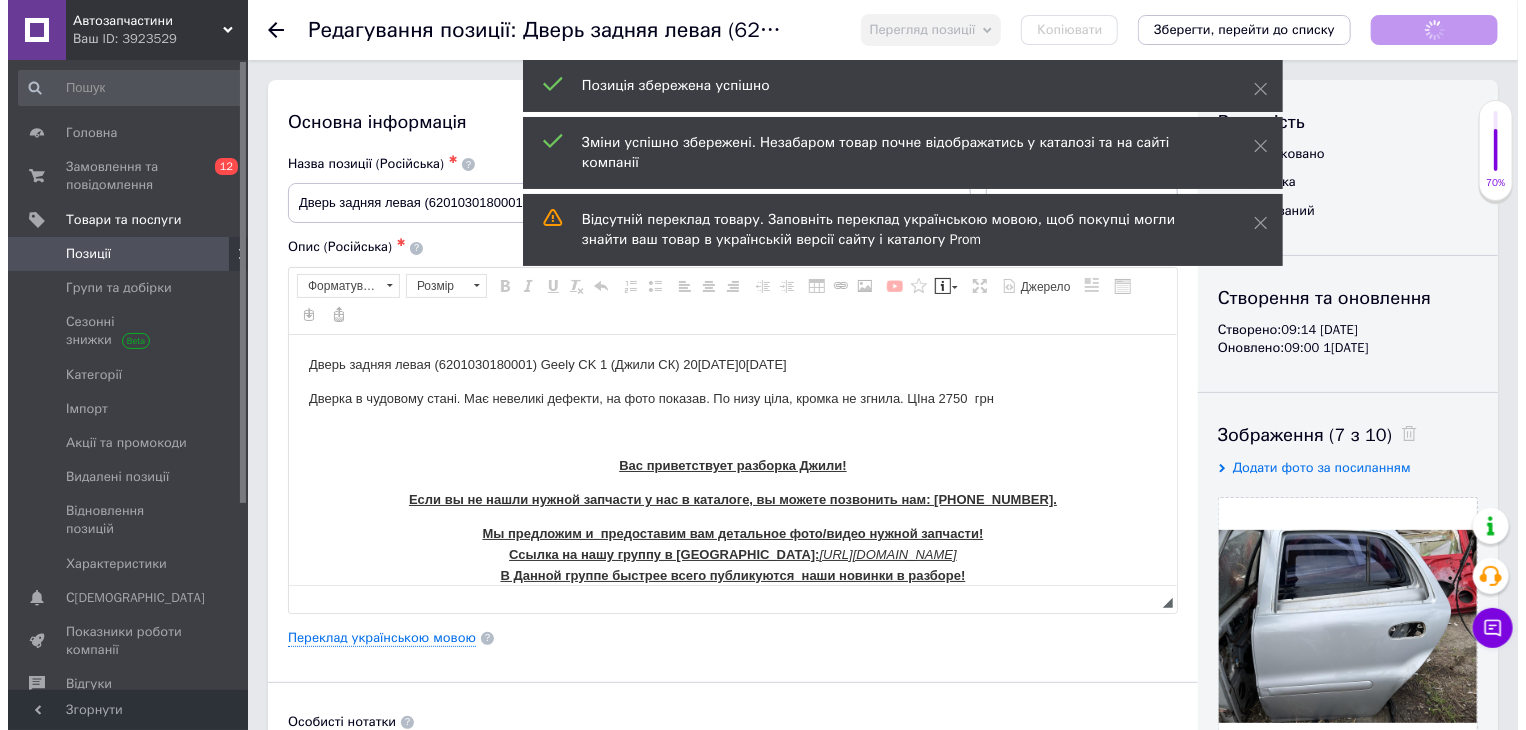 scroll, scrollTop: 0, scrollLeft: 0, axis: both 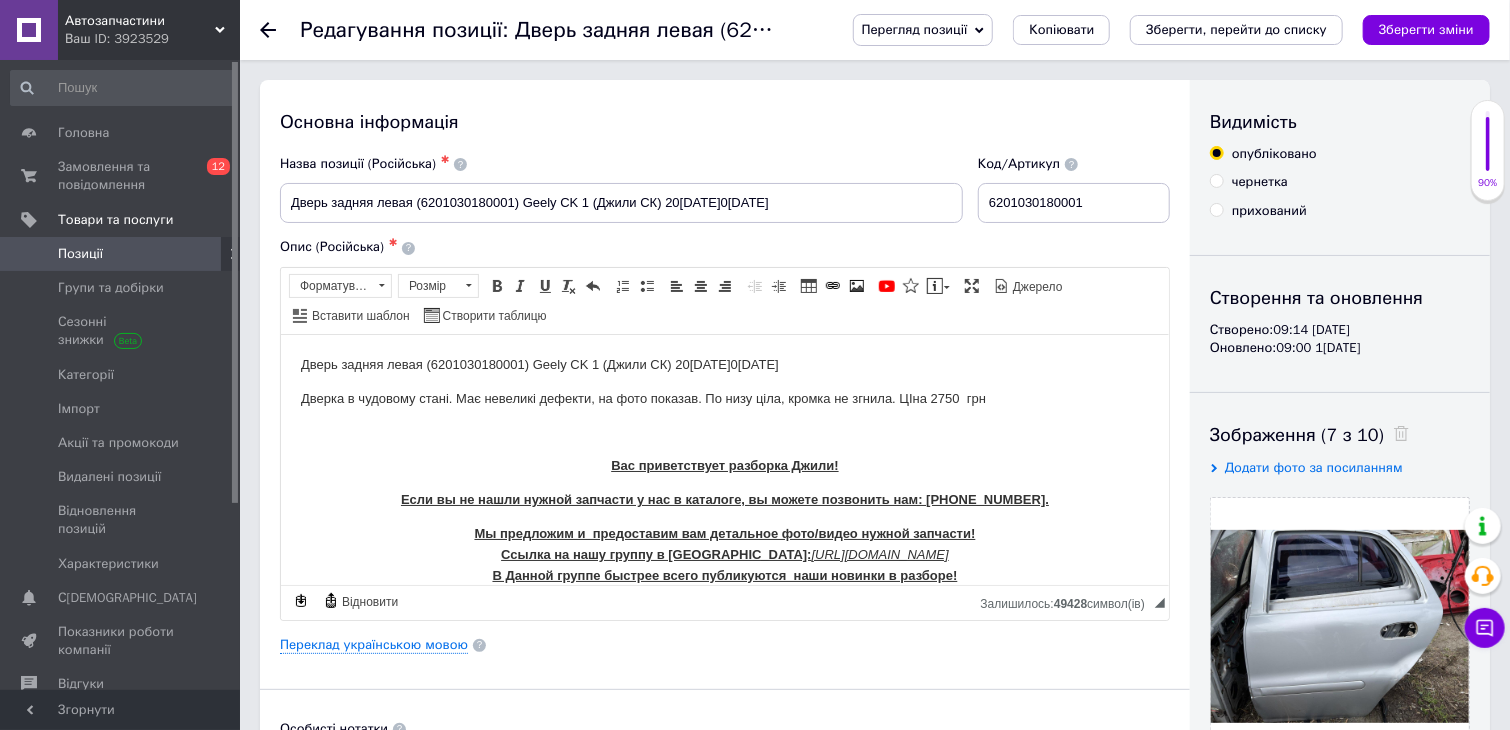 click on "Позиції" at bounding box center (121, 254) 